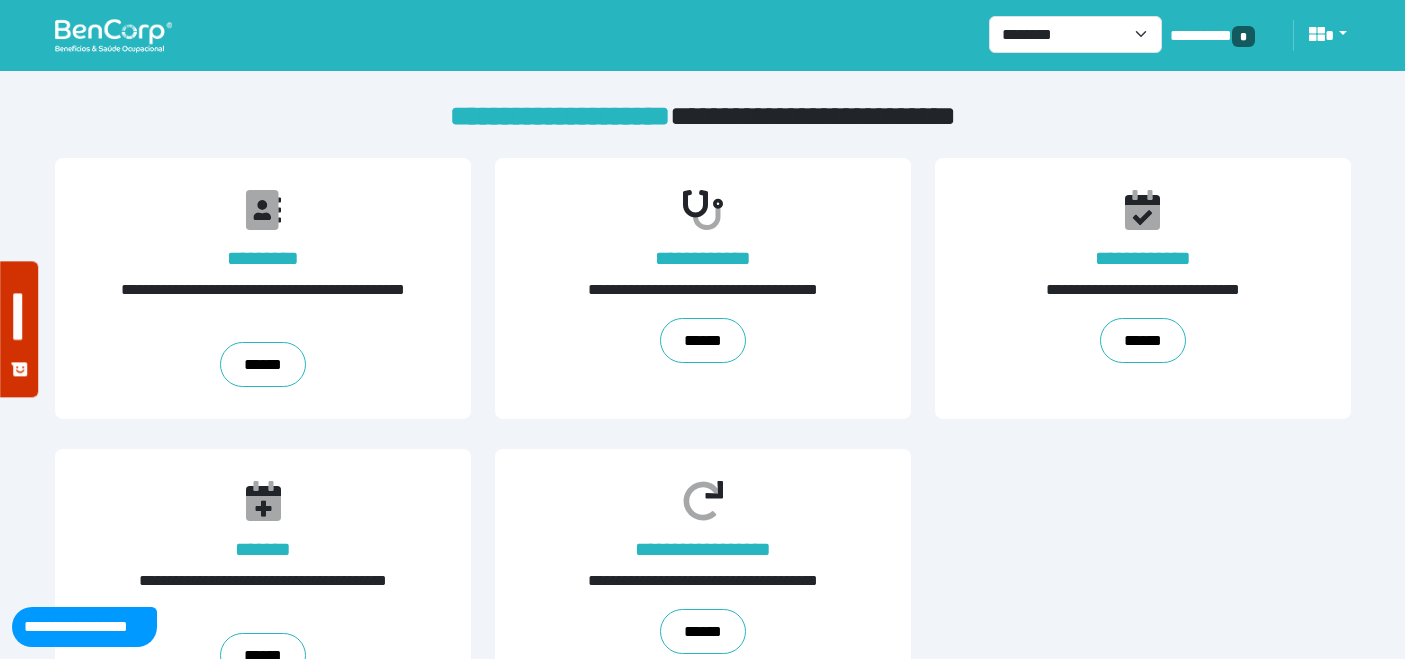 scroll, scrollTop: 0, scrollLeft: 0, axis: both 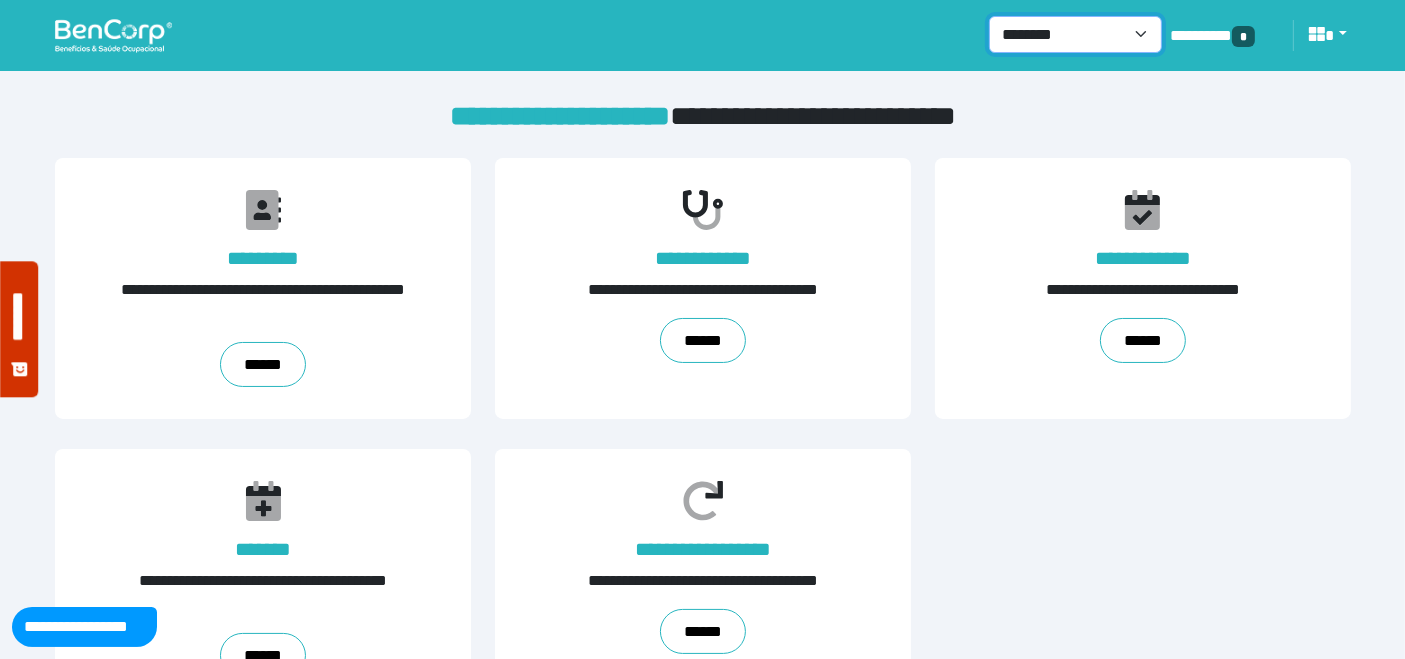 click on "**********" at bounding box center [1075, 34] 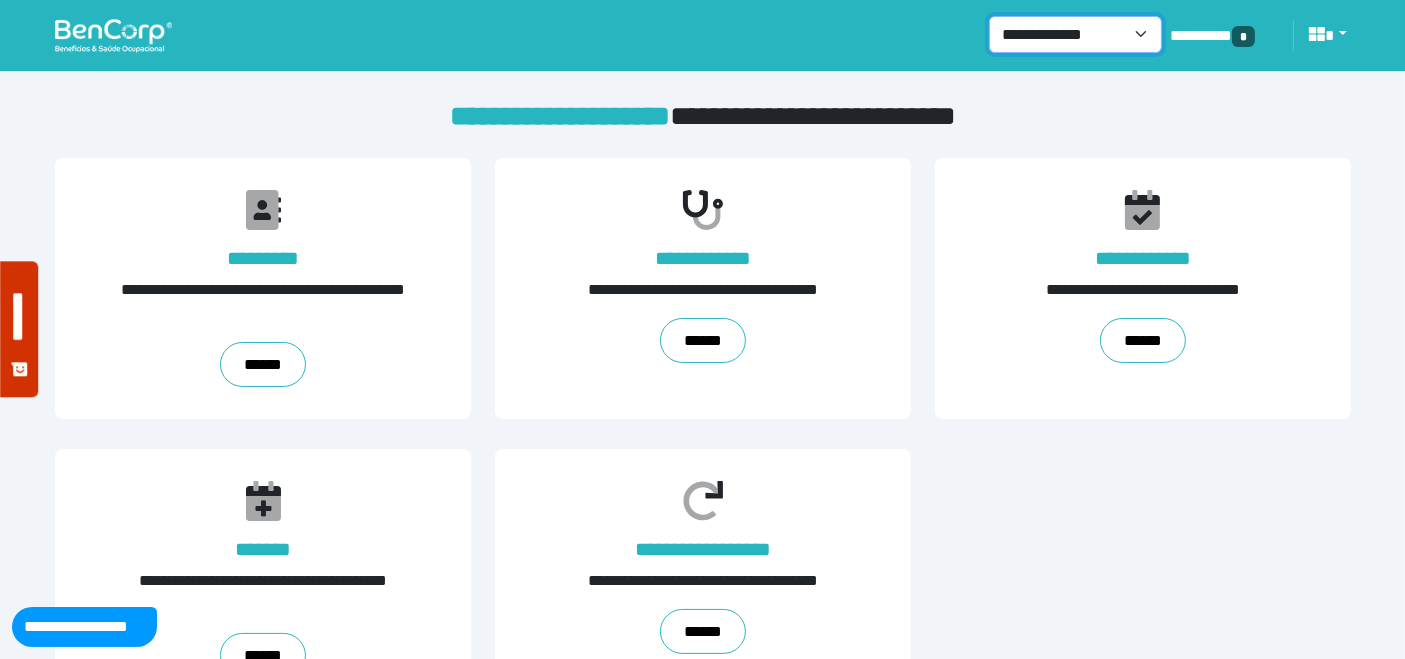 click on "**********" at bounding box center [1075, 34] 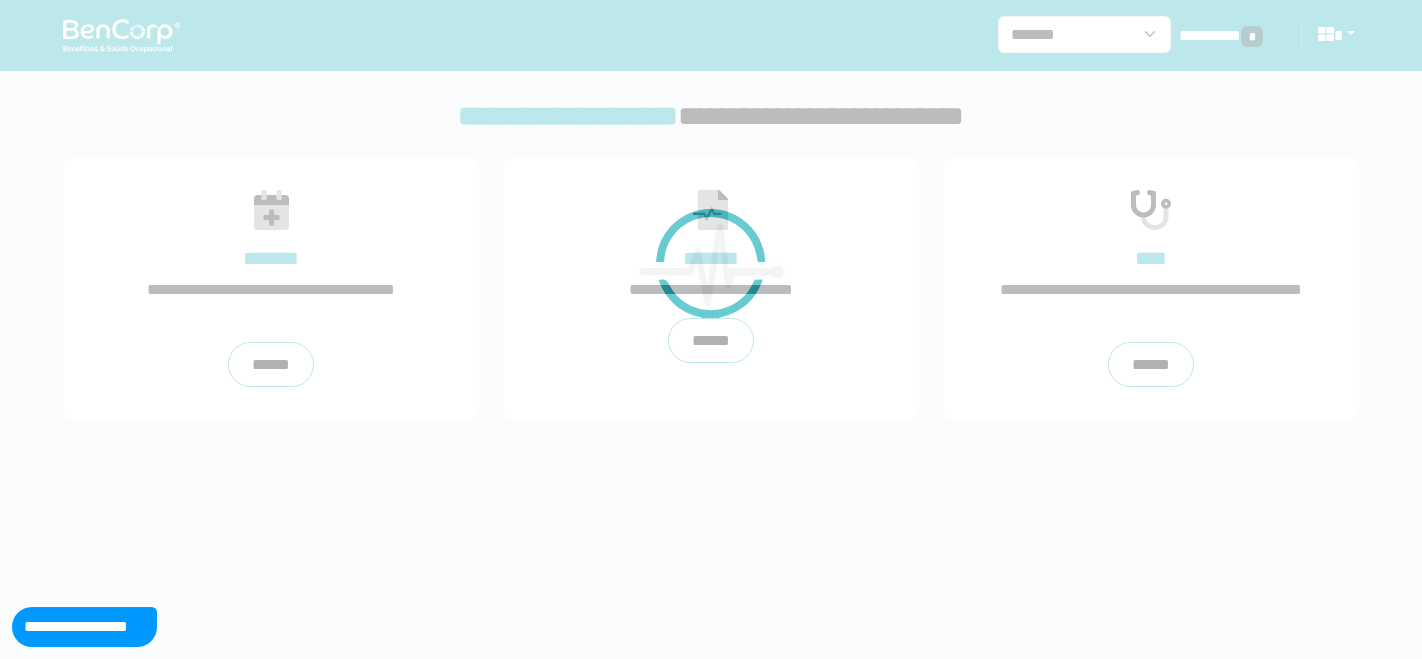 scroll, scrollTop: 0, scrollLeft: 0, axis: both 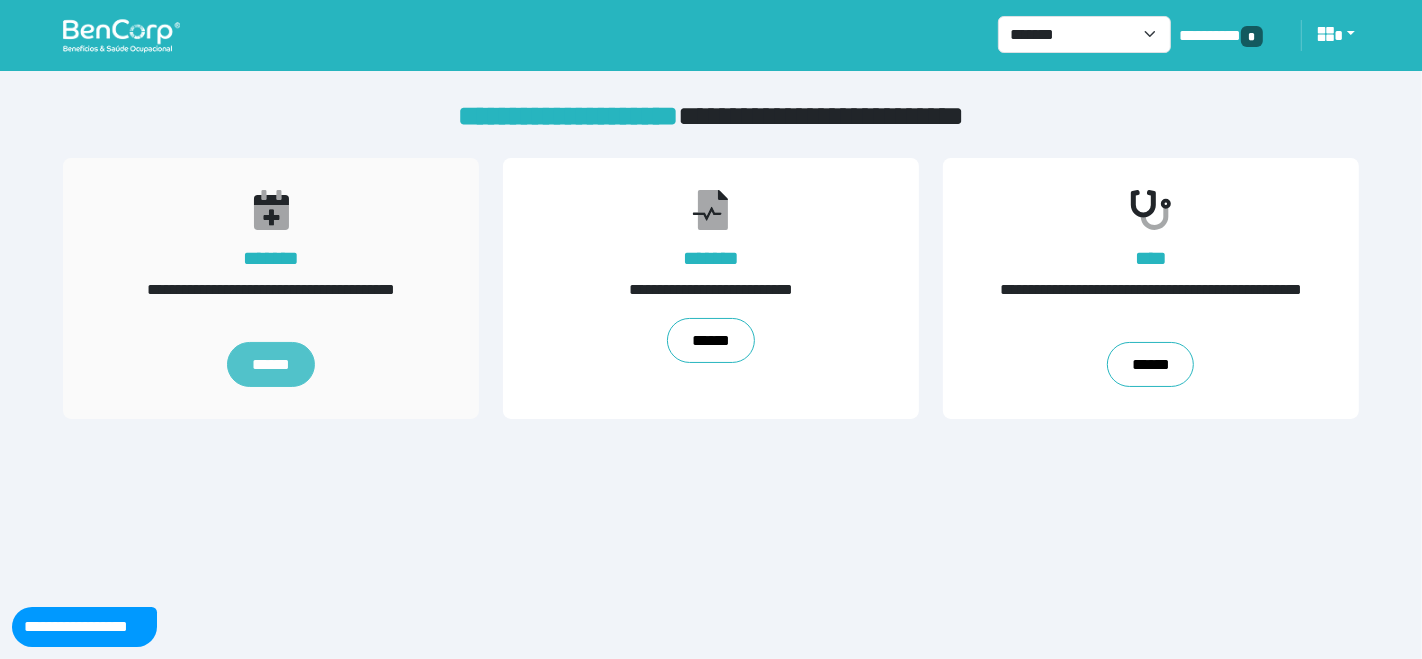 click on "******" at bounding box center (271, 365) 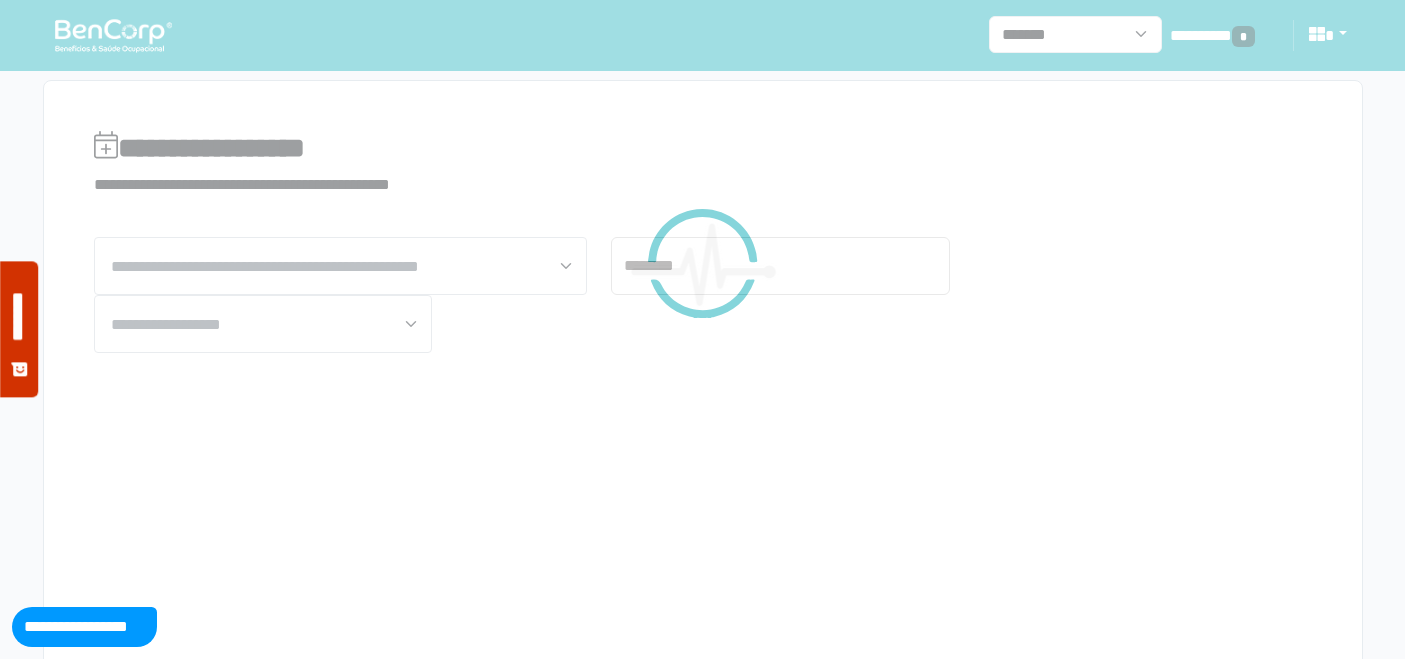 scroll, scrollTop: 0, scrollLeft: 0, axis: both 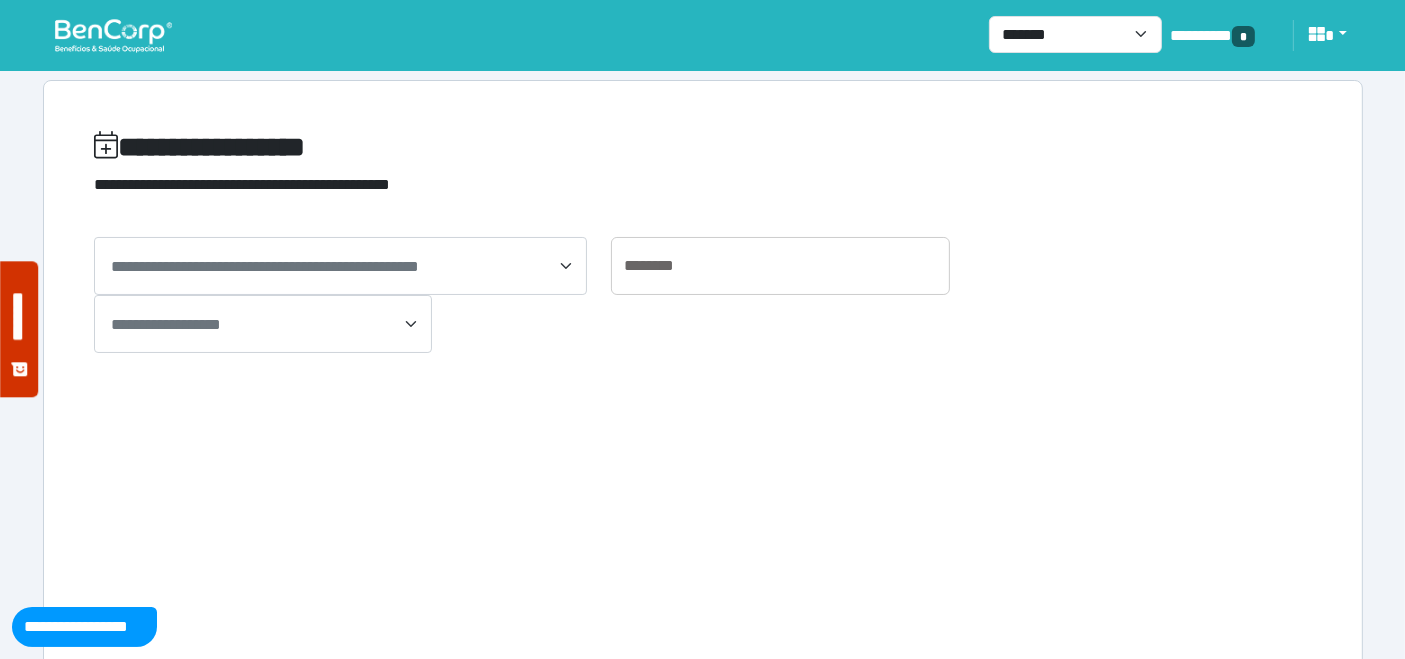 click on "**********" at bounding box center [265, 266] 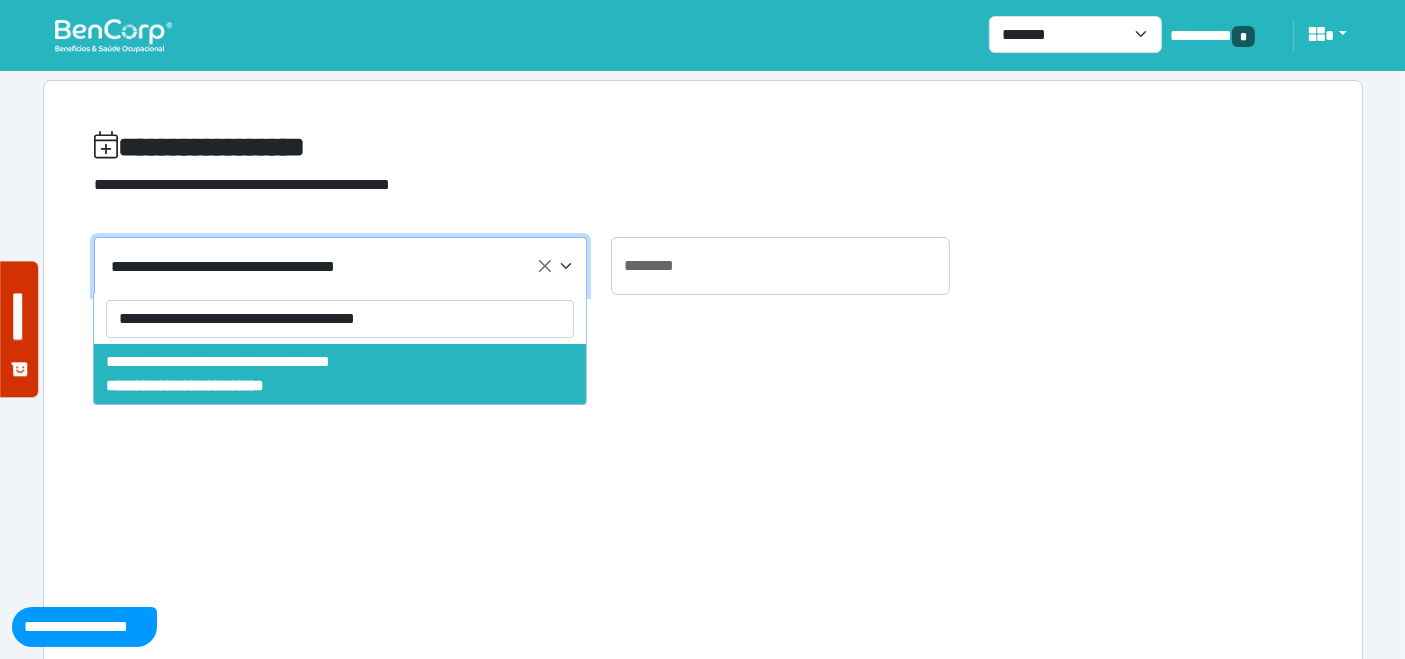 click on "**********" at bounding box center [340, 319] 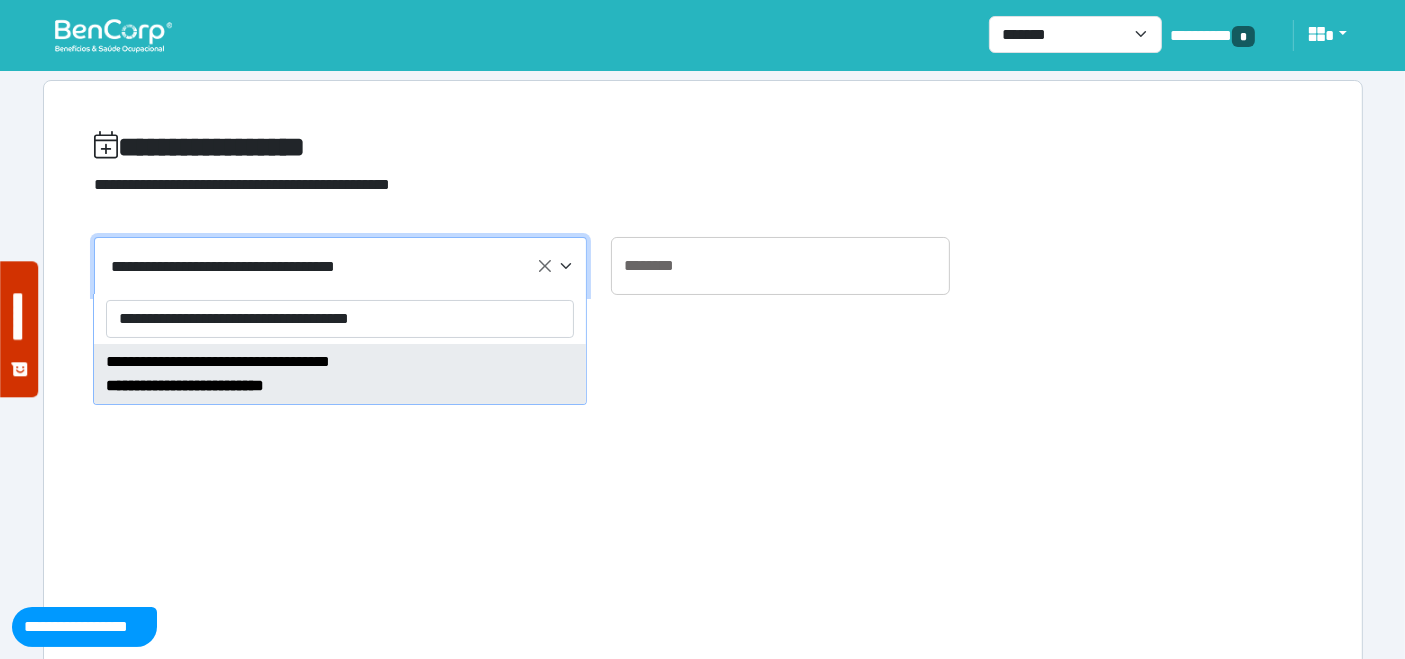 drag, startPoint x: 423, startPoint y: 310, endPoint x: 393, endPoint y: 313, distance: 30.149628 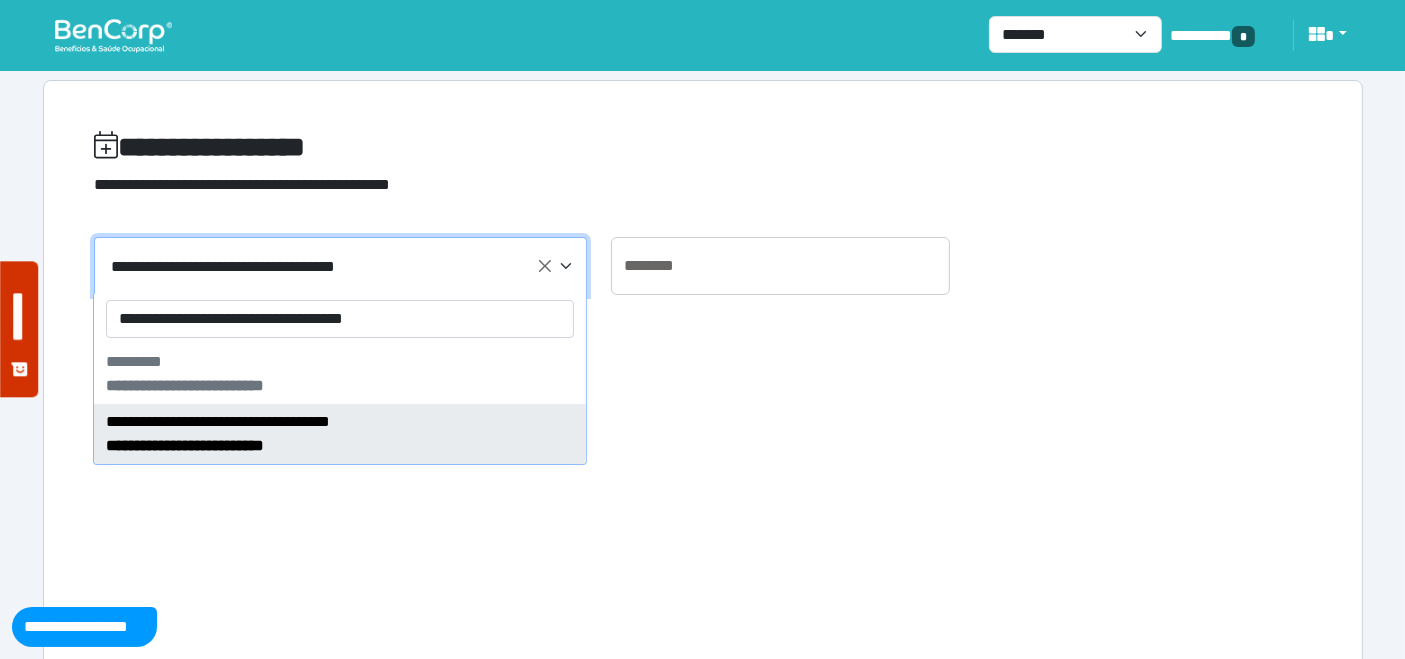 type on "**********" 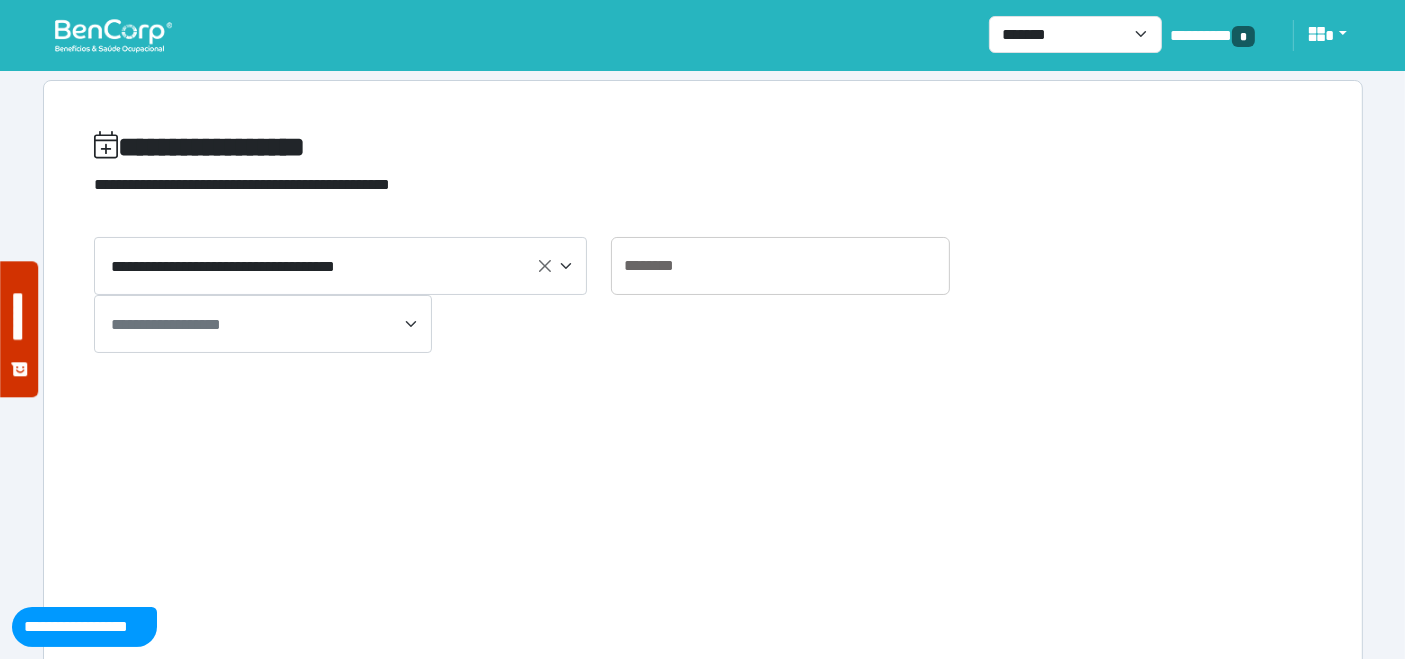 click at bounding box center (703, 501) 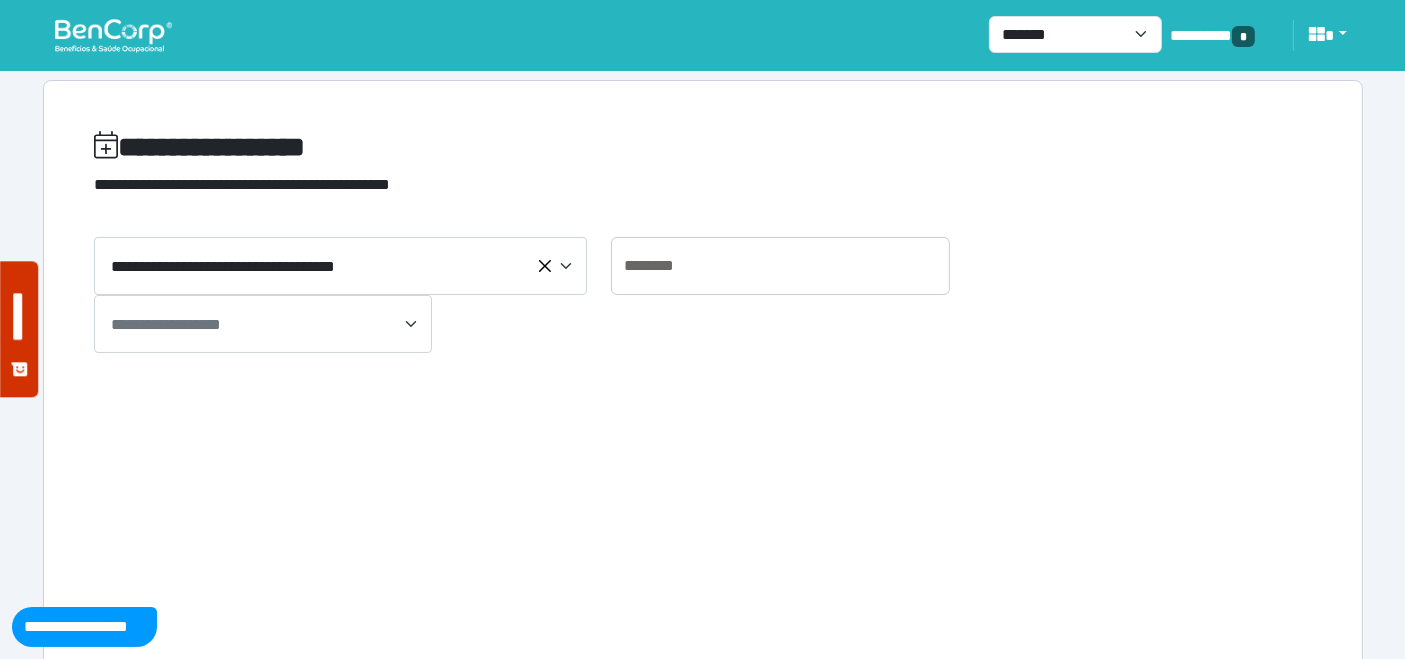 select on "**********" 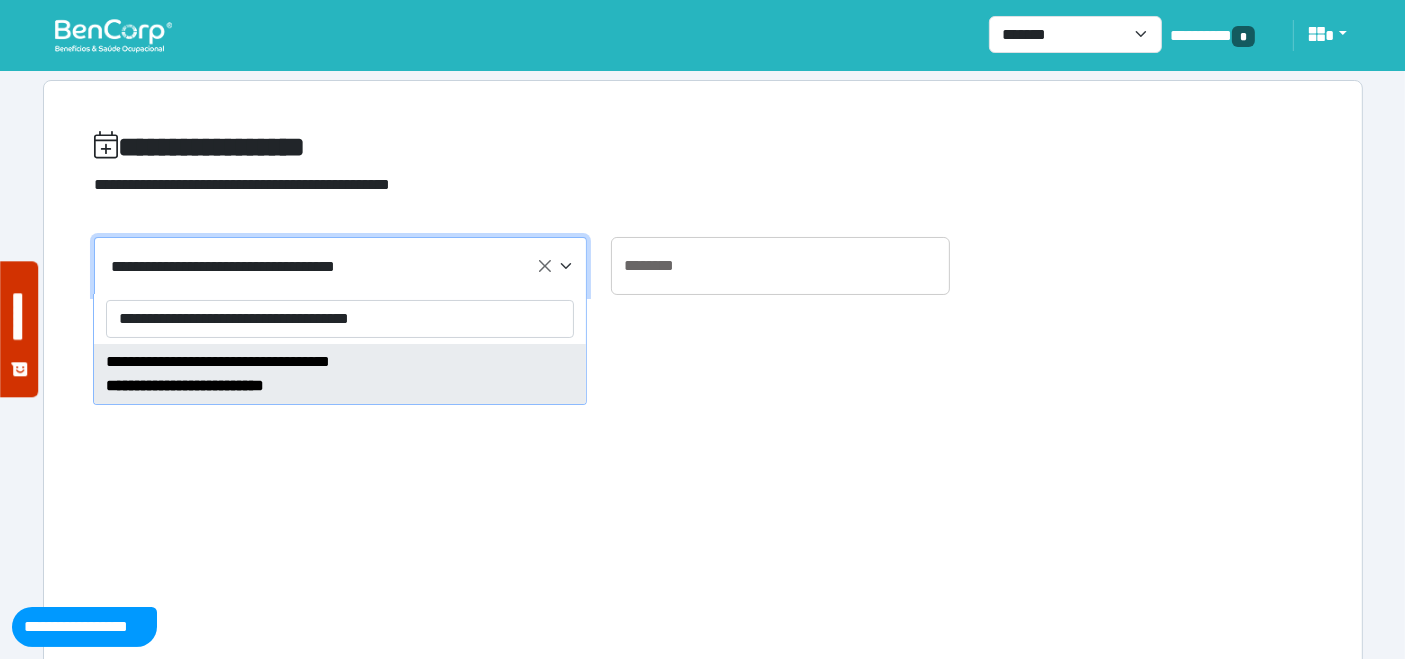 click on "**********" at bounding box center [340, 319] 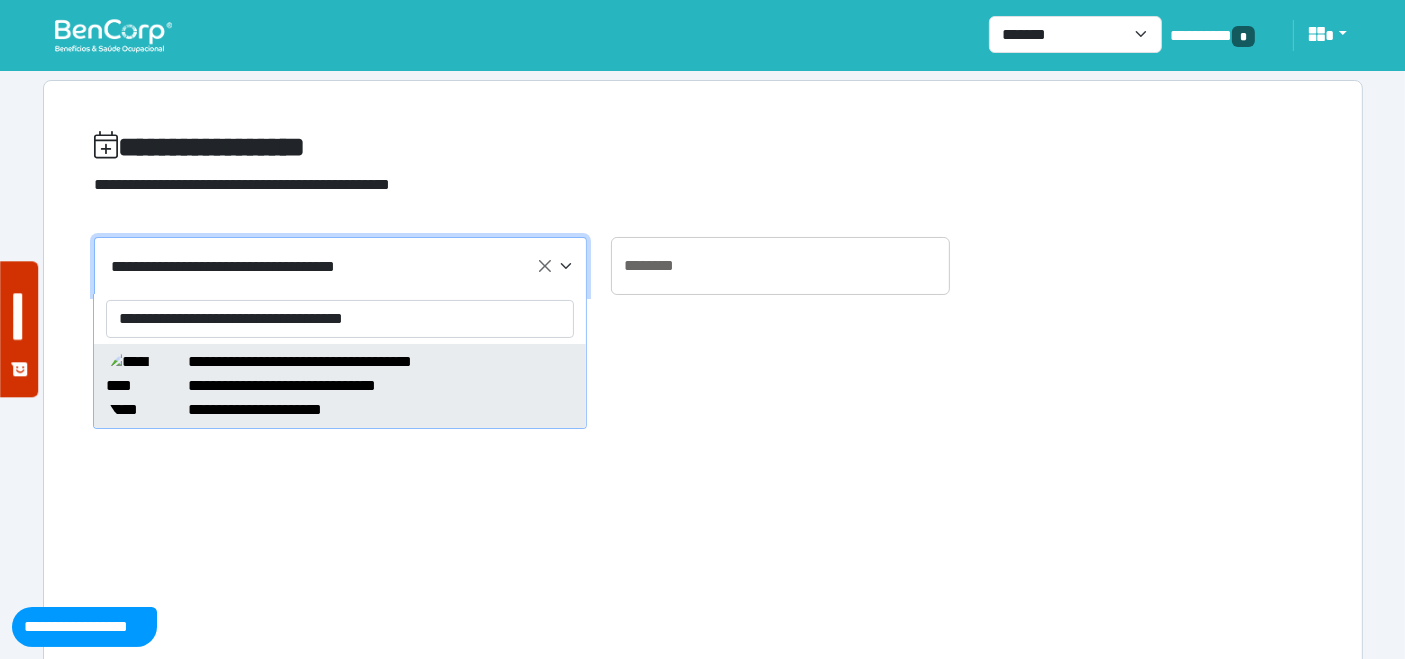 type on "**********" 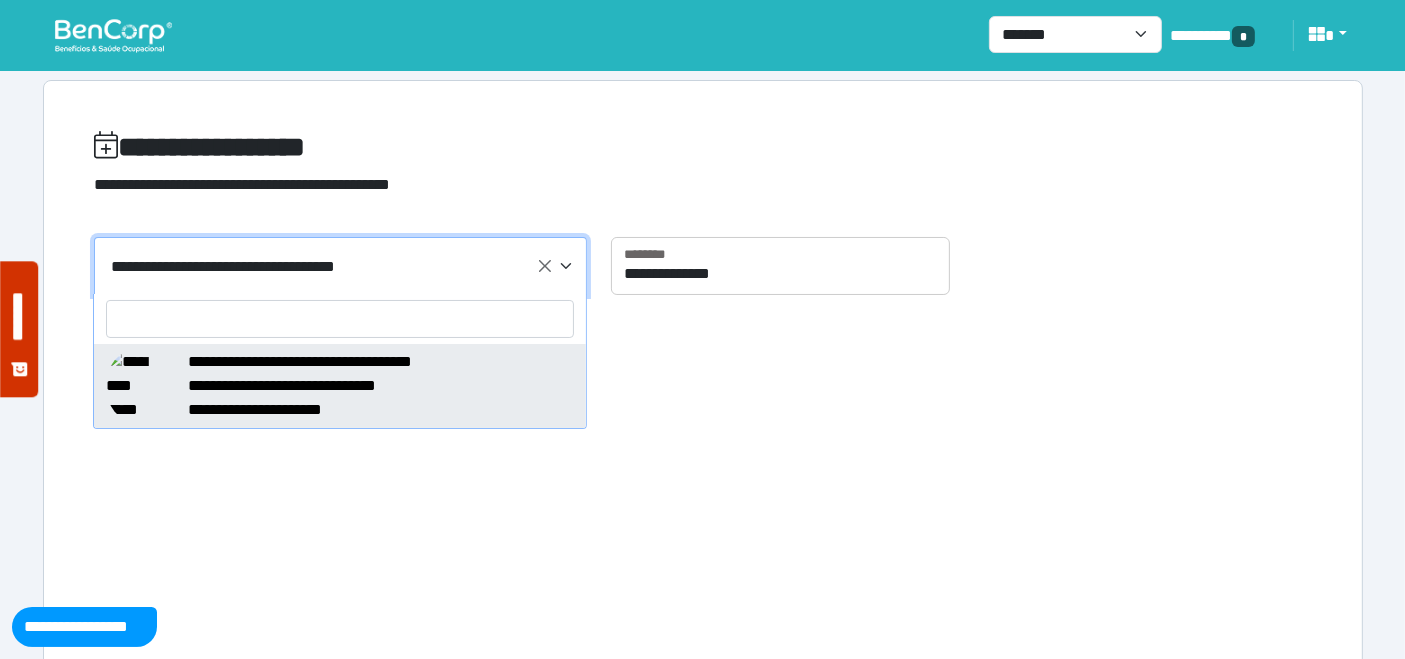 select on "*****" 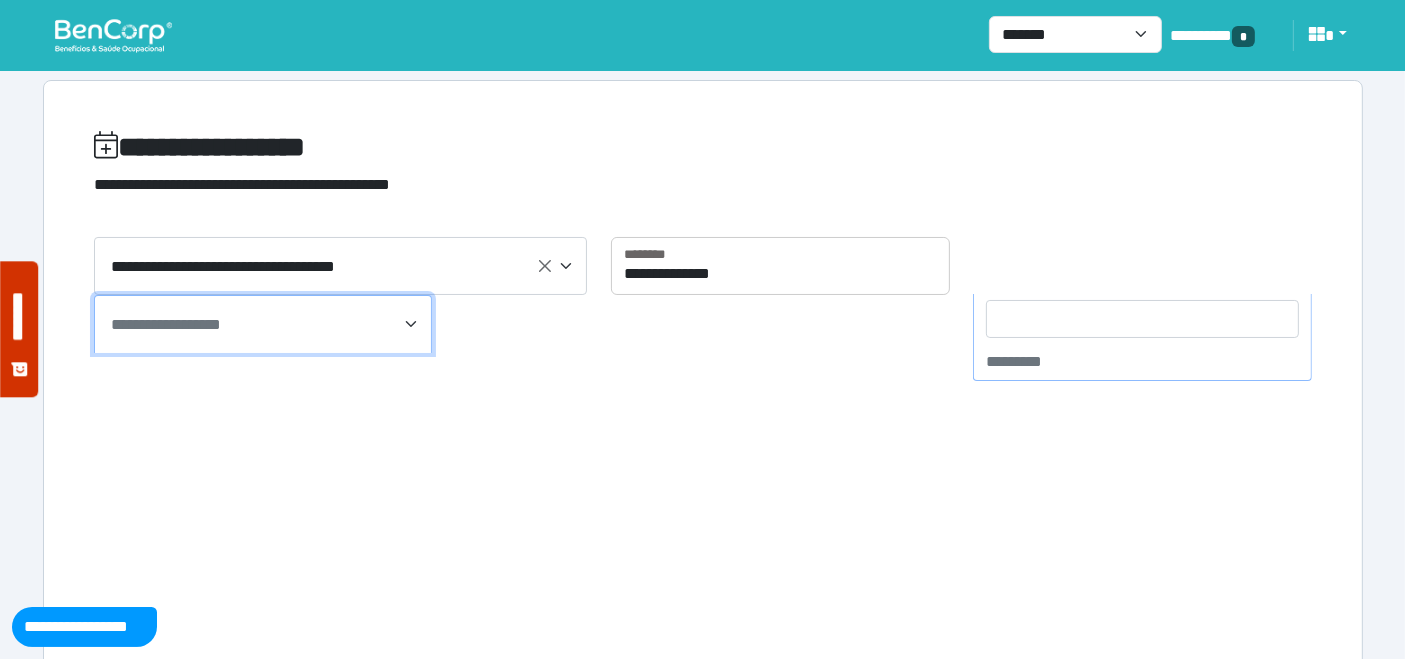 click on "**********" at bounding box center (166, 324) 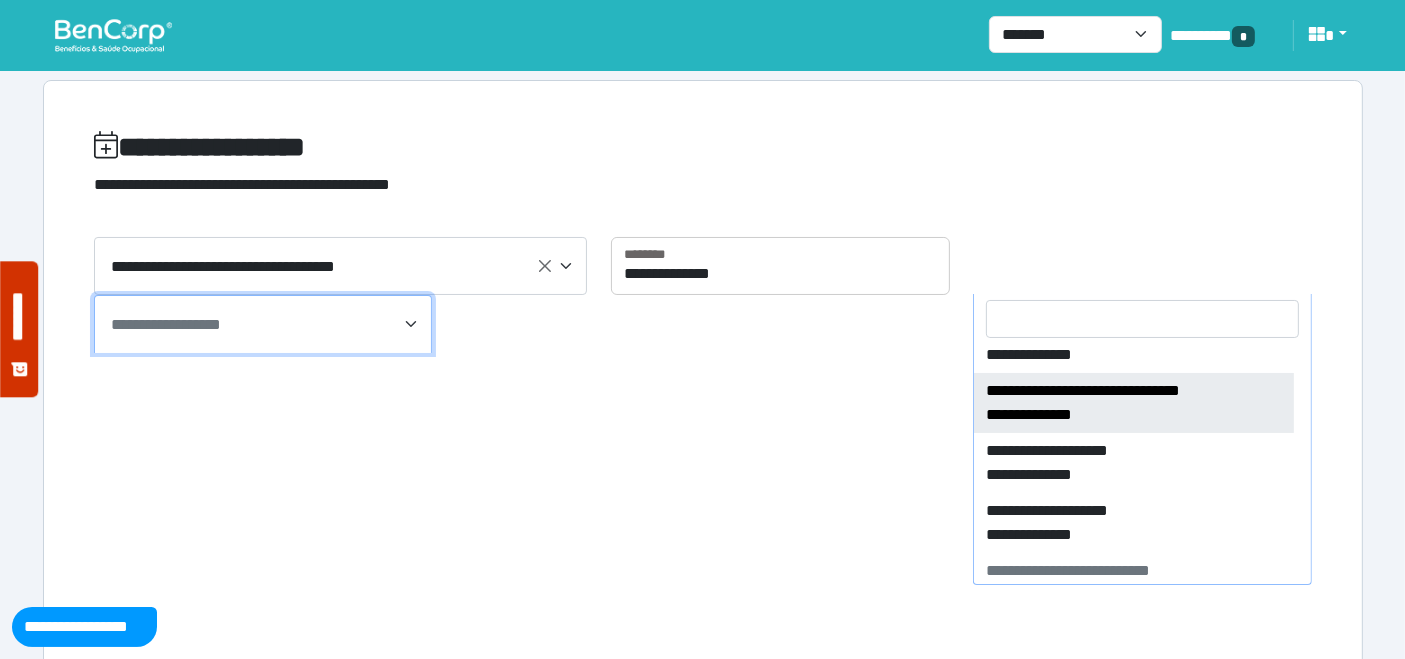scroll, scrollTop: 1642, scrollLeft: 0, axis: vertical 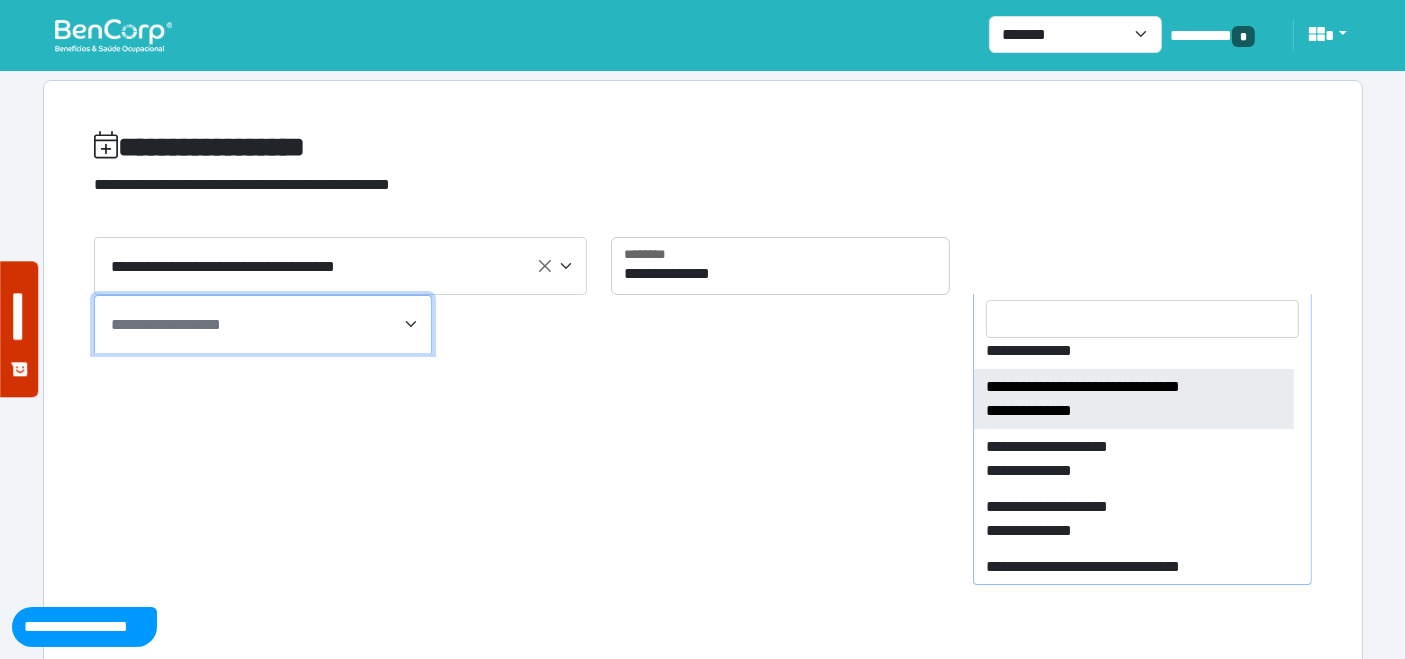 select on "****" 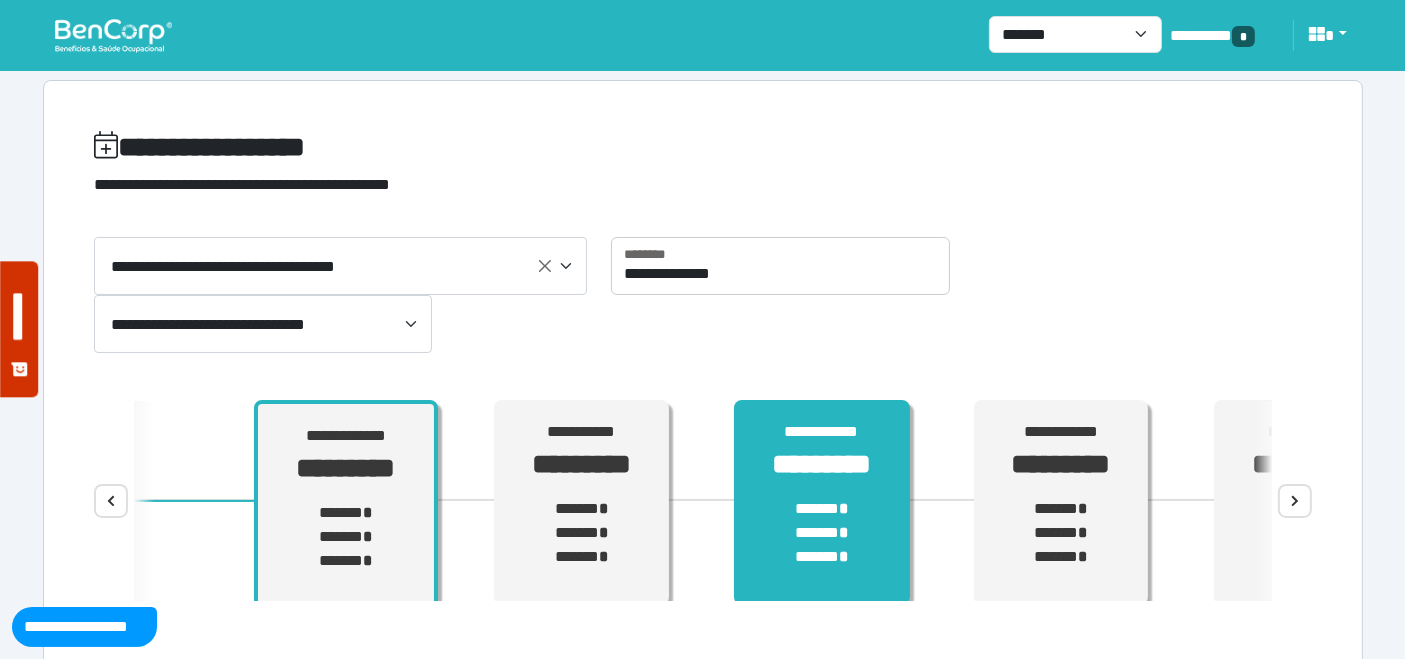 click on "****** * ****** * ****** *" at bounding box center [822, 533] 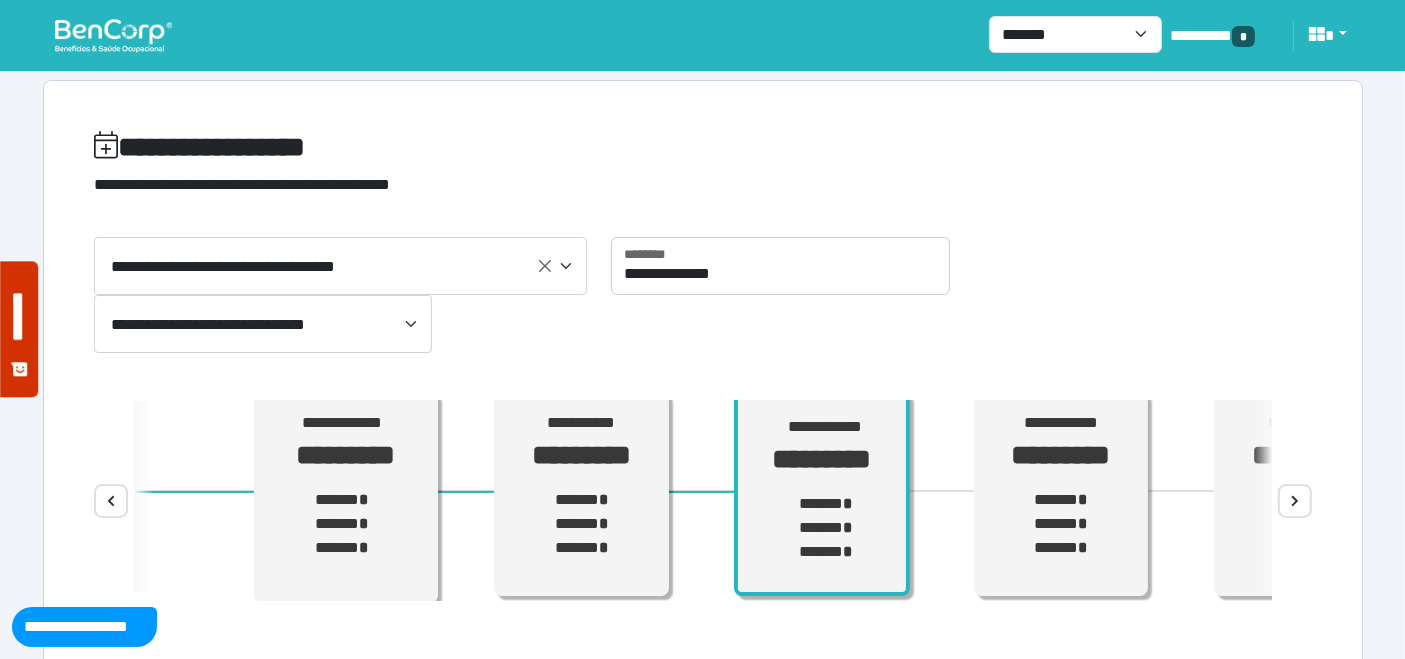 scroll, scrollTop: 11, scrollLeft: 0, axis: vertical 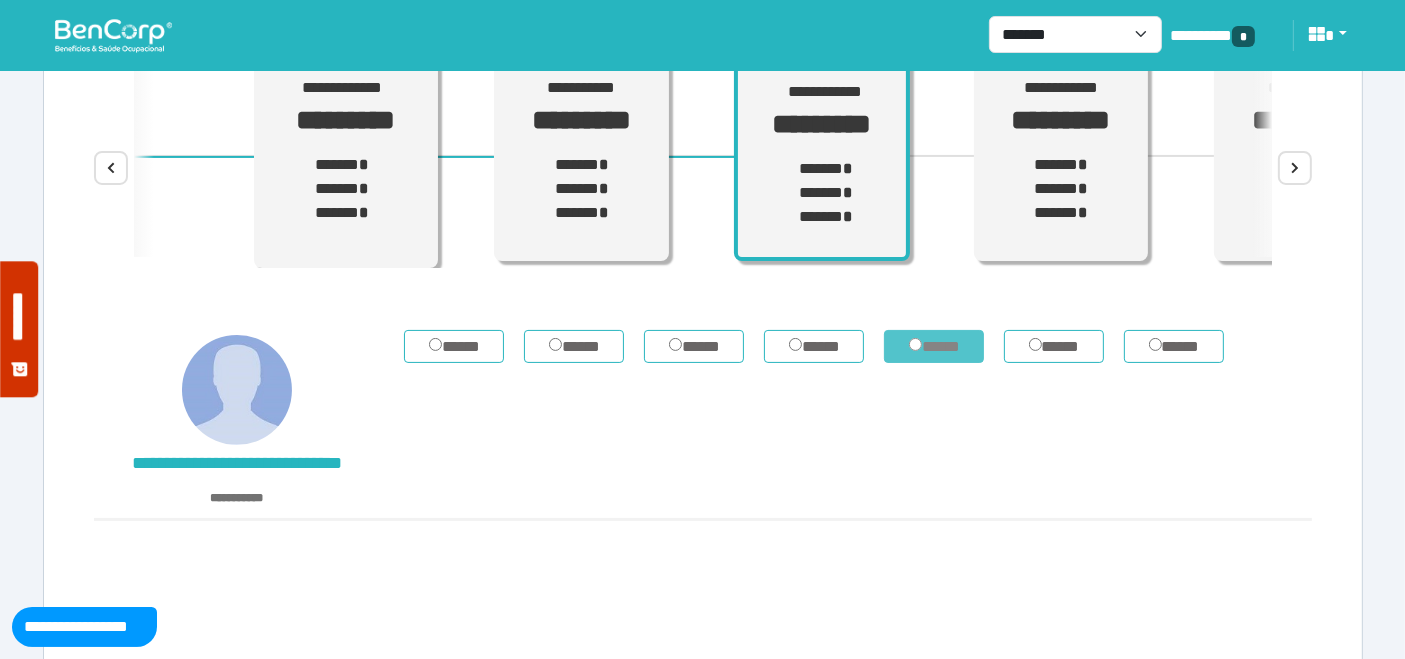 click on "*****" at bounding box center [934, 346] 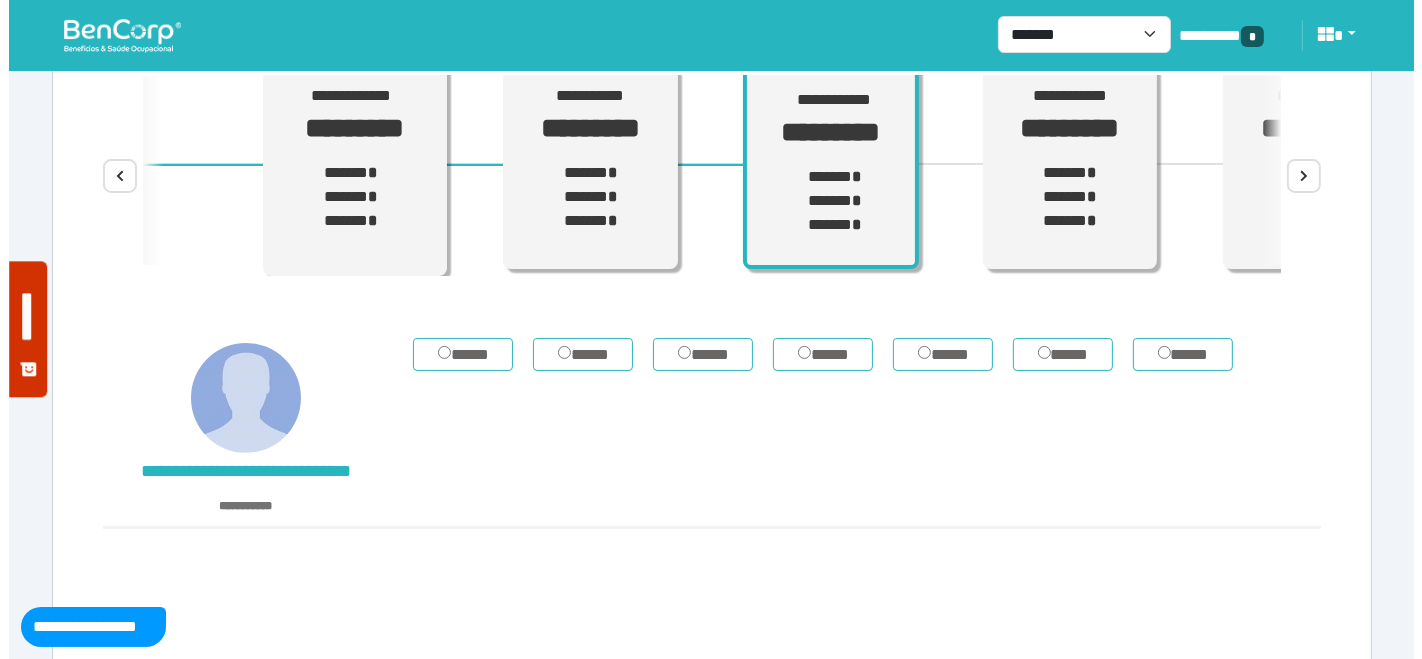 scroll, scrollTop: 444, scrollLeft: 0, axis: vertical 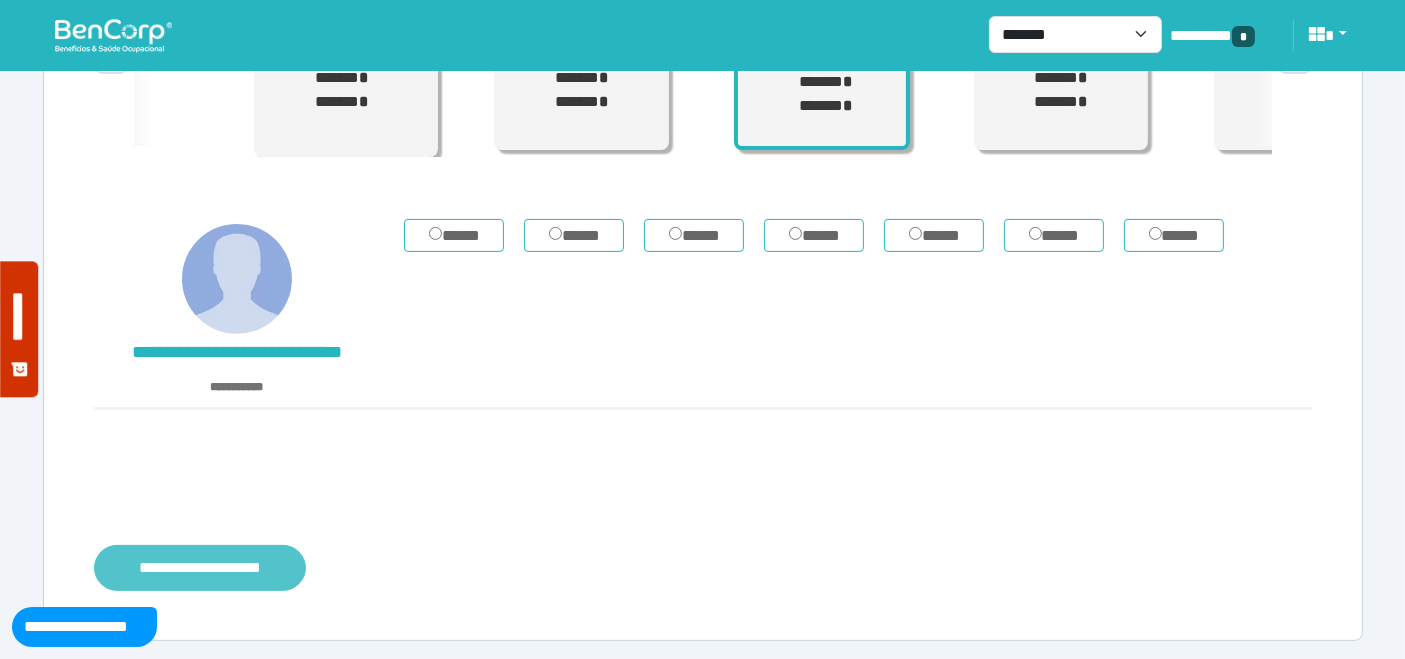 click on "**********" at bounding box center (200, 567) 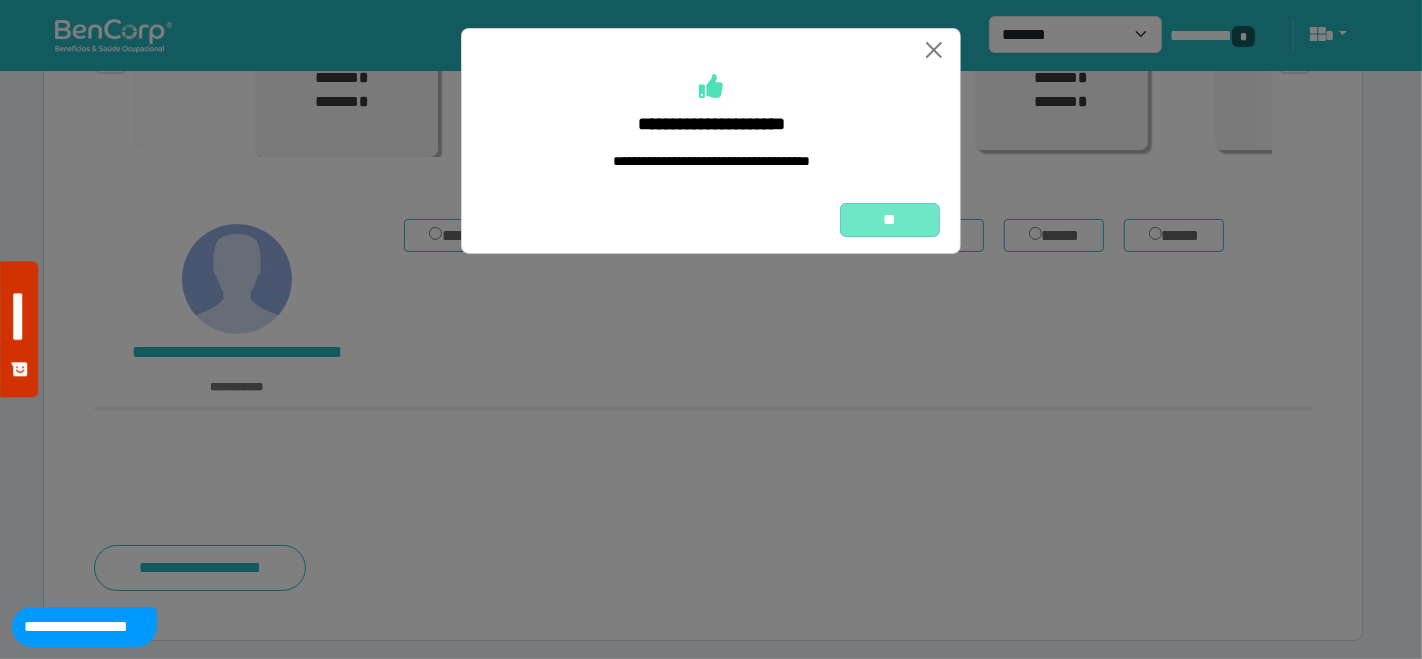 click on "**" at bounding box center (890, 219) 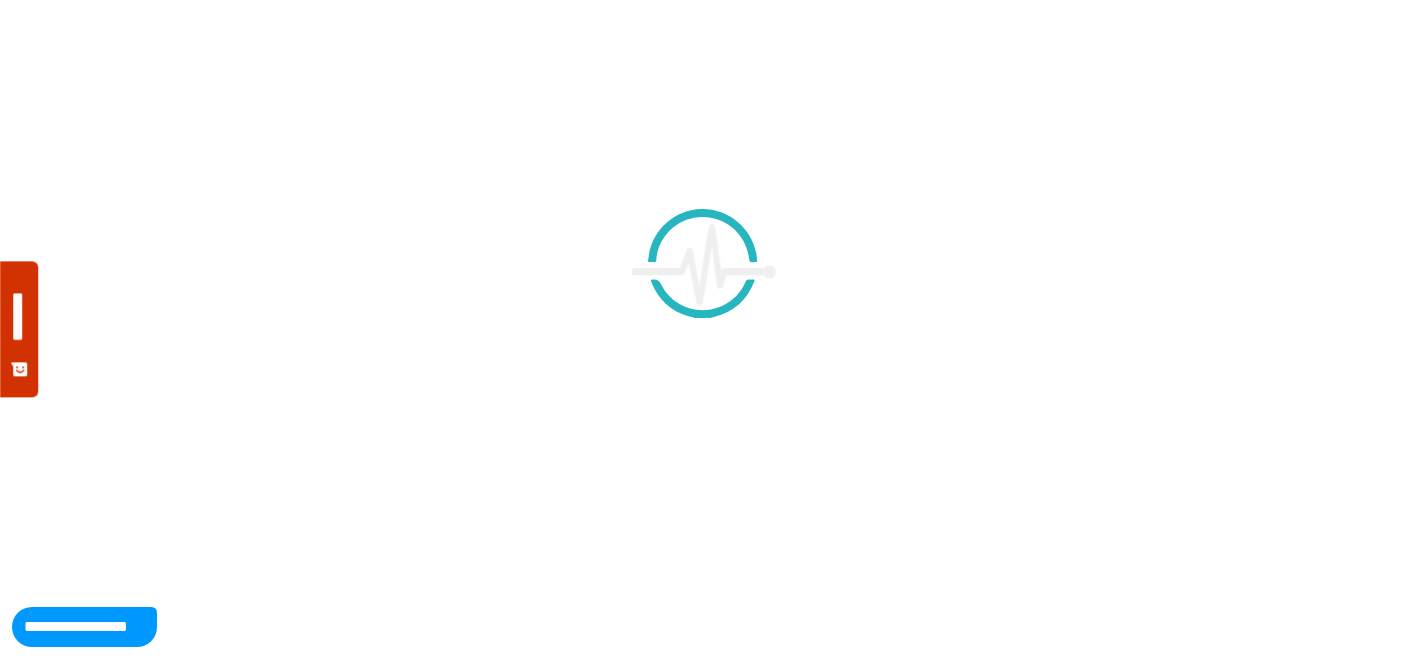 scroll, scrollTop: 0, scrollLeft: 0, axis: both 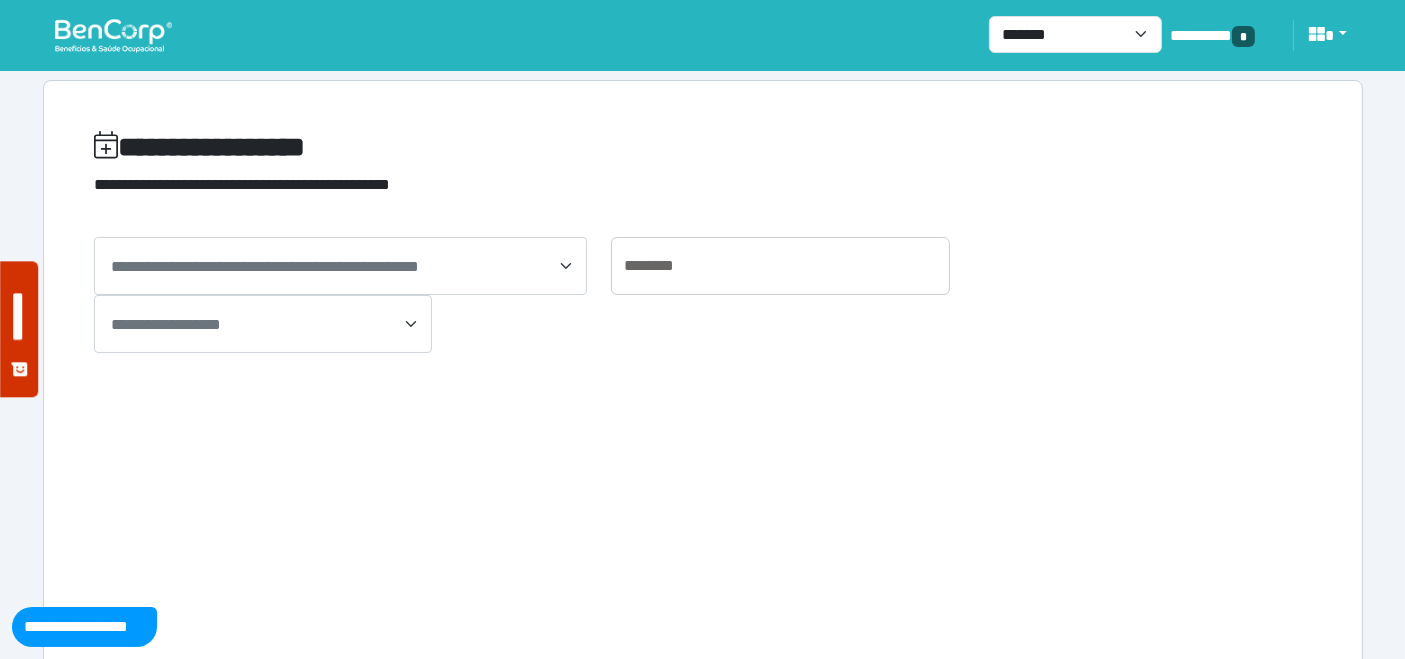click at bounding box center (113, 35) 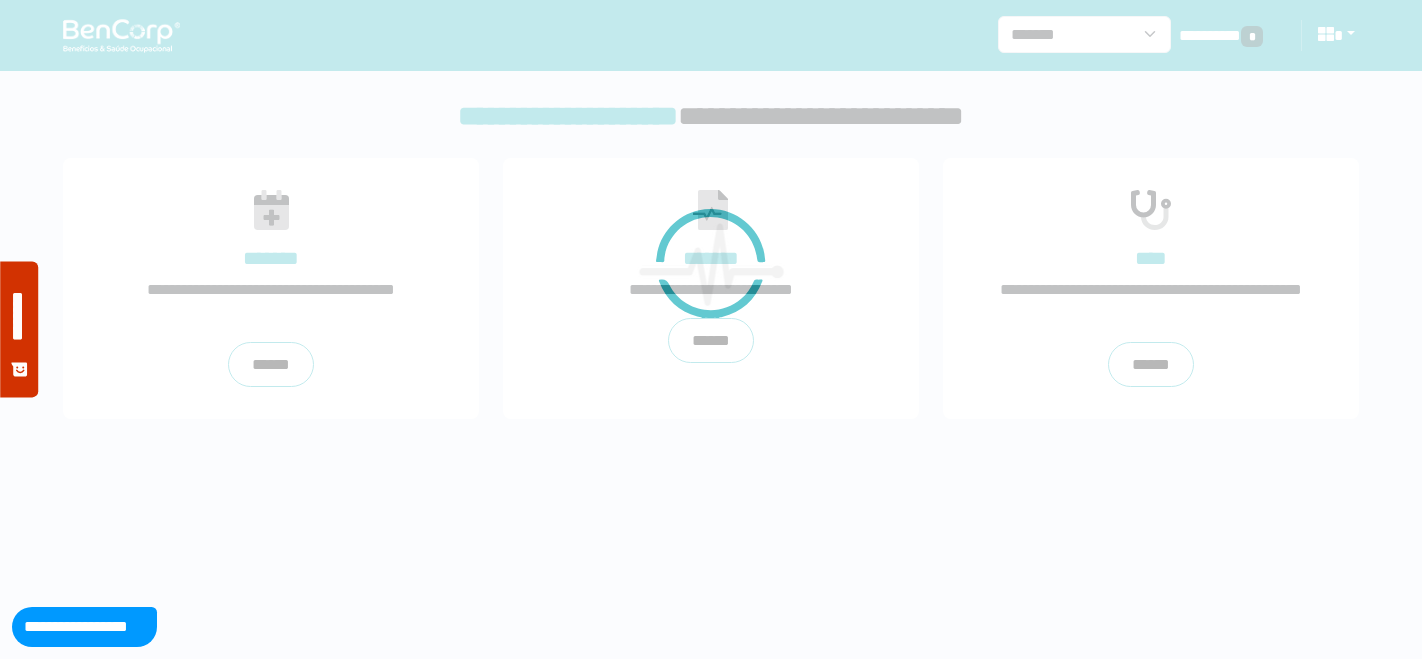 scroll, scrollTop: 0, scrollLeft: 0, axis: both 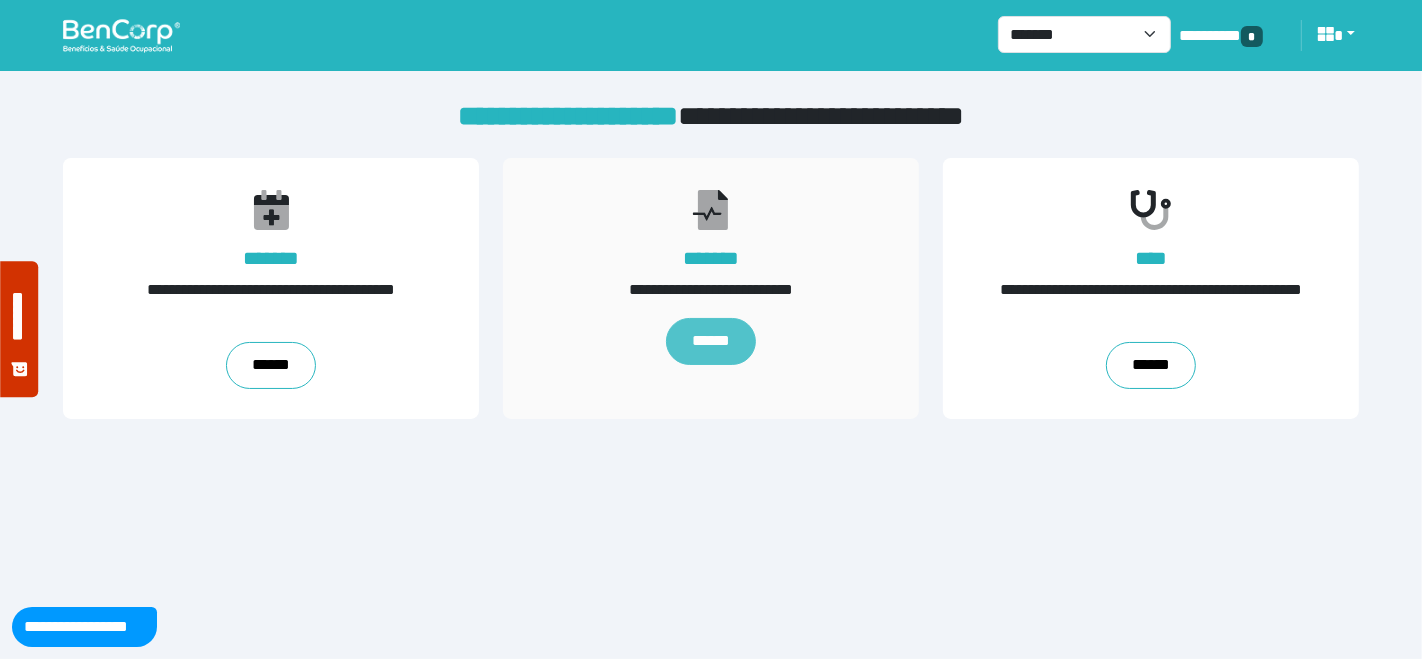 click on "******" at bounding box center [711, 342] 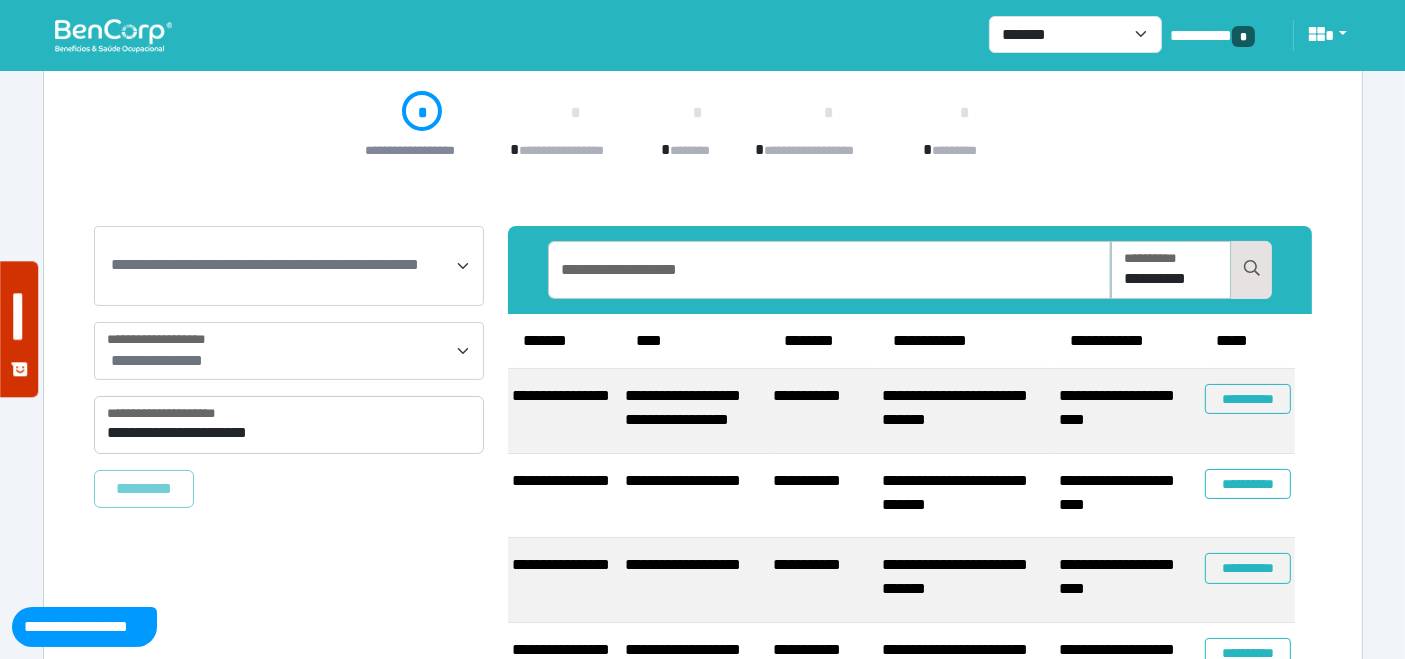scroll, scrollTop: 211, scrollLeft: 0, axis: vertical 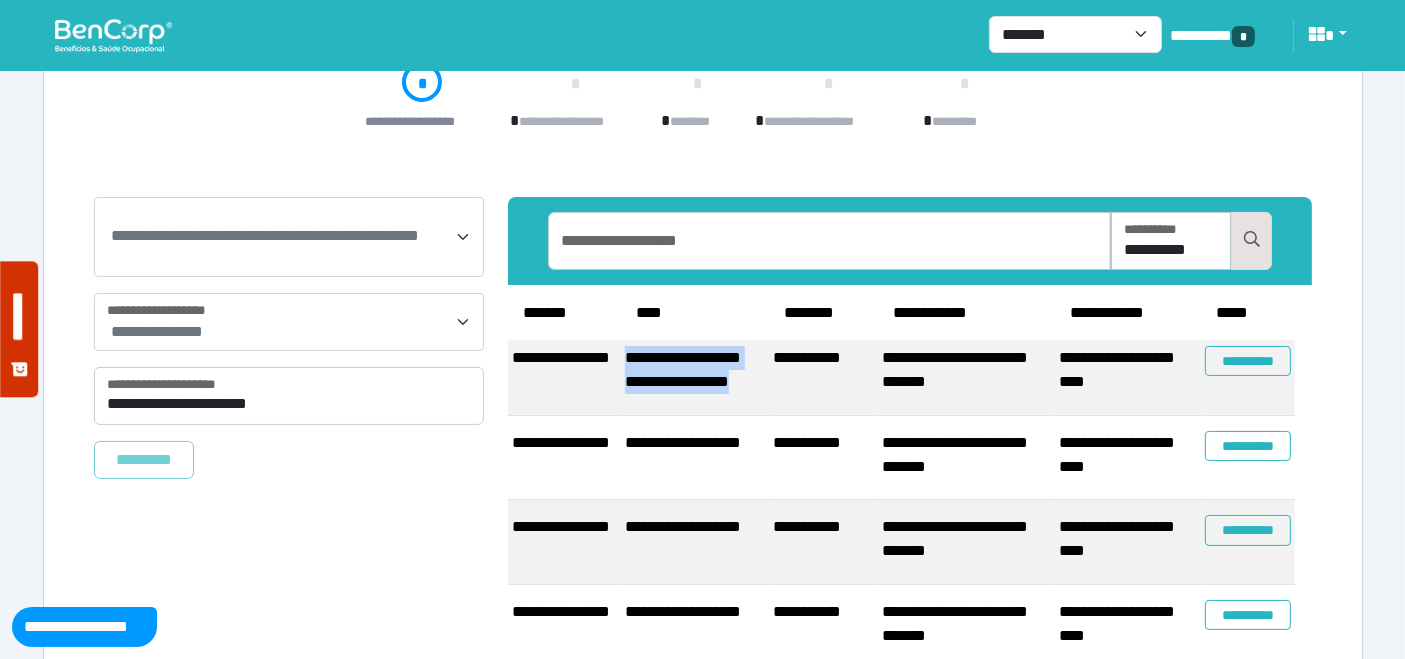 drag, startPoint x: 697, startPoint y: 402, endPoint x: 618, endPoint y: 371, distance: 84.8646 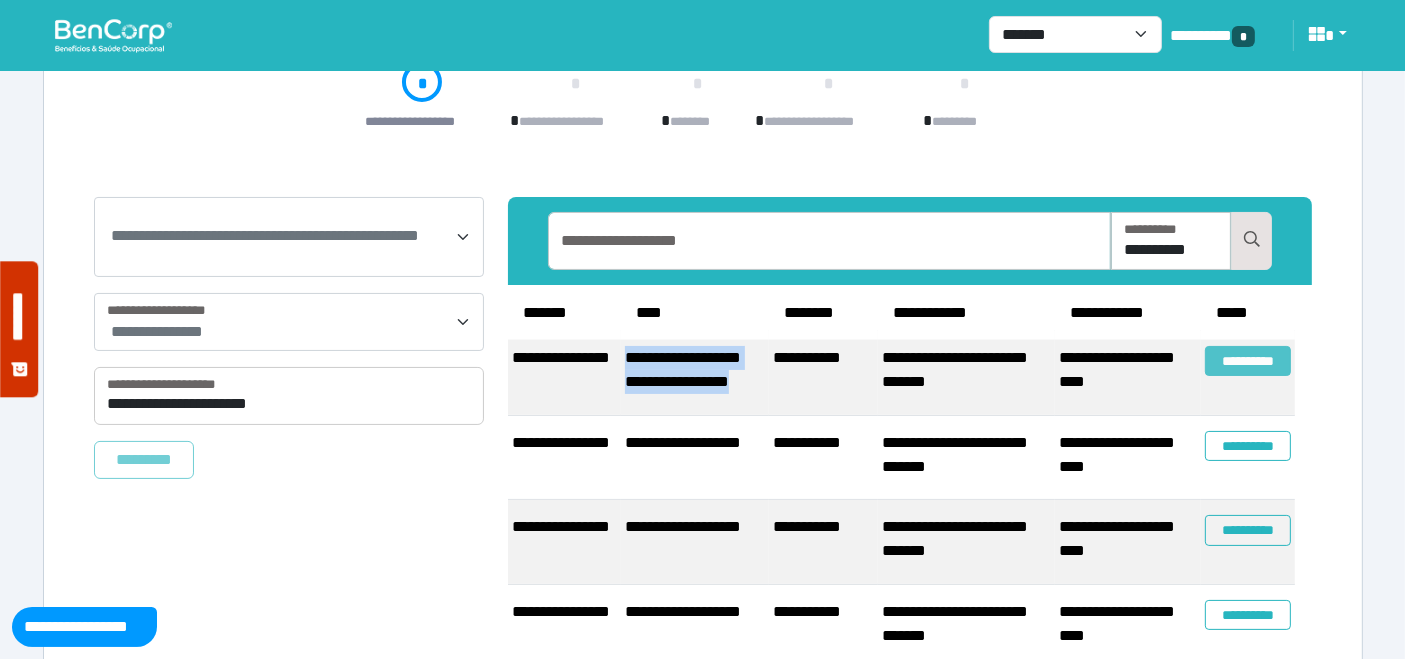 click on "**********" at bounding box center [1248, 361] 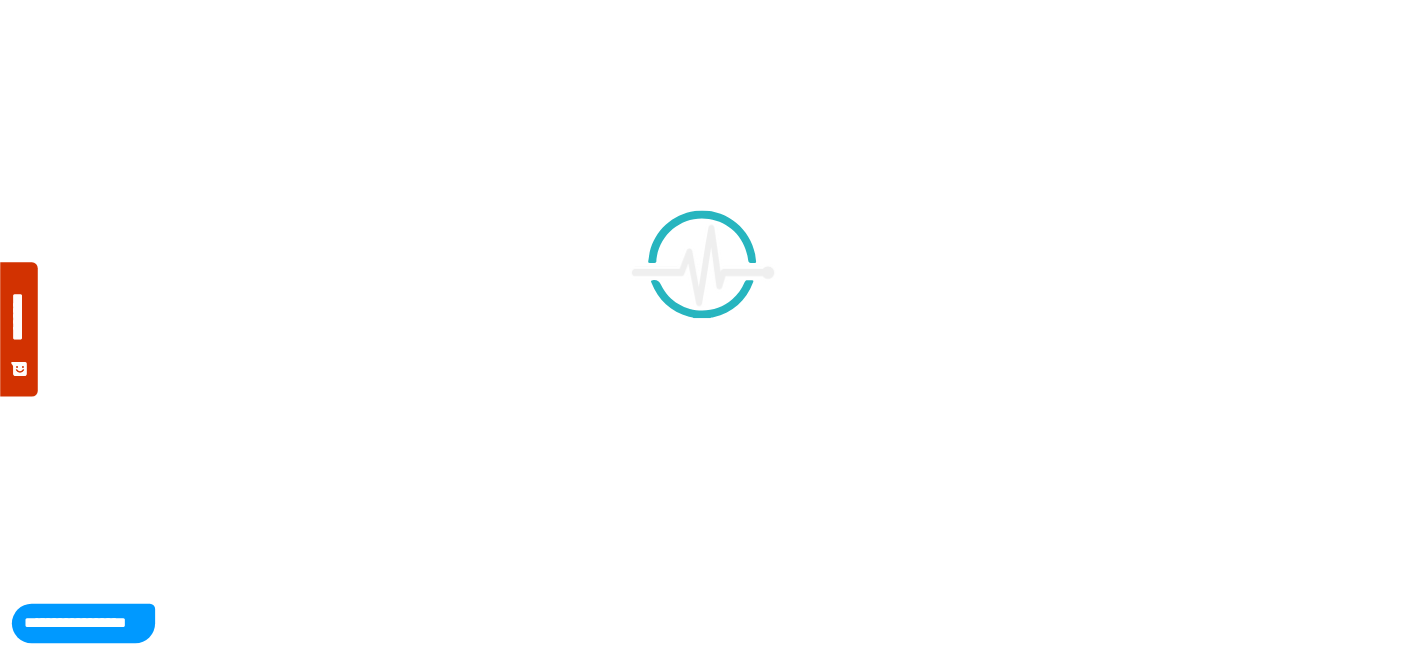 scroll, scrollTop: 0, scrollLeft: 0, axis: both 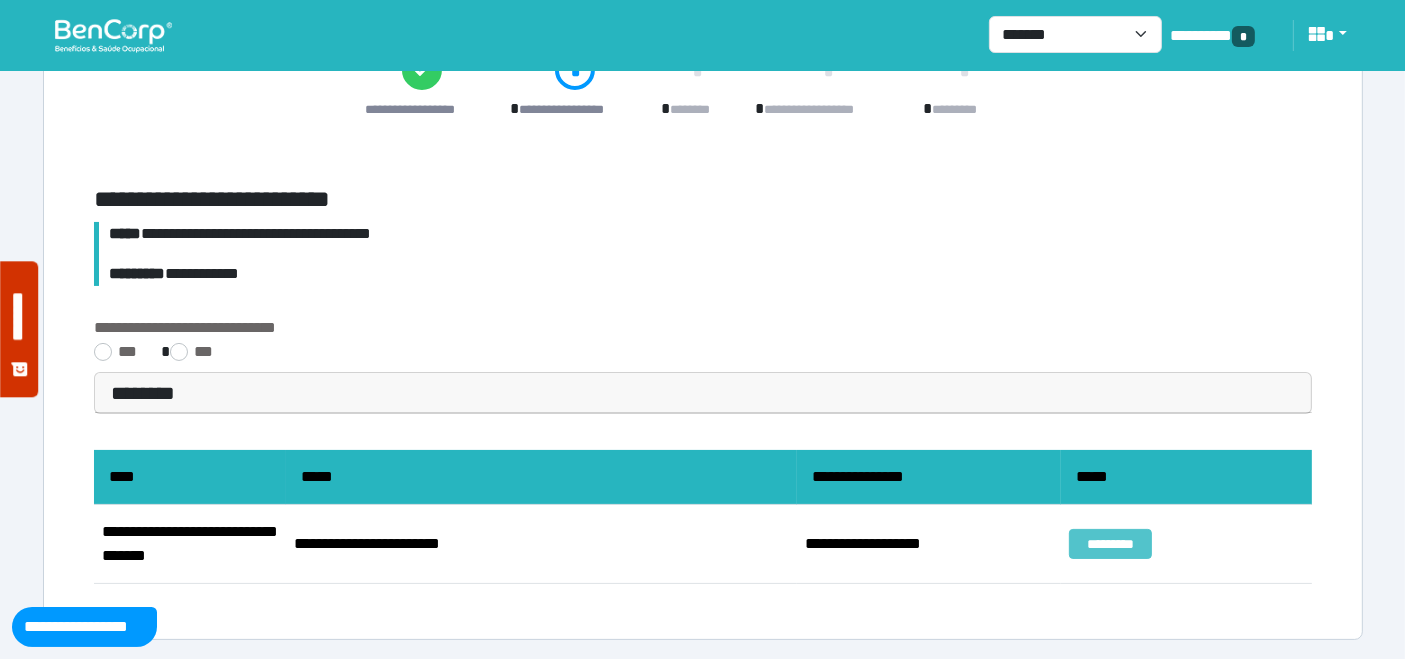 click on "*********" at bounding box center (1110, 544) 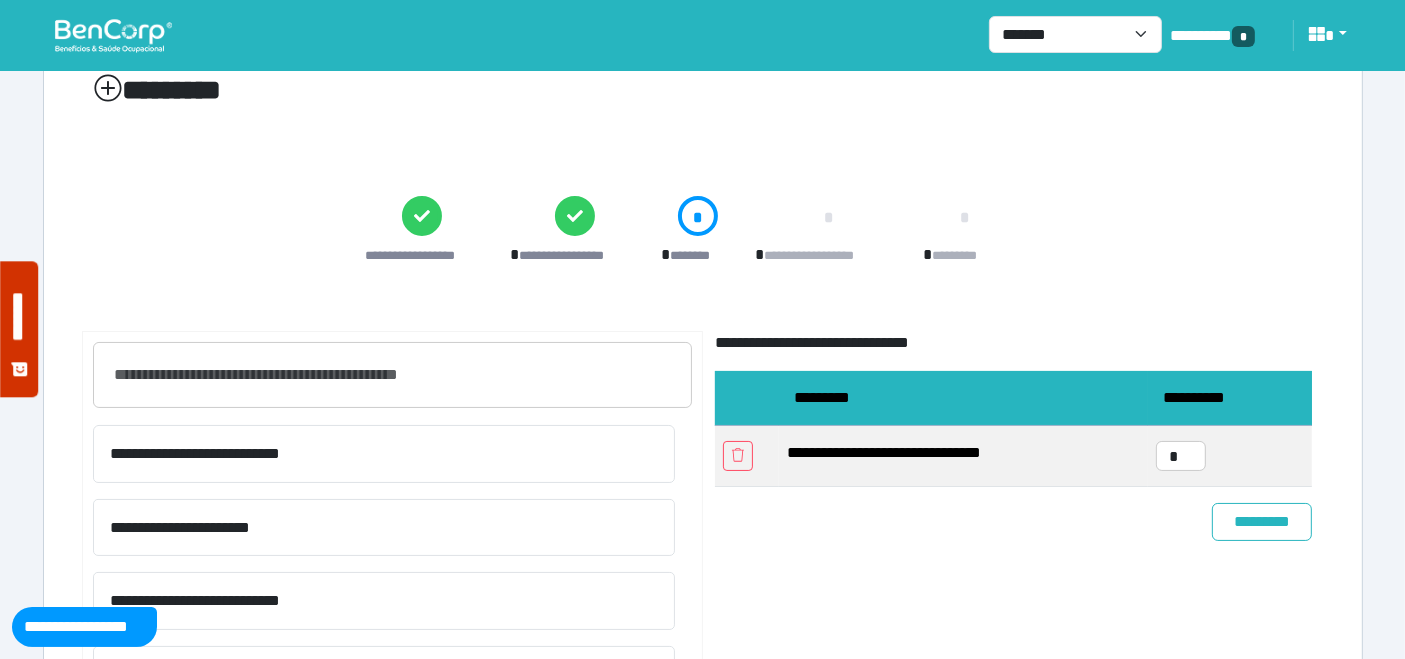 scroll, scrollTop: 111, scrollLeft: 0, axis: vertical 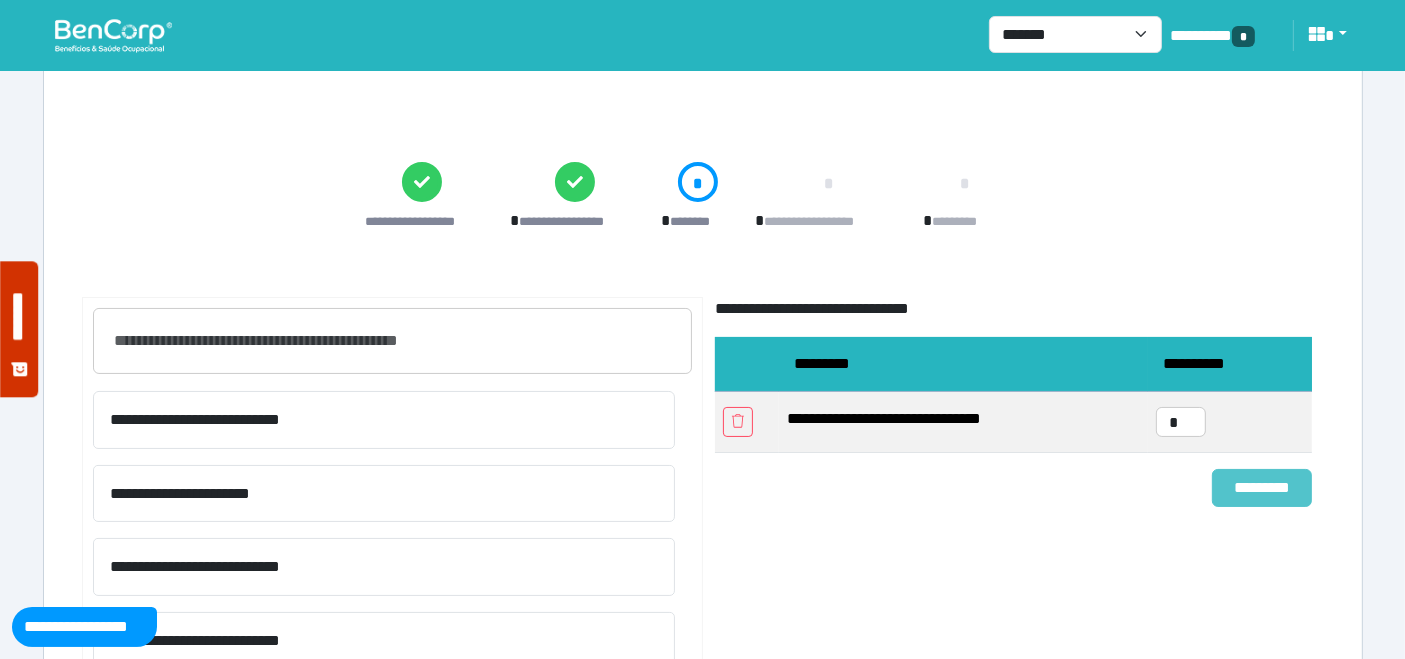 click on "*********" at bounding box center [1262, 487] 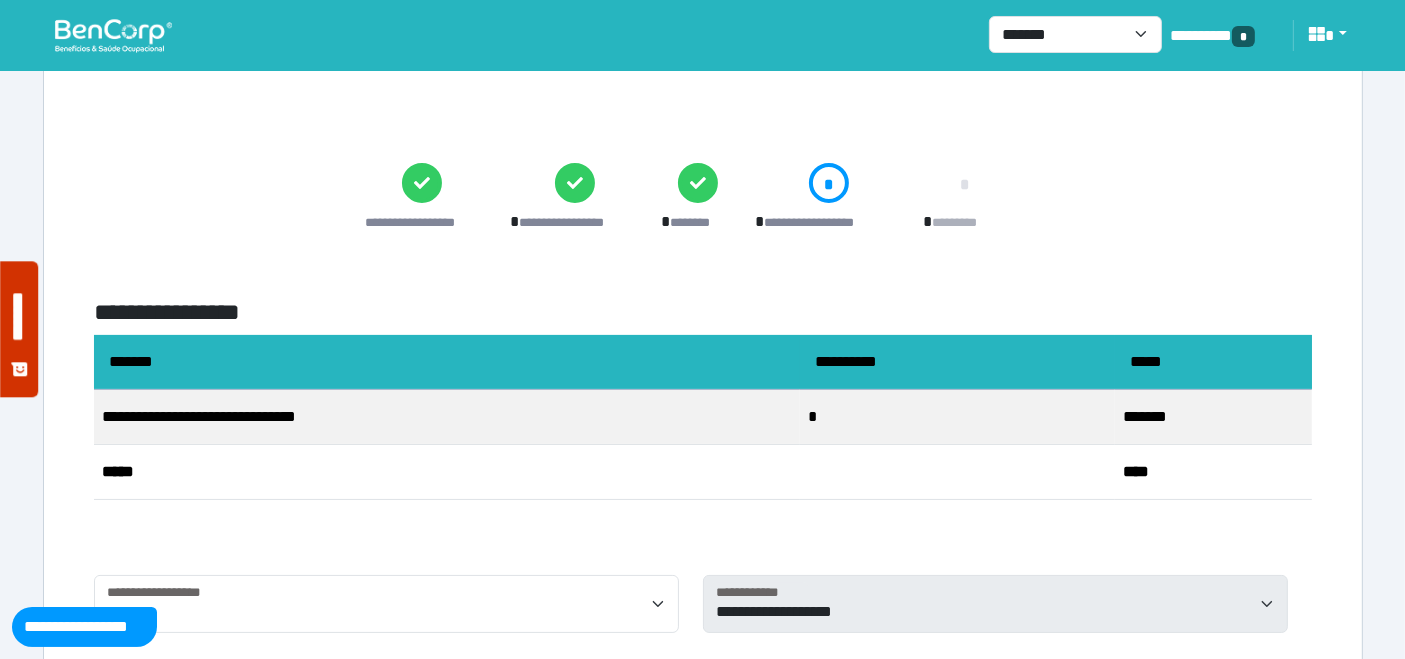 scroll, scrollTop: 444, scrollLeft: 0, axis: vertical 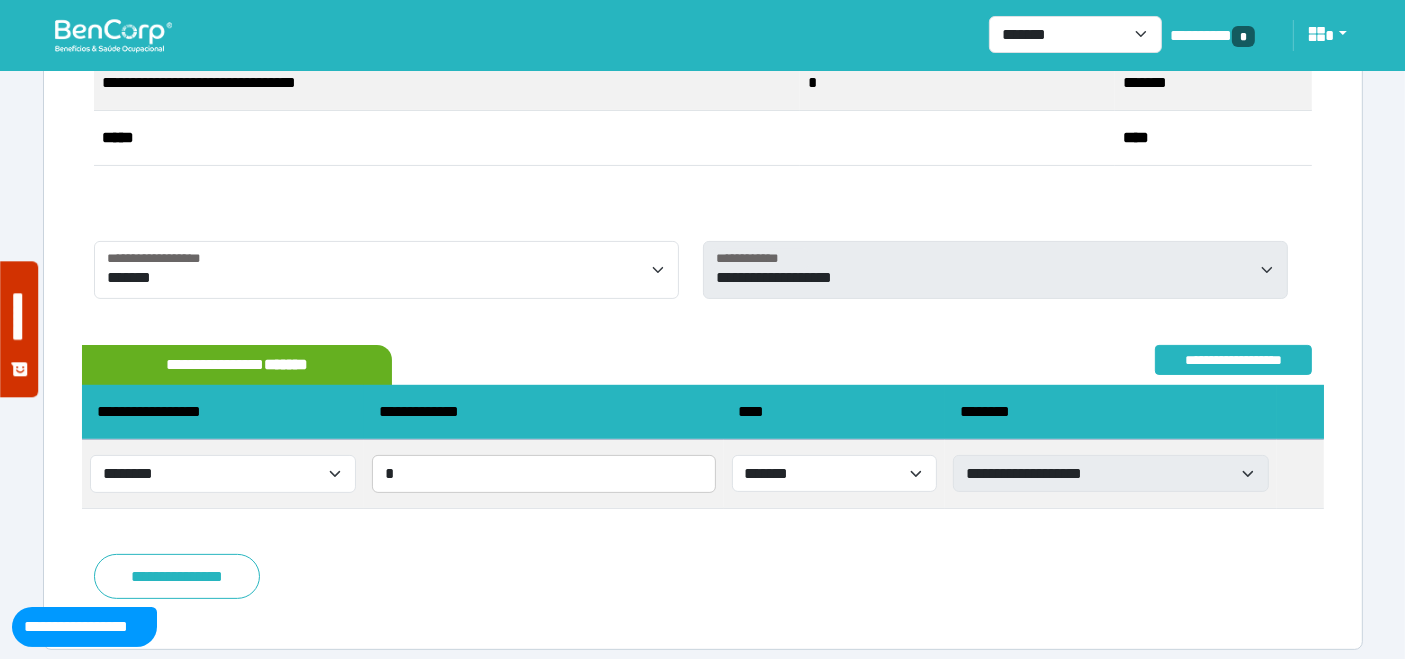 click on "**********" at bounding box center (177, 576) 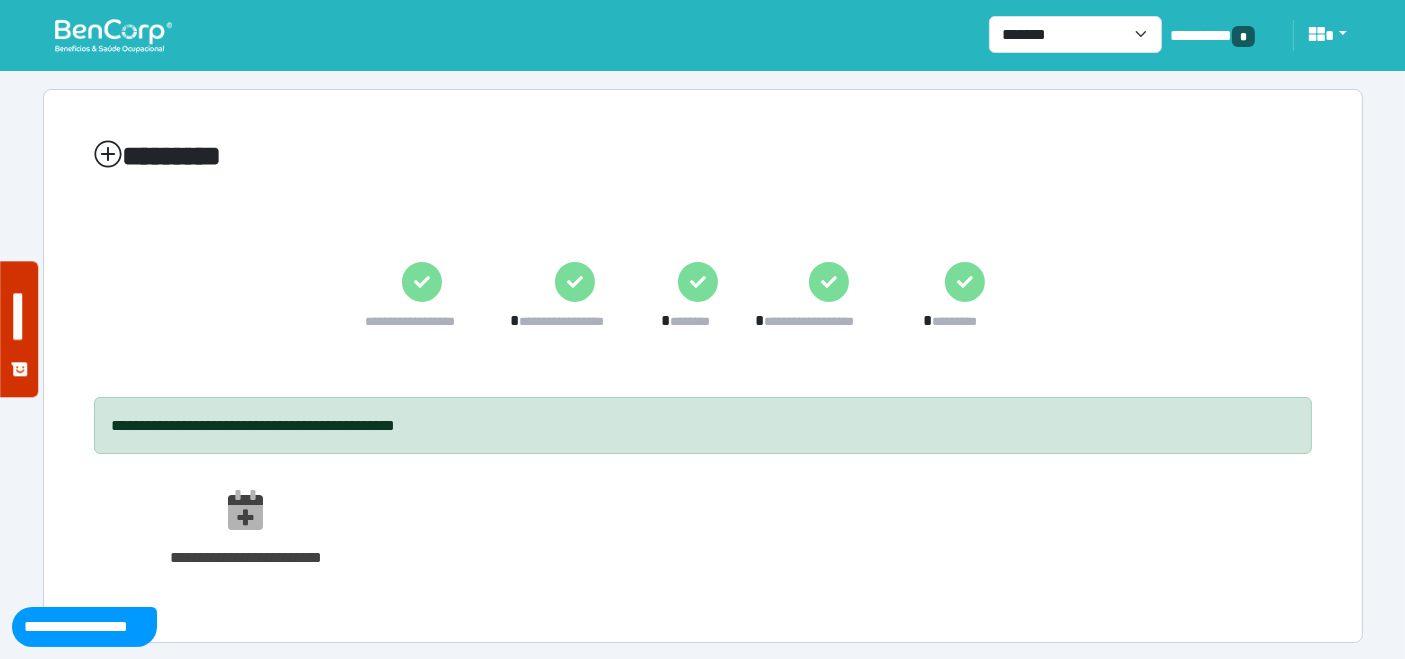 scroll, scrollTop: 14, scrollLeft: 0, axis: vertical 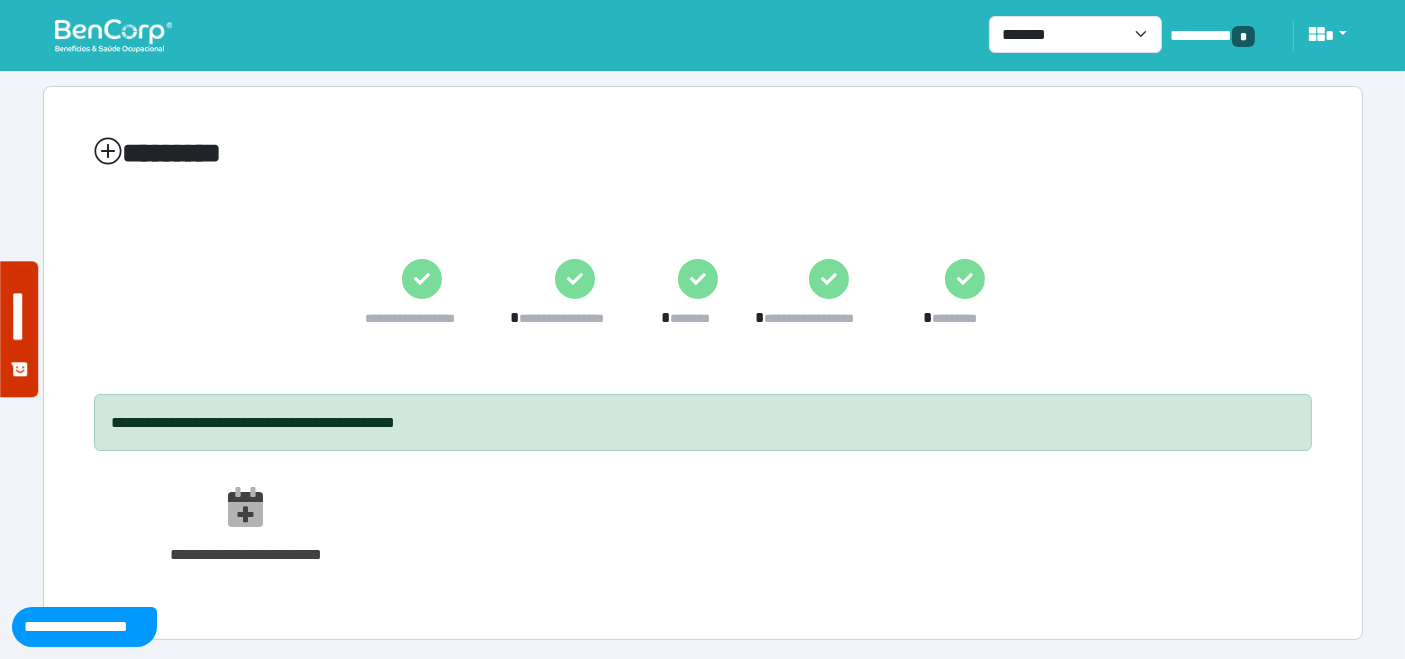 click at bounding box center [113, 35] 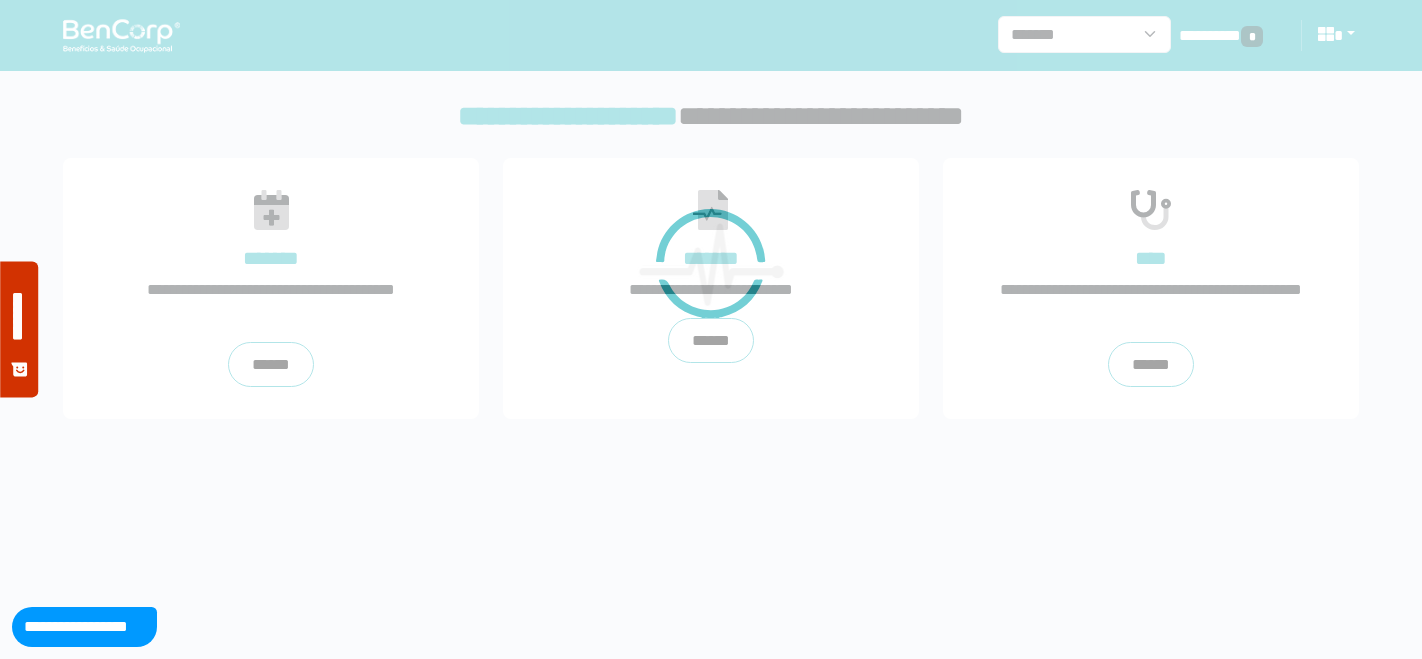 scroll, scrollTop: 0, scrollLeft: 0, axis: both 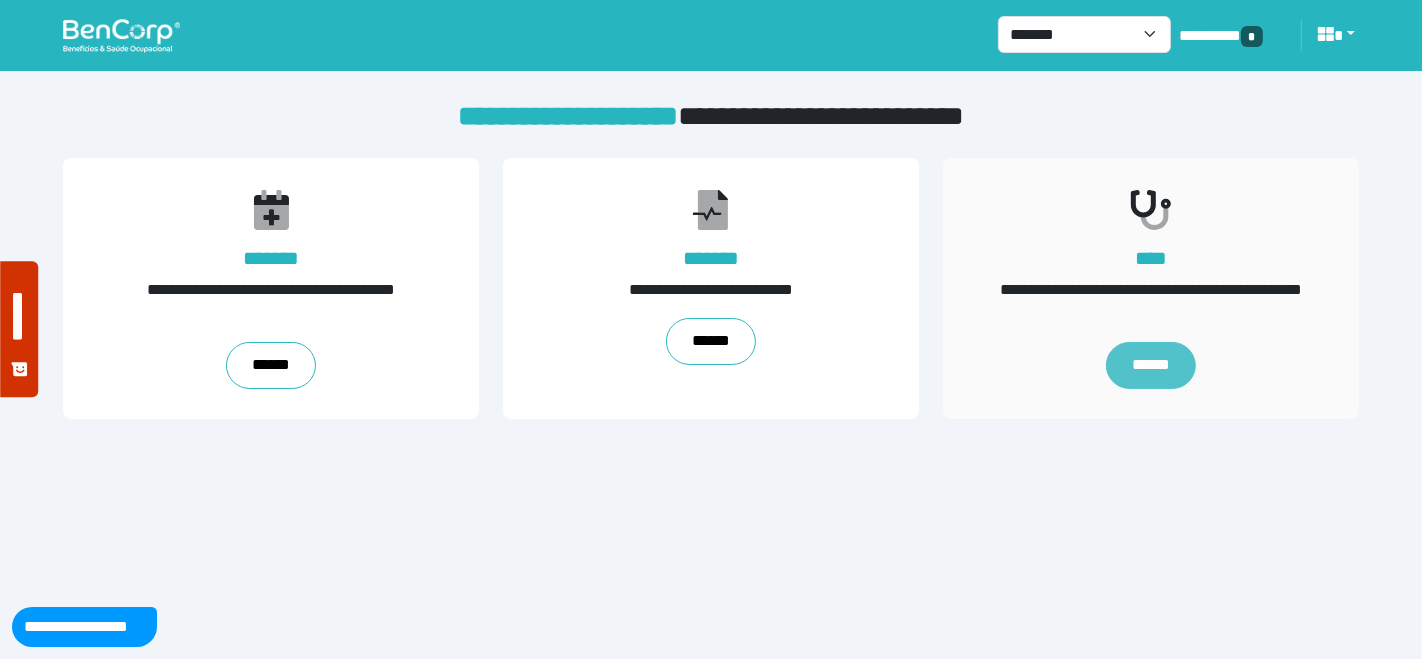 click on "******" at bounding box center [1151, 366] 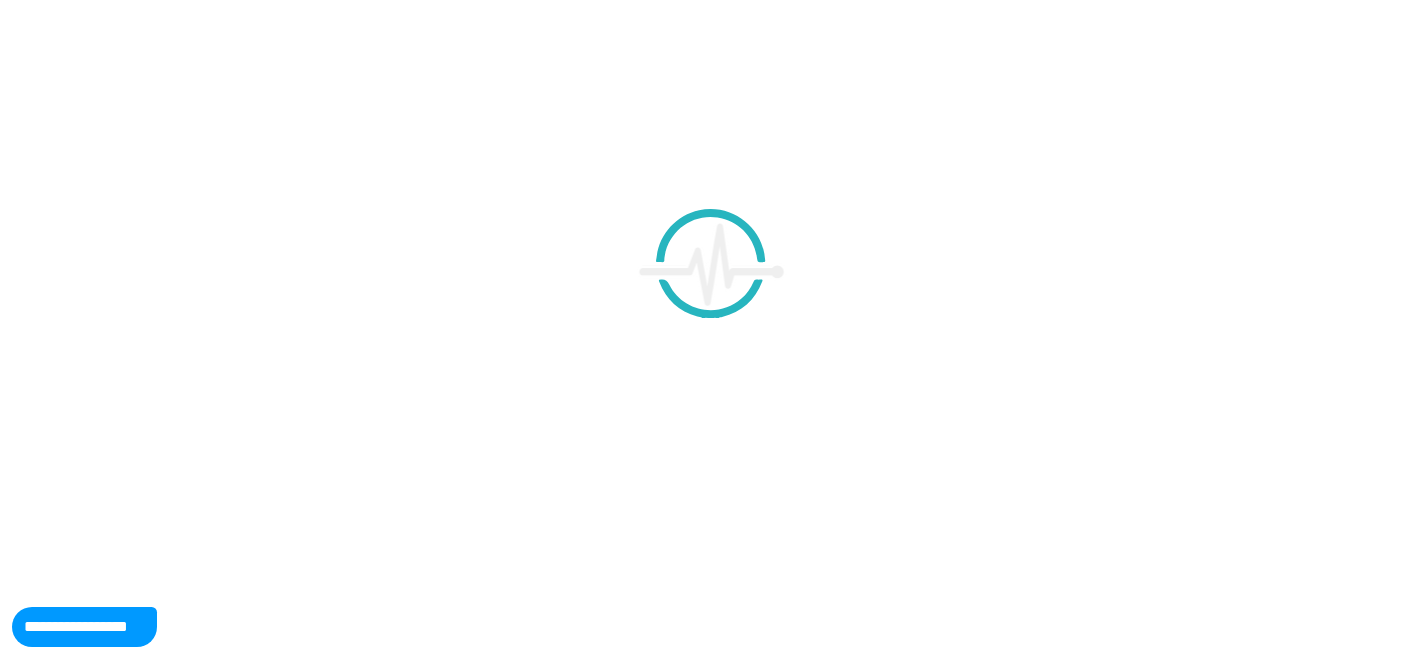 scroll, scrollTop: 0, scrollLeft: 0, axis: both 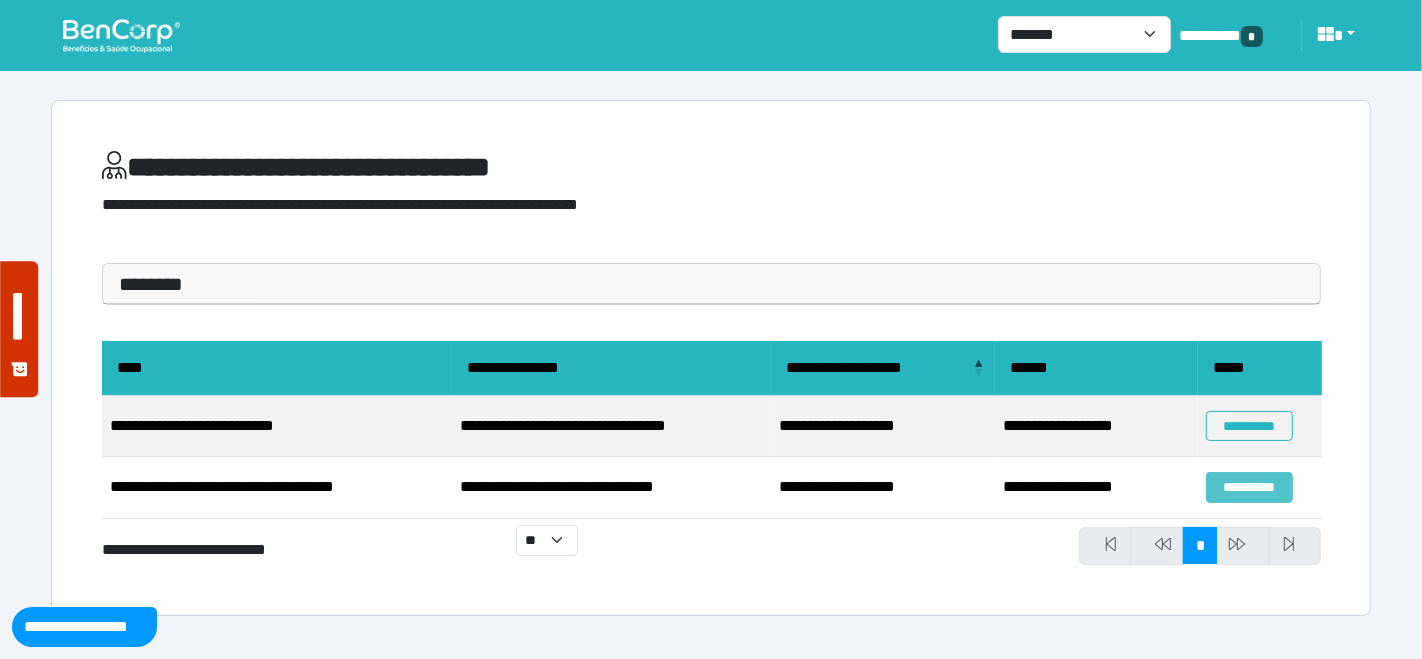 click on "**********" at bounding box center (1249, 487) 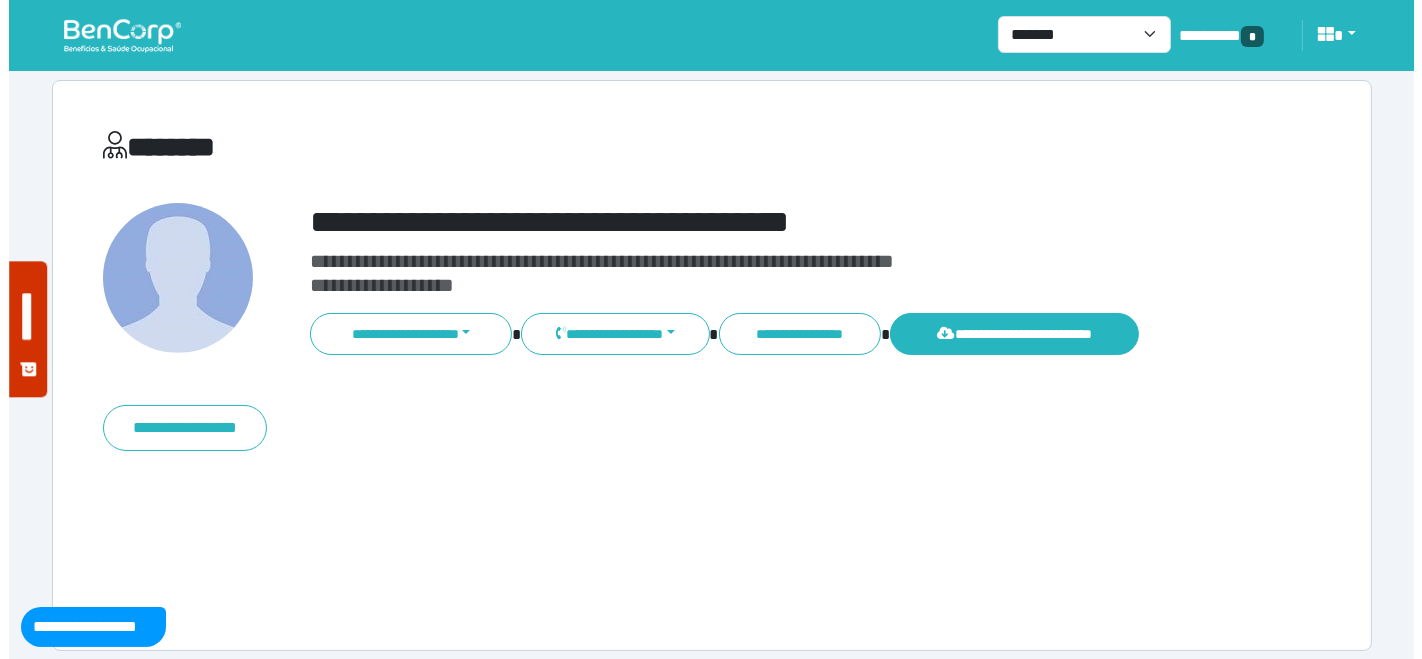scroll, scrollTop: 31, scrollLeft: 0, axis: vertical 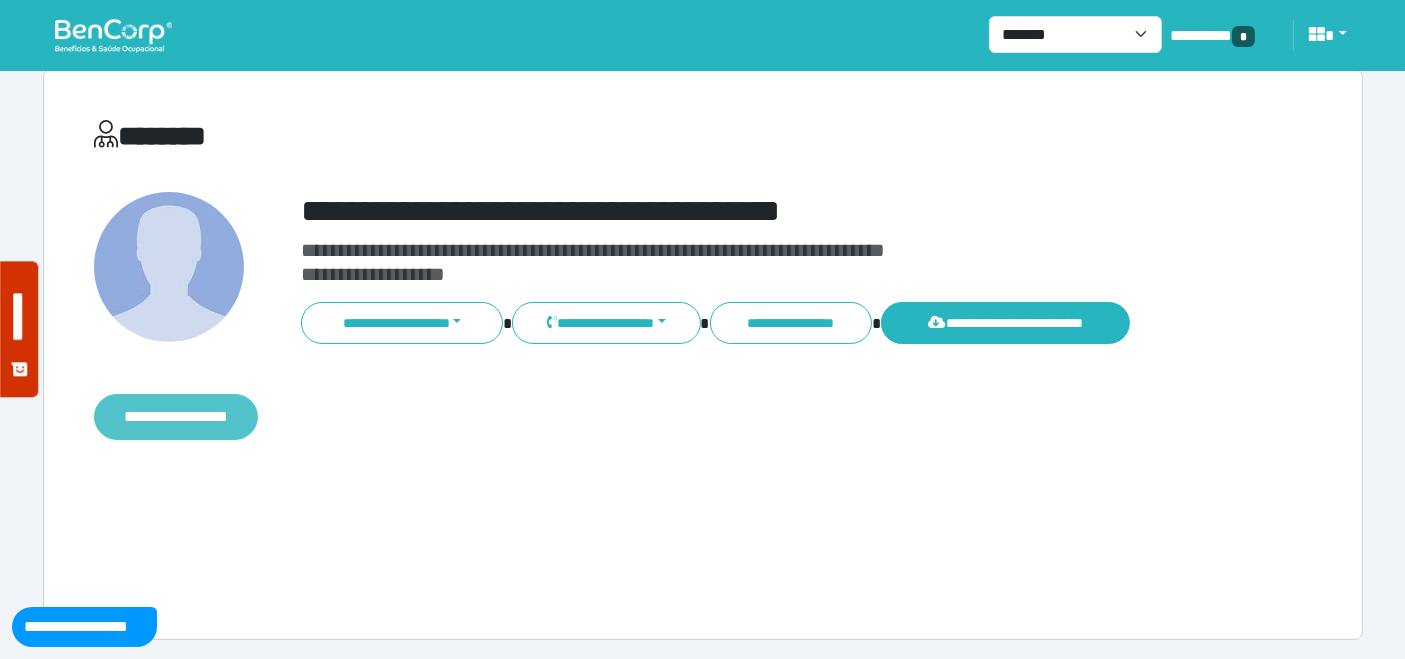 click on "**********" at bounding box center (176, 416) 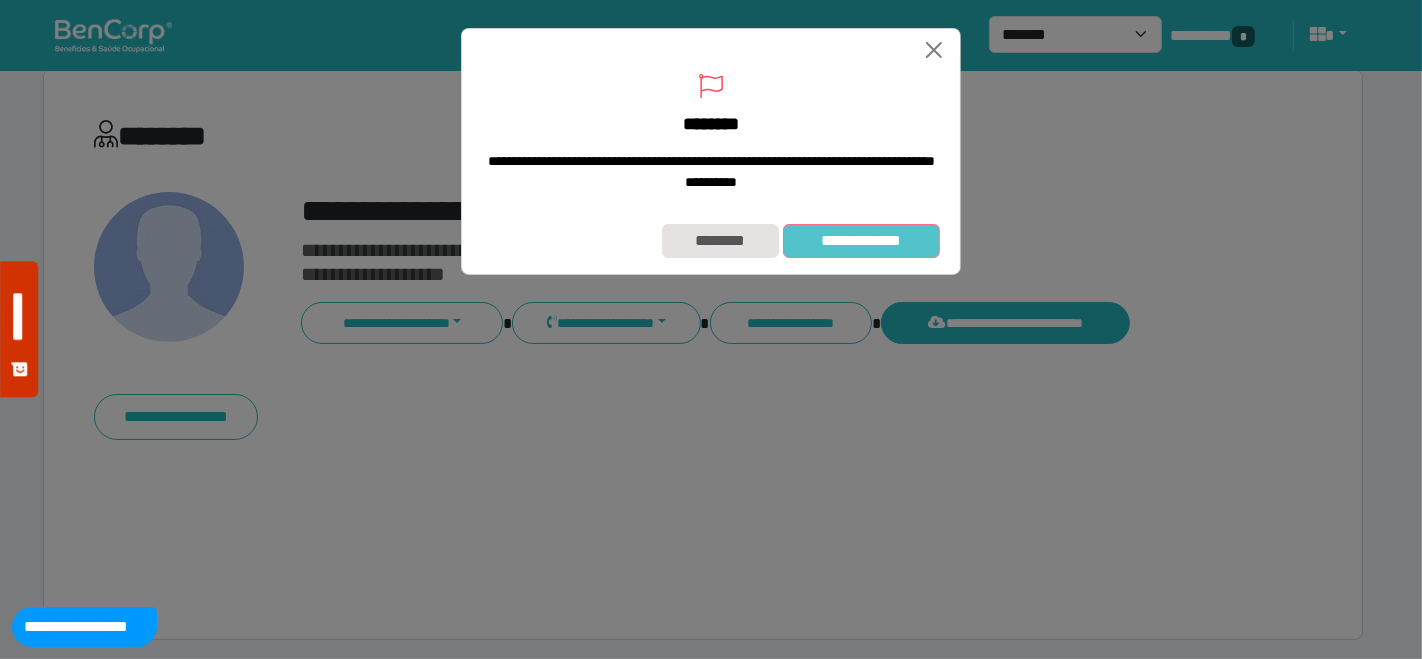 click on "**********" at bounding box center [861, 240] 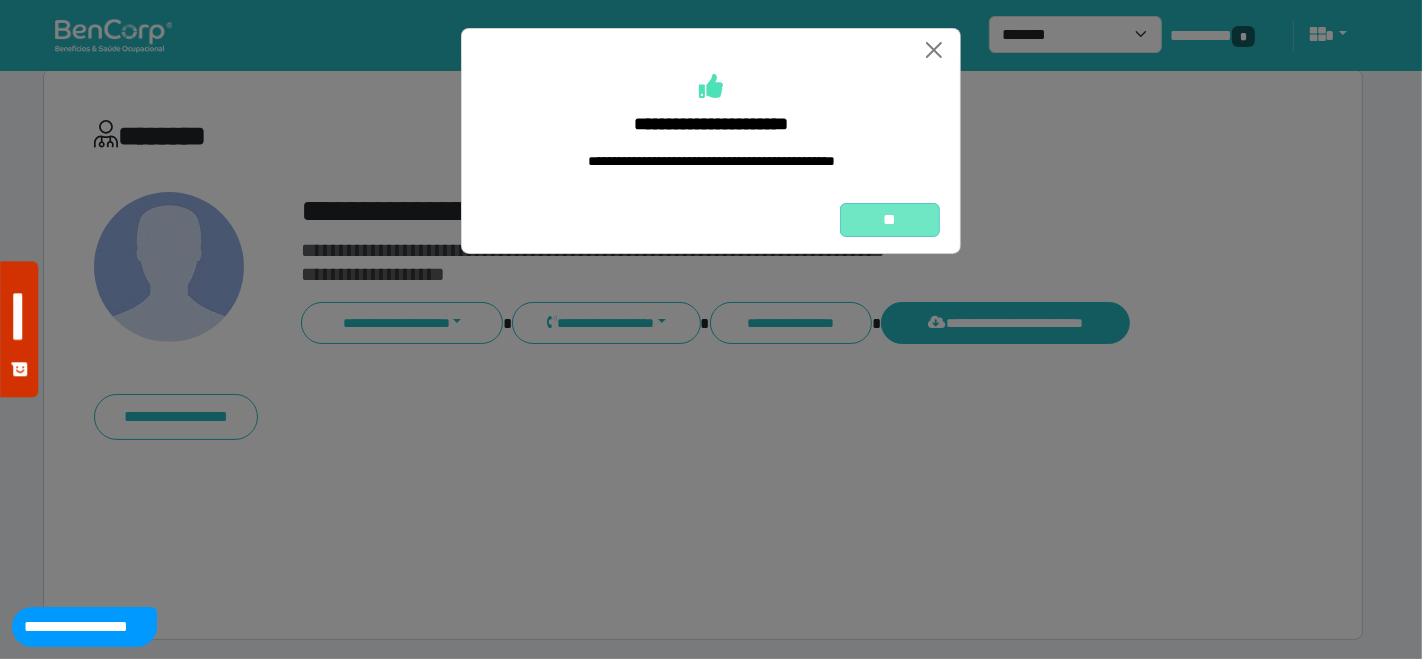 click on "**" at bounding box center (890, 219) 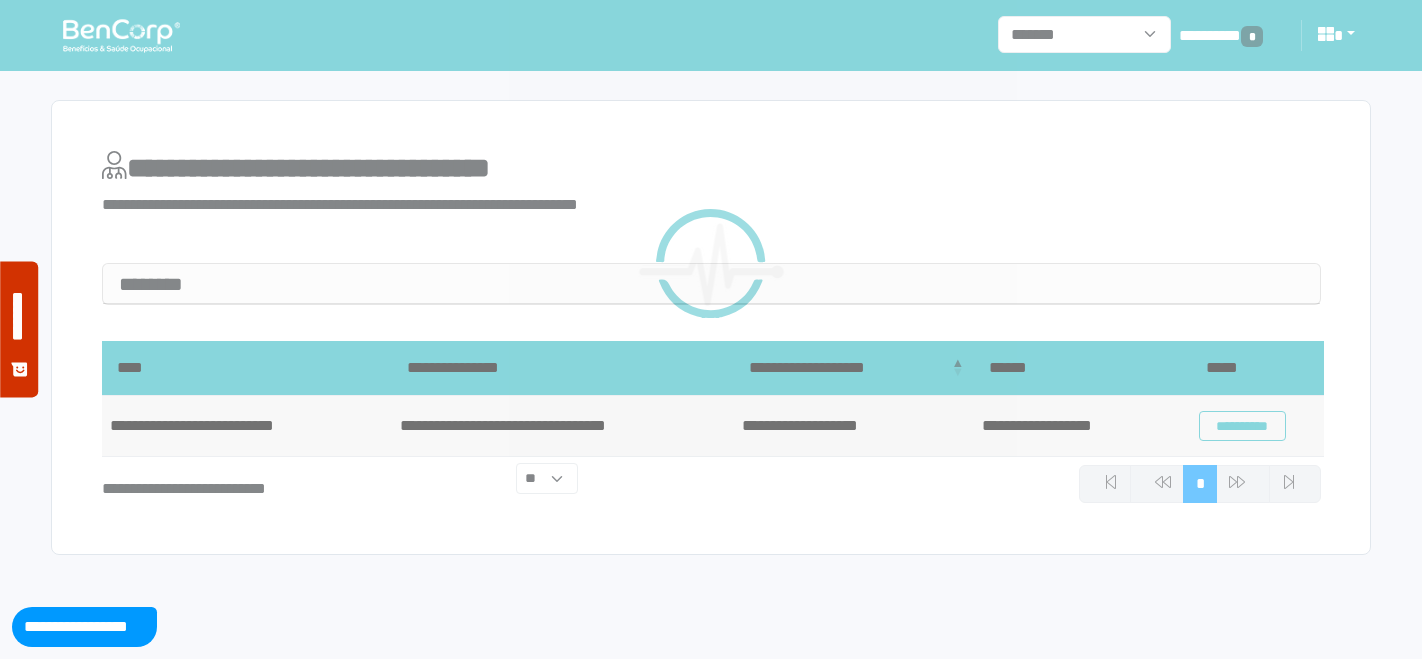 scroll, scrollTop: 0, scrollLeft: 0, axis: both 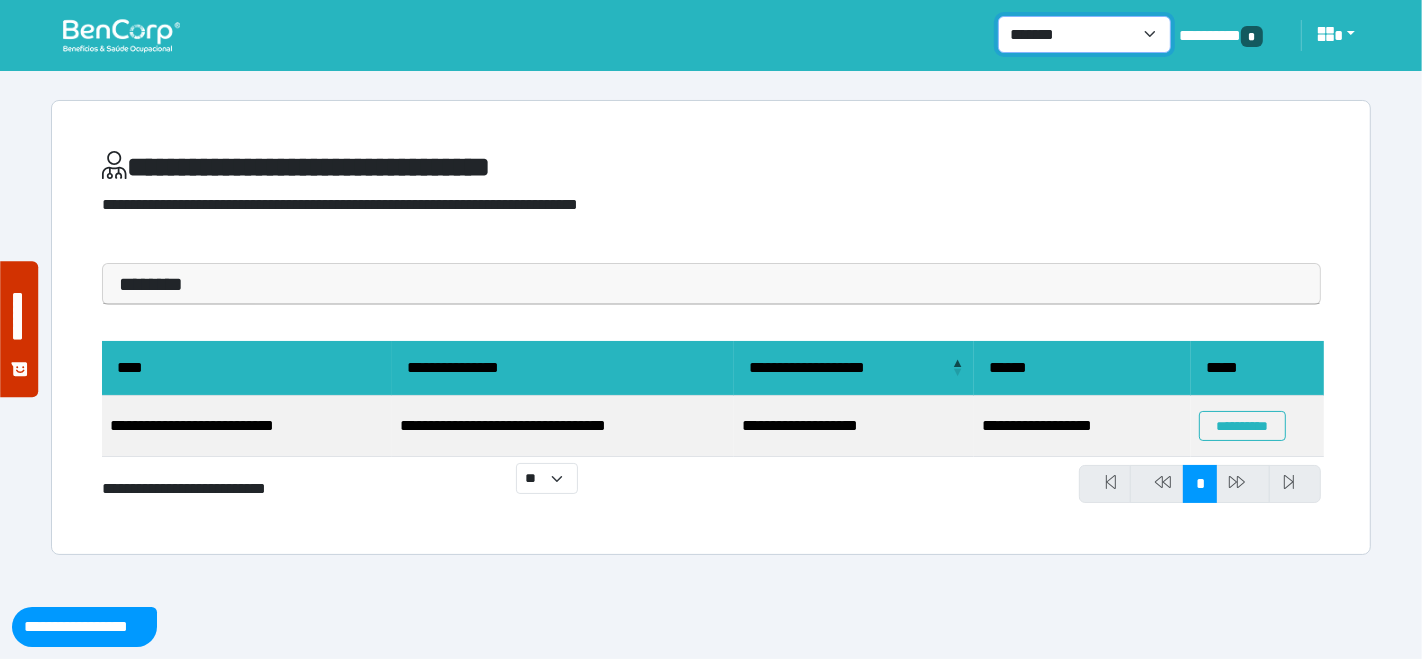 click on "**********" at bounding box center (1084, 34) 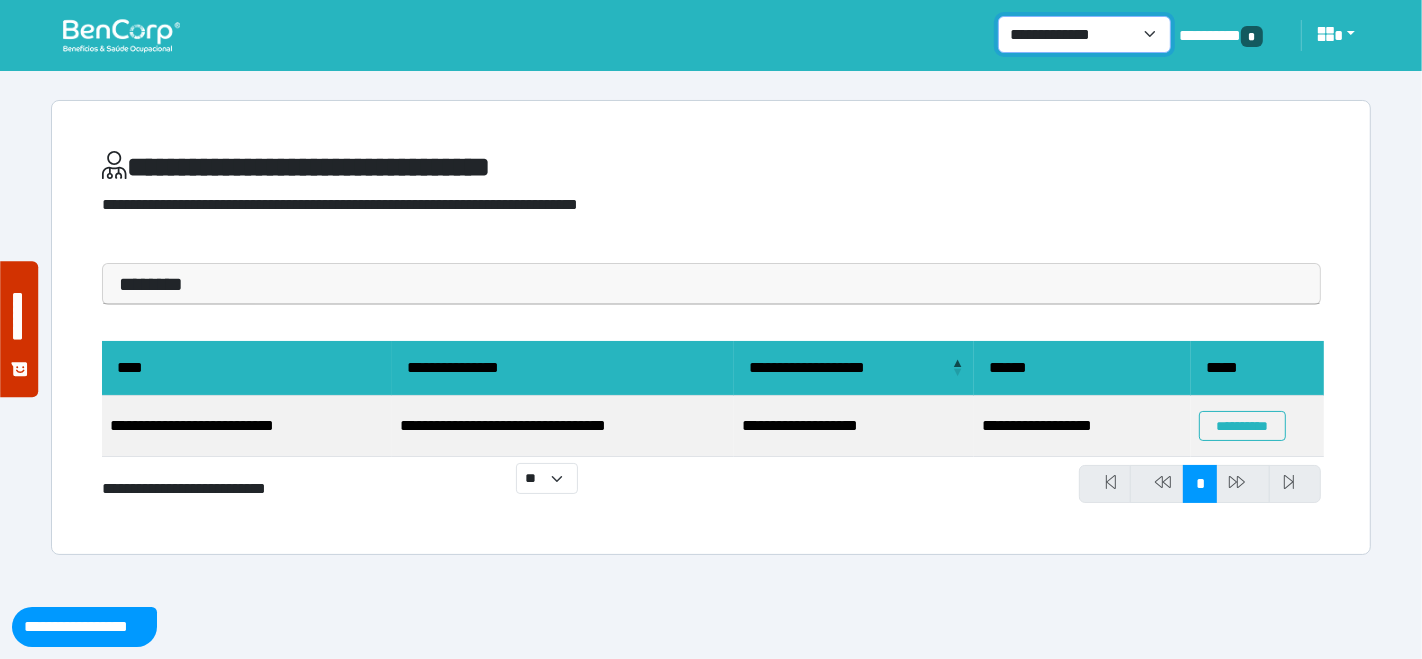click on "**********" at bounding box center (1084, 34) 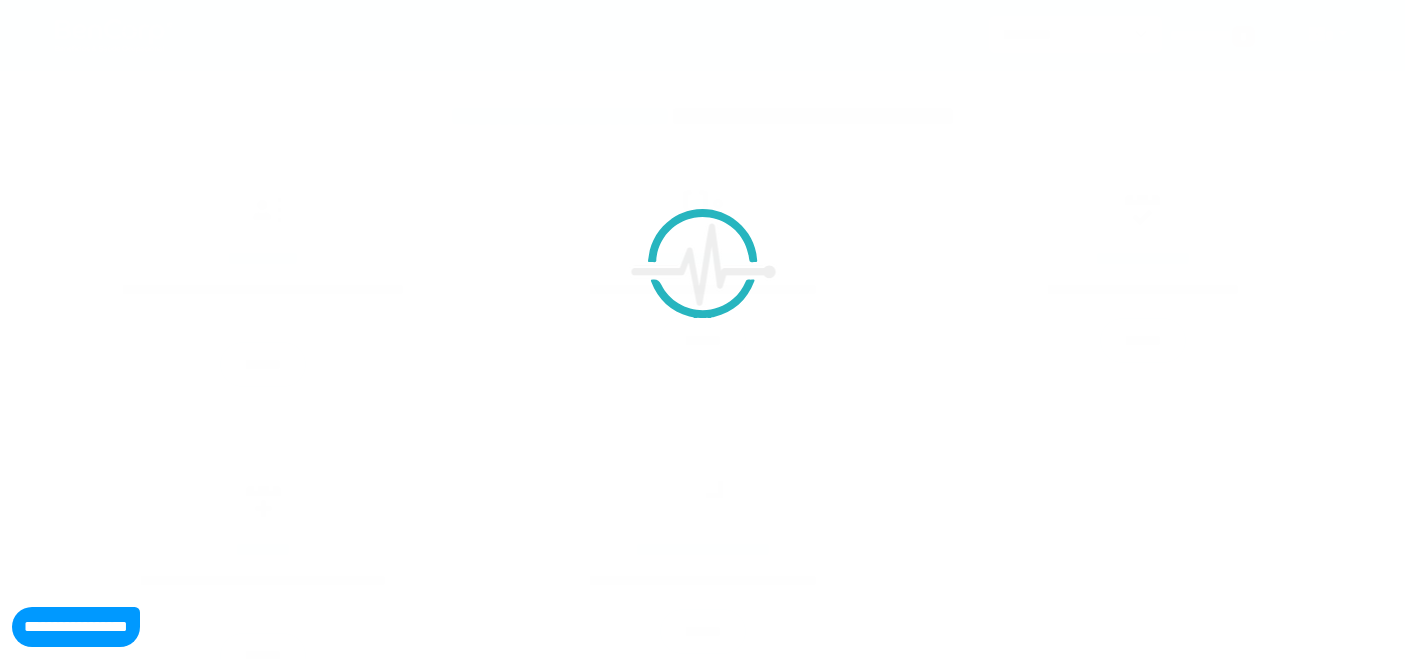 scroll, scrollTop: 0, scrollLeft: 0, axis: both 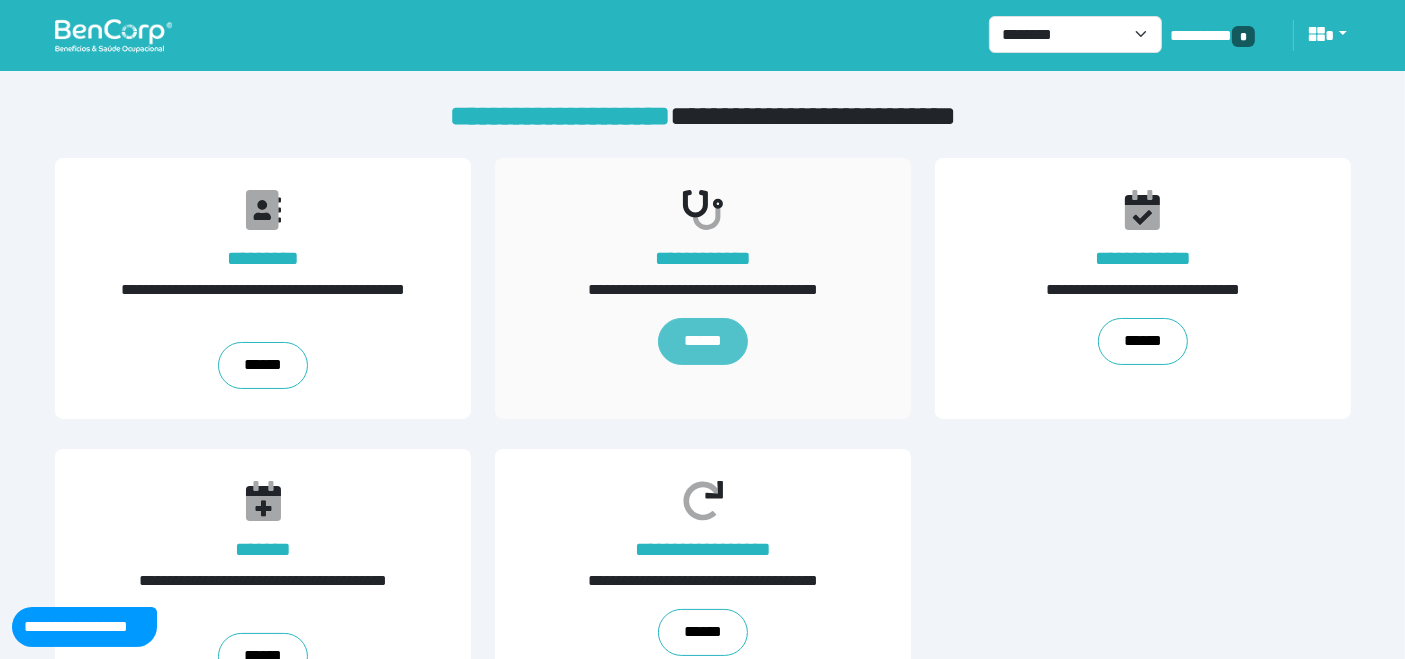 click on "******" at bounding box center (702, 341) 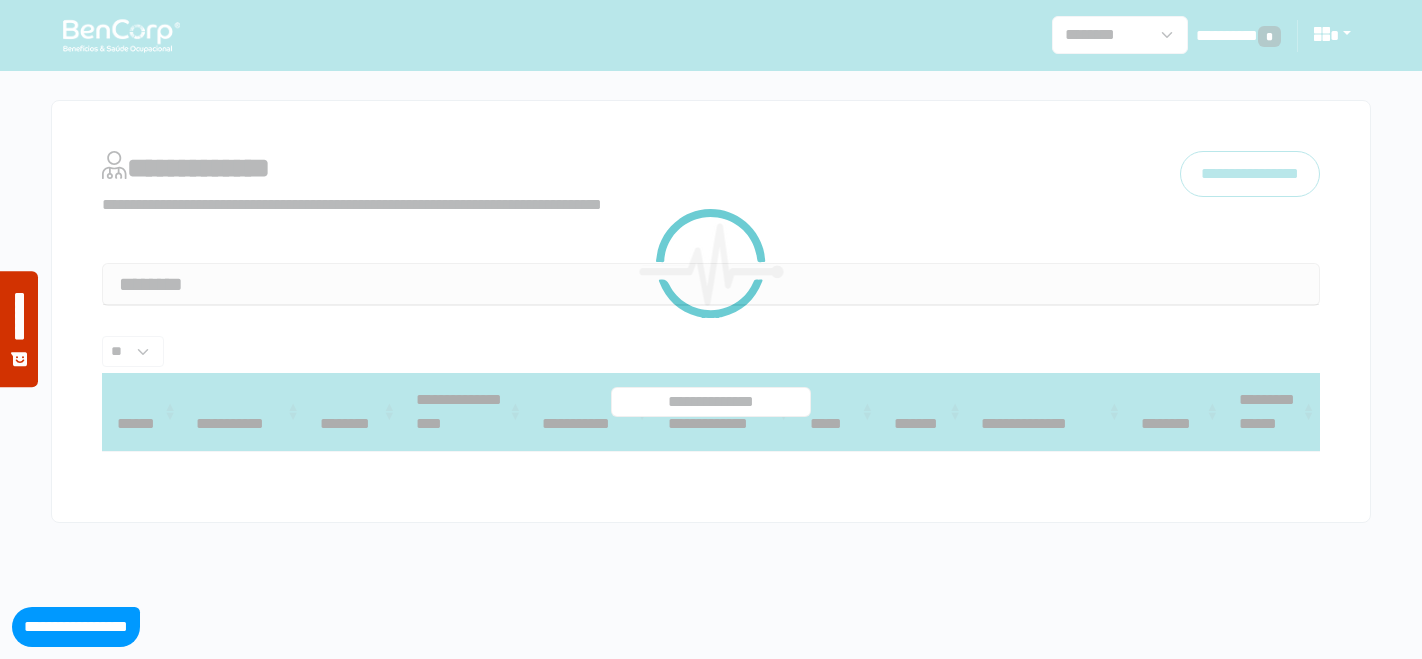 select 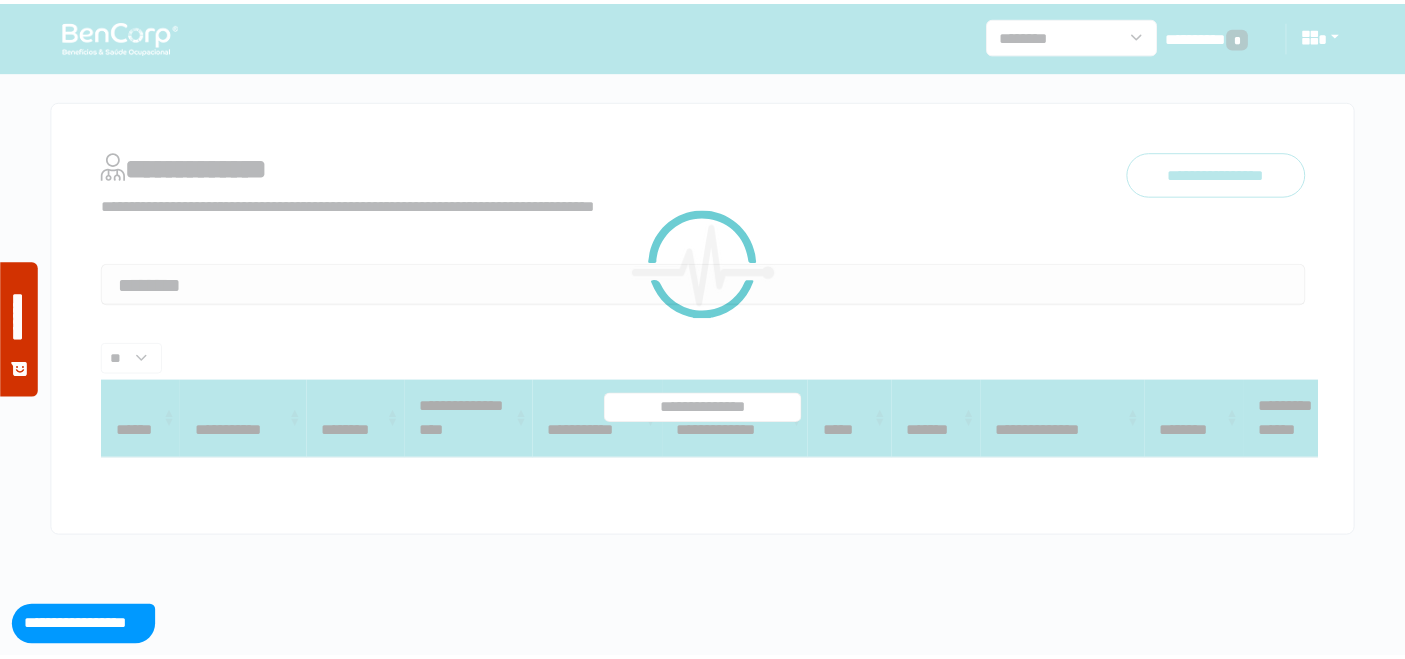 scroll, scrollTop: 0, scrollLeft: 0, axis: both 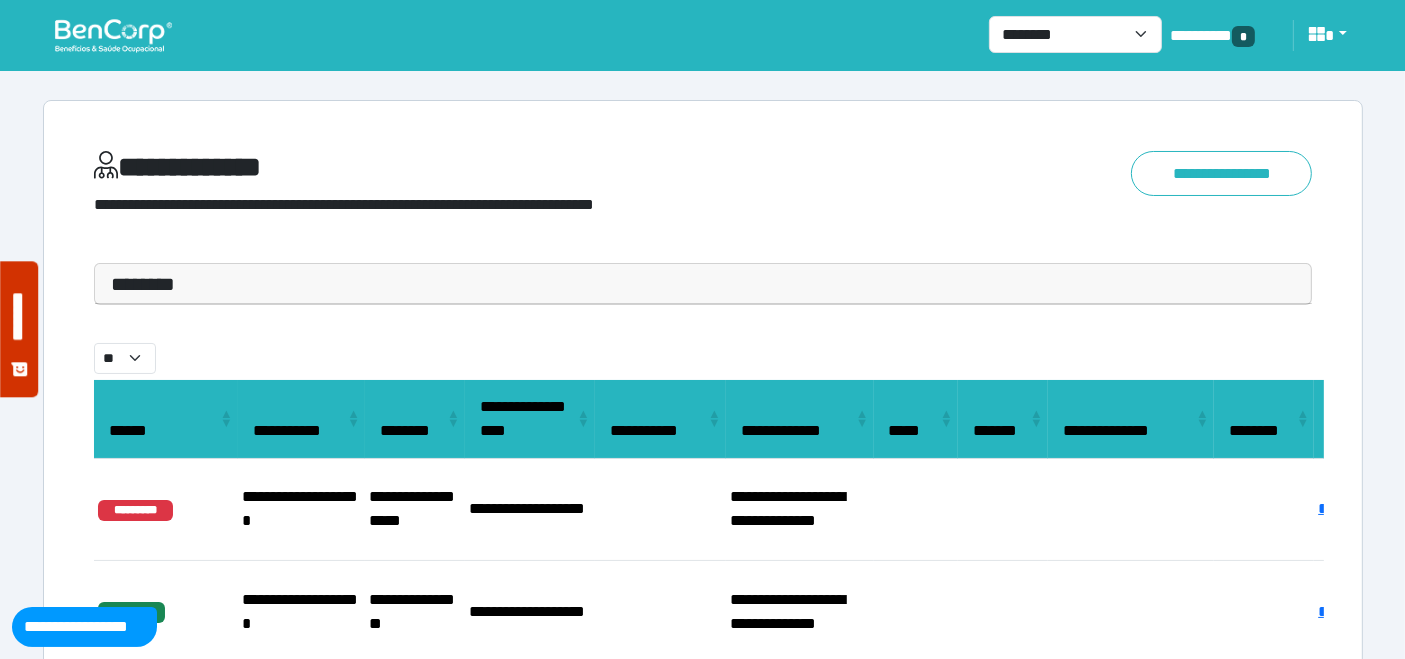 click on "********" at bounding box center (703, 284) 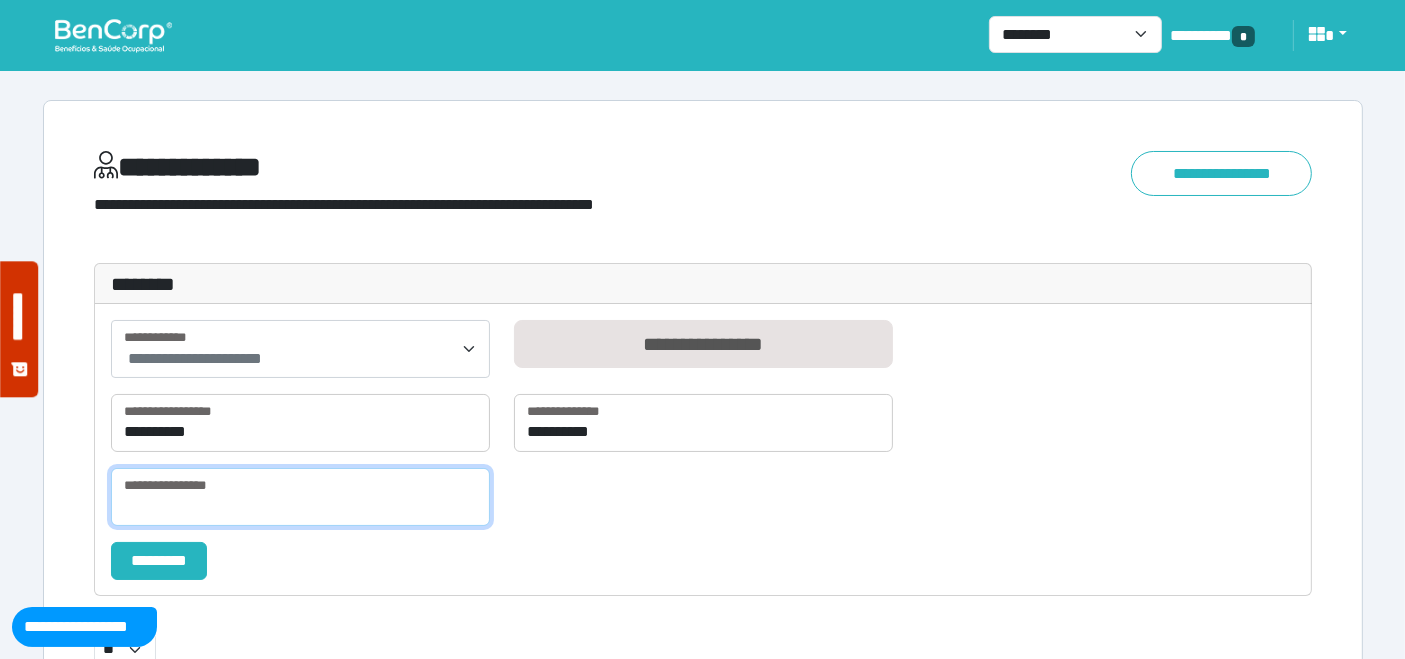 click at bounding box center [300, 497] 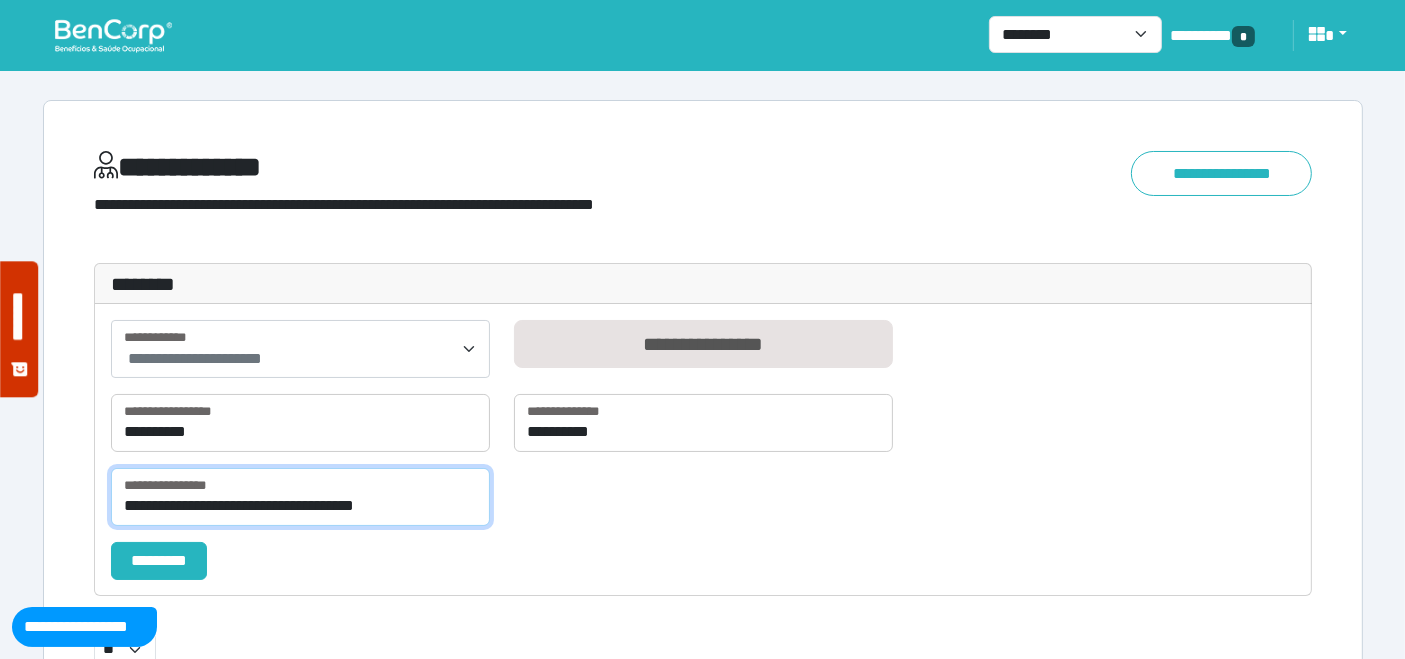 click on "**********" at bounding box center (300, 497) 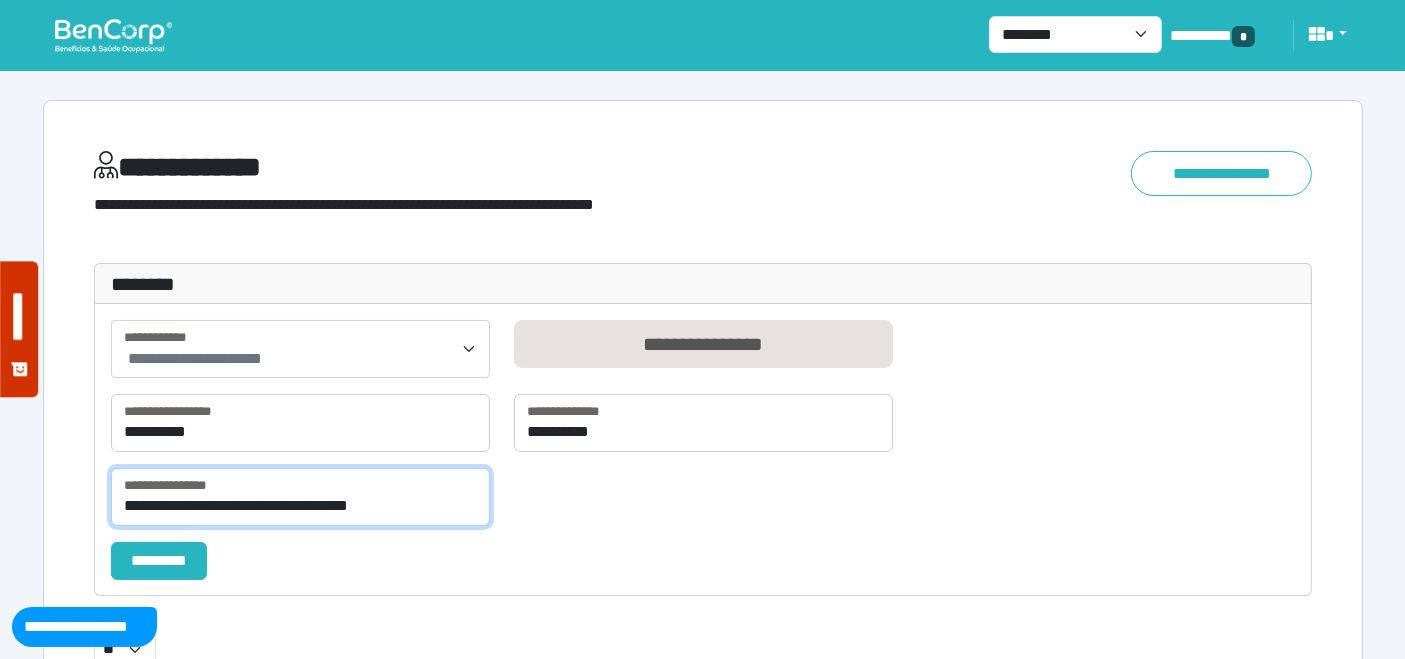type on "**********" 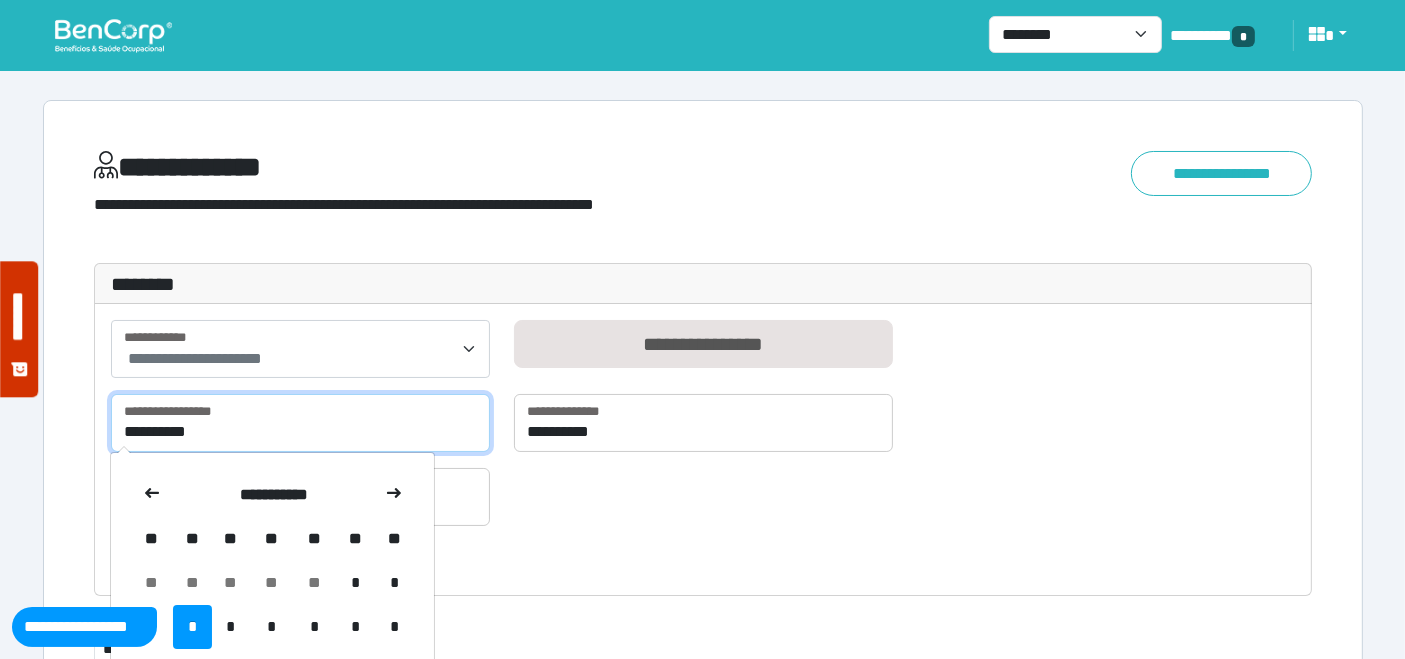 click on "**********" at bounding box center [300, 423] 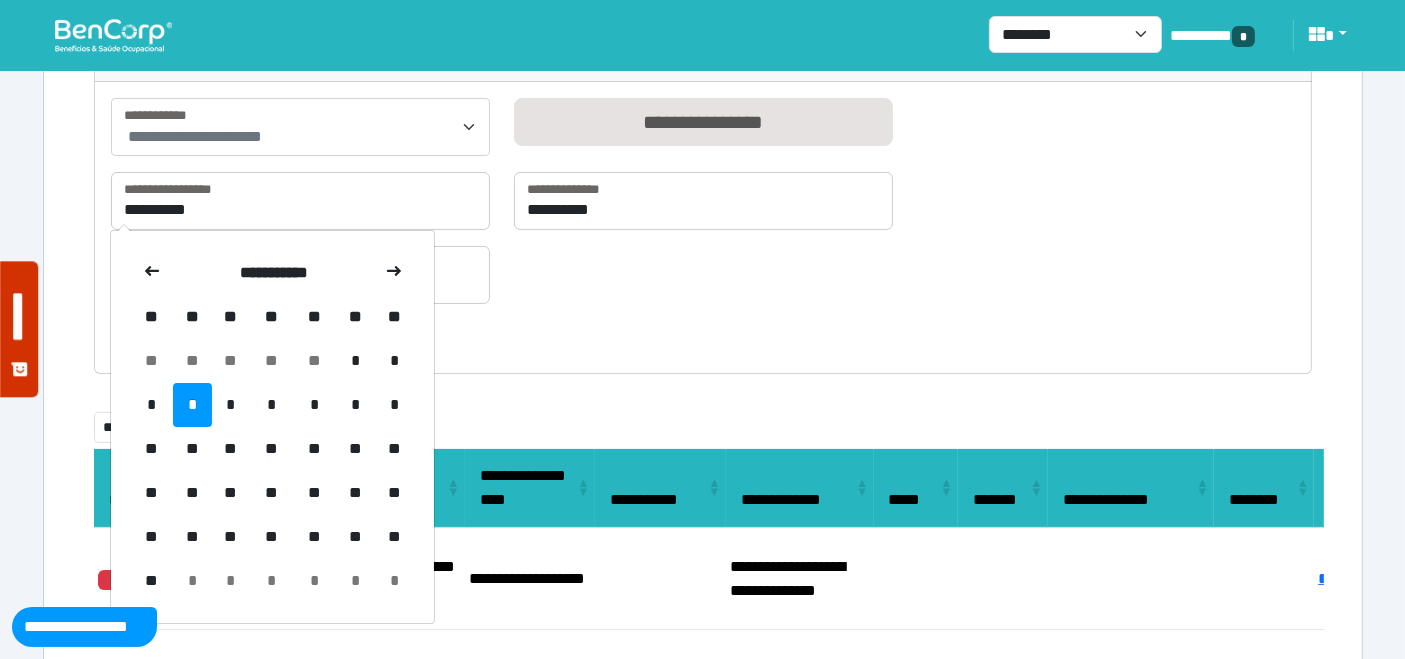 click on "*" at bounding box center (314, 405) 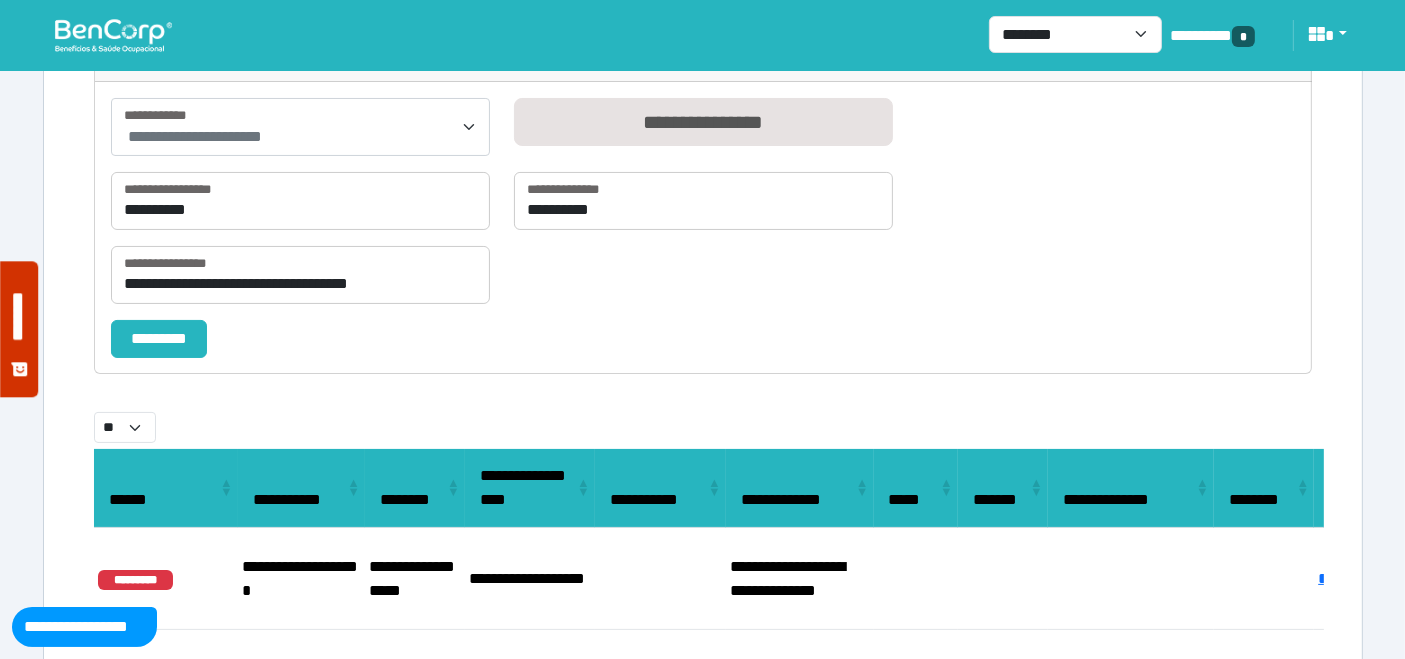 type on "**********" 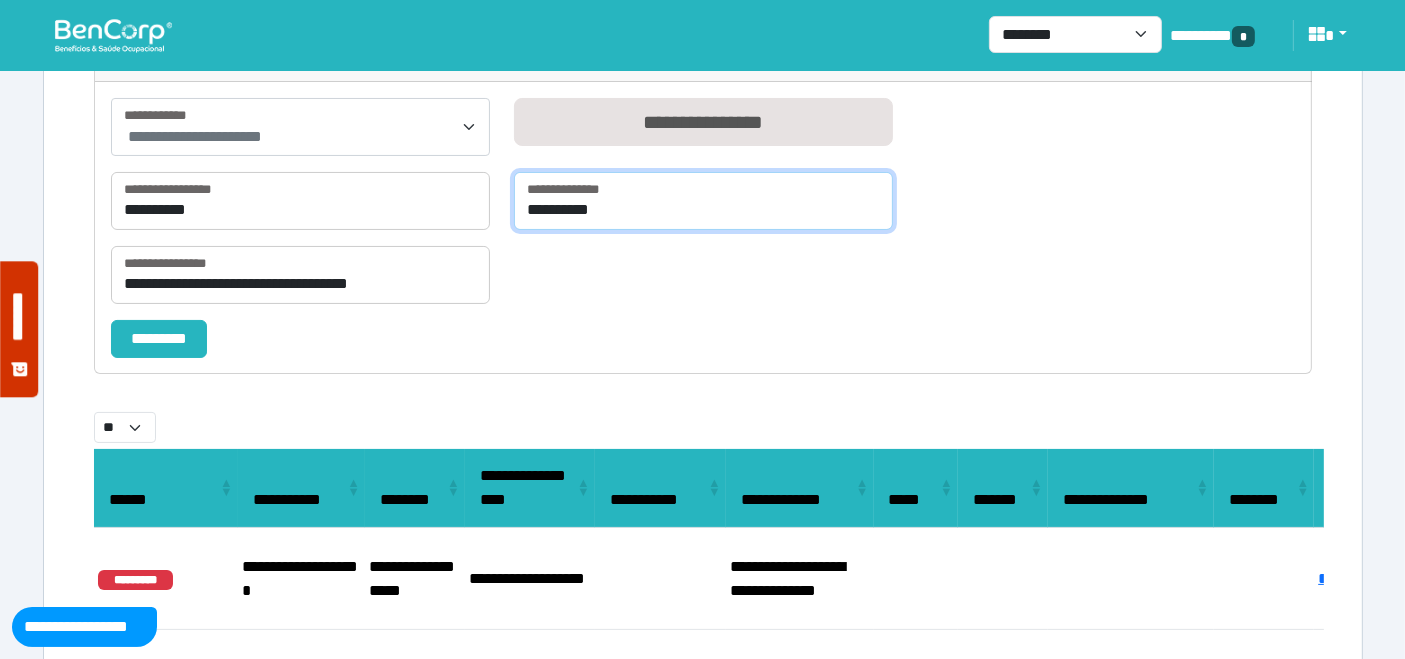click on "**********" at bounding box center (703, 201) 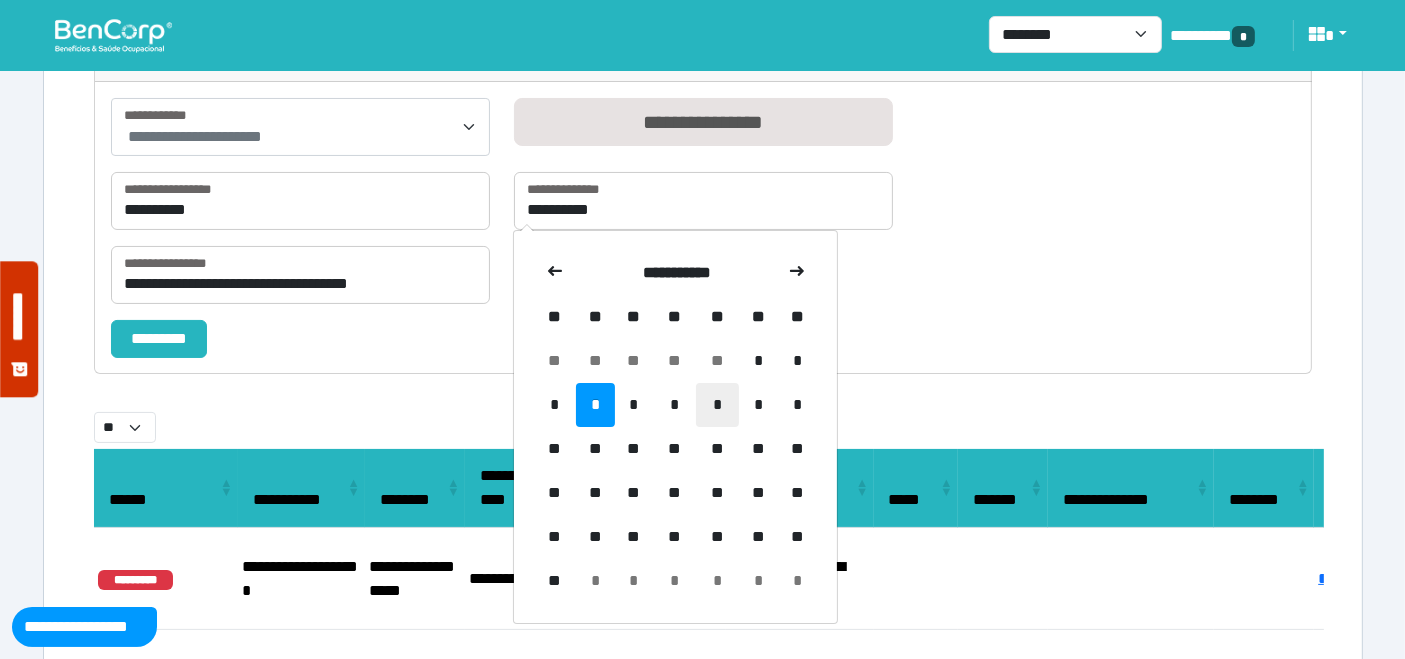 click on "*" at bounding box center [717, 405] 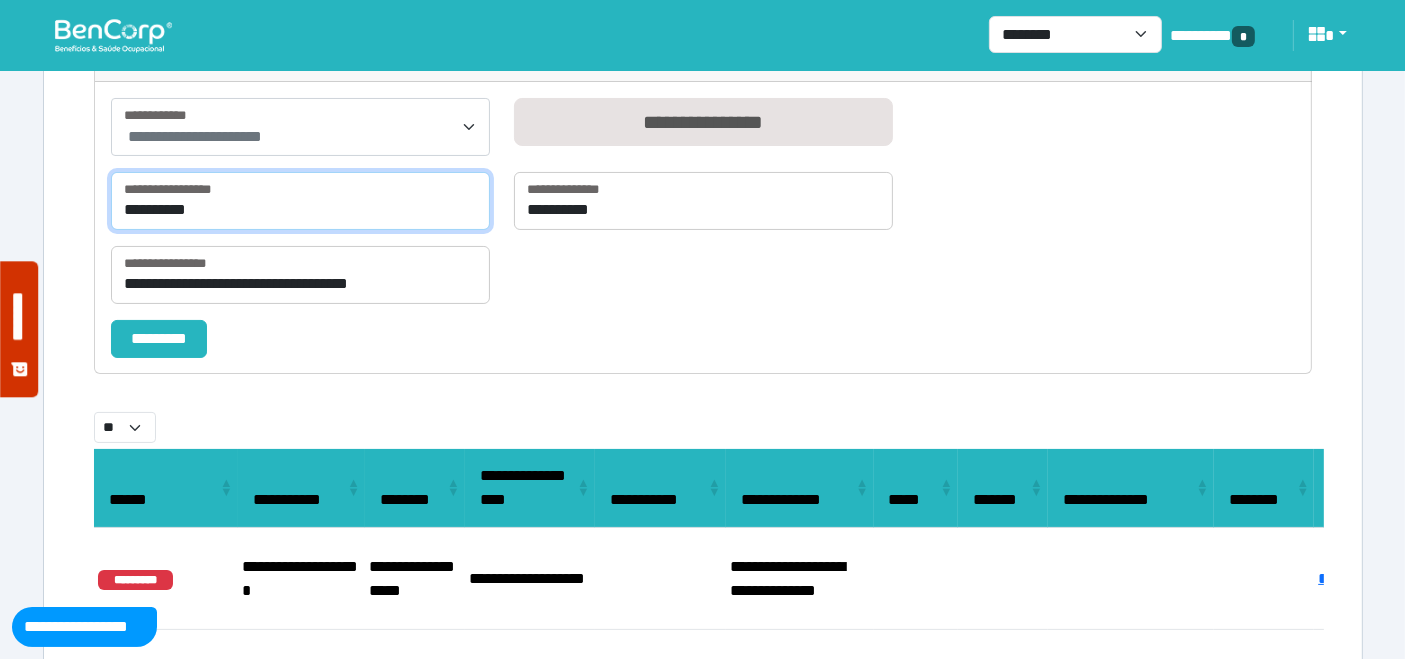 click on "**********" at bounding box center [300, 201] 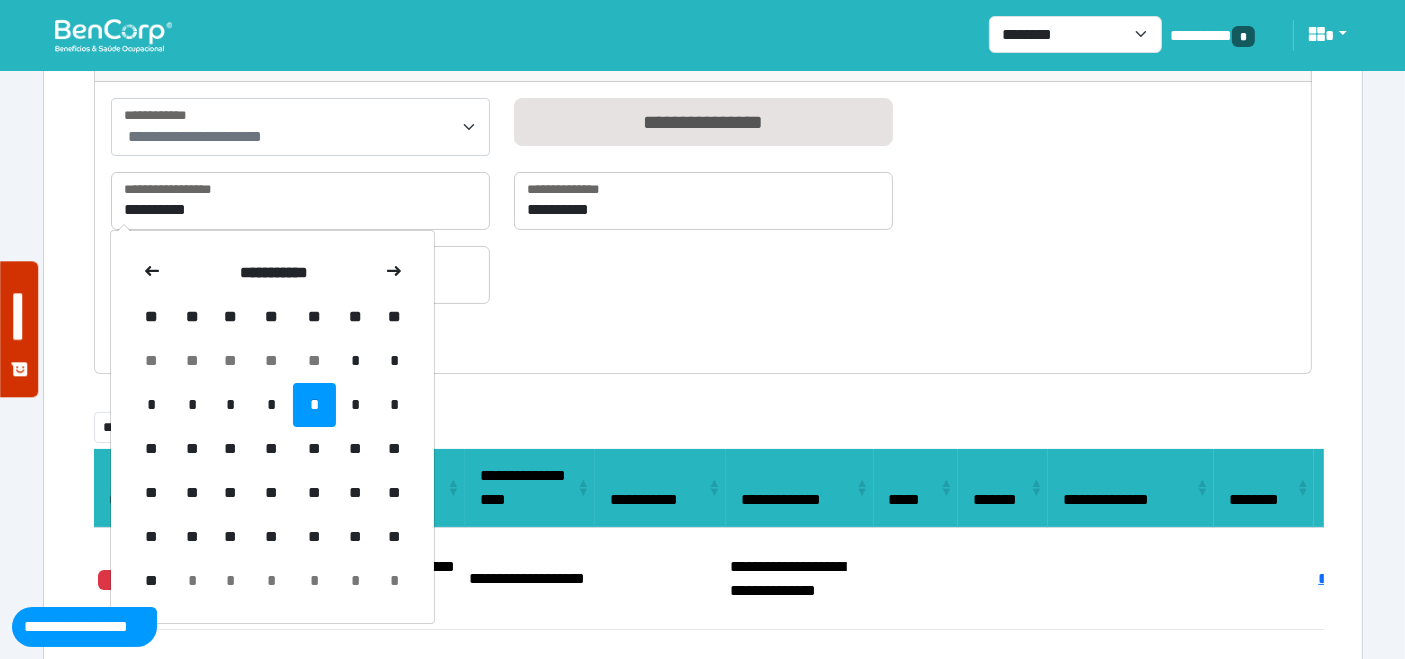 drag, startPoint x: 281, startPoint y: 404, endPoint x: 215, endPoint y: 351, distance: 84.646324 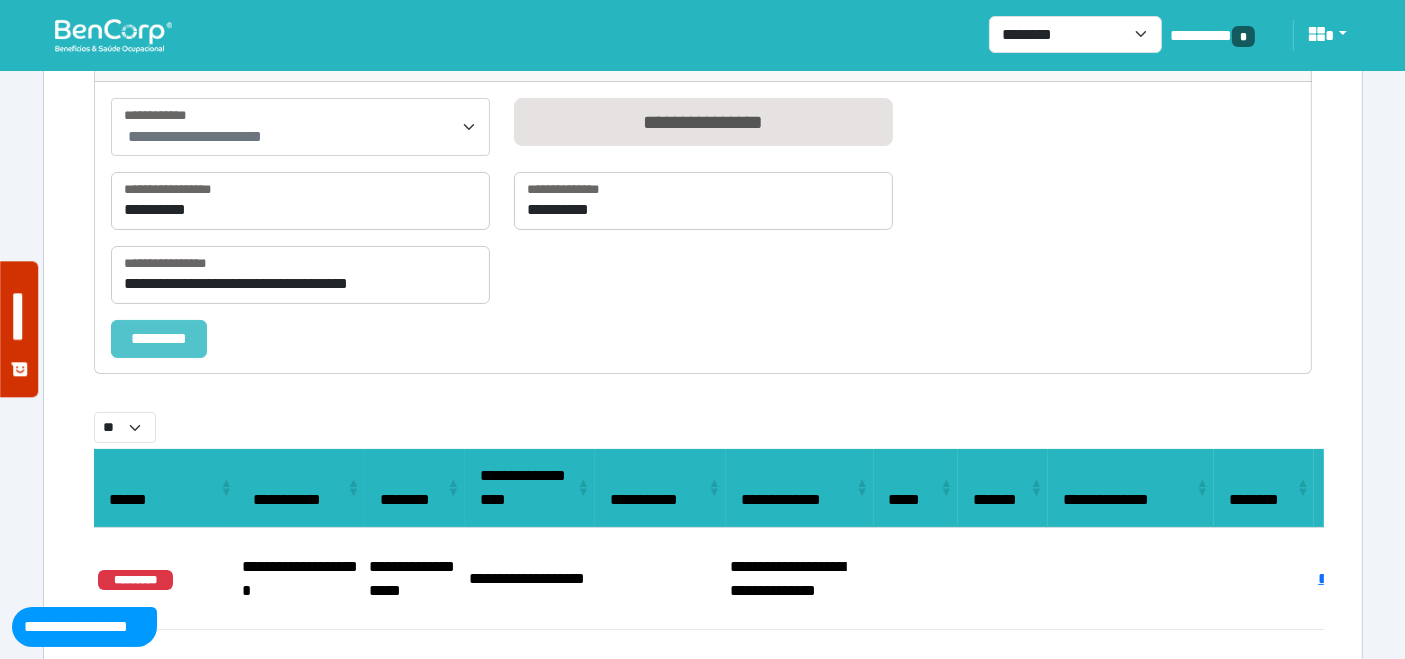 click on "*********" at bounding box center (159, 338) 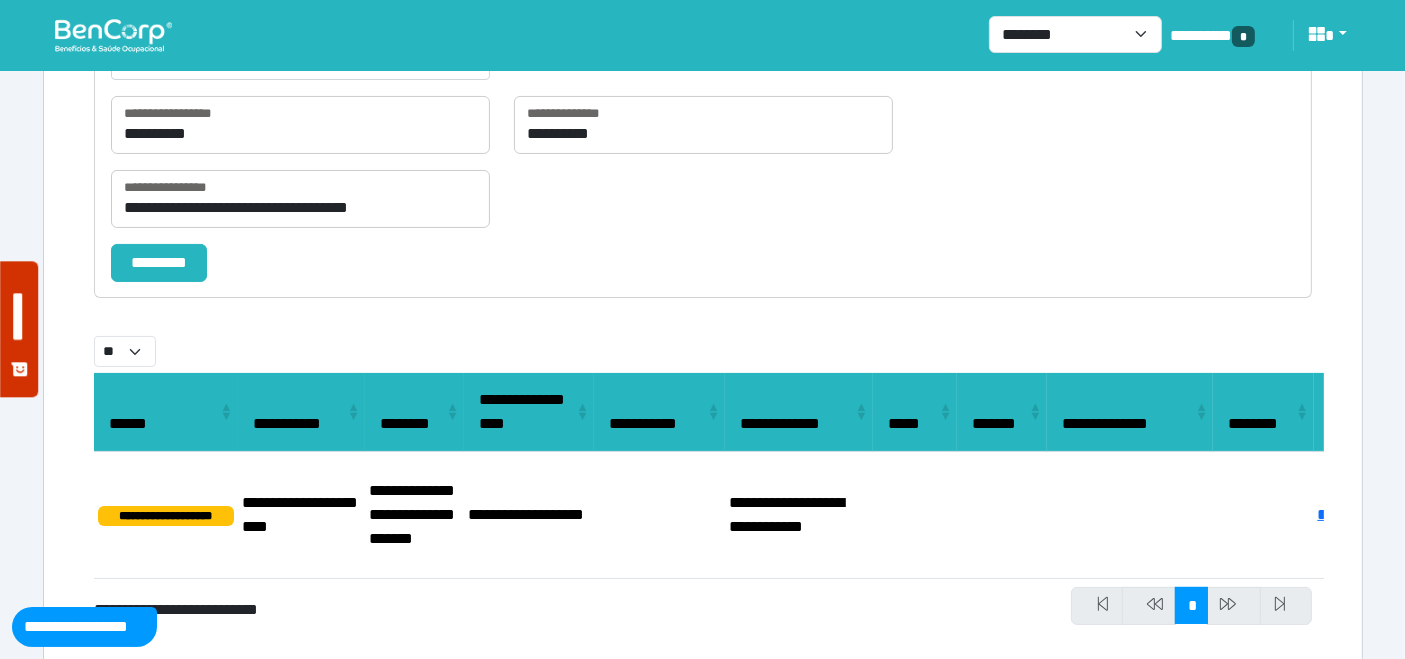 scroll, scrollTop: 343, scrollLeft: 0, axis: vertical 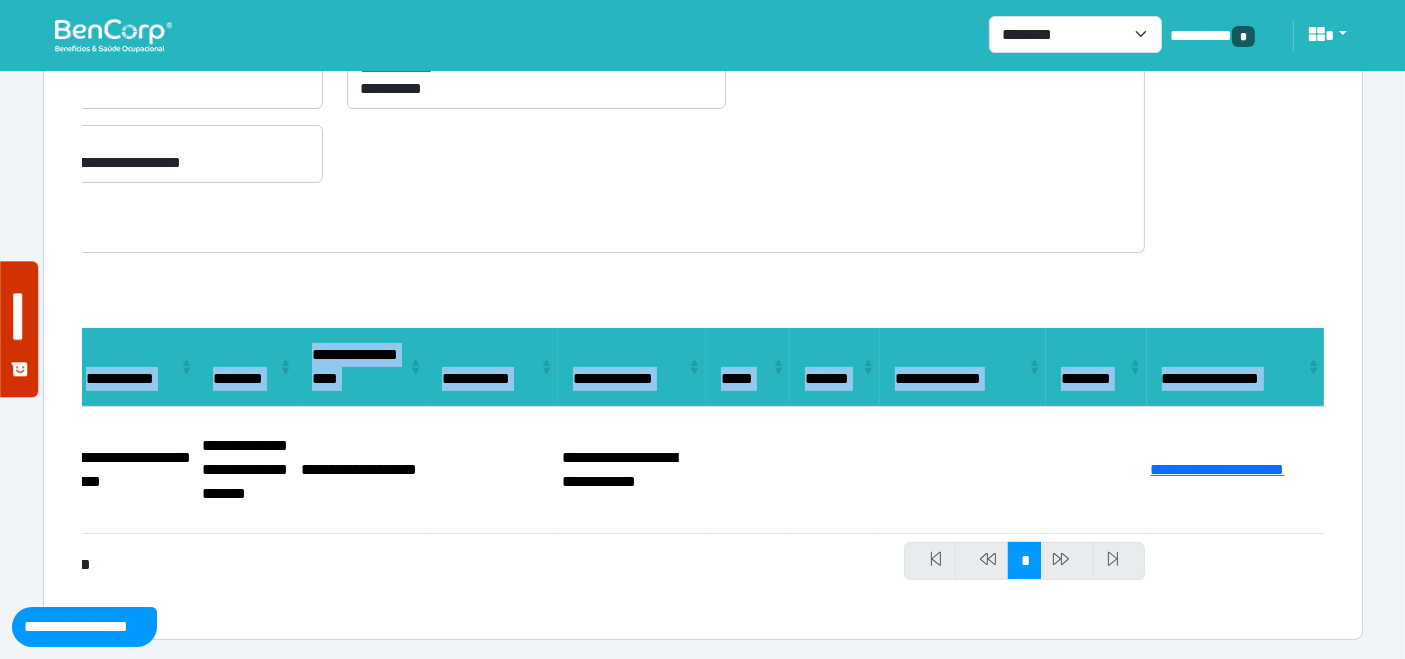 drag, startPoint x: 244, startPoint y: 449, endPoint x: 1421, endPoint y: 455, distance: 1177.0153 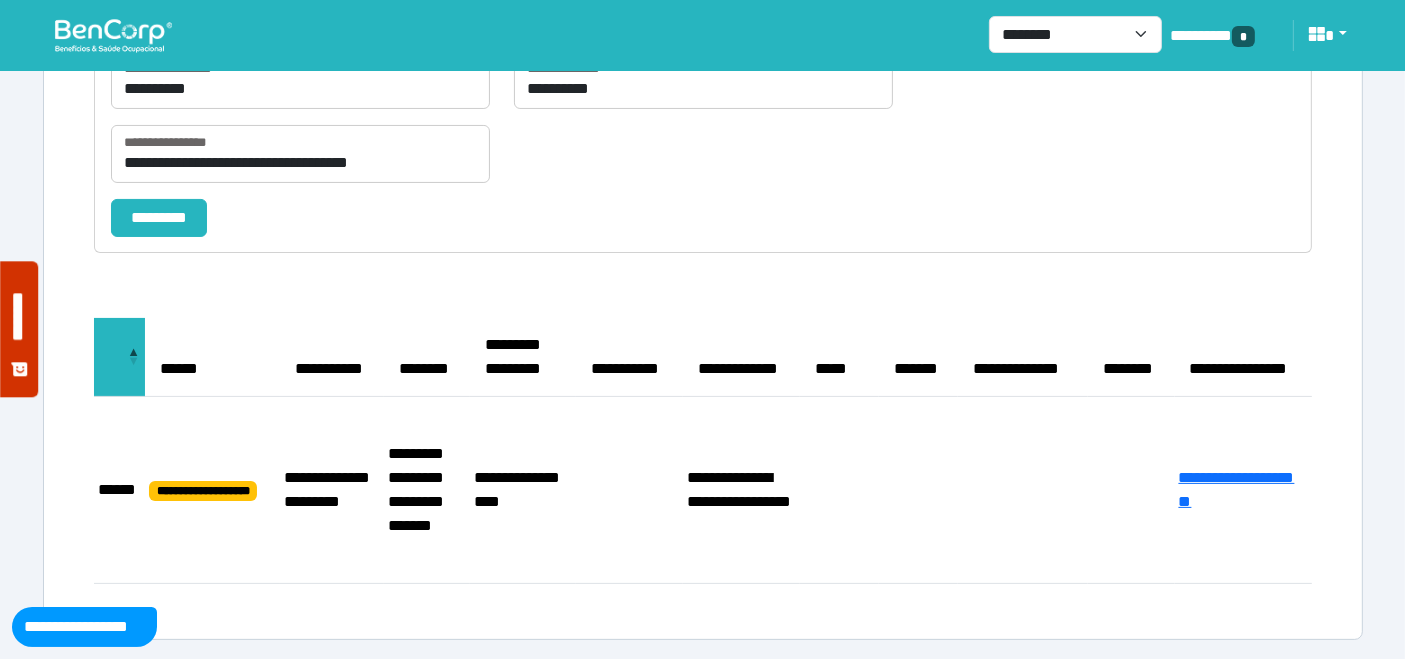 select on "**" 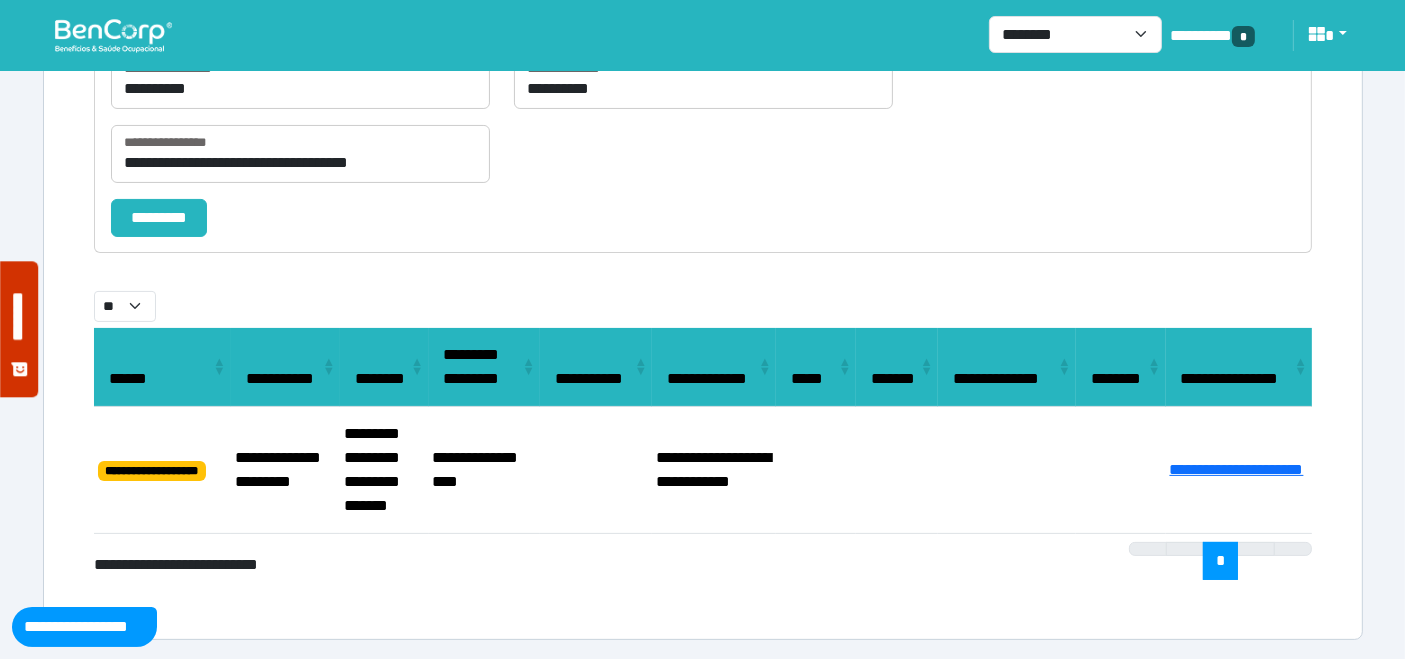 select on "**" 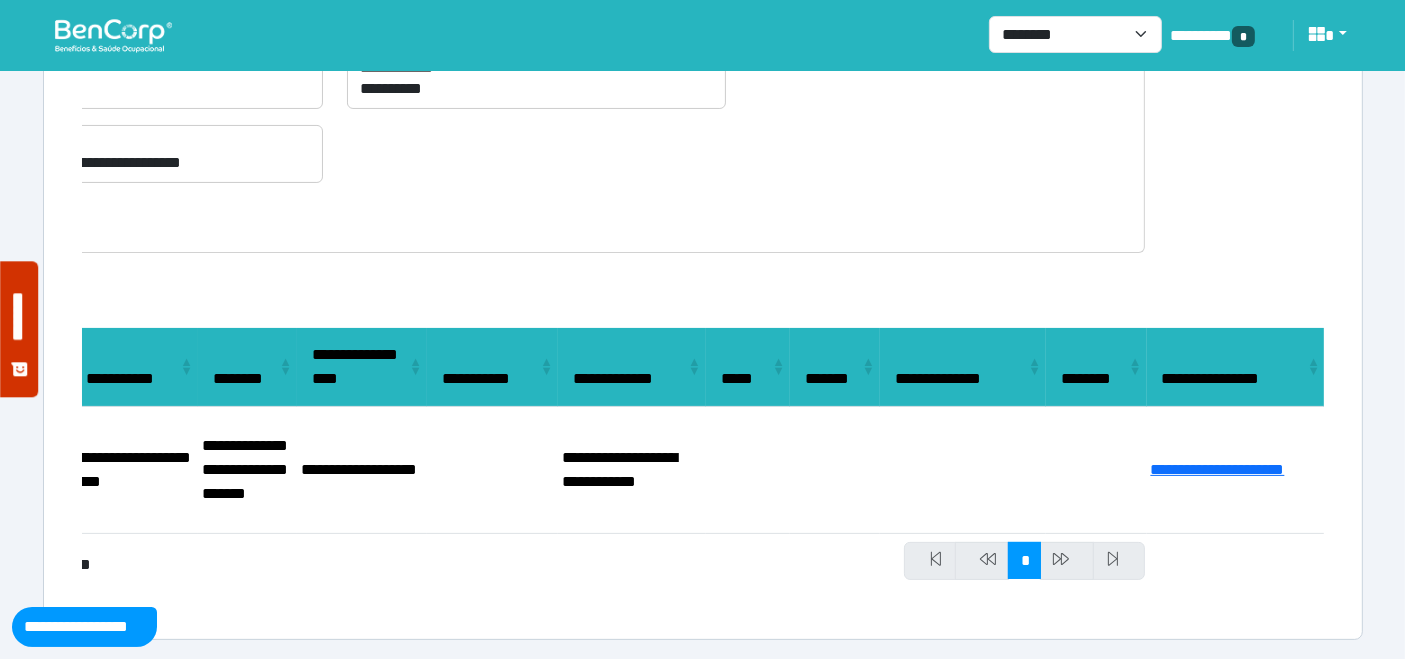 click at bounding box center (113, 35) 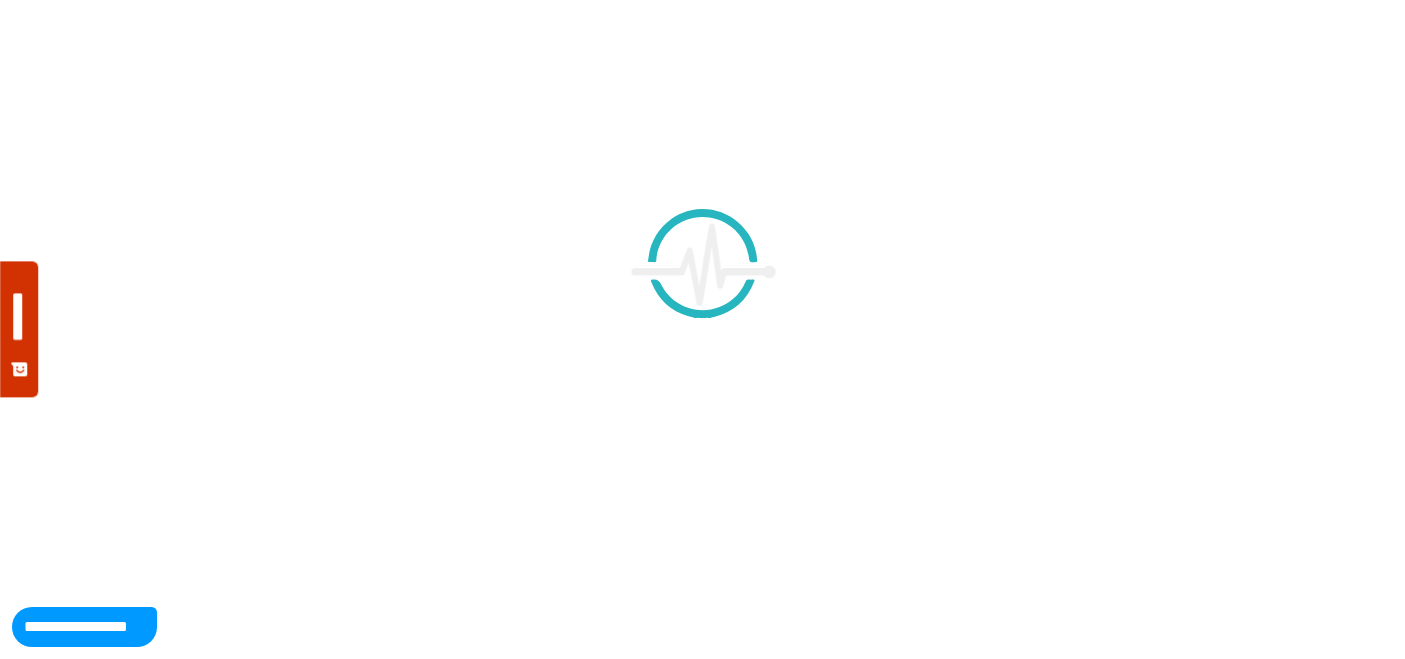 scroll, scrollTop: 0, scrollLeft: 0, axis: both 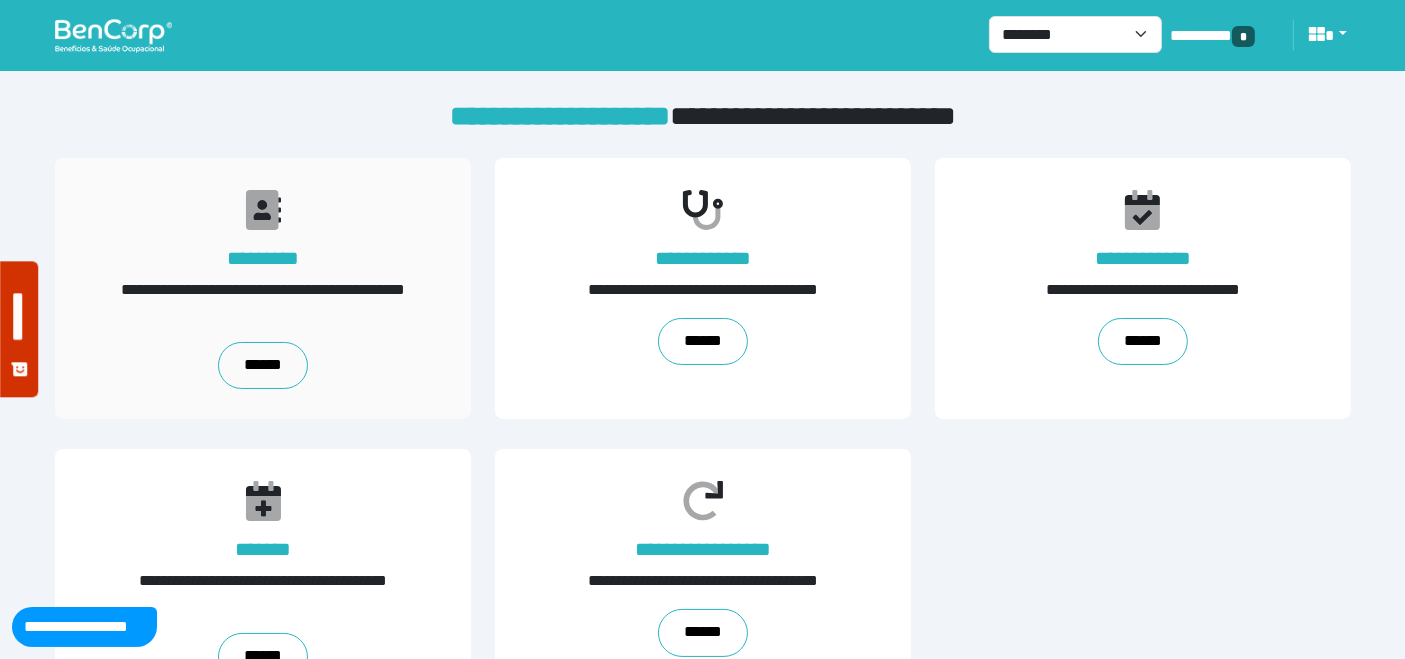 click on "**********" at bounding box center [263, 288] 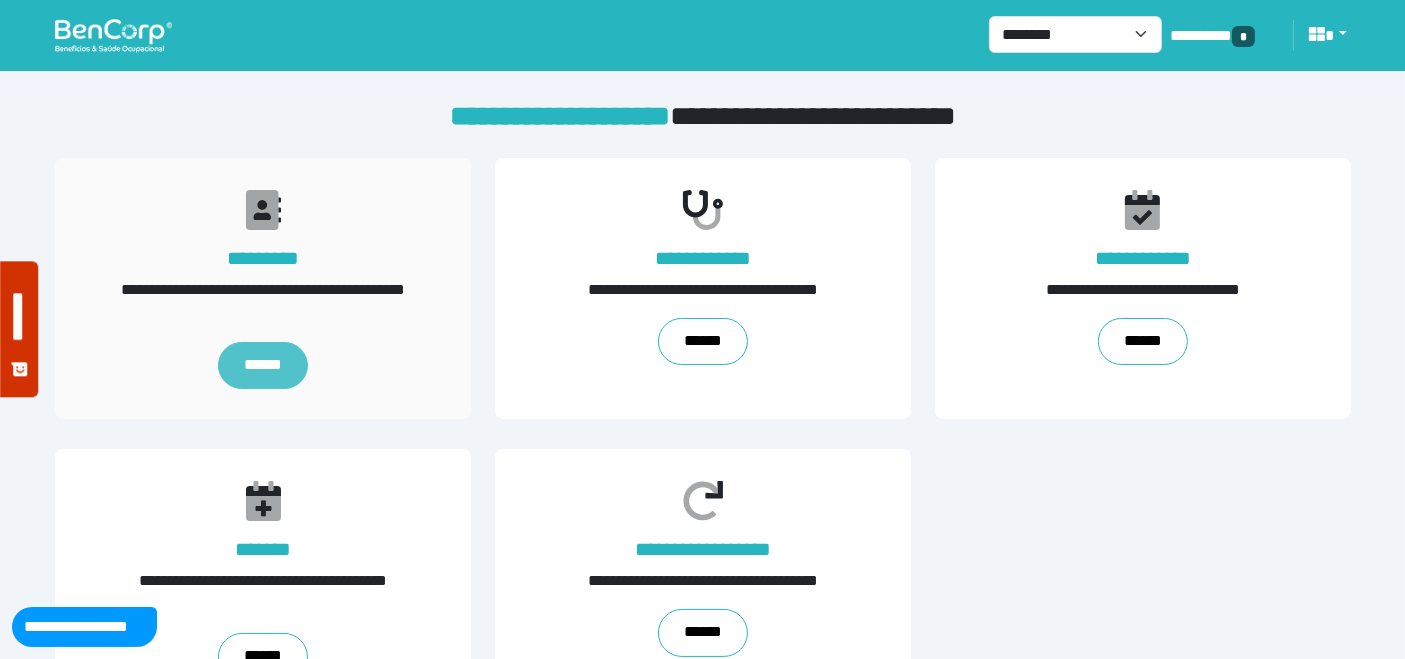 click on "******" at bounding box center (262, 366) 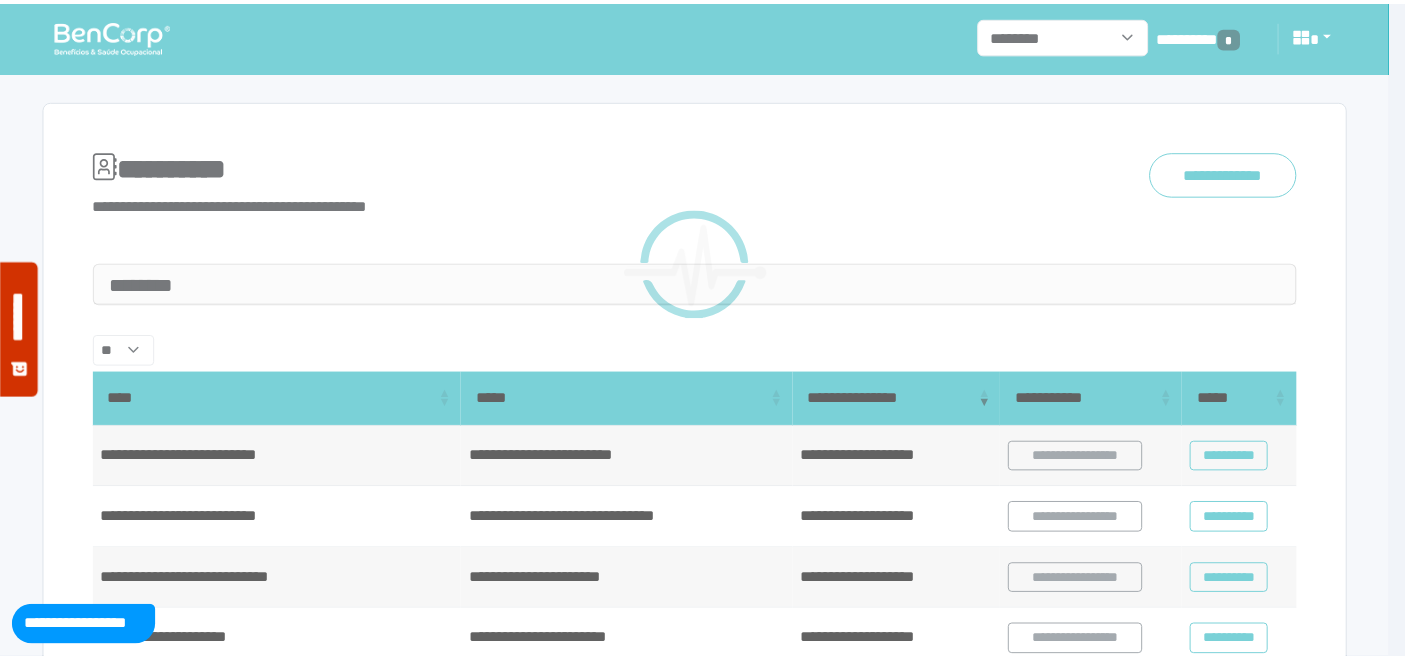 scroll, scrollTop: 0, scrollLeft: 0, axis: both 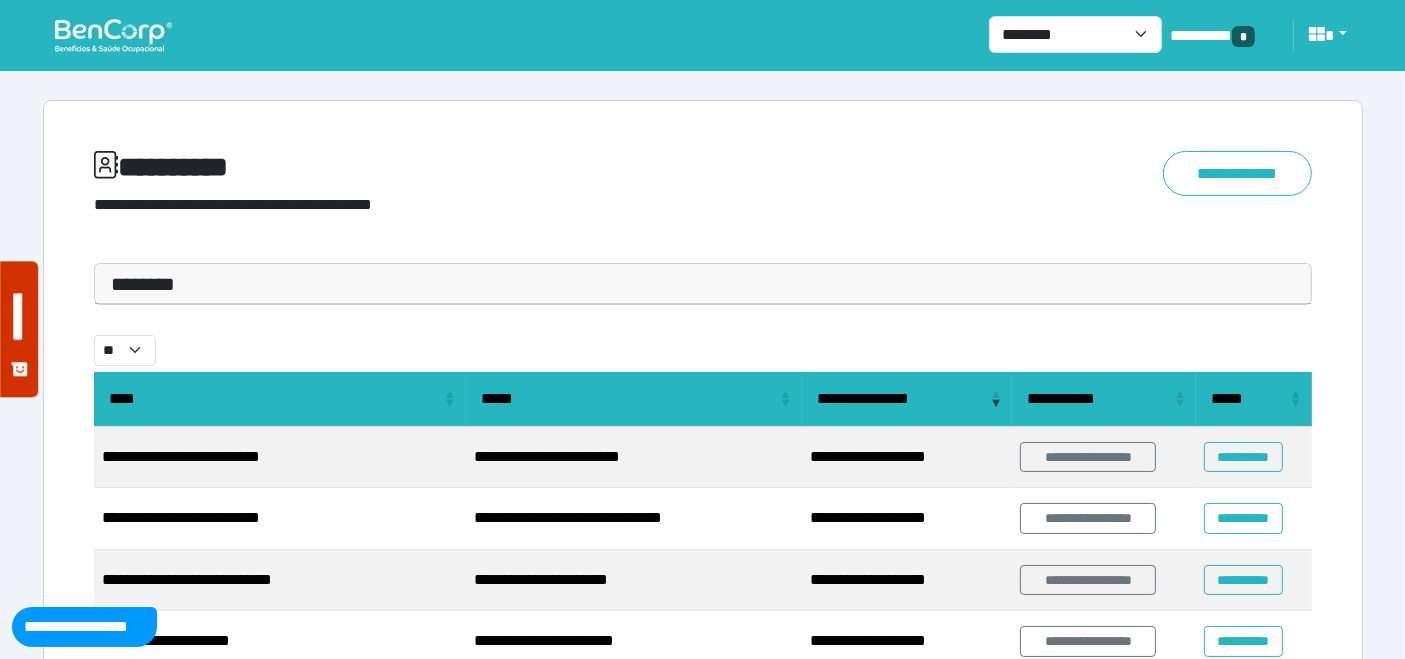 click on "********" at bounding box center (703, 284) 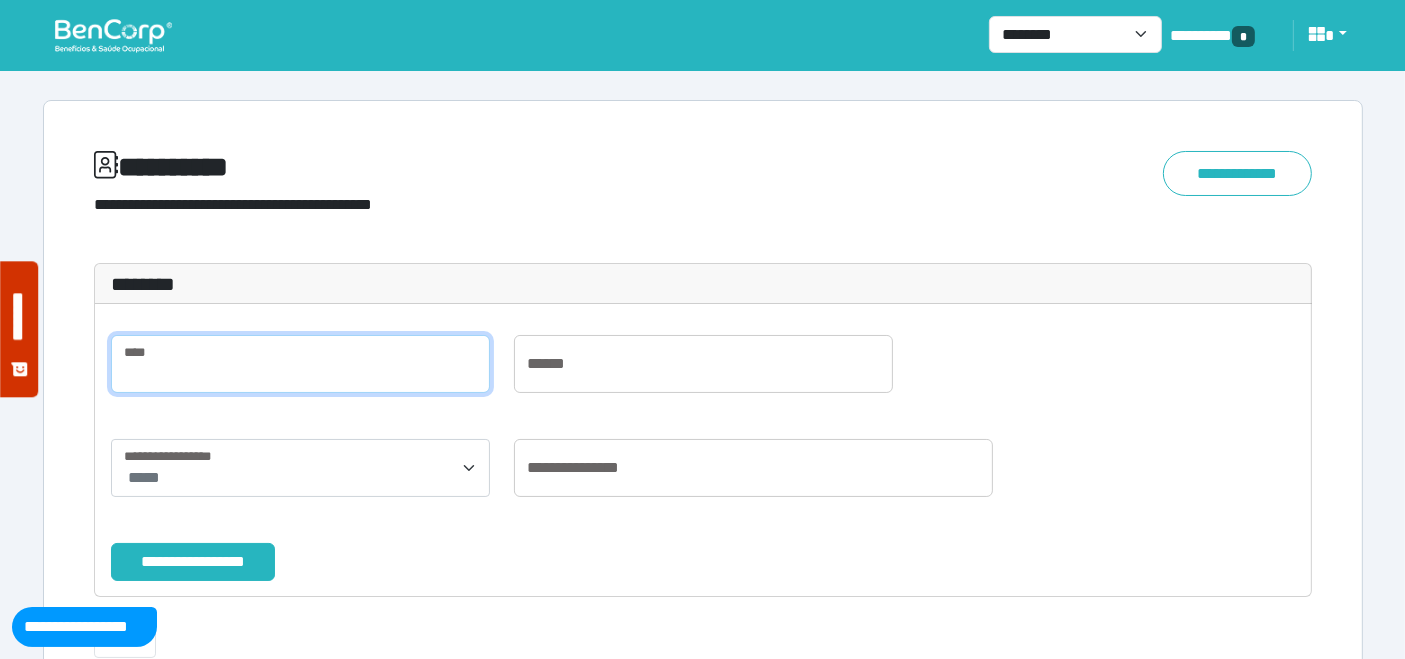 click at bounding box center (300, 364) 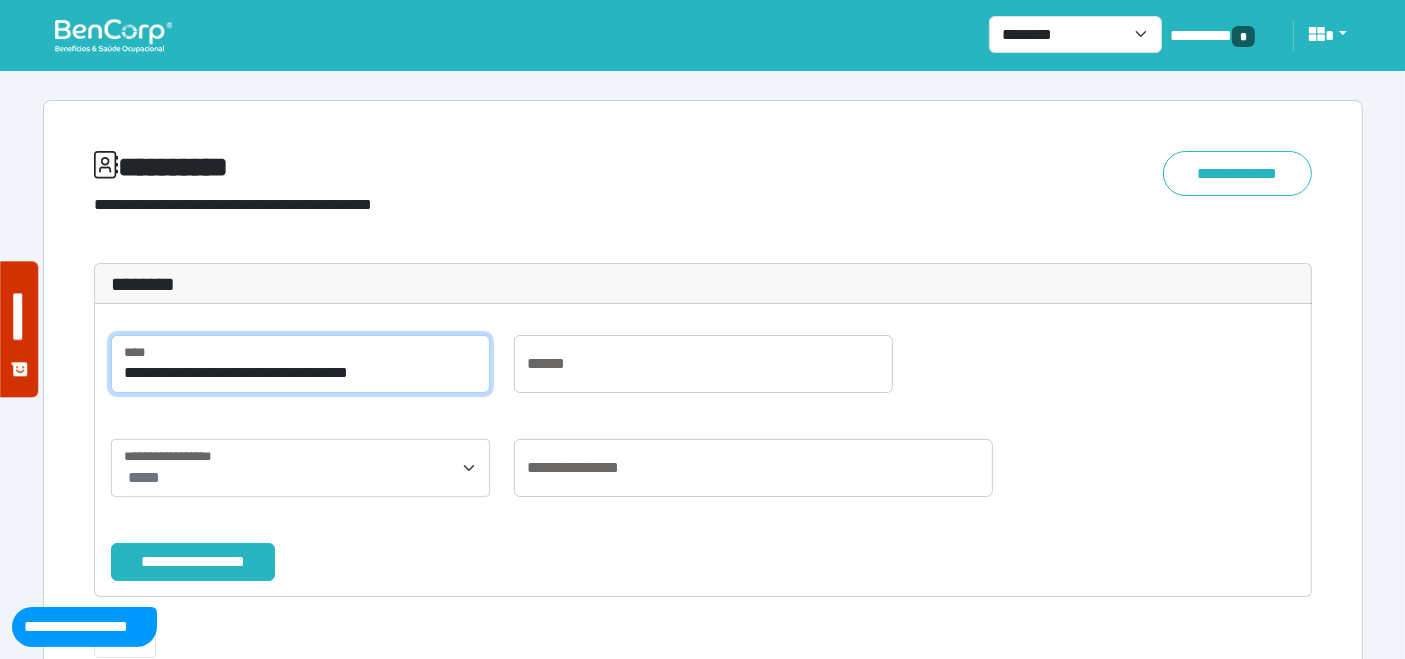 scroll, scrollTop: 111, scrollLeft: 0, axis: vertical 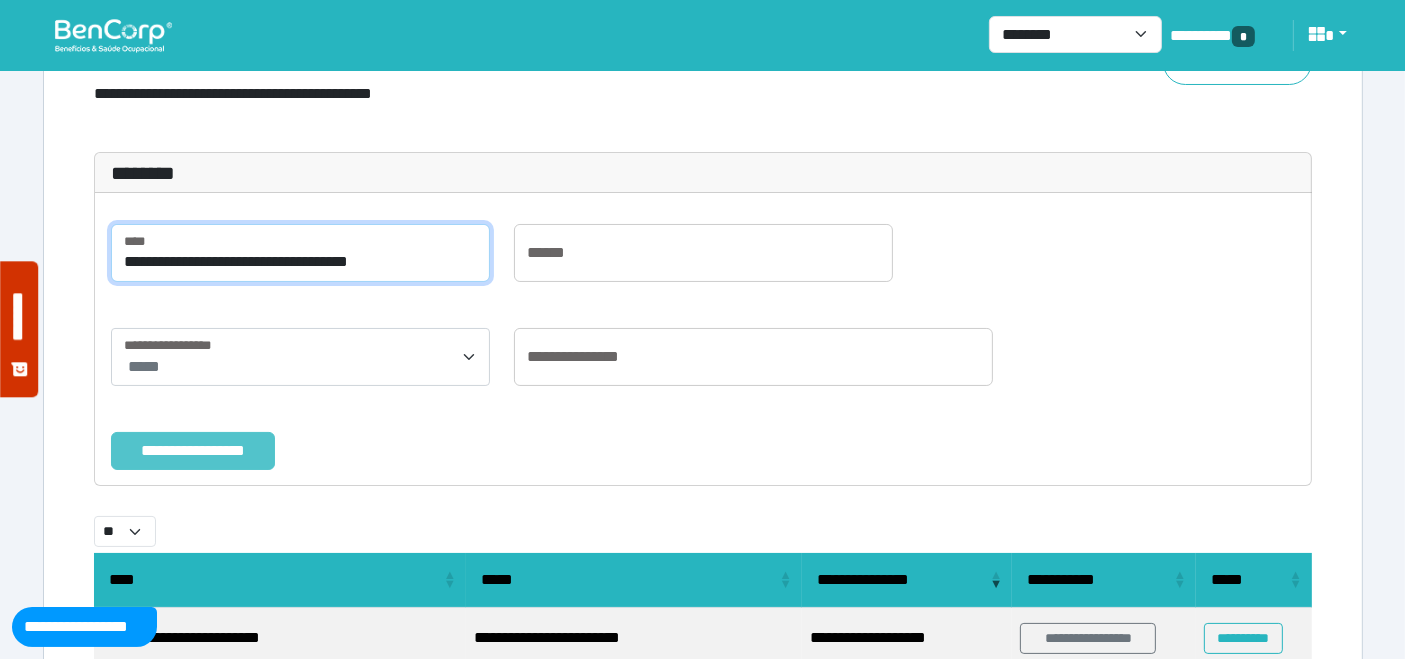 type on "**********" 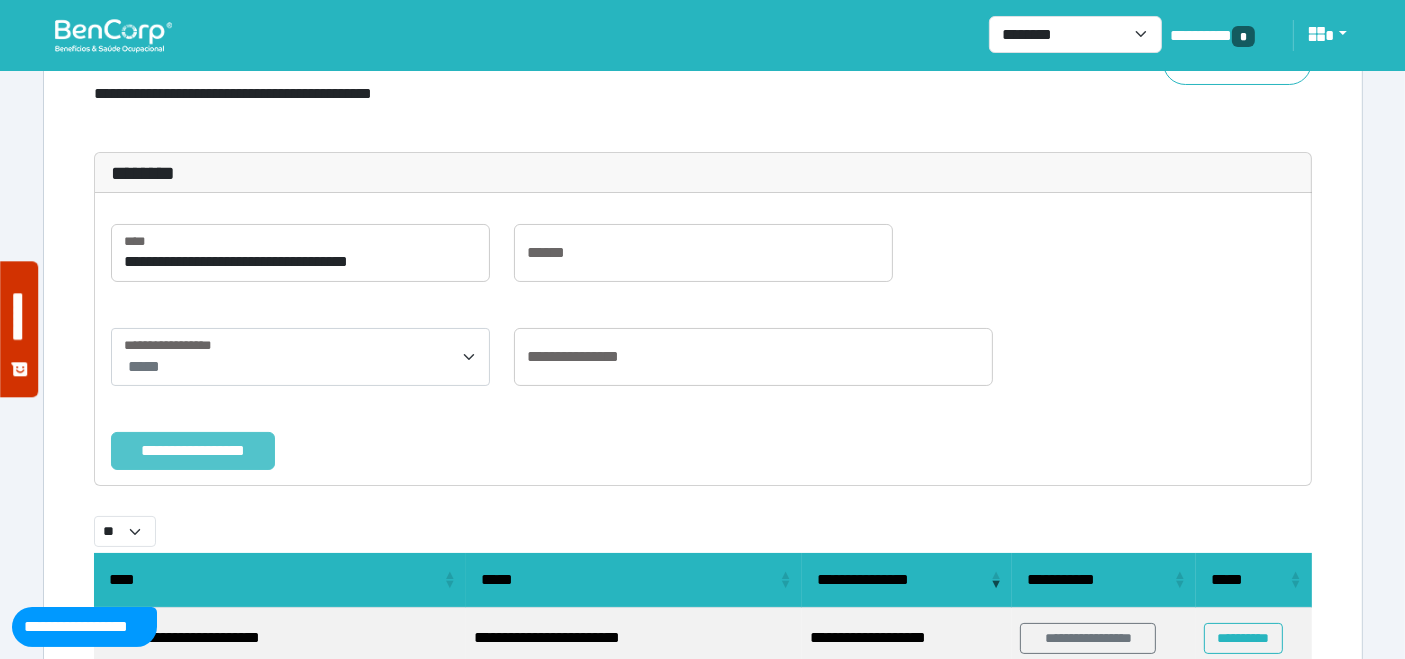 click on "**********" at bounding box center (193, 450) 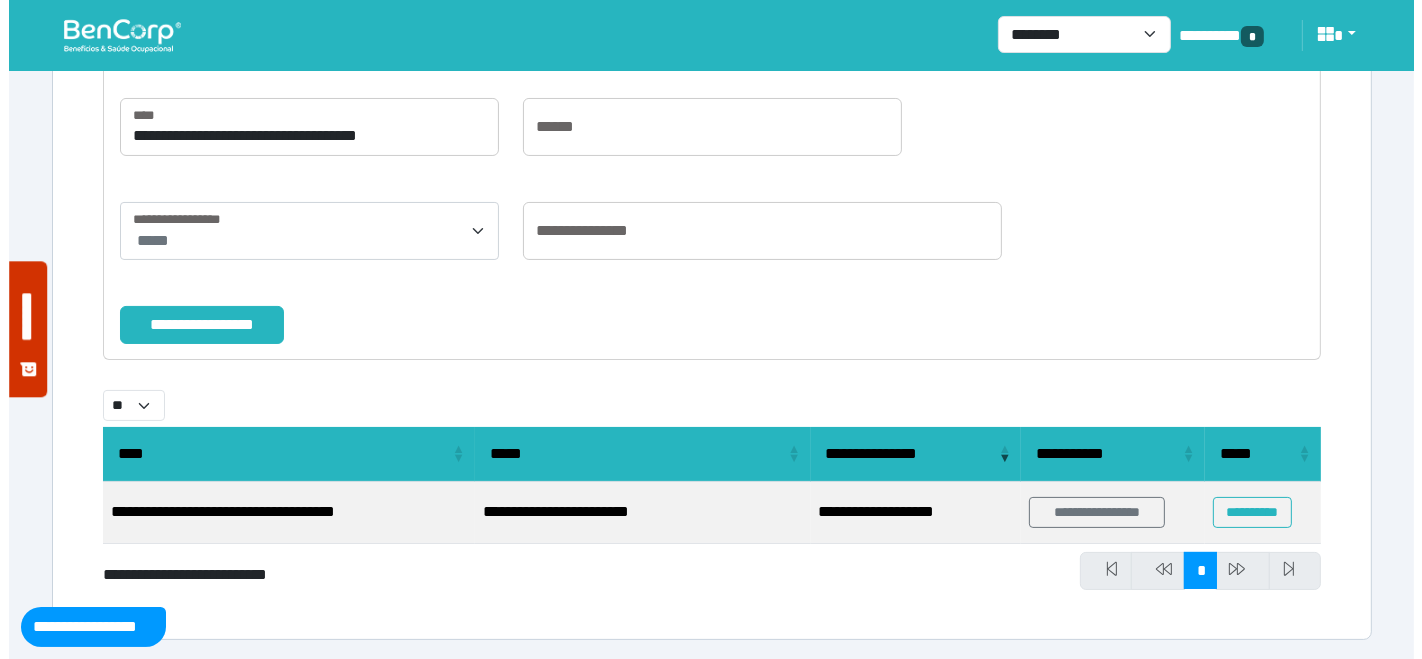 scroll, scrollTop: 238, scrollLeft: 0, axis: vertical 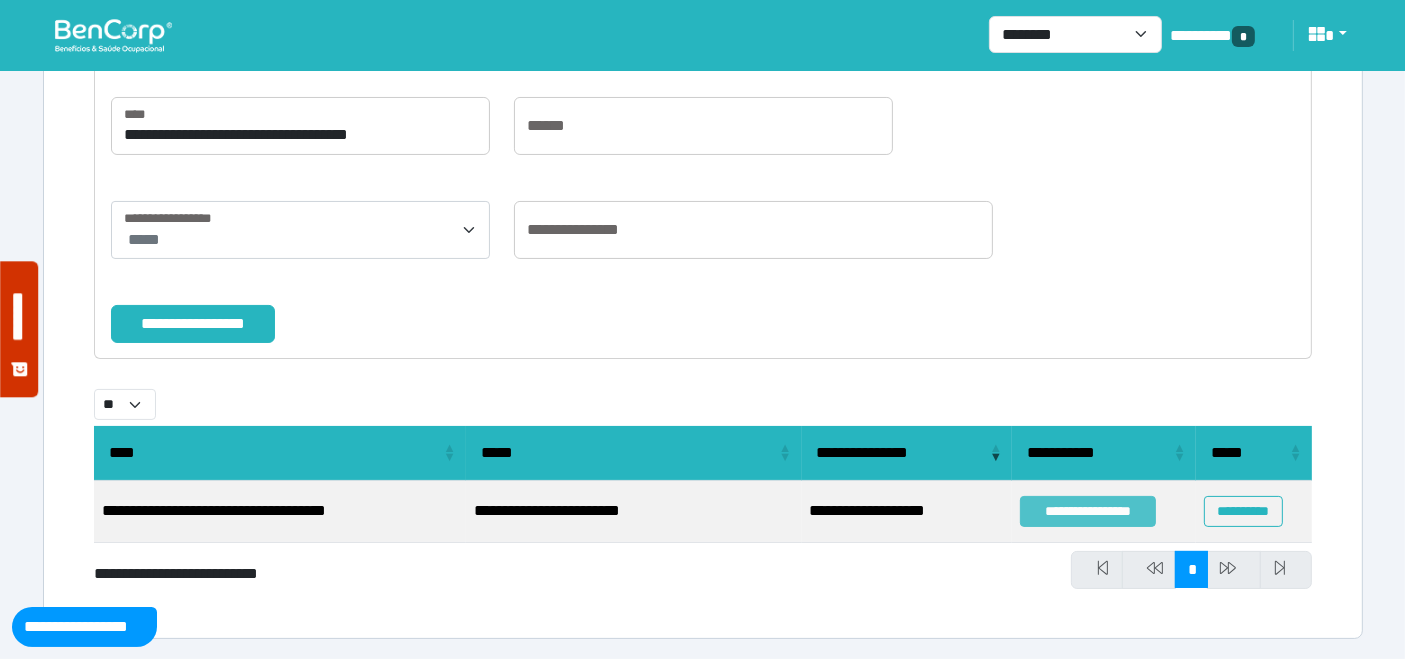 click on "**********" at bounding box center [1088, 511] 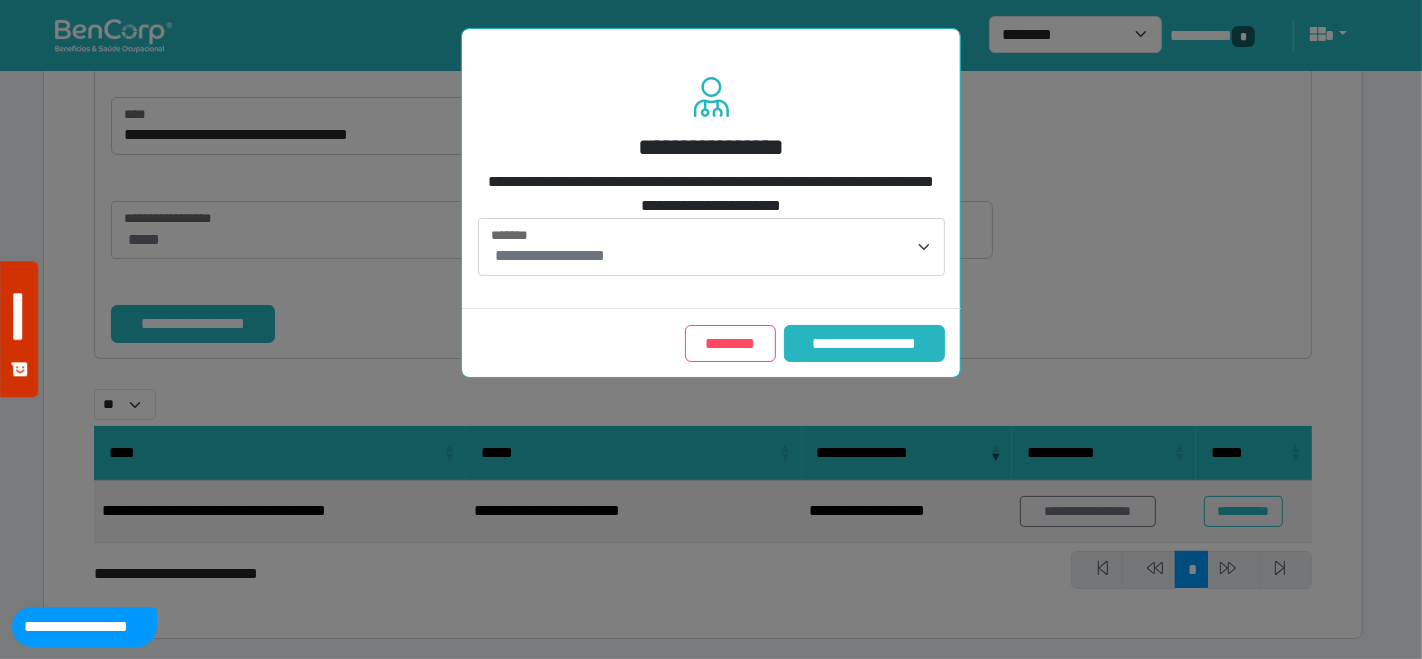 click on "**********" at bounding box center [713, 256] 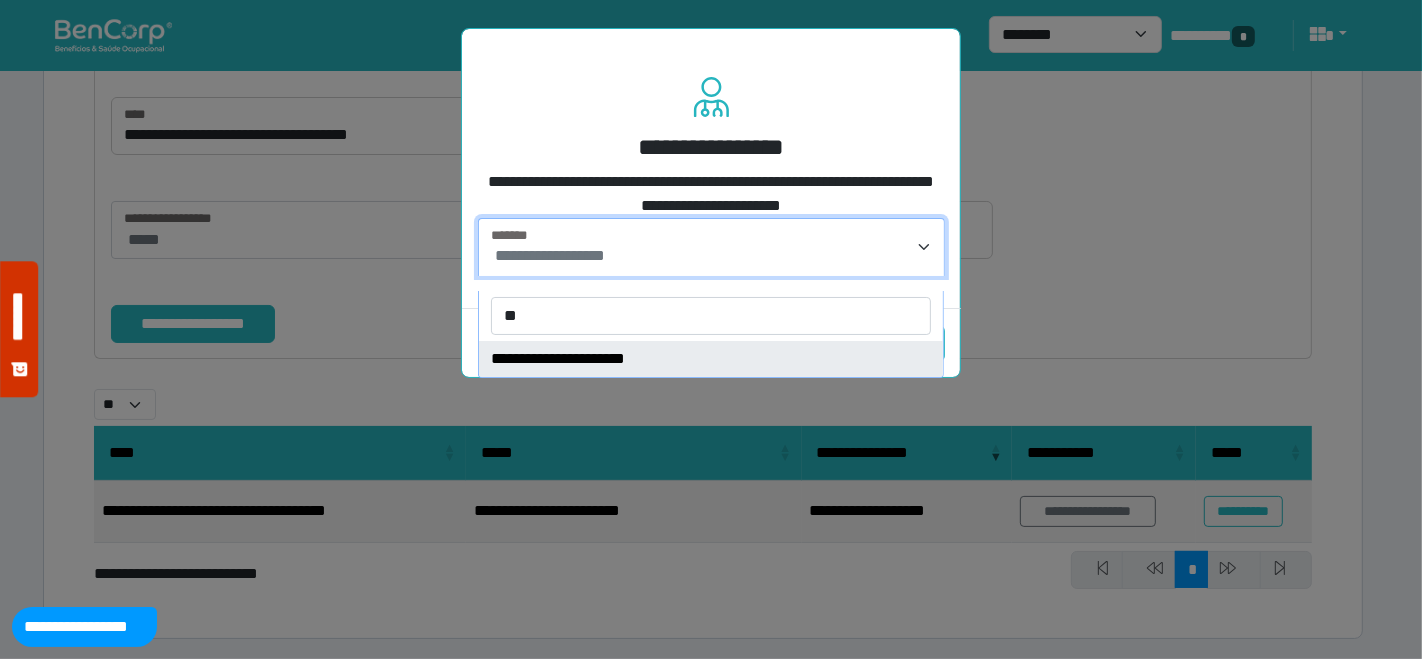 type on "**" 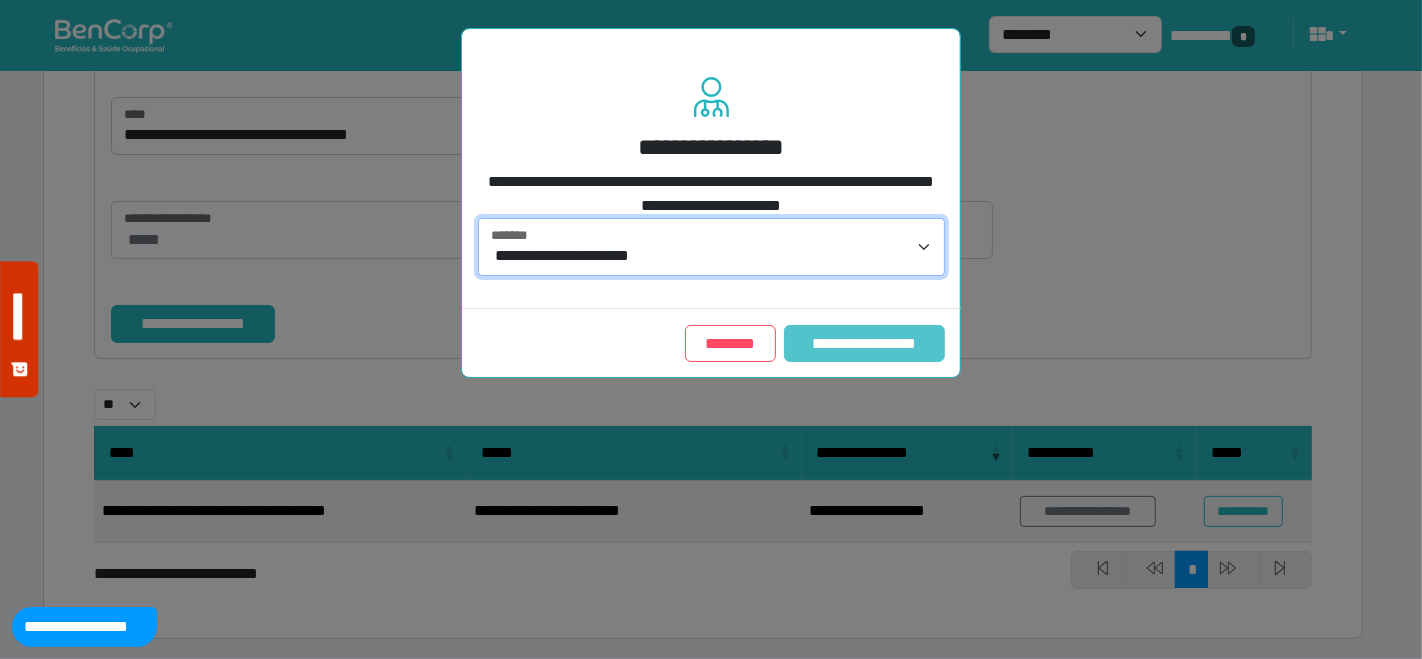 click on "**********" at bounding box center [864, 343] 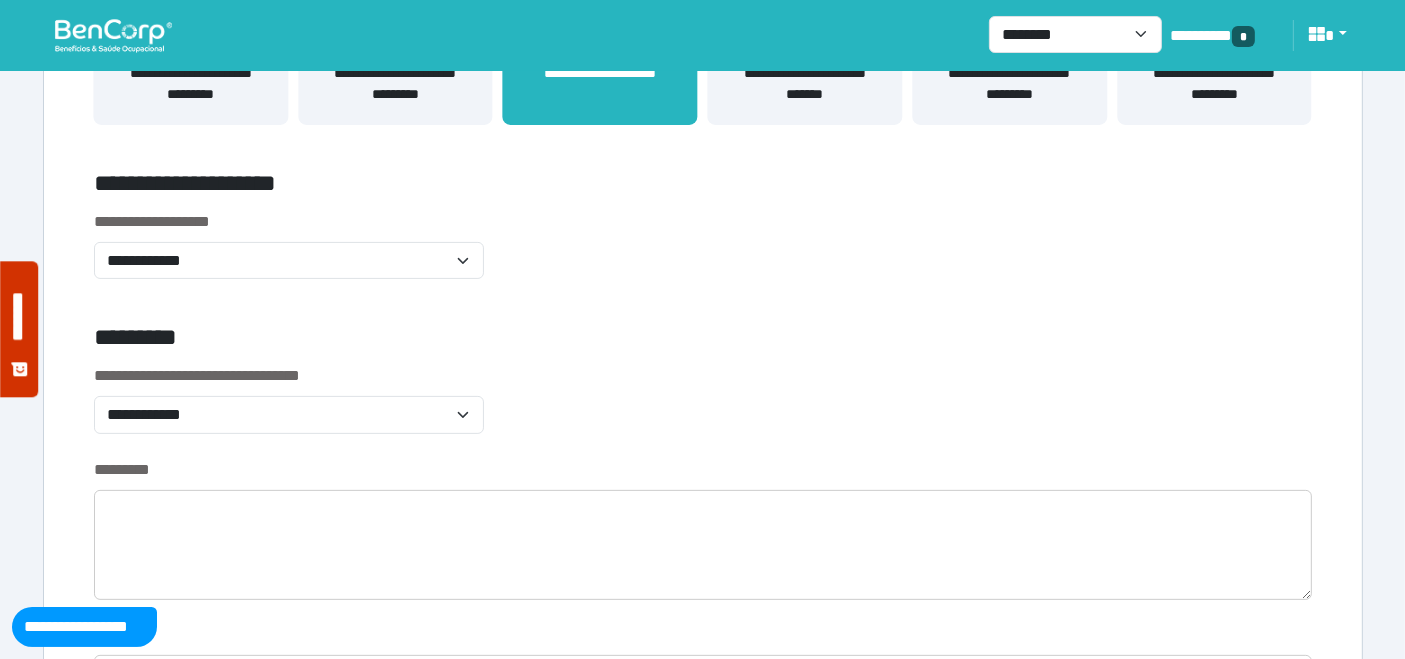 scroll, scrollTop: 555, scrollLeft: 0, axis: vertical 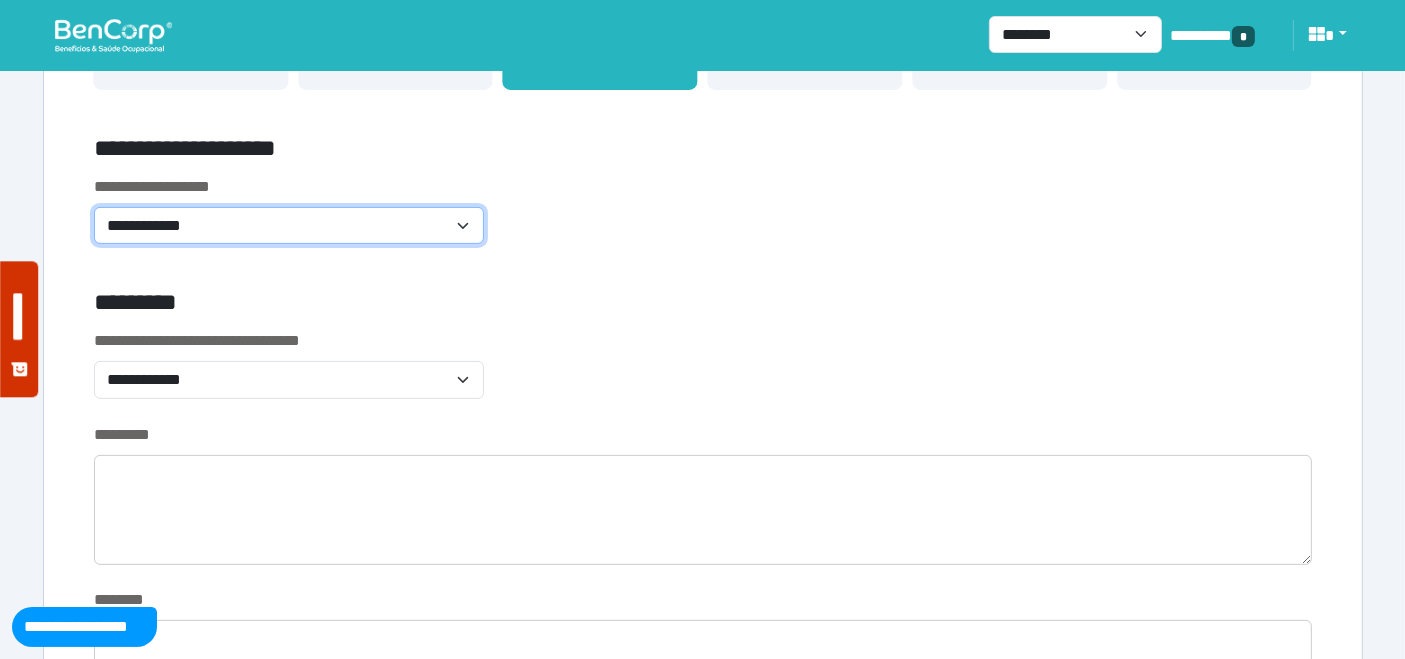 click on "**********" 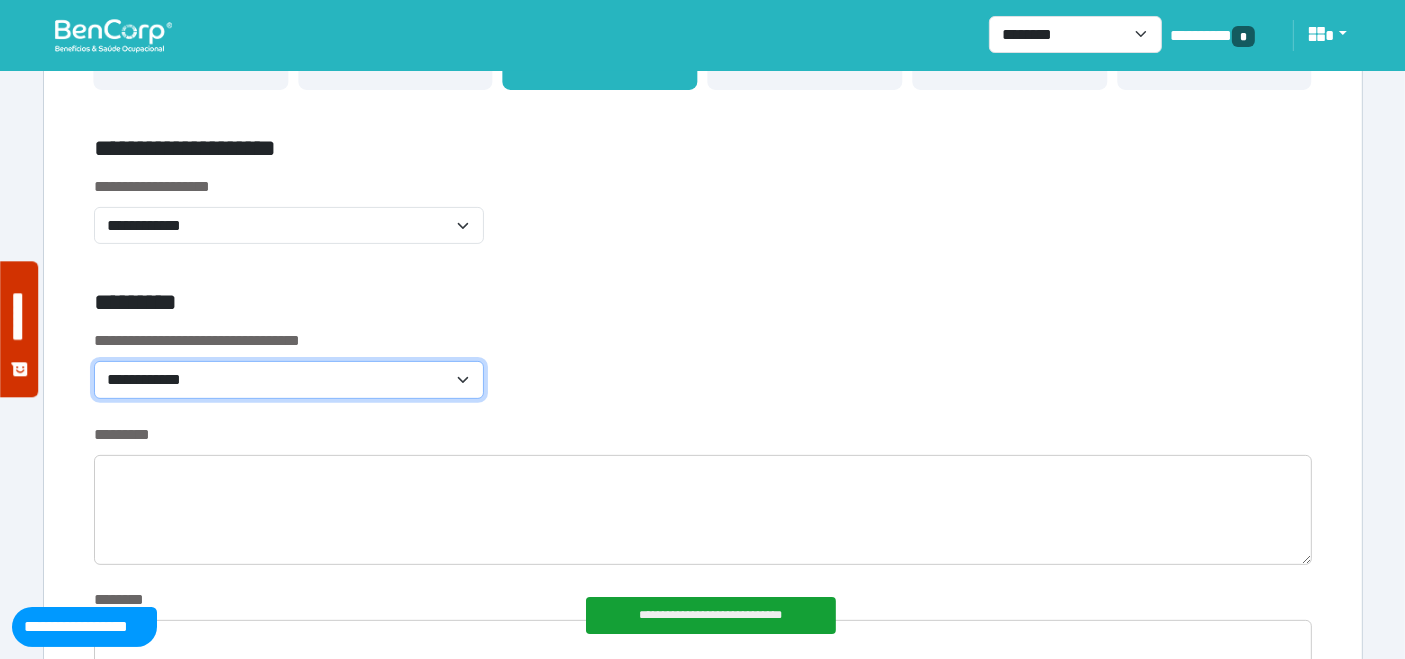 click on "**********" 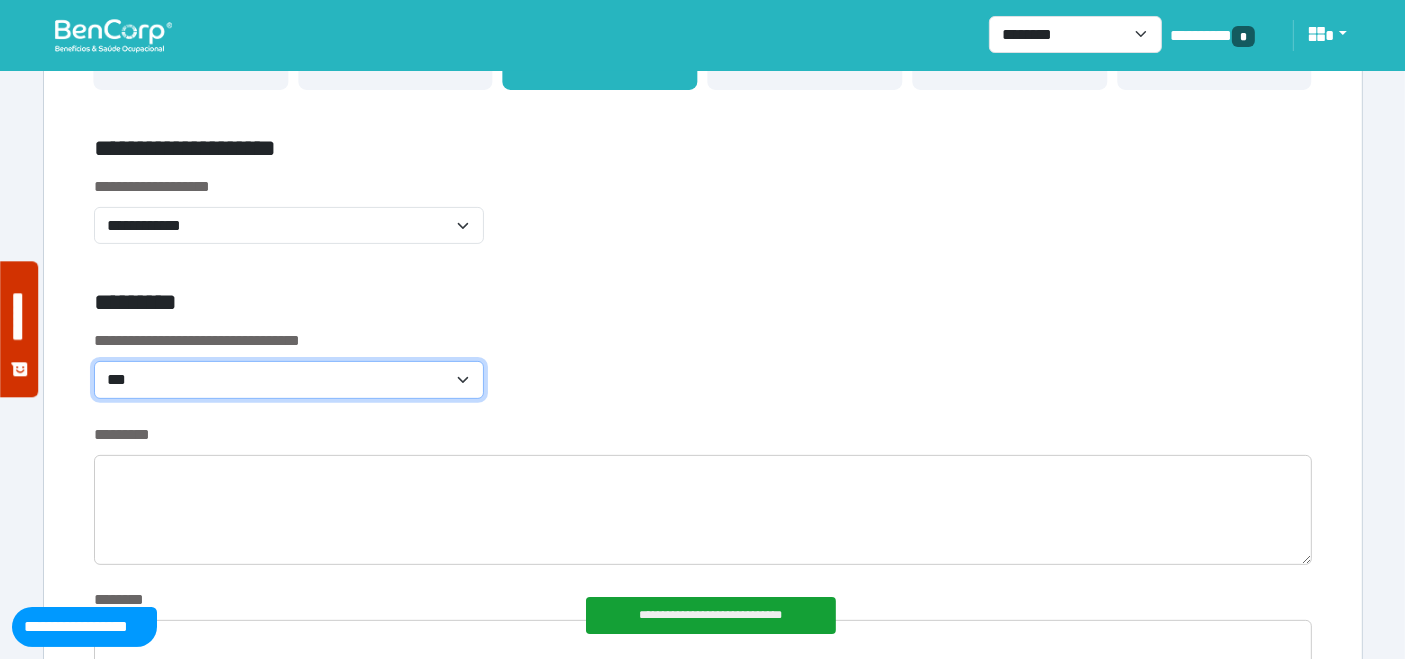 click on "**********" 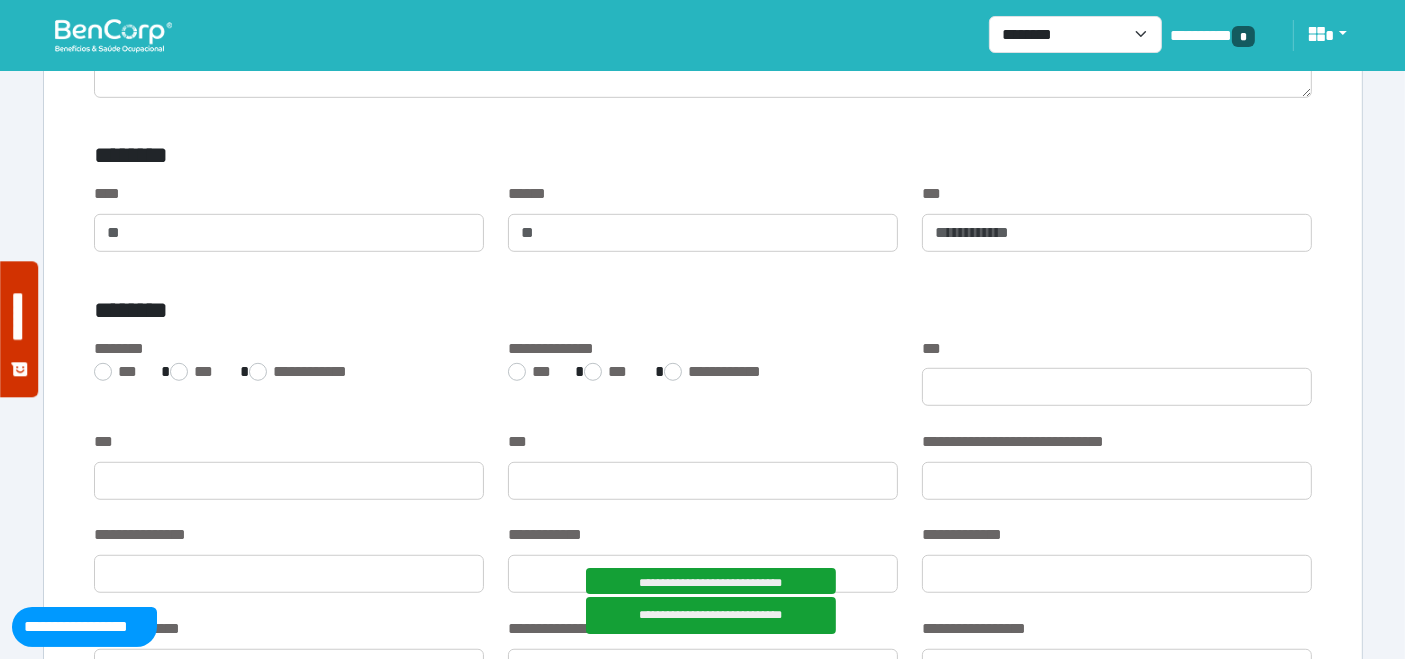 scroll, scrollTop: 1222, scrollLeft: 0, axis: vertical 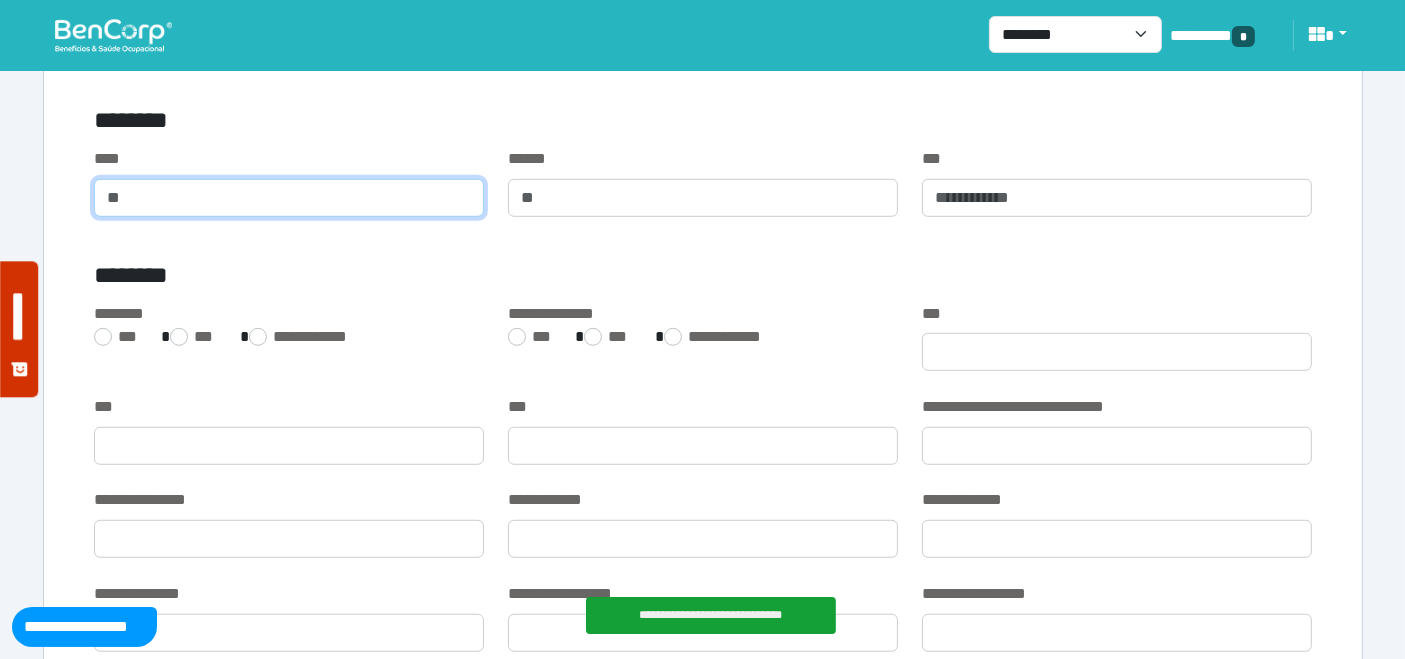 click 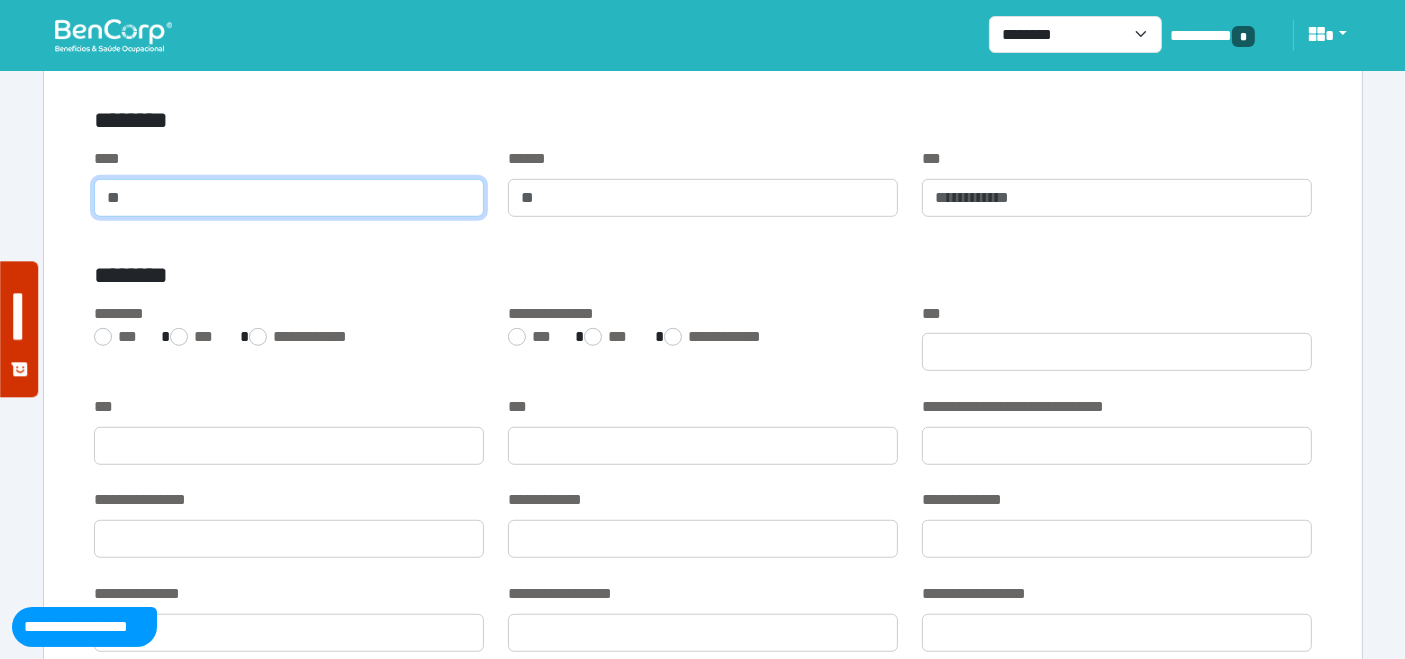click 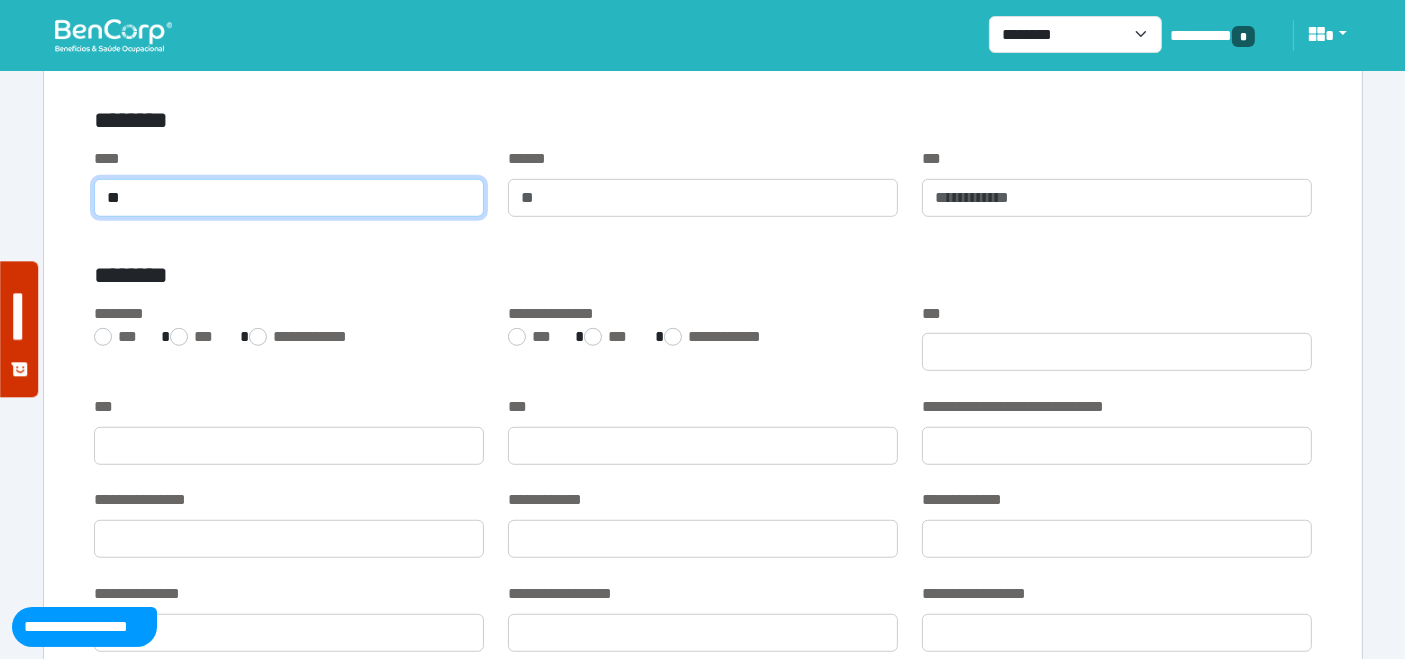 type on "**" 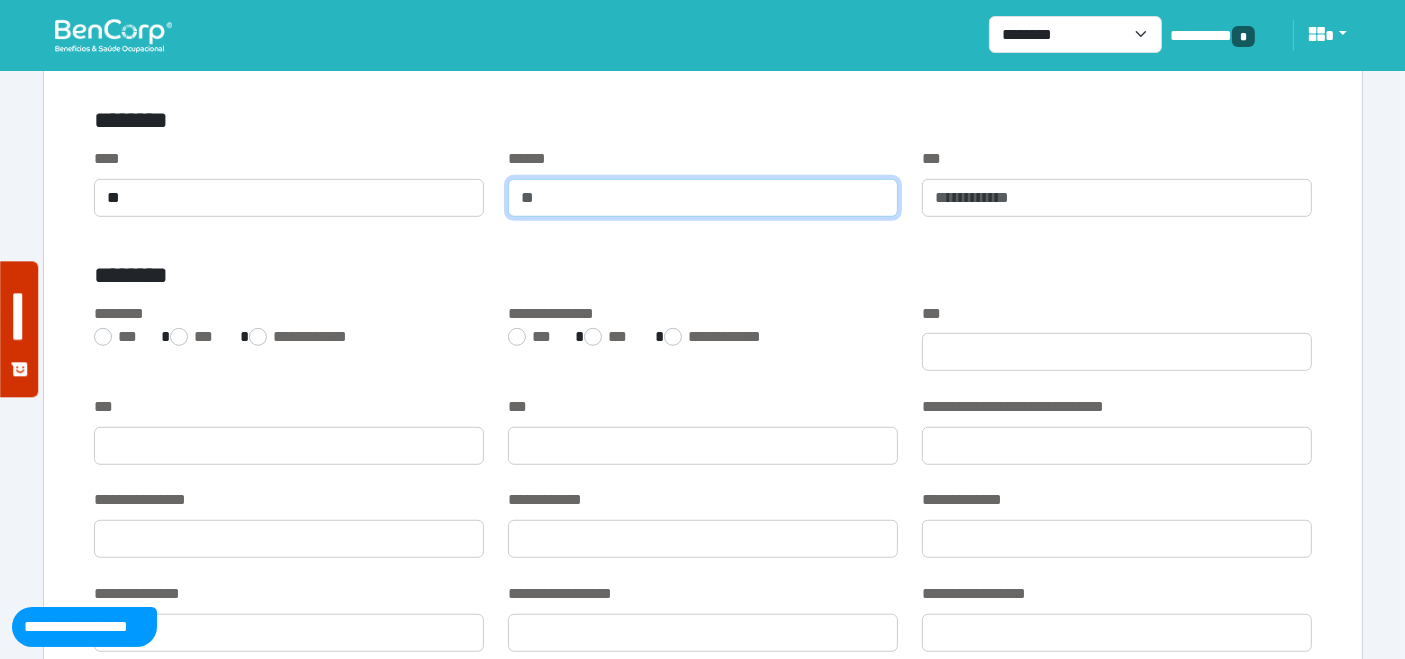 click 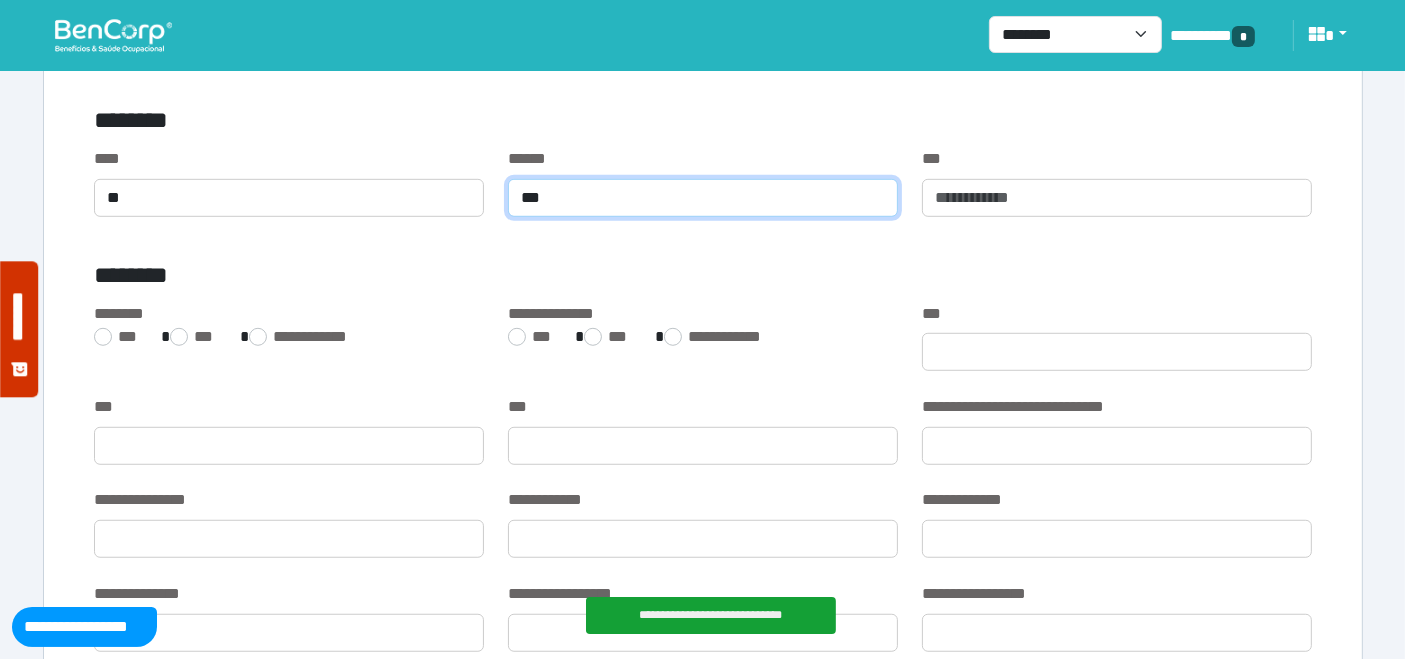 type on "***" 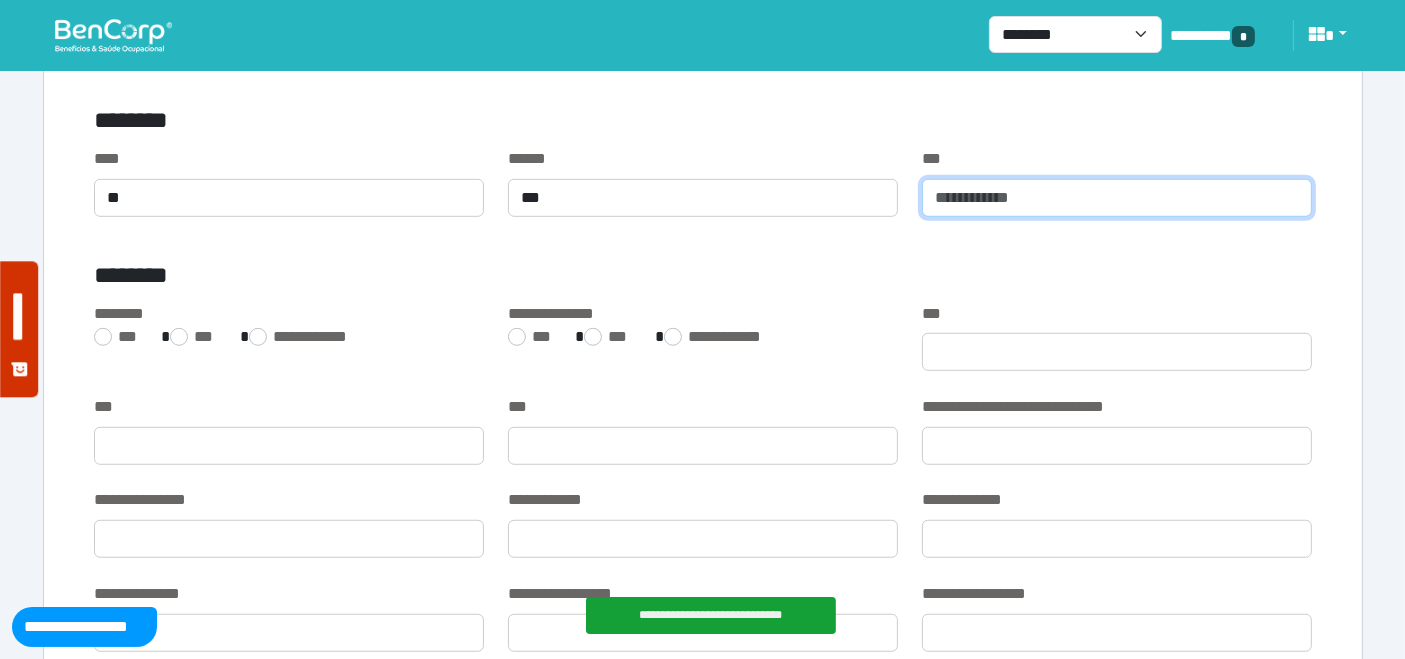 click 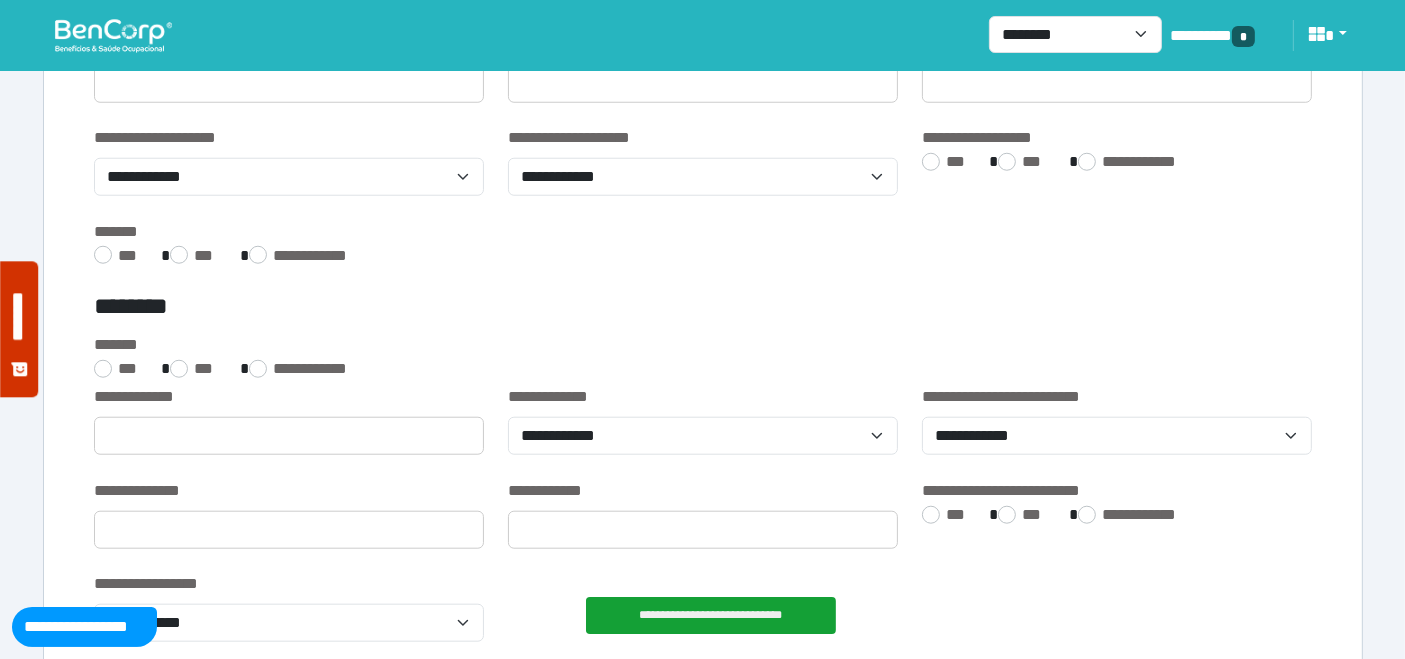 scroll, scrollTop: 1777, scrollLeft: 0, axis: vertical 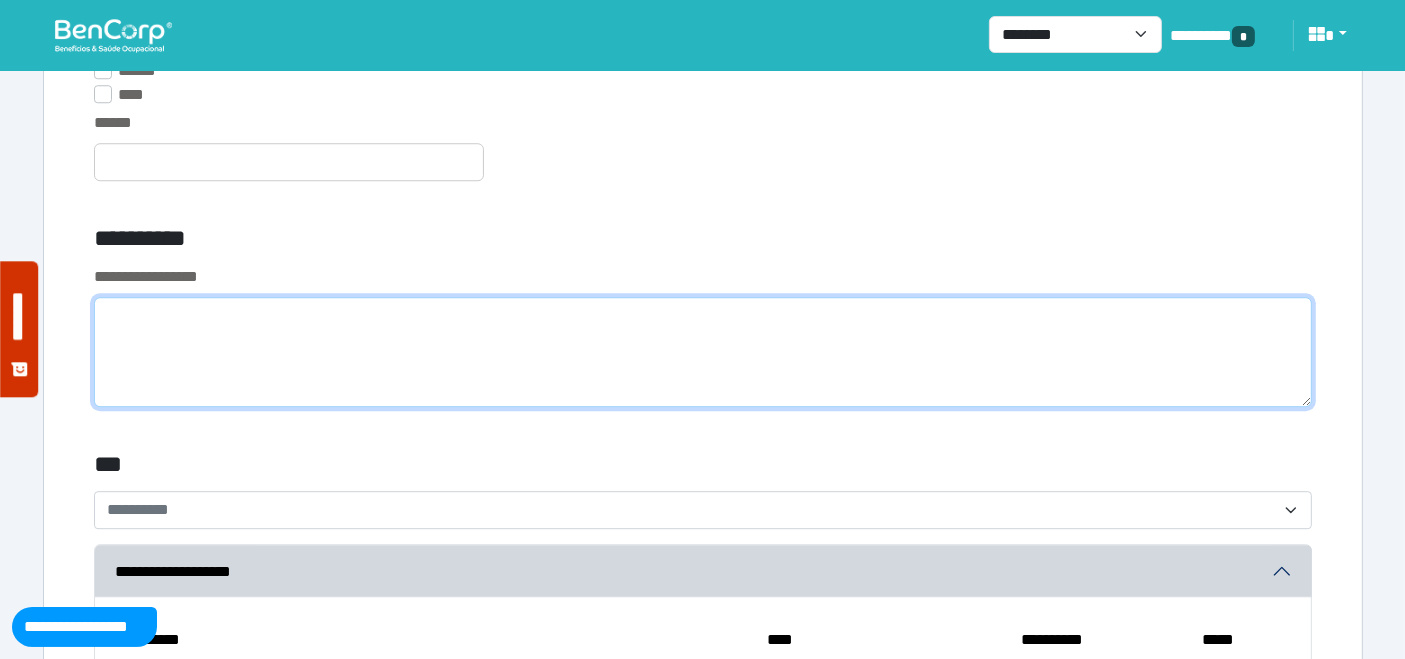 click 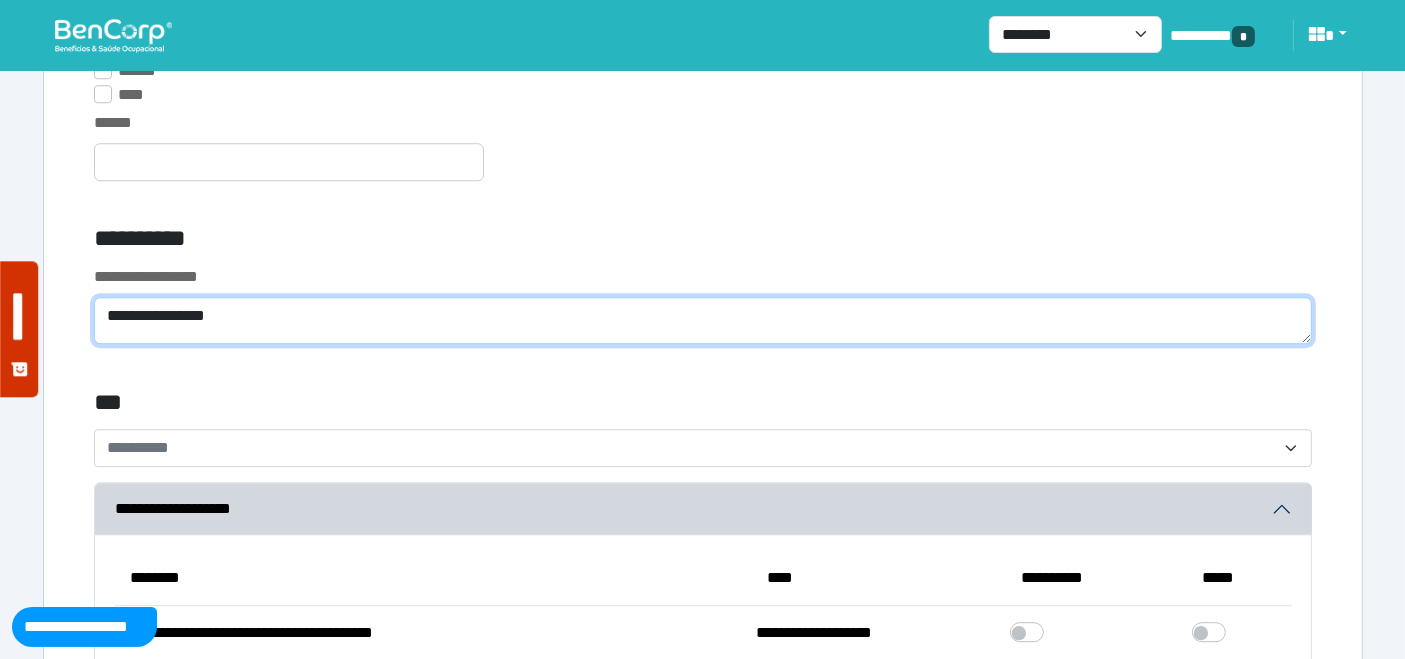 drag, startPoint x: 140, startPoint y: 304, endPoint x: 724, endPoint y: 335, distance: 584.8222 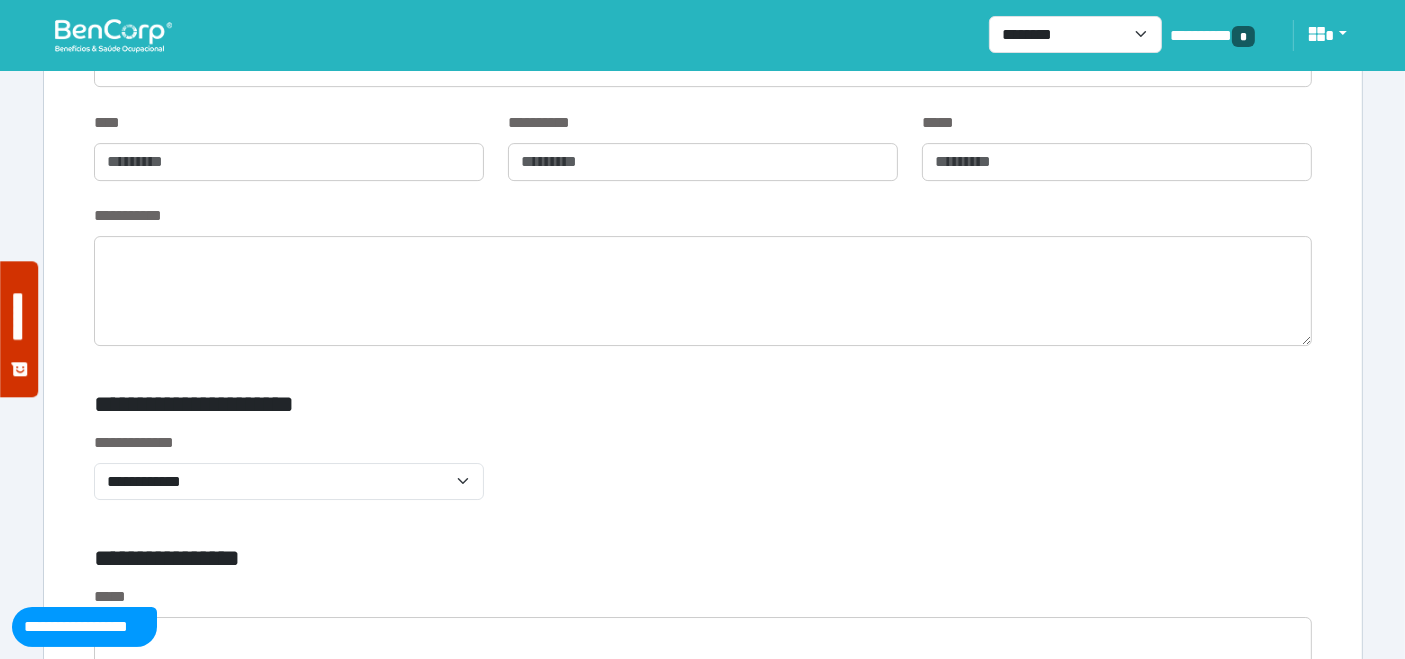 scroll, scrollTop: 6777, scrollLeft: 0, axis: vertical 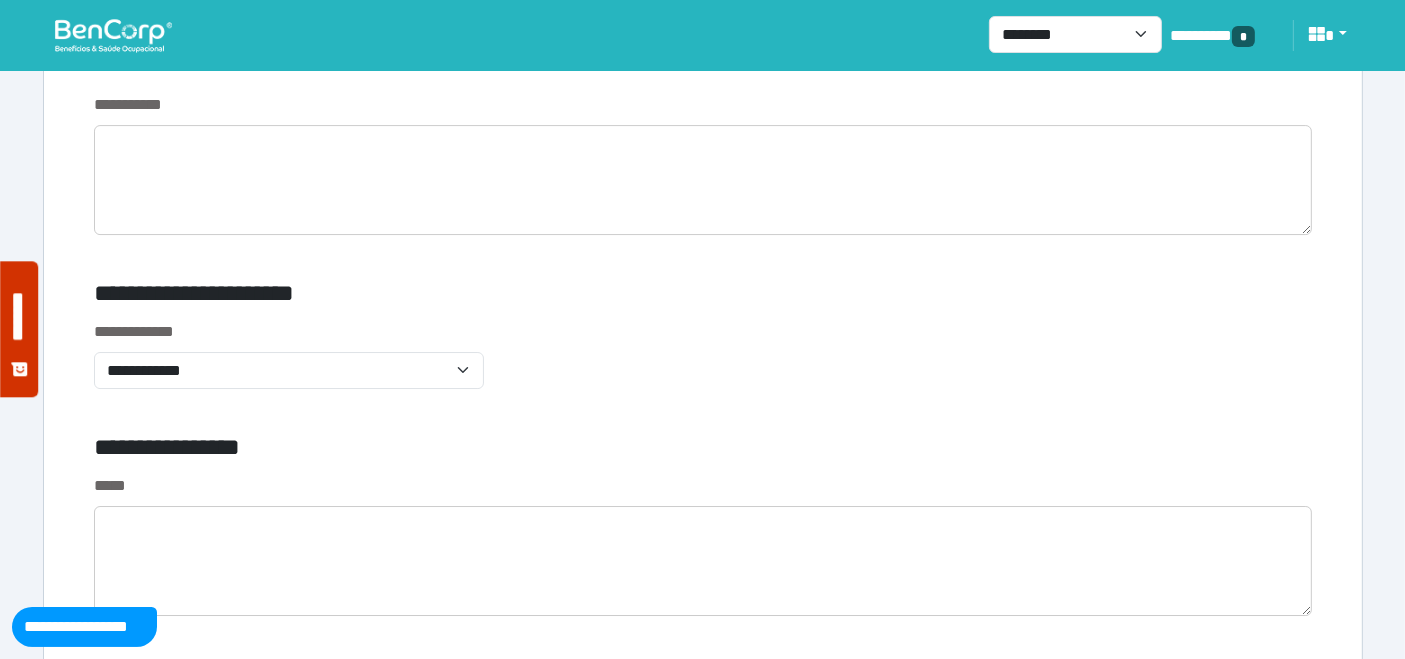 type on "**********" 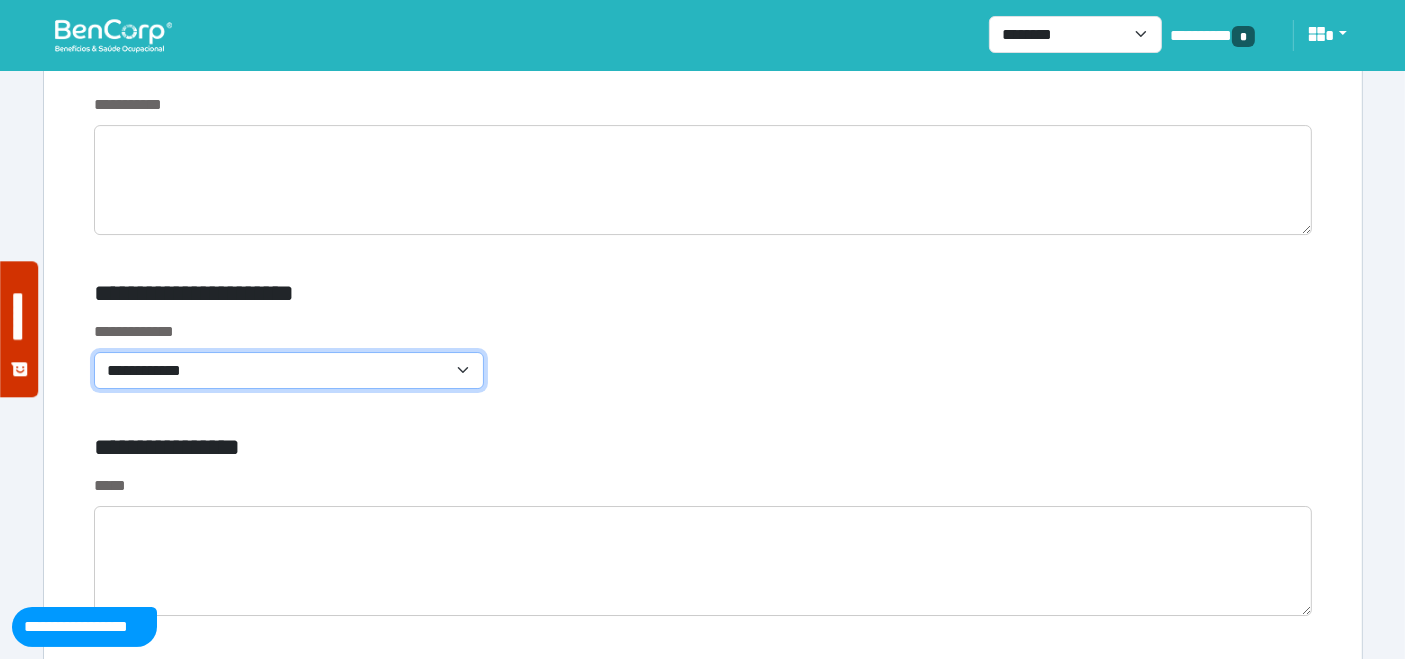 click on "**********" 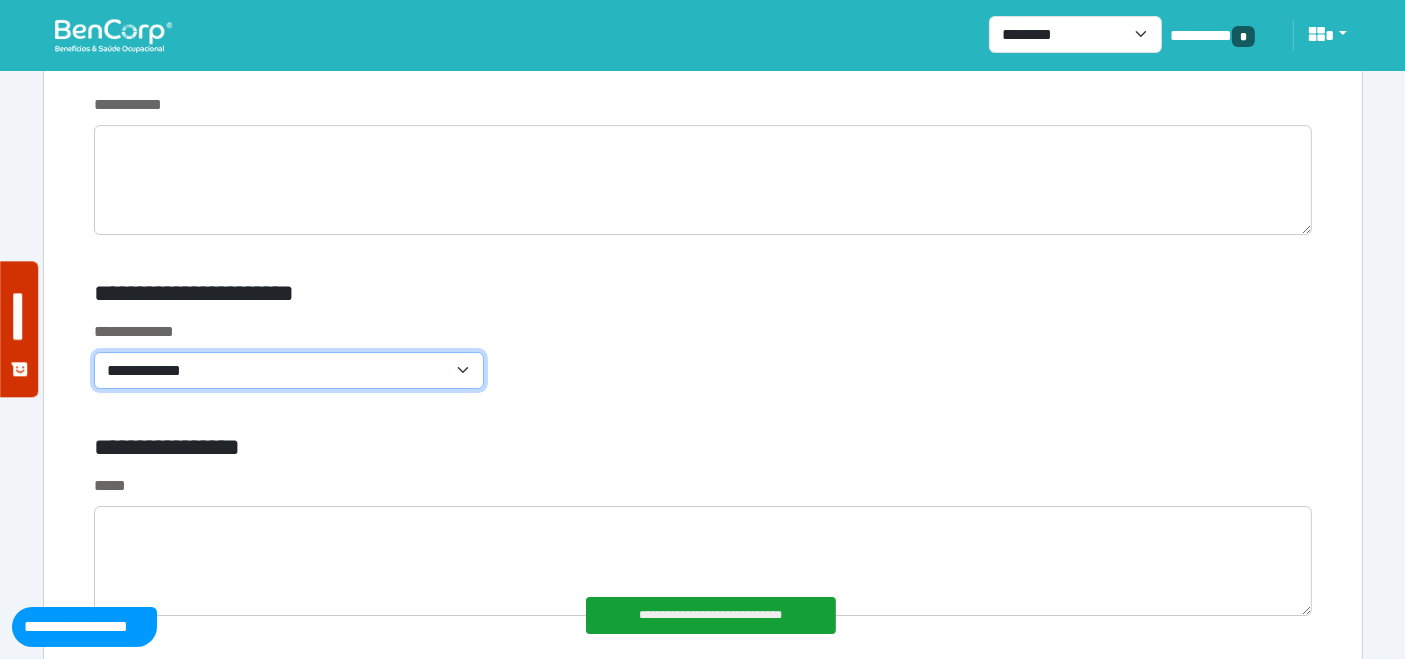 select on "**********" 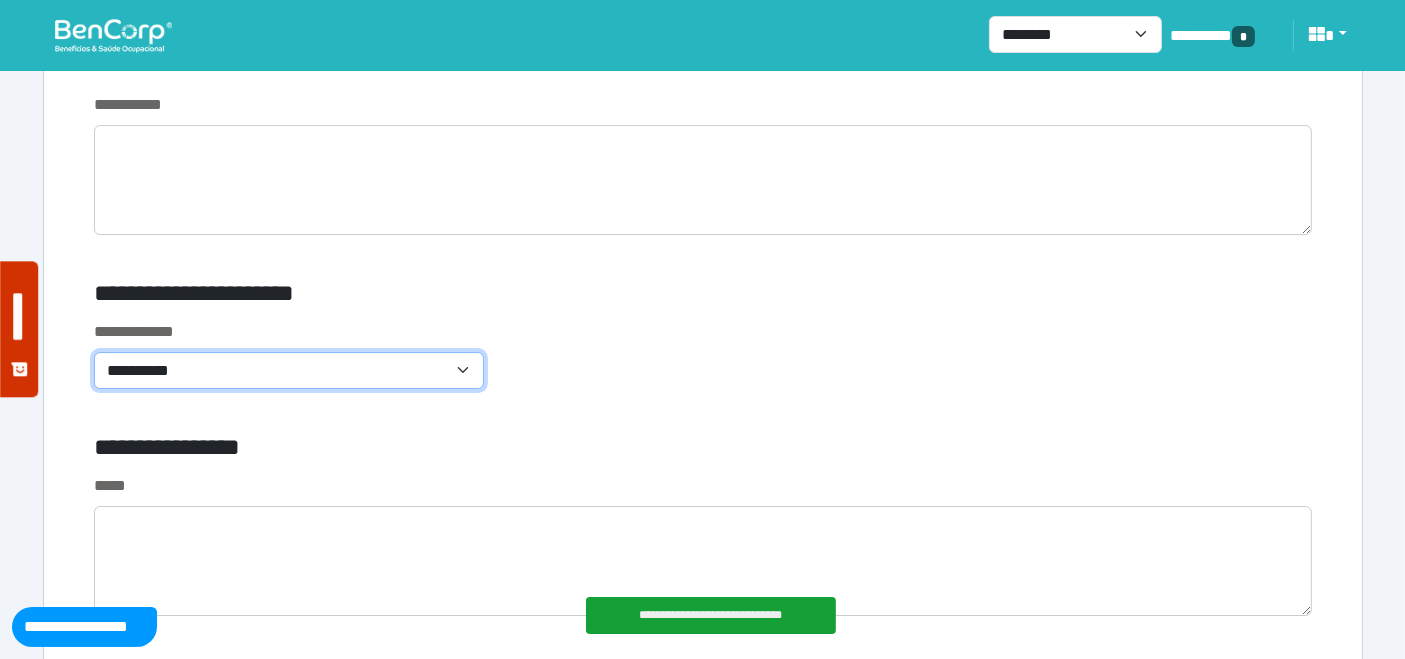 click on "**********" 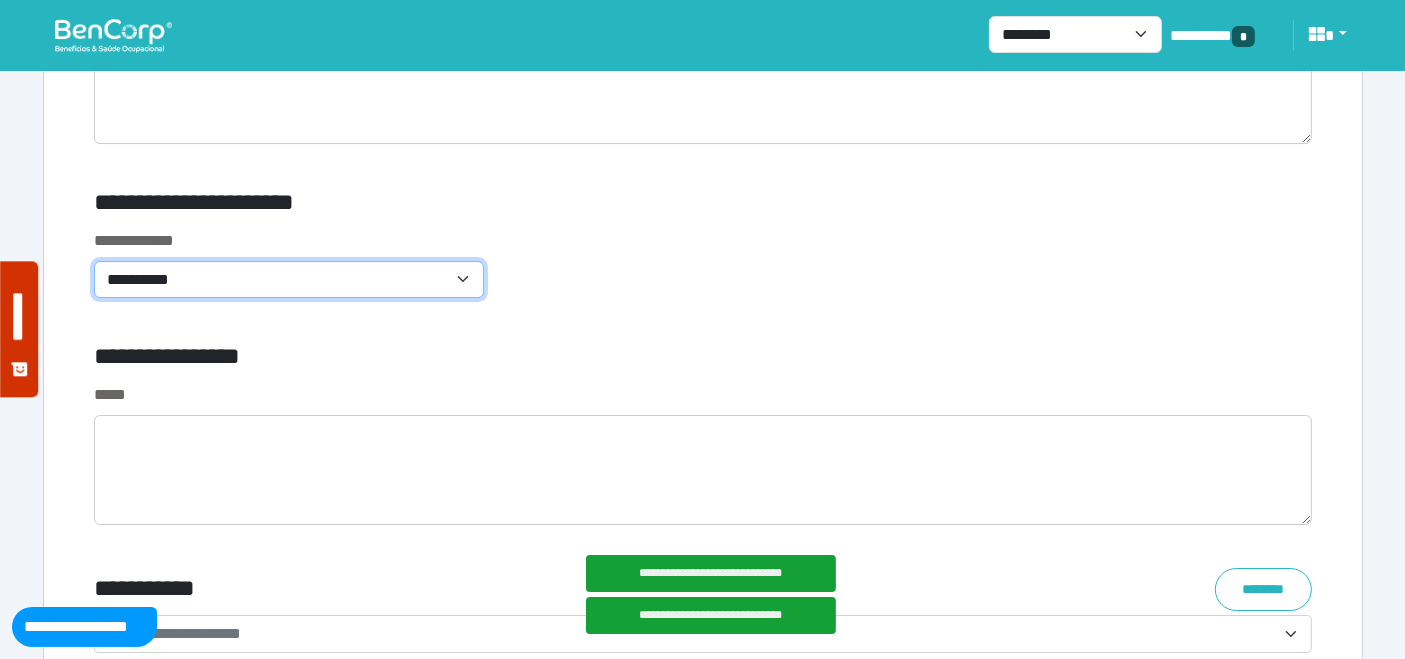 scroll, scrollTop: 6888, scrollLeft: 0, axis: vertical 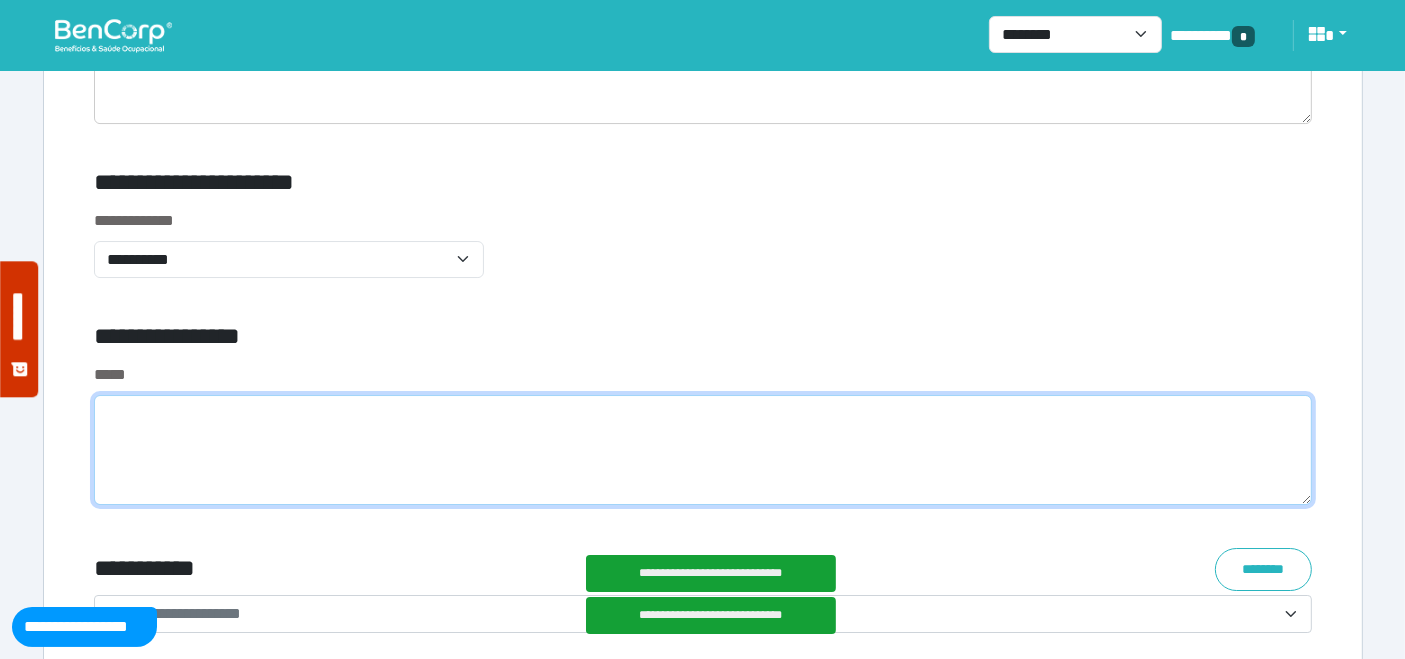 click 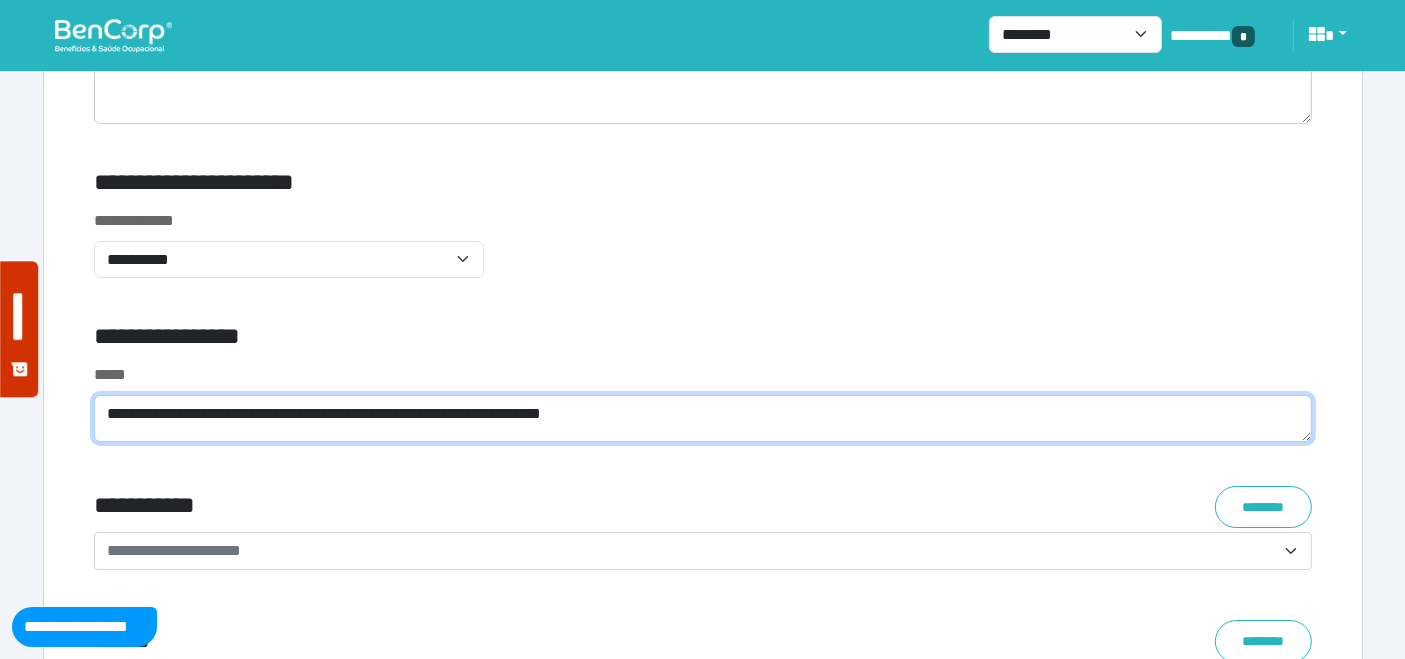 click on "**********" 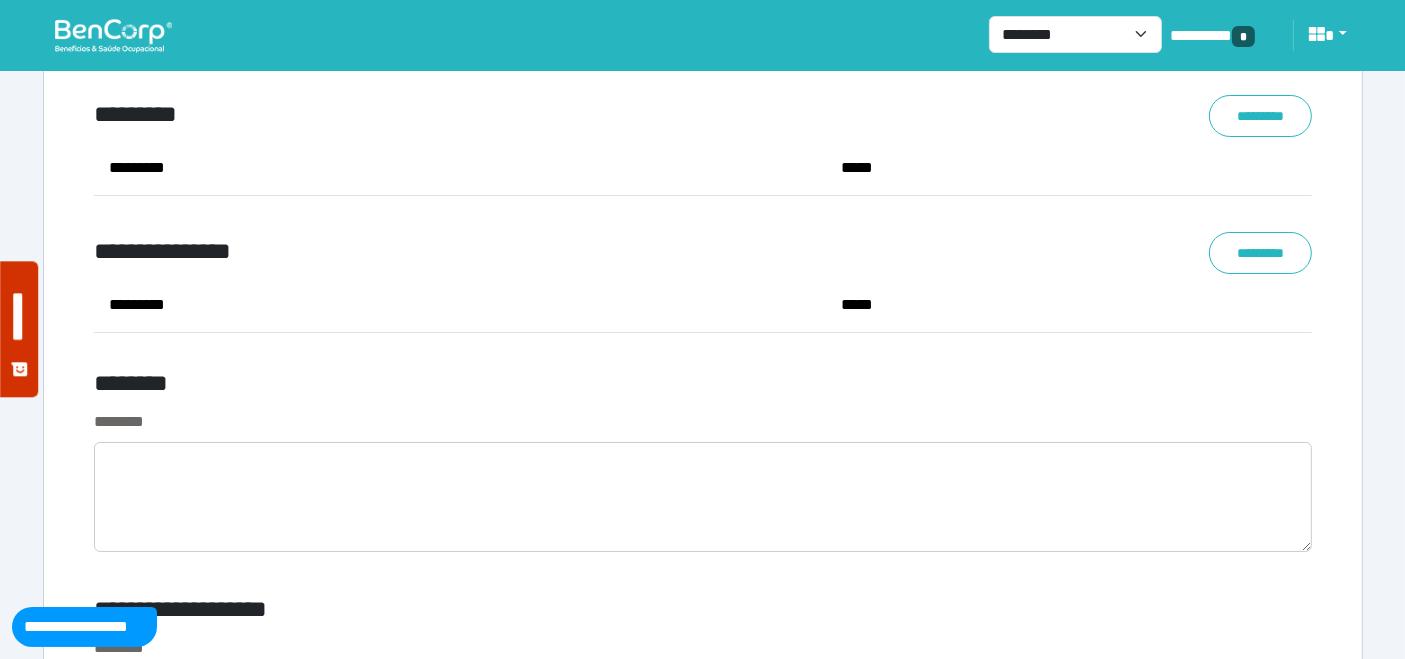 scroll, scrollTop: 7666, scrollLeft: 0, axis: vertical 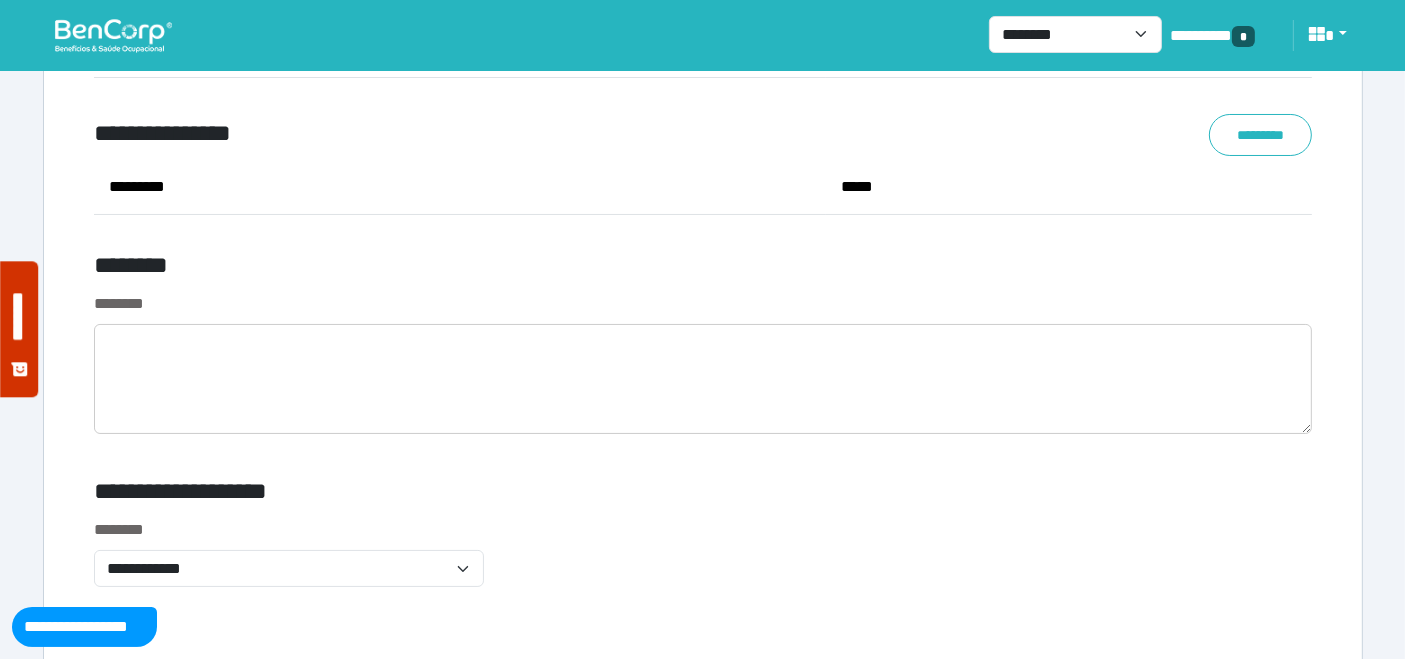 type on "**********" 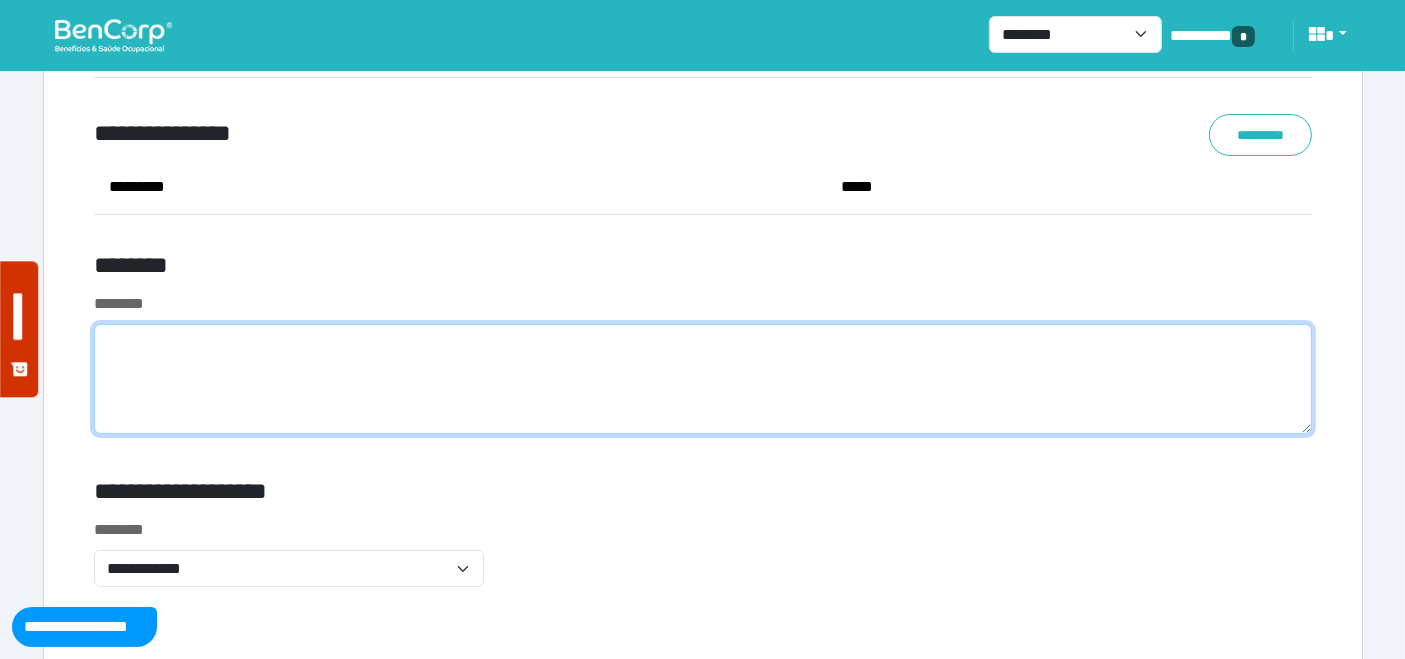 click 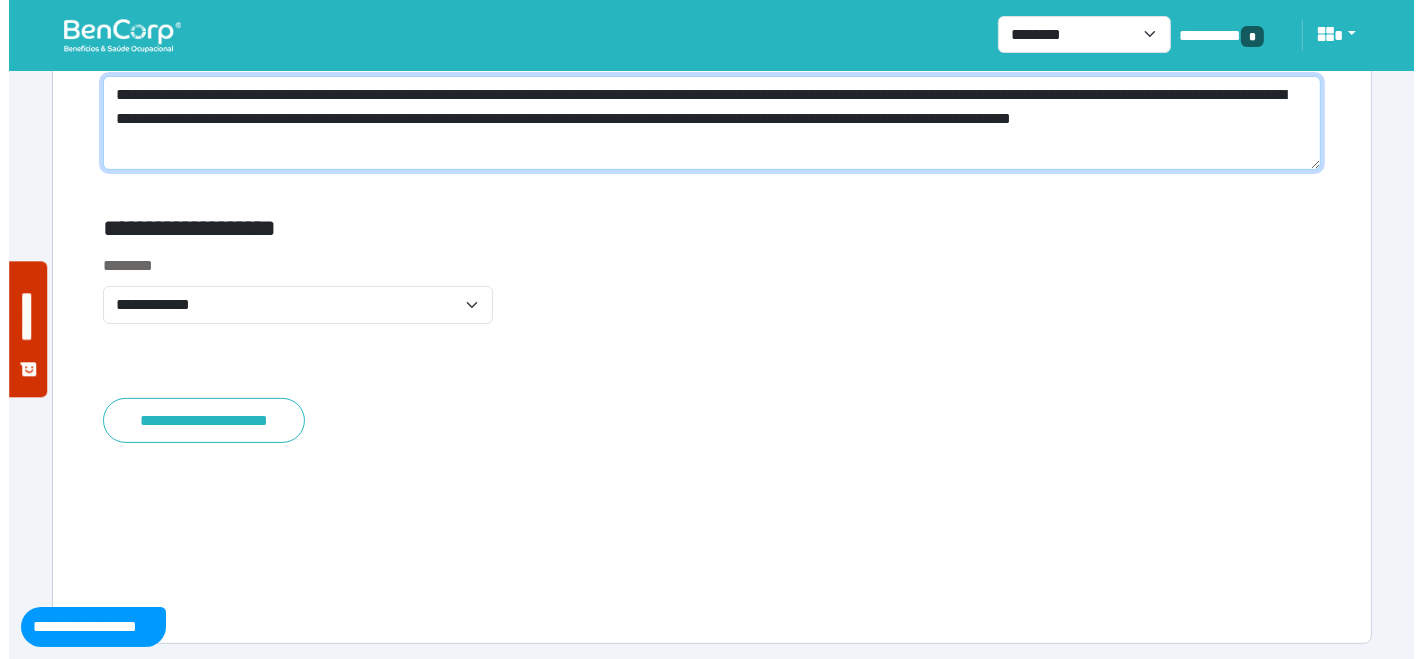 scroll, scrollTop: 7918, scrollLeft: 0, axis: vertical 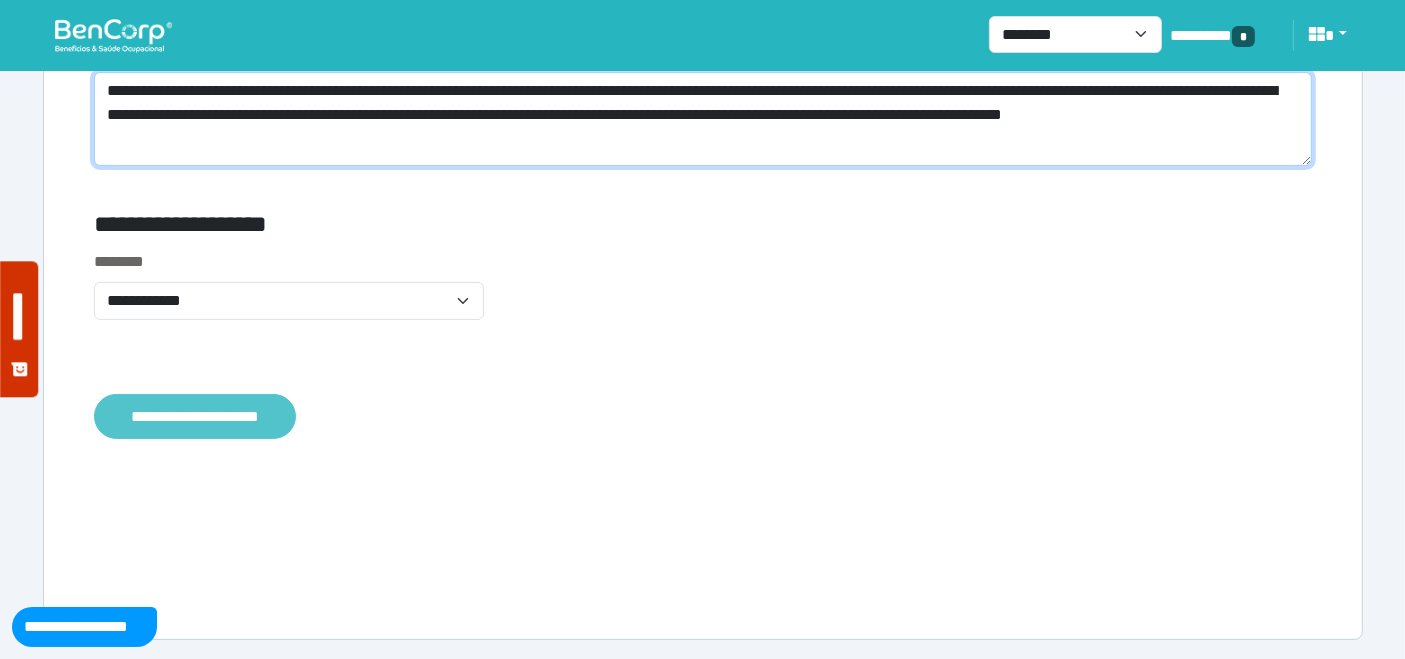 type on "**********" 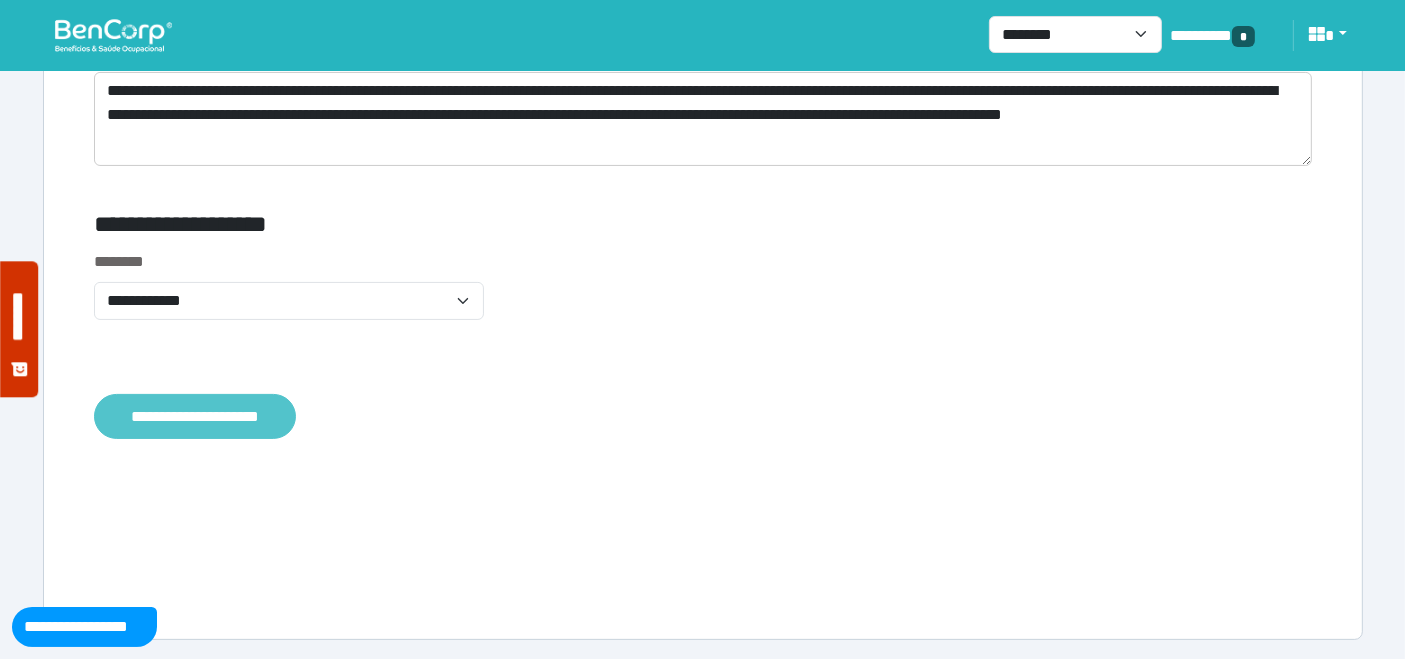 click on "**********" 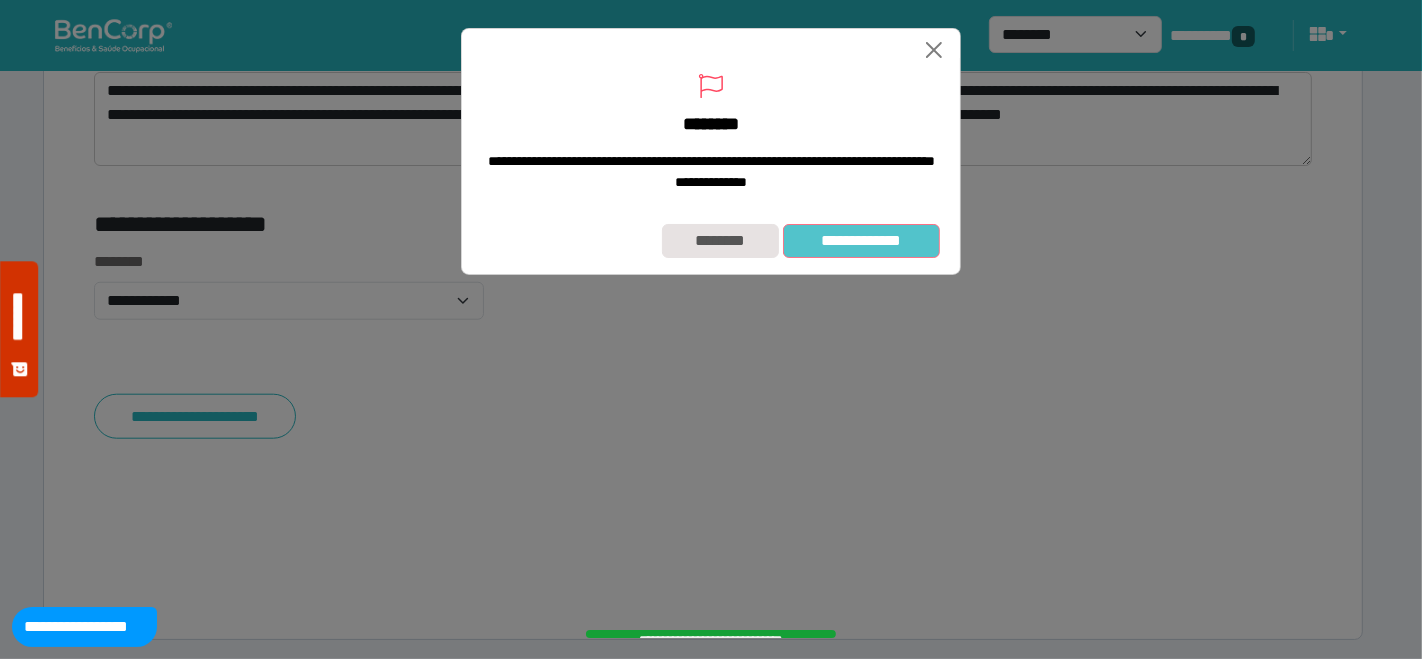 click on "**********" at bounding box center [861, 240] 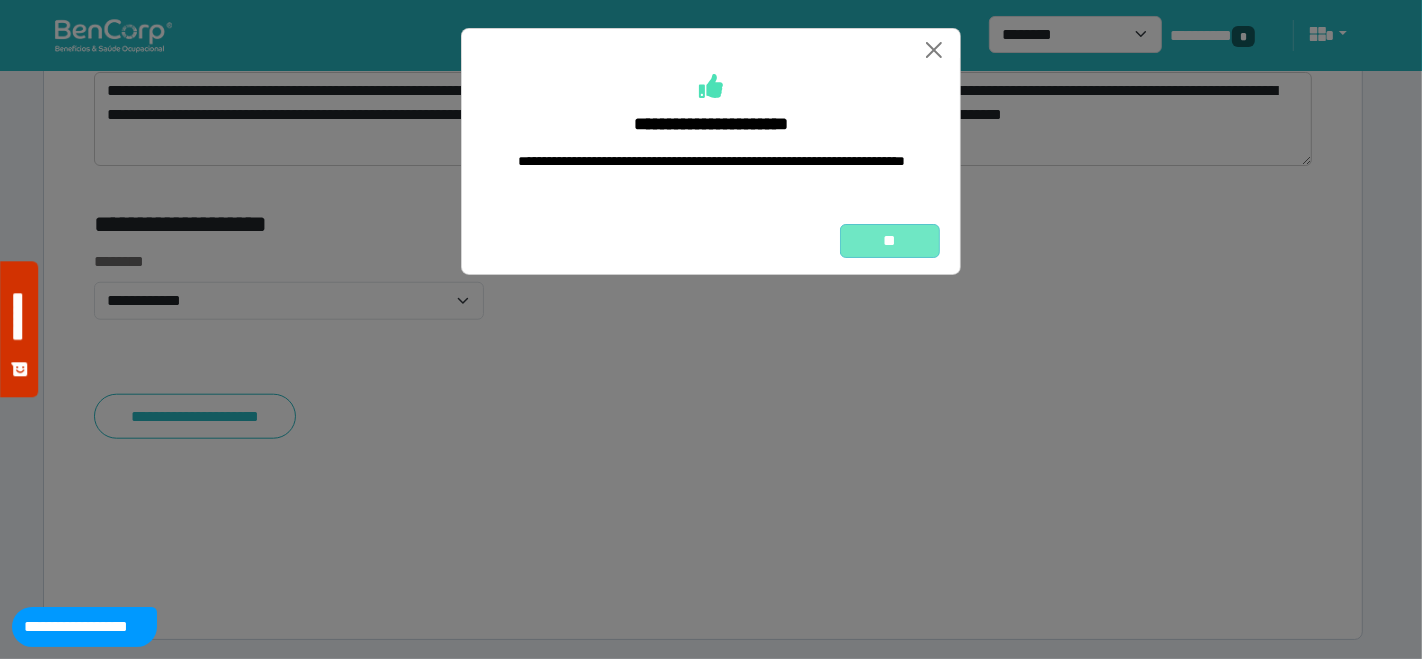 click on "**" at bounding box center [890, 240] 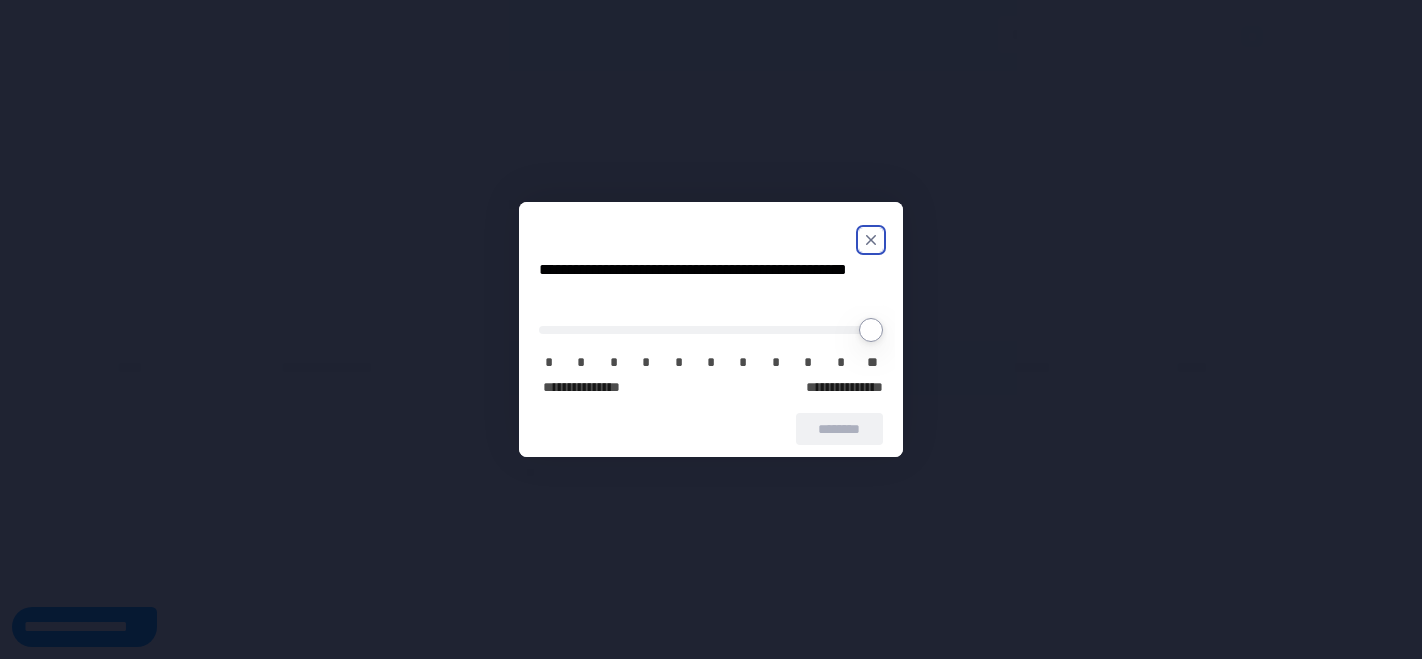 scroll, scrollTop: 0, scrollLeft: 0, axis: both 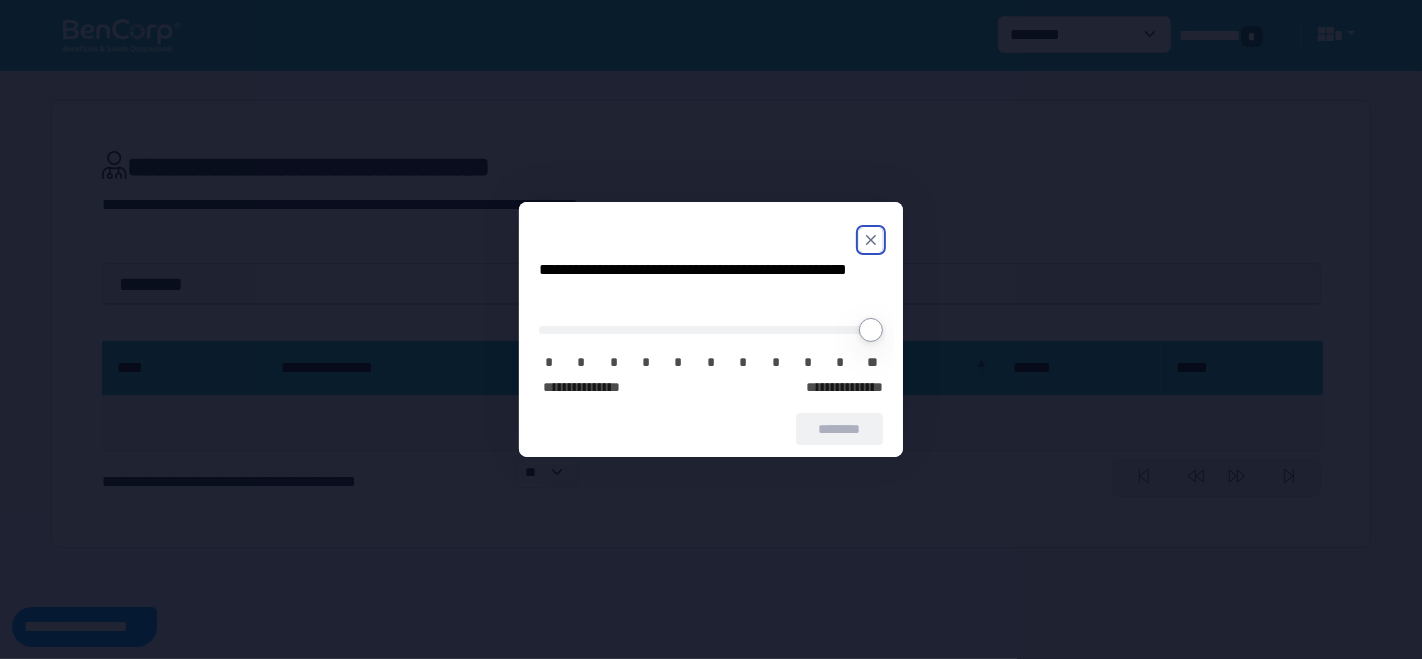 click 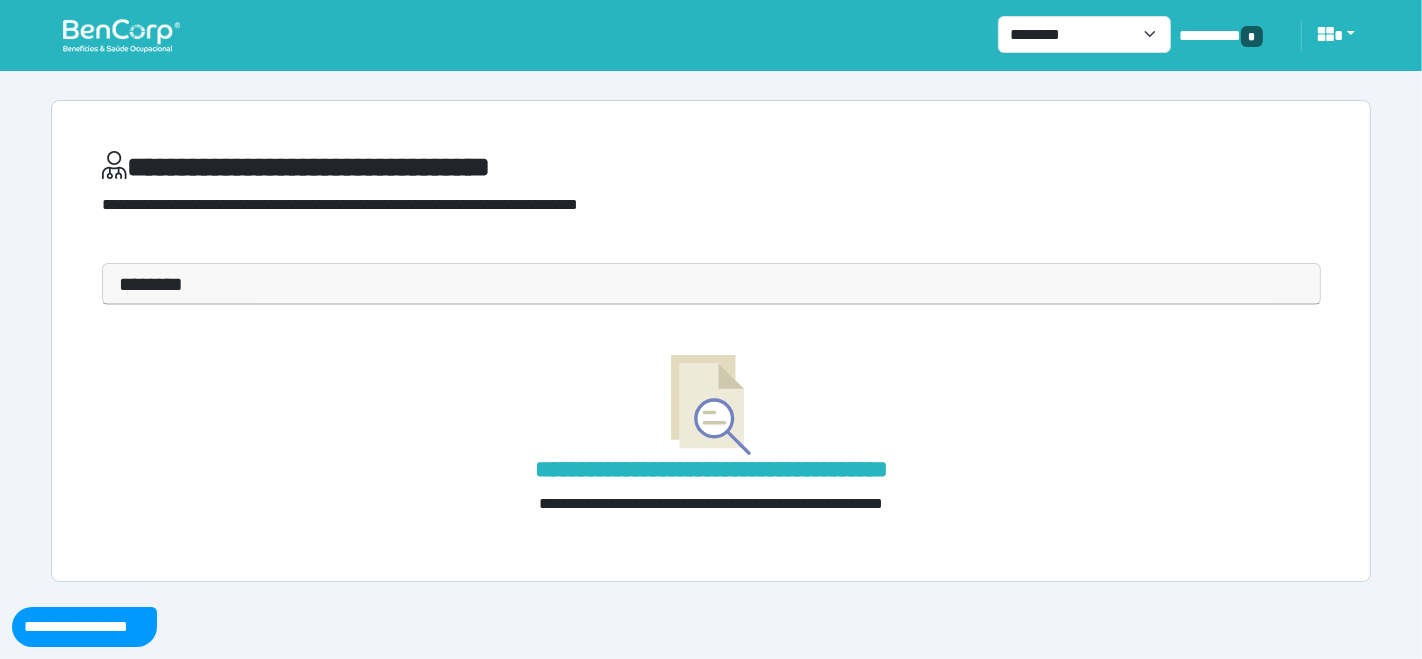 click at bounding box center [121, 35] 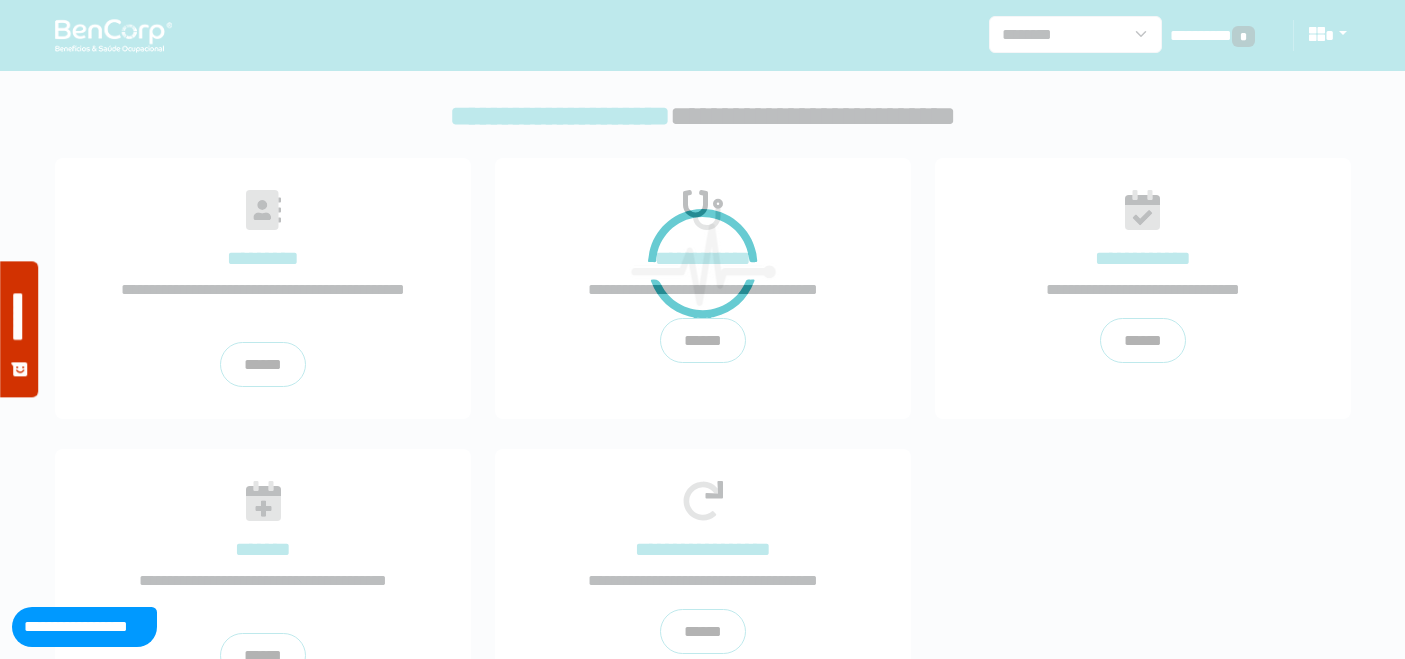 scroll, scrollTop: 0, scrollLeft: 0, axis: both 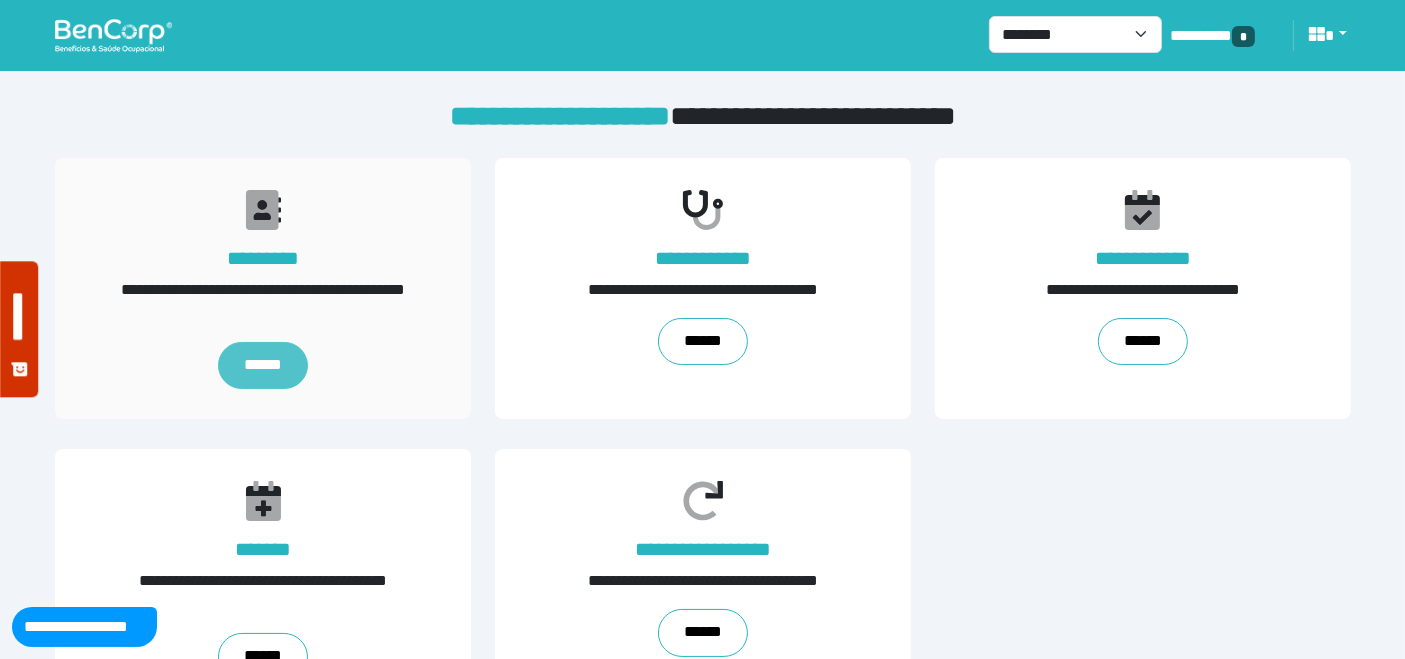 click on "******" at bounding box center [262, 366] 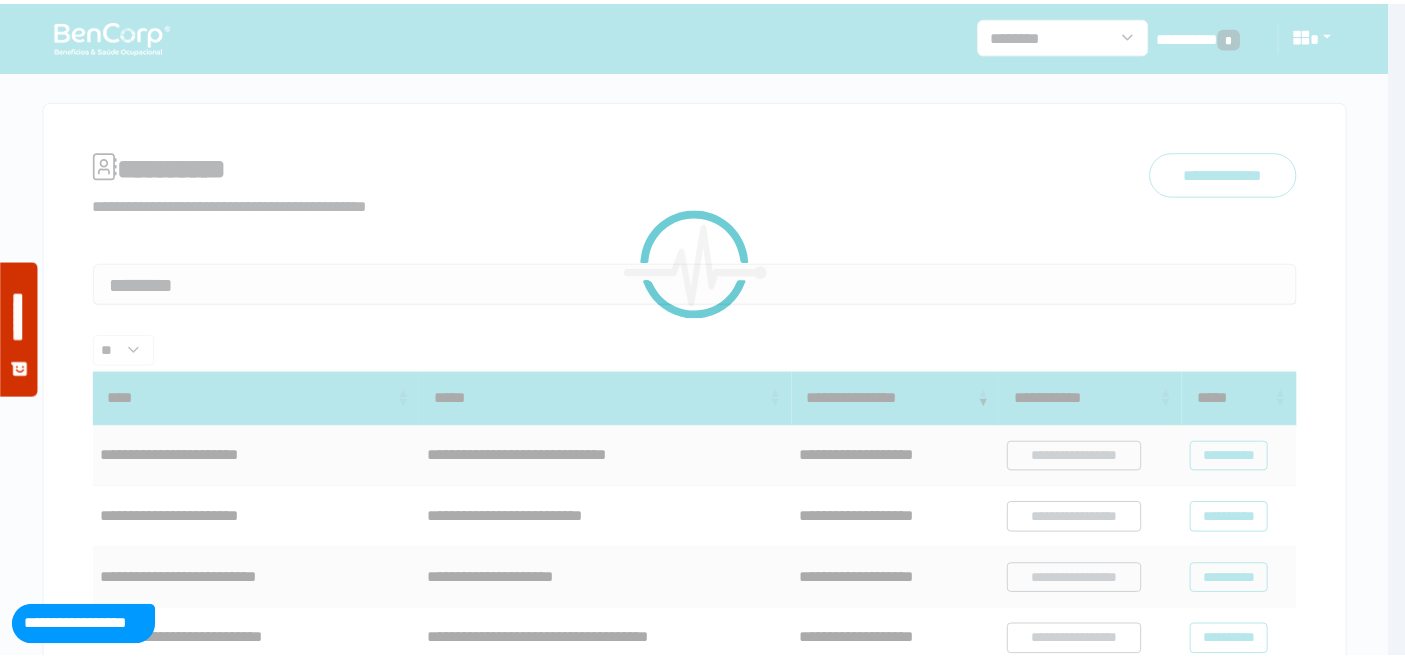 scroll, scrollTop: 0, scrollLeft: 0, axis: both 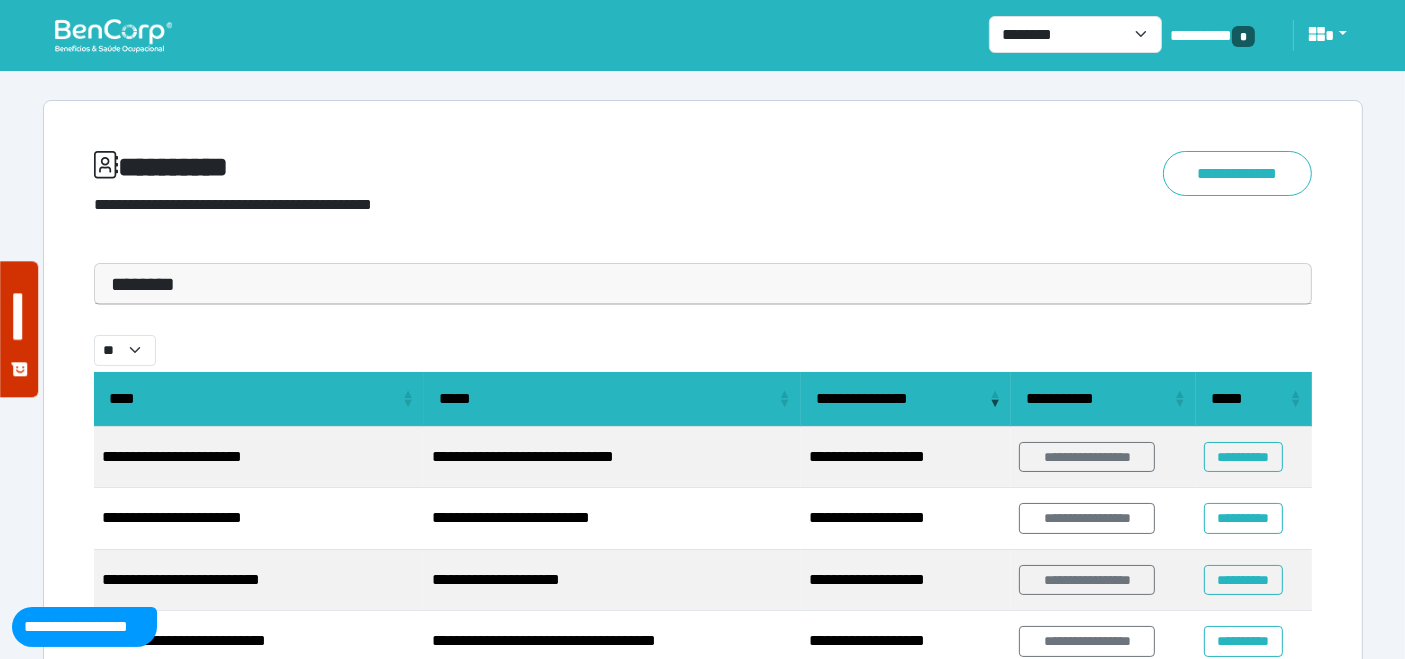 click on "********" at bounding box center [703, 284] 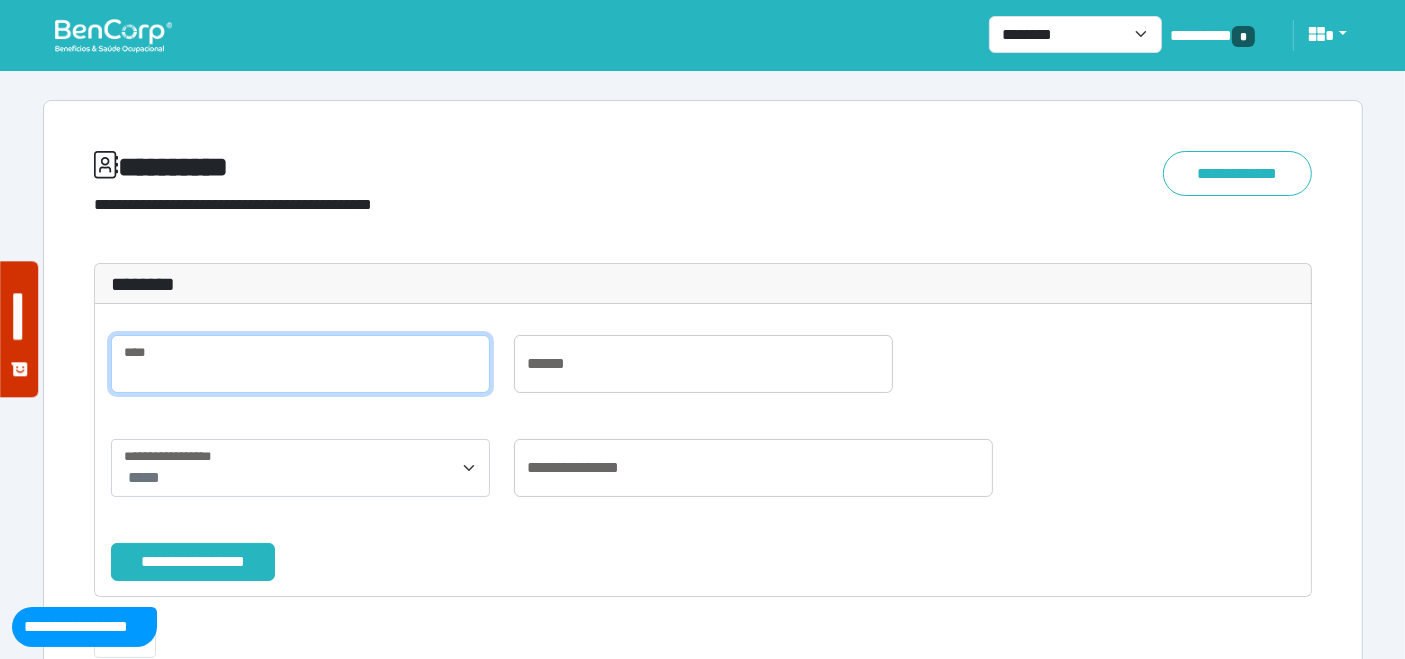 click at bounding box center [300, 364] 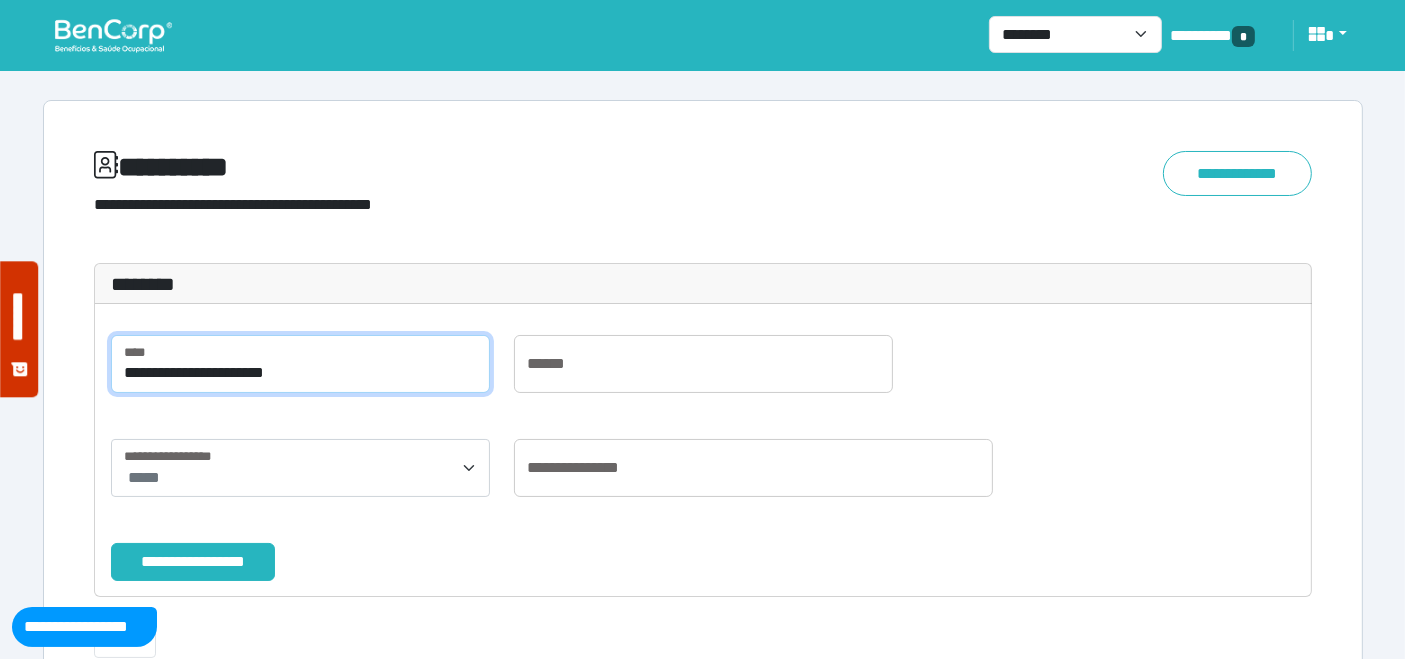 type on "**********" 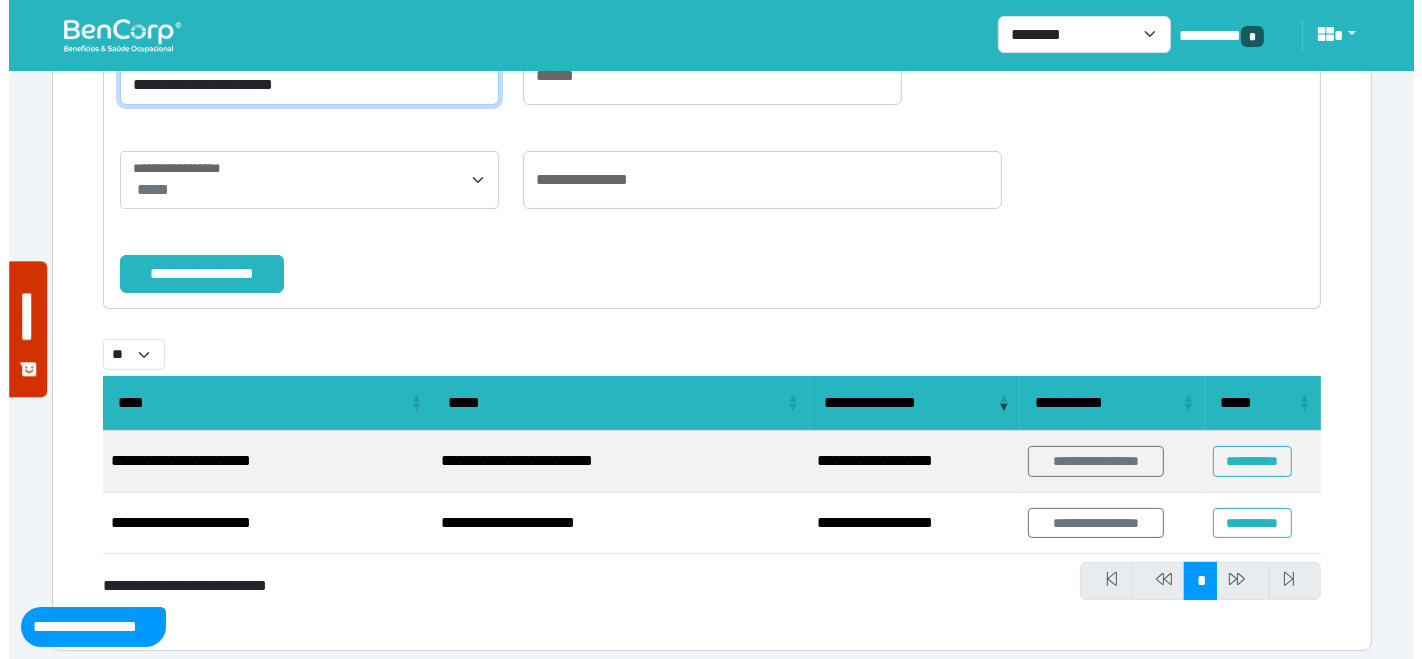 scroll, scrollTop: 299, scrollLeft: 0, axis: vertical 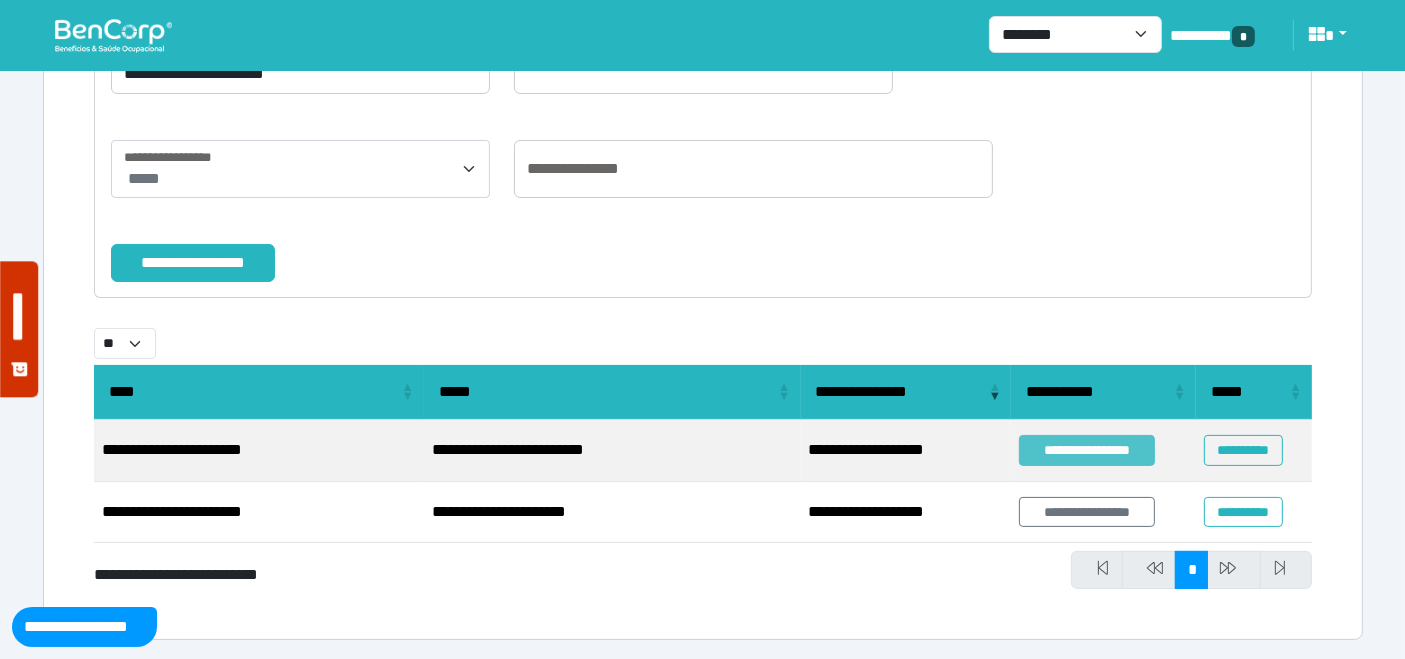 click on "**********" at bounding box center (1087, 450) 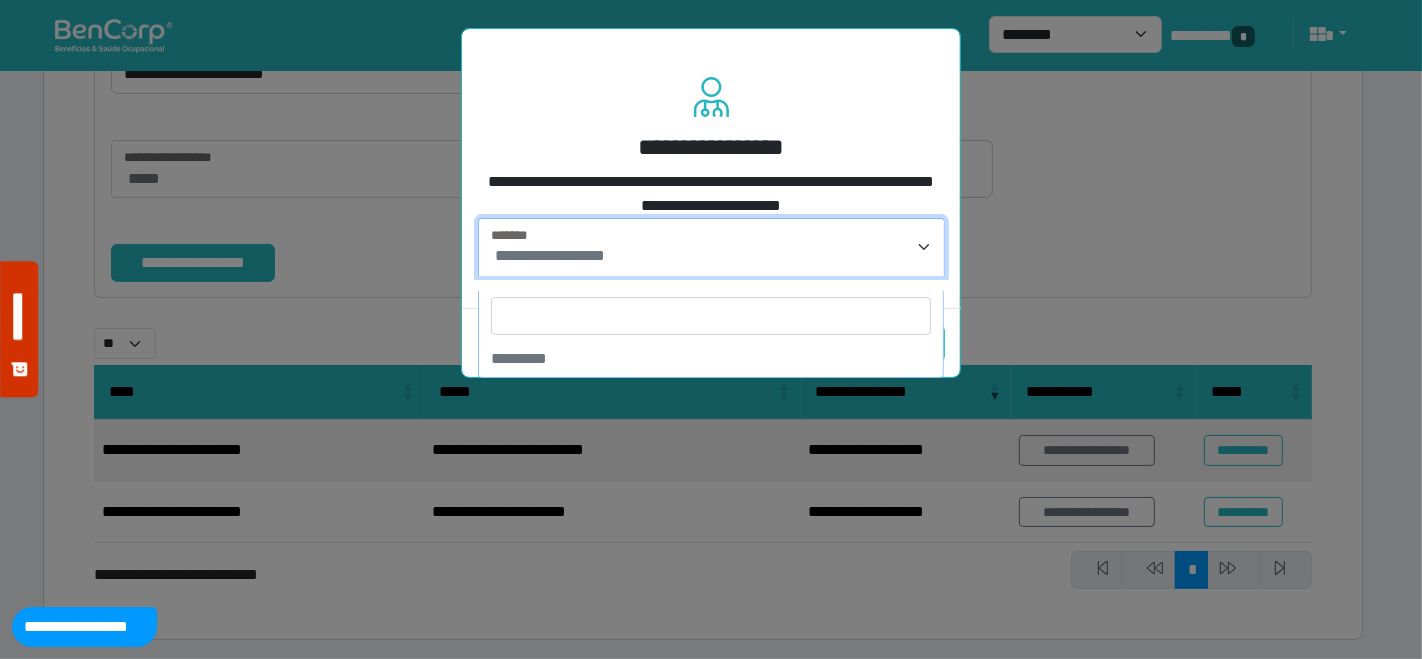 click on "**********" at bounding box center (713, 256) 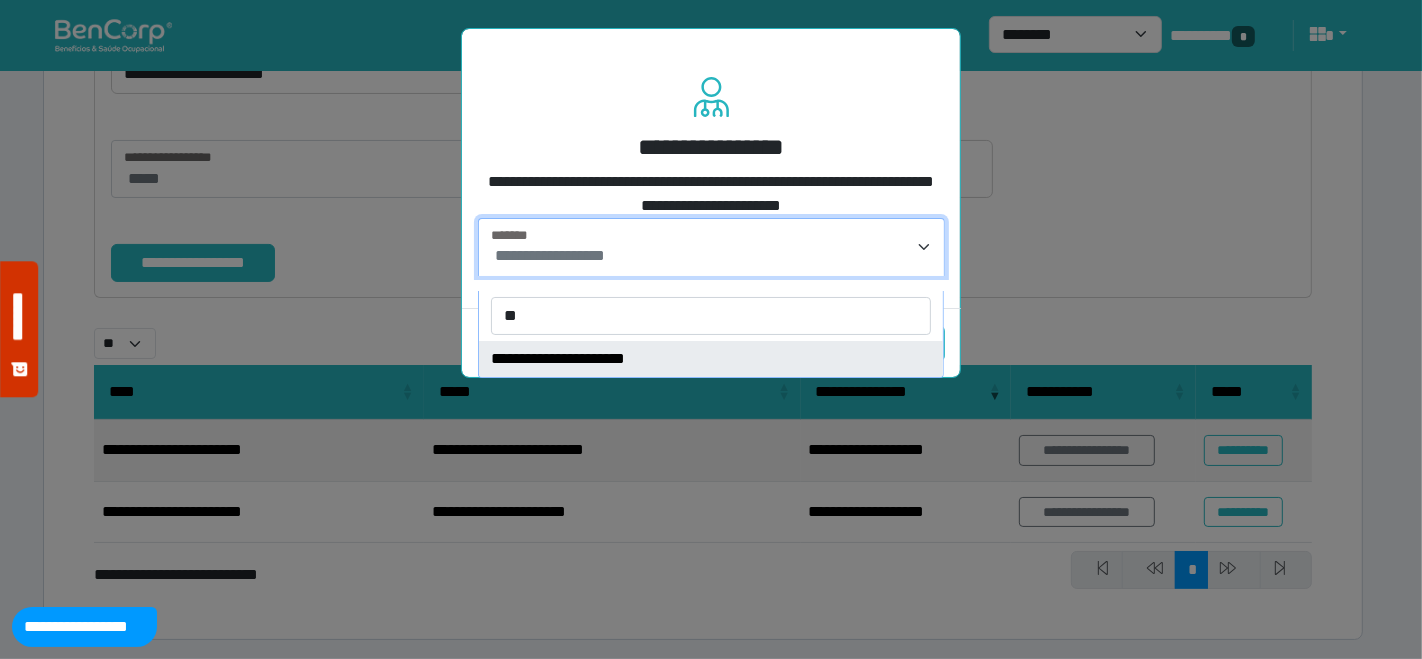 type on "**" 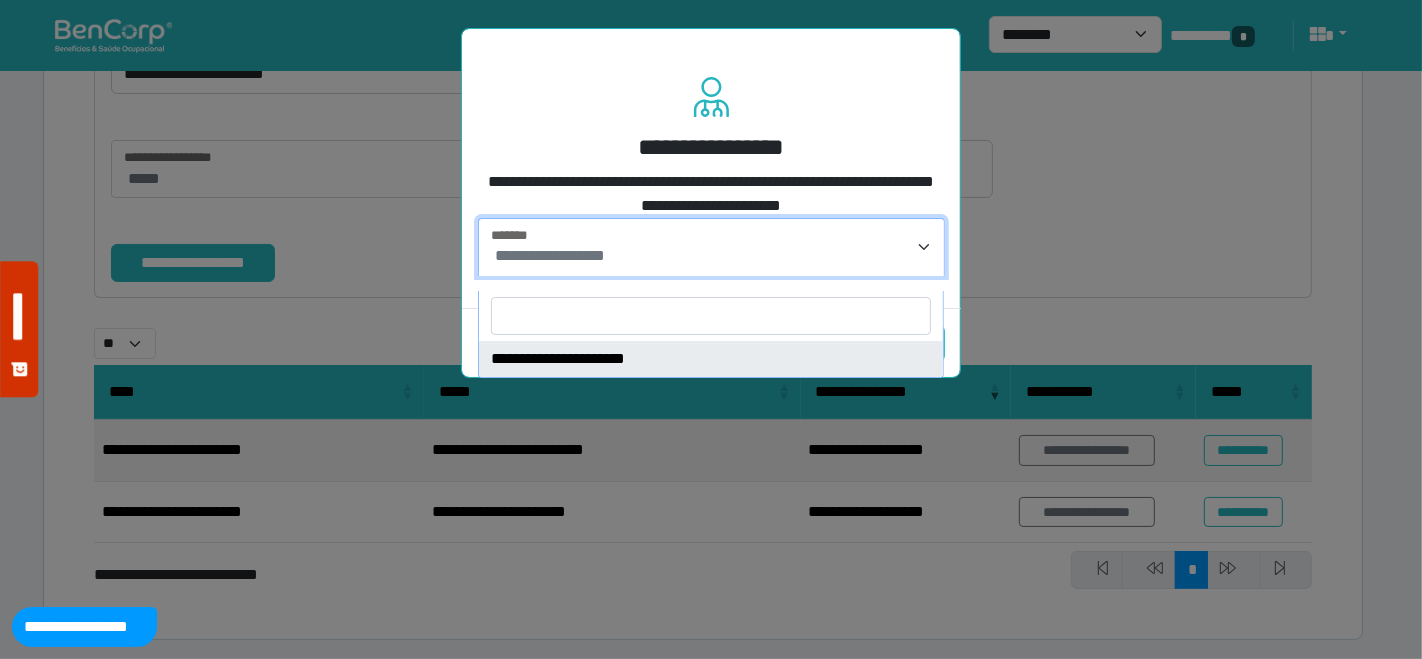 select on "****" 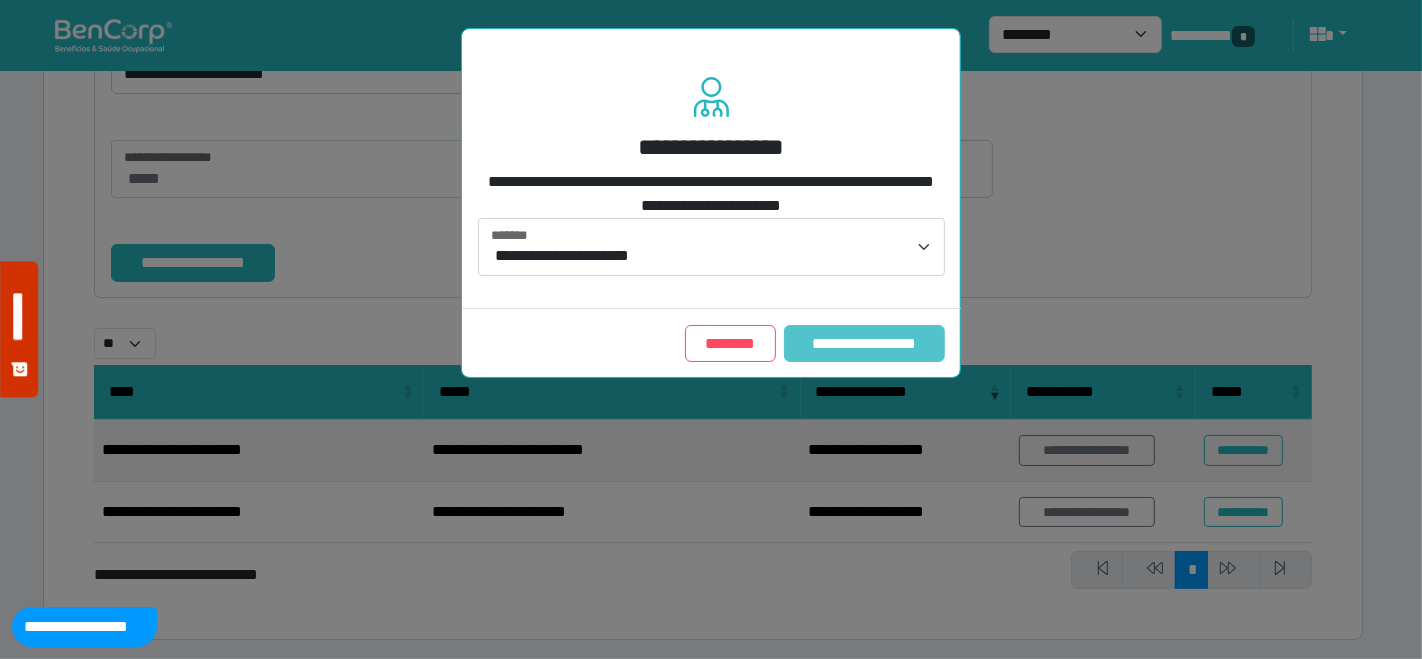 click on "**********" at bounding box center (864, 343) 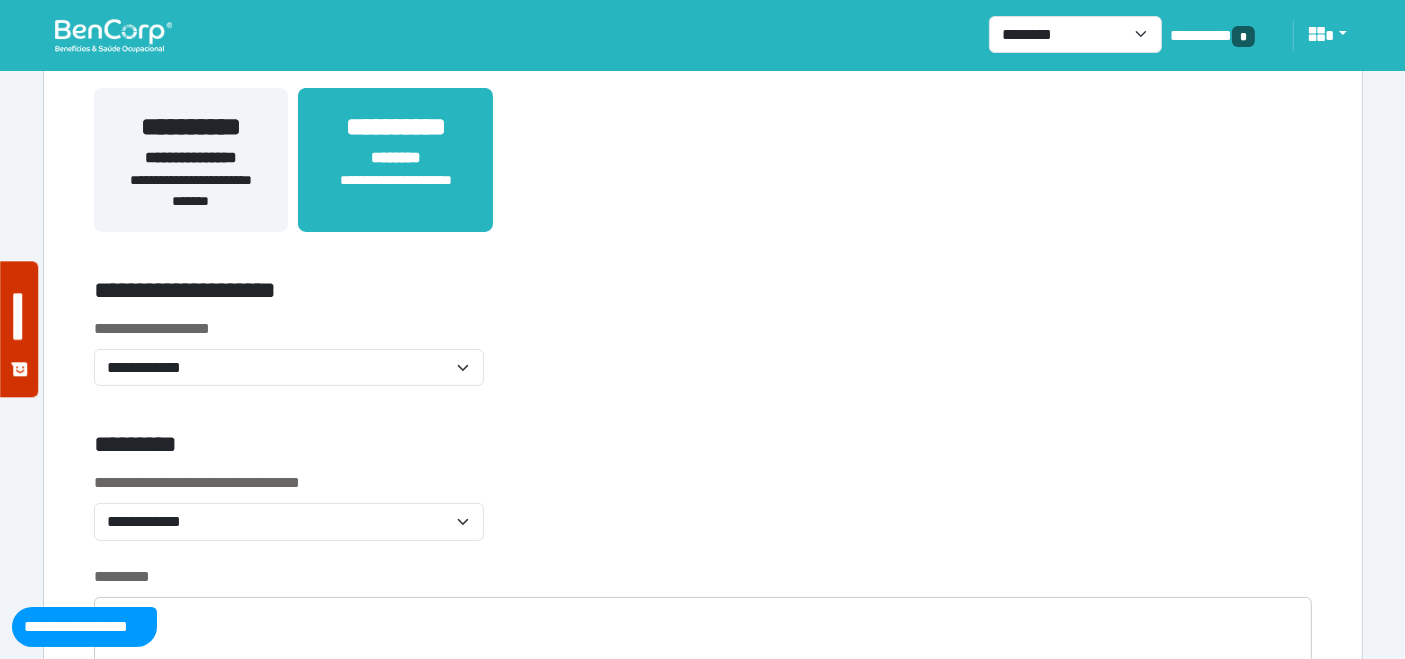 scroll, scrollTop: 444, scrollLeft: 0, axis: vertical 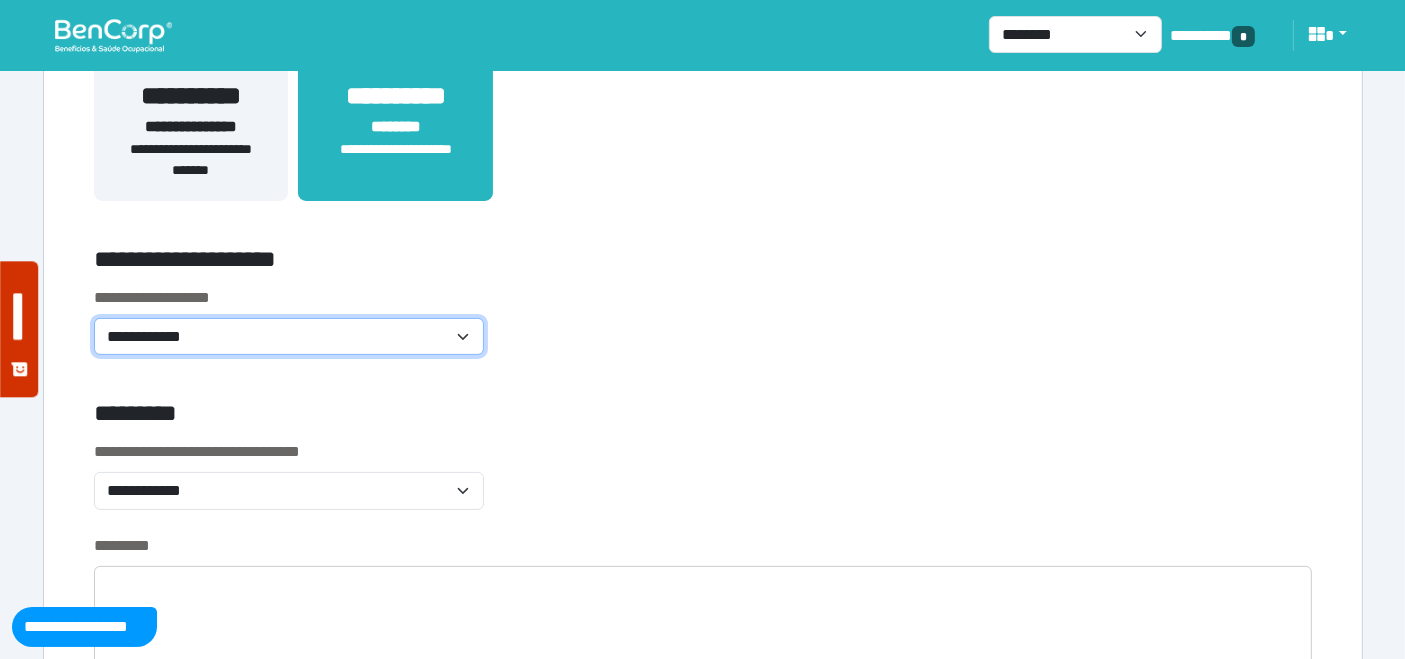 click on "**********" 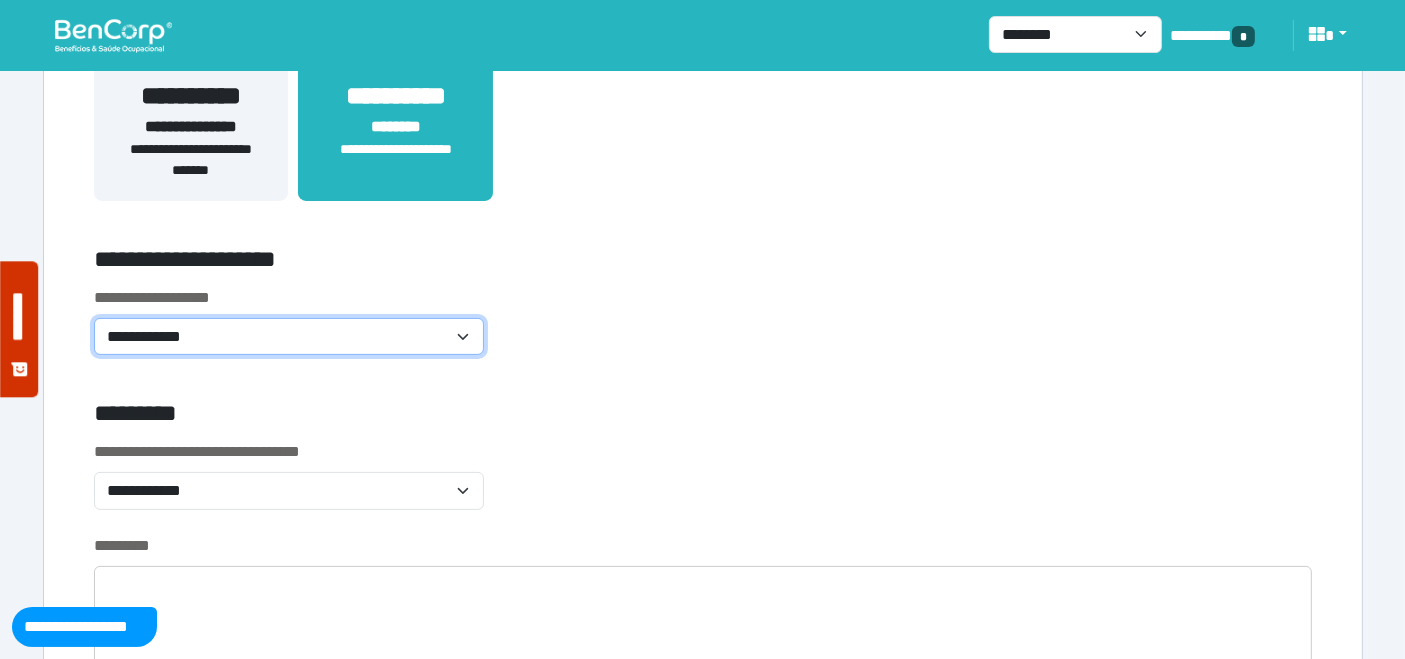 select on "**********" 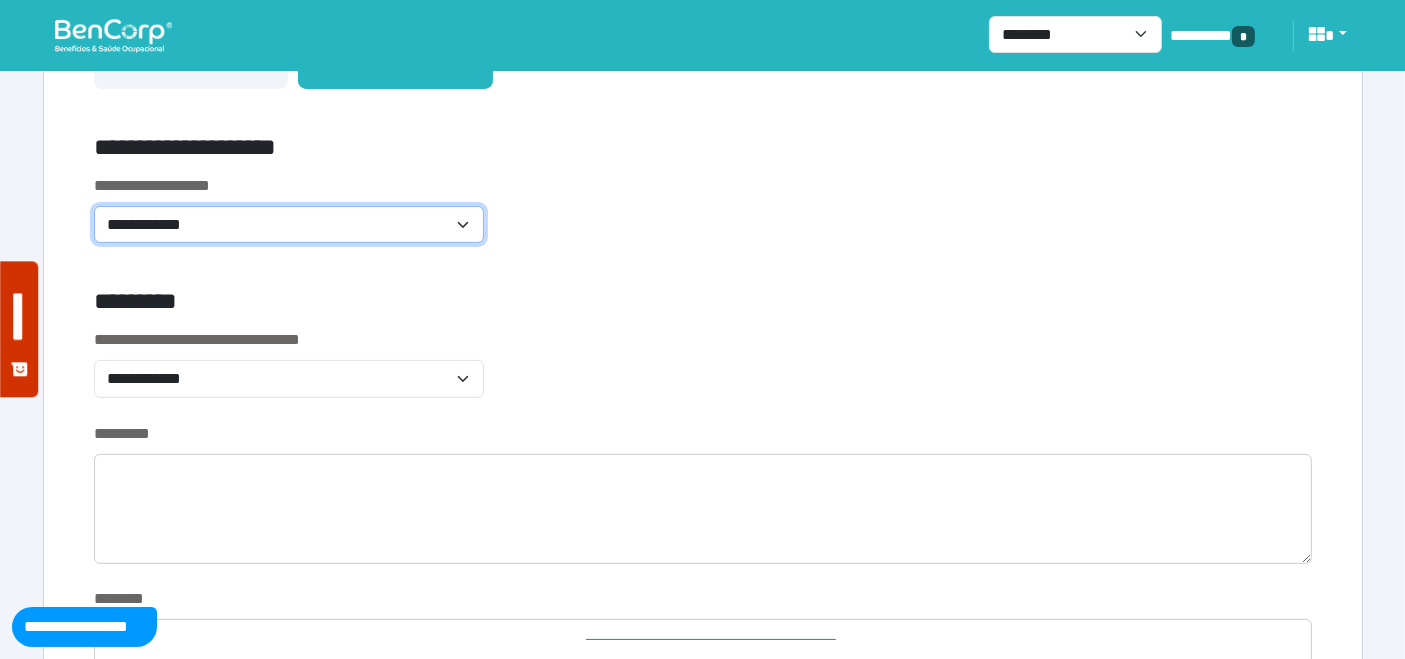 scroll, scrollTop: 666, scrollLeft: 0, axis: vertical 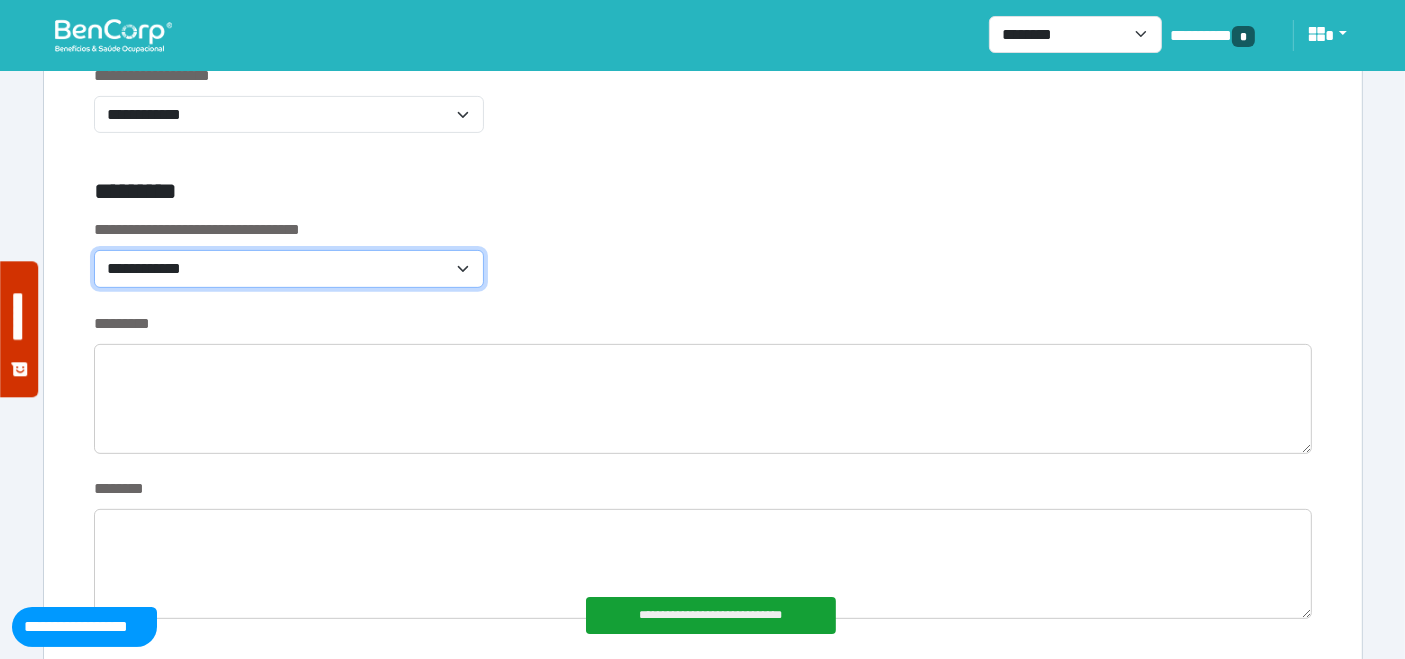 drag, startPoint x: 460, startPoint y: 268, endPoint x: 444, endPoint y: 272, distance: 16.492422 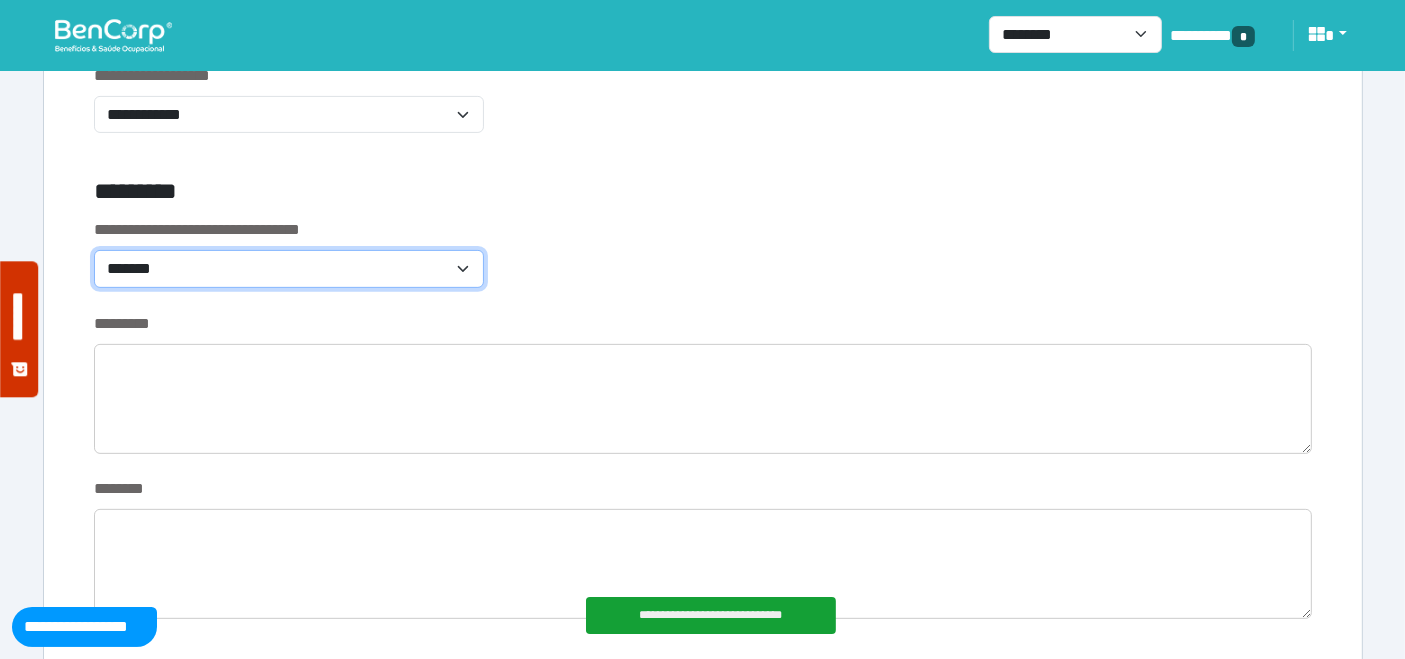 click on "**********" 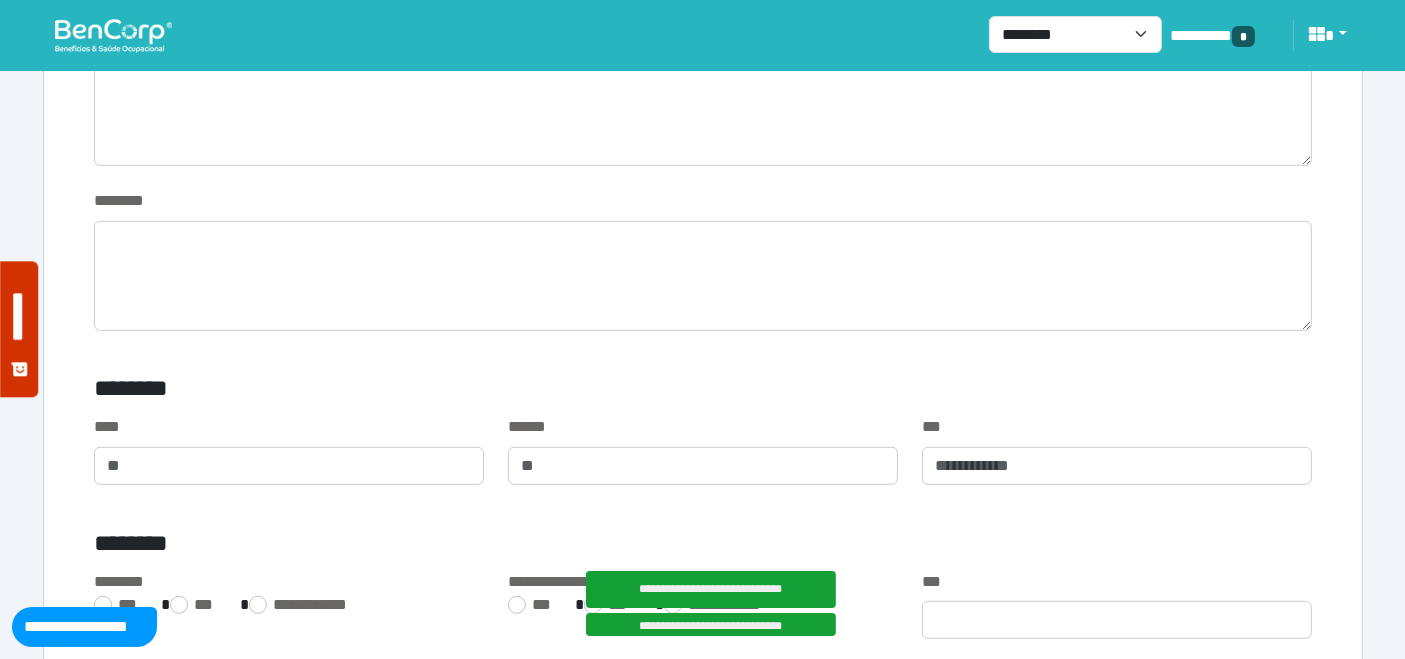 scroll, scrollTop: 1000, scrollLeft: 0, axis: vertical 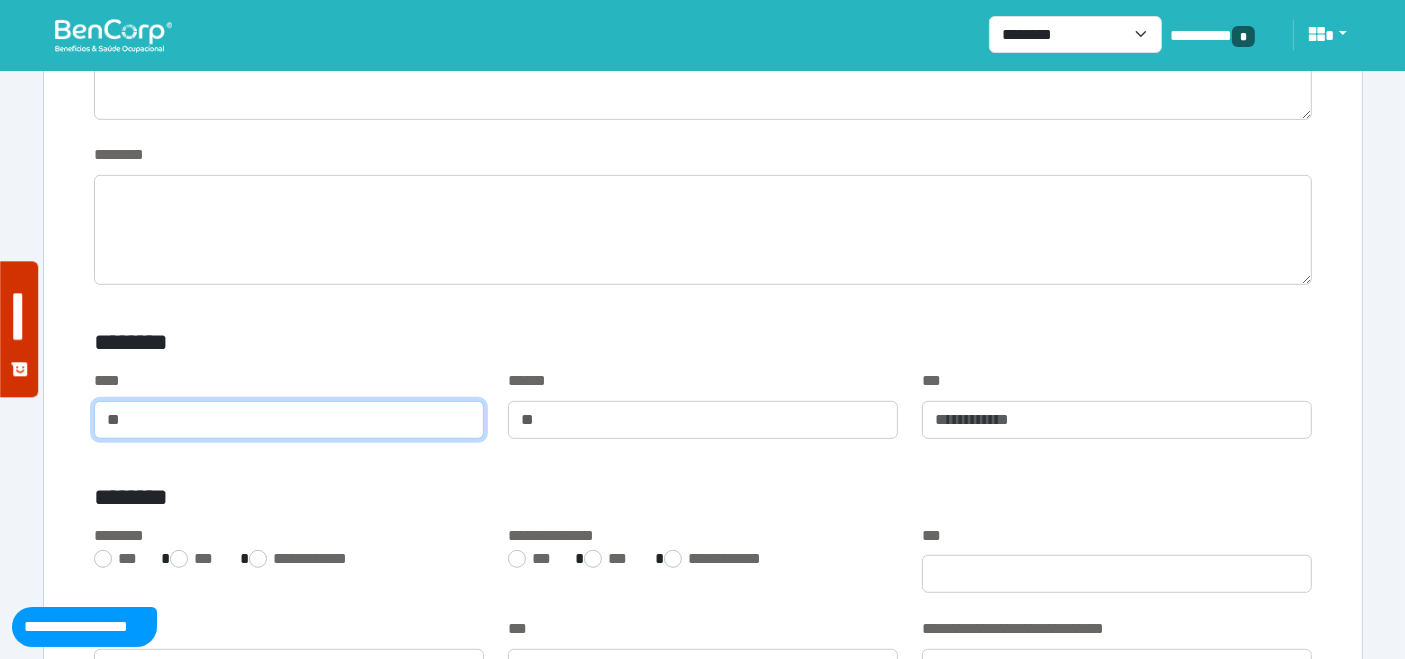 click 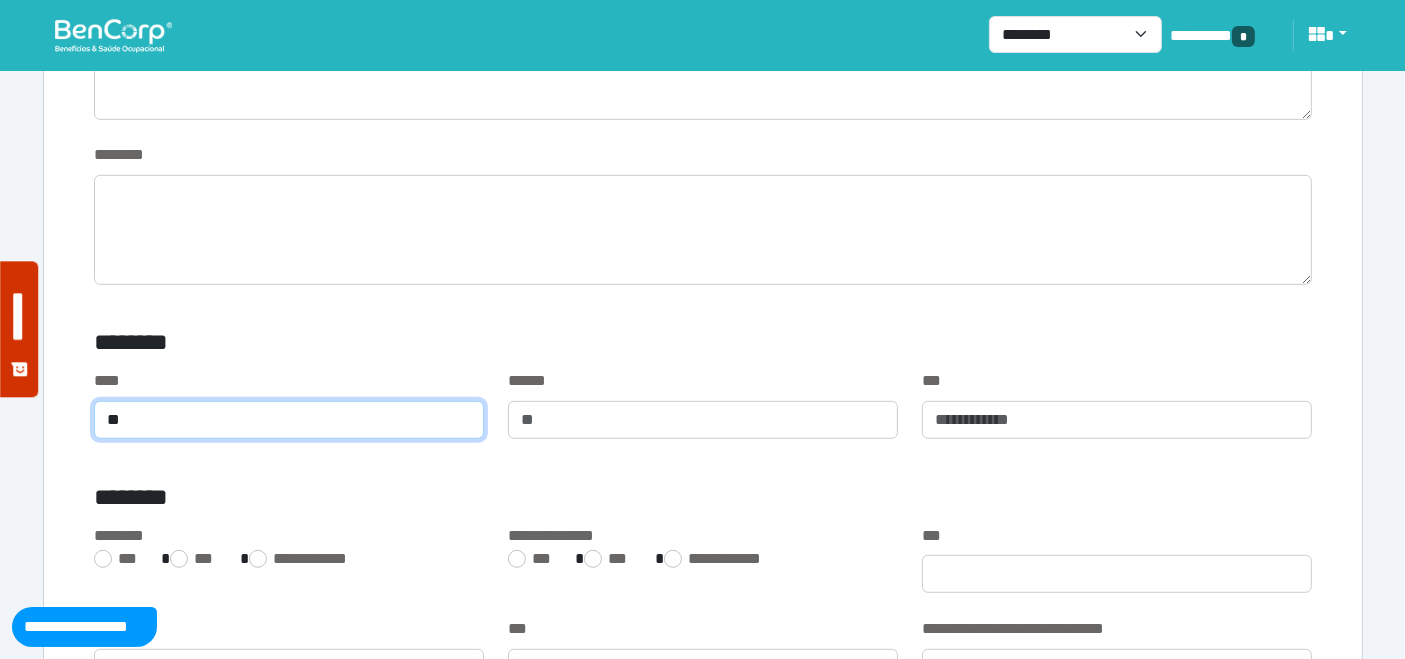 type on "**" 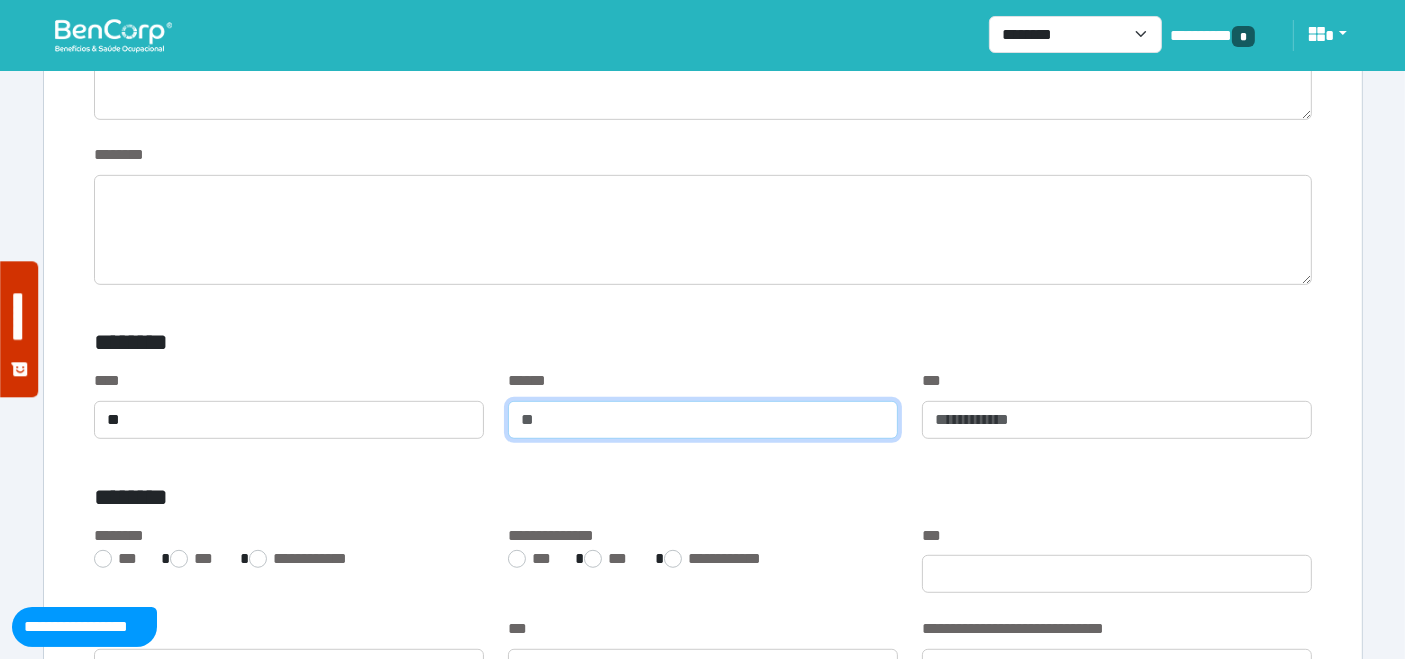click 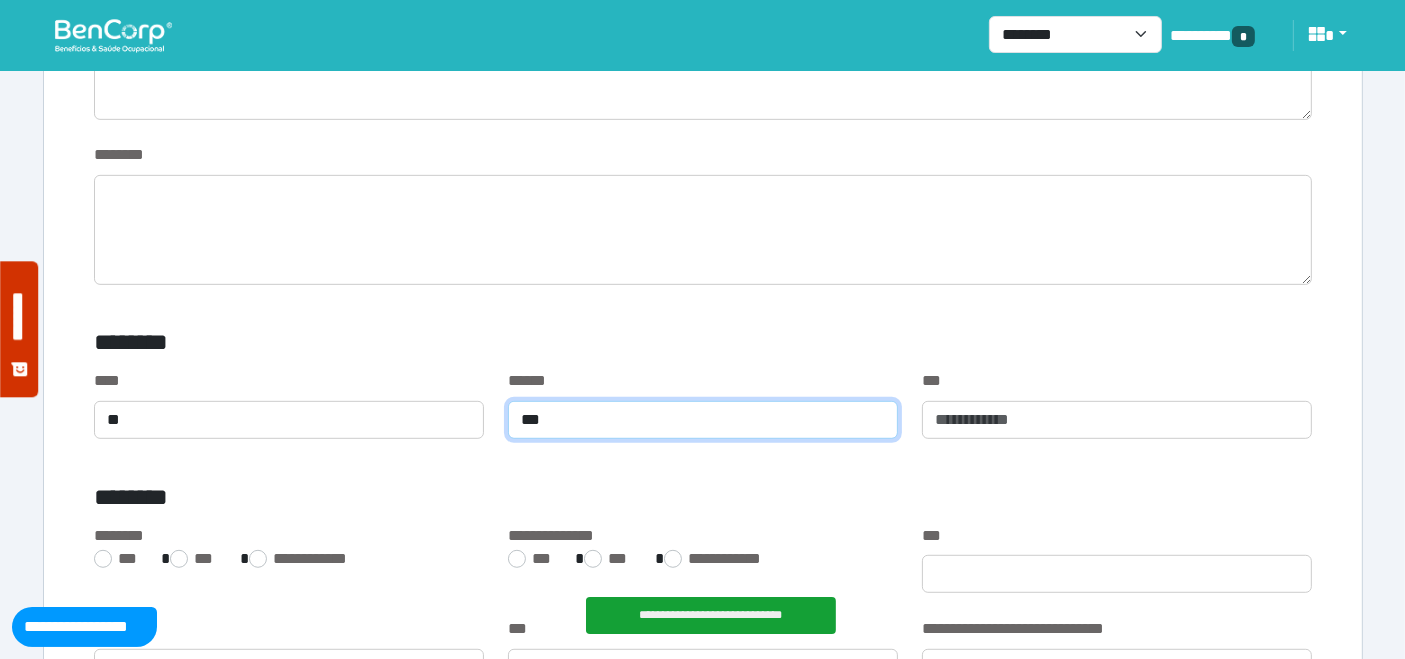 type on "***" 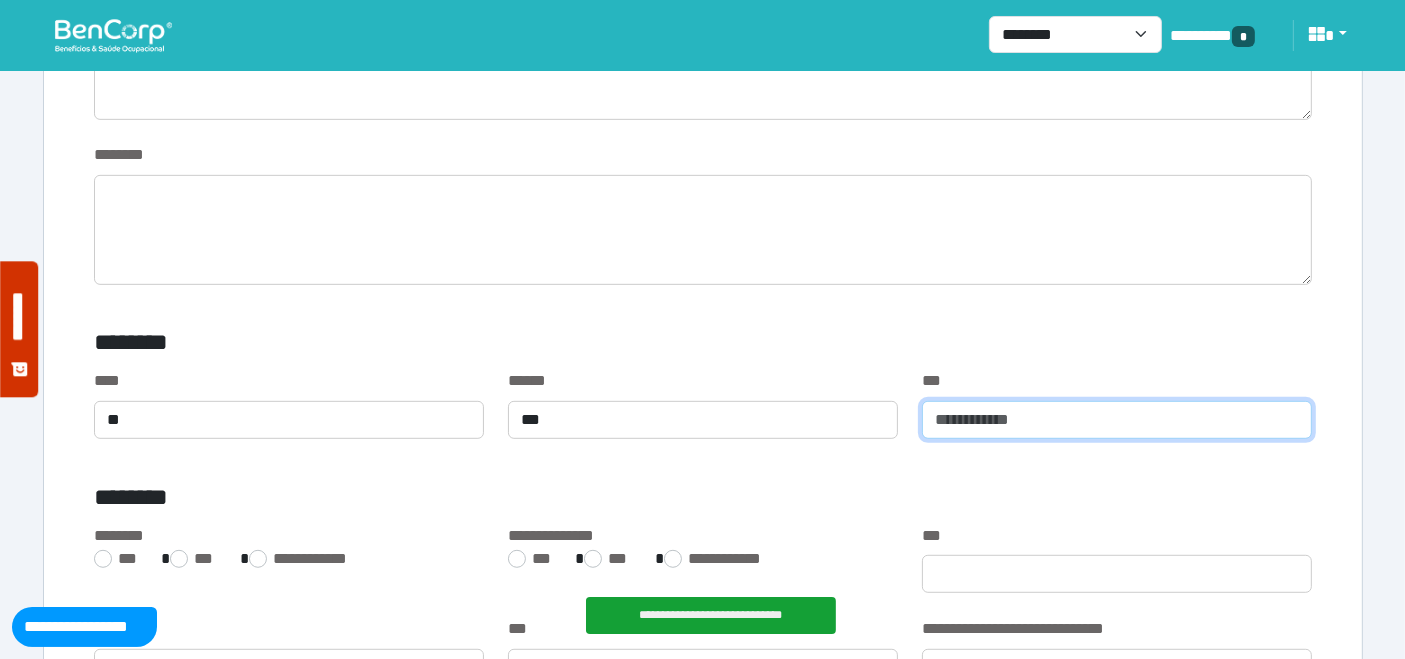 click 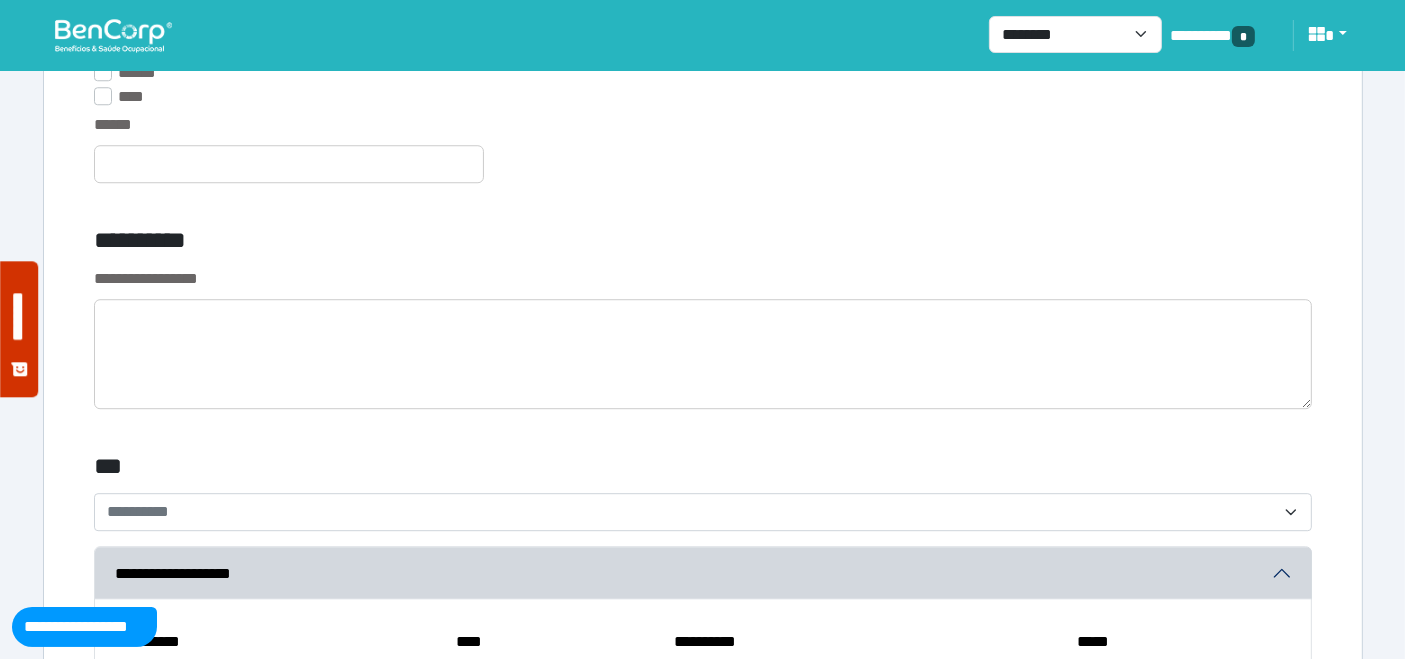 scroll, scrollTop: 5666, scrollLeft: 0, axis: vertical 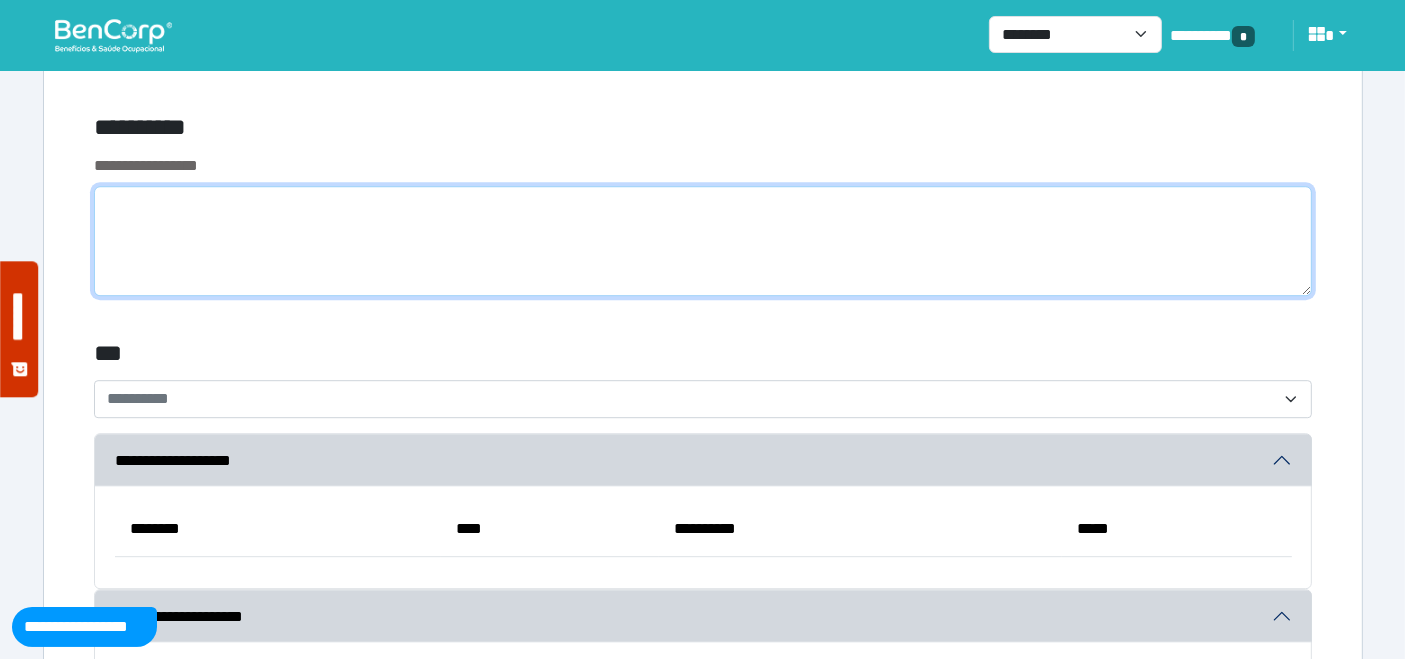 click 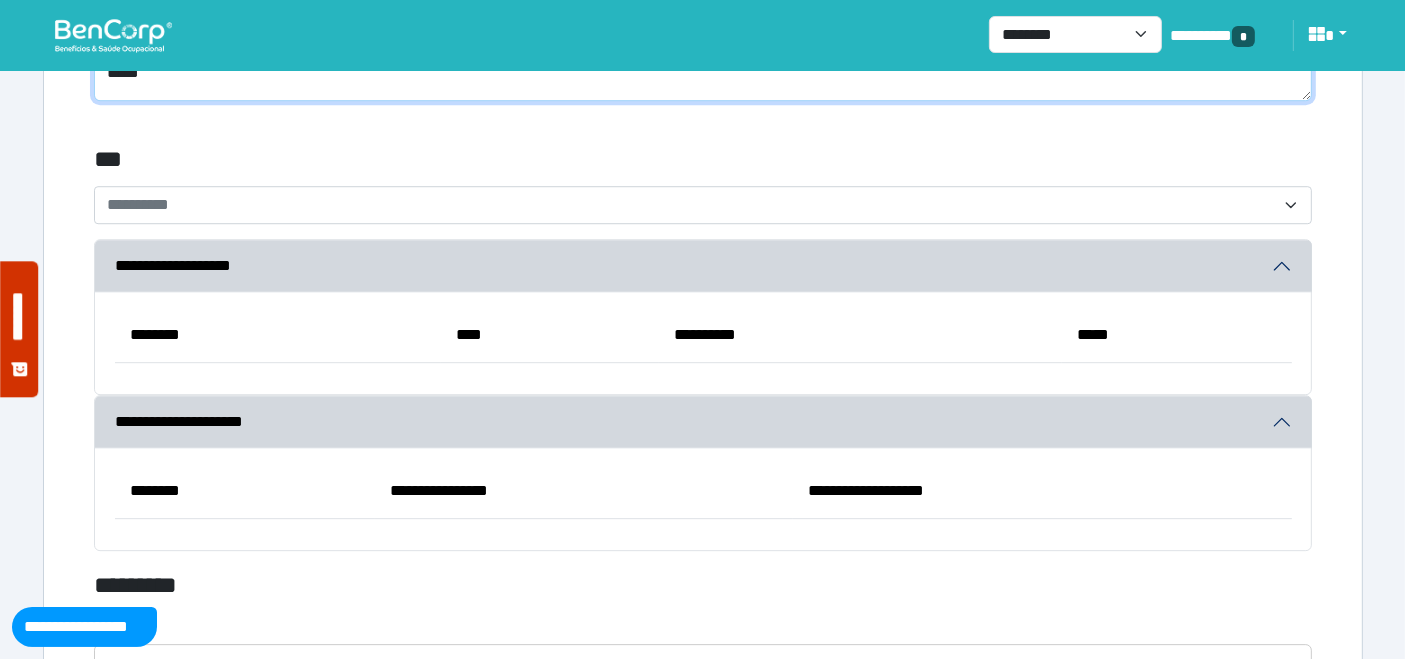 scroll, scrollTop: 5777, scrollLeft: 0, axis: vertical 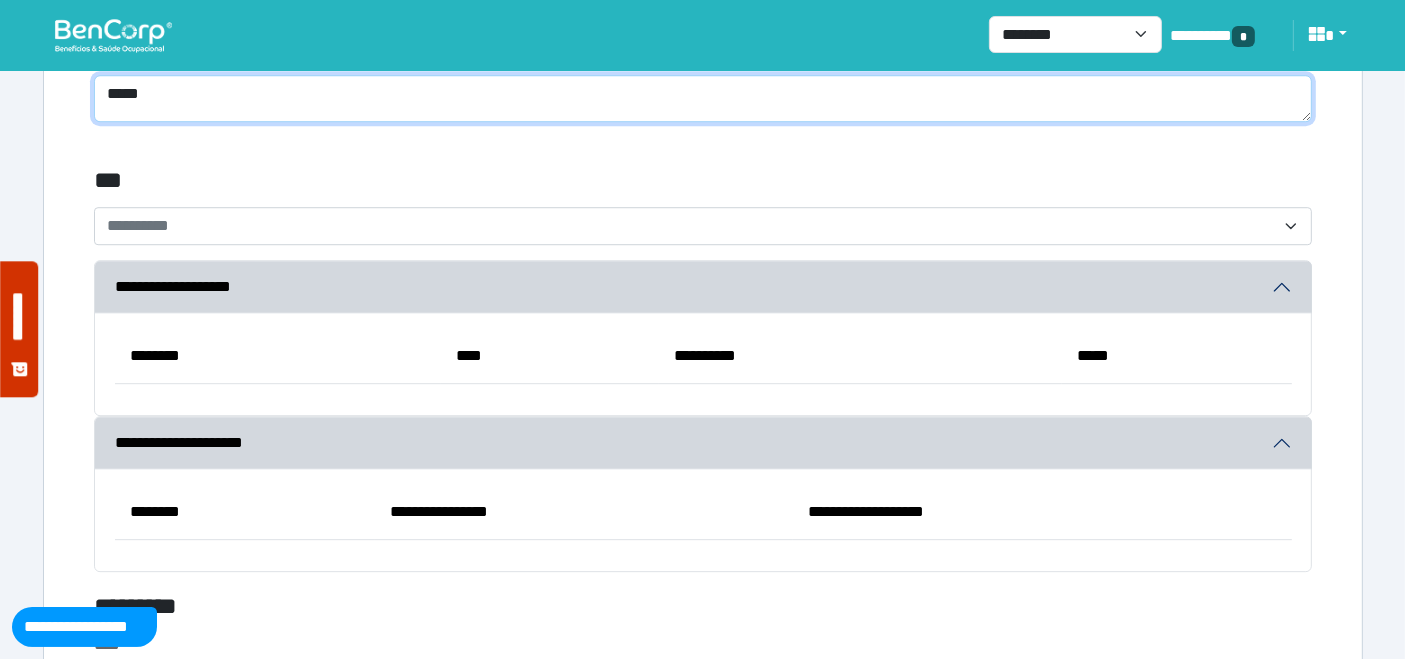 type on "****" 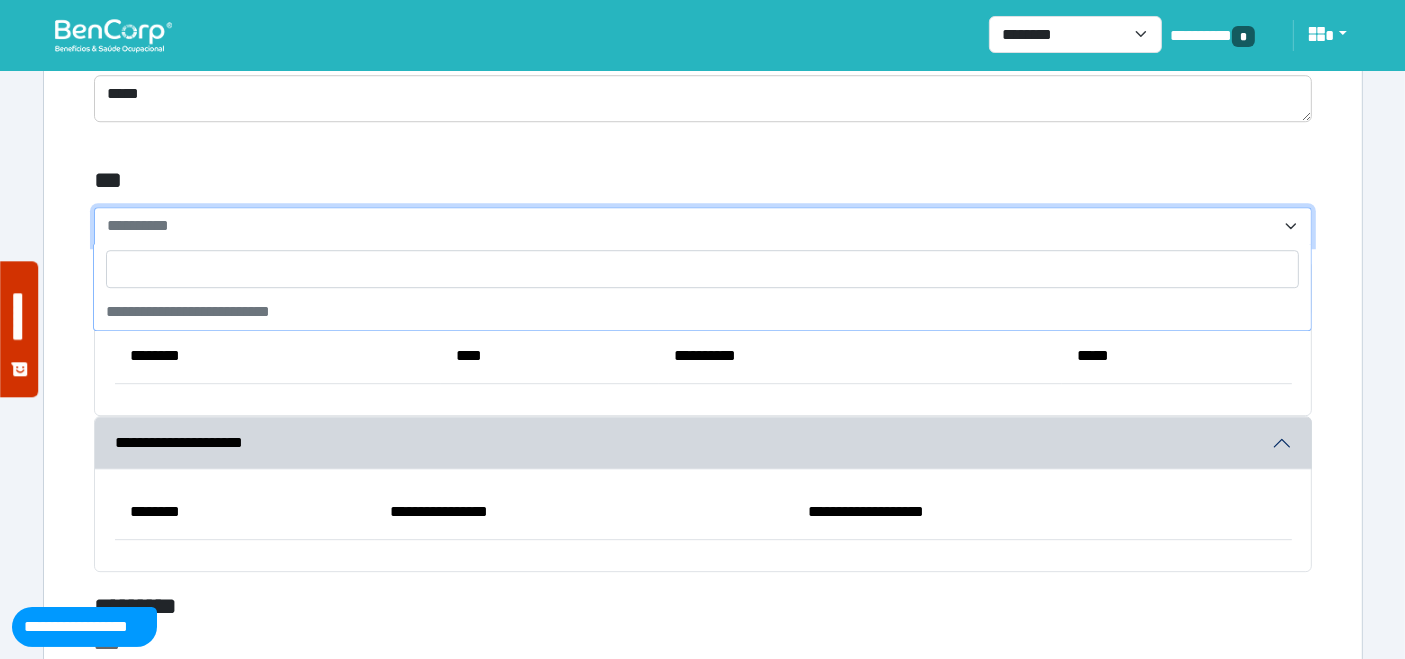 click on "**********" 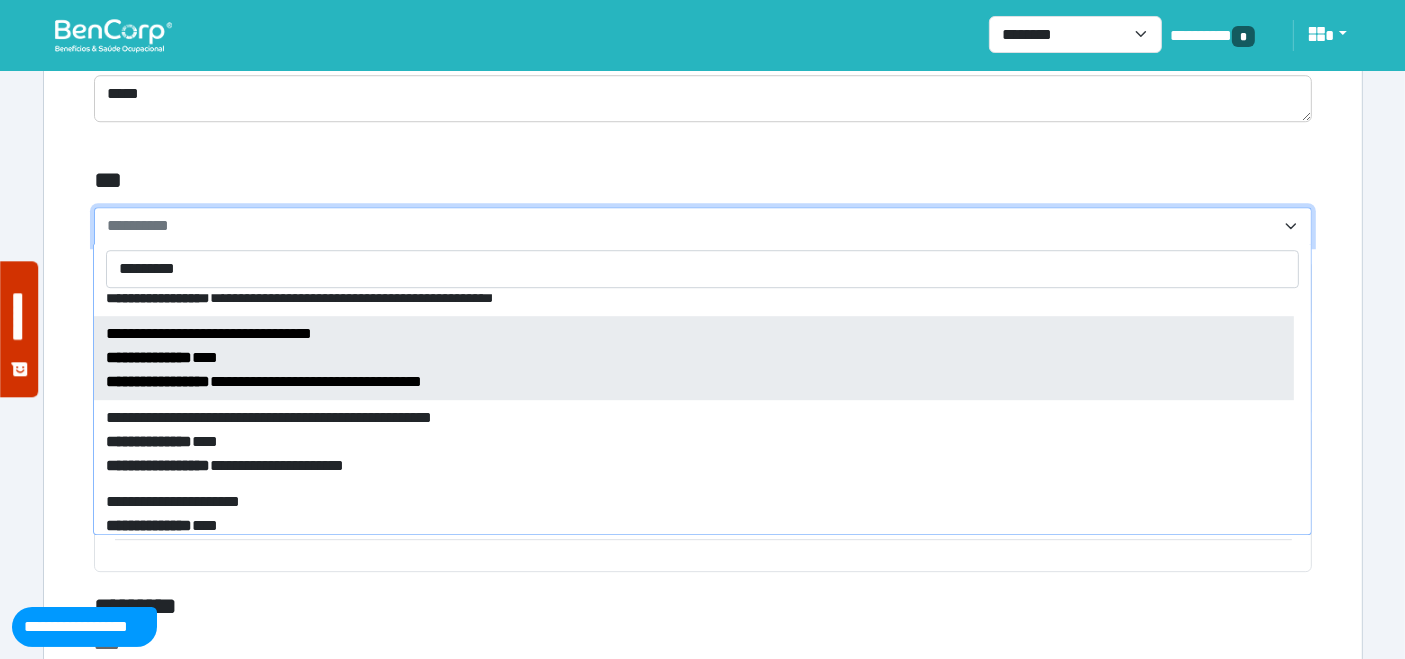 scroll, scrollTop: 95, scrollLeft: 0, axis: vertical 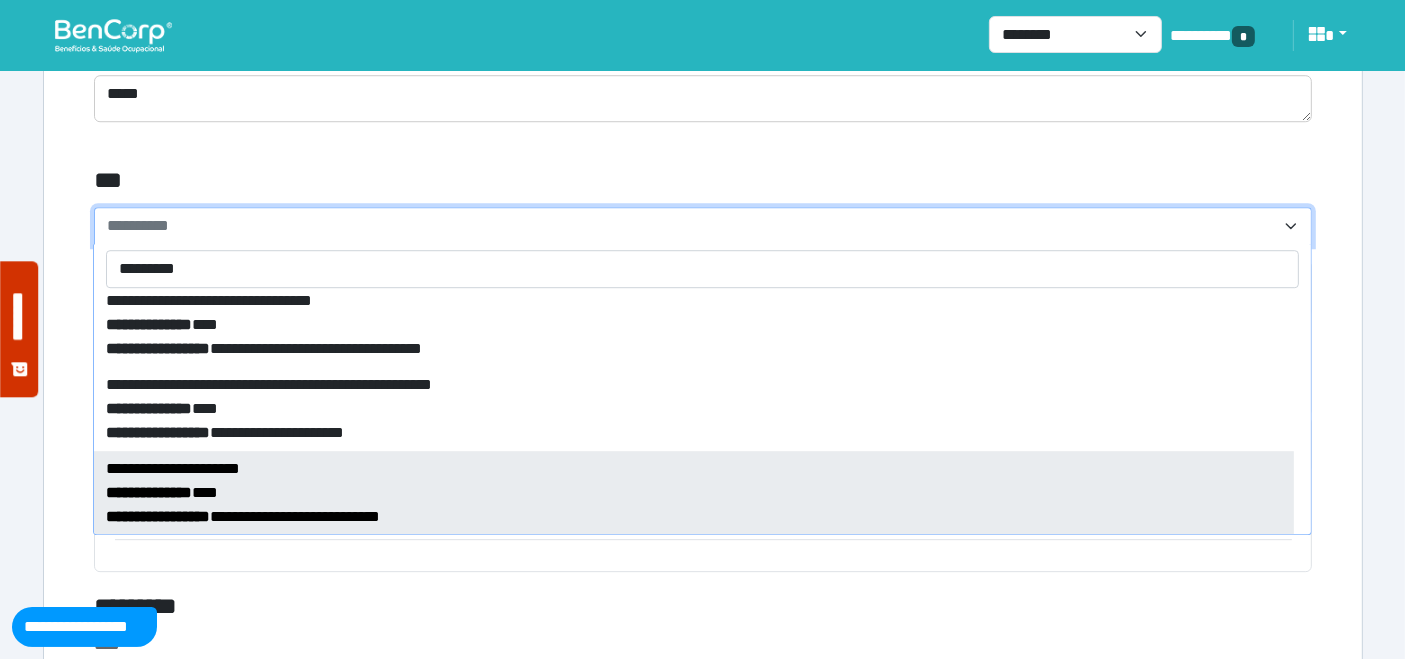 type on "*********" 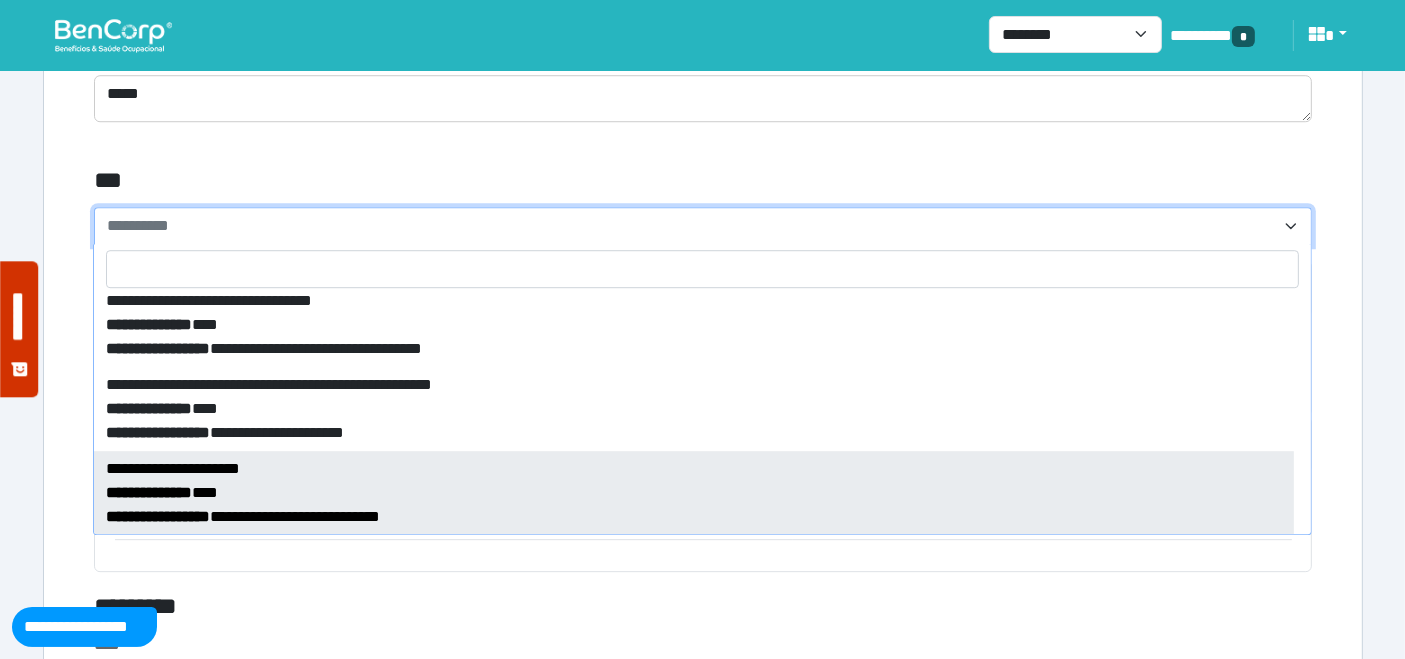 select on "****" 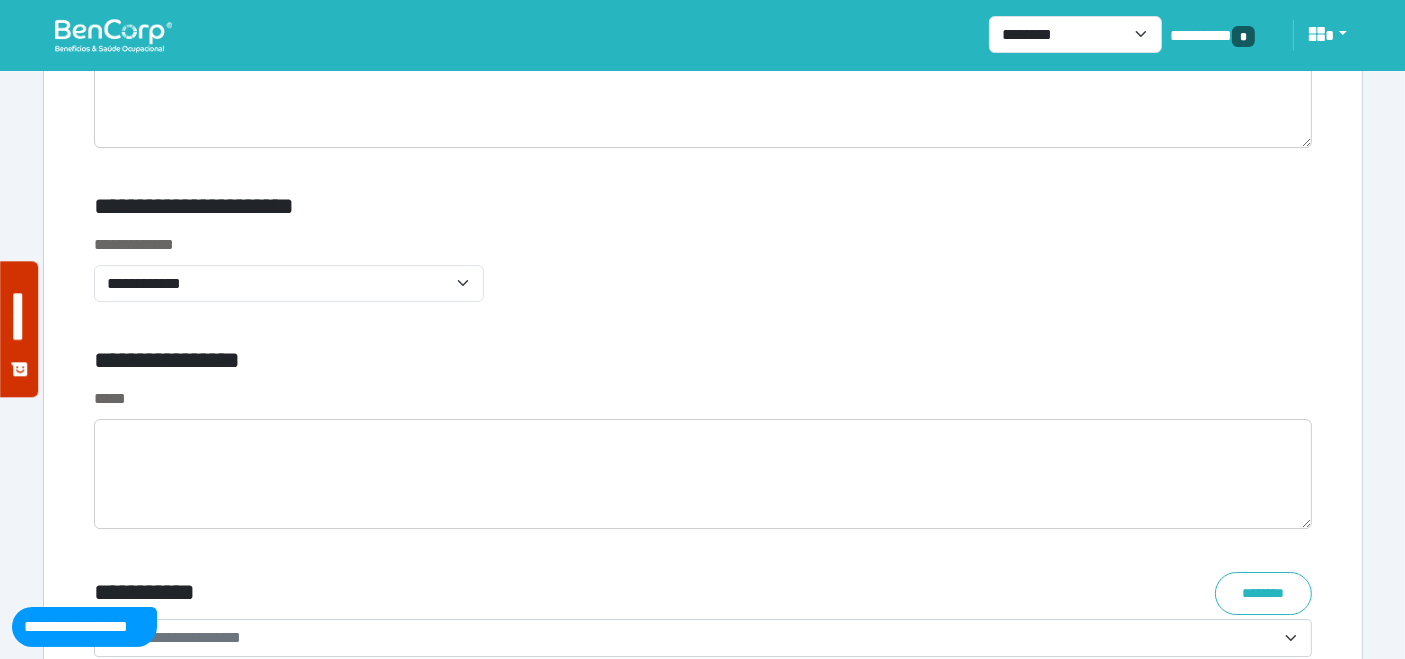 scroll, scrollTop: 6666, scrollLeft: 0, axis: vertical 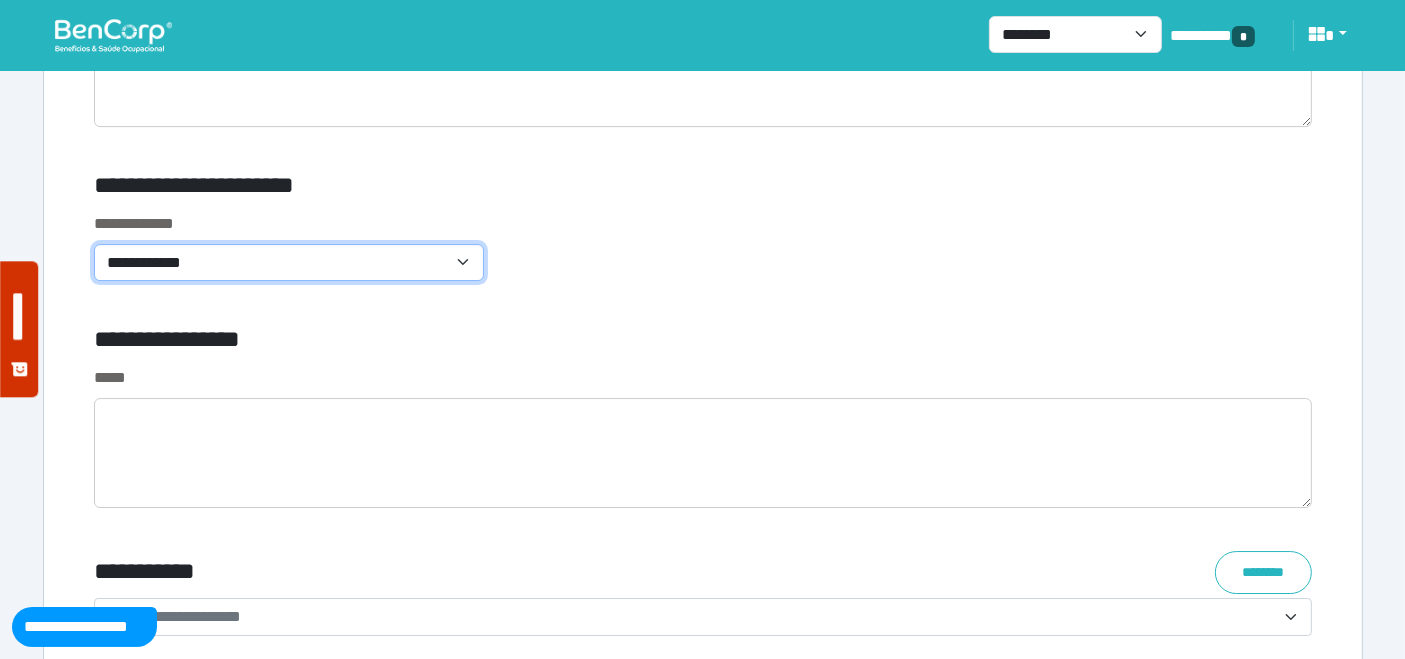 click on "**********" 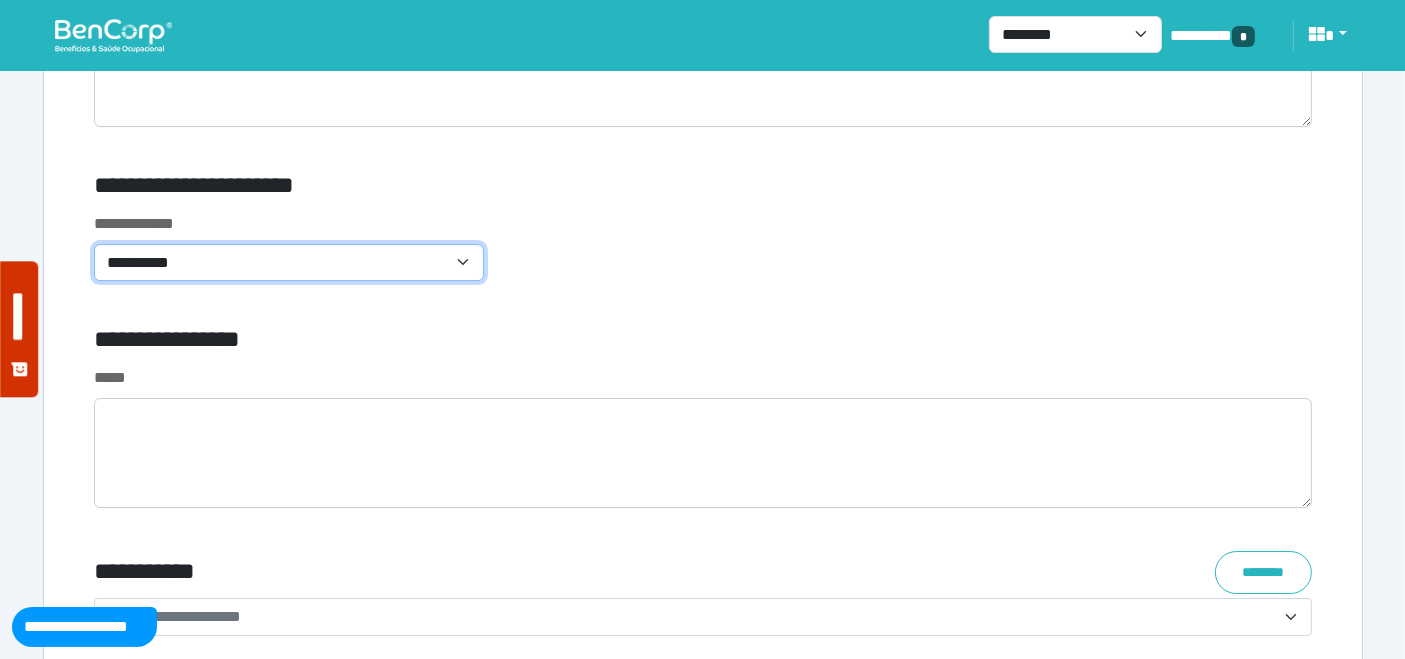 click on "**********" 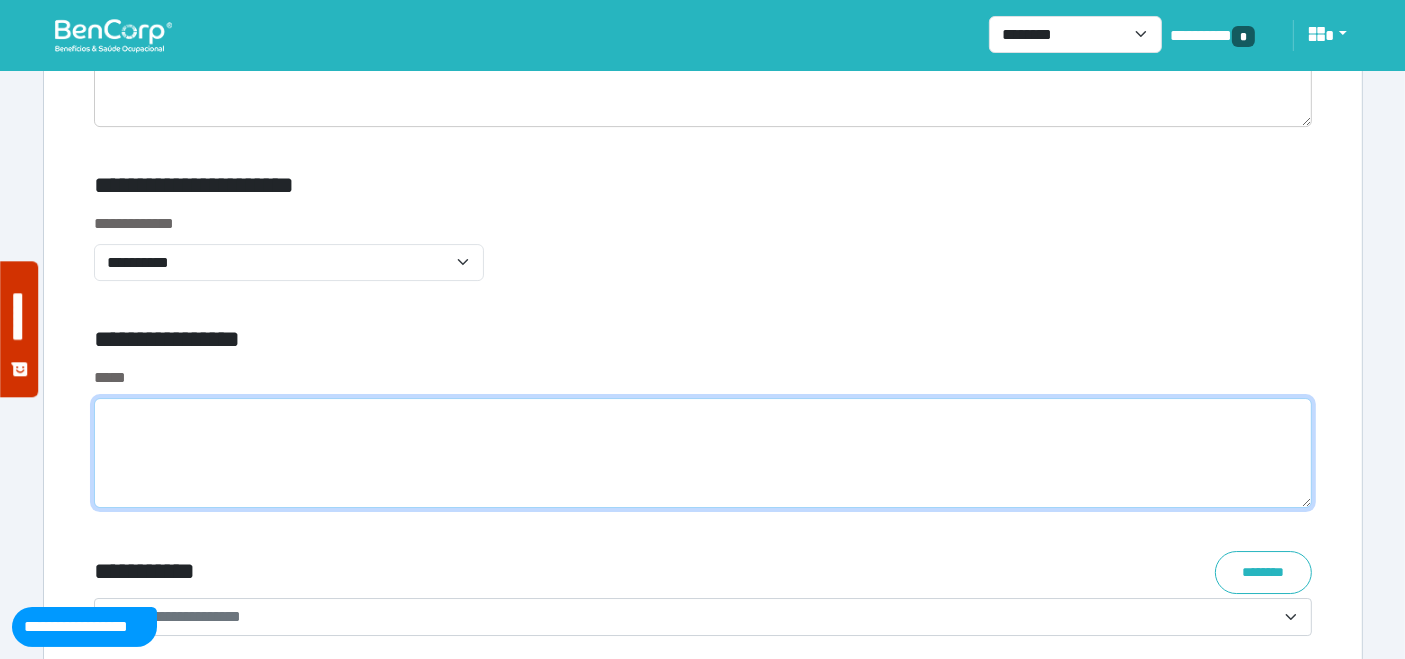click 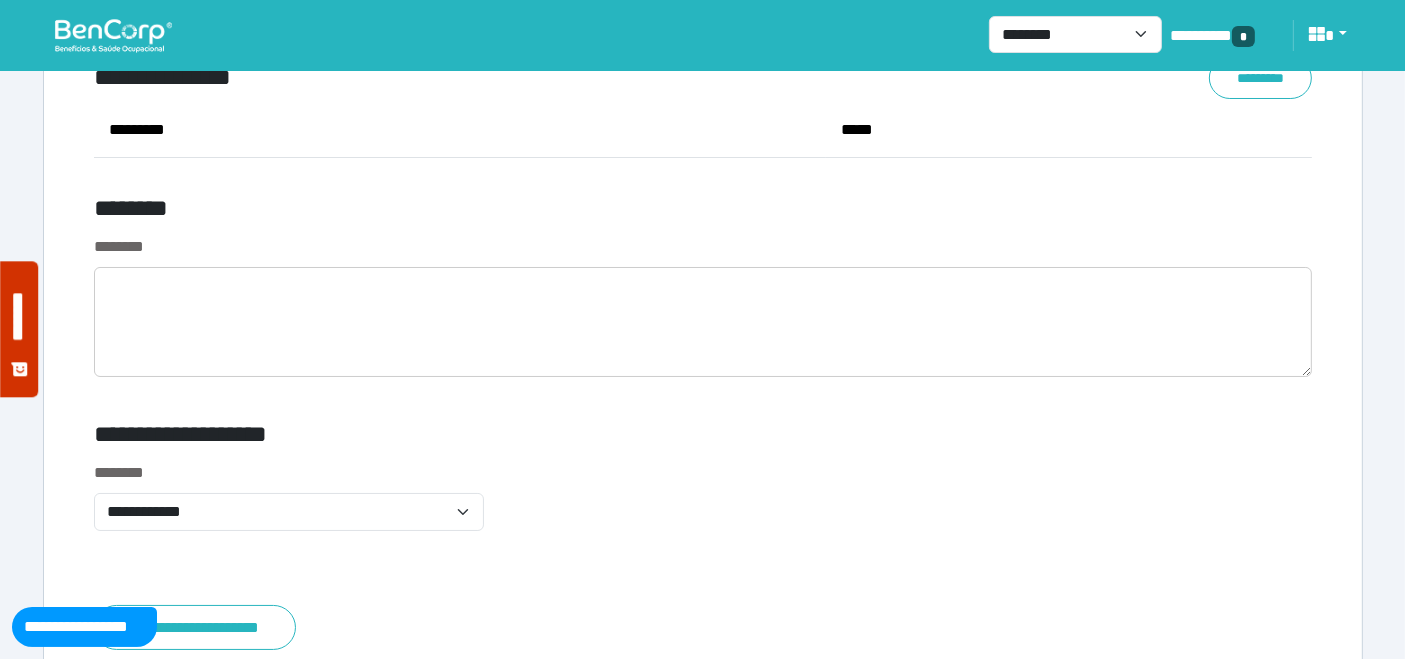 scroll, scrollTop: 7555, scrollLeft: 0, axis: vertical 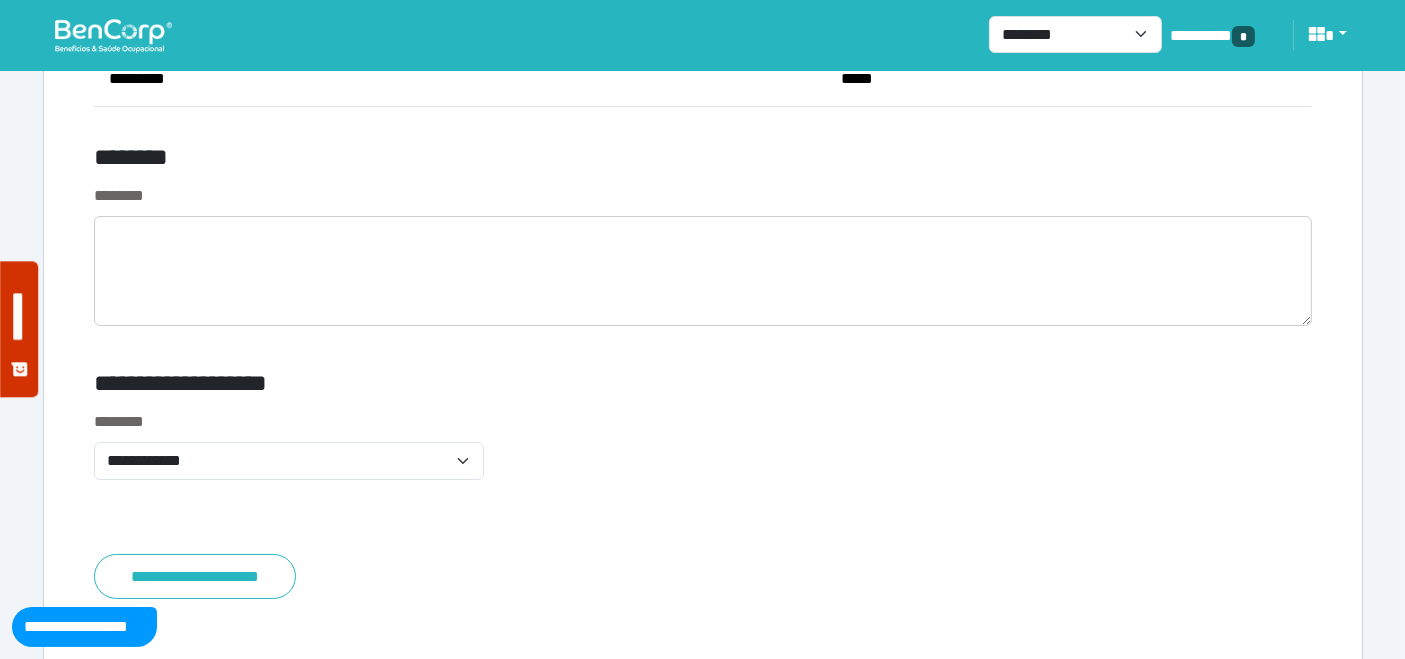 type on "**********" 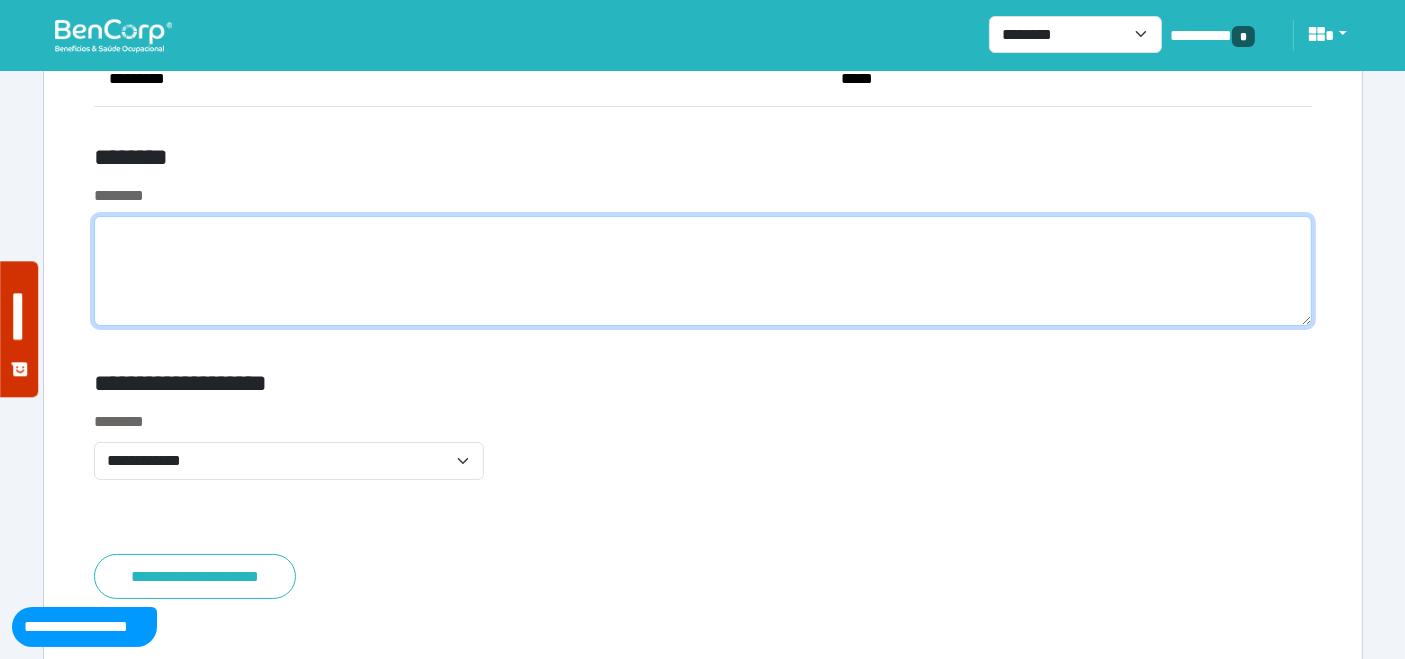 click 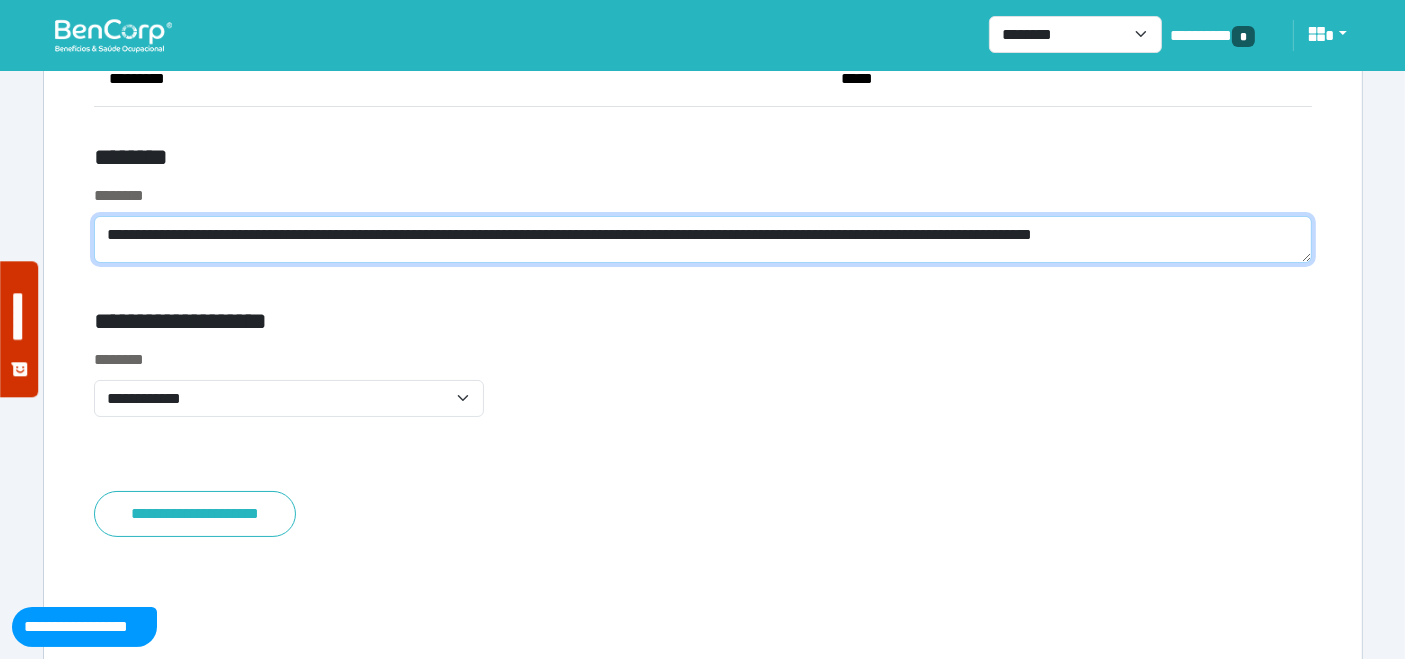 scroll, scrollTop: 0, scrollLeft: 0, axis: both 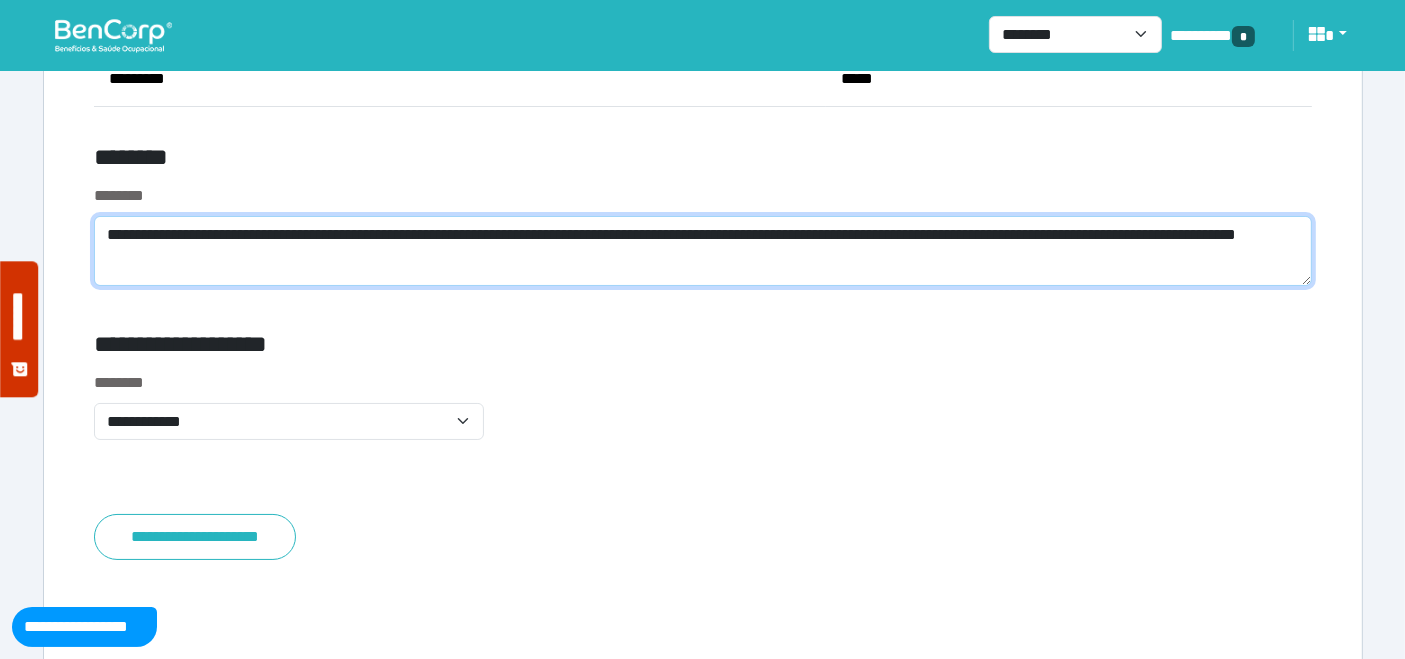 click on "**********" 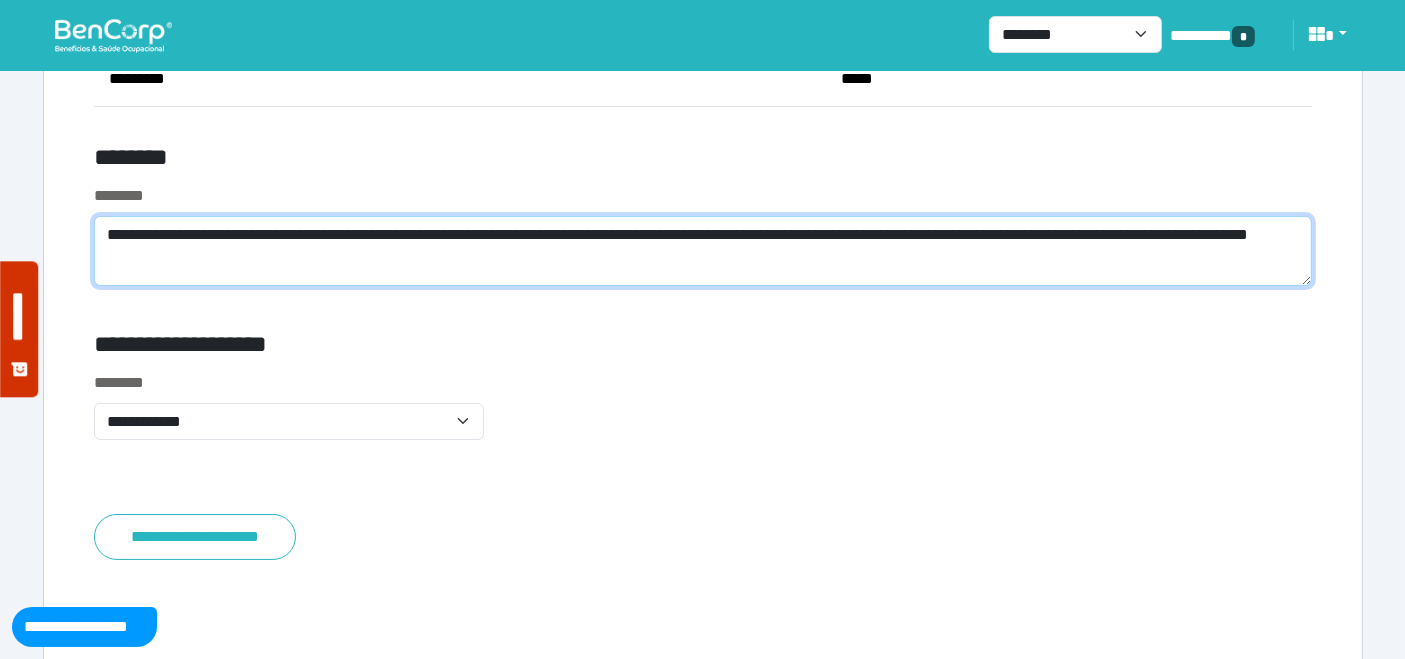 click on "**********" 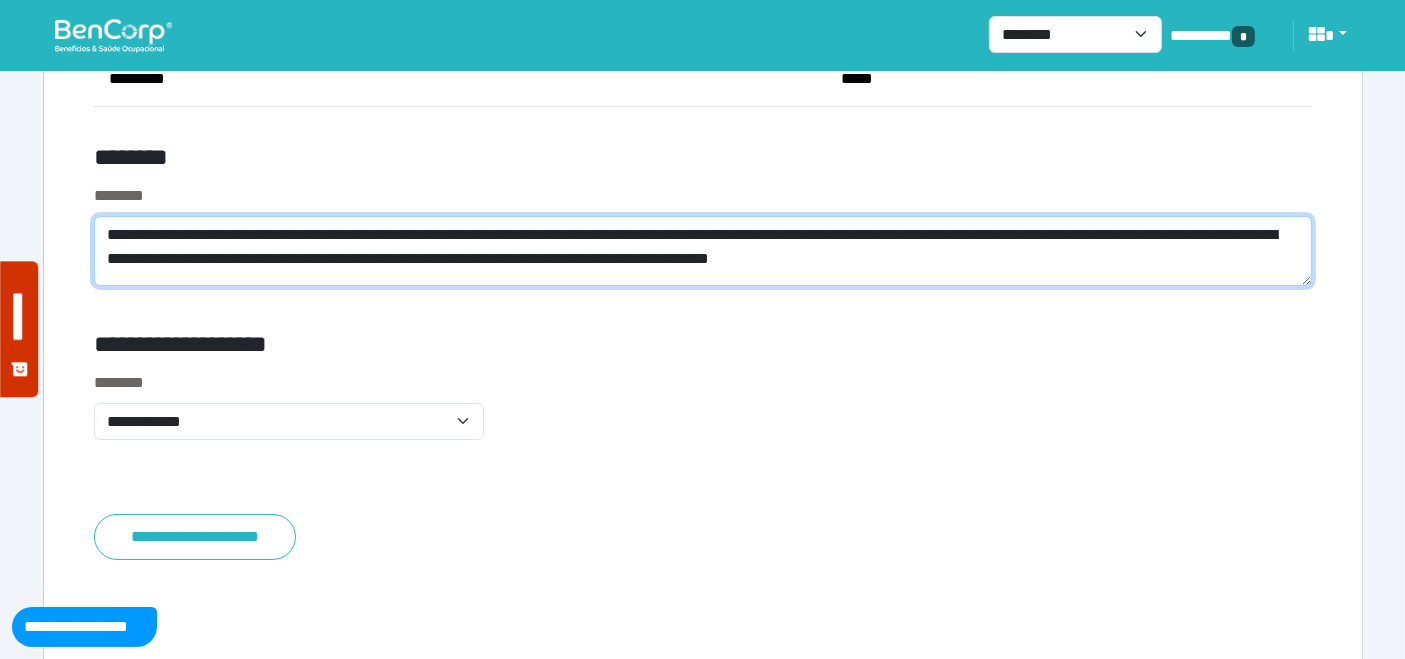 click on "**********" 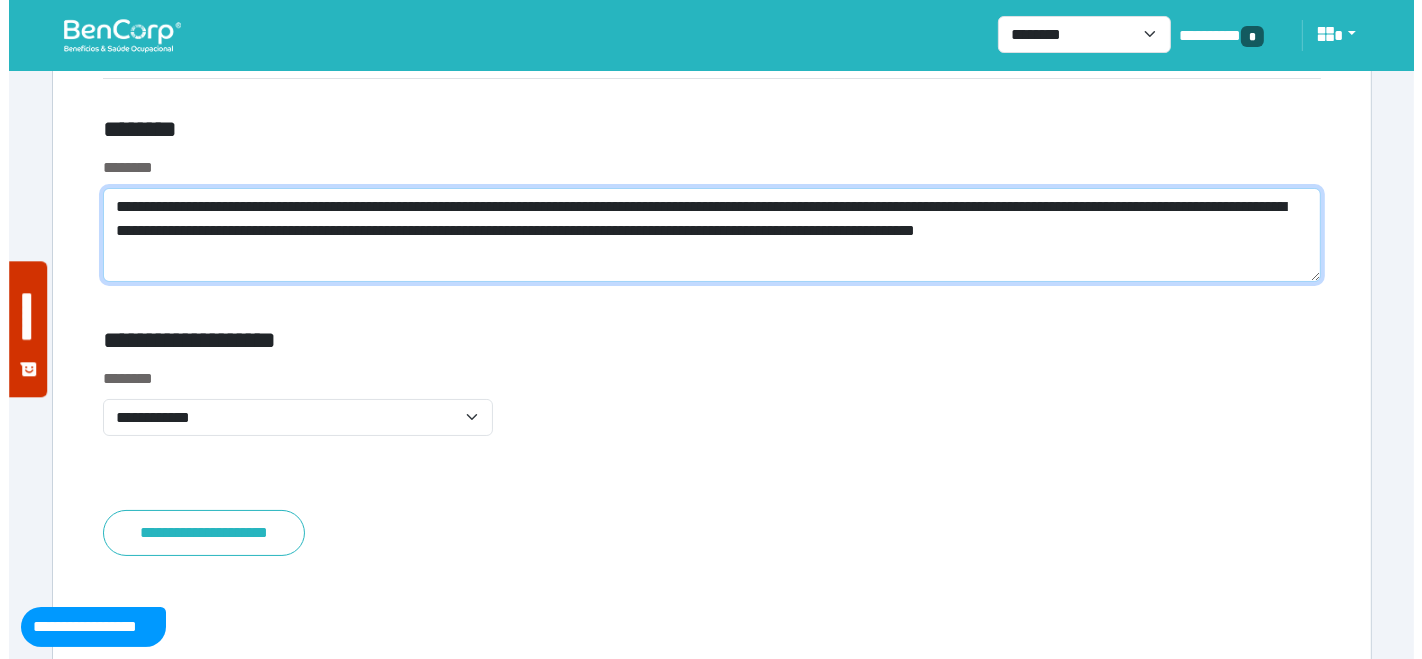 scroll, scrollTop: 7699, scrollLeft: 0, axis: vertical 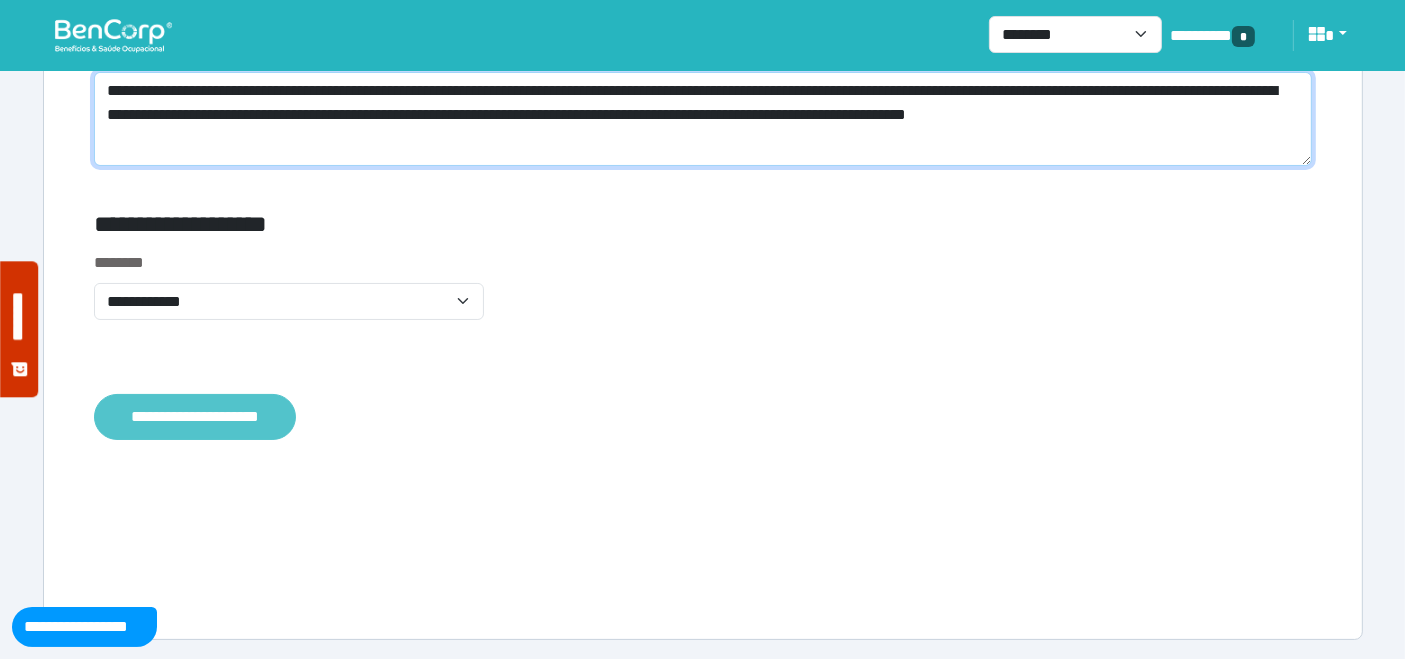 type on "**********" 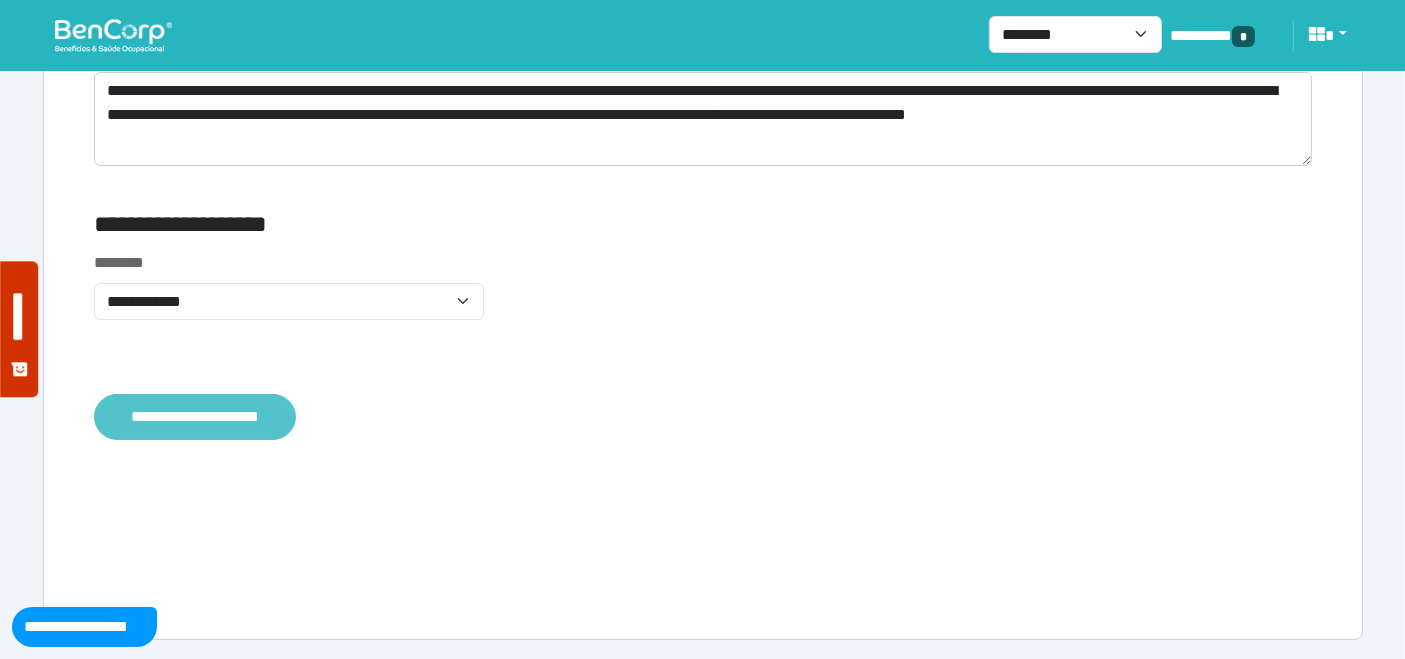click on "**********" 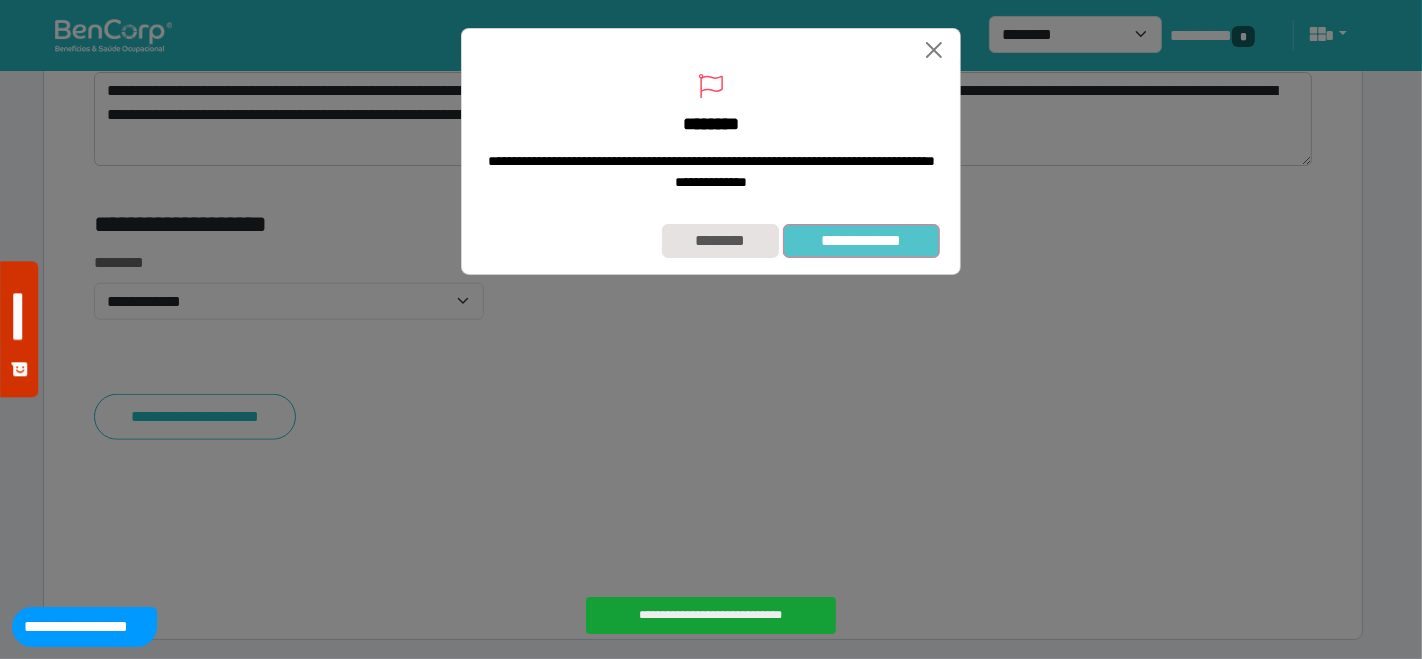 click on "**********" at bounding box center (861, 240) 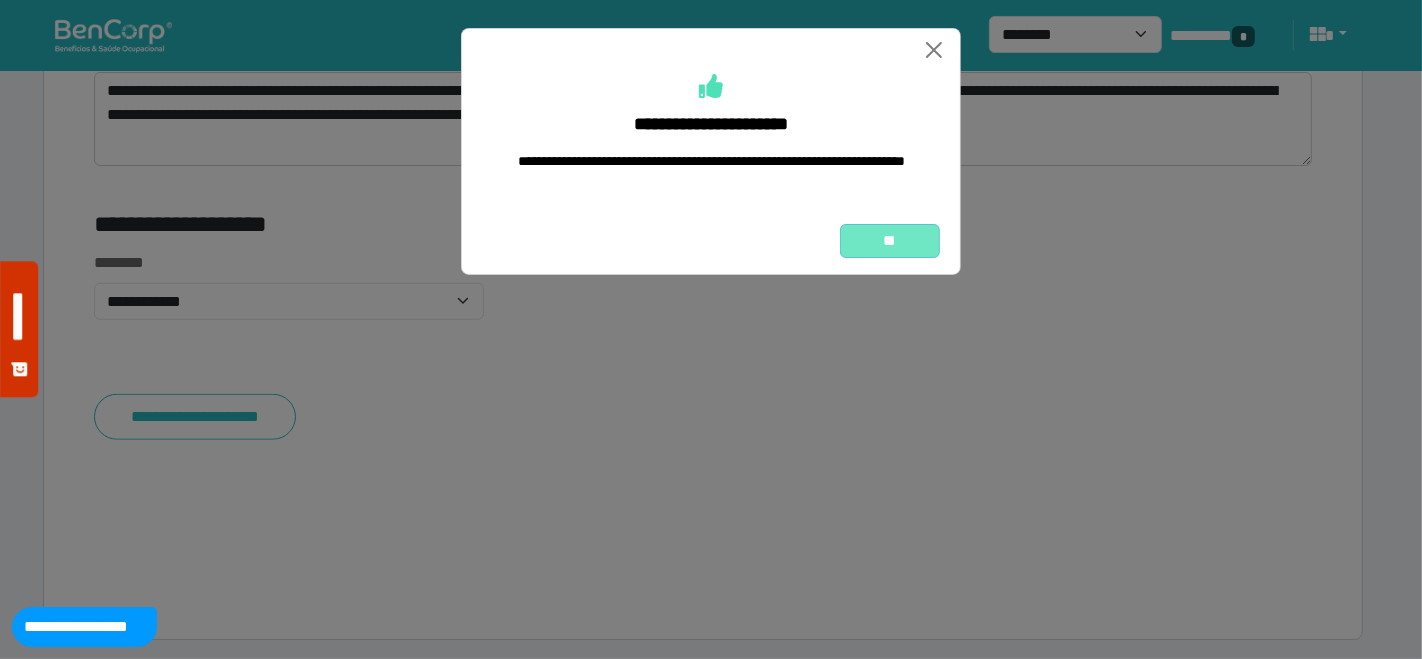 click on "**" at bounding box center [890, 240] 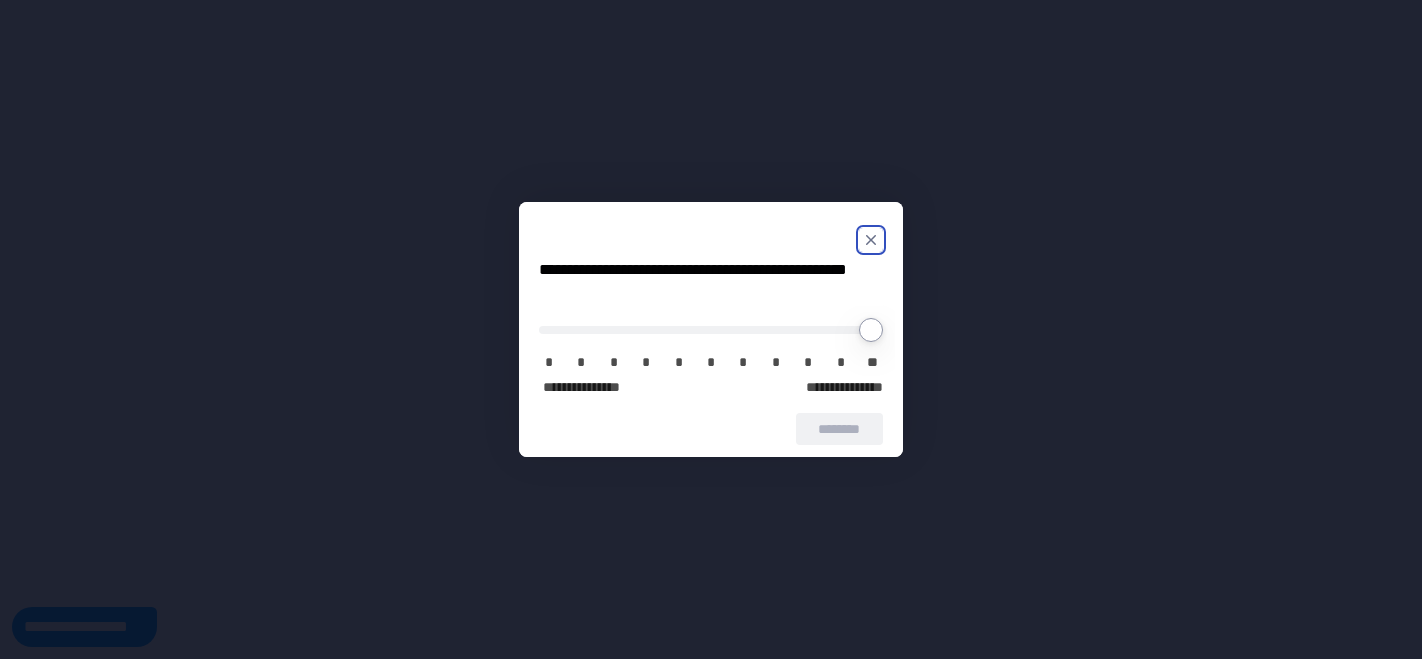 scroll, scrollTop: 0, scrollLeft: 0, axis: both 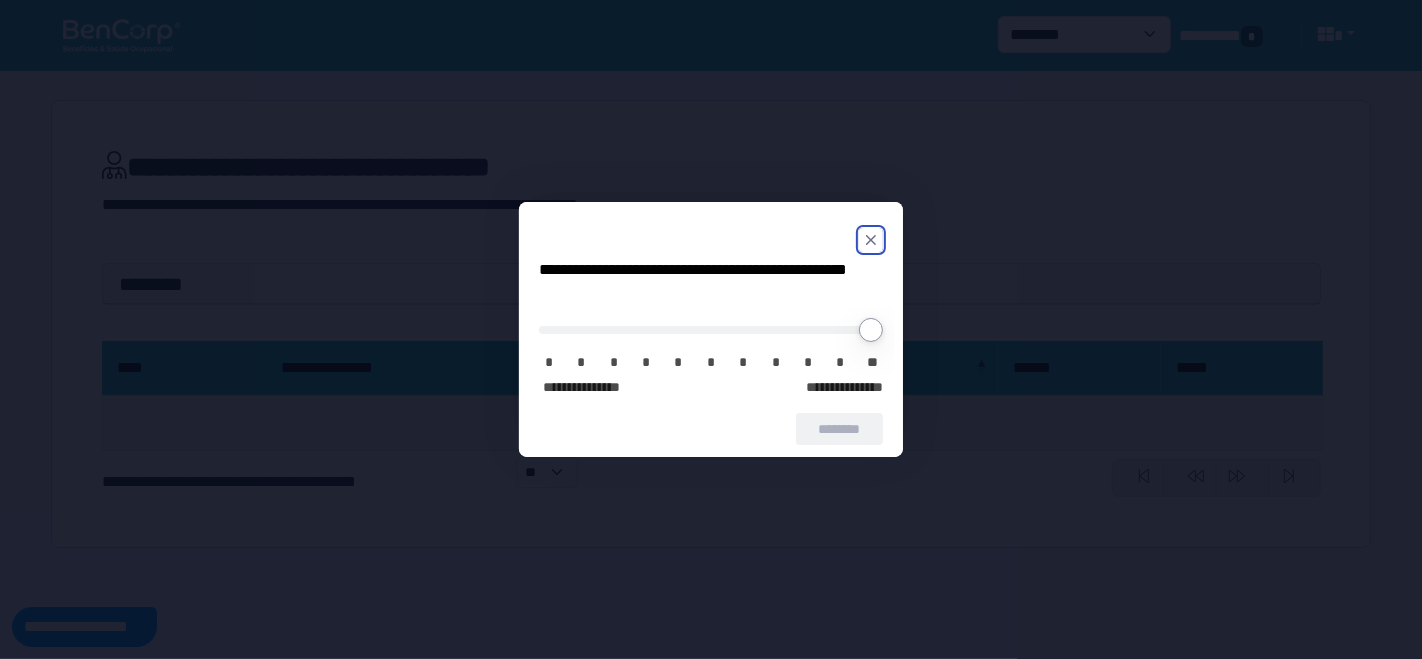click 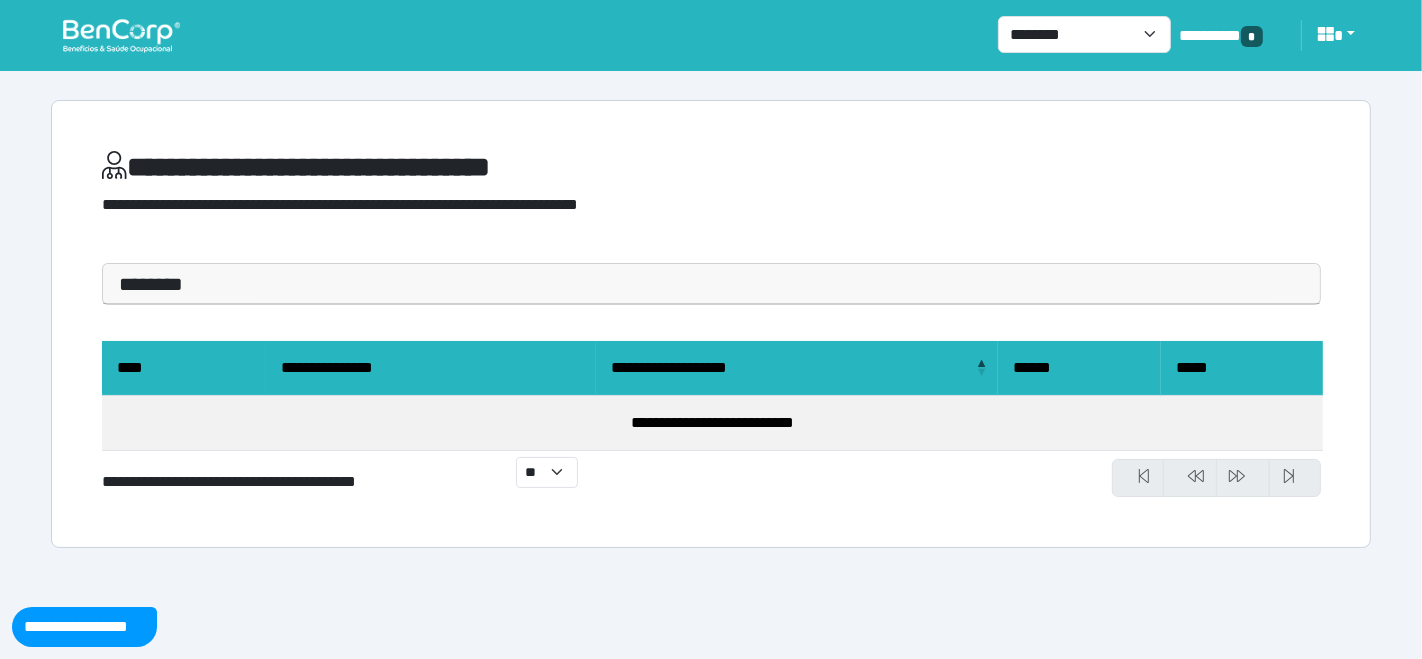 click at bounding box center (121, 35) 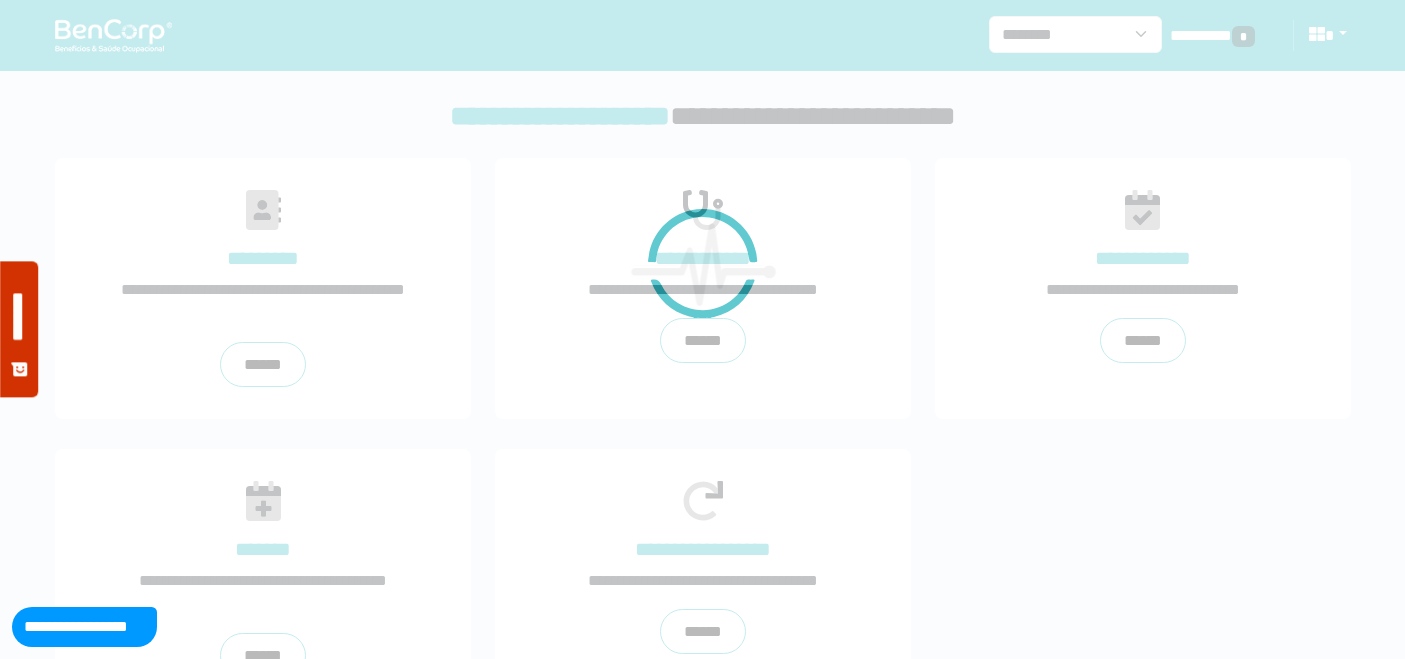 scroll, scrollTop: 0, scrollLeft: 0, axis: both 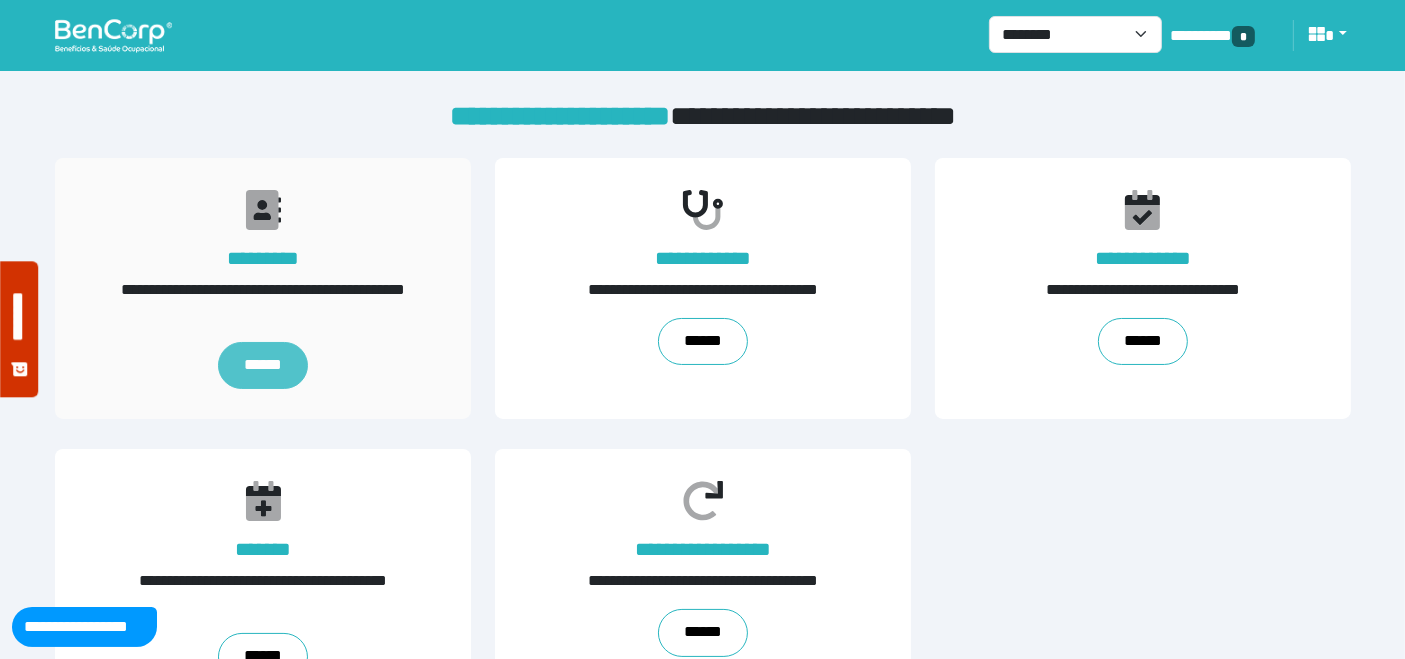 click on "******" at bounding box center [262, 366] 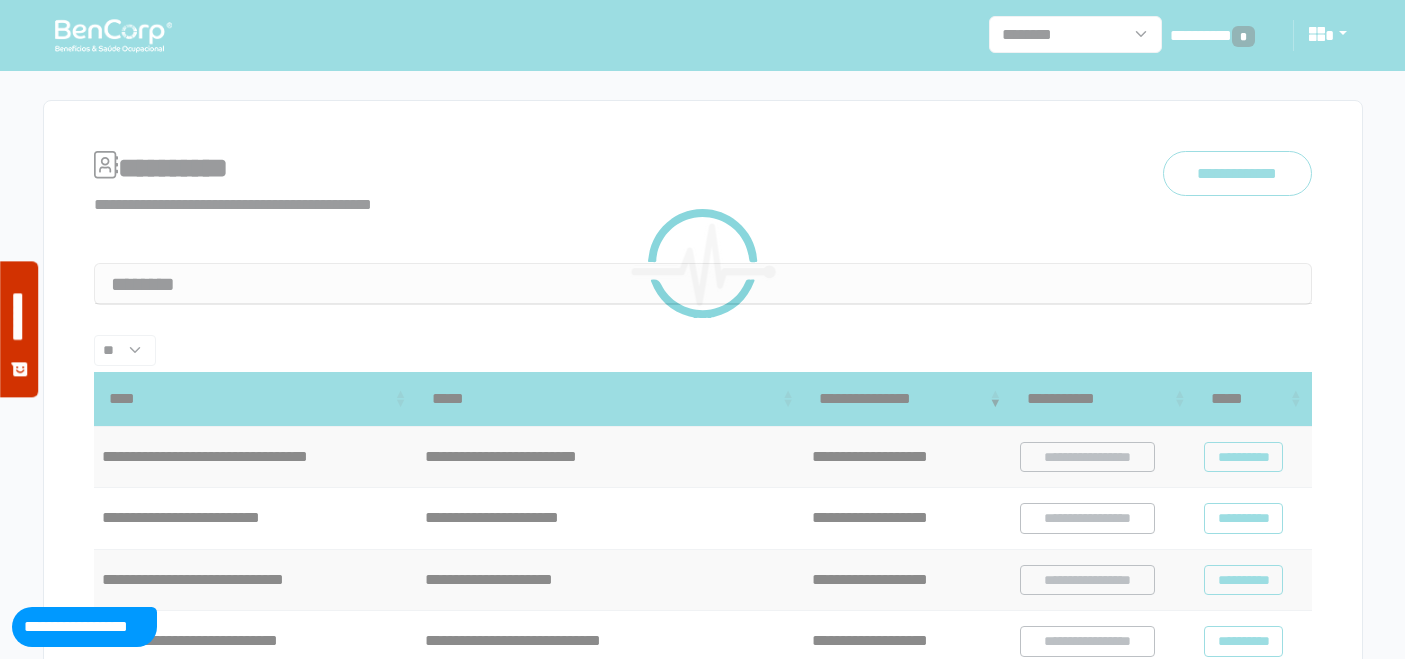 scroll, scrollTop: 0, scrollLeft: 0, axis: both 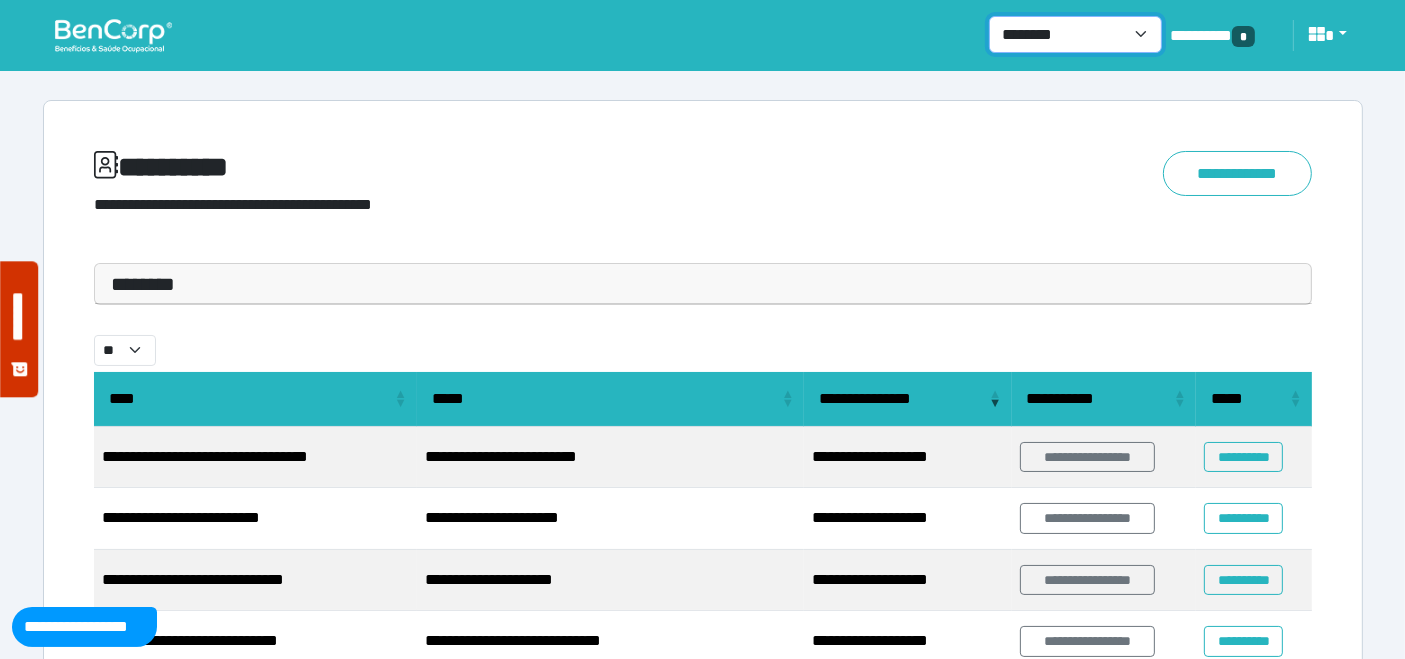 click on "**********" at bounding box center (1075, 34) 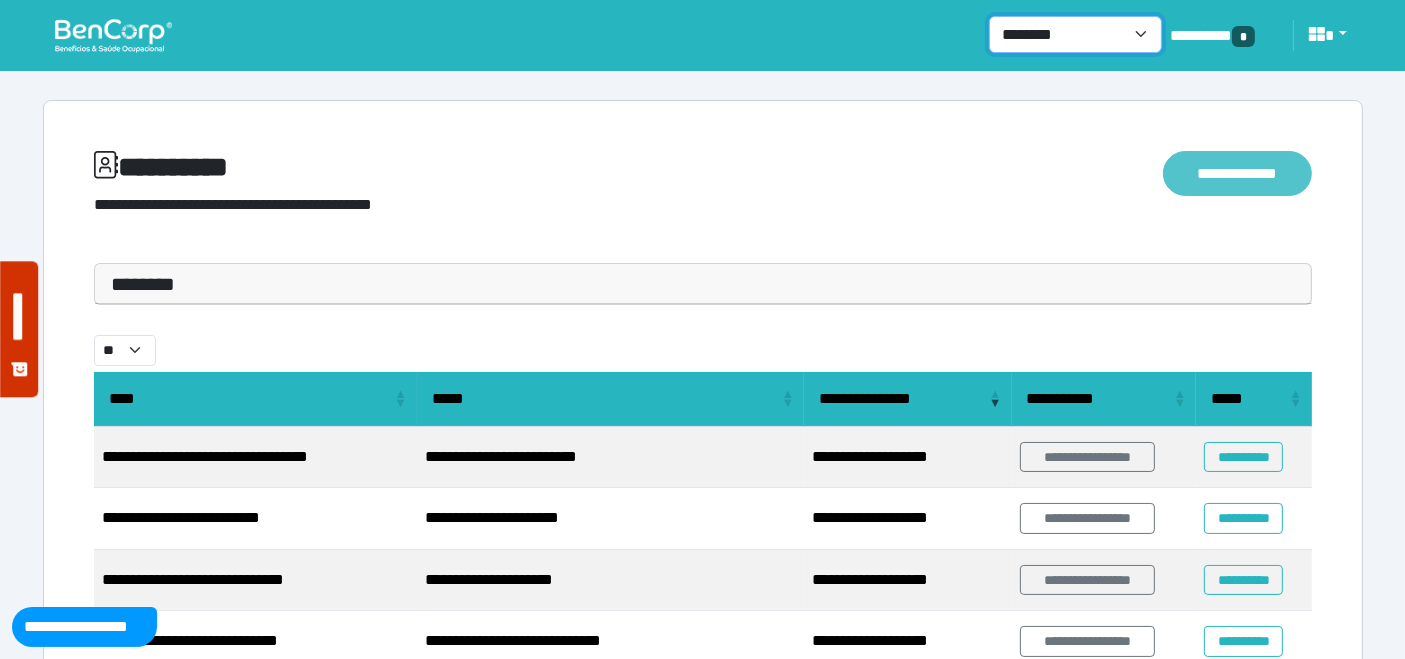 select on "*" 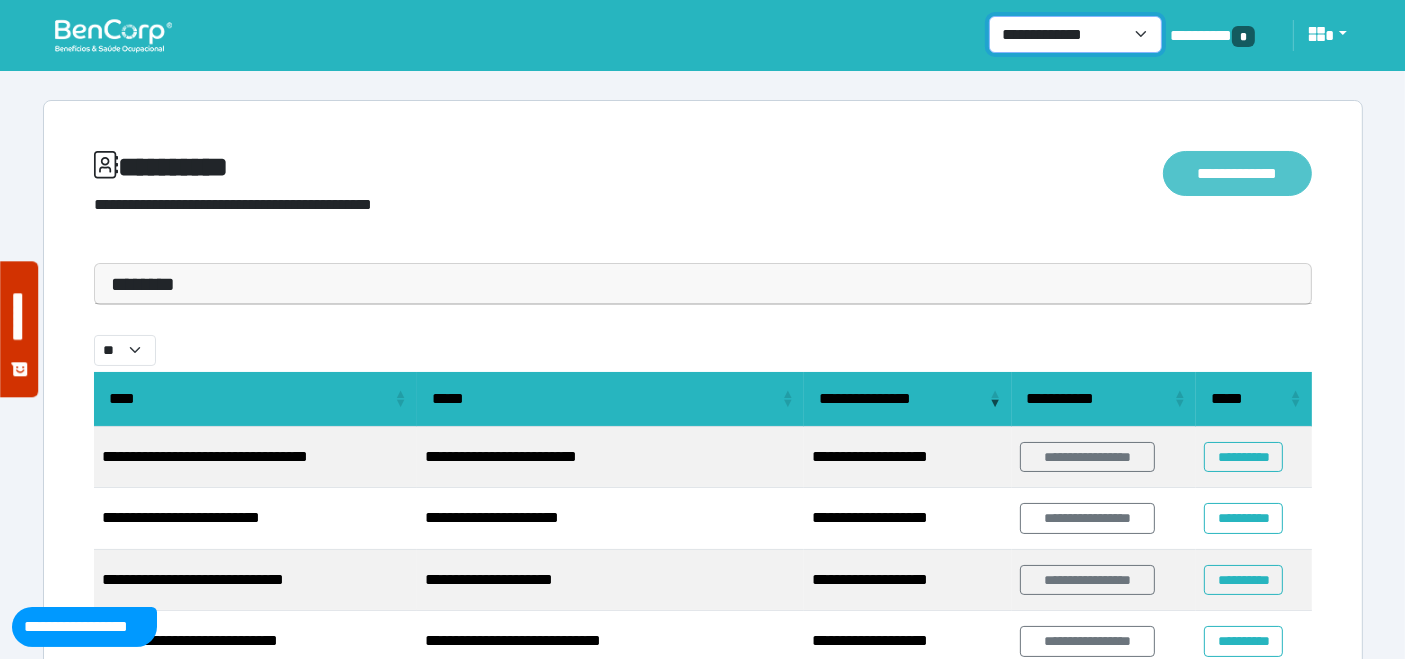click on "**********" at bounding box center [1075, 34] 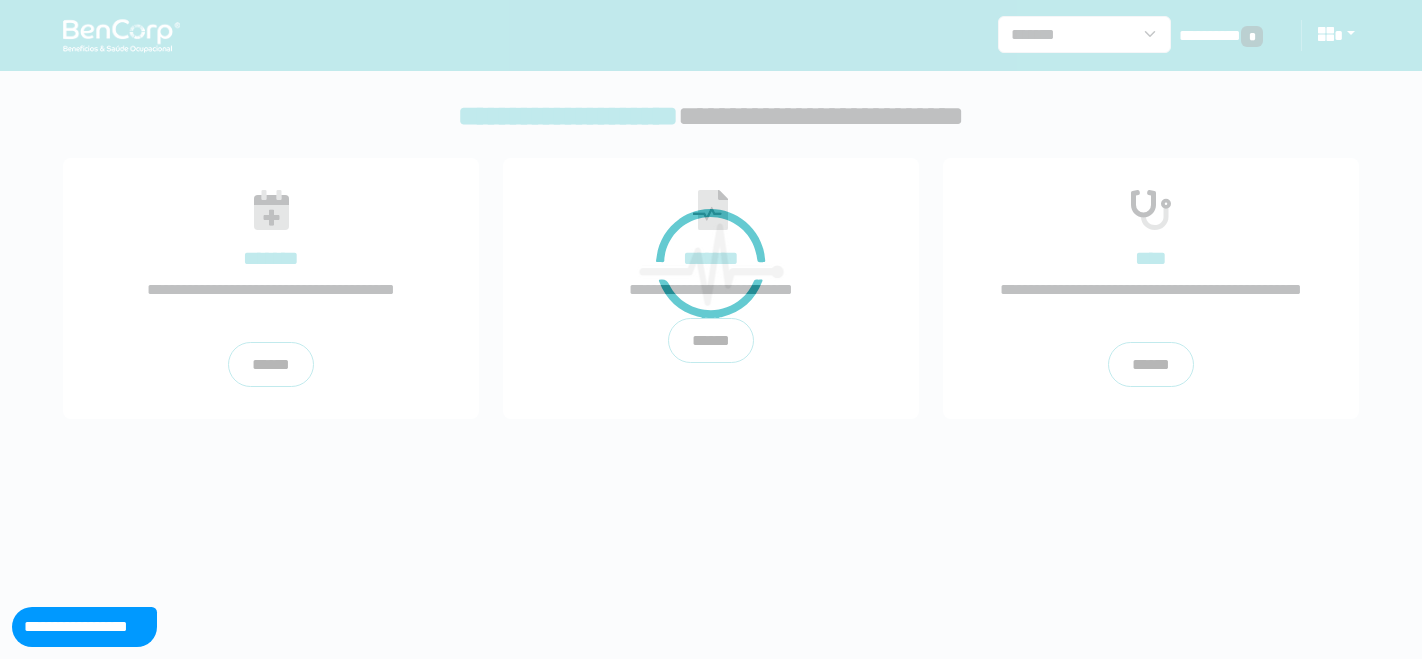 scroll, scrollTop: 0, scrollLeft: 0, axis: both 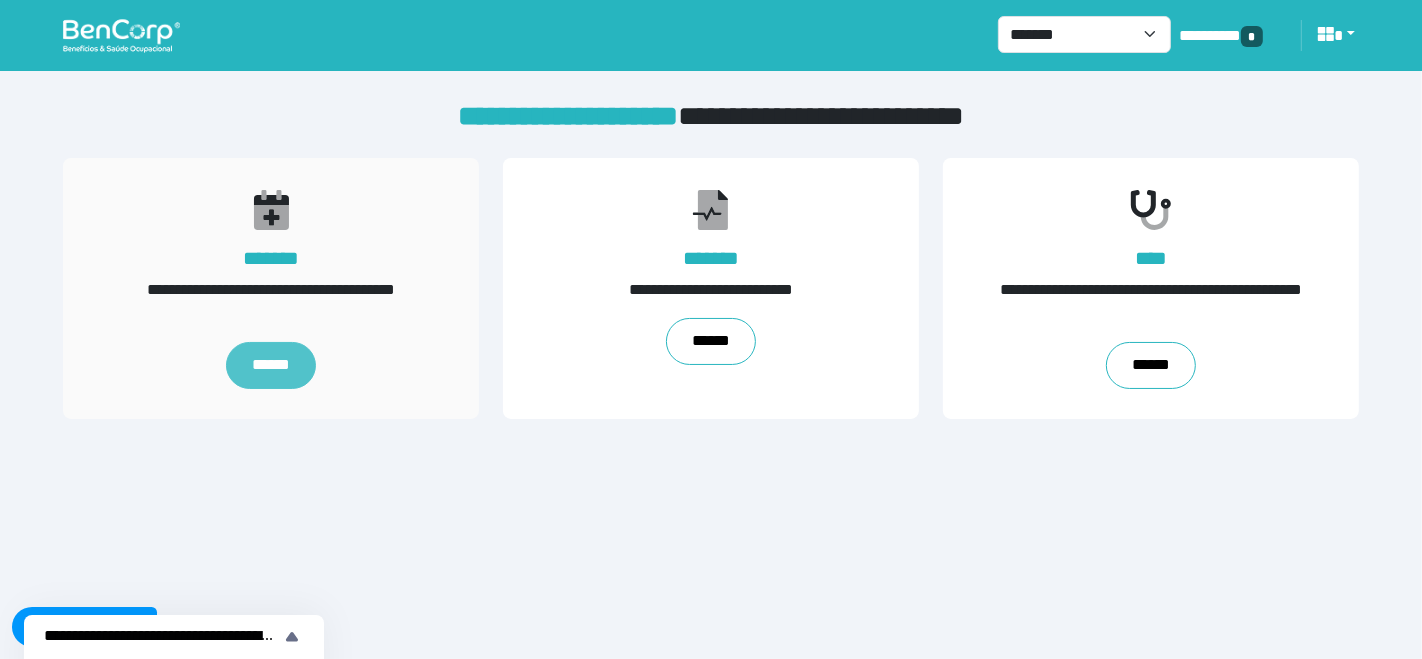 click on "******" at bounding box center [271, 366] 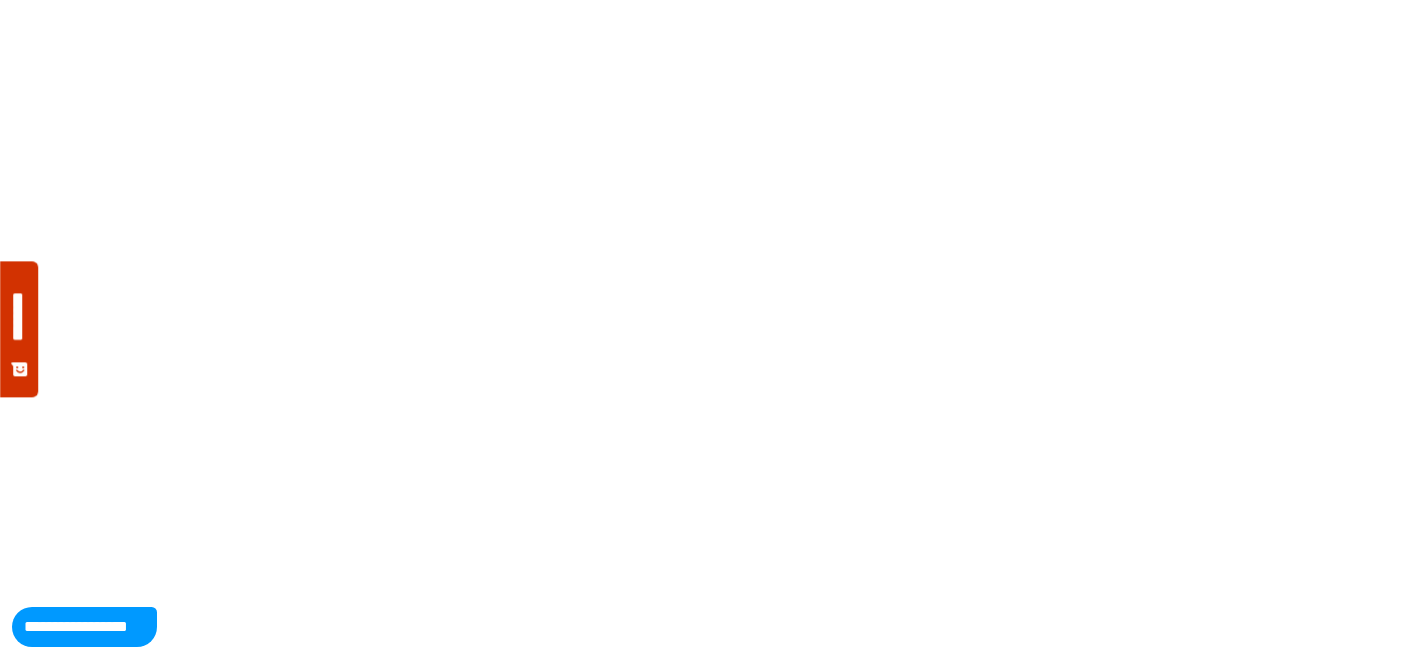 scroll, scrollTop: 0, scrollLeft: 0, axis: both 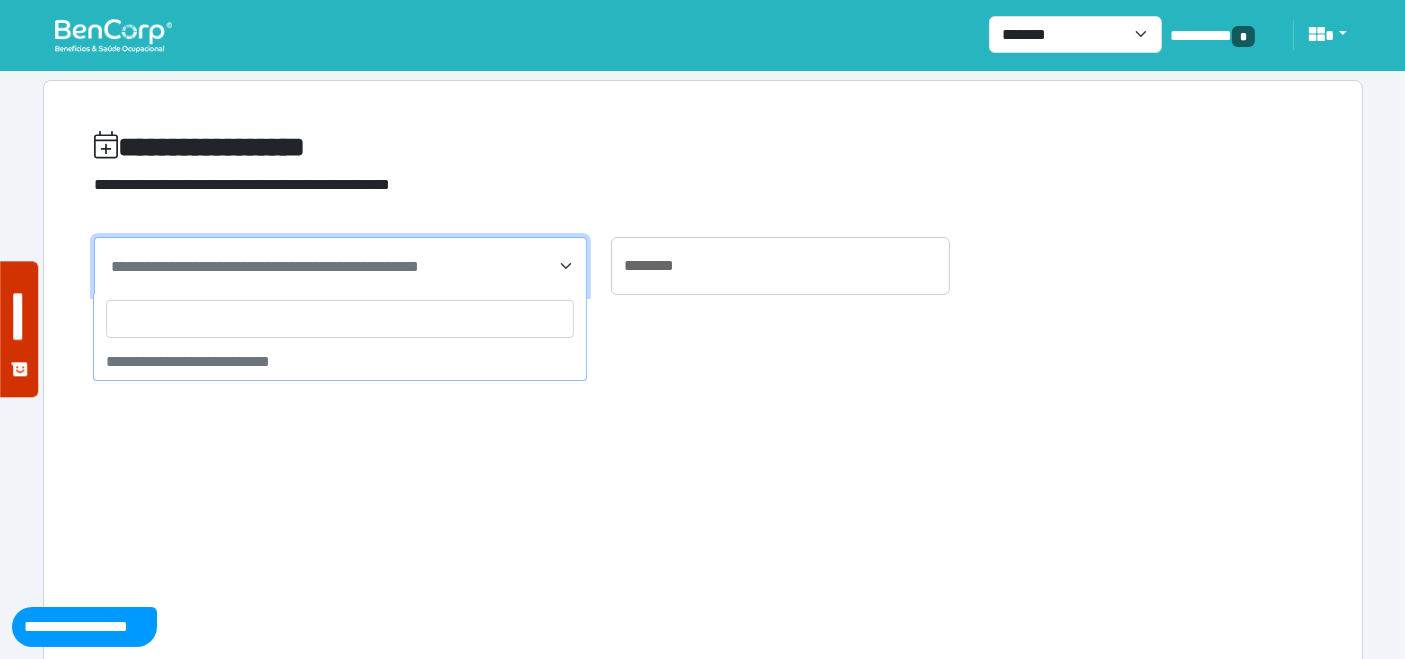 click on "**********" at bounding box center [265, 266] 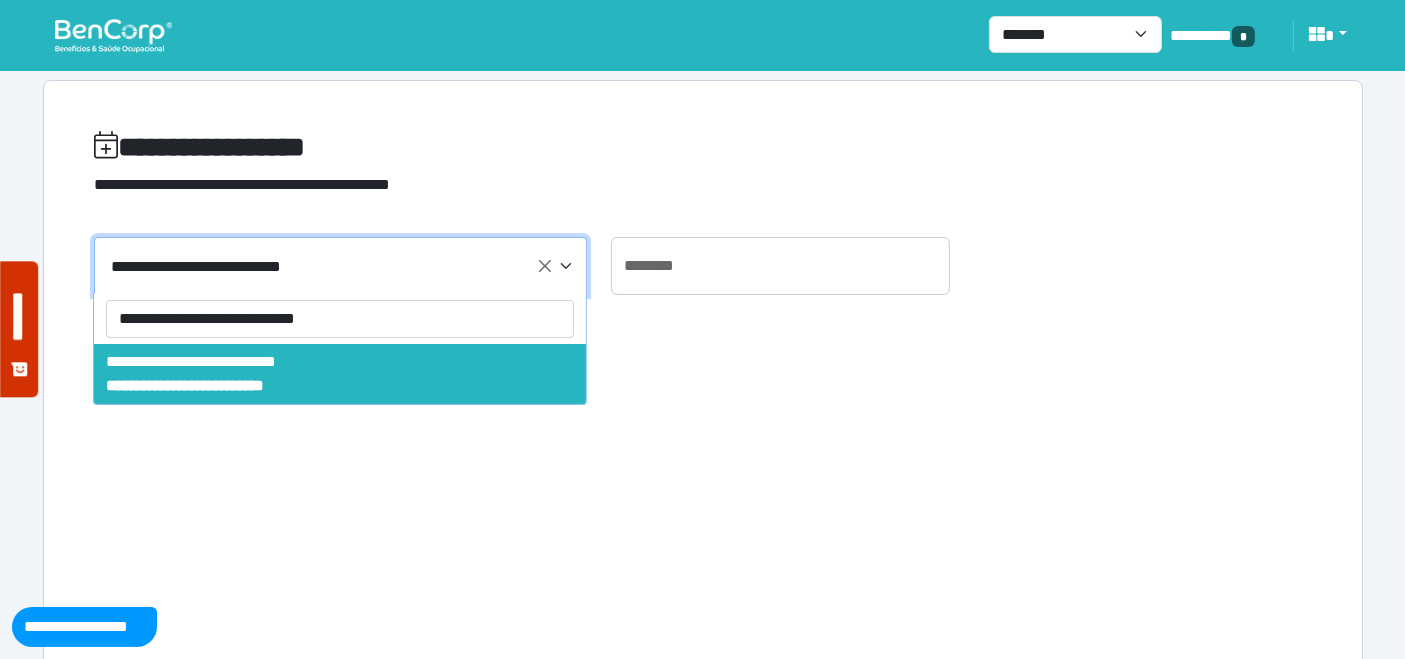 click on "**********" at bounding box center (340, 319) 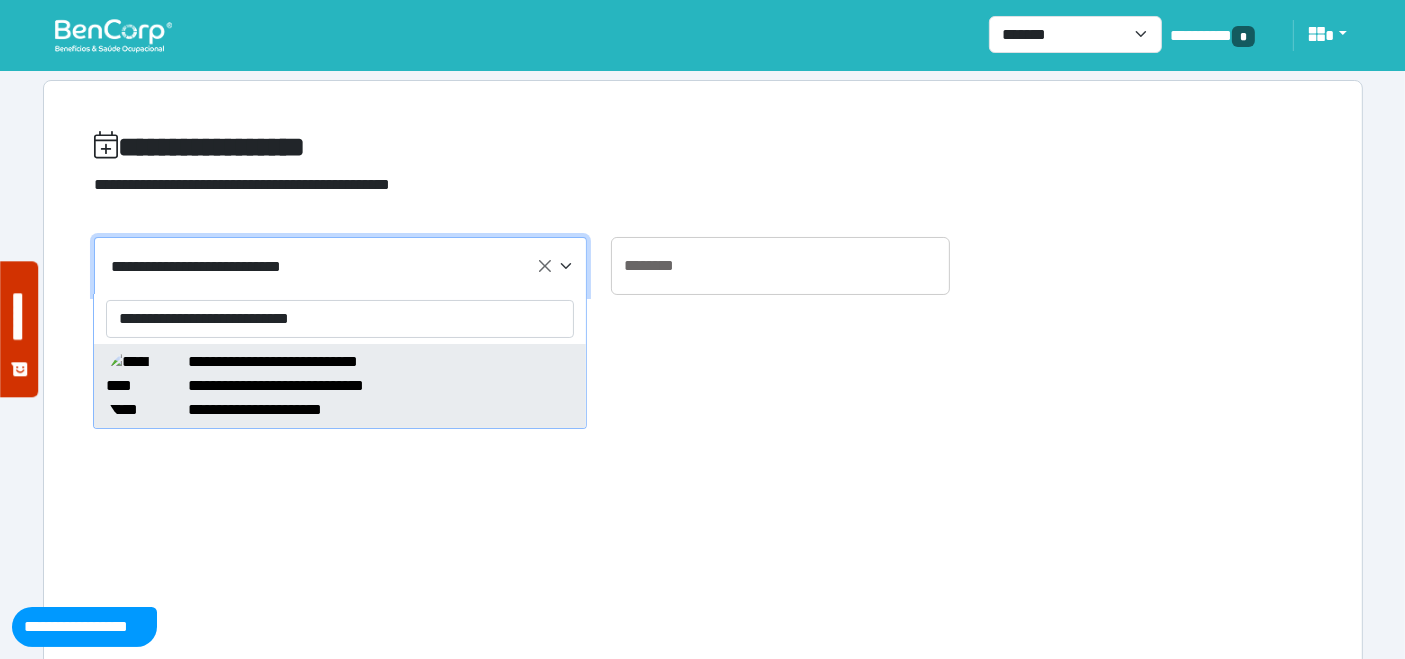 type on "**********" 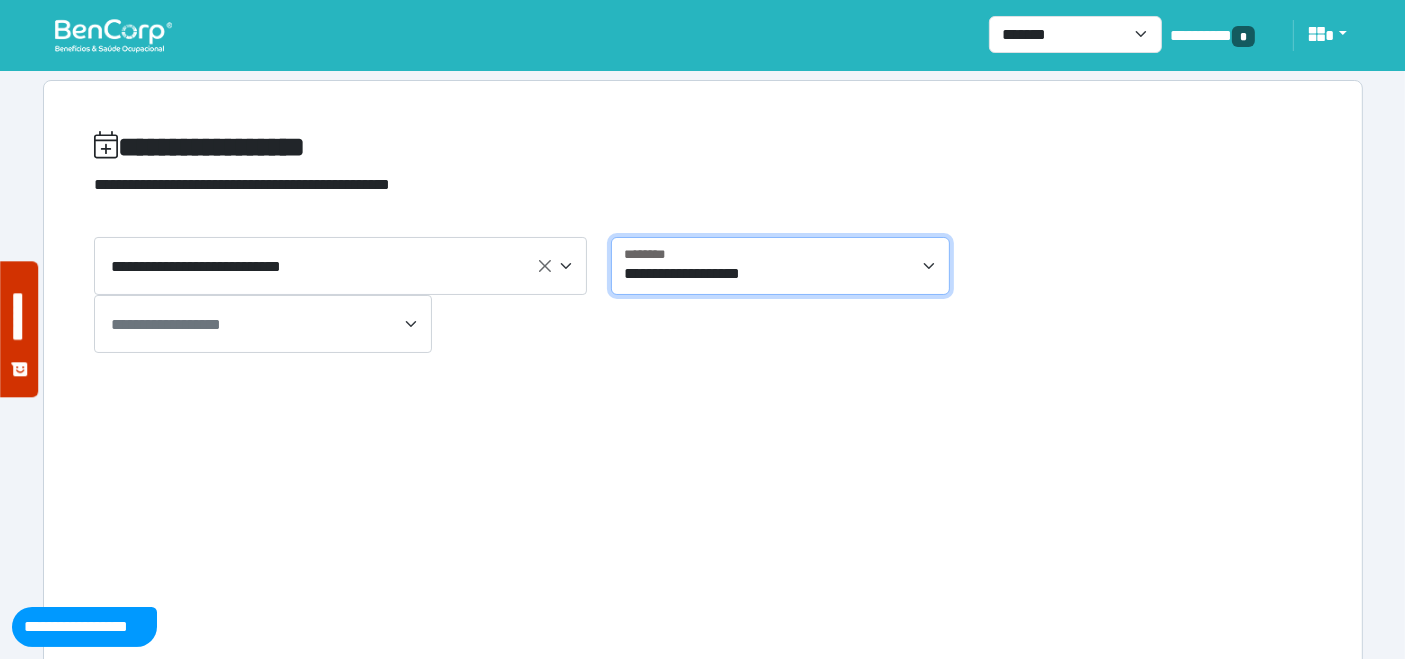 click on "**********" at bounding box center [780, 266] 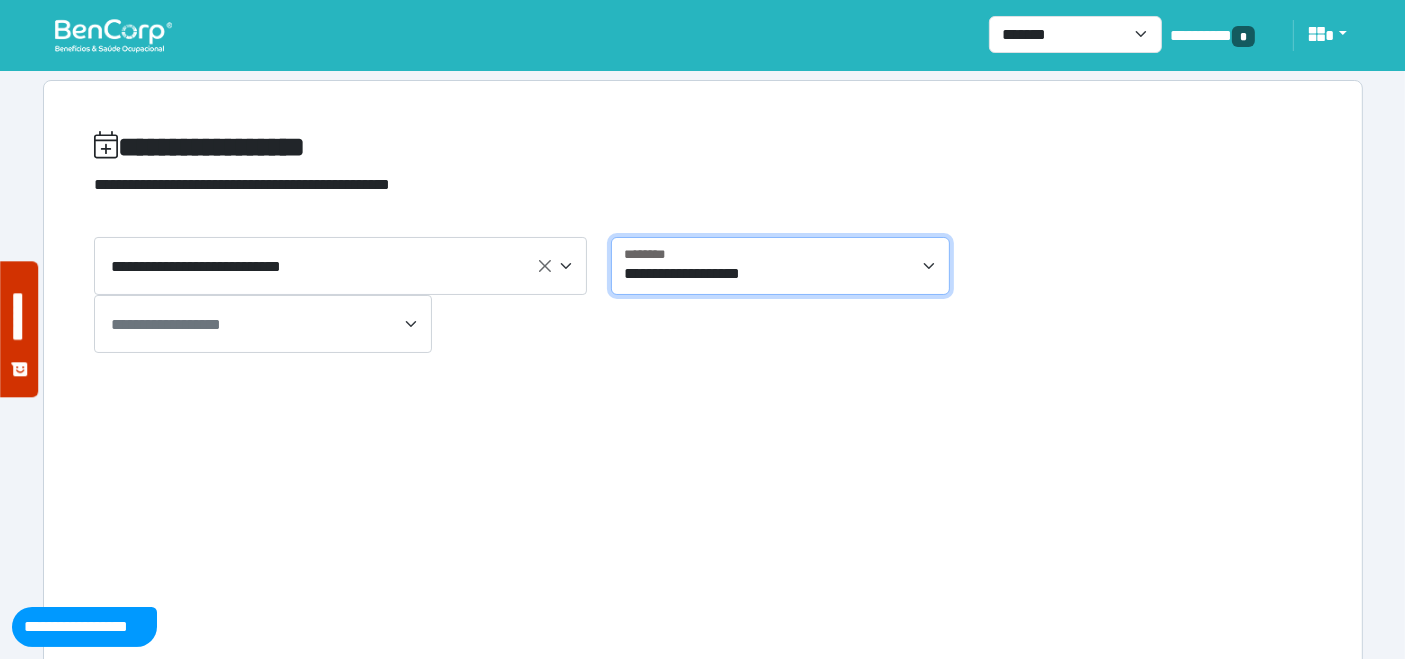 select on "**********" 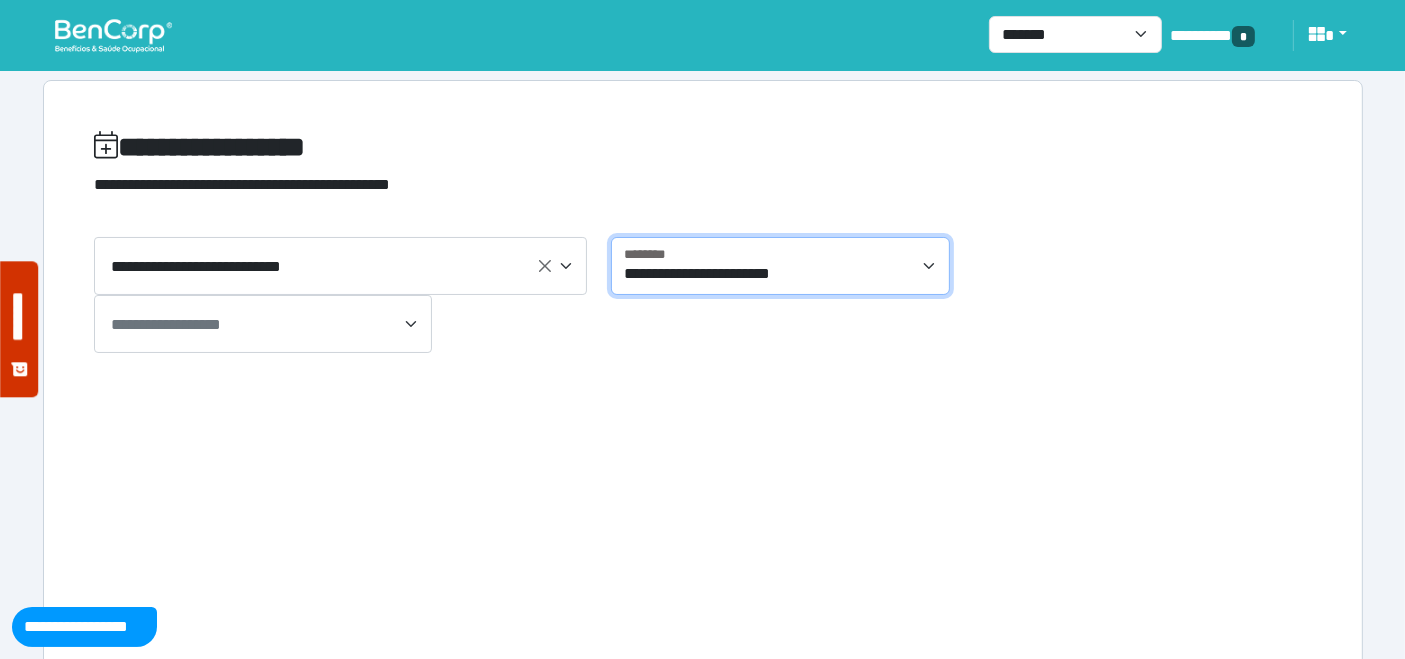 click on "**********" at bounding box center [780, 266] 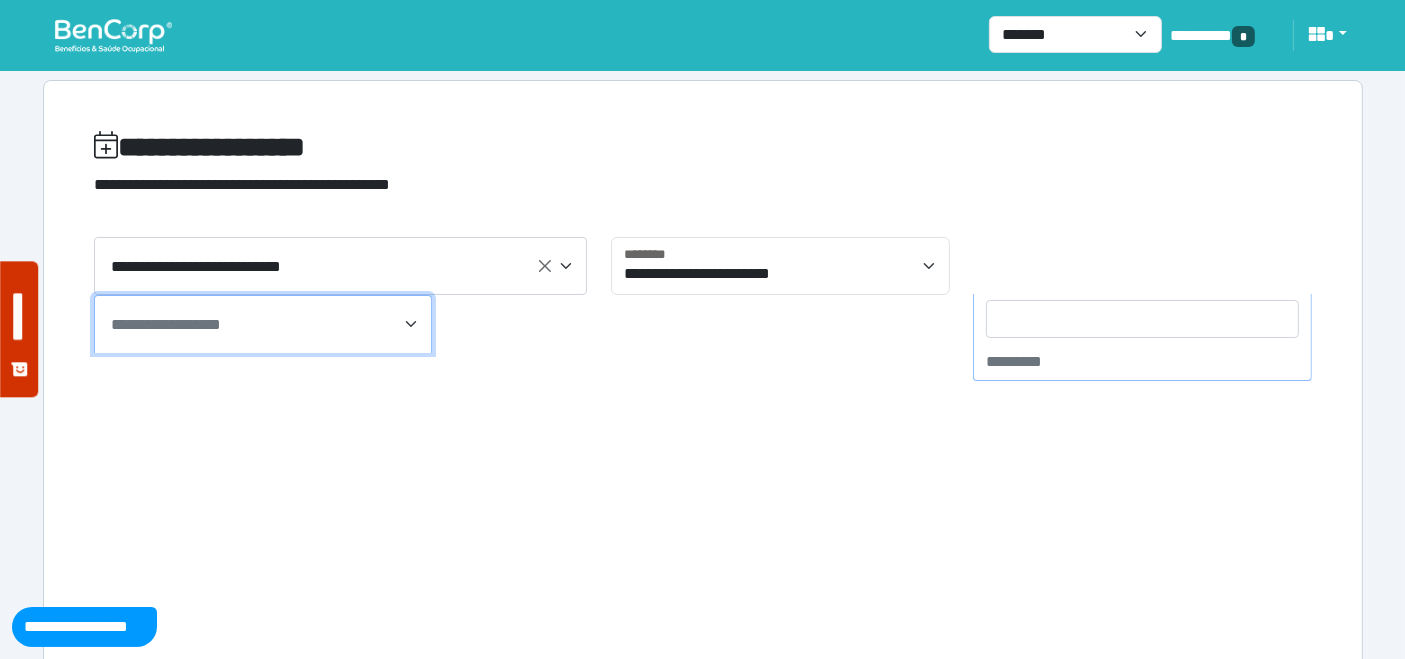 click on "**********" at bounding box center [166, 324] 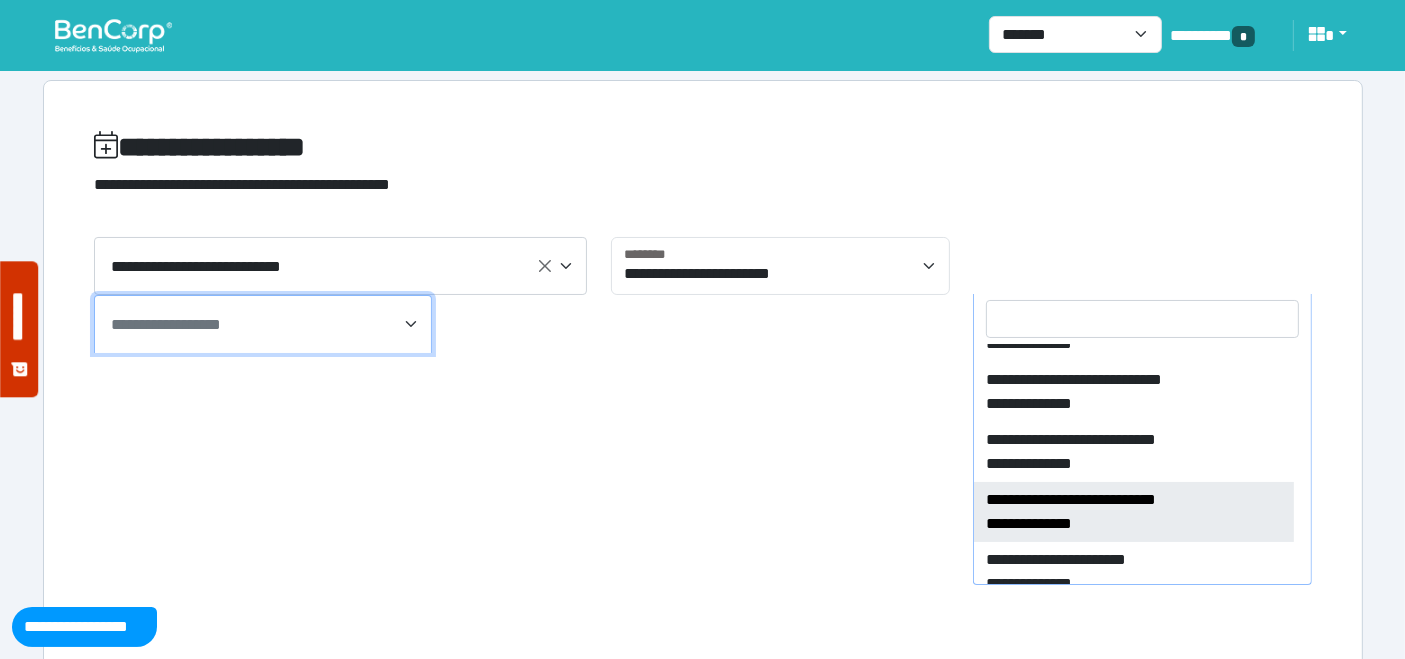 scroll, scrollTop: 420, scrollLeft: 0, axis: vertical 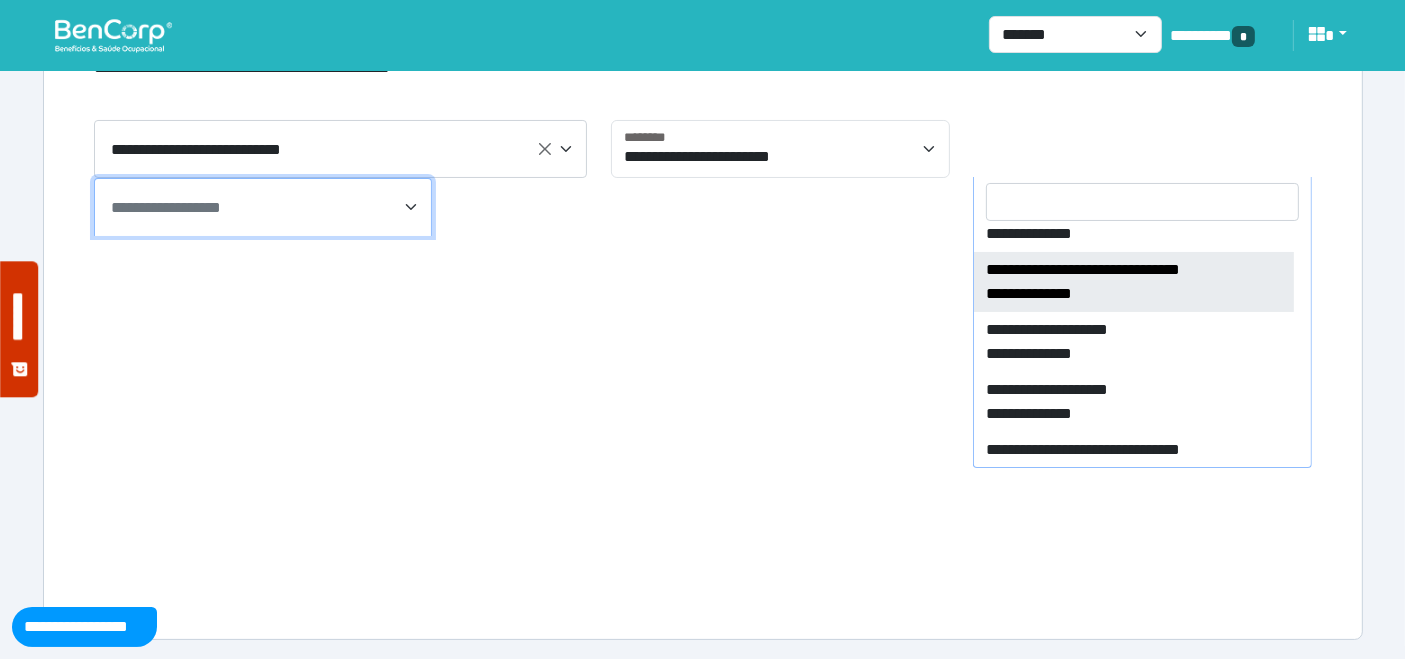 drag, startPoint x: 1048, startPoint y: 295, endPoint x: 960, endPoint y: 285, distance: 88.56636 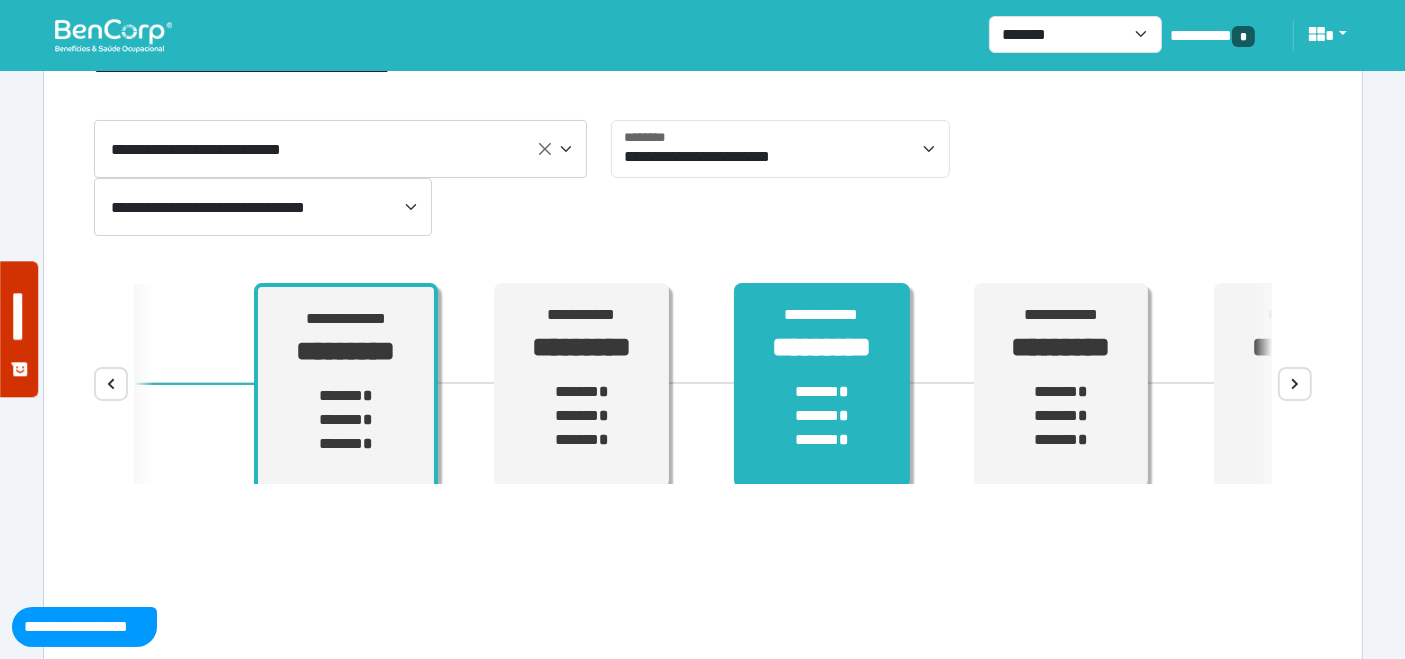 click on "****** * ****** * ****** *" at bounding box center [822, 416] 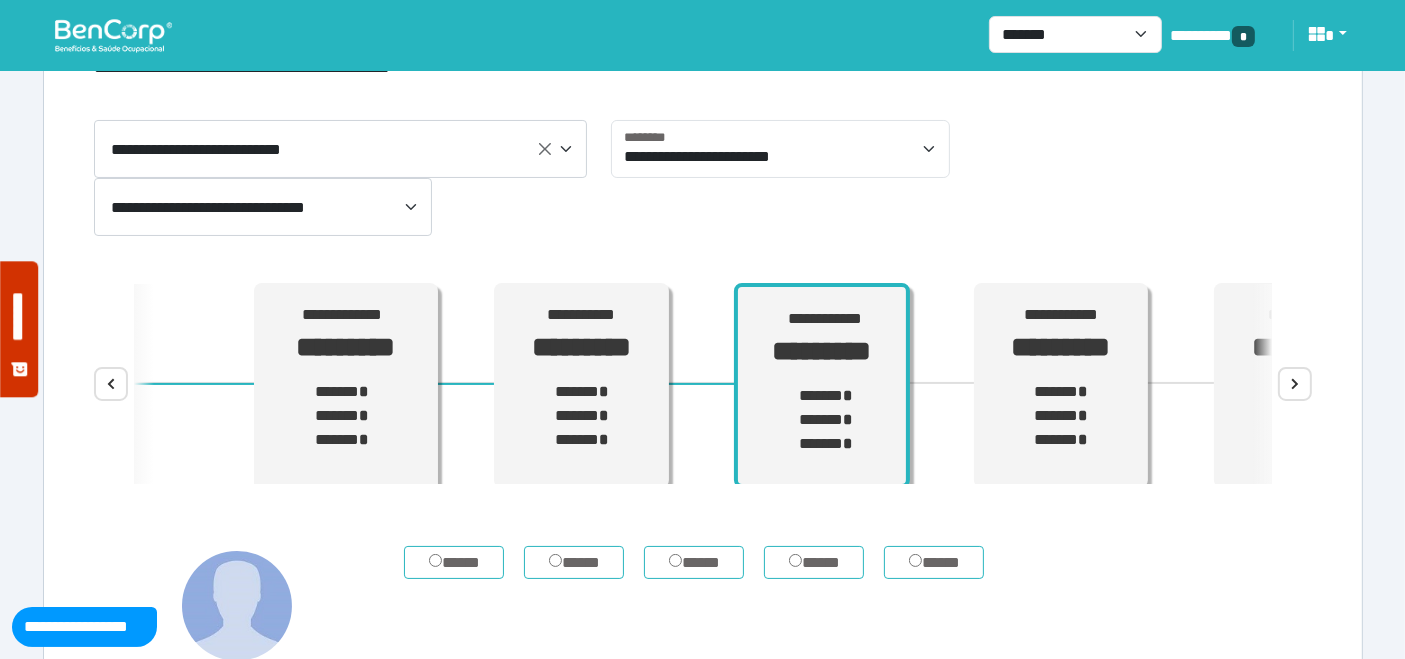 scroll, scrollTop: 11, scrollLeft: 0, axis: vertical 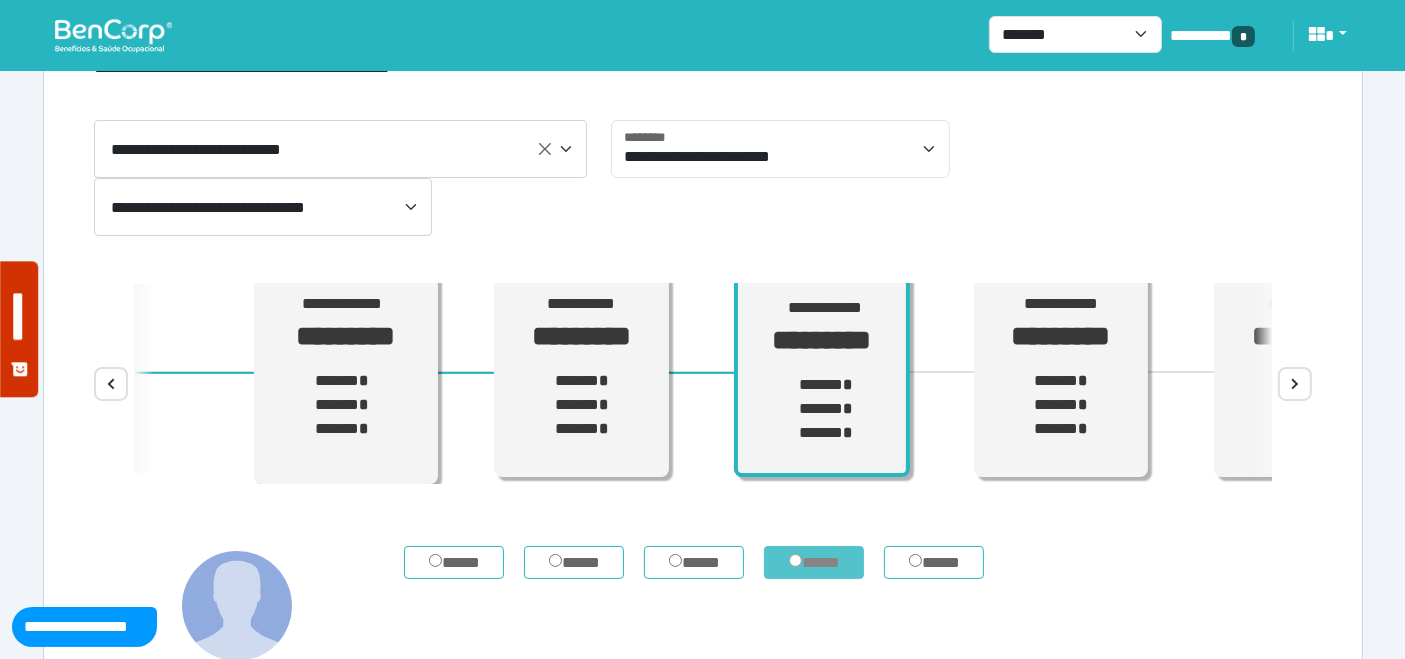 click on "*****" at bounding box center [814, 562] 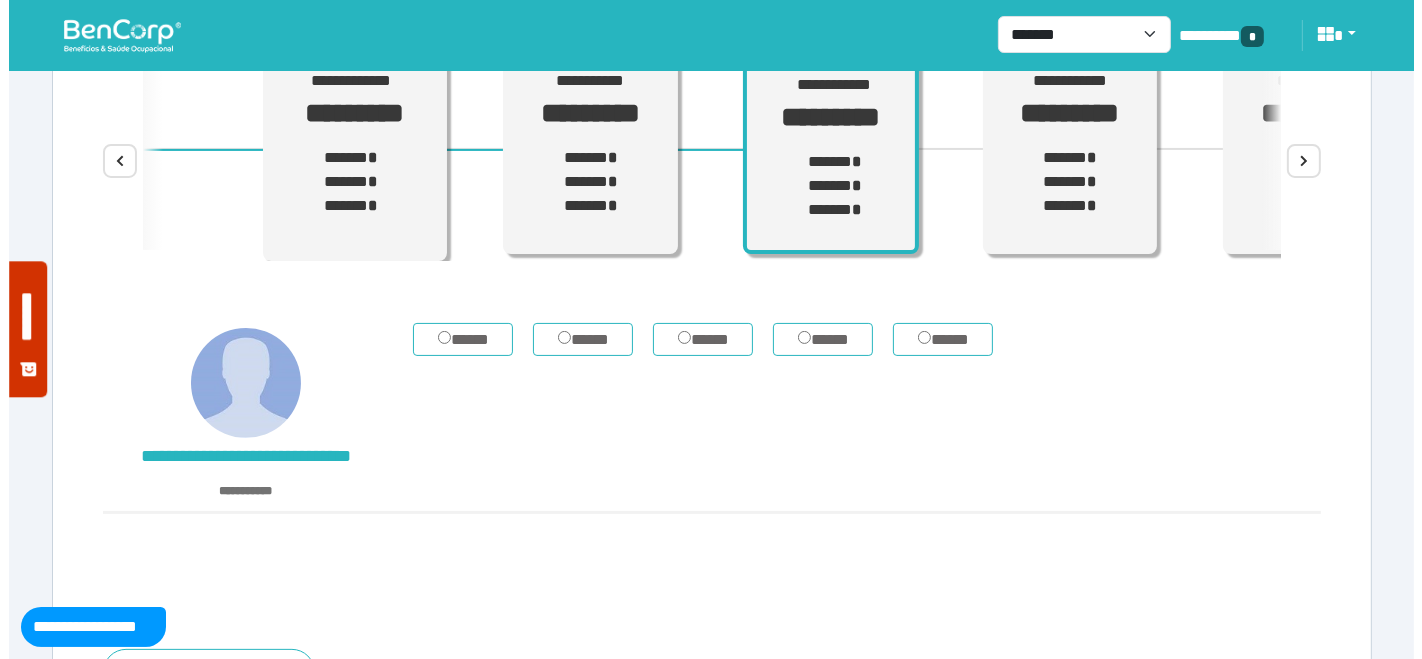 scroll, scrollTop: 445, scrollLeft: 0, axis: vertical 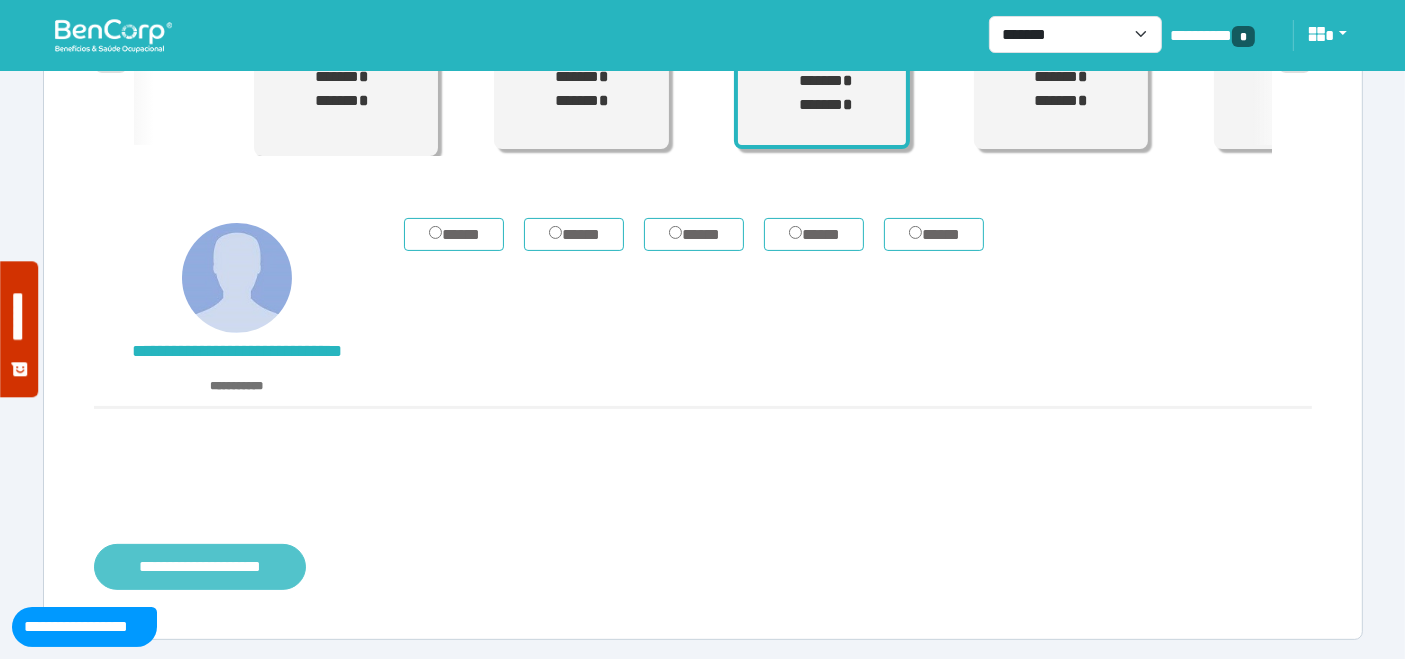 click on "**********" at bounding box center (200, 566) 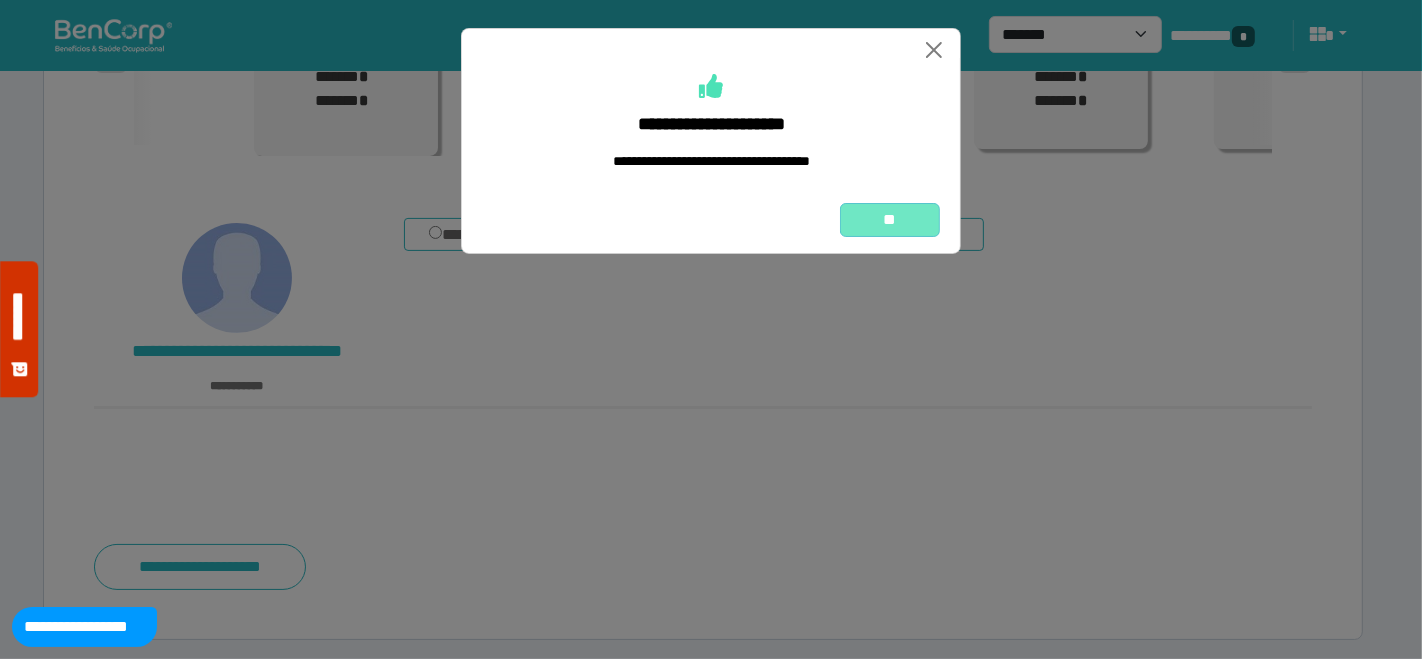 click on "**" at bounding box center [890, 219] 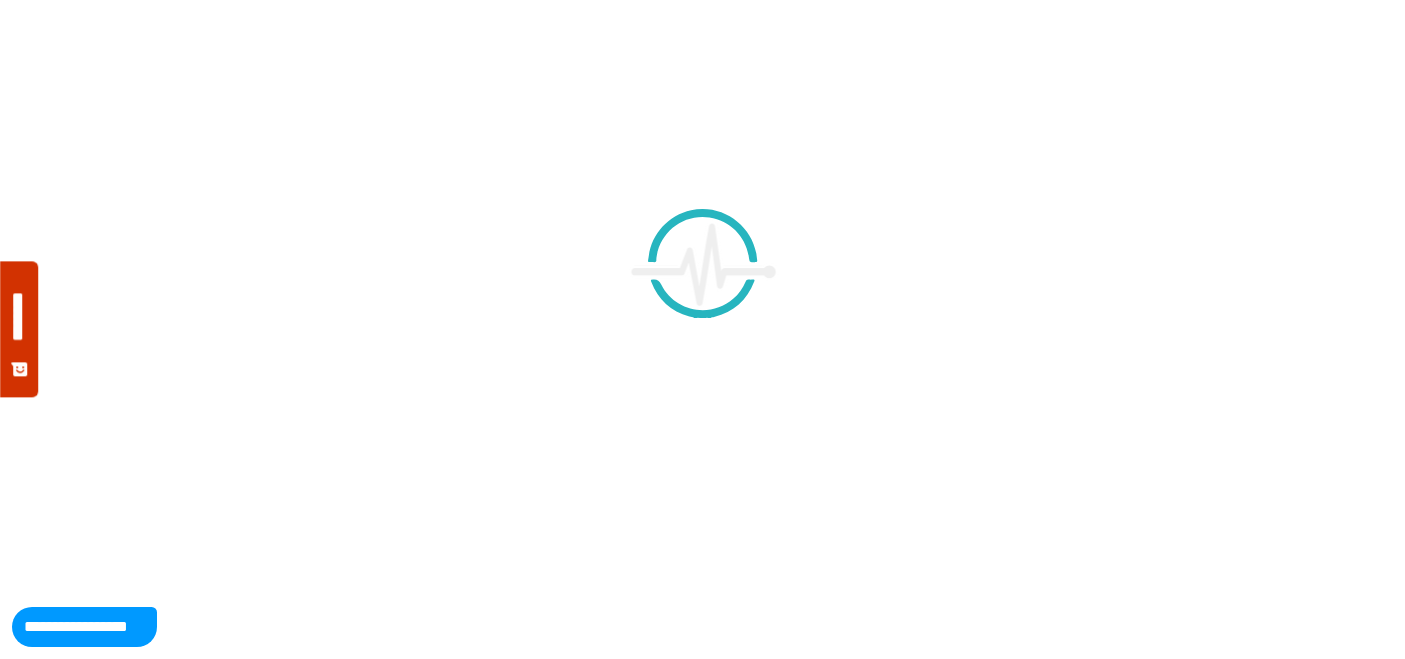 scroll, scrollTop: 0, scrollLeft: 0, axis: both 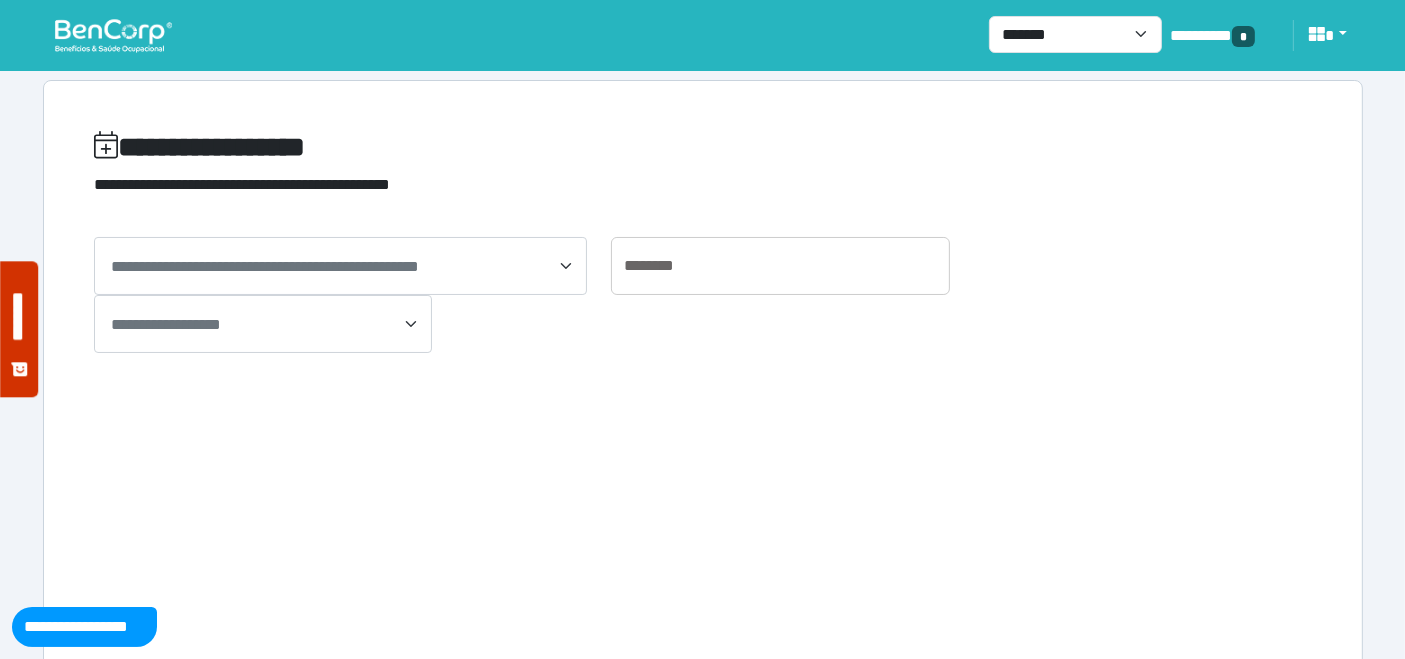 click at bounding box center (113, 35) 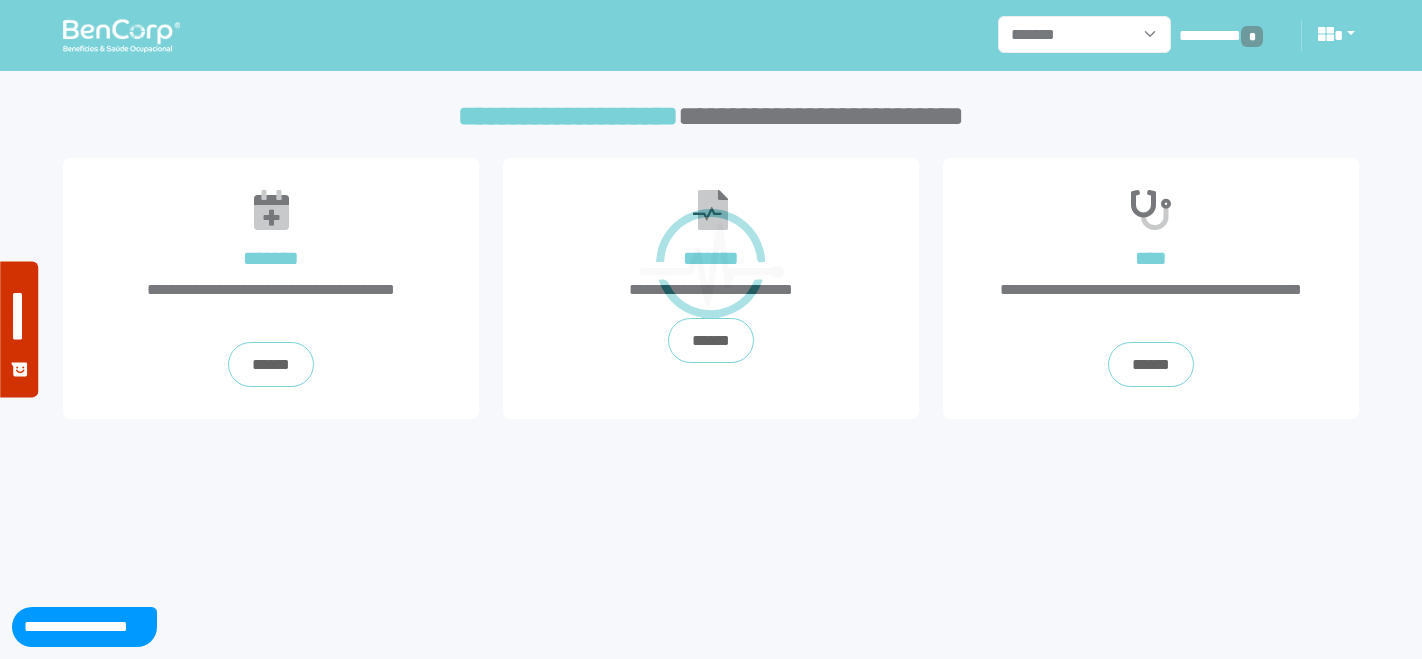 scroll, scrollTop: 0, scrollLeft: 0, axis: both 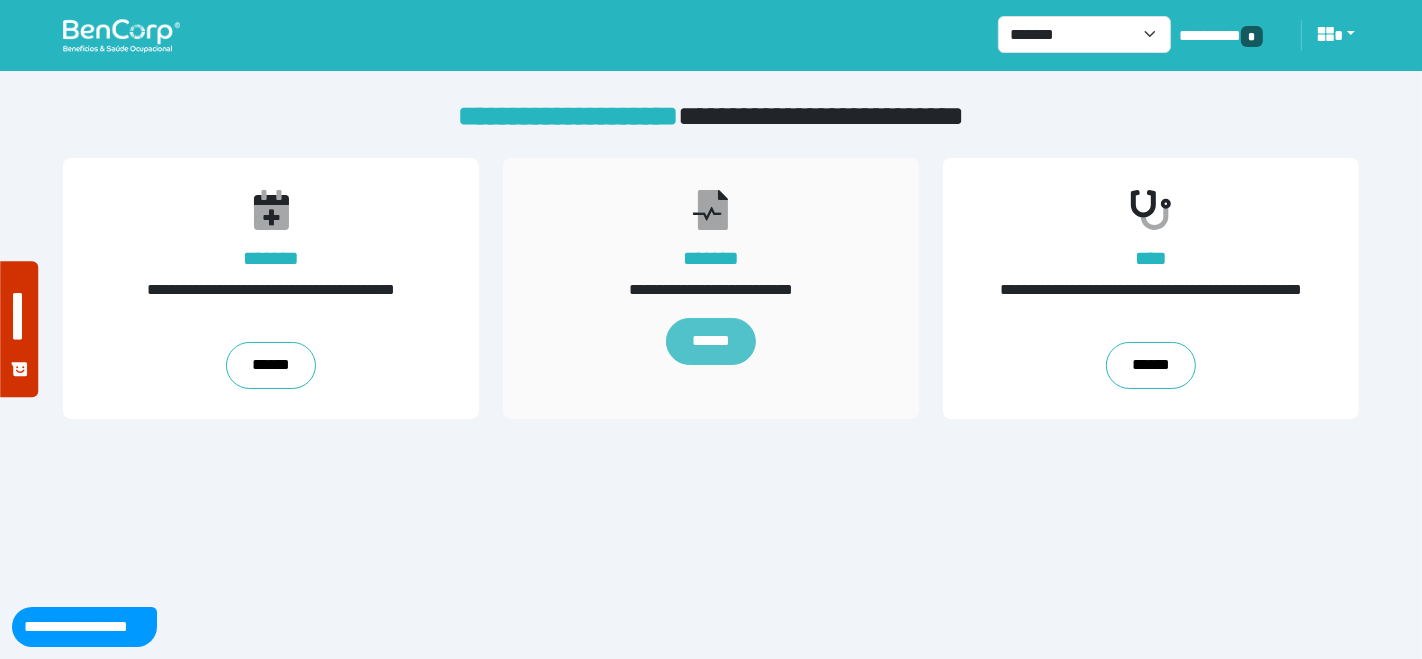 click on "******" at bounding box center (711, 342) 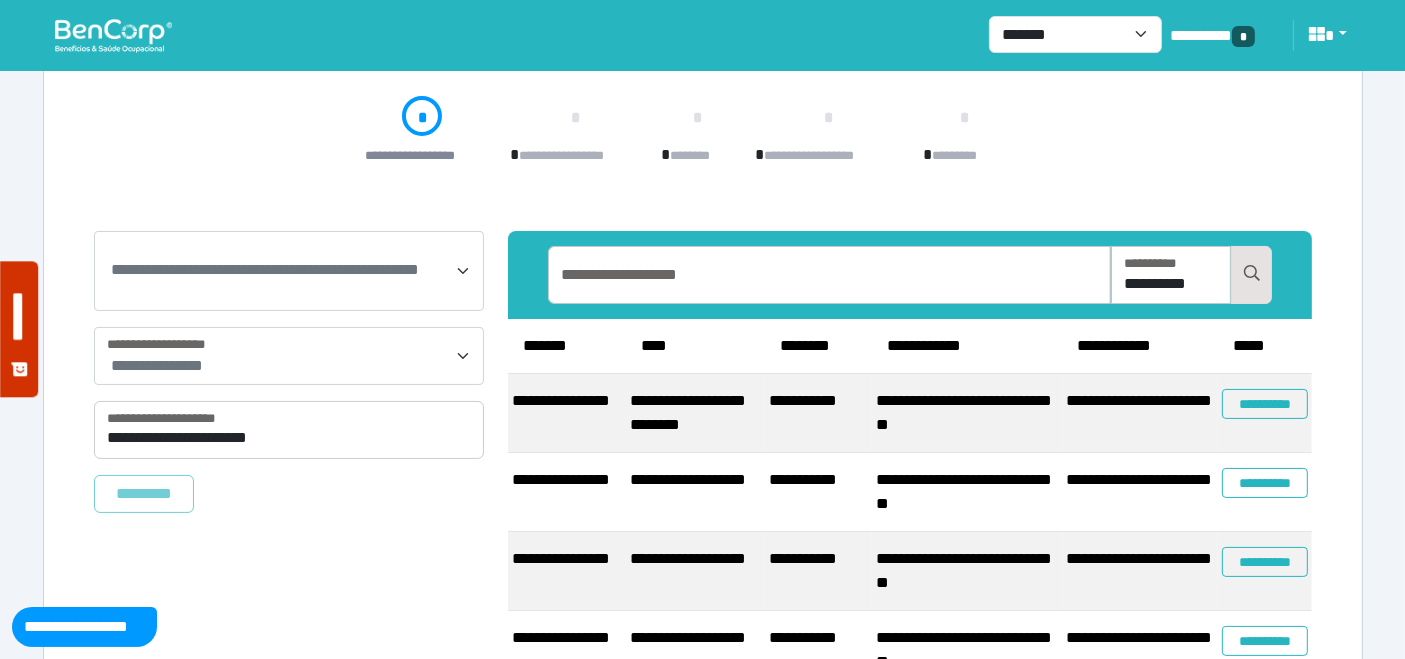 scroll, scrollTop: 211, scrollLeft: 0, axis: vertical 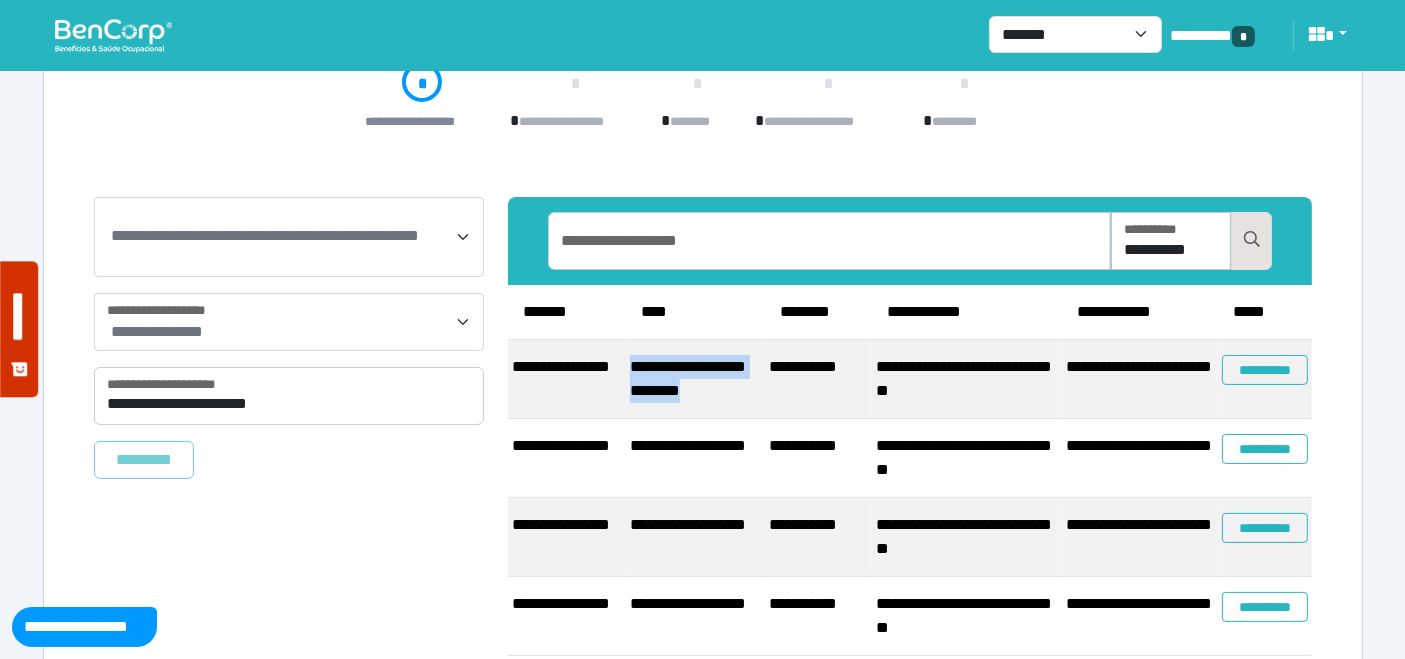 drag, startPoint x: 717, startPoint y: 387, endPoint x: 631, endPoint y: 366, distance: 88.52683 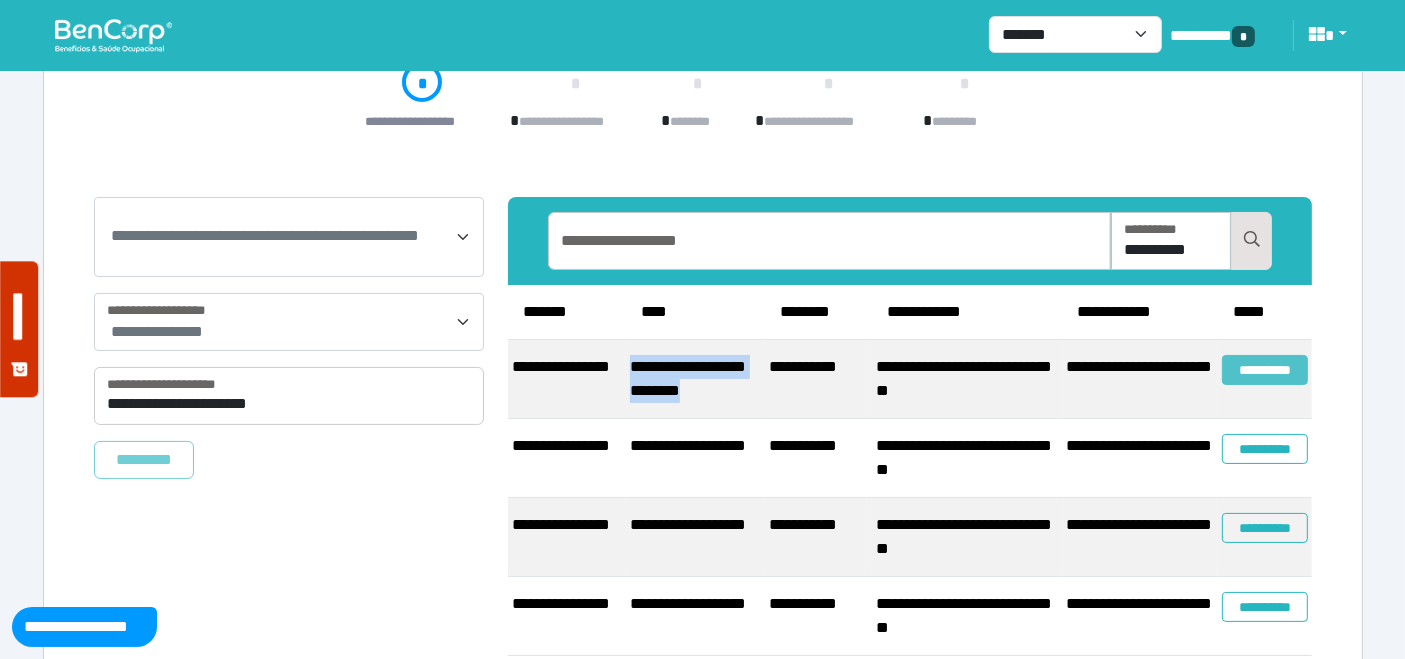 click on "**********" at bounding box center (1265, 370) 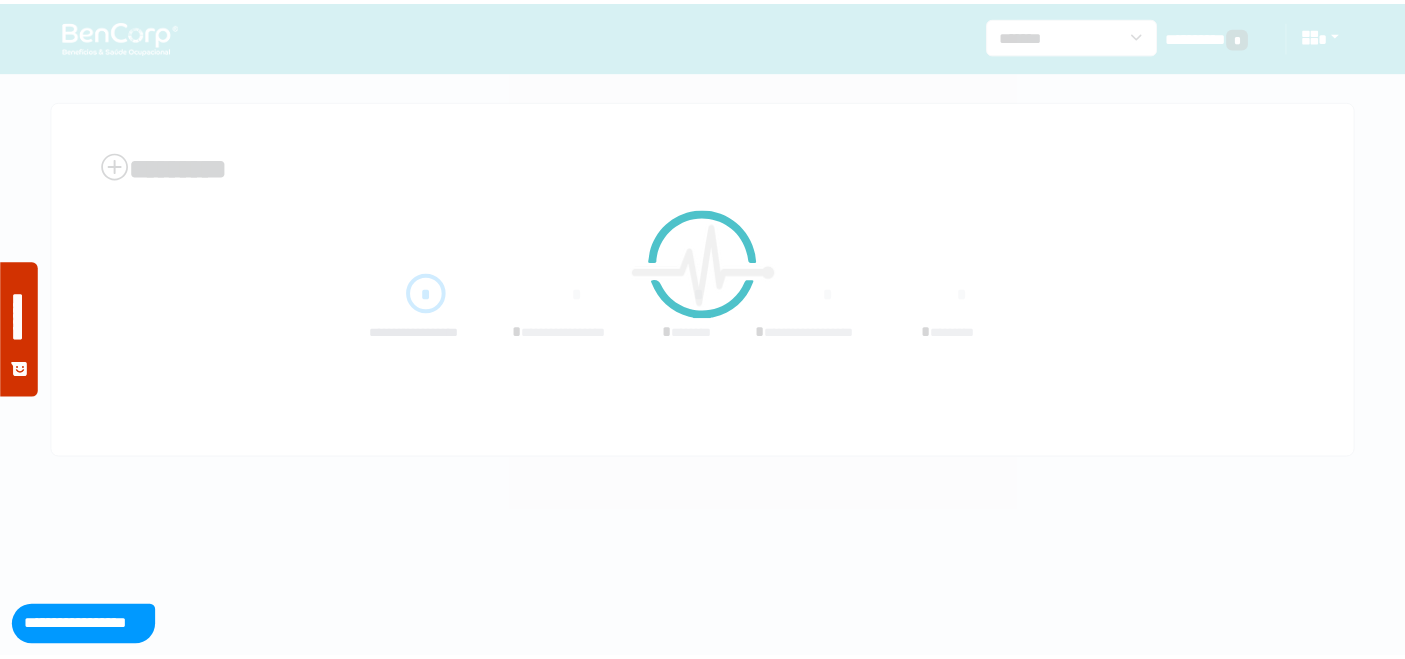scroll, scrollTop: 0, scrollLeft: 0, axis: both 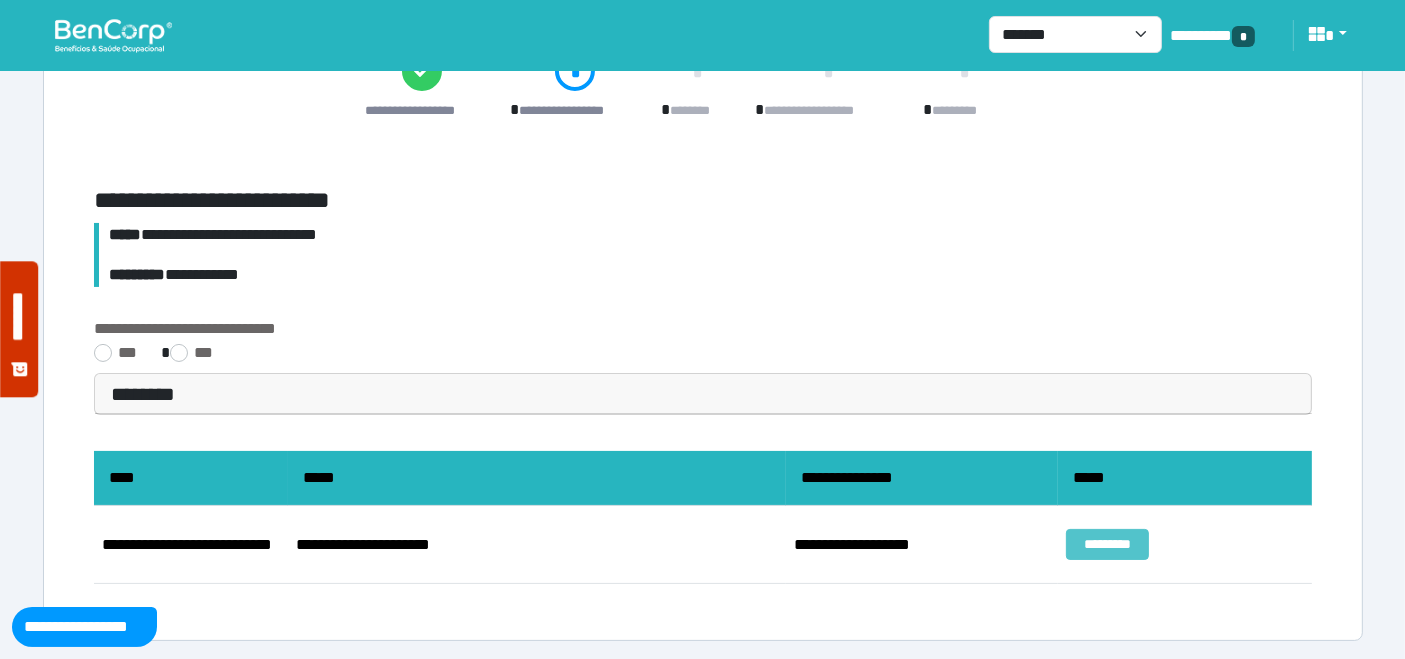 click on "*********" at bounding box center (1107, 544) 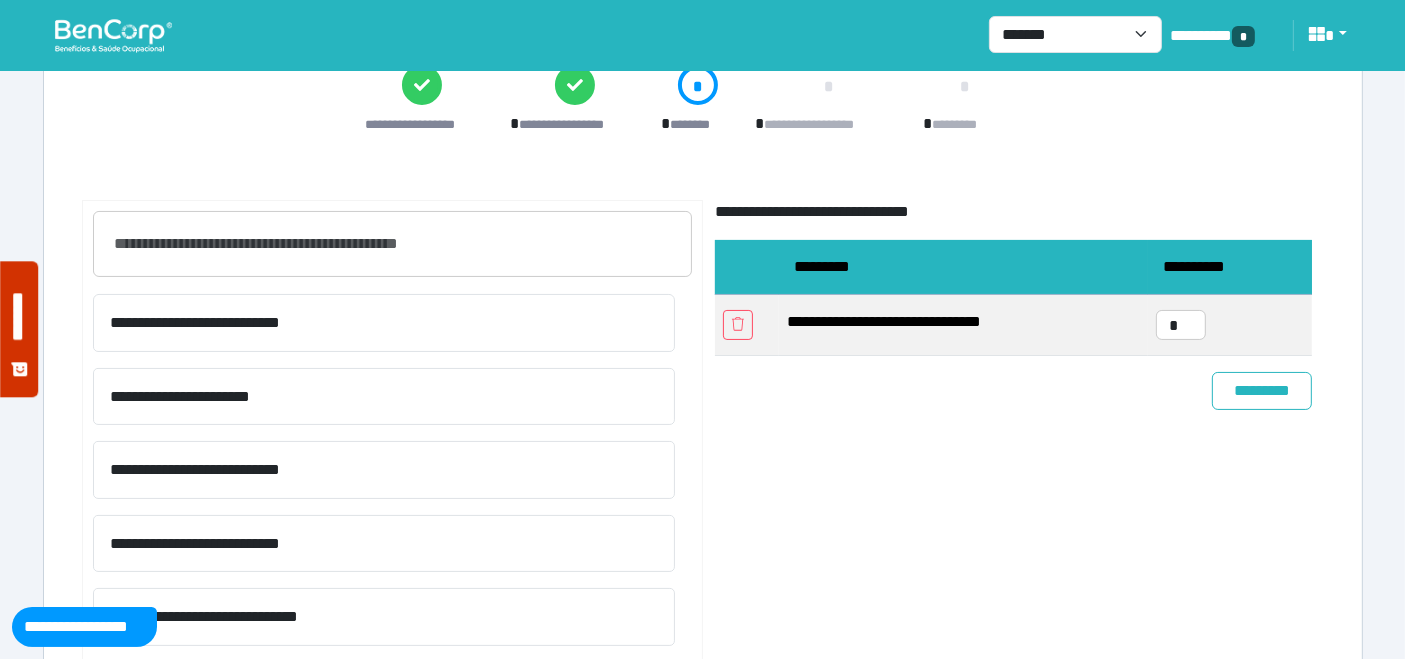 scroll, scrollTop: 222, scrollLeft: 0, axis: vertical 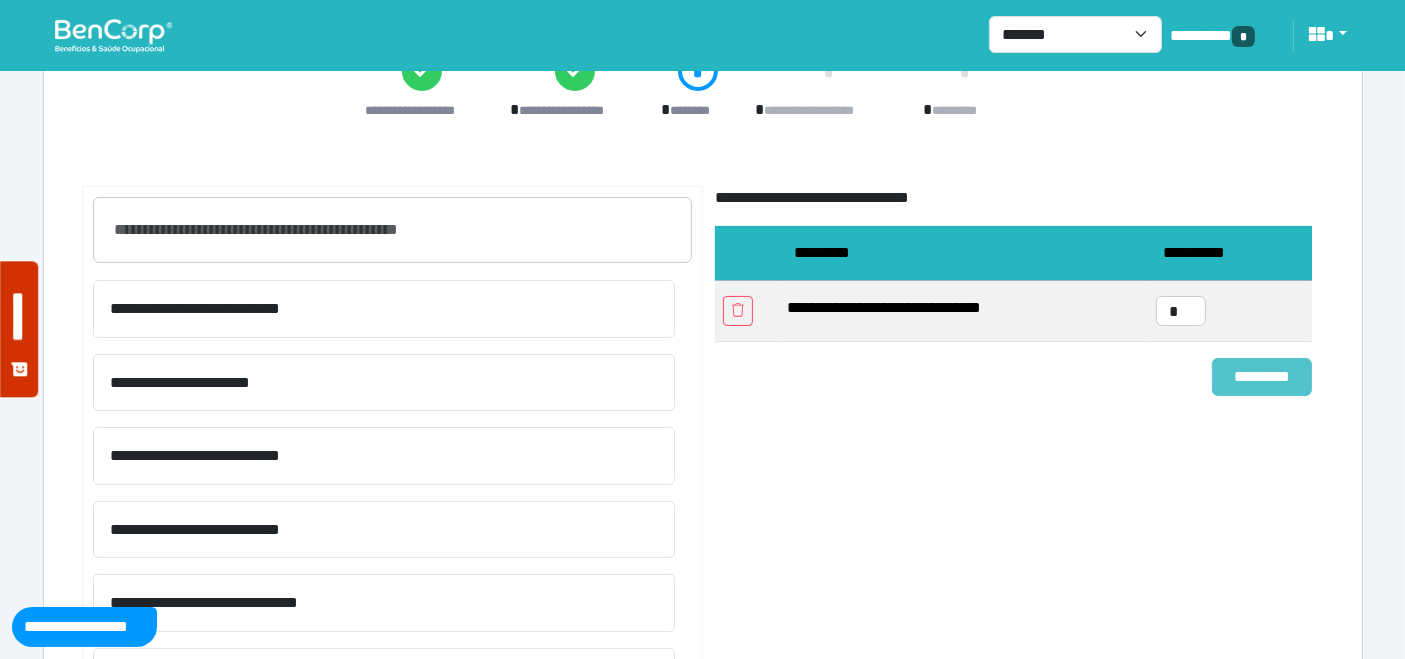 click on "*********" at bounding box center (1262, 376) 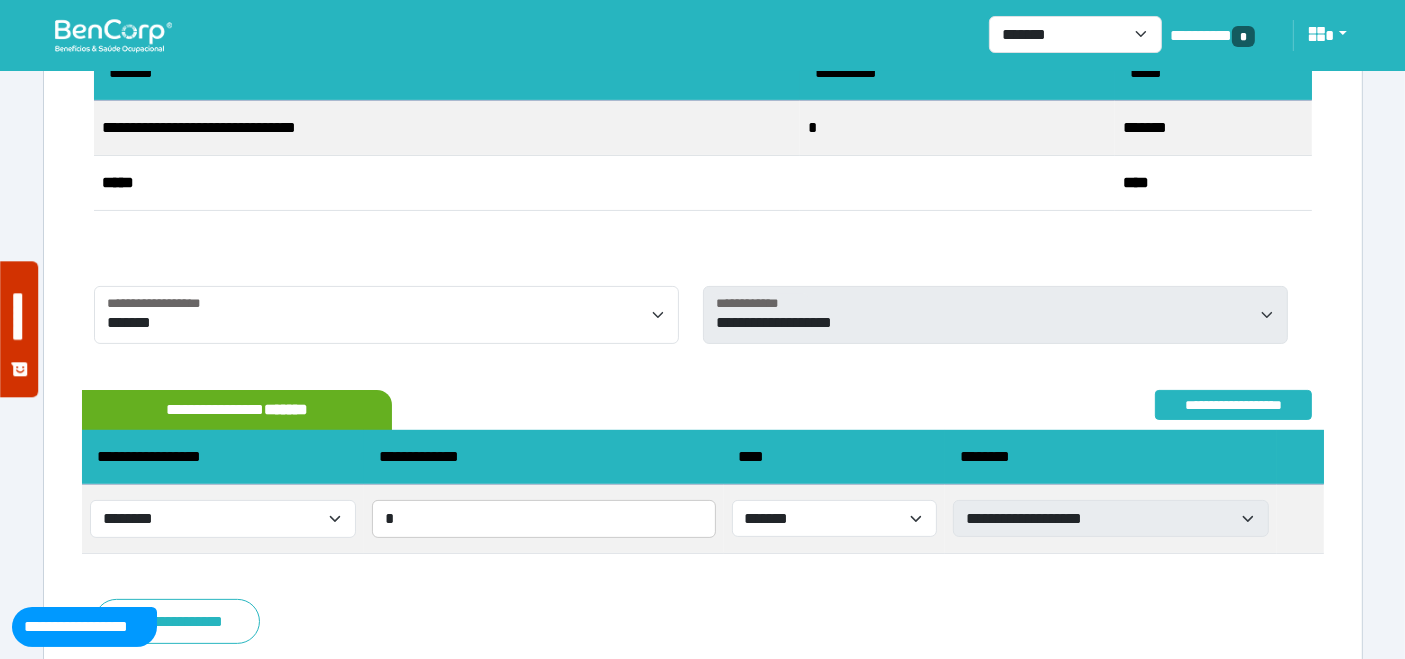 scroll, scrollTop: 454, scrollLeft: 0, axis: vertical 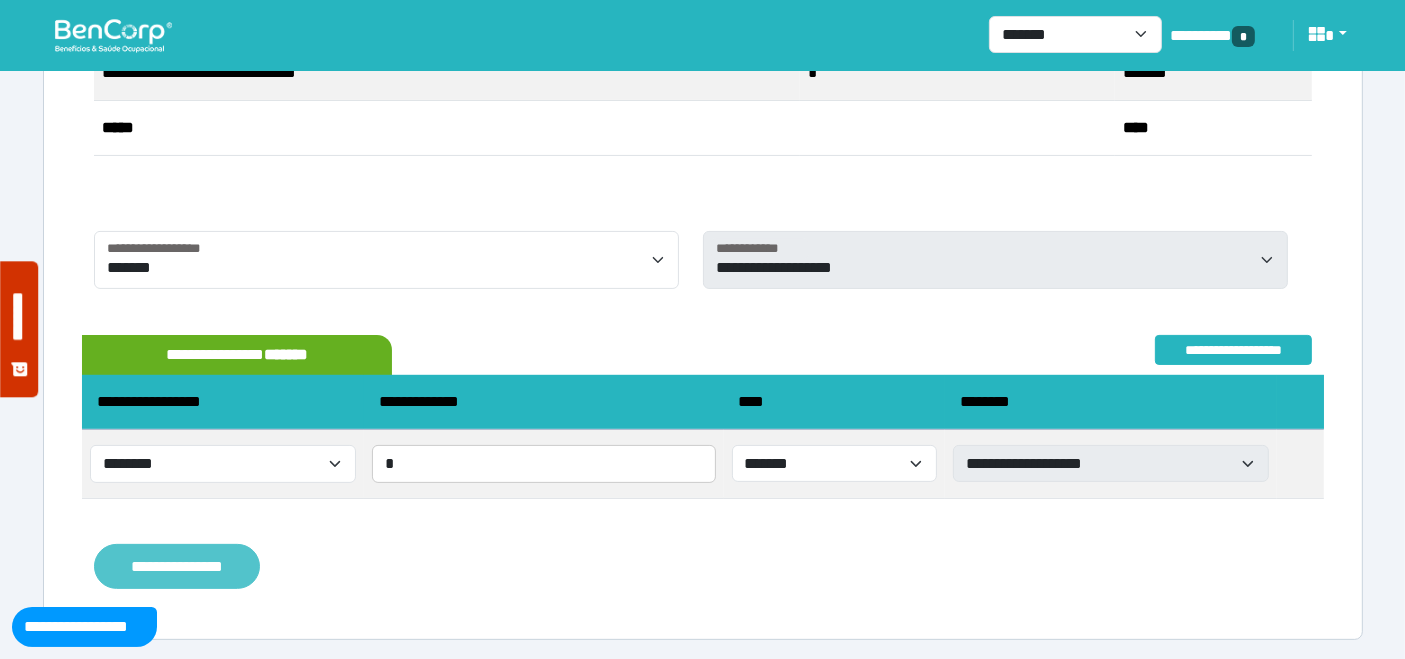 click on "**********" at bounding box center [177, 566] 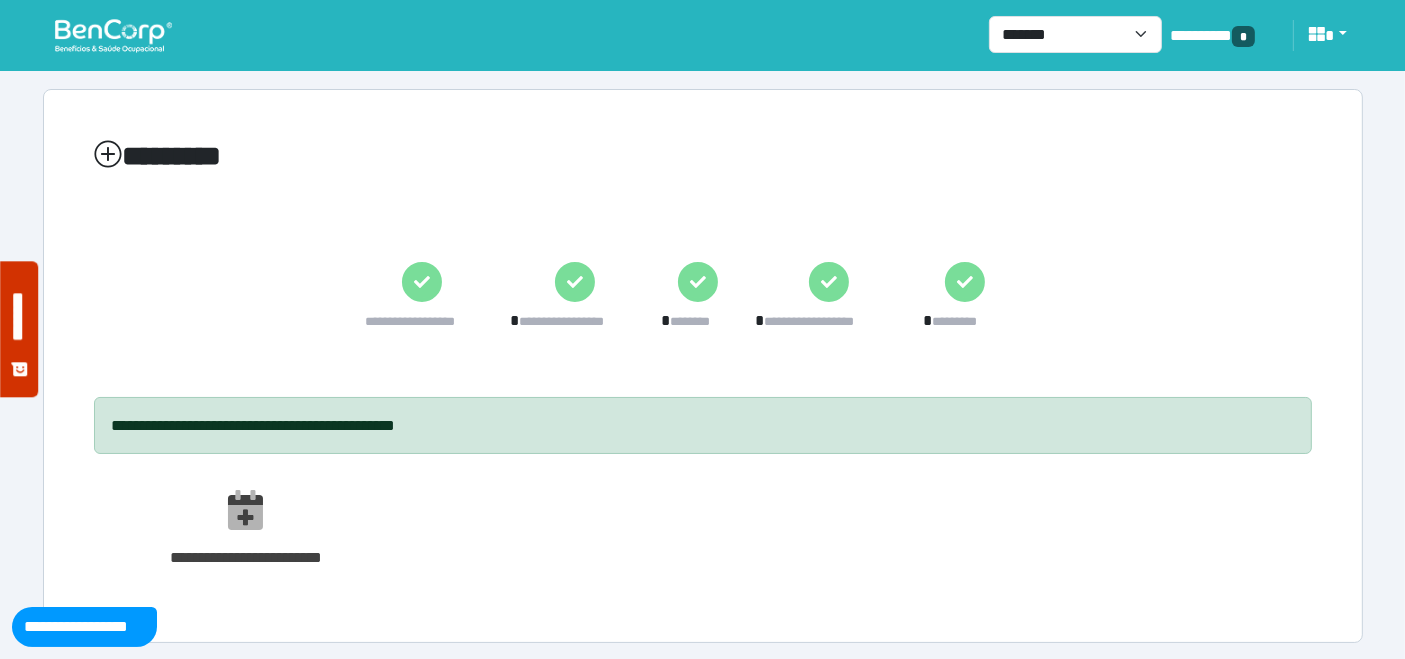 scroll, scrollTop: 14, scrollLeft: 0, axis: vertical 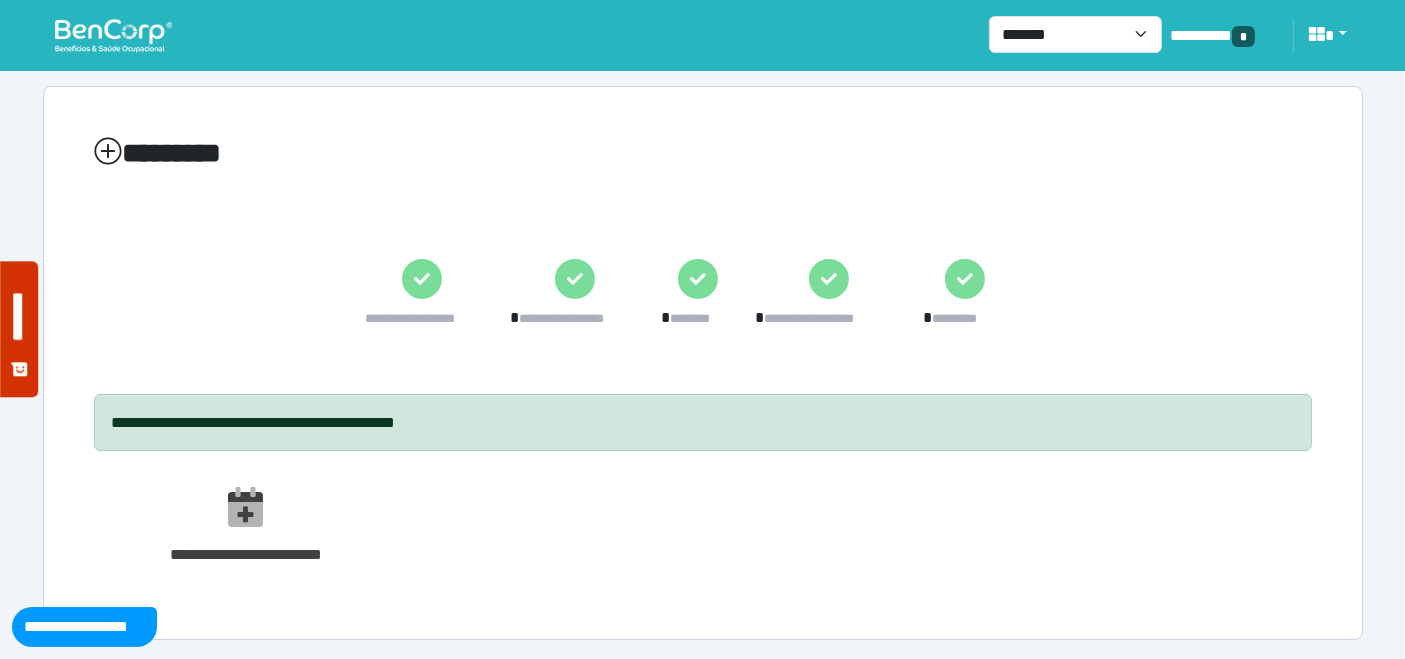 click at bounding box center (113, 35) 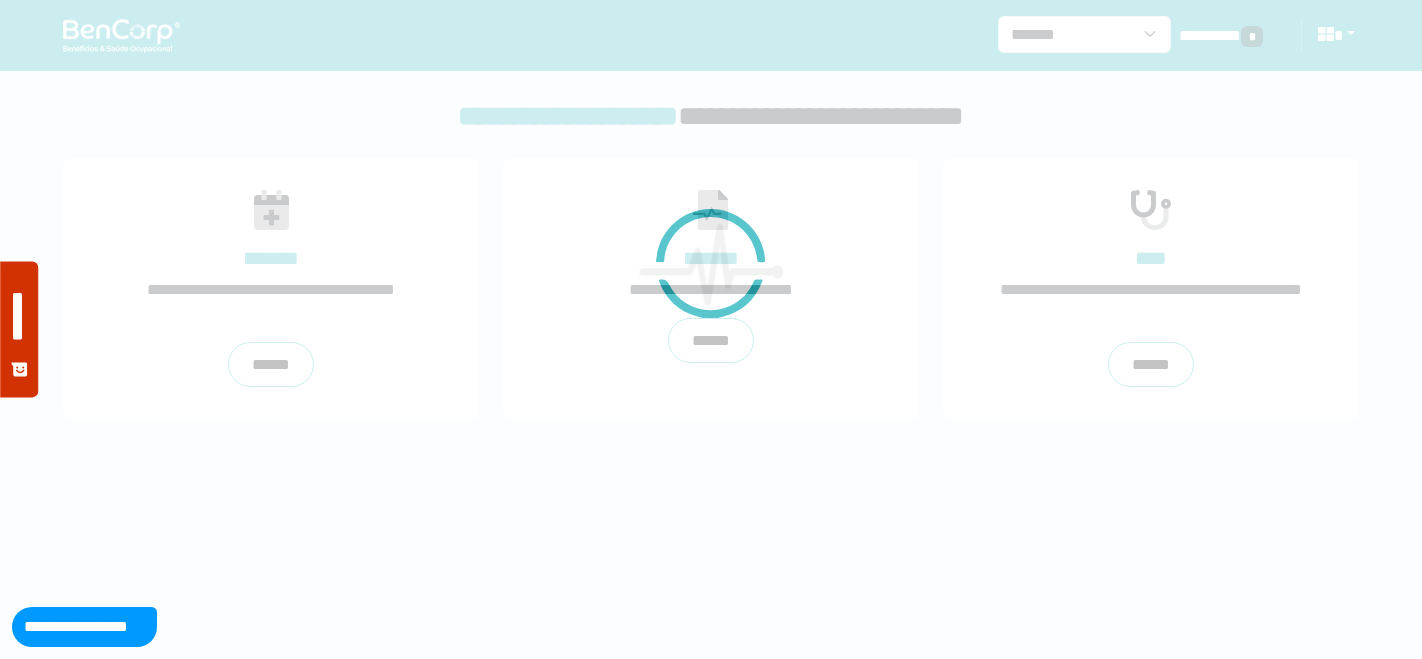 scroll, scrollTop: 0, scrollLeft: 0, axis: both 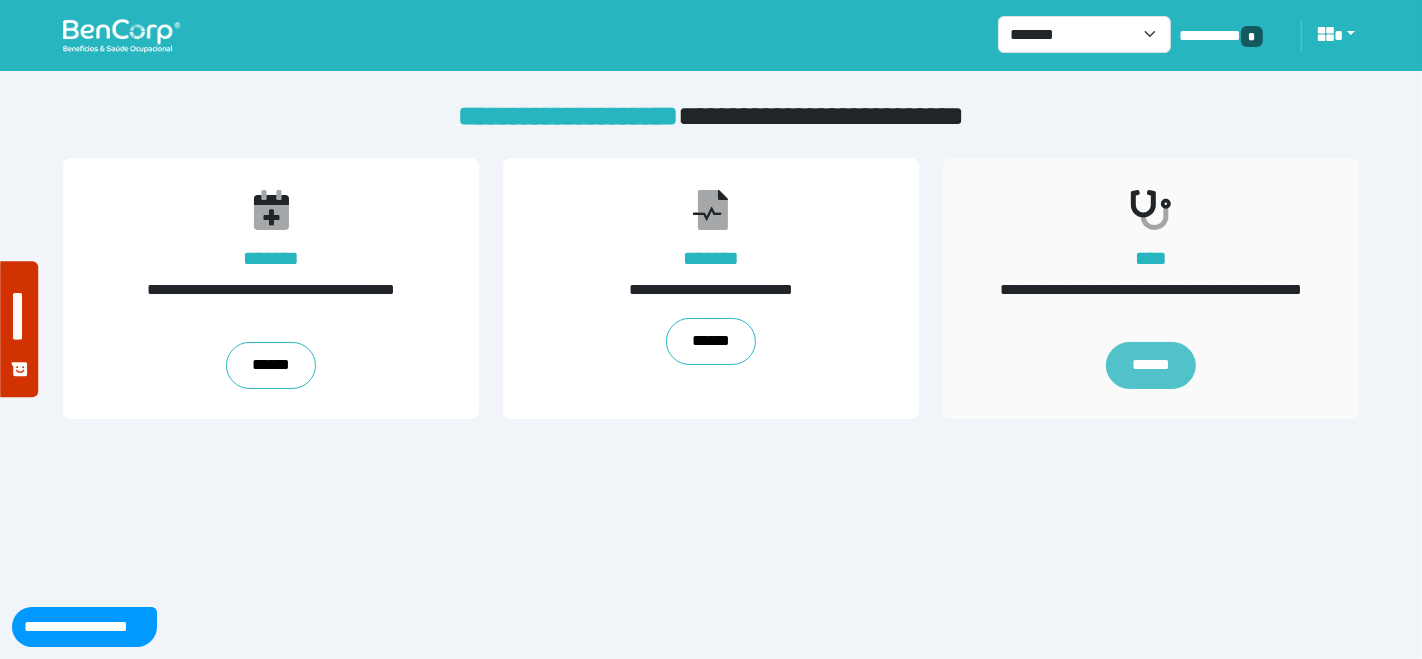 click on "******" at bounding box center [1151, 366] 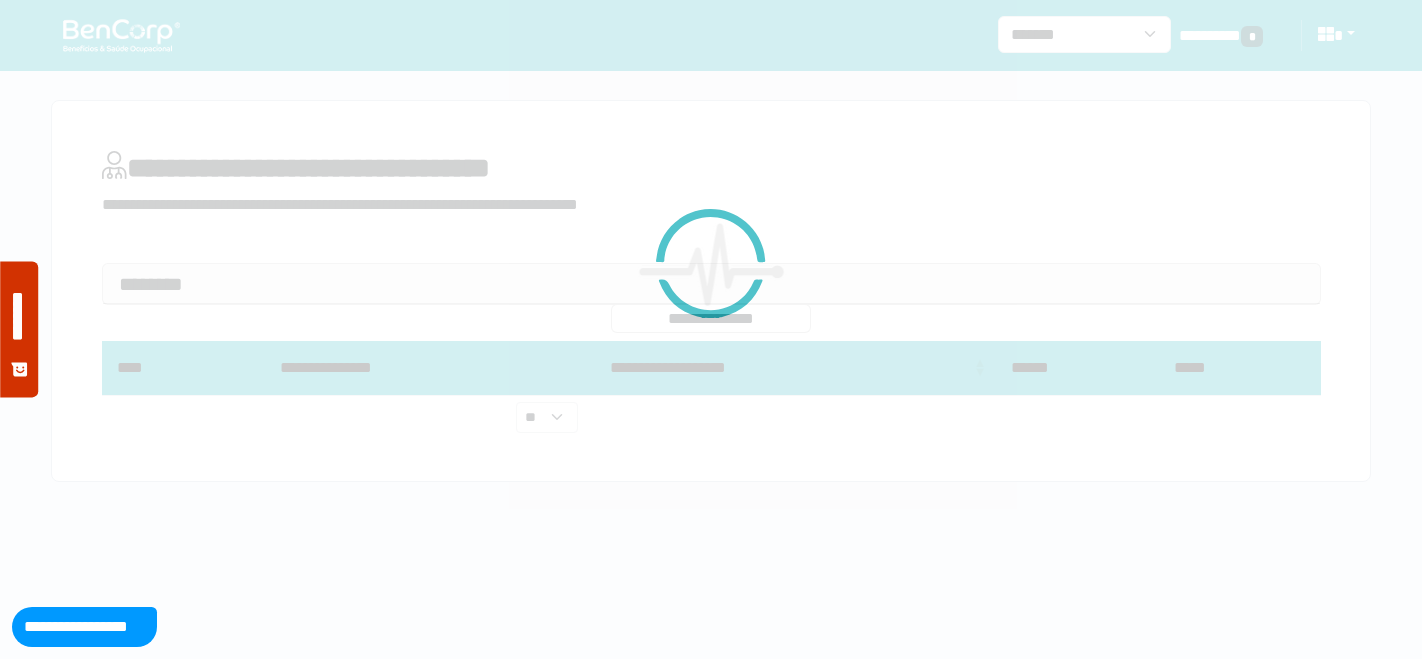 scroll, scrollTop: 0, scrollLeft: 0, axis: both 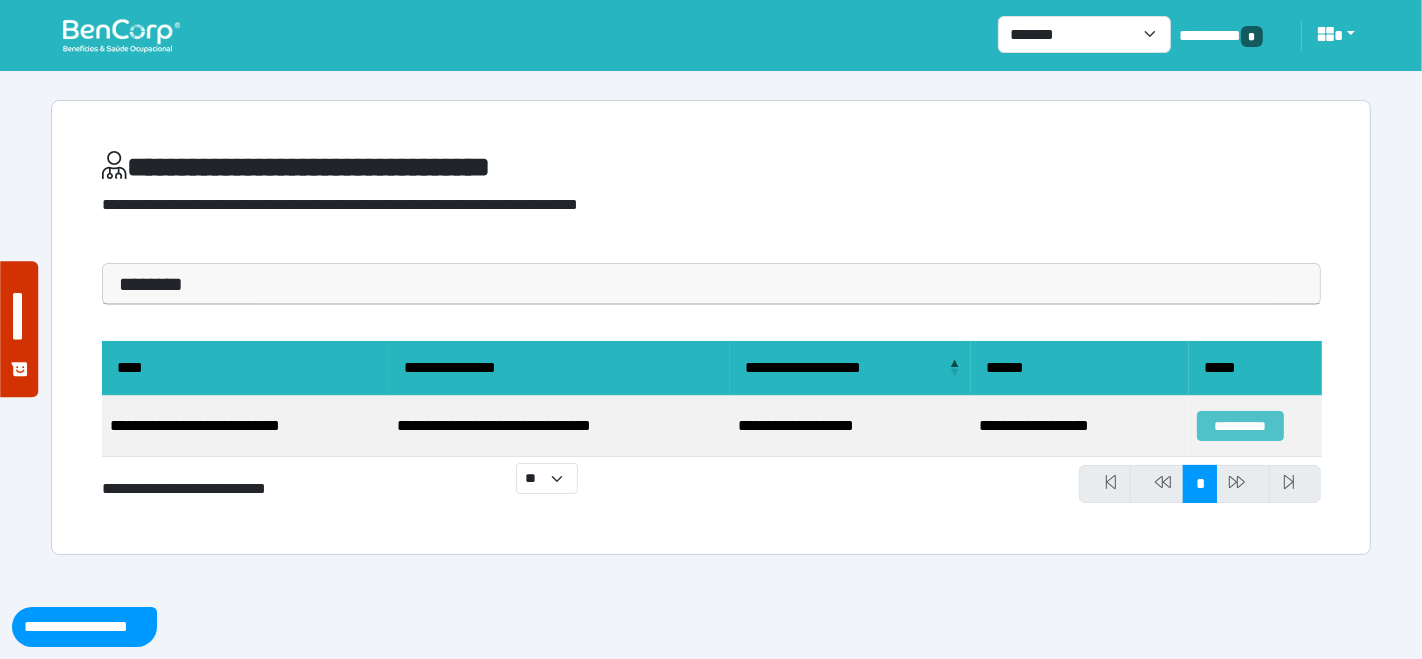 click on "**********" at bounding box center [1240, 426] 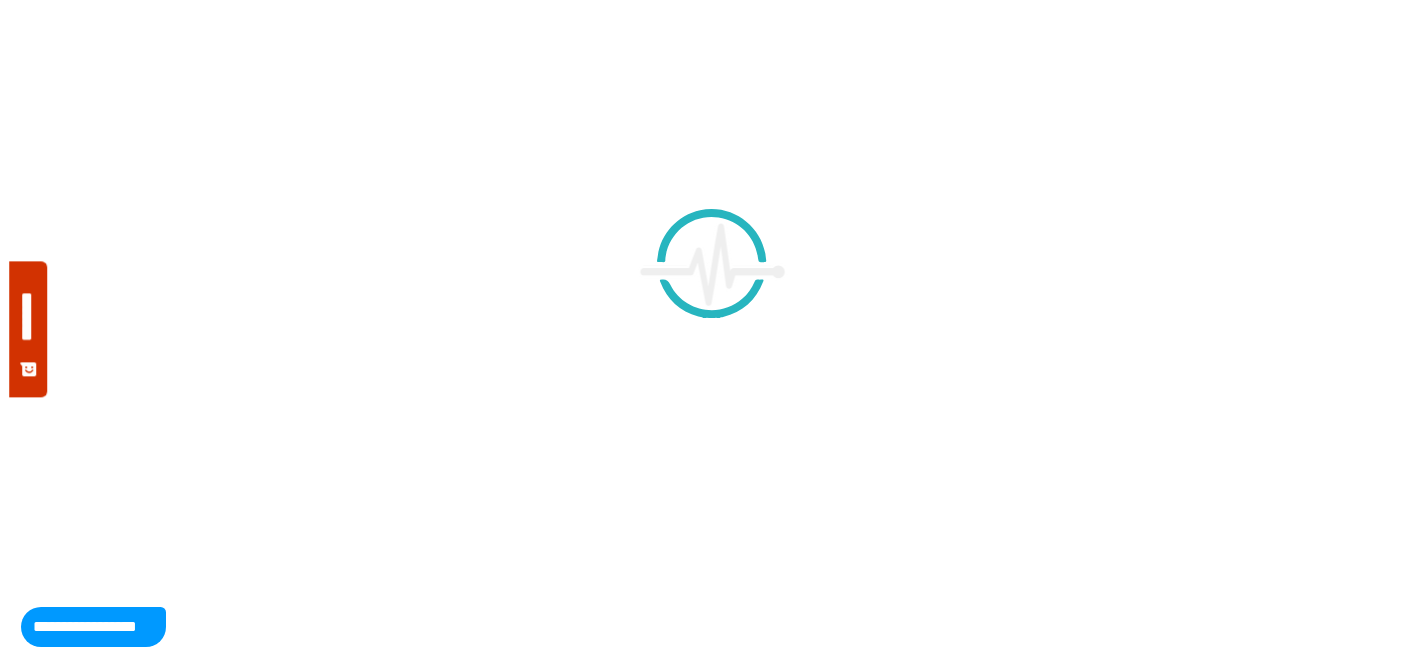 scroll, scrollTop: 0, scrollLeft: 0, axis: both 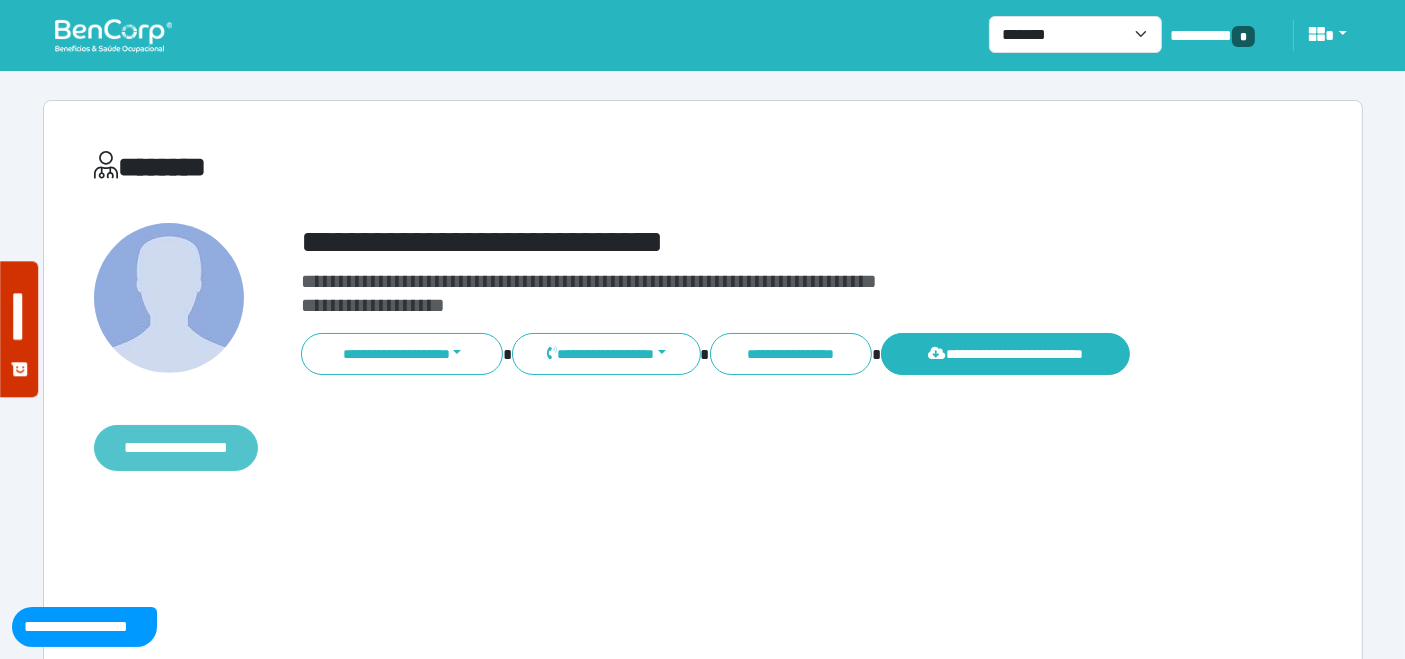 click on "**********" at bounding box center [176, 447] 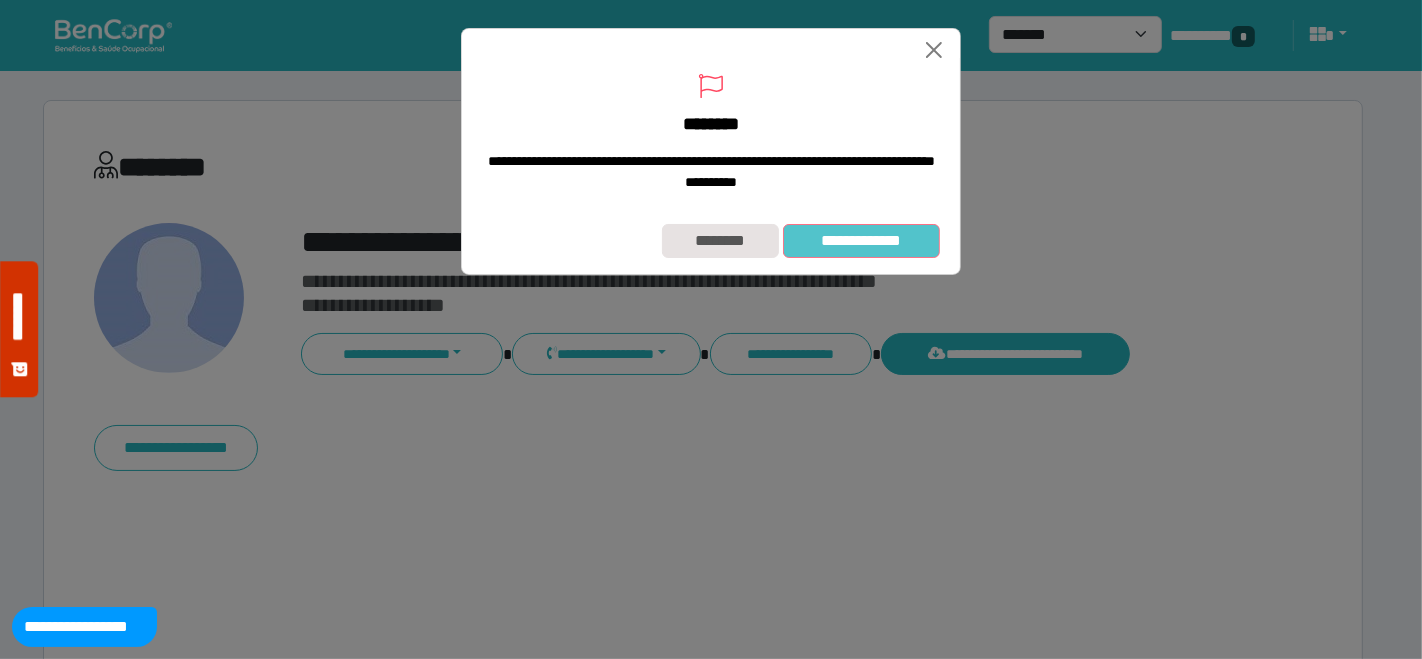 click on "**********" at bounding box center (861, 240) 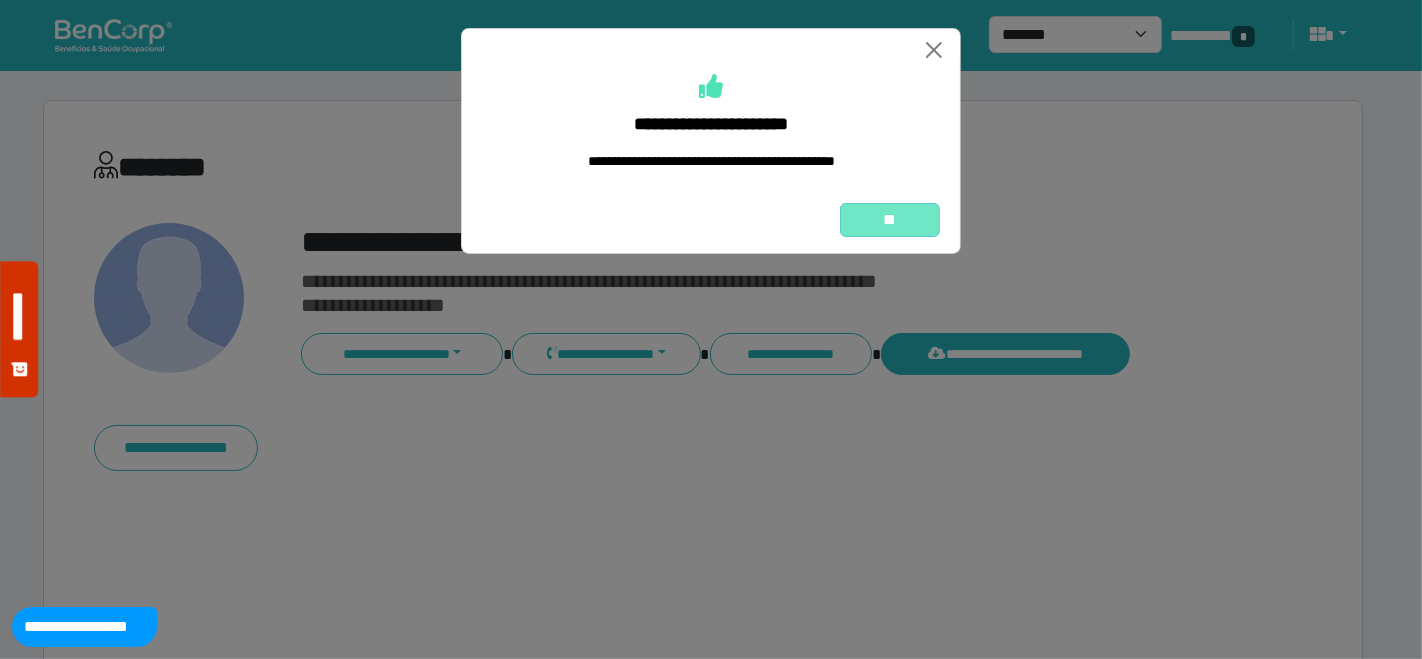 click on "**" at bounding box center [890, 219] 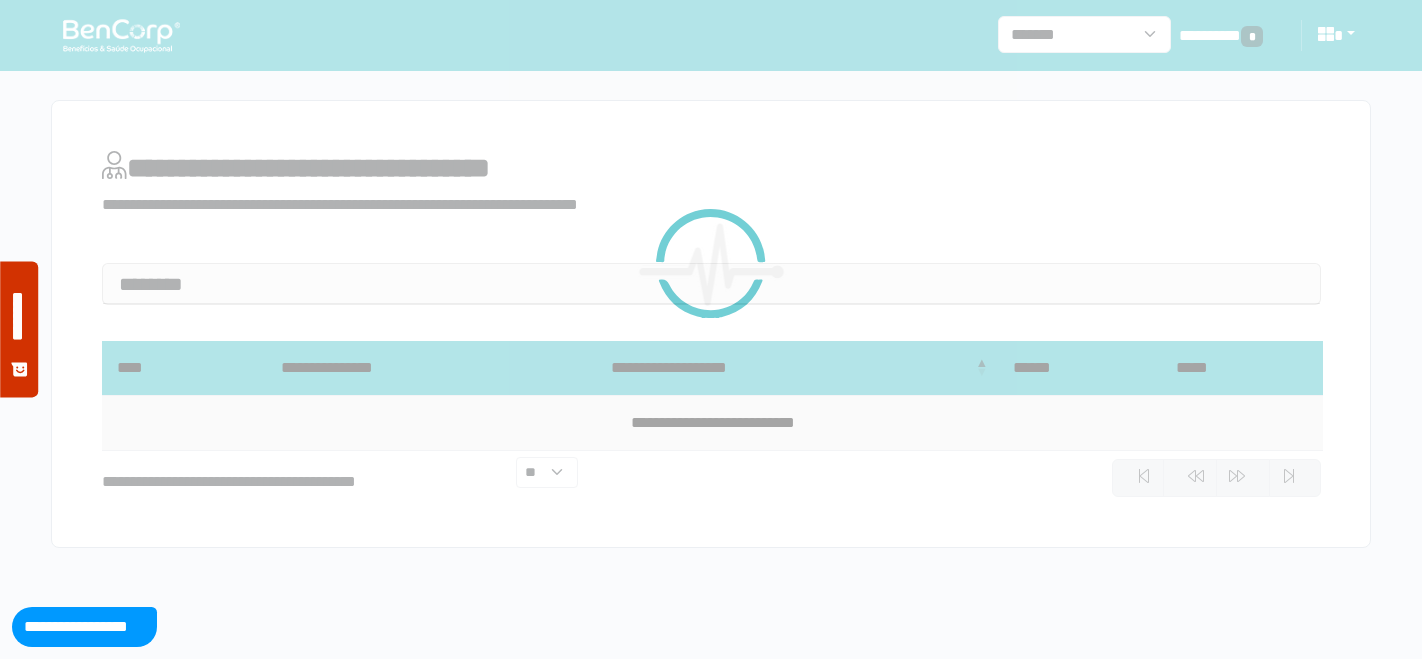 scroll, scrollTop: 0, scrollLeft: 0, axis: both 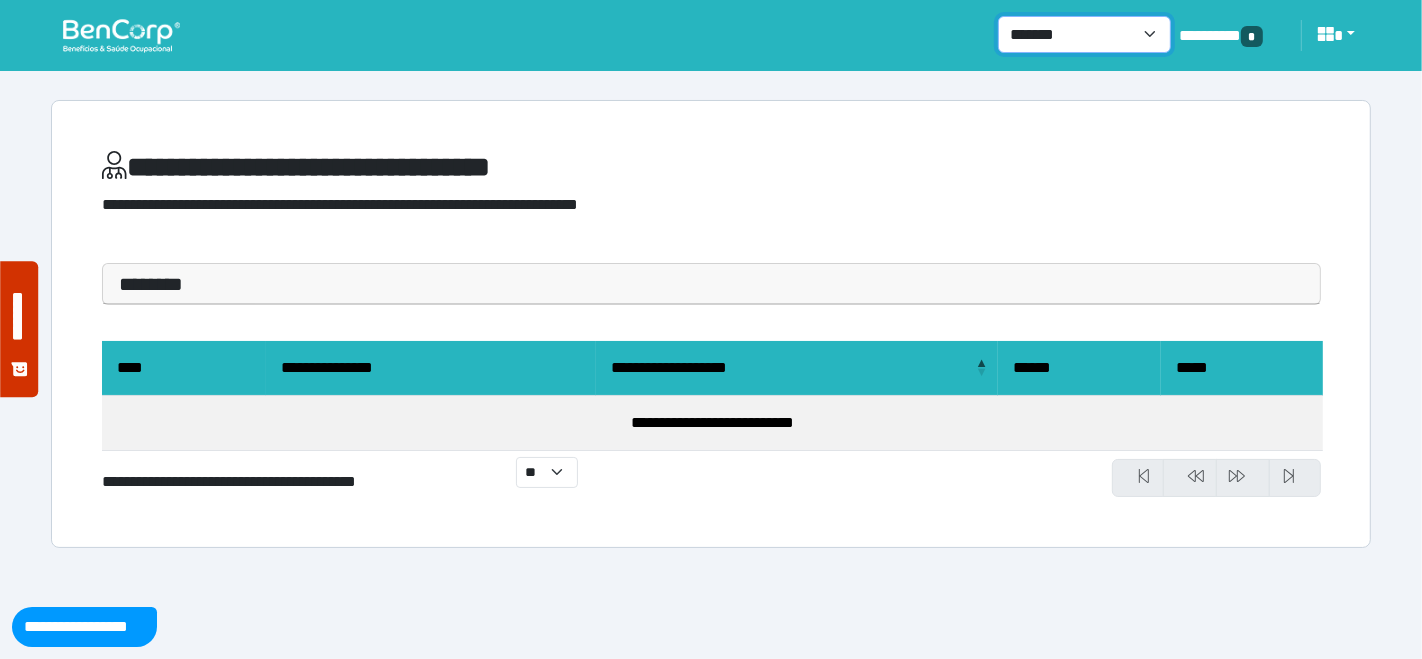drag, startPoint x: 1148, startPoint y: 33, endPoint x: 1128, endPoint y: 48, distance: 25 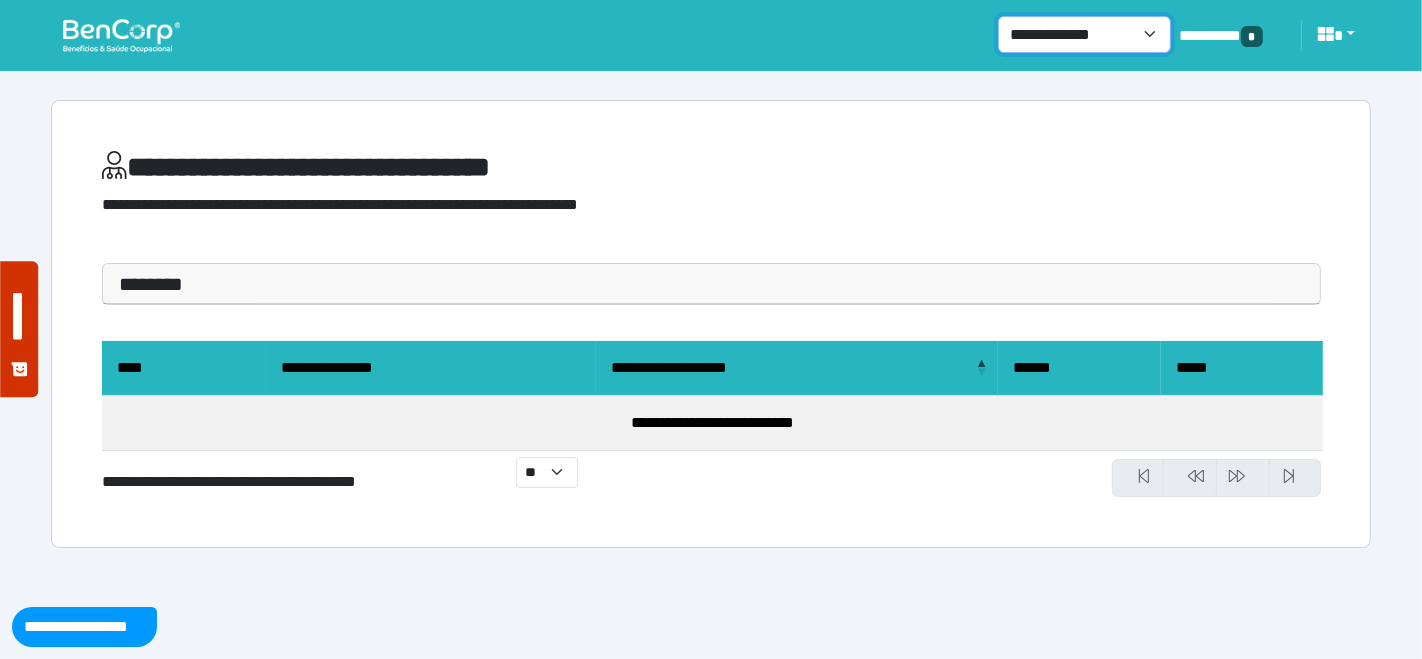 click on "**********" at bounding box center [1084, 34] 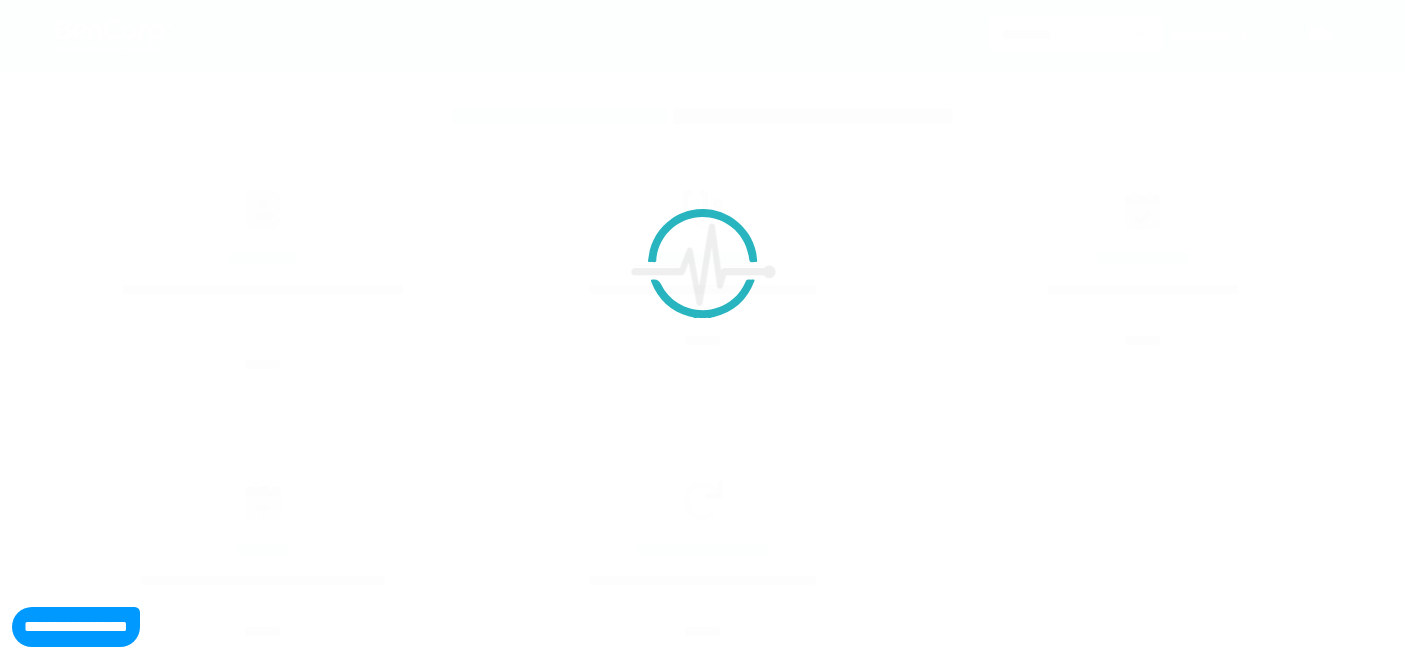 scroll, scrollTop: 0, scrollLeft: 0, axis: both 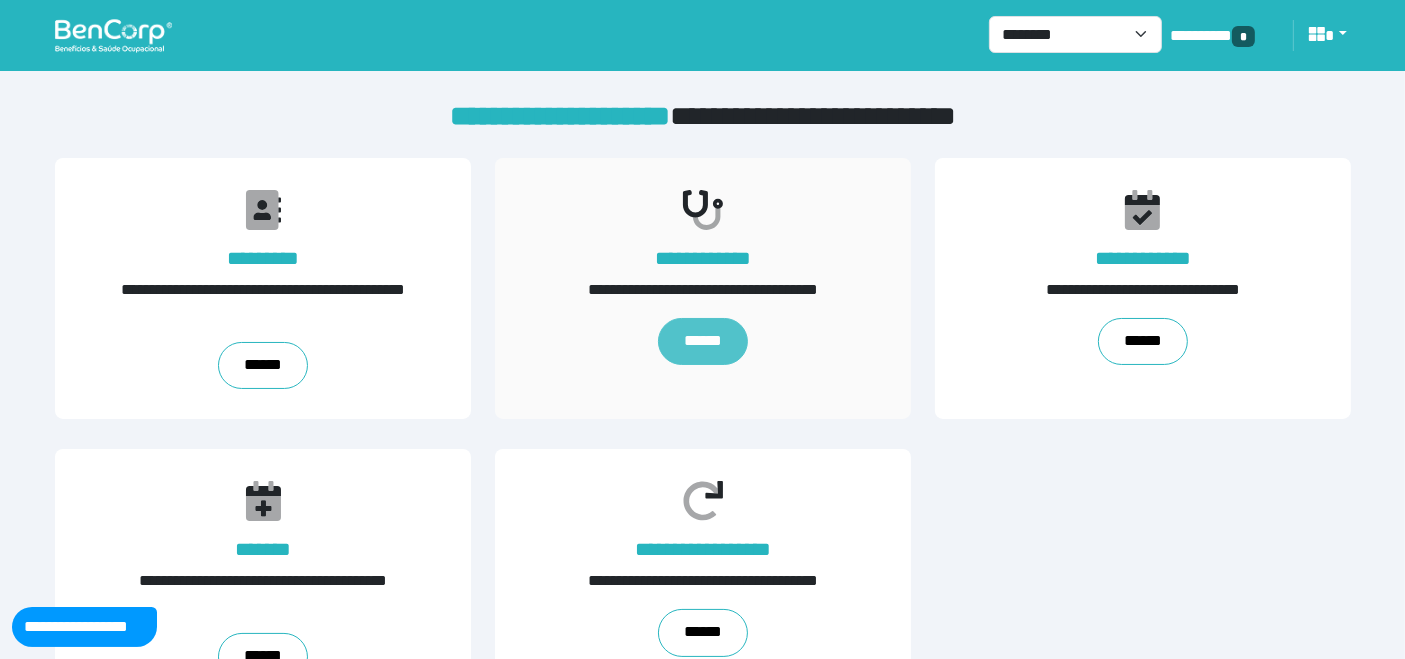 click on "******" at bounding box center [702, 342] 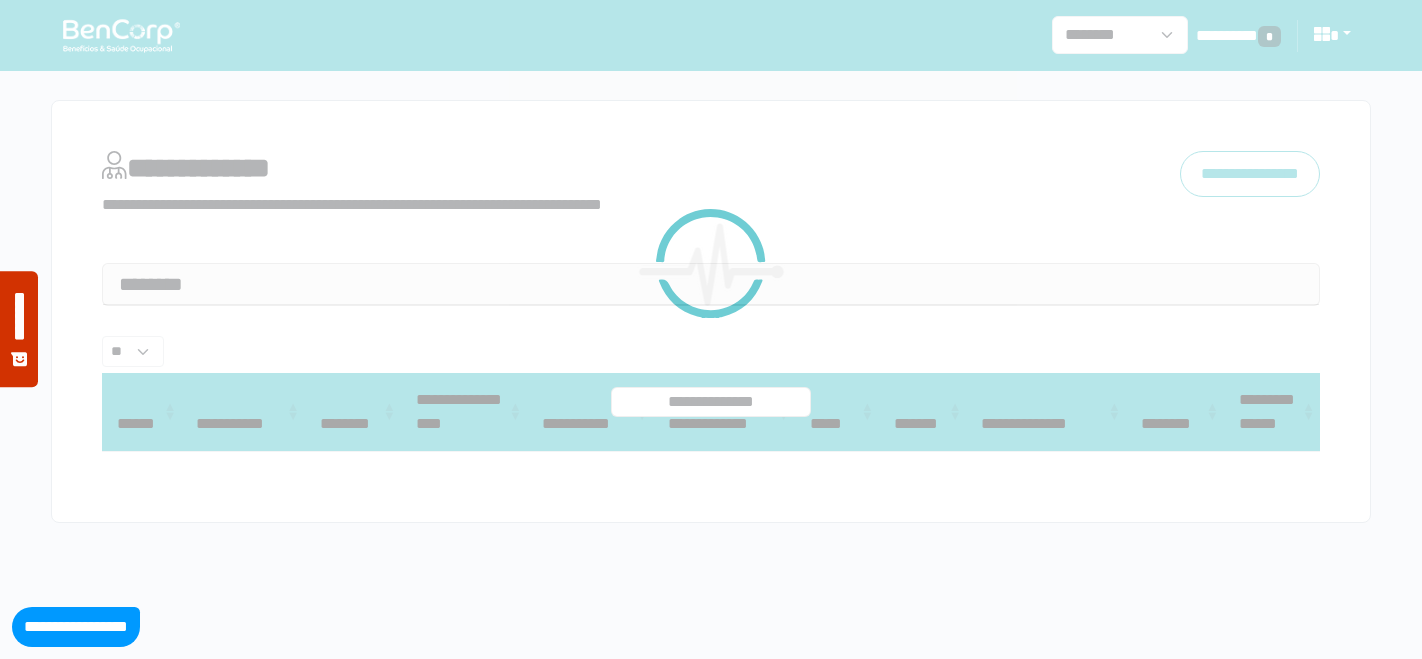 select 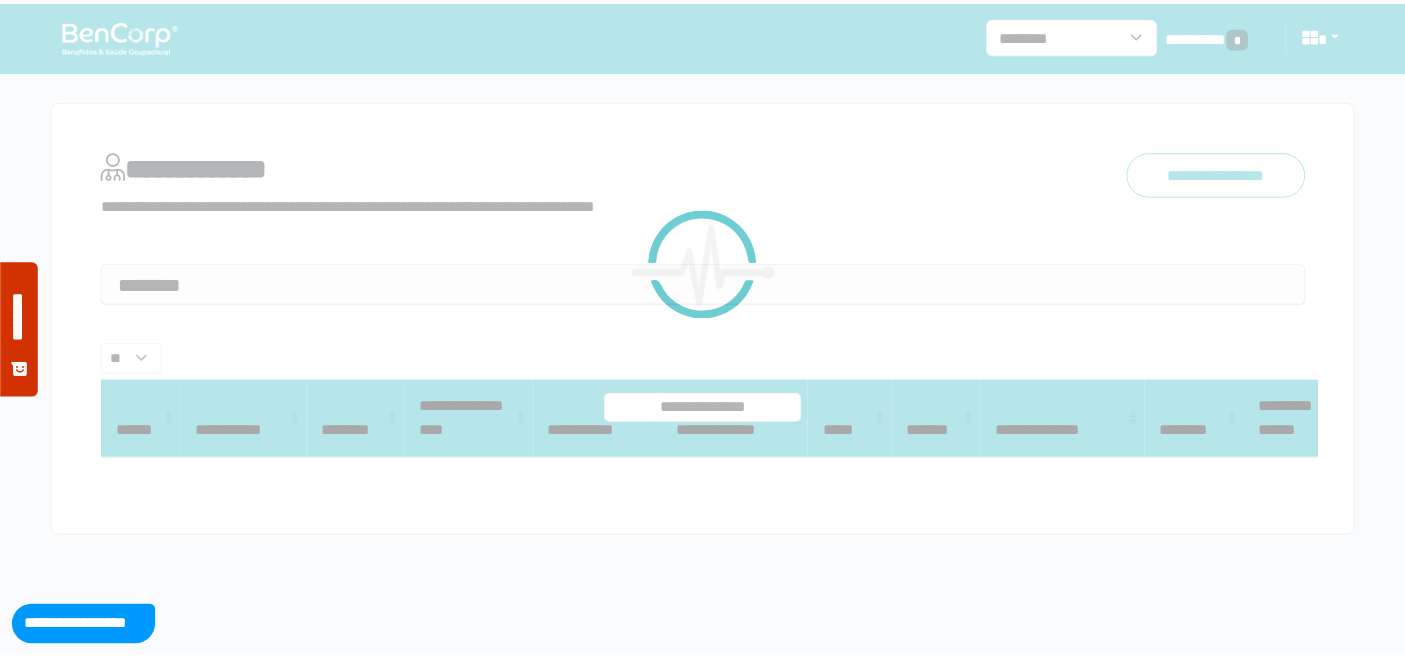 scroll, scrollTop: 0, scrollLeft: 0, axis: both 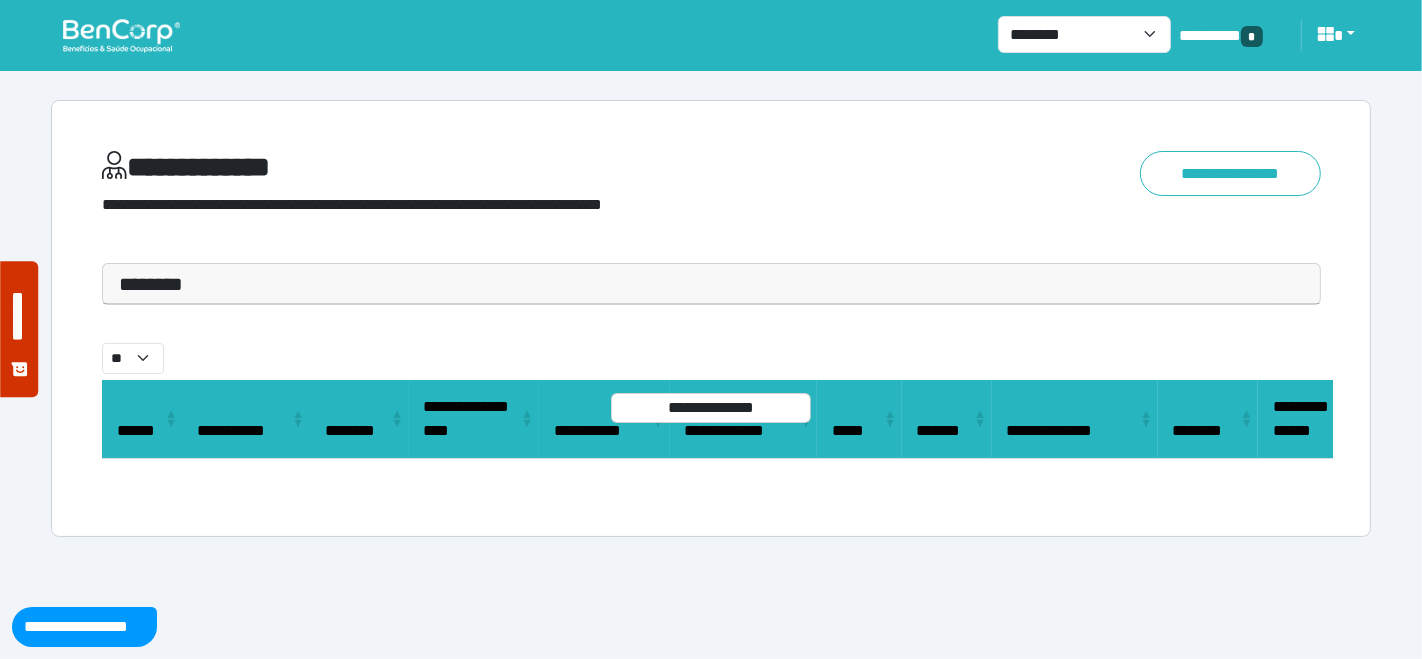 drag, startPoint x: 288, startPoint y: 271, endPoint x: 259, endPoint y: 361, distance: 94.55686 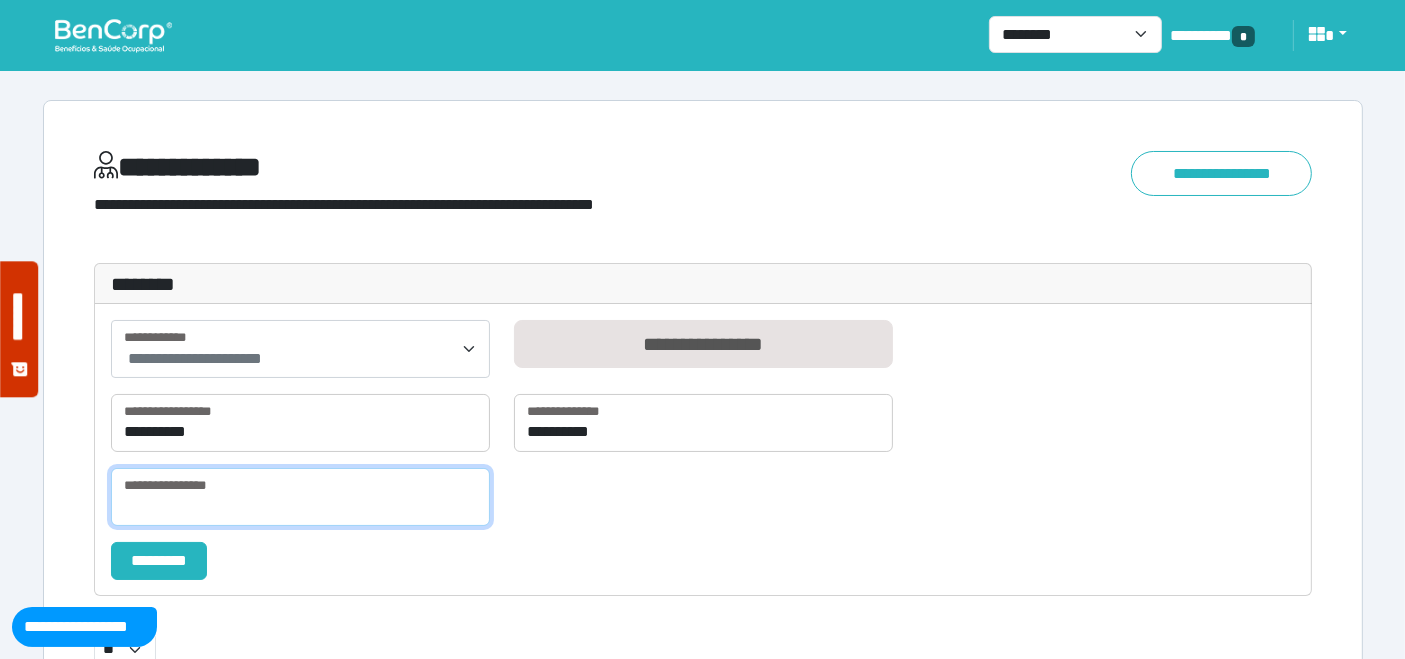 click at bounding box center [300, 497] 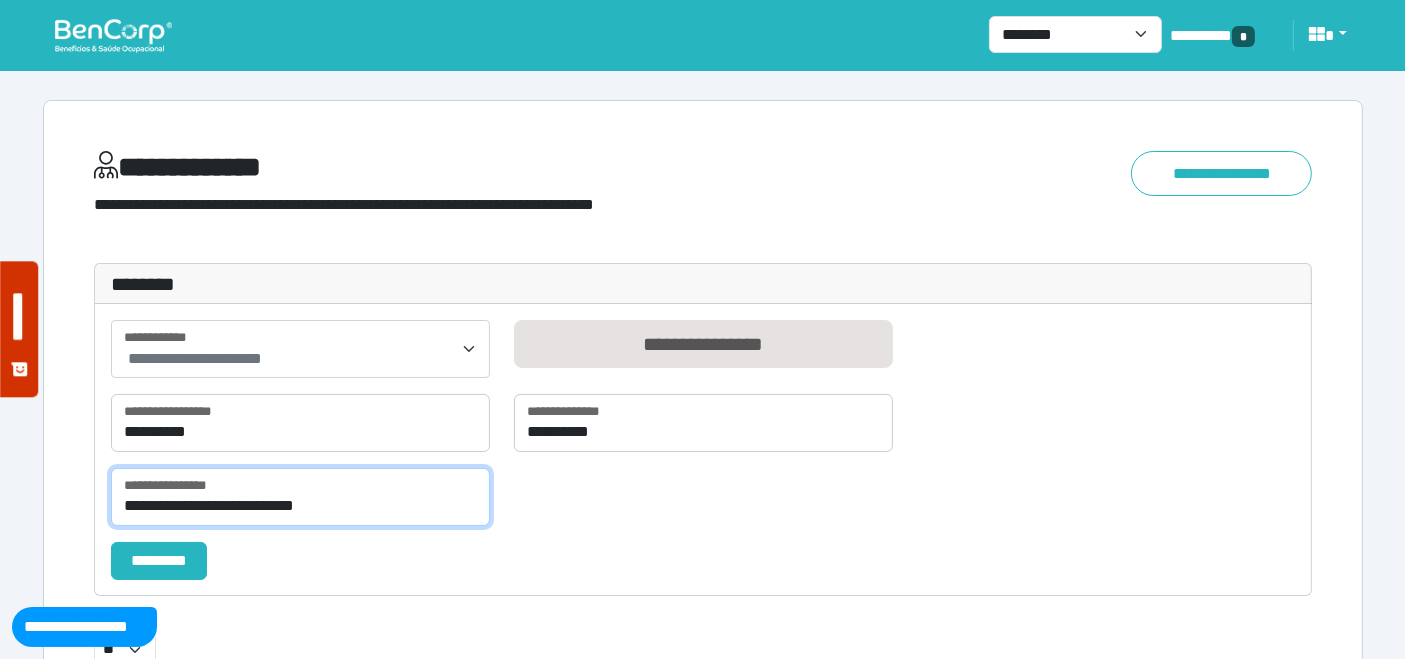 type on "**********" 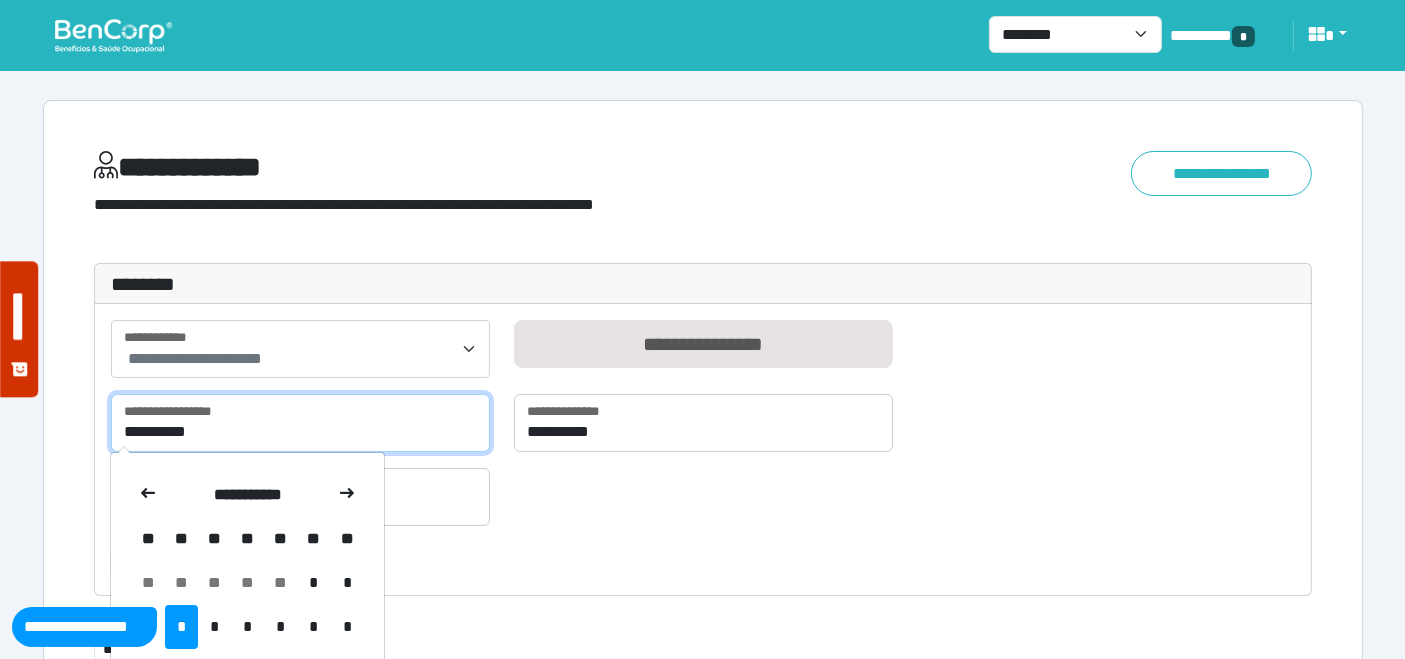 click on "**********" at bounding box center (300, 423) 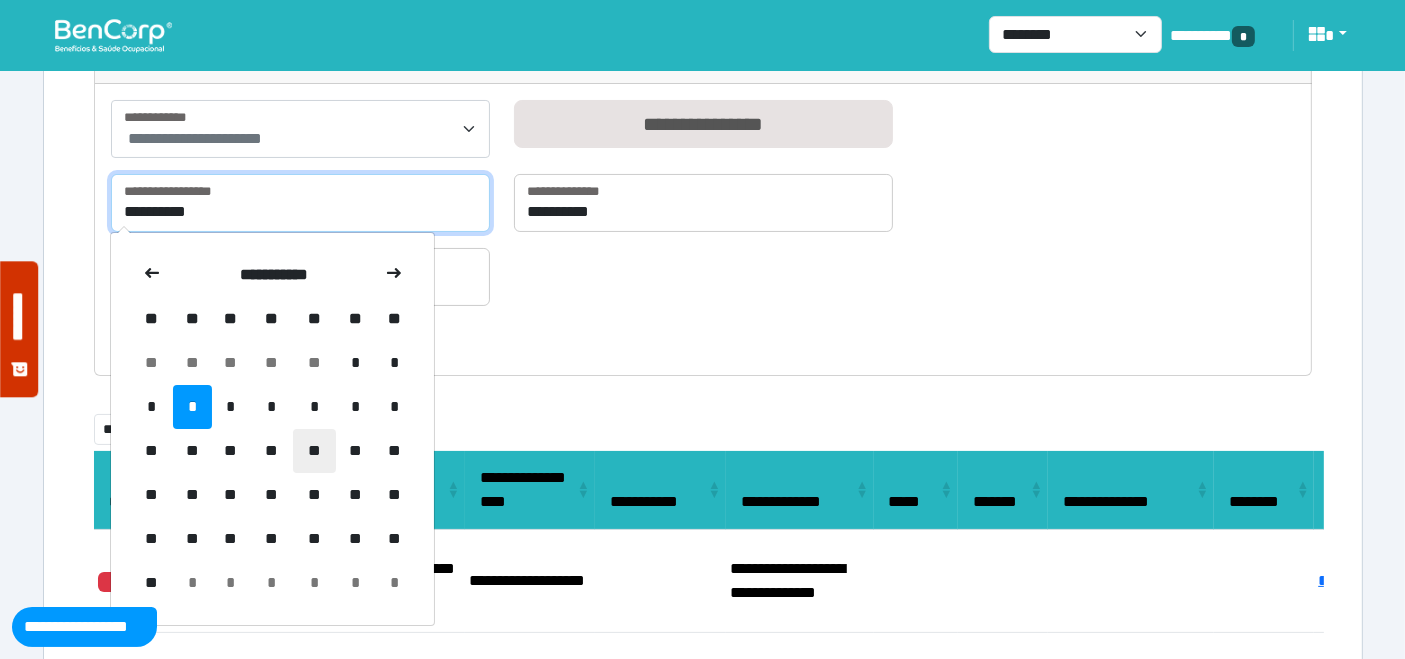 scroll, scrollTop: 222, scrollLeft: 0, axis: vertical 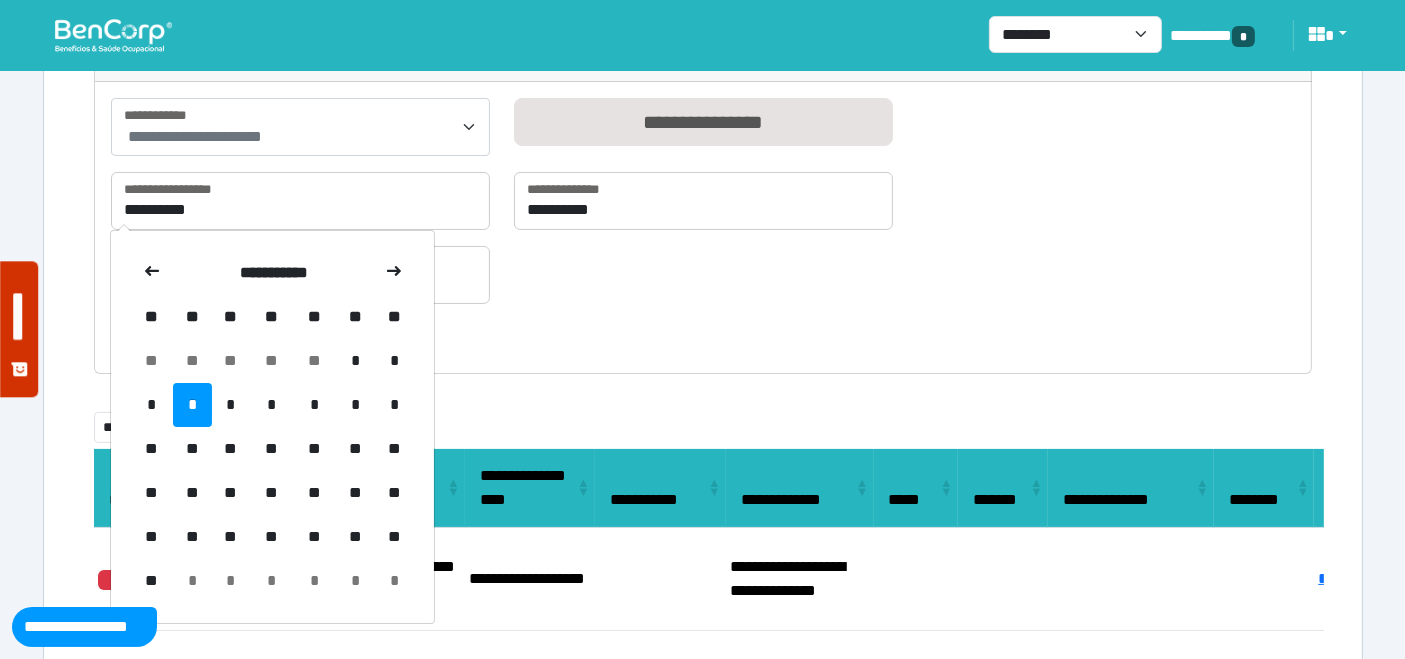 drag, startPoint x: 271, startPoint y: 399, endPoint x: 522, endPoint y: 317, distance: 264.05493 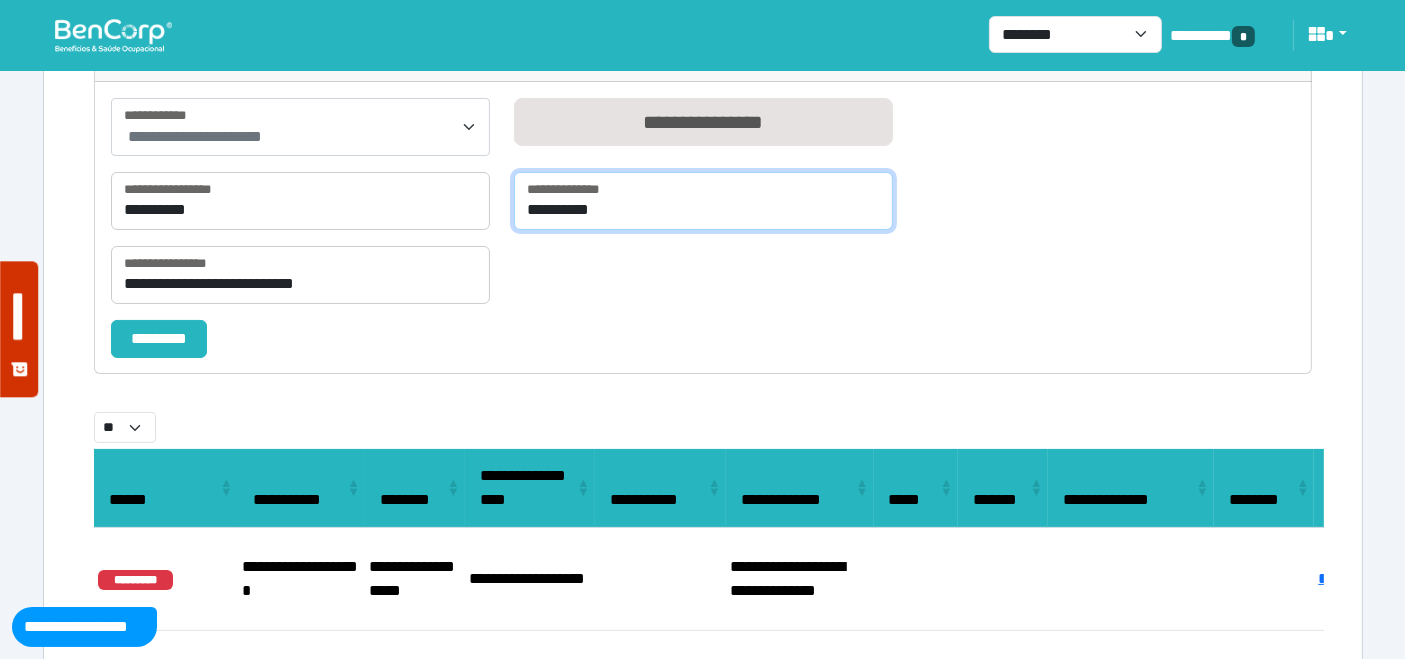 click on "**********" at bounding box center (703, 201) 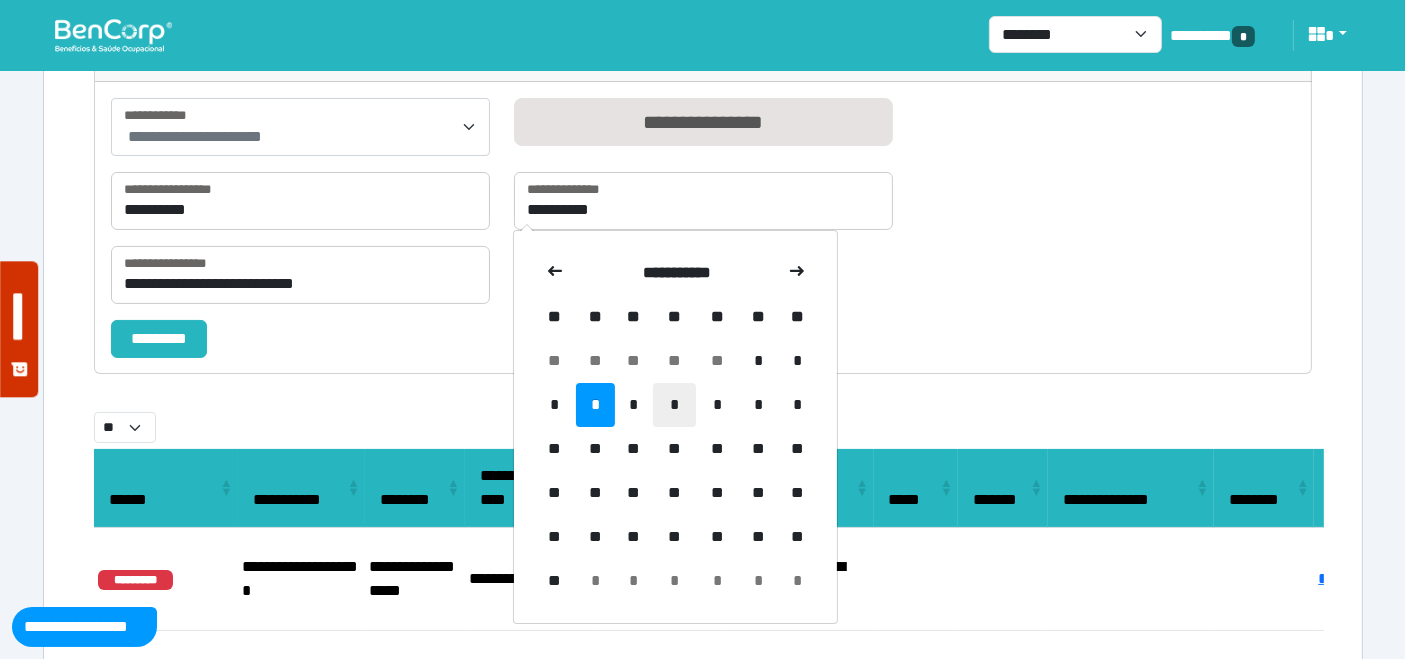 click on "*" at bounding box center [674, 405] 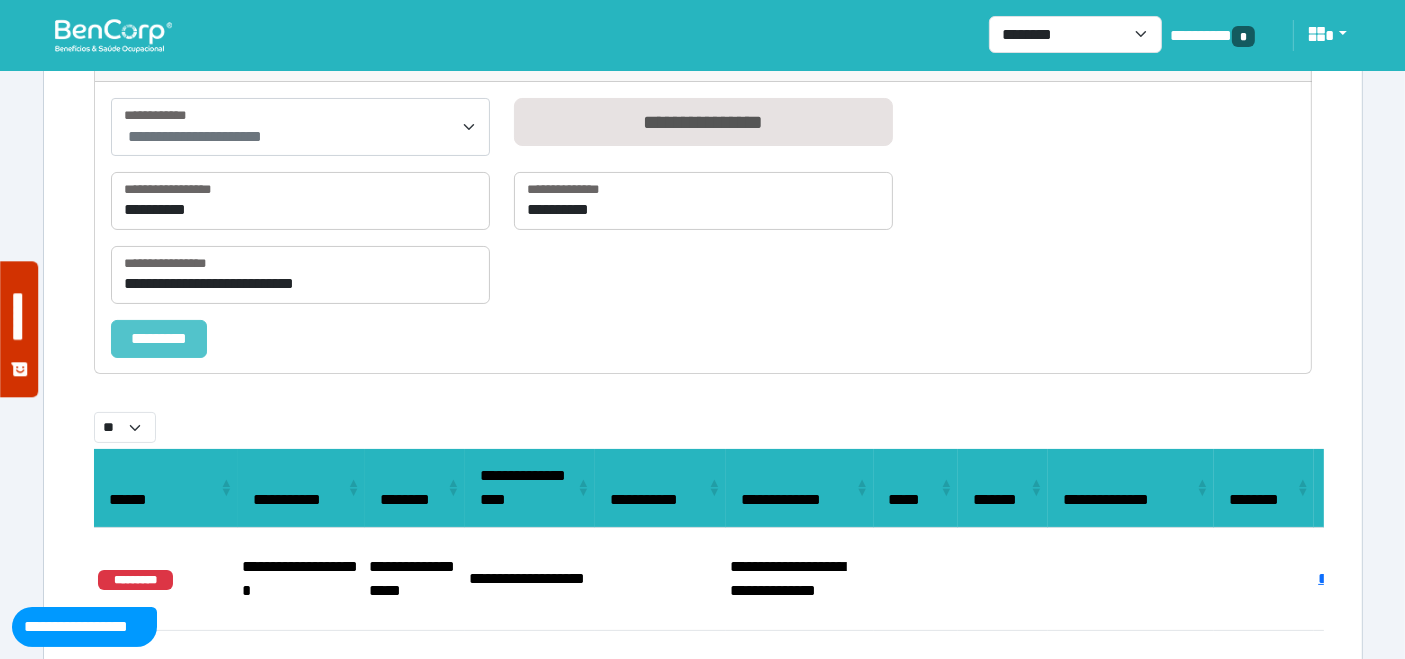 click on "*********" at bounding box center [159, 338] 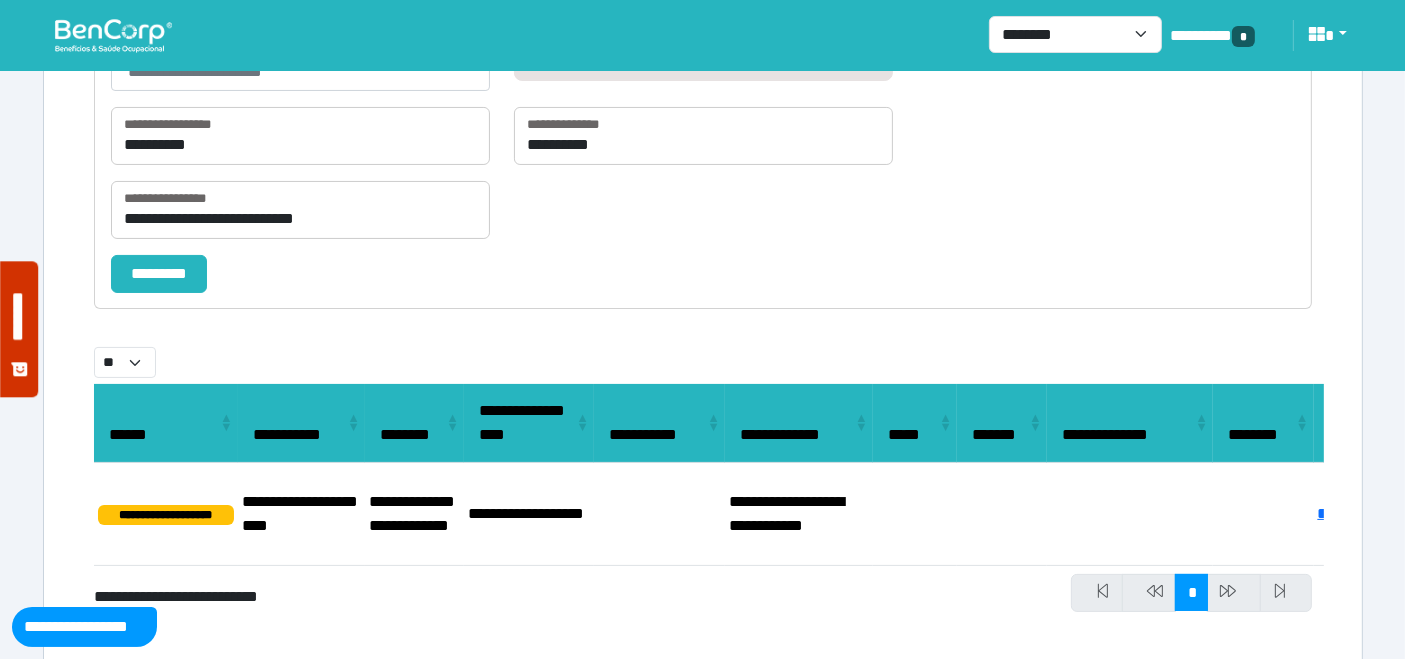 scroll, scrollTop: 320, scrollLeft: 0, axis: vertical 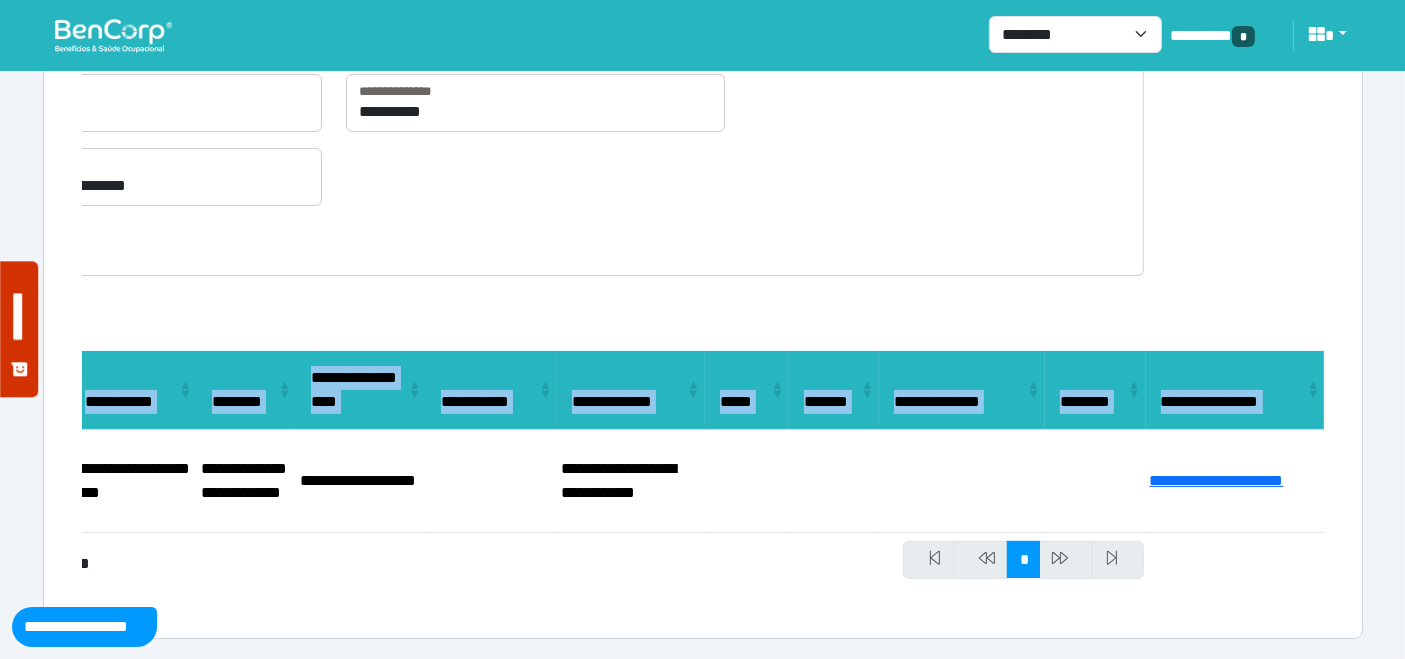 drag, startPoint x: 237, startPoint y: 455, endPoint x: 1421, endPoint y: 432, distance: 1184.2234 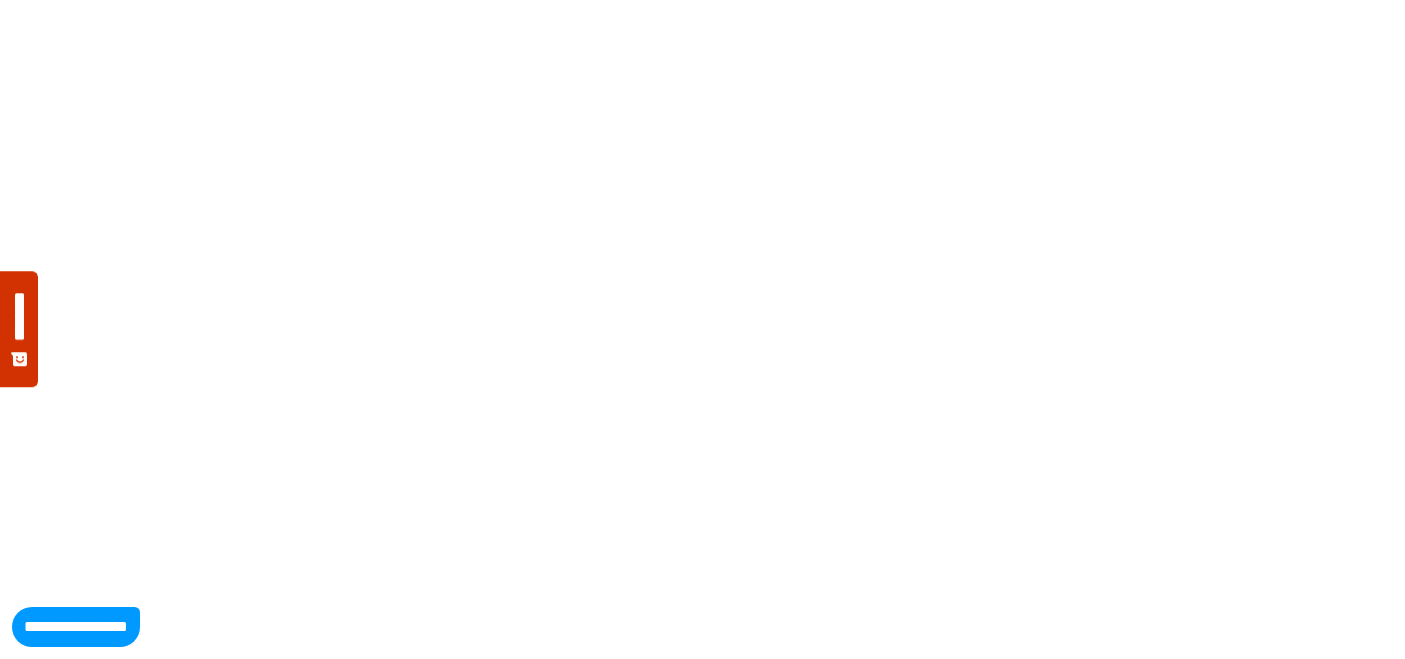 scroll, scrollTop: 0, scrollLeft: 0, axis: both 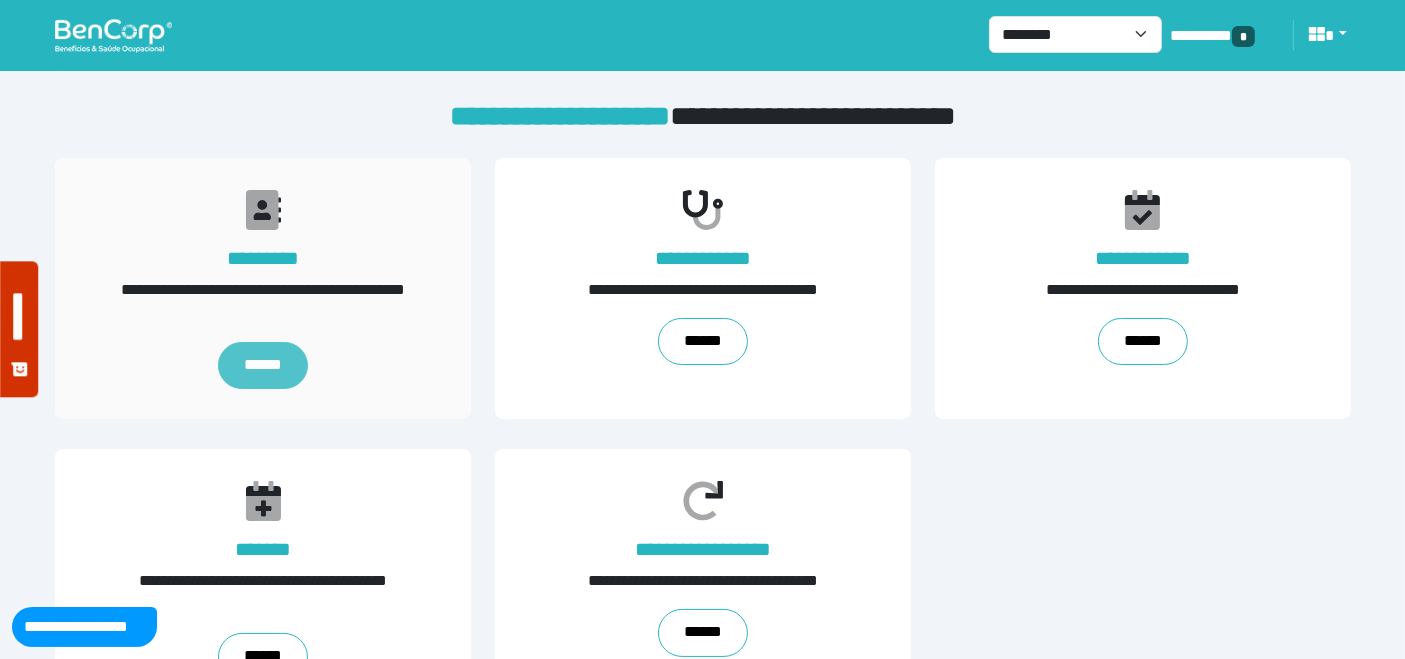 click on "******" at bounding box center [262, 366] 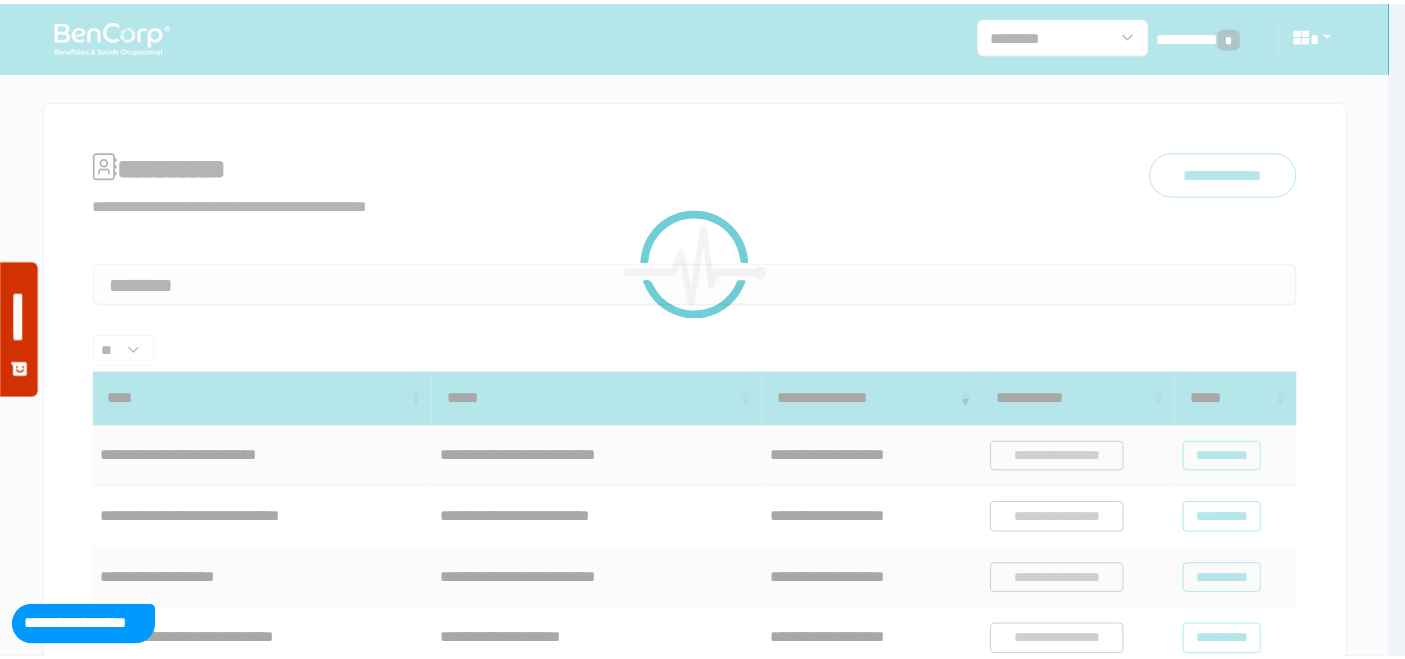 scroll, scrollTop: 0, scrollLeft: 0, axis: both 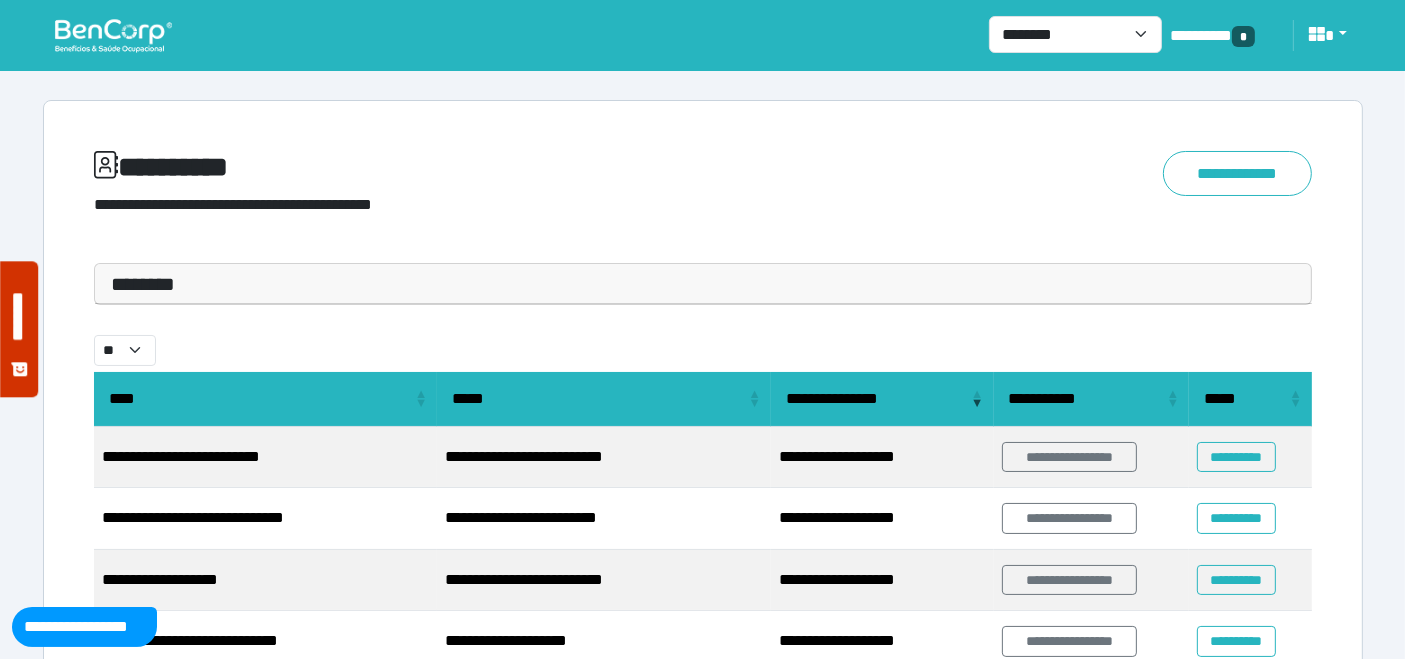 drag, startPoint x: 310, startPoint y: 294, endPoint x: 242, endPoint y: 344, distance: 84.40379 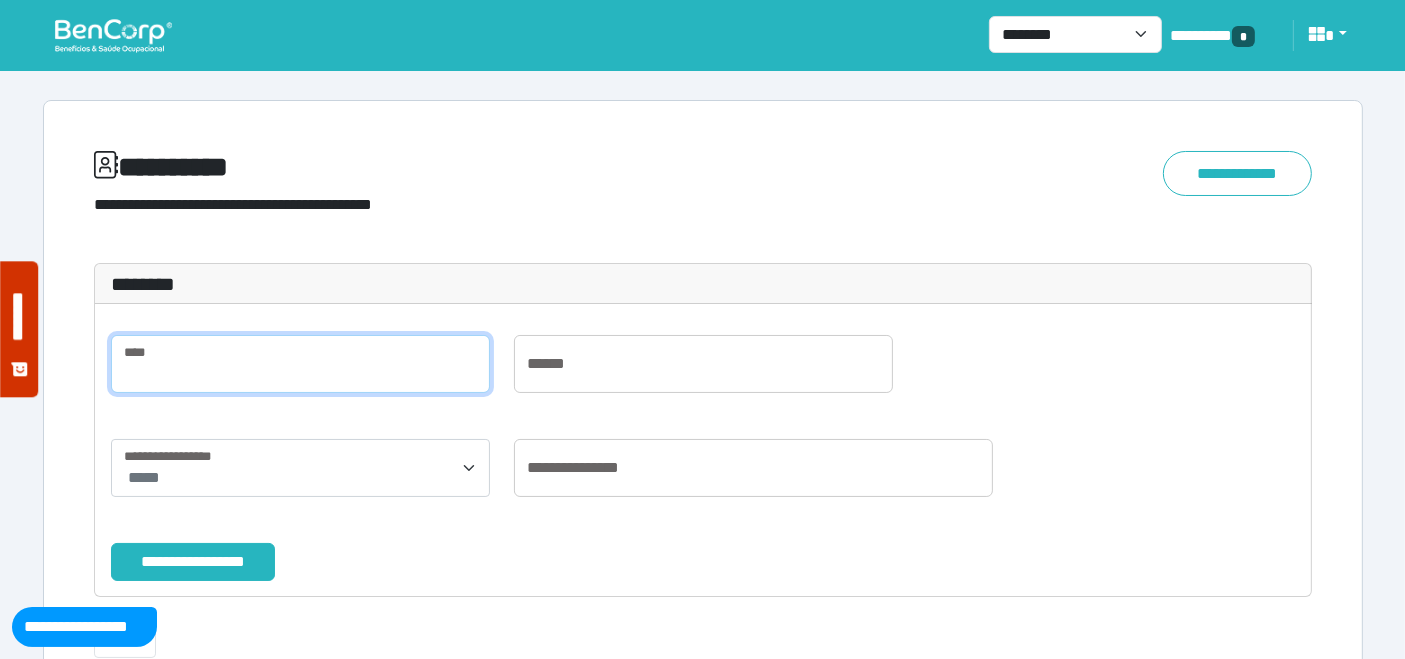 click at bounding box center (300, 364) 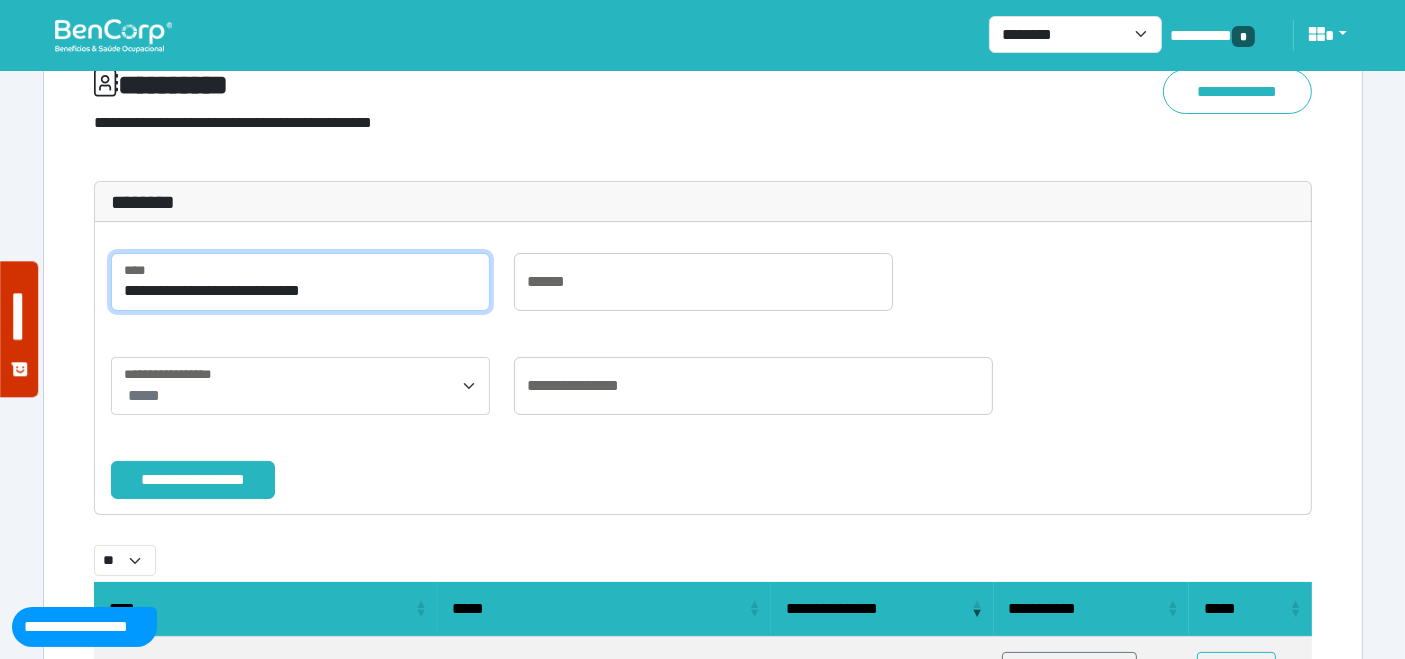 scroll, scrollTop: 111, scrollLeft: 0, axis: vertical 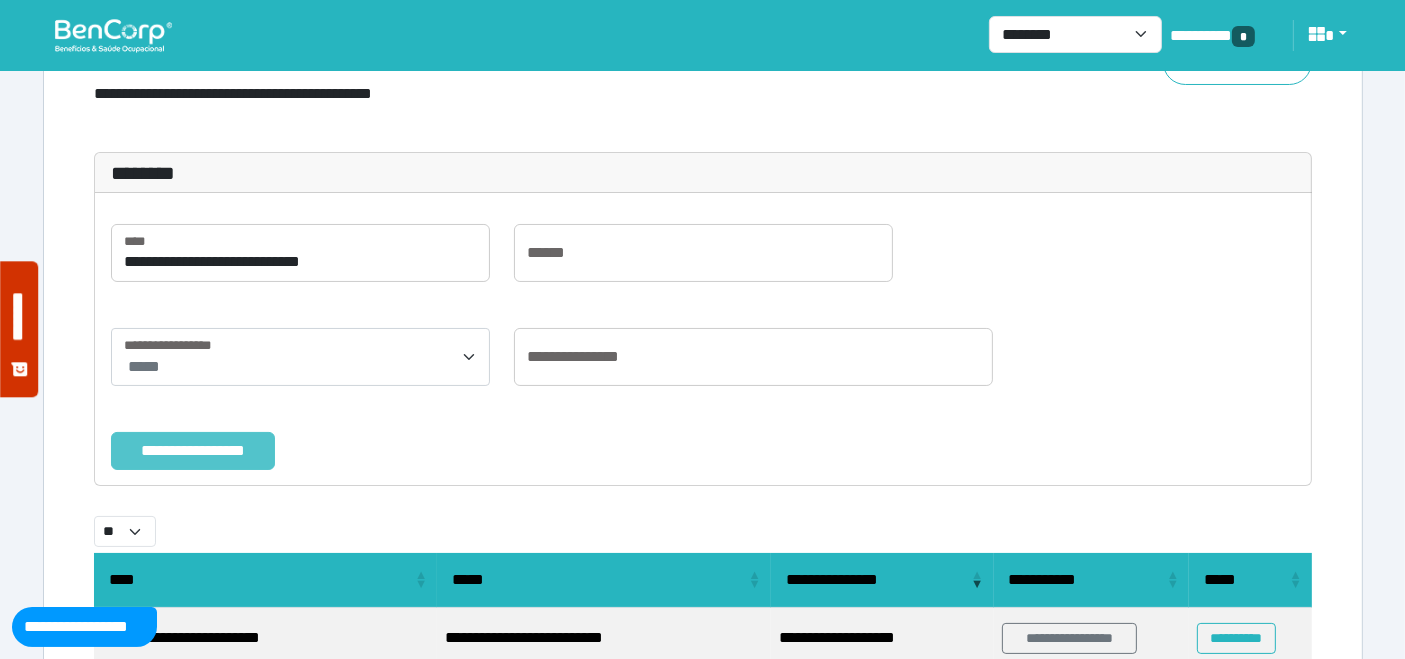 click on "**********" at bounding box center (193, 450) 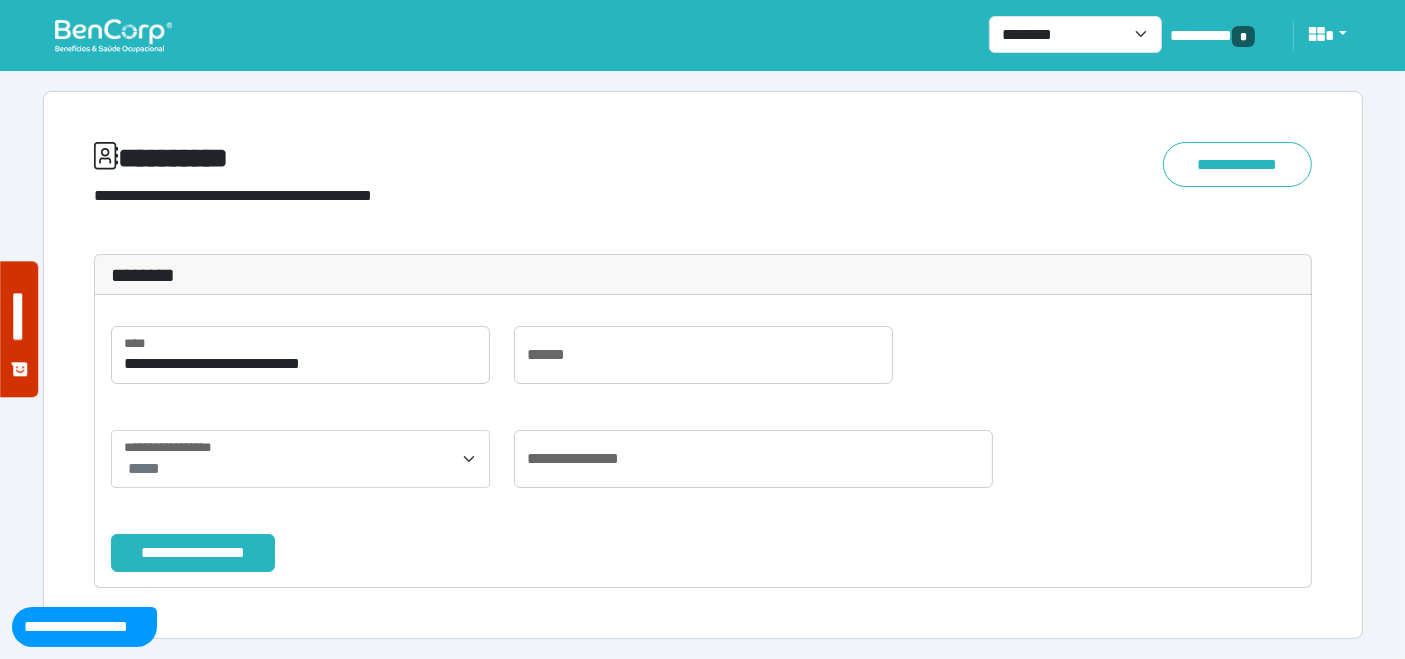 scroll, scrollTop: 8, scrollLeft: 0, axis: vertical 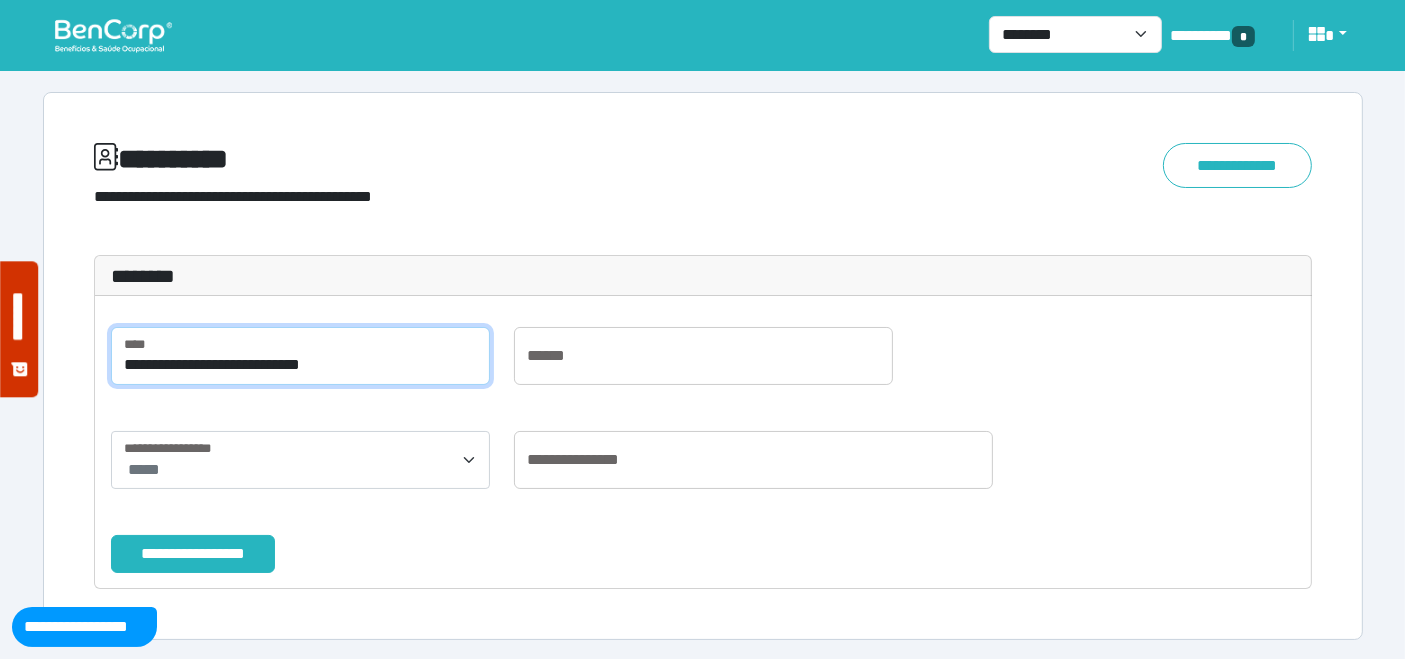 click on "**********" at bounding box center [300, 356] 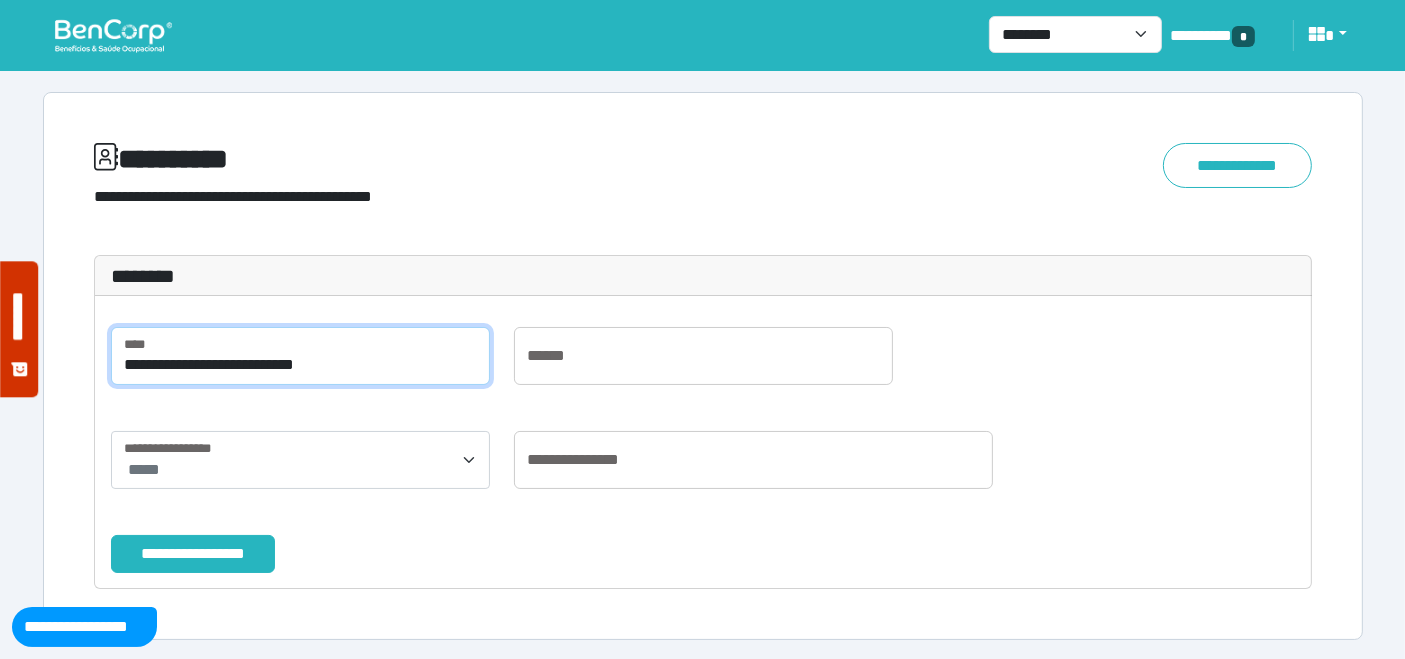 type on "**********" 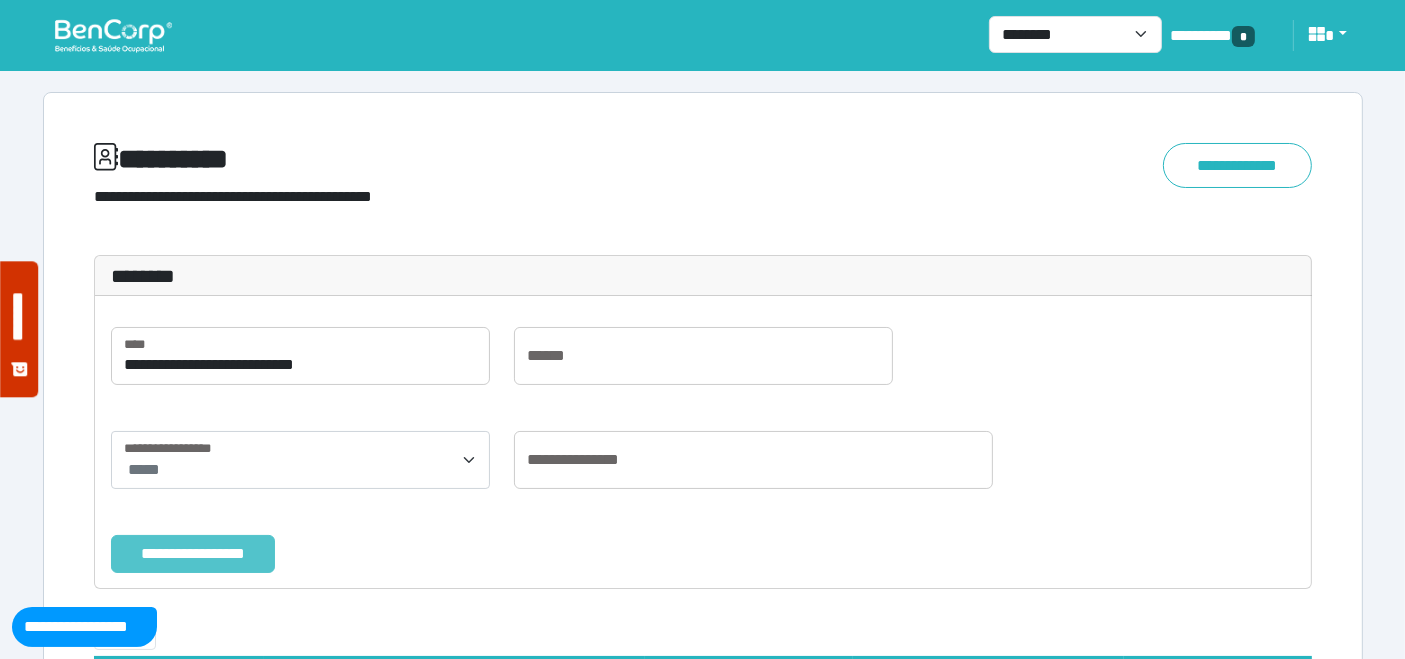 click on "**********" at bounding box center (193, 553) 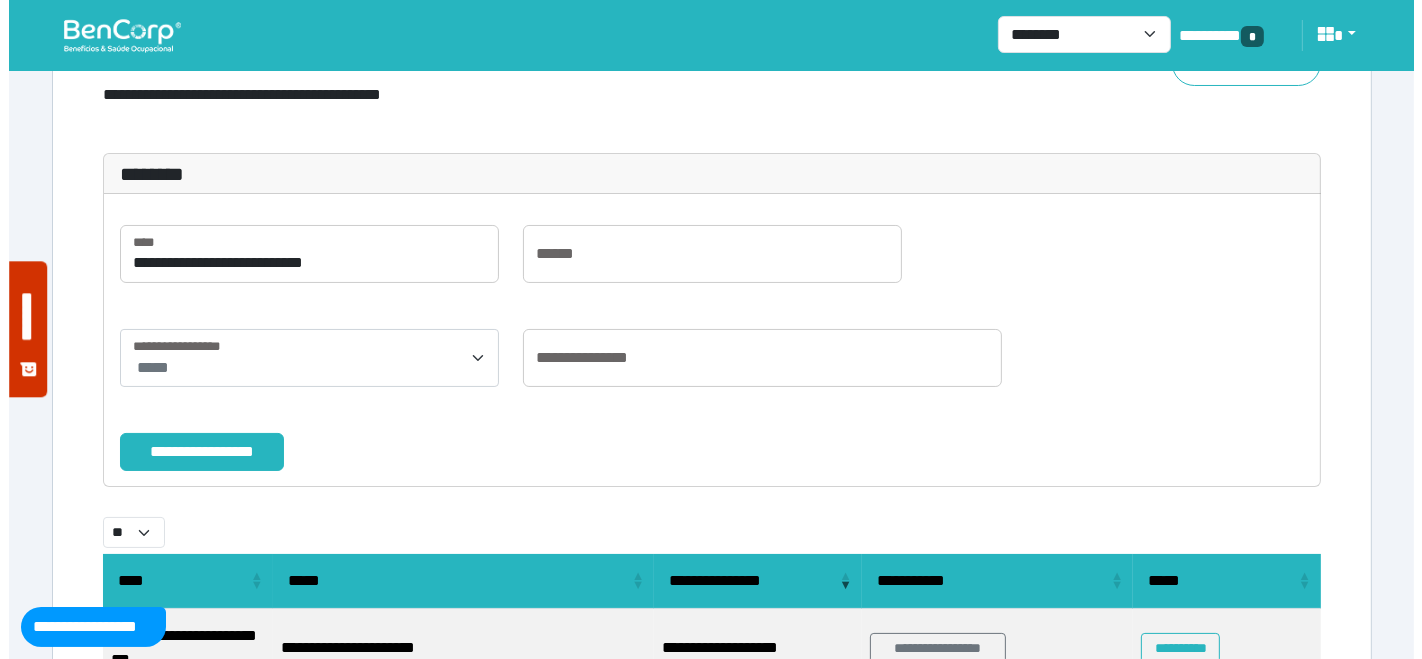 scroll, scrollTop: 230, scrollLeft: 0, axis: vertical 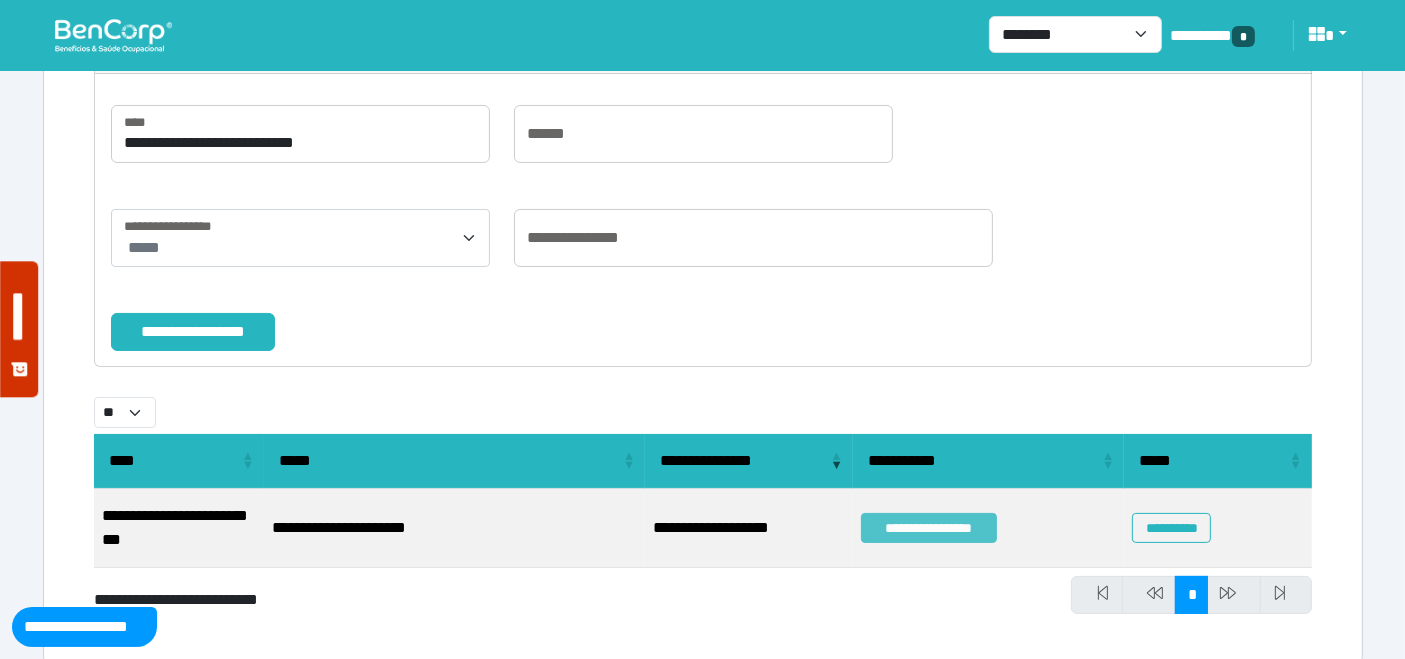 click on "**********" at bounding box center [929, 528] 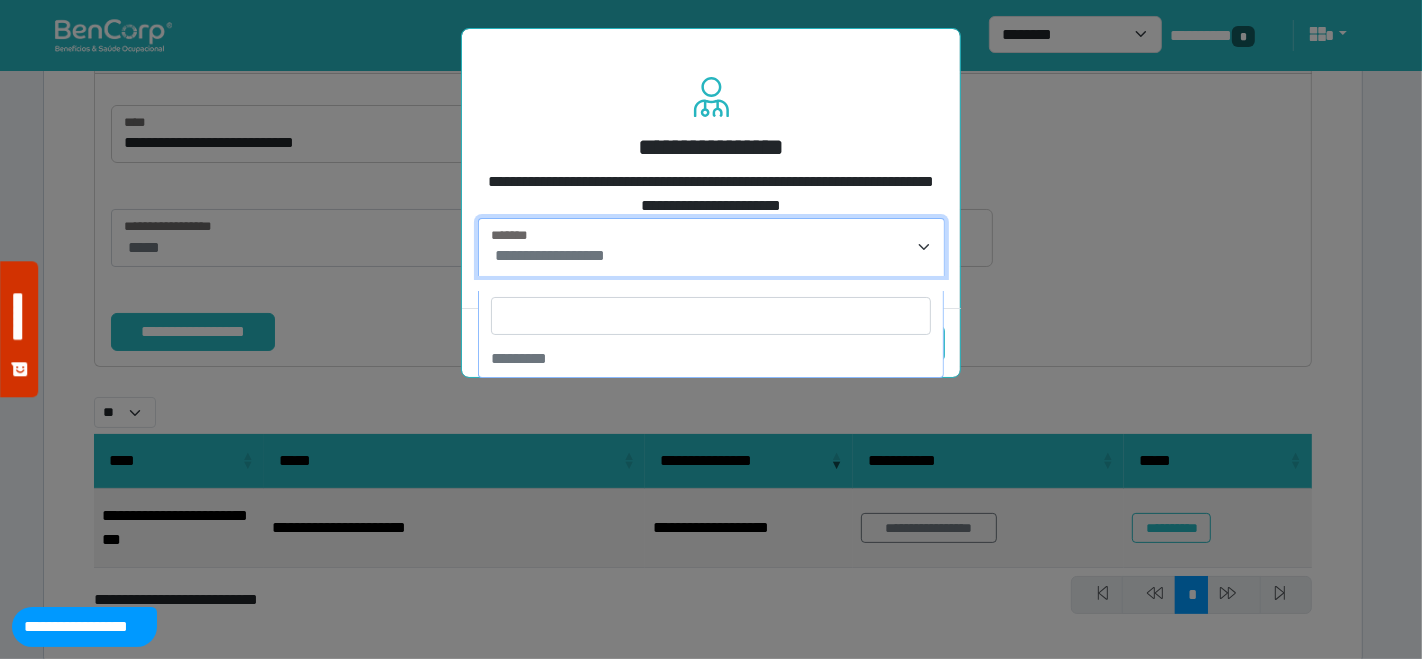click on "**********" at bounding box center (550, 255) 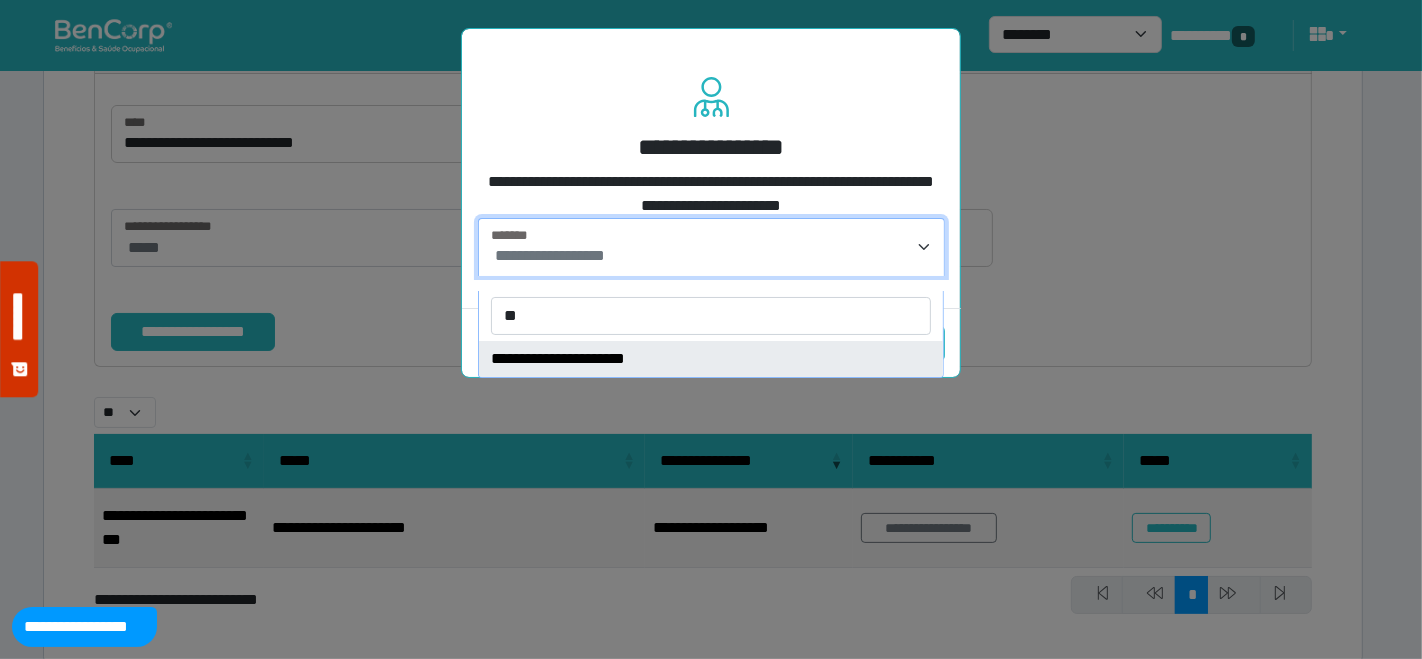 type on "**" 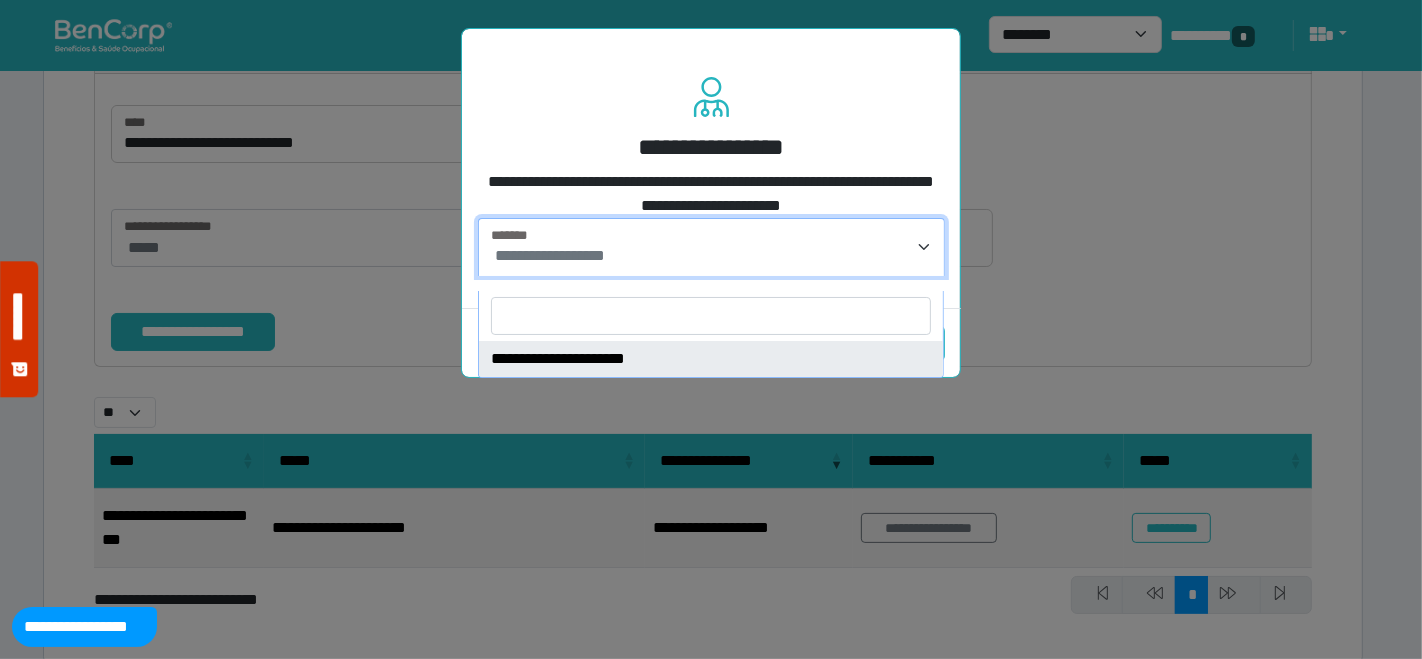 select on "****" 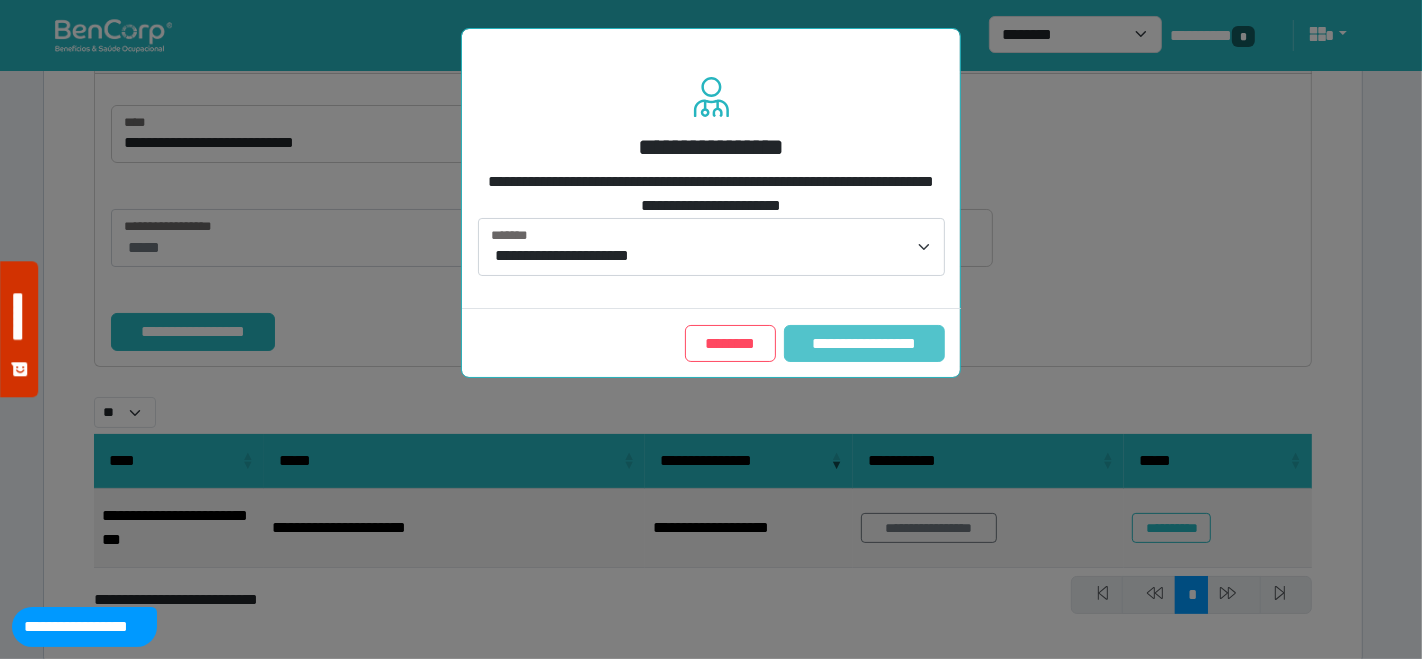 click on "**********" at bounding box center (864, 343) 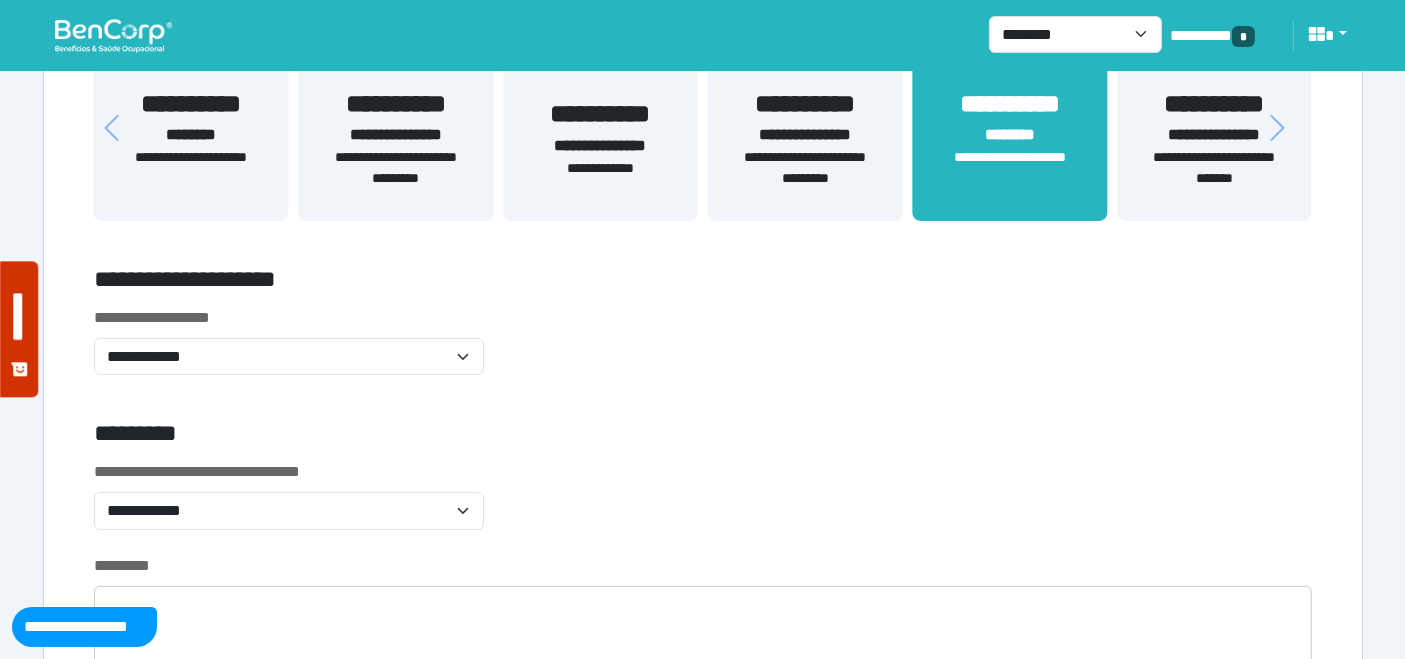 scroll, scrollTop: 666, scrollLeft: 0, axis: vertical 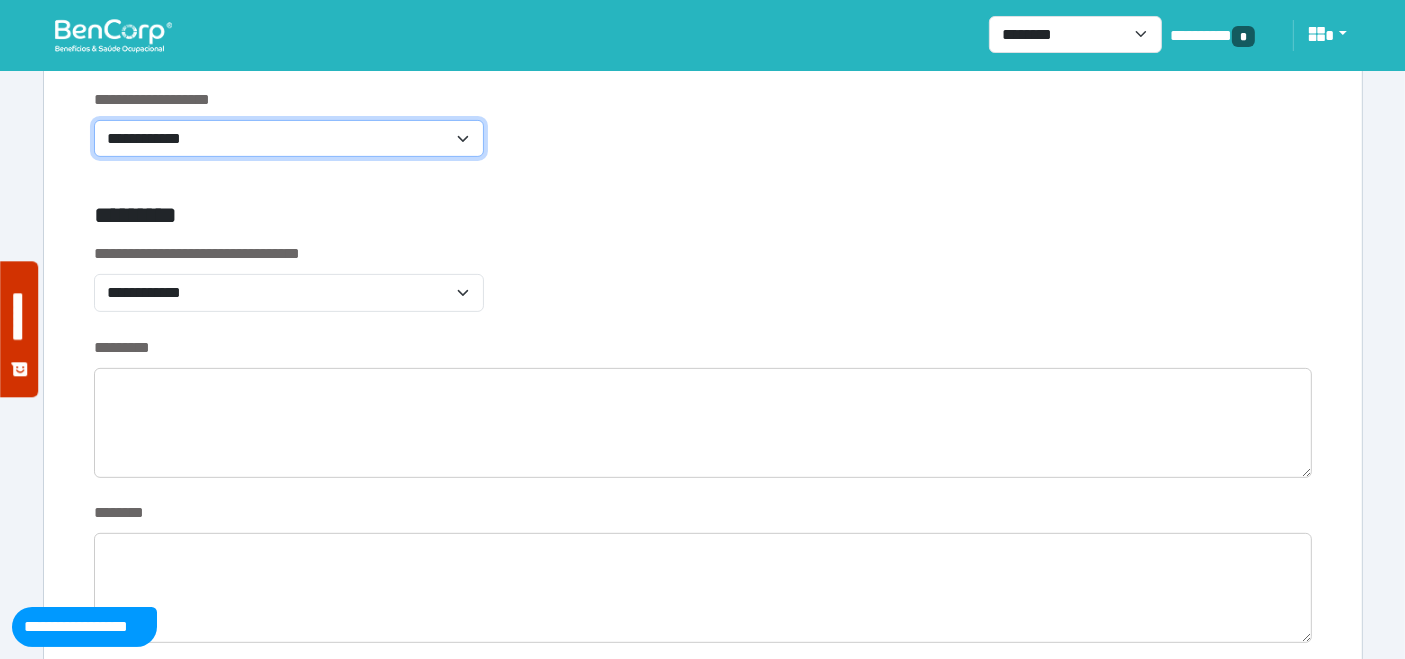 click on "**********" at bounding box center (289, 138) 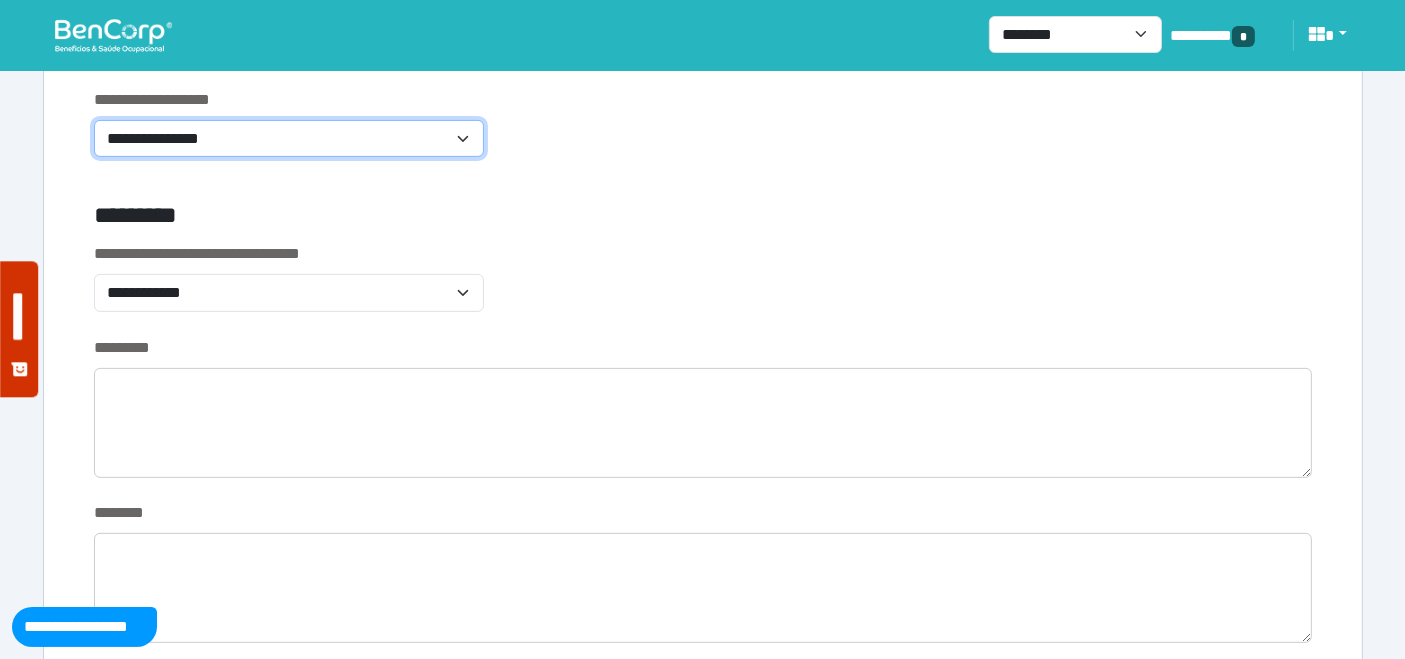 click on "**********" at bounding box center (289, 138) 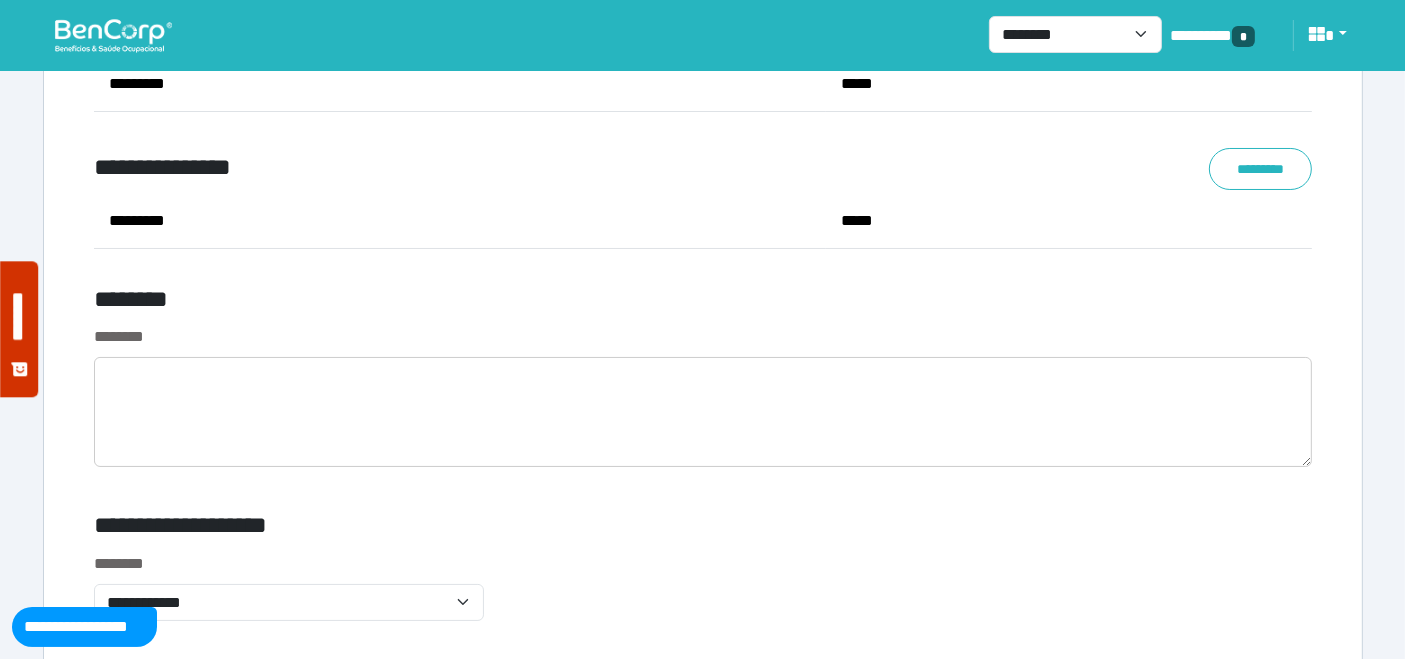 scroll, scrollTop: 7666, scrollLeft: 0, axis: vertical 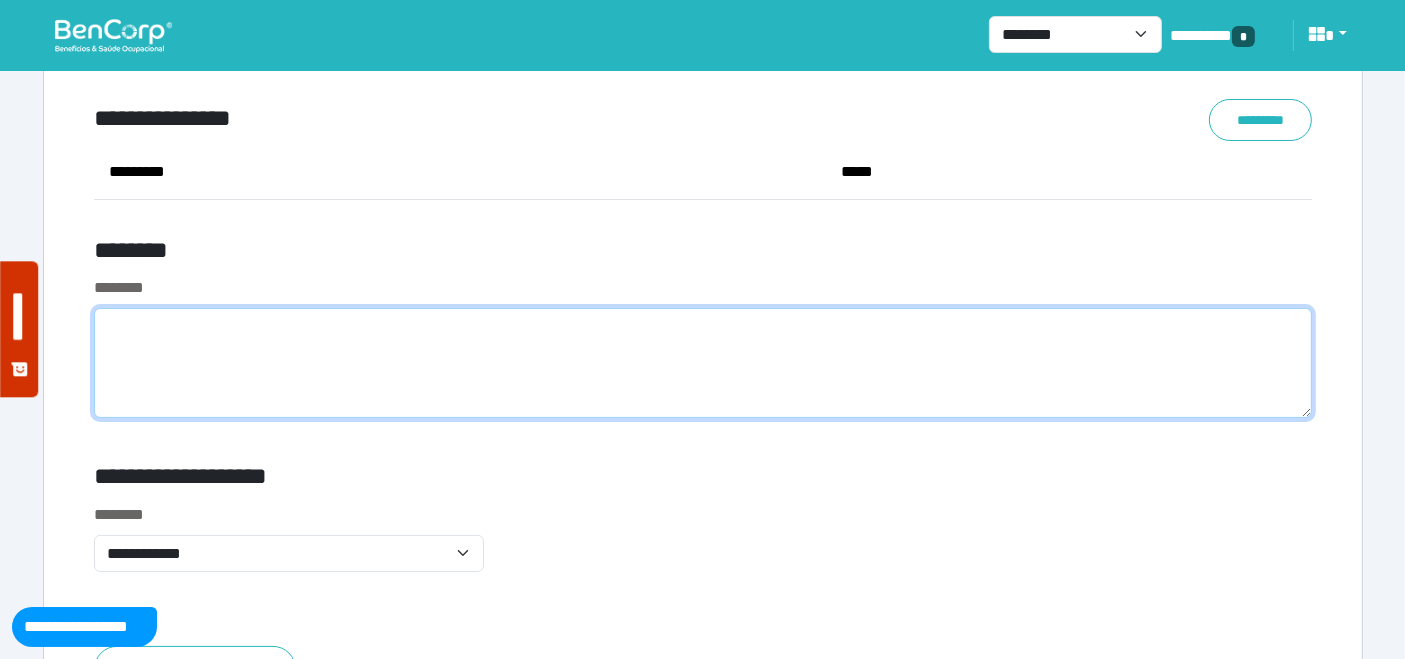 click at bounding box center (703, 363) 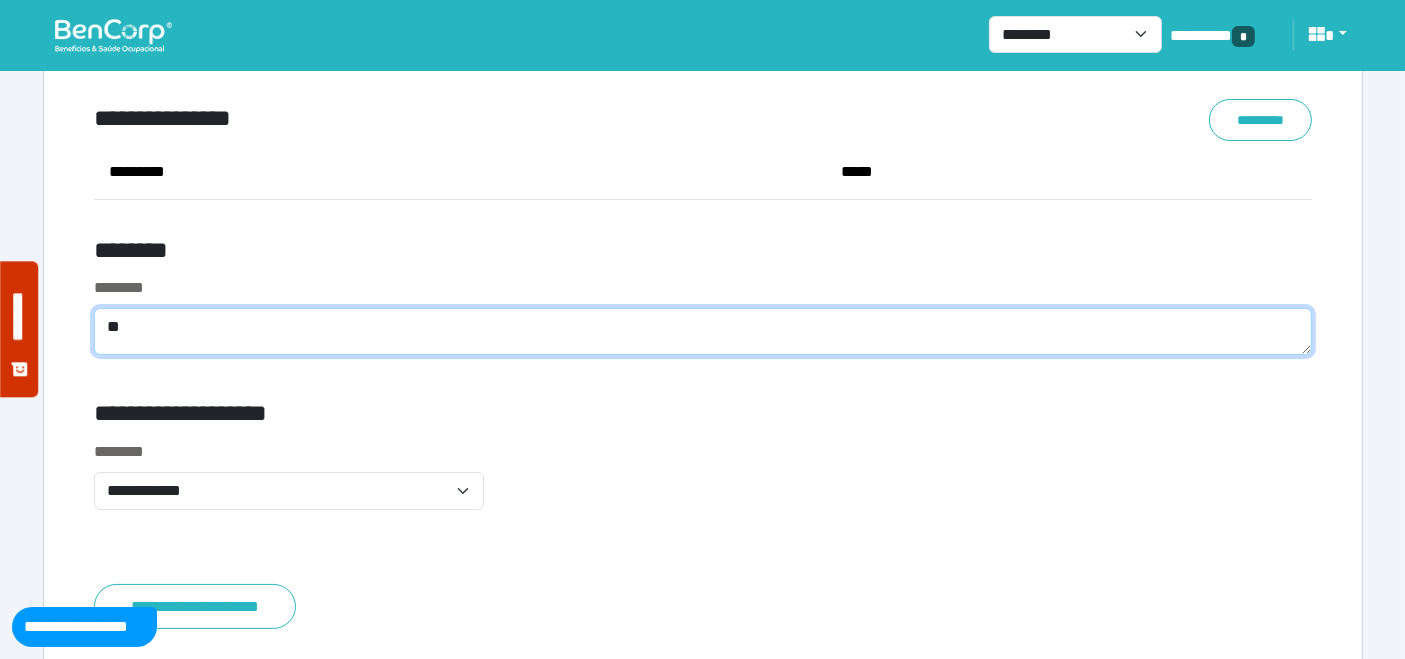 type on "*" 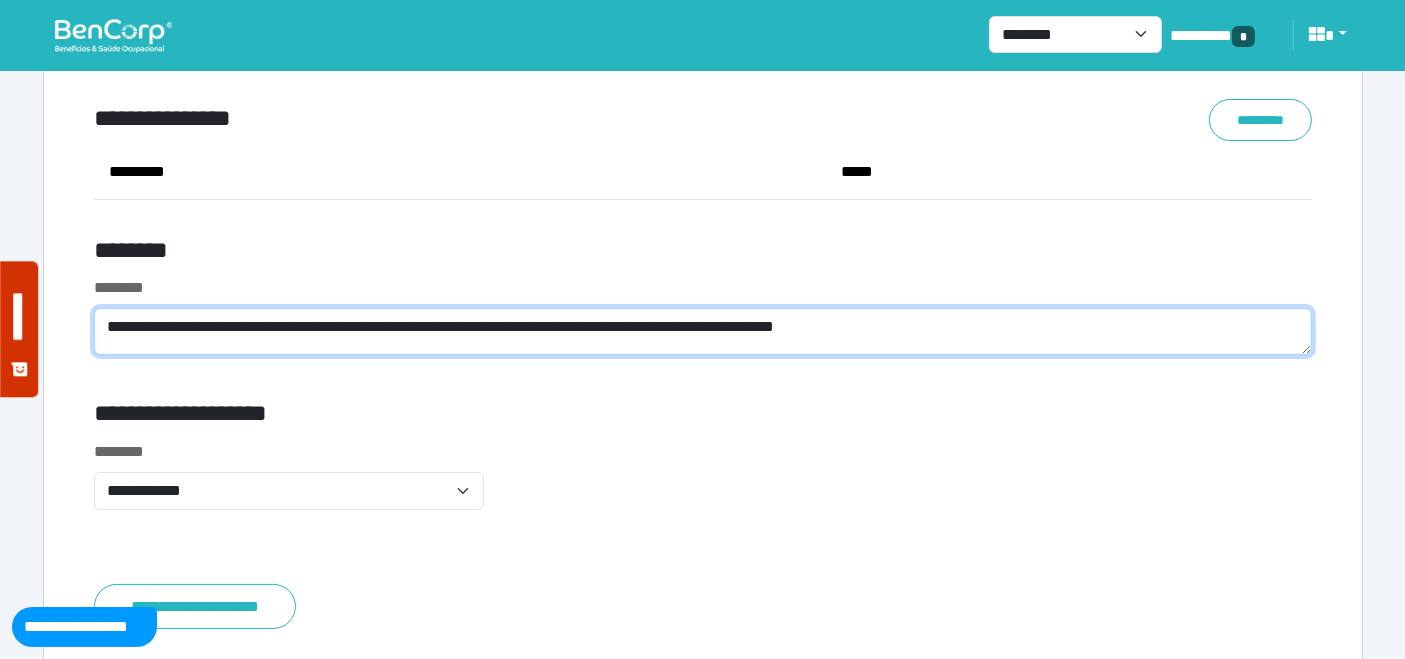 click on "**********" at bounding box center [703, 331] 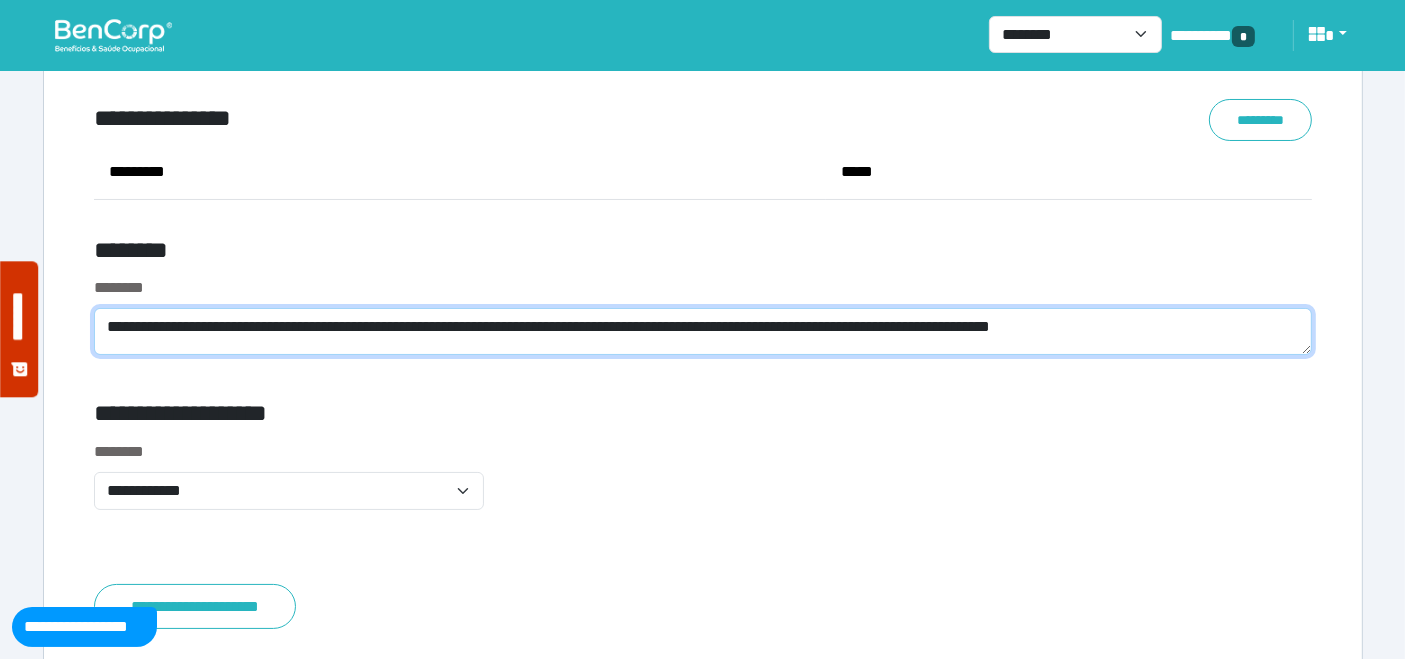 type on "**********" 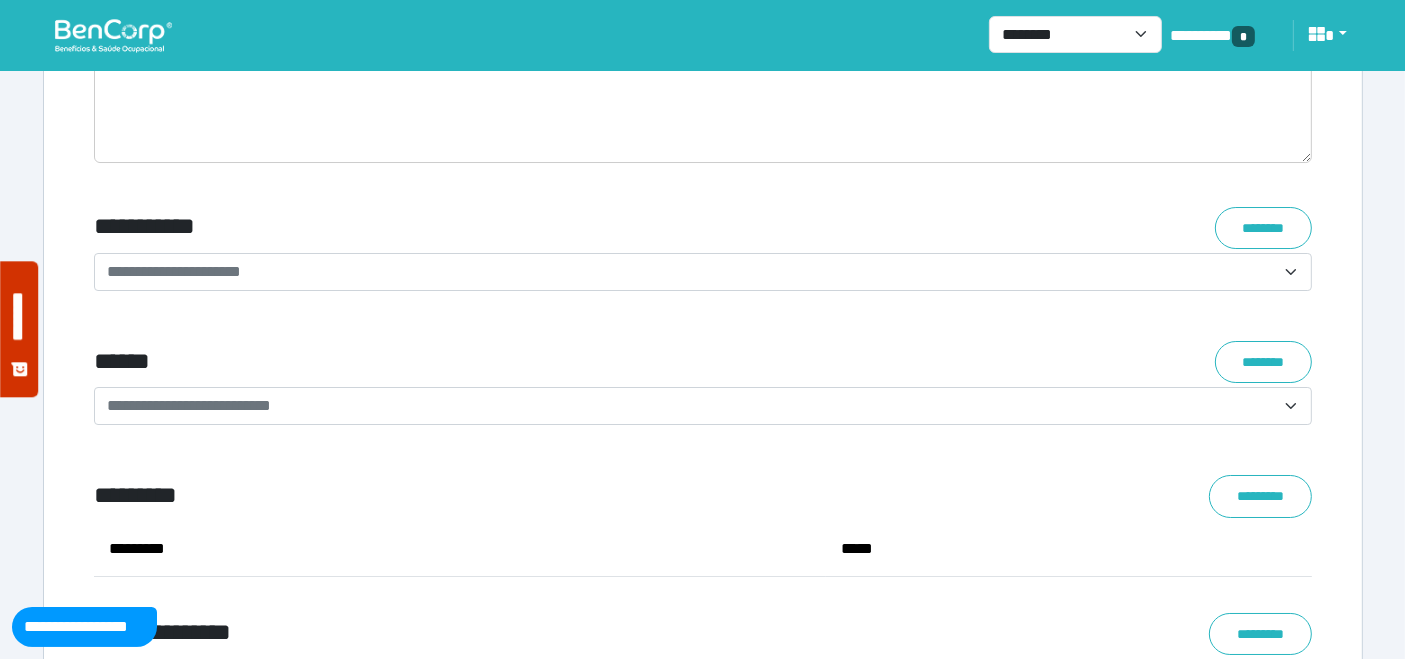scroll, scrollTop: 6856, scrollLeft: 0, axis: vertical 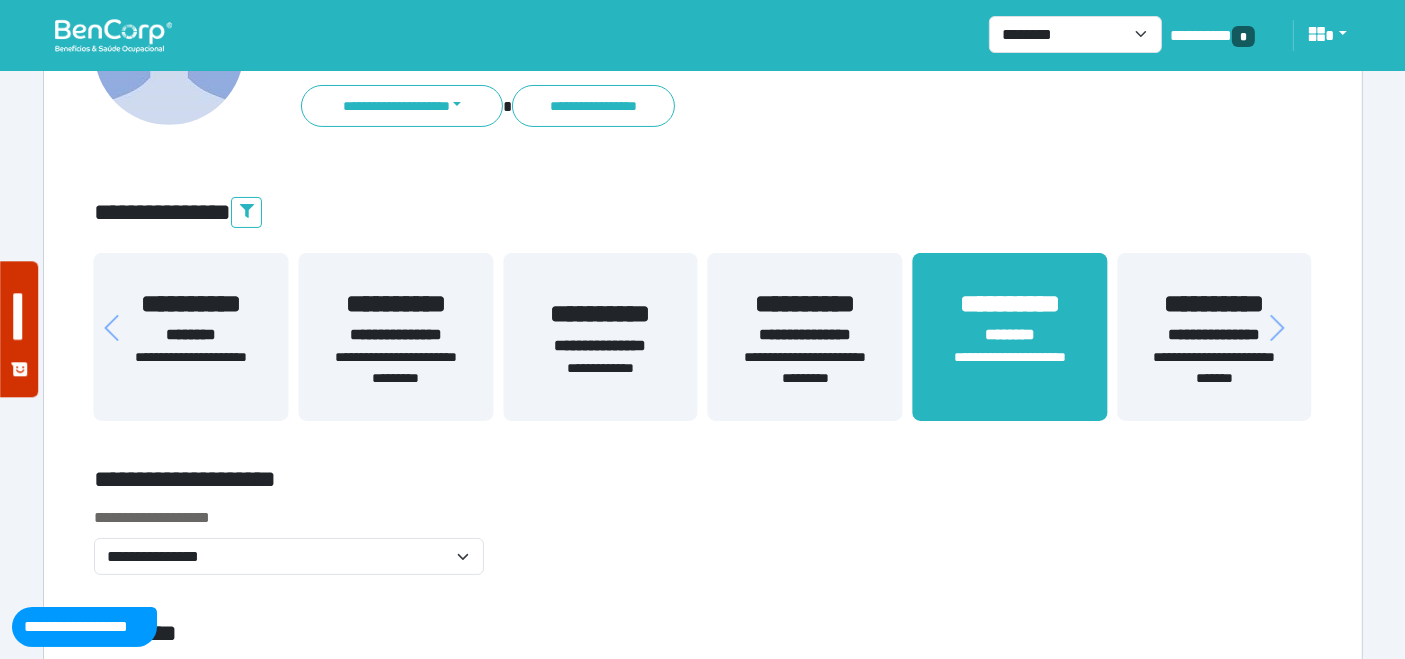 click on "**********" at bounding box center [191, 368] 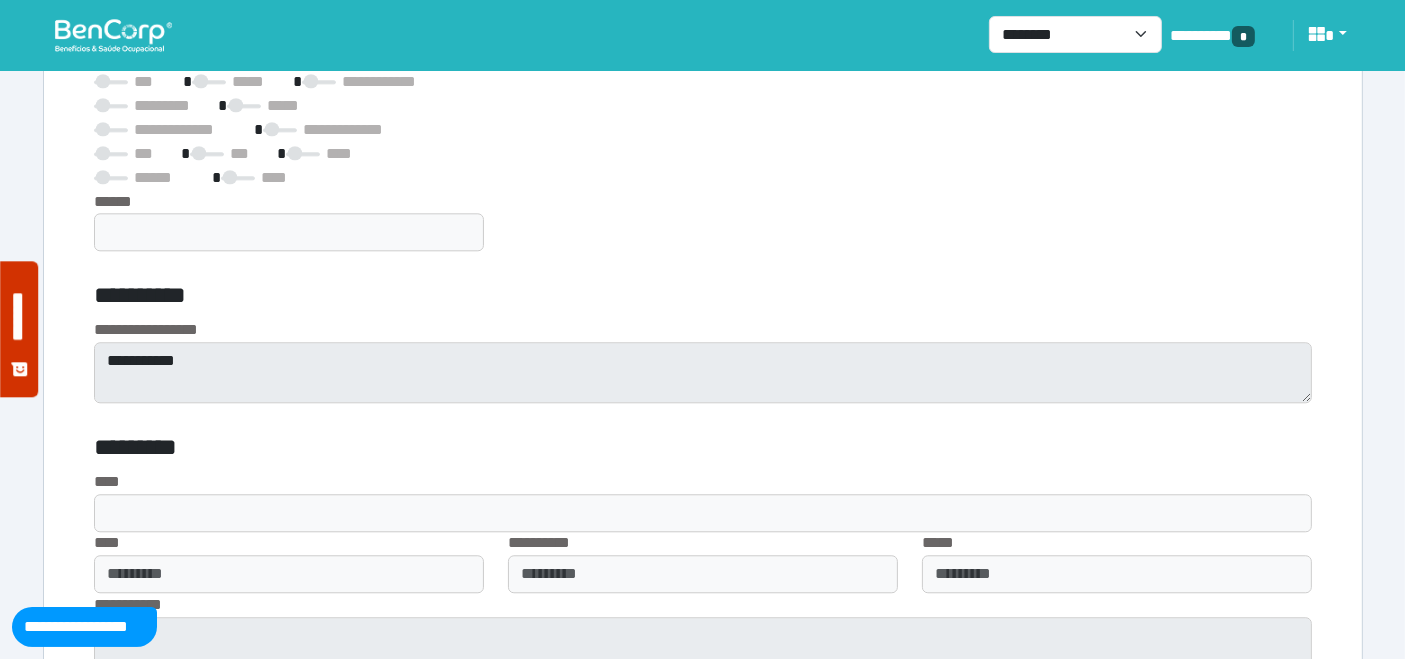 scroll, scrollTop: 4692, scrollLeft: 0, axis: vertical 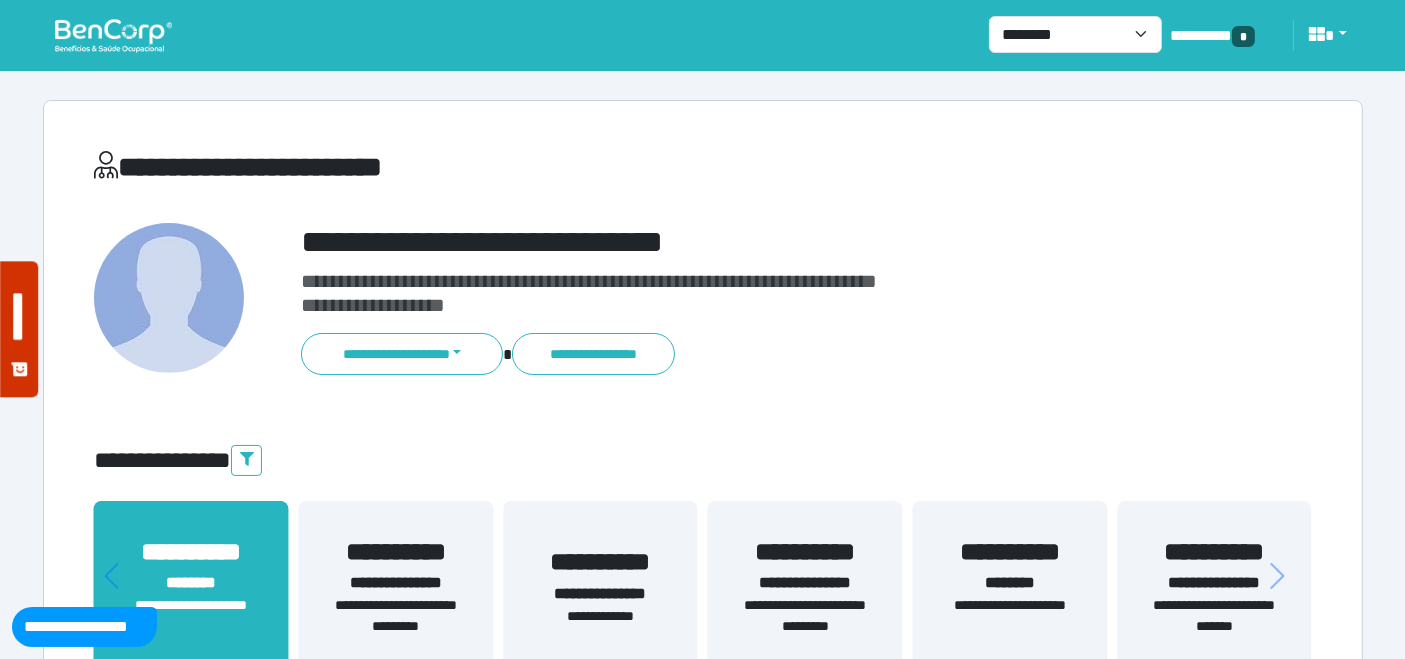 click on "**********" at bounding box center [1009, 616] 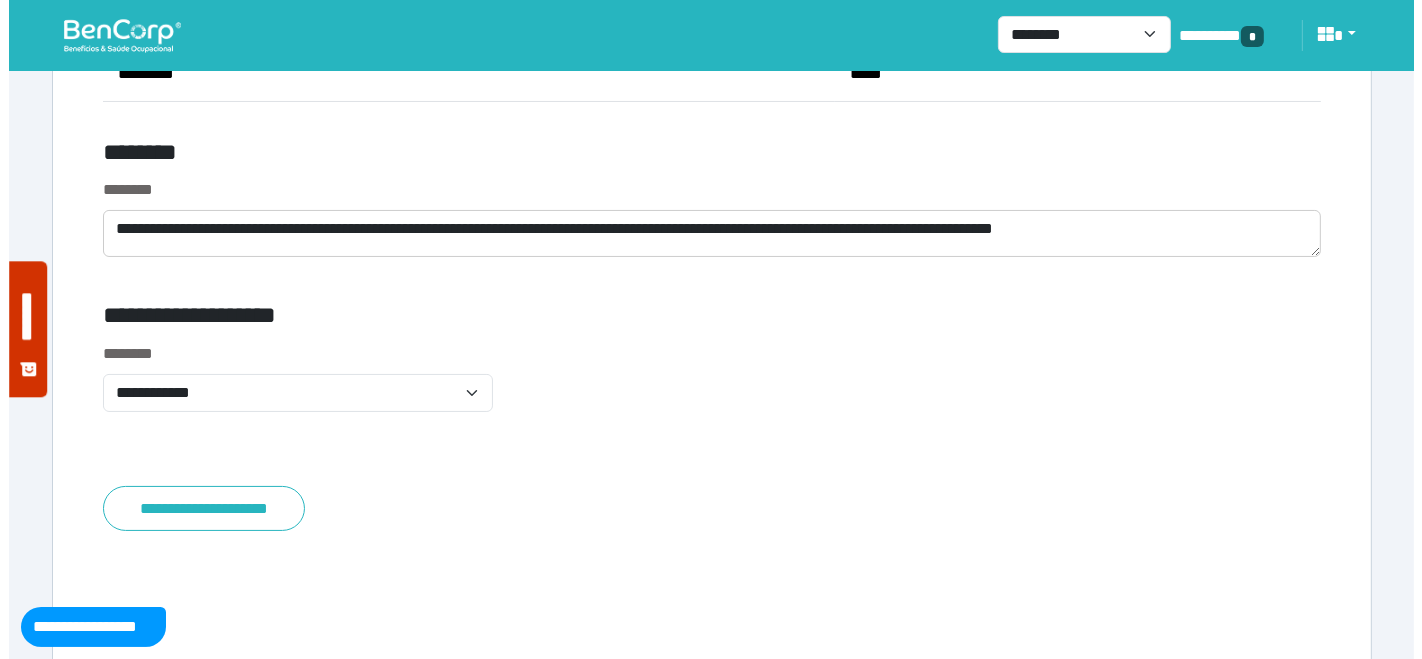 scroll, scrollTop: 7856, scrollLeft: 0, axis: vertical 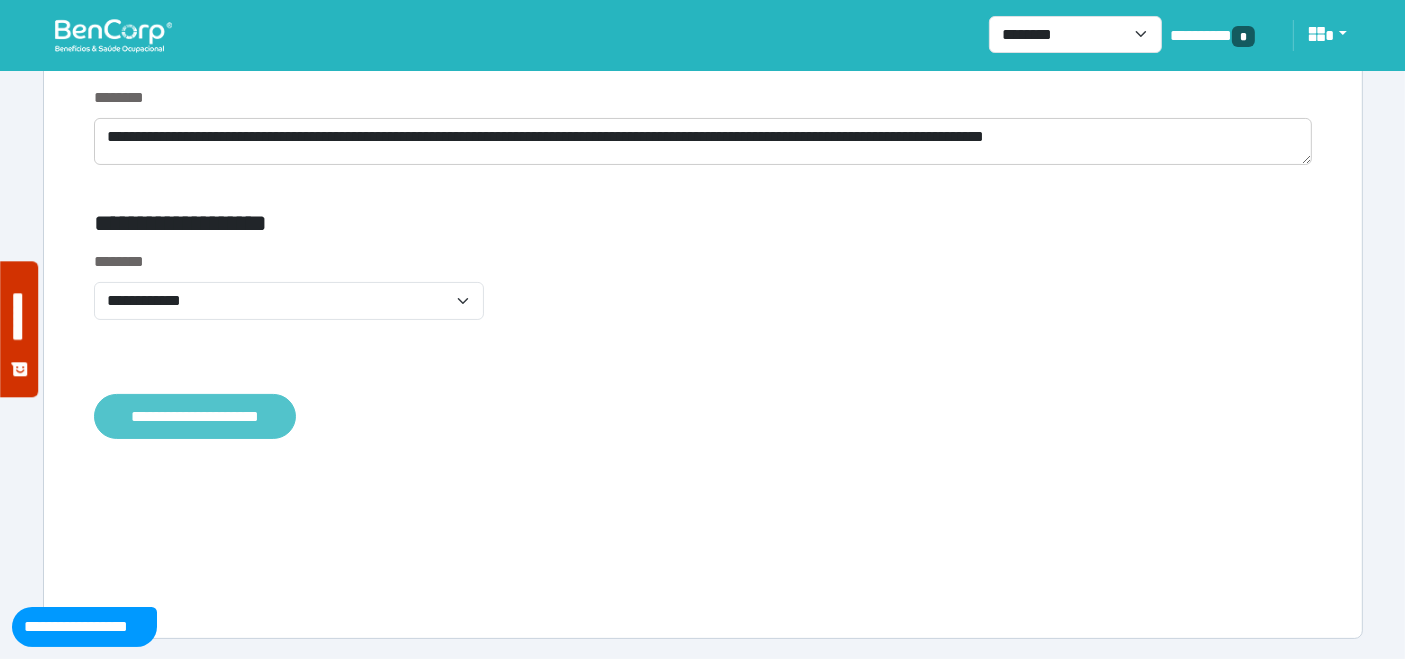 click on "**********" at bounding box center [195, 416] 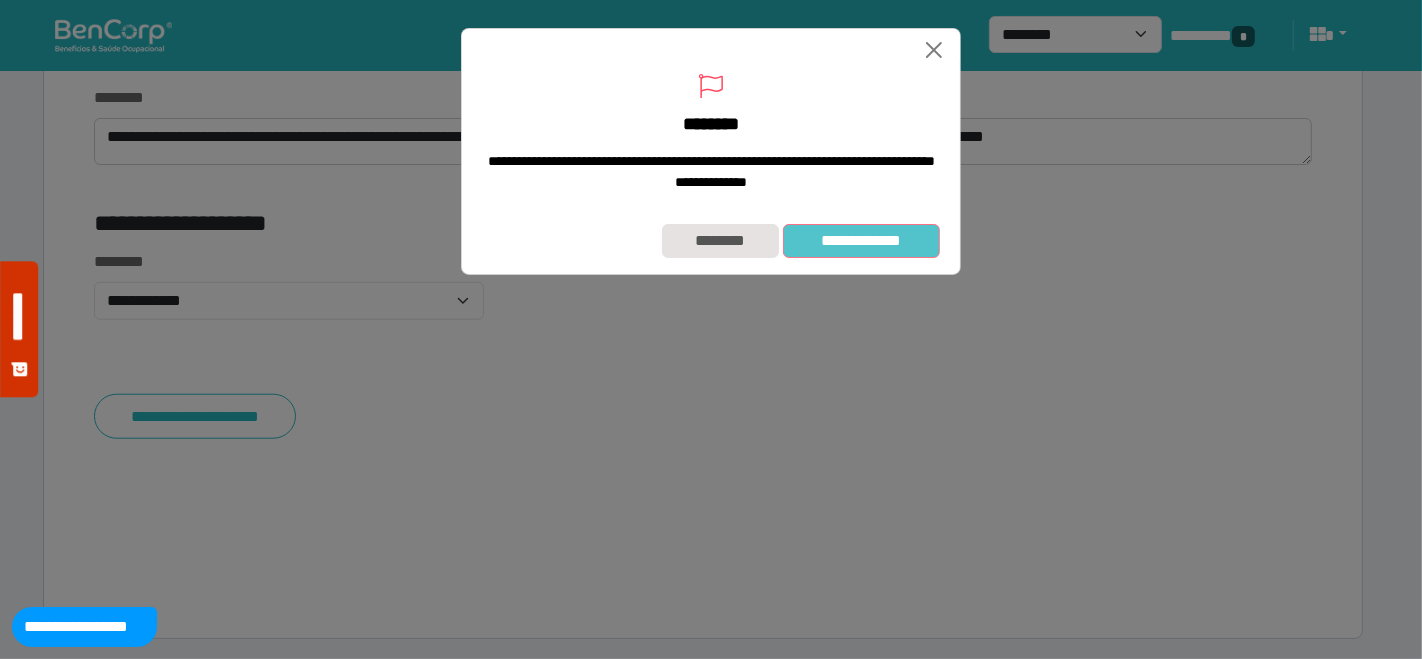 click on "**********" at bounding box center [861, 240] 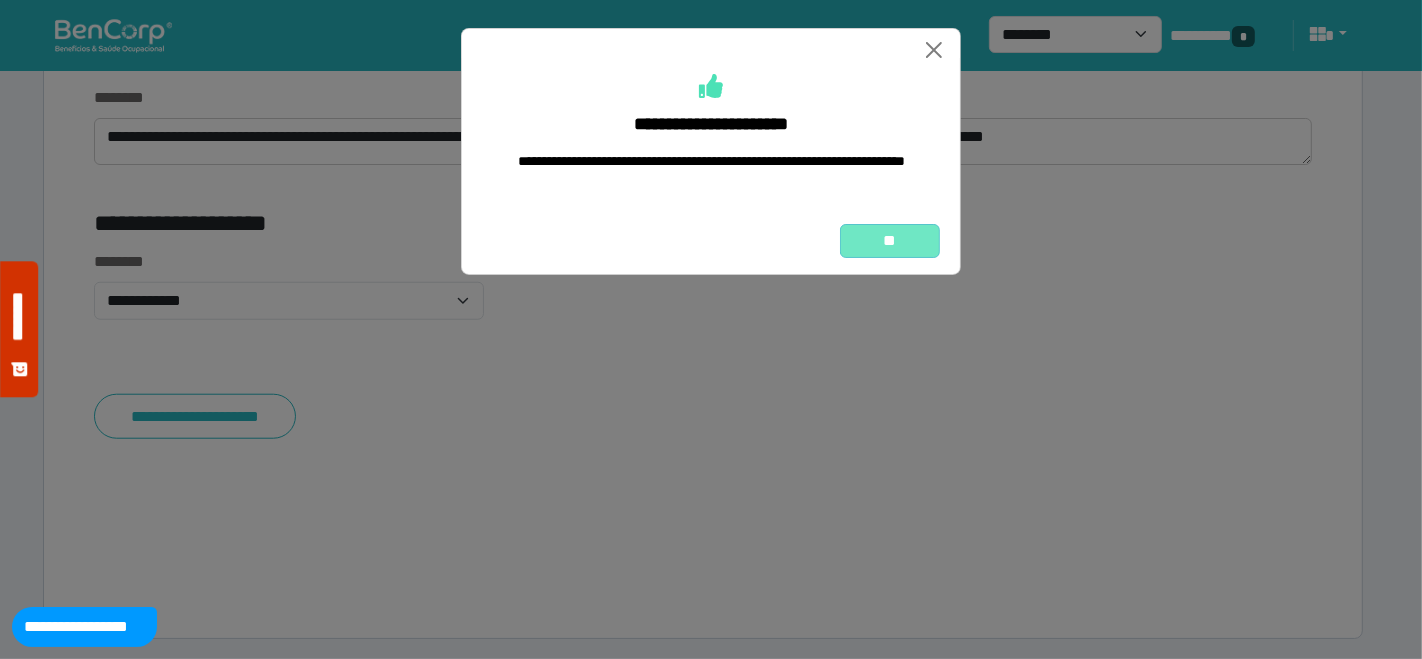 click on "**" at bounding box center (890, 240) 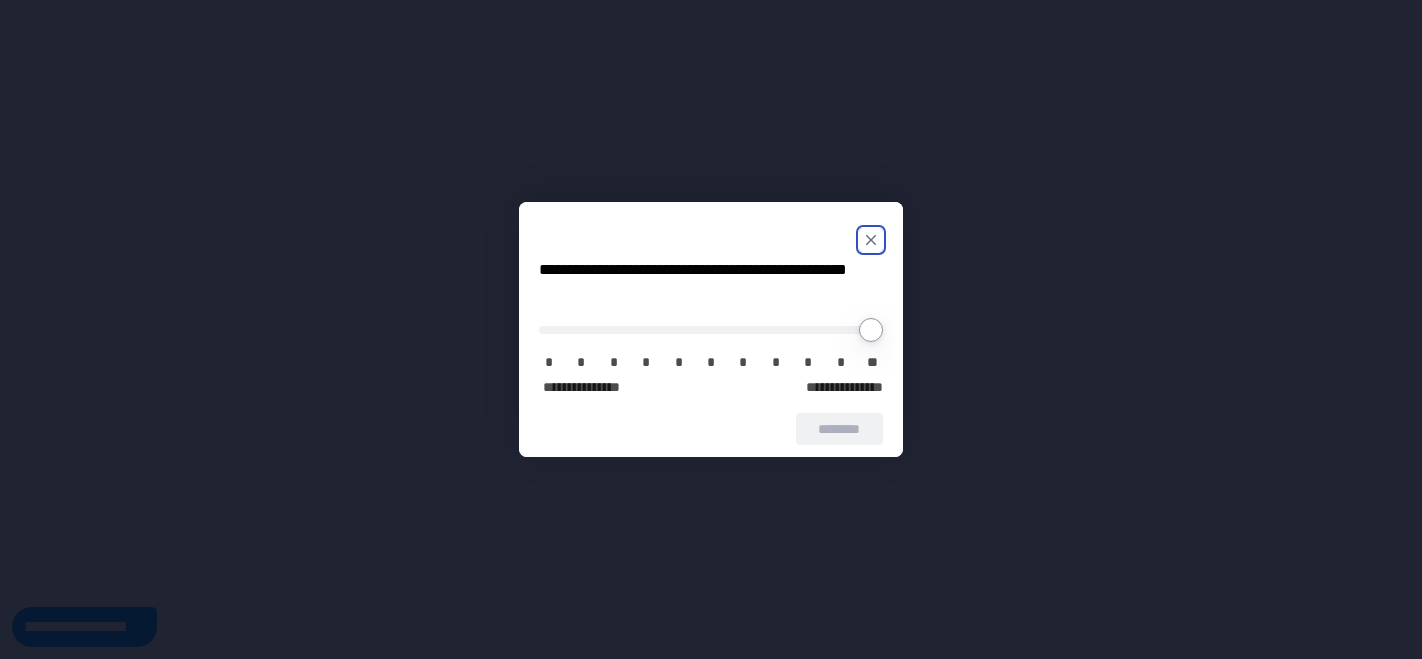 scroll, scrollTop: 0, scrollLeft: 0, axis: both 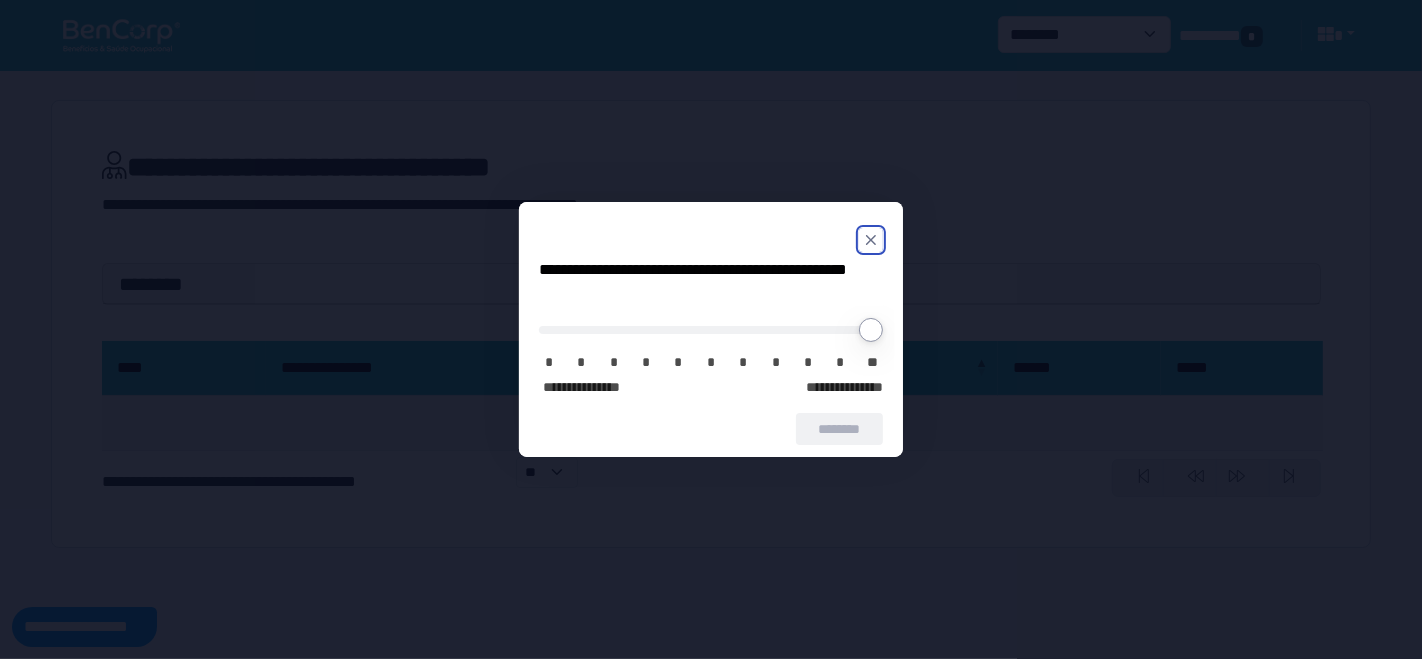 click 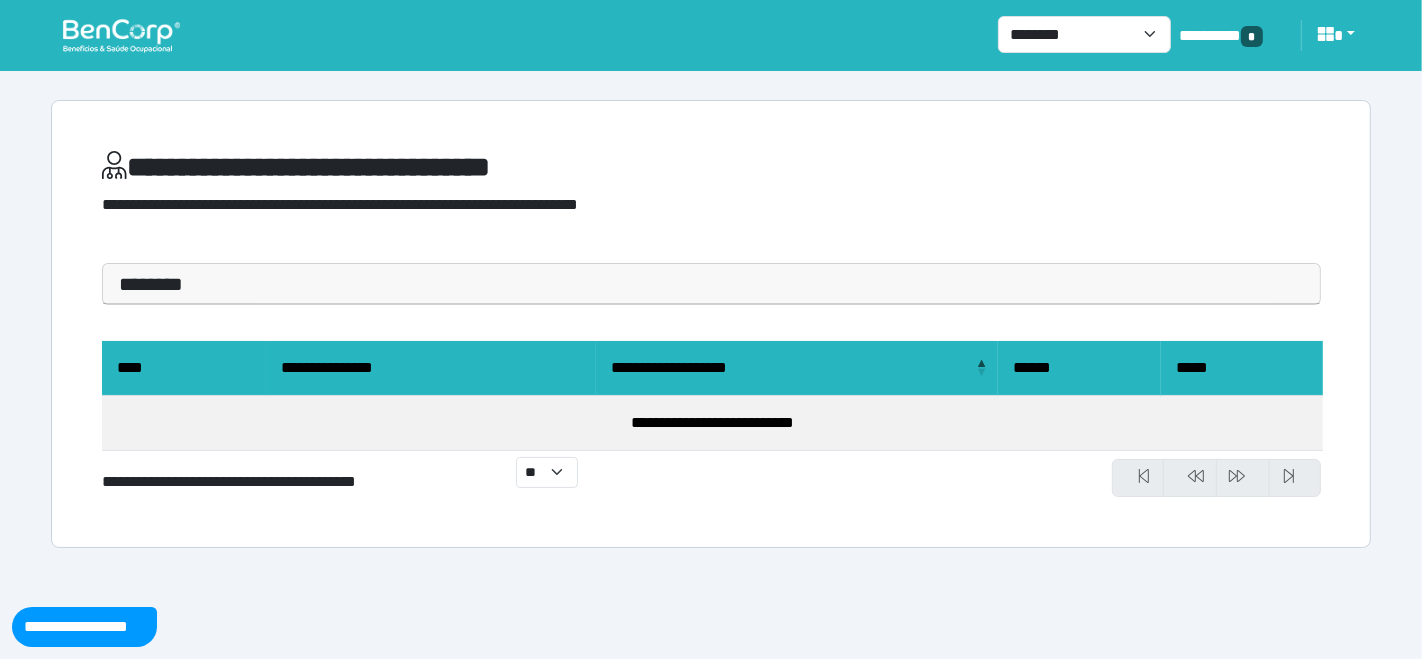 click at bounding box center [121, 35] 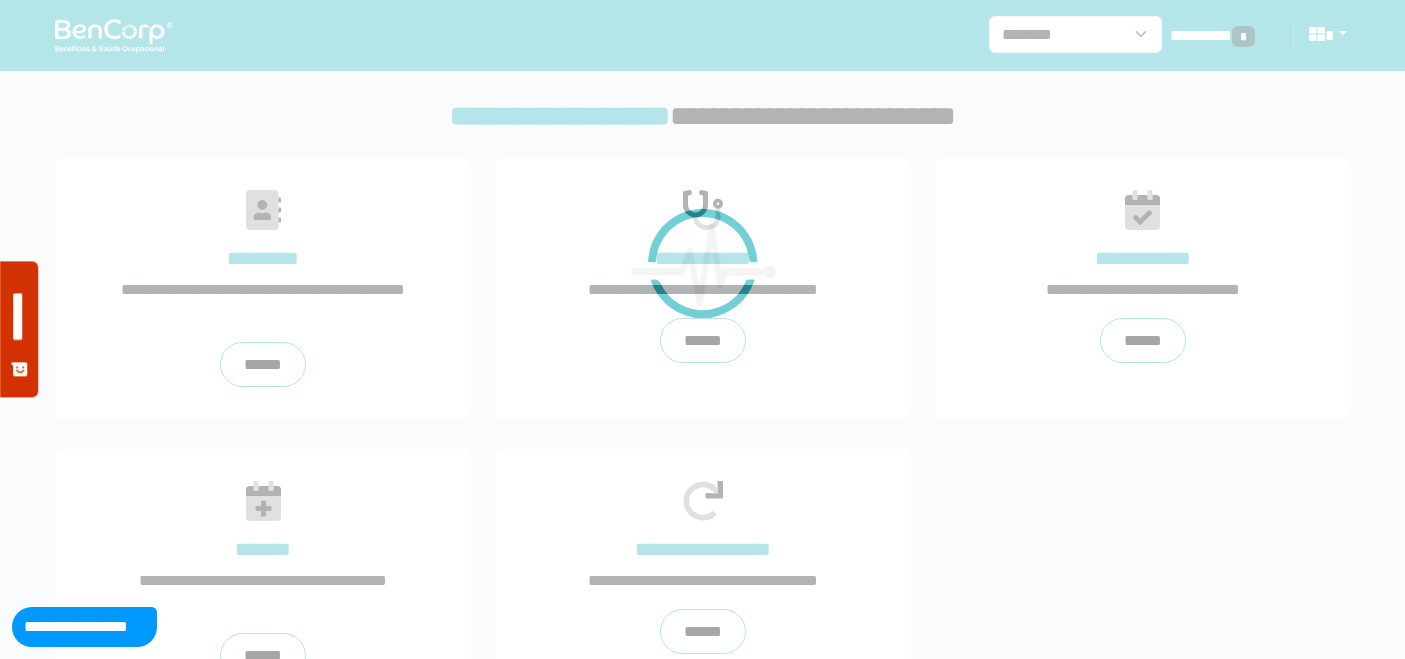 scroll, scrollTop: 0, scrollLeft: 0, axis: both 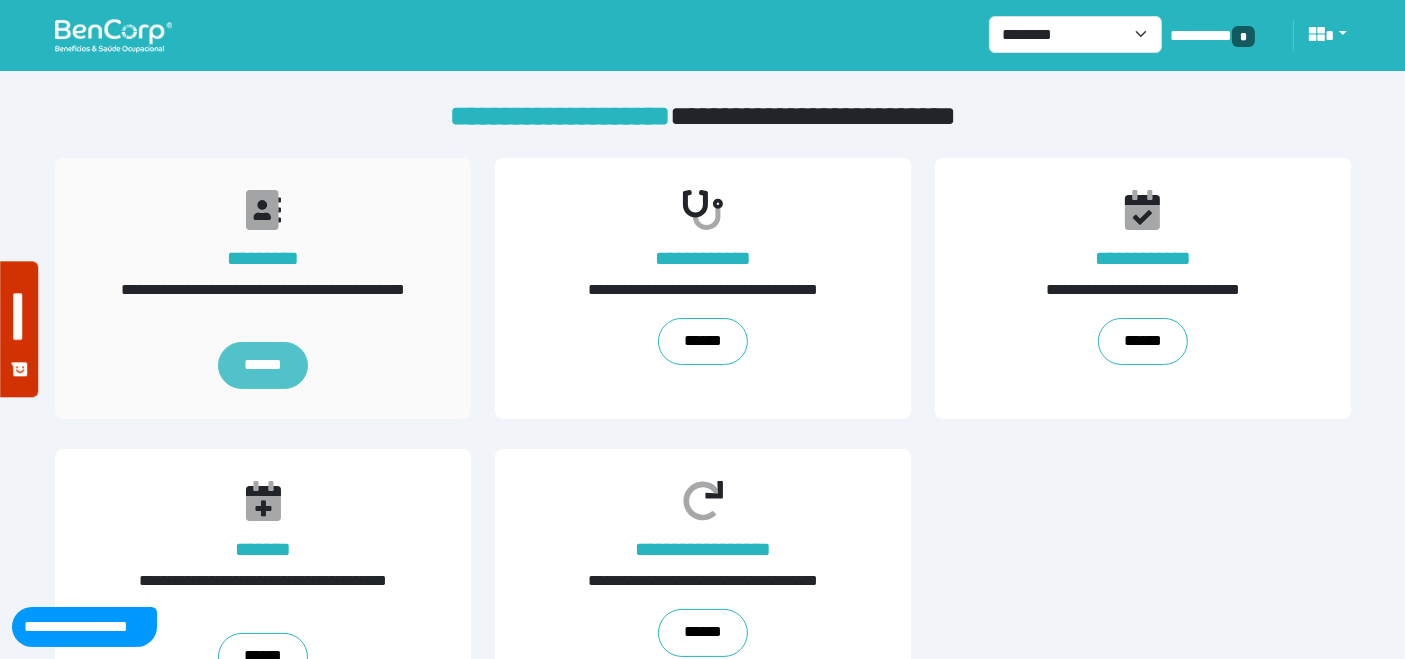 click on "******" at bounding box center (262, 366) 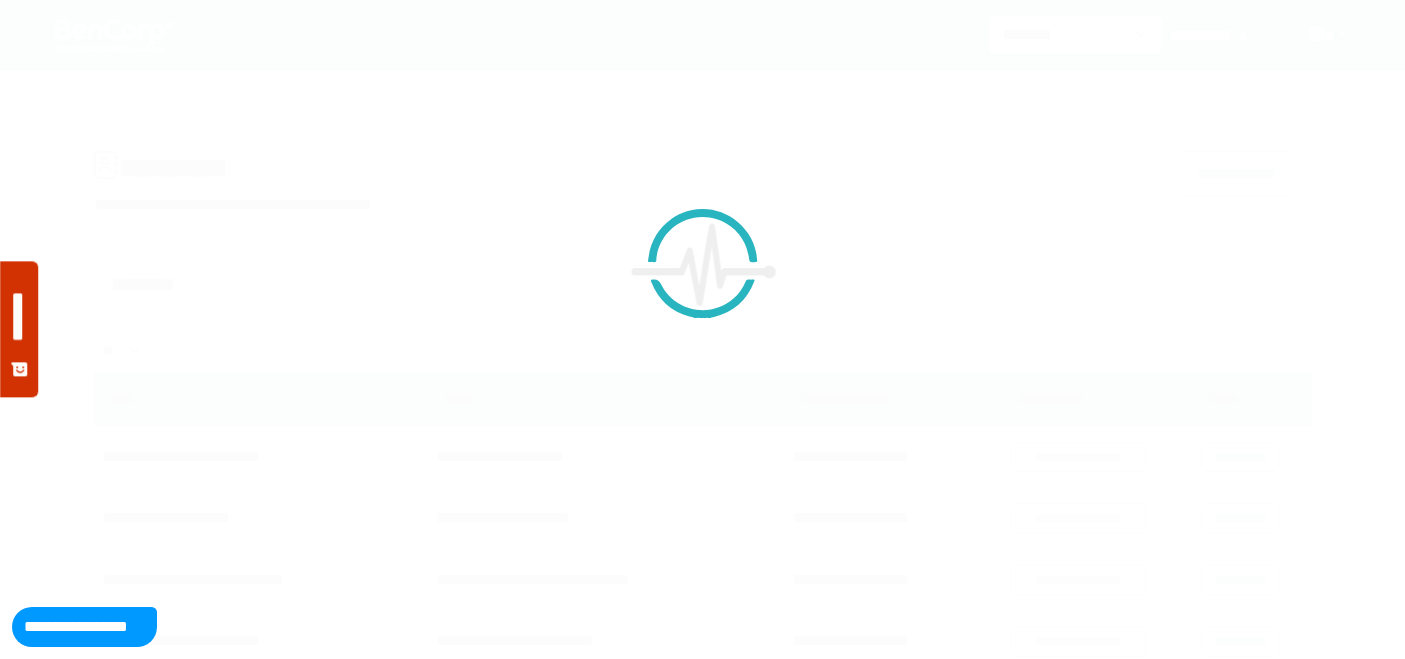 scroll, scrollTop: 0, scrollLeft: 0, axis: both 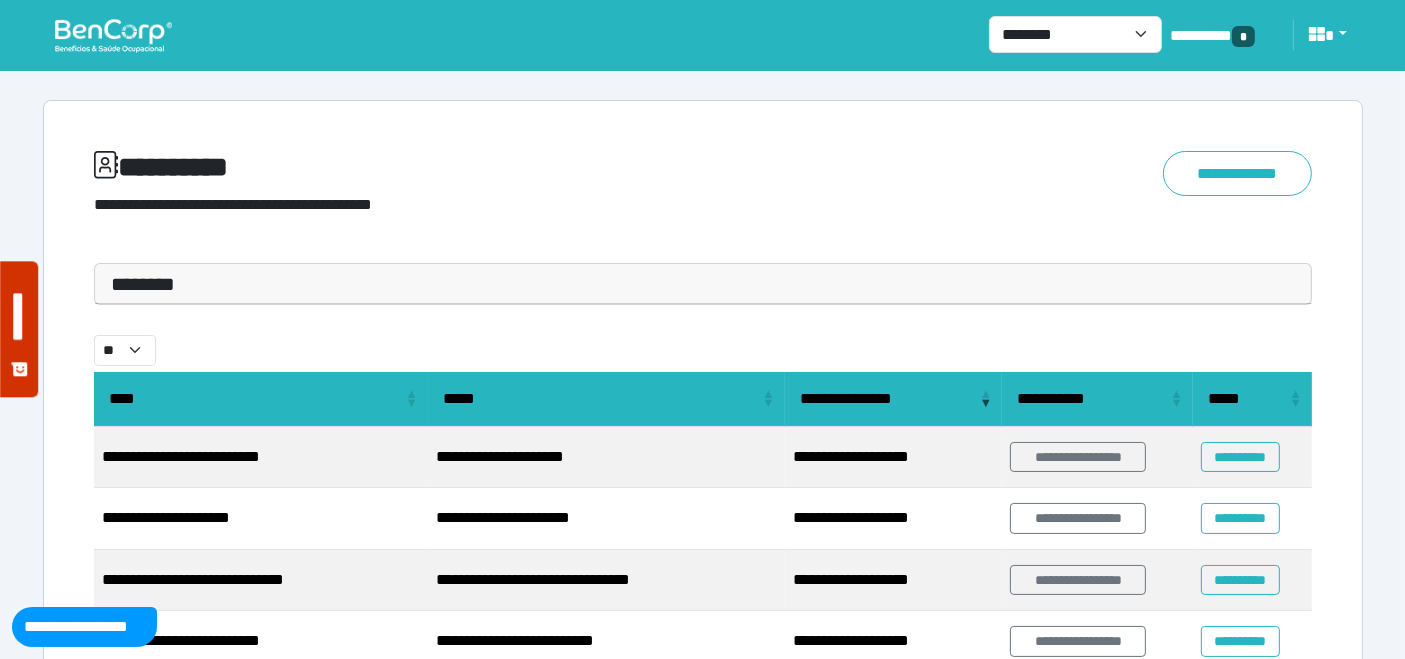 click on "********" at bounding box center [703, 284] 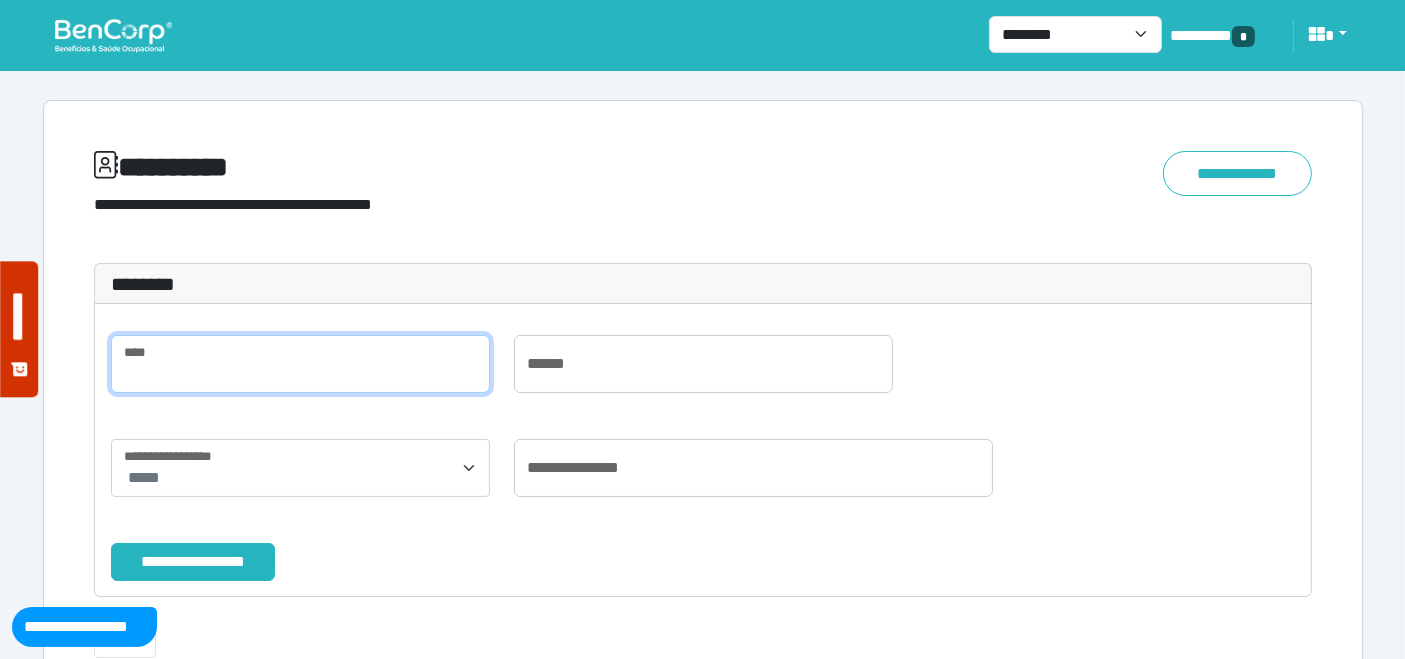 click at bounding box center (300, 364) 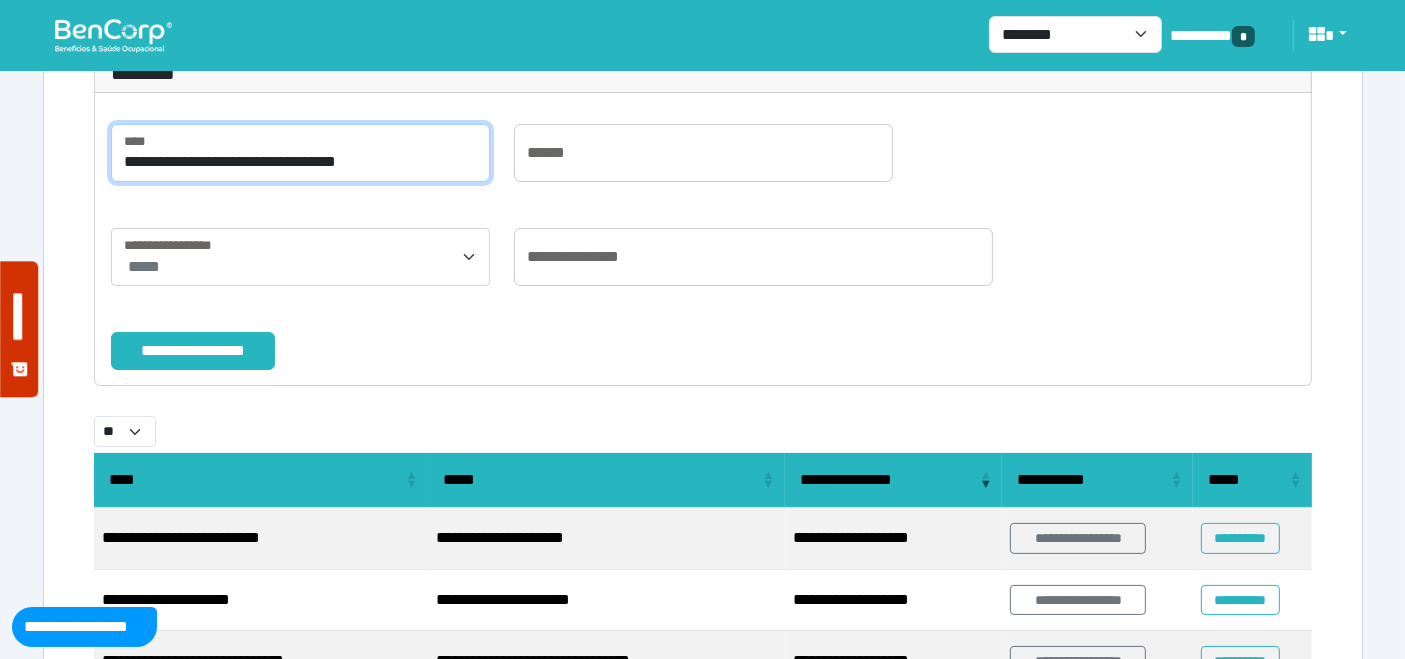 scroll, scrollTop: 222, scrollLeft: 0, axis: vertical 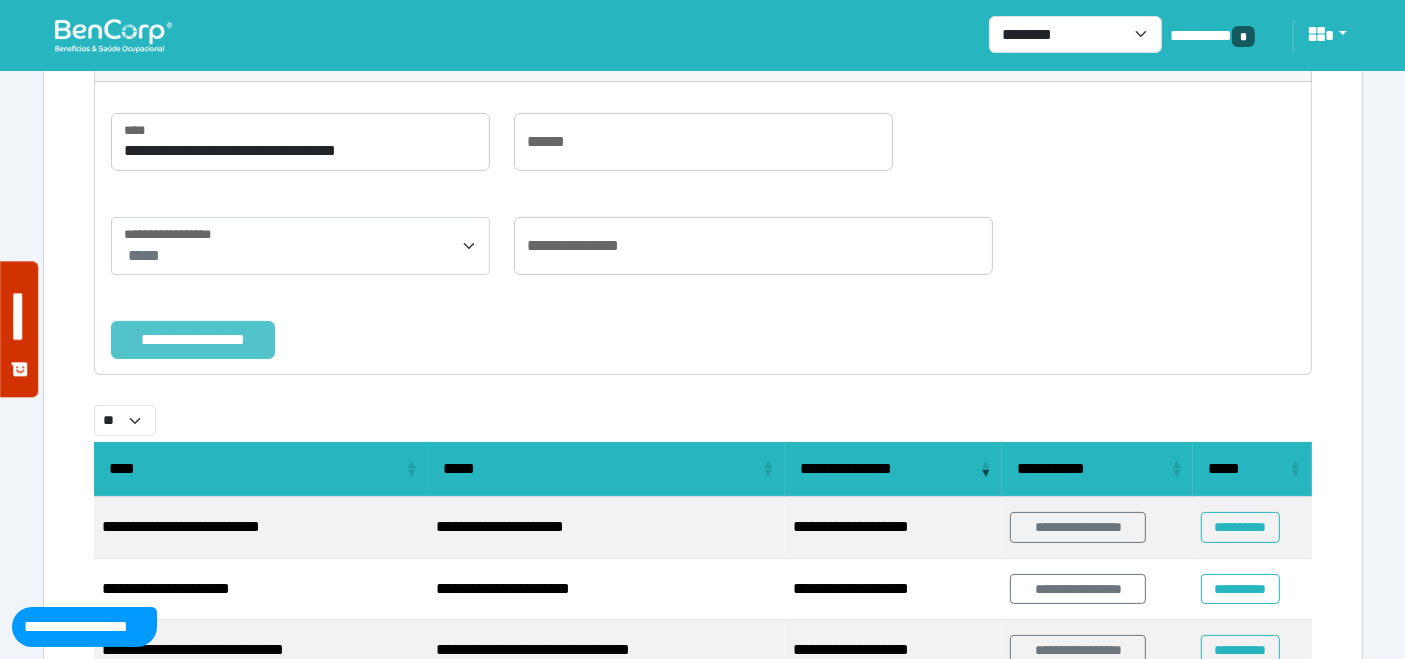 click on "**********" at bounding box center (193, 339) 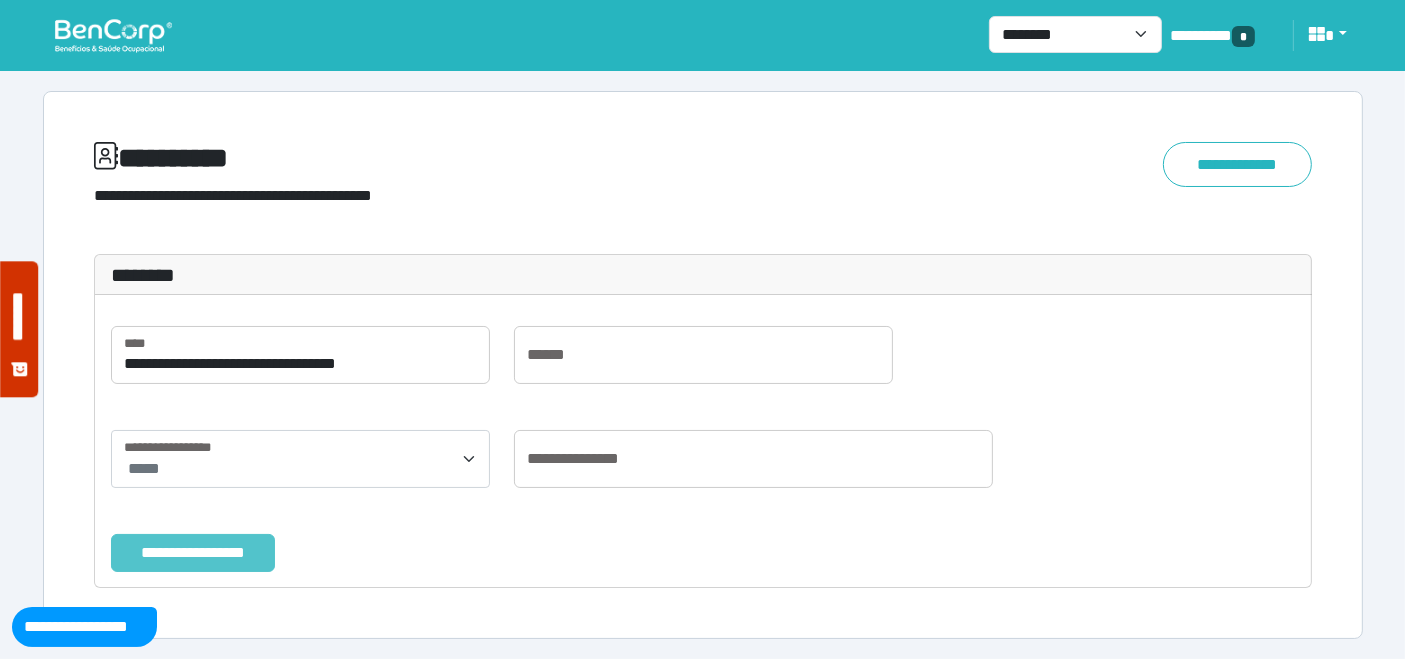 scroll, scrollTop: 8, scrollLeft: 0, axis: vertical 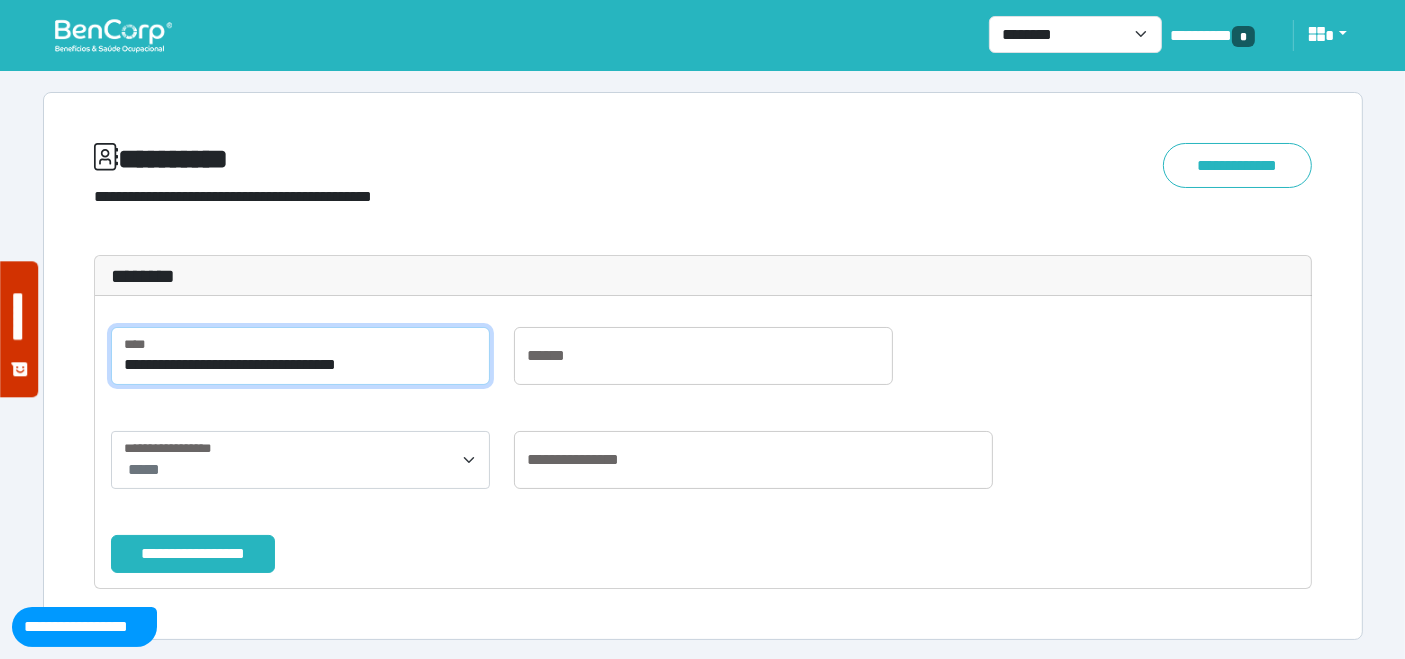 click on "**********" at bounding box center [300, 356] 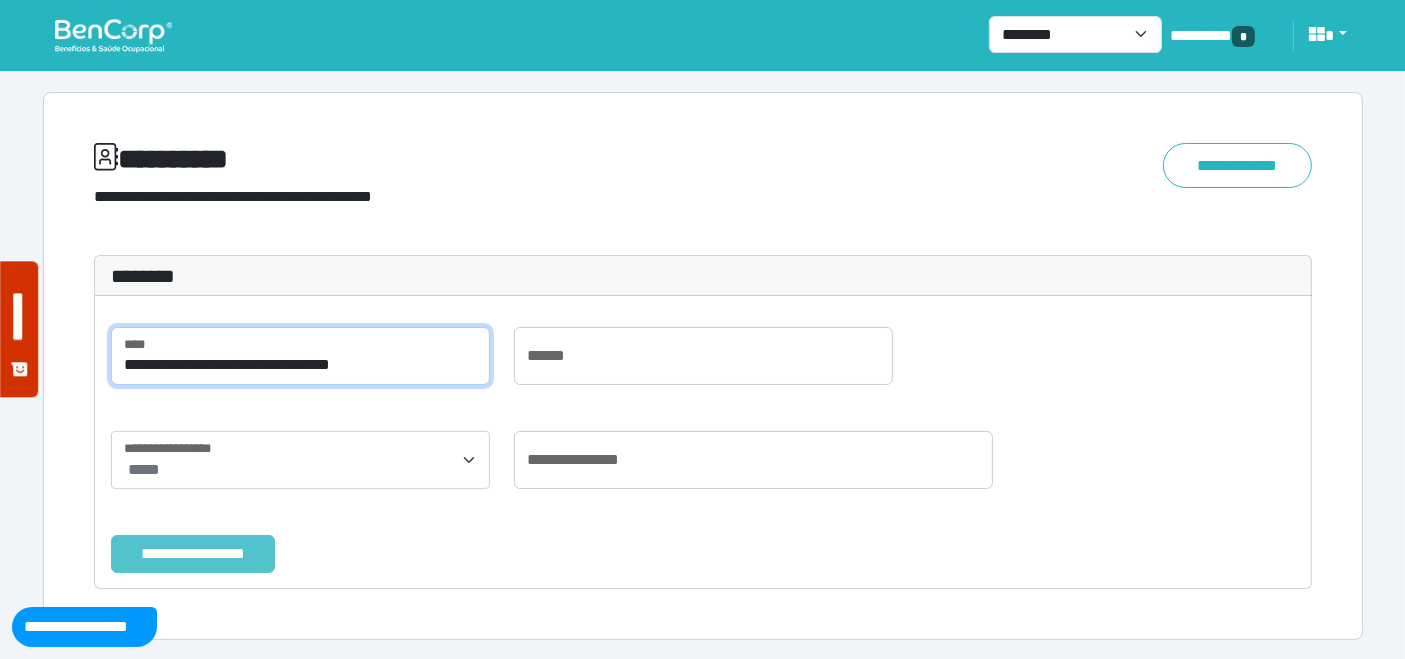 type on "**********" 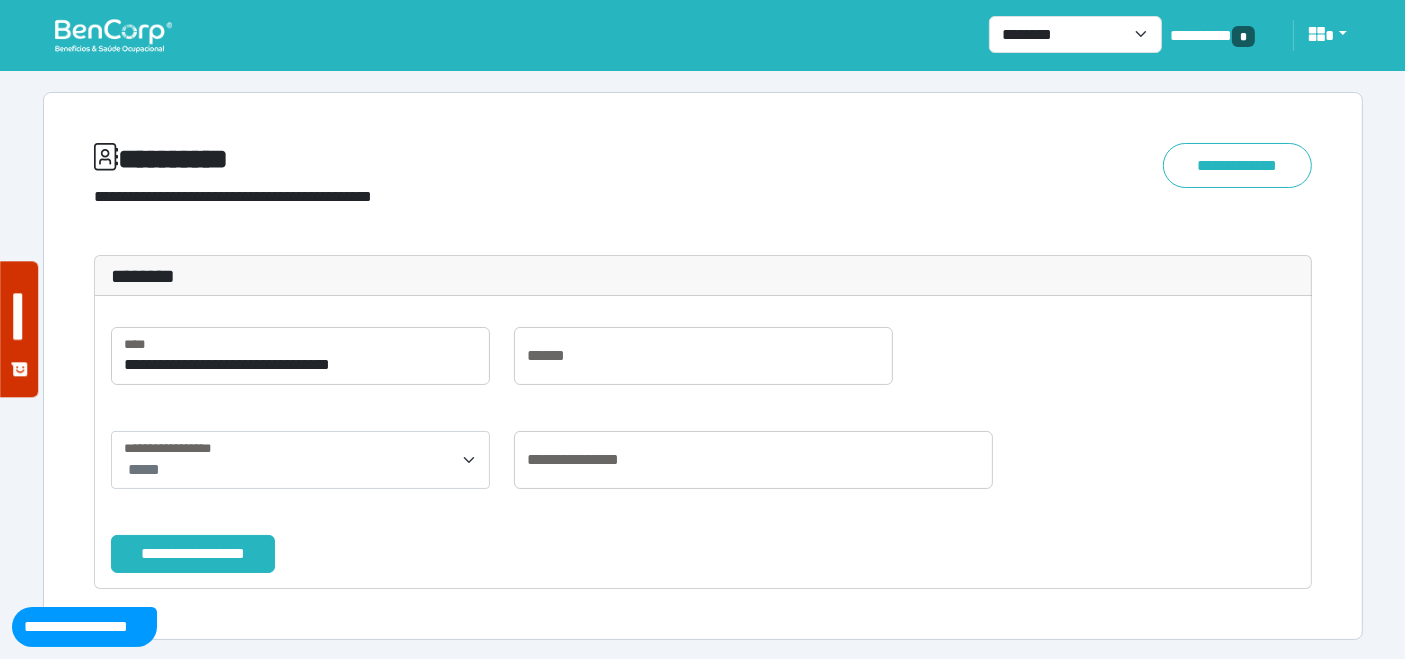 drag, startPoint x: 239, startPoint y: 550, endPoint x: 394, endPoint y: 511, distance: 159.83116 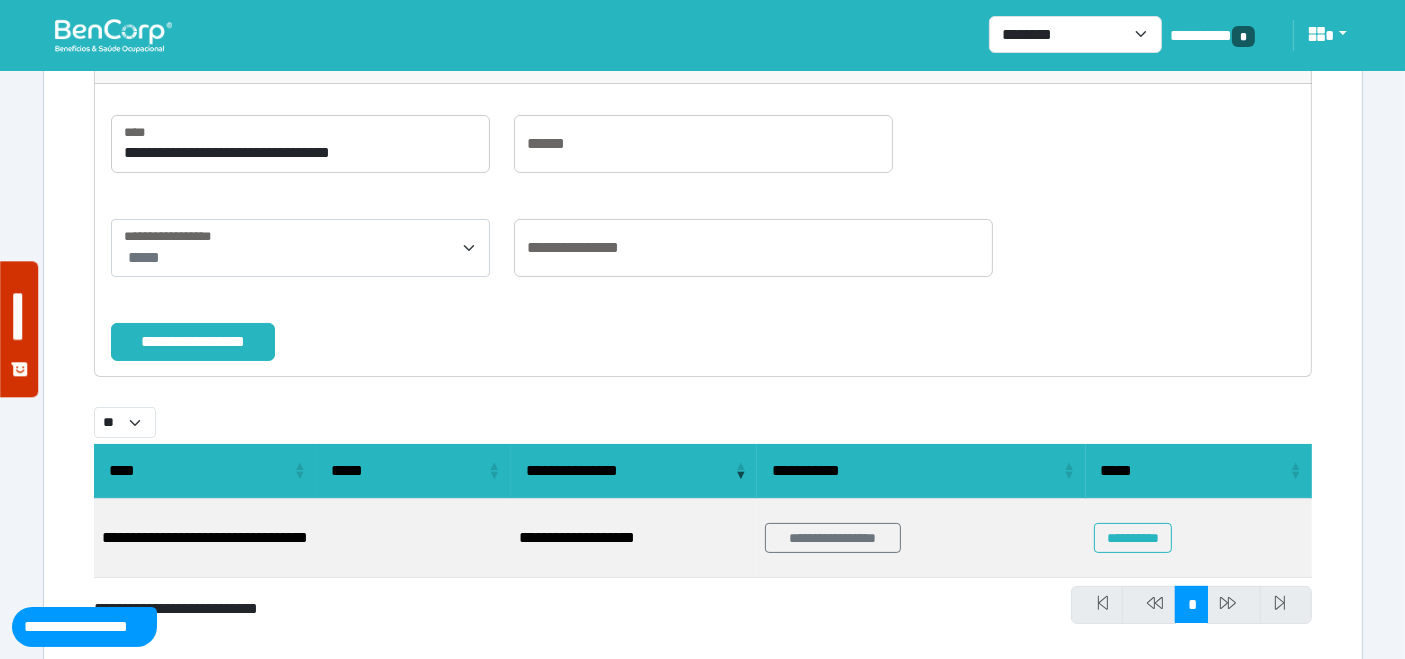 scroll, scrollTop: 255, scrollLeft: 0, axis: vertical 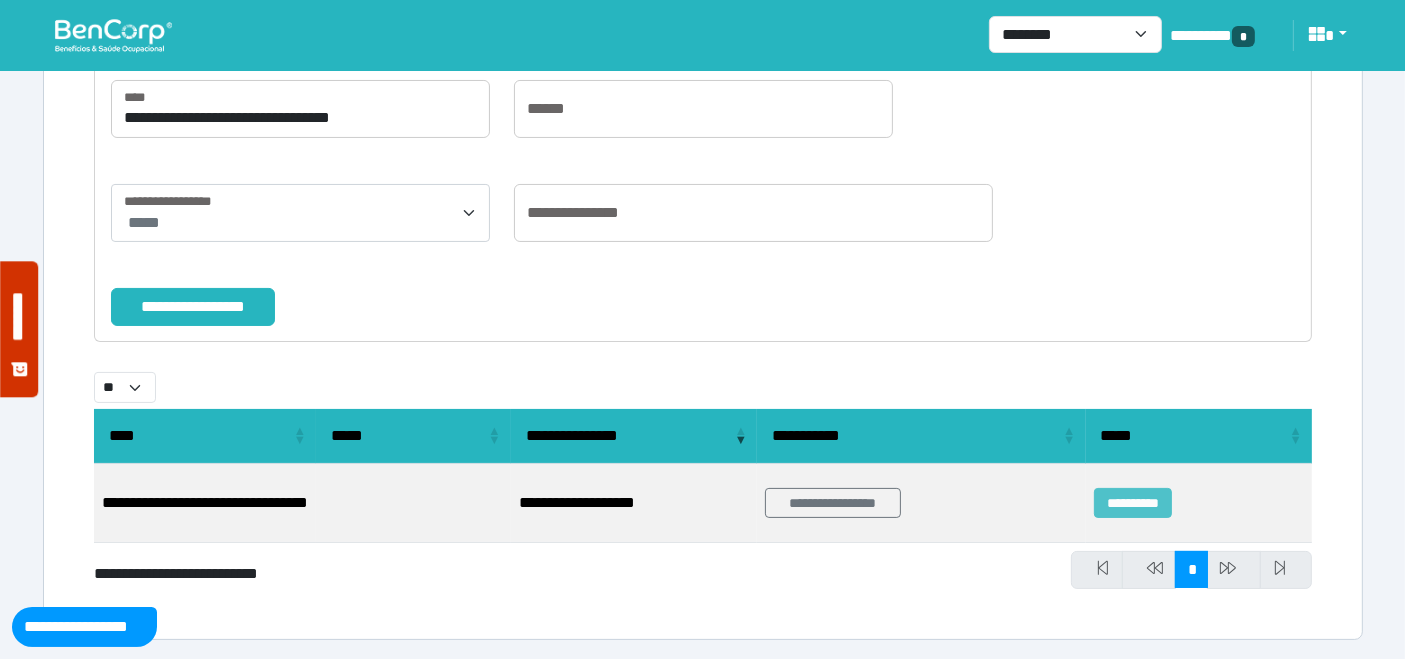 click on "**********" at bounding box center (1133, 503) 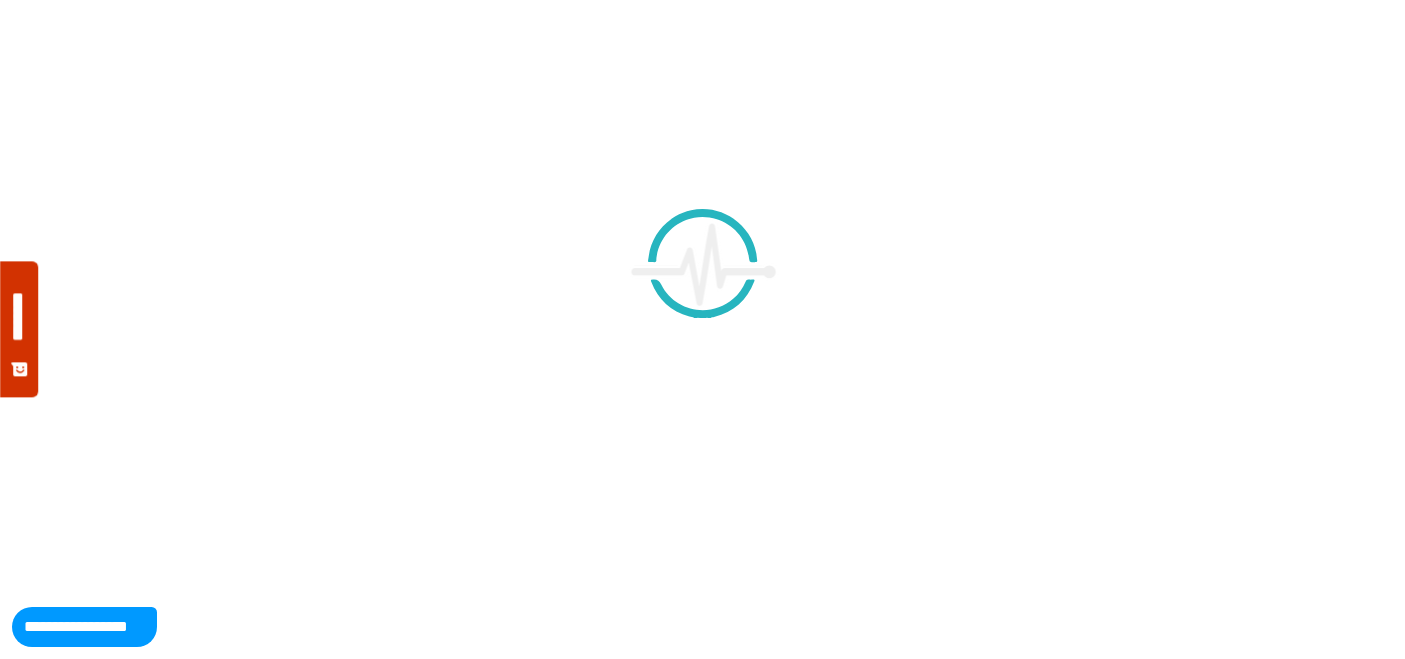 scroll, scrollTop: 0, scrollLeft: 0, axis: both 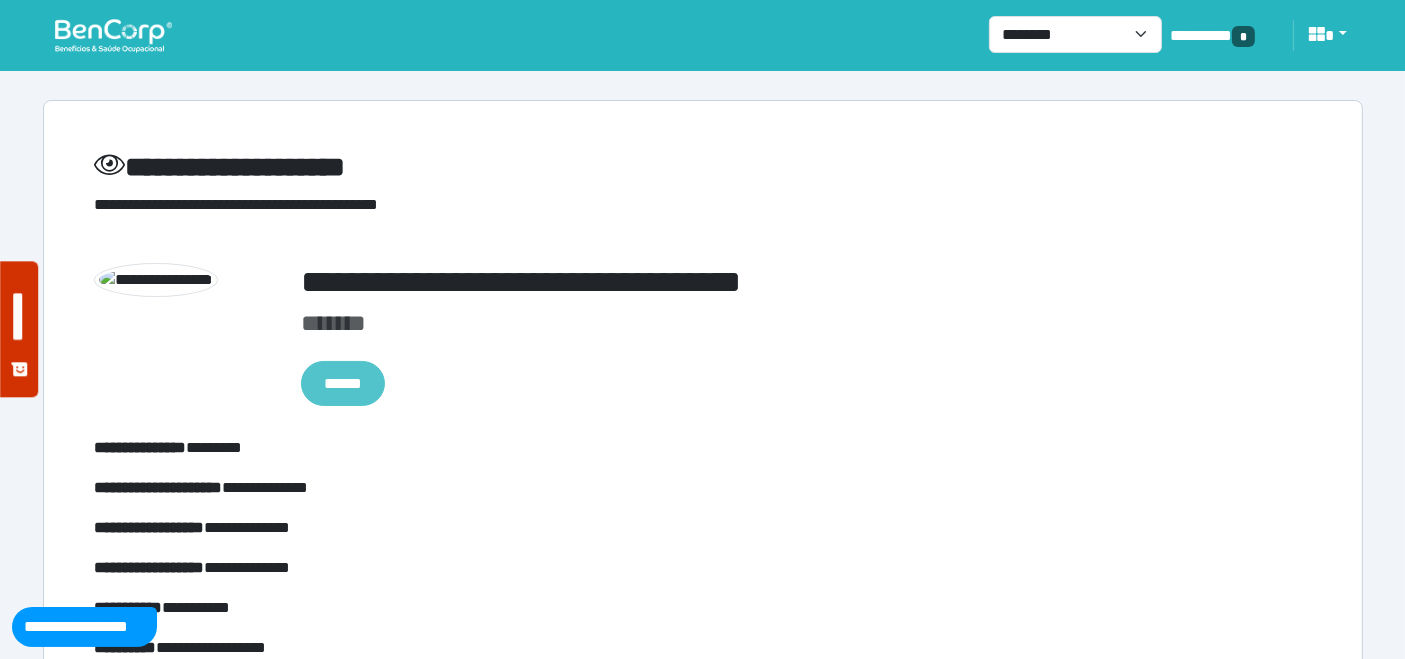 click on "******" at bounding box center (343, 383) 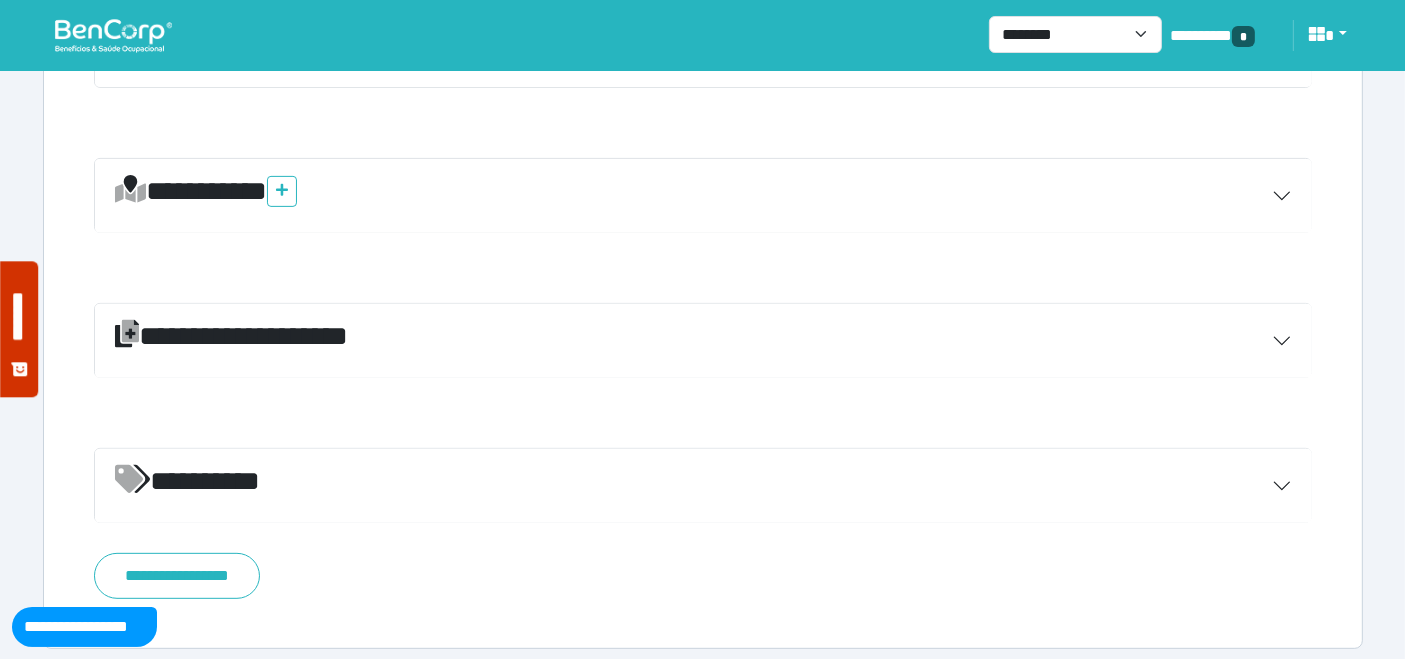 scroll, scrollTop: 750, scrollLeft: 0, axis: vertical 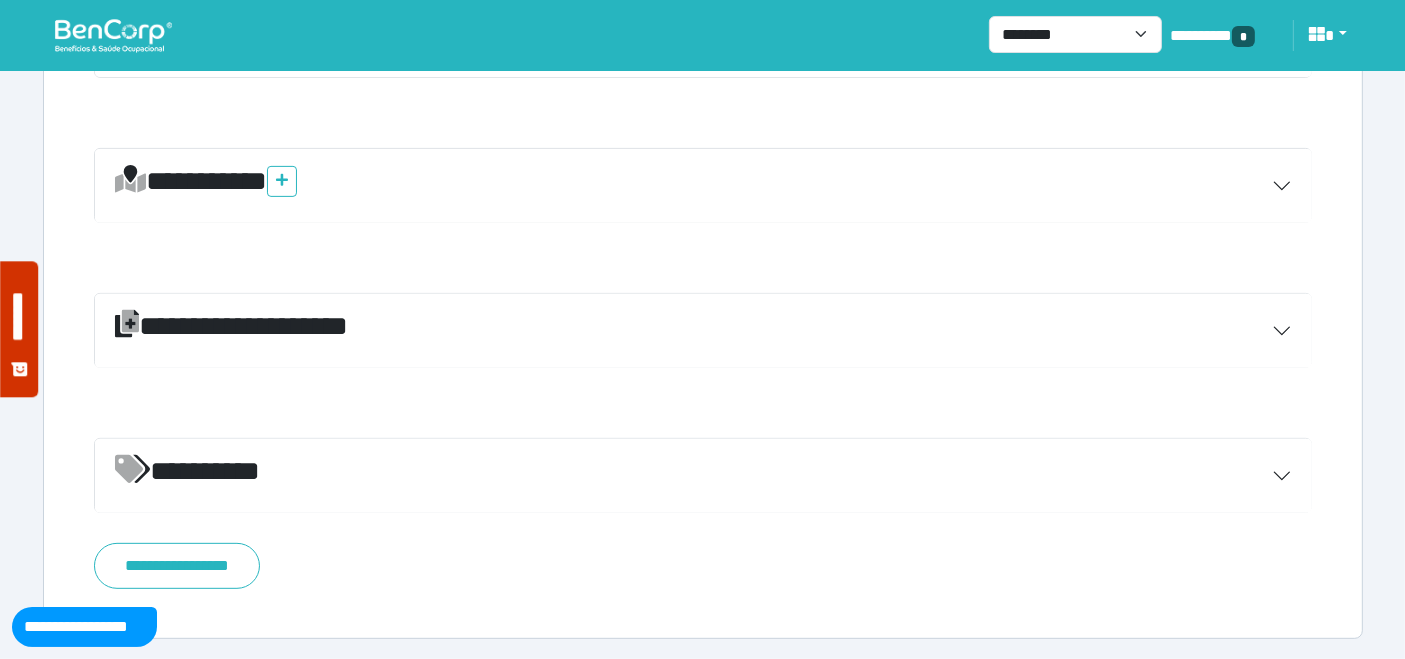 click on "**********" at bounding box center (703, 331) 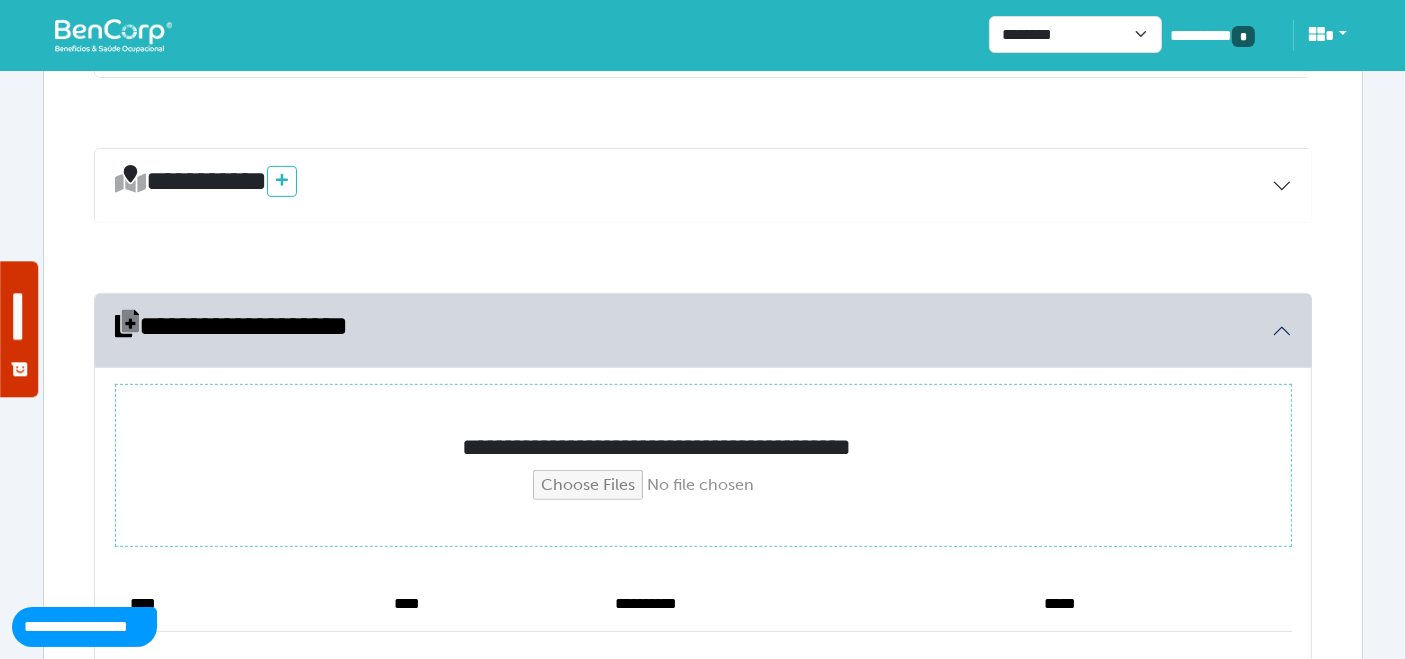 click at bounding box center [703, 485] 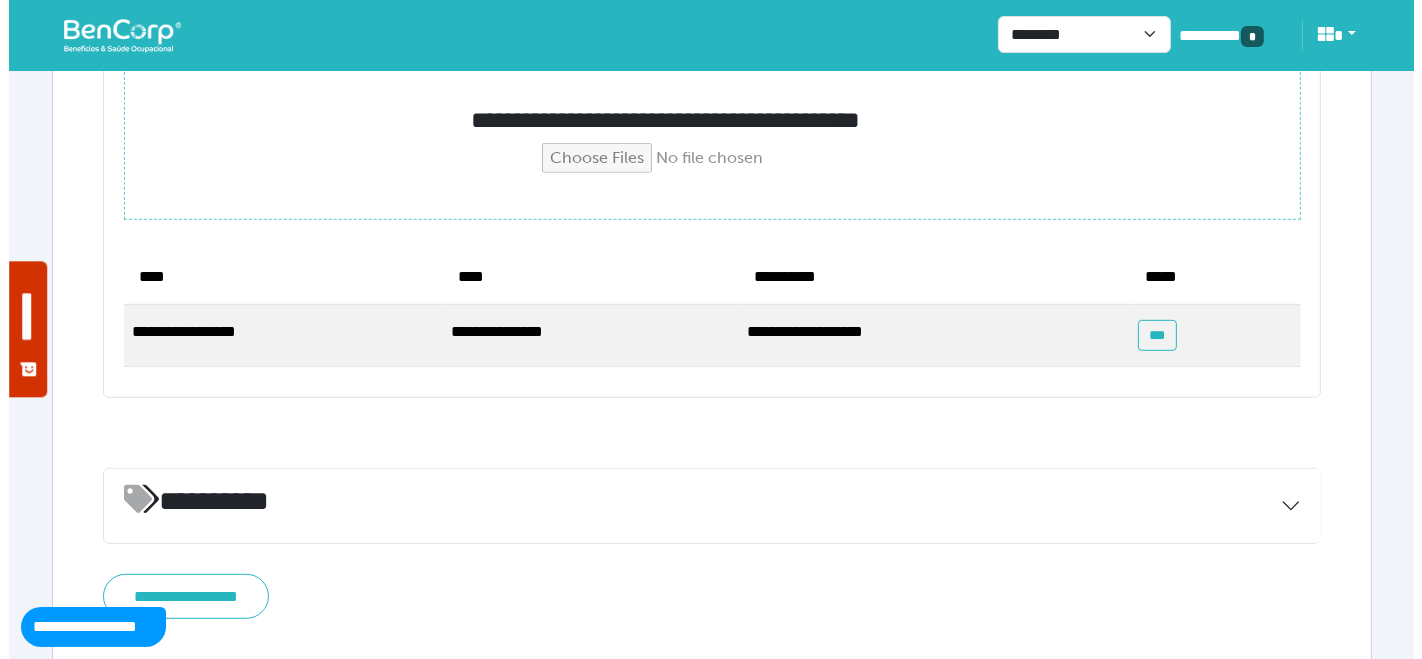 scroll, scrollTop: 1083, scrollLeft: 0, axis: vertical 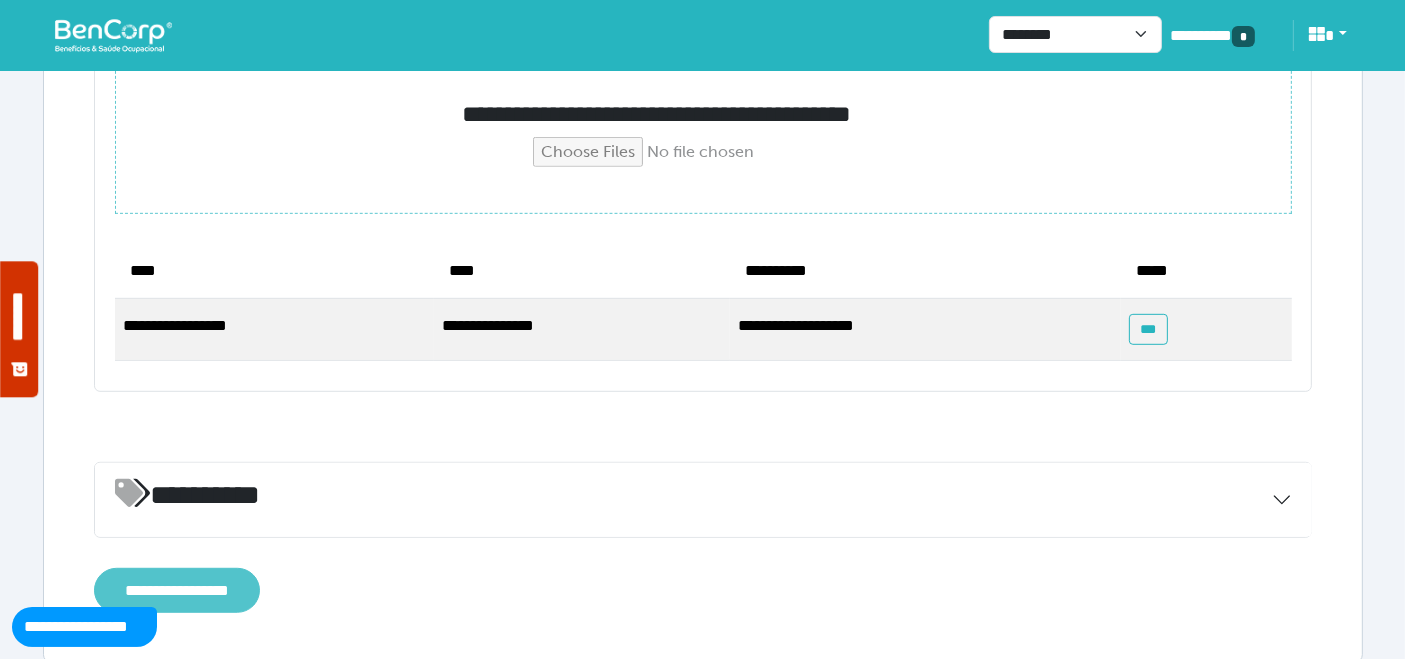 click on "**********" at bounding box center (177, 590) 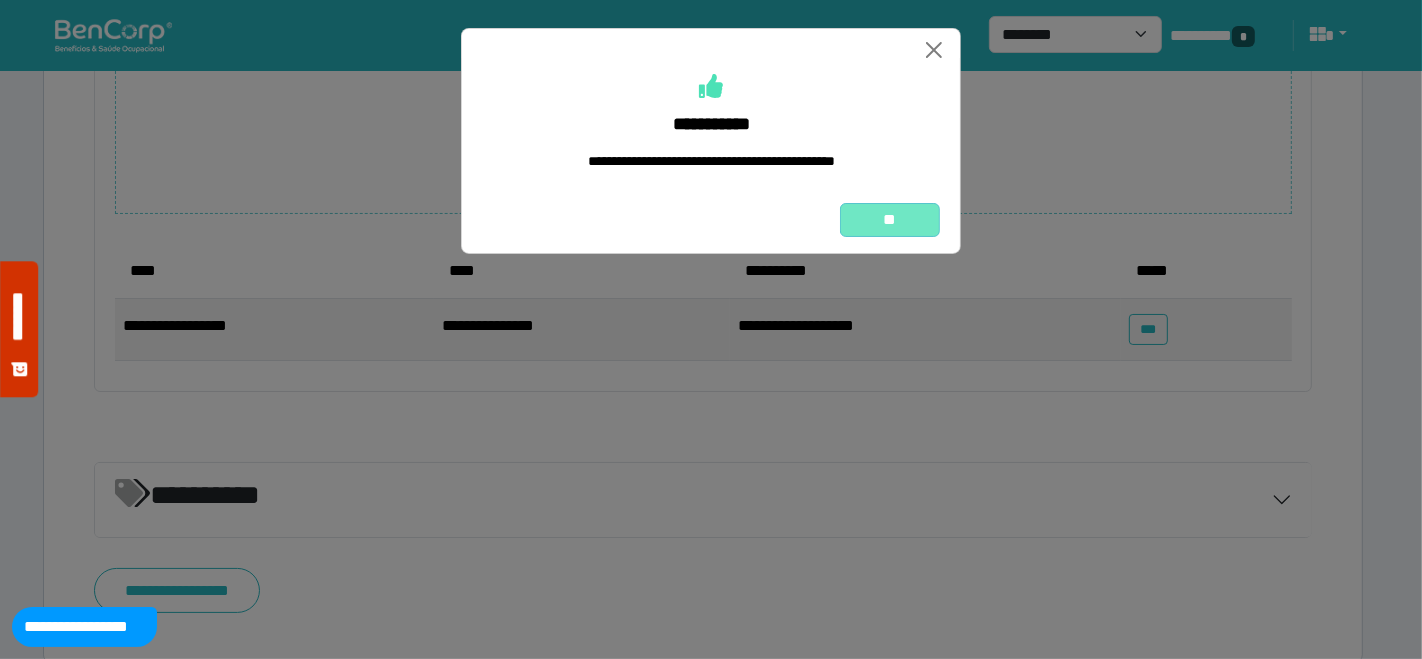 click on "**" at bounding box center (890, 219) 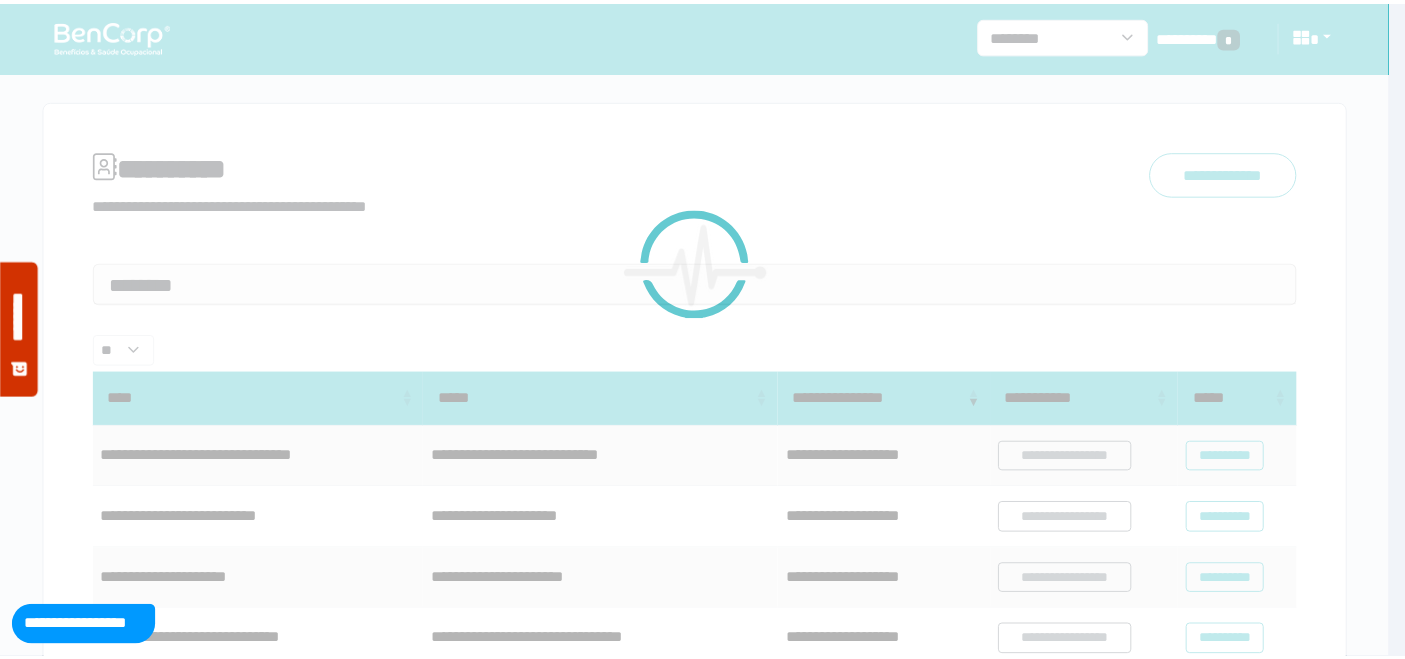 scroll, scrollTop: 0, scrollLeft: 0, axis: both 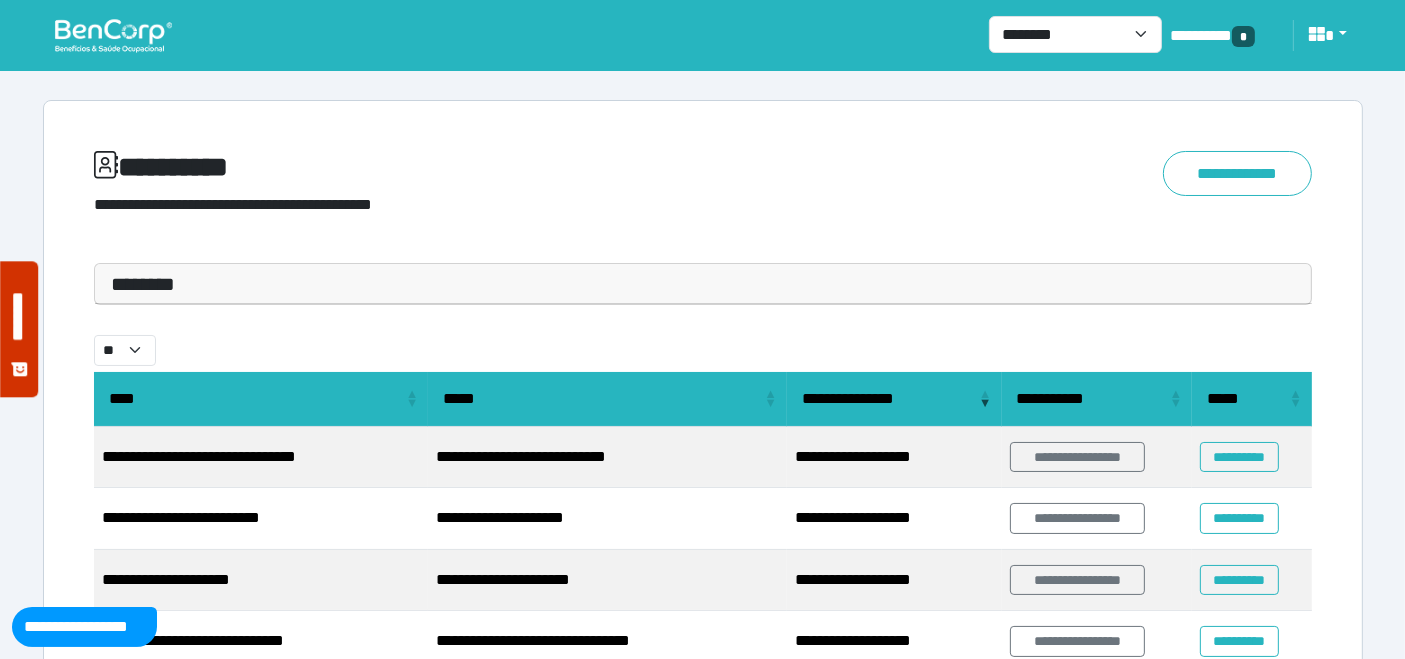 click at bounding box center [113, 35] 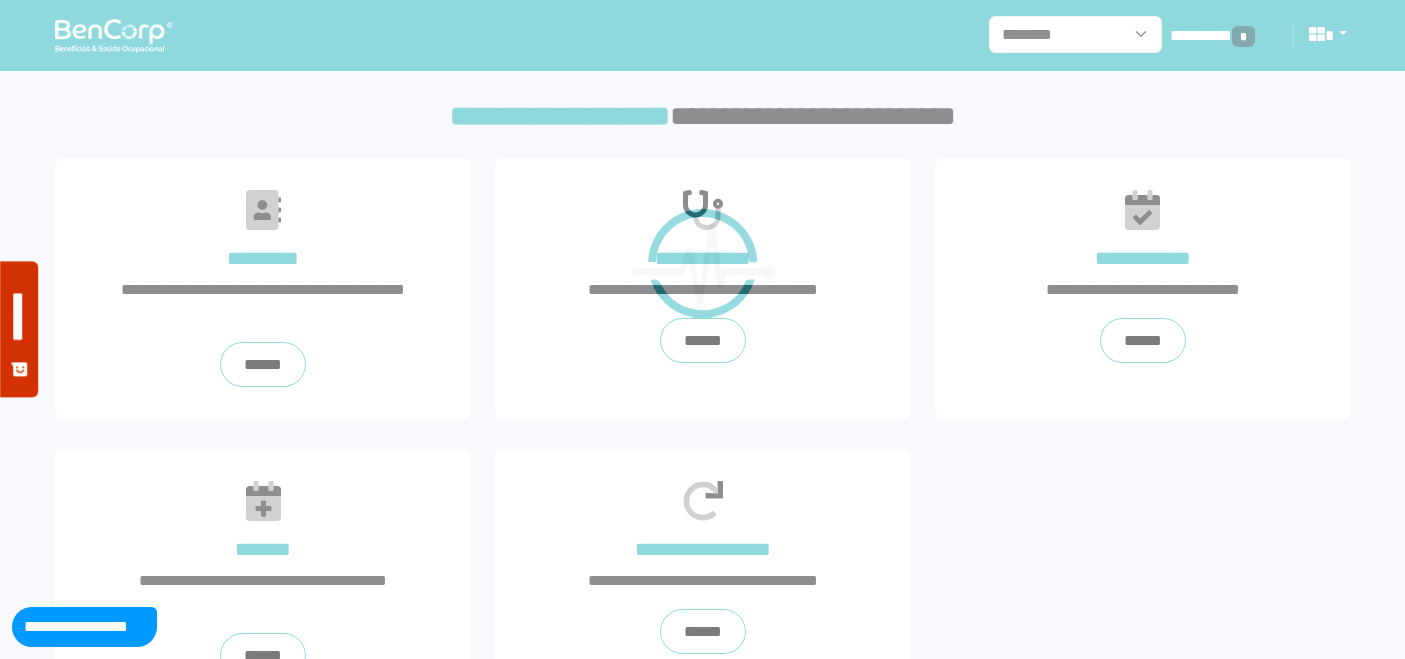 scroll, scrollTop: 0, scrollLeft: 0, axis: both 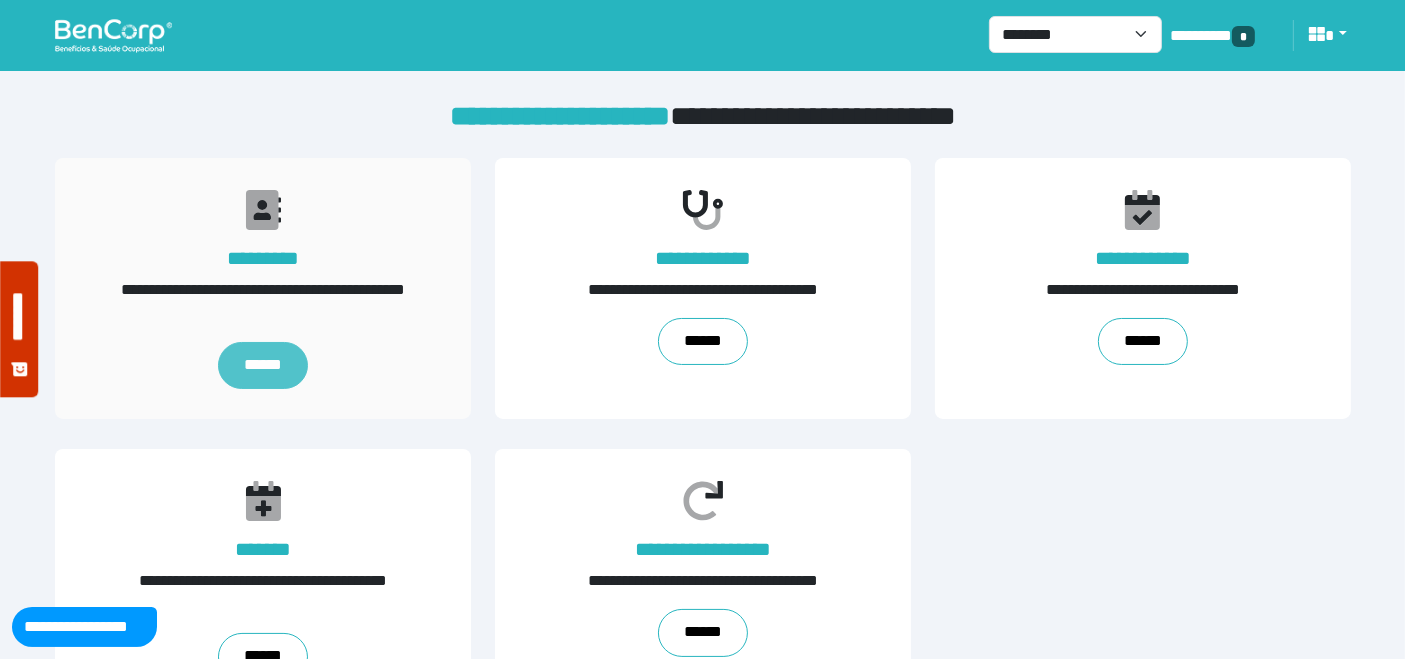 click on "******" at bounding box center [262, 366] 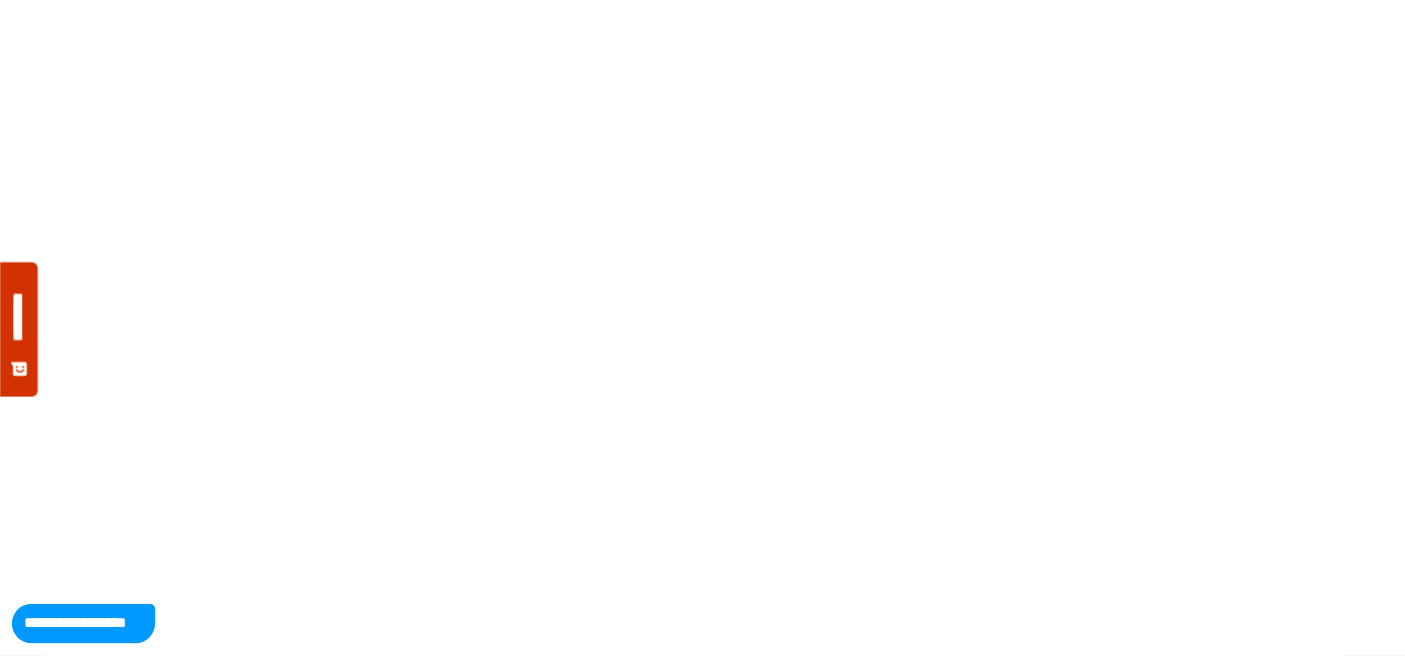 scroll, scrollTop: 0, scrollLeft: 0, axis: both 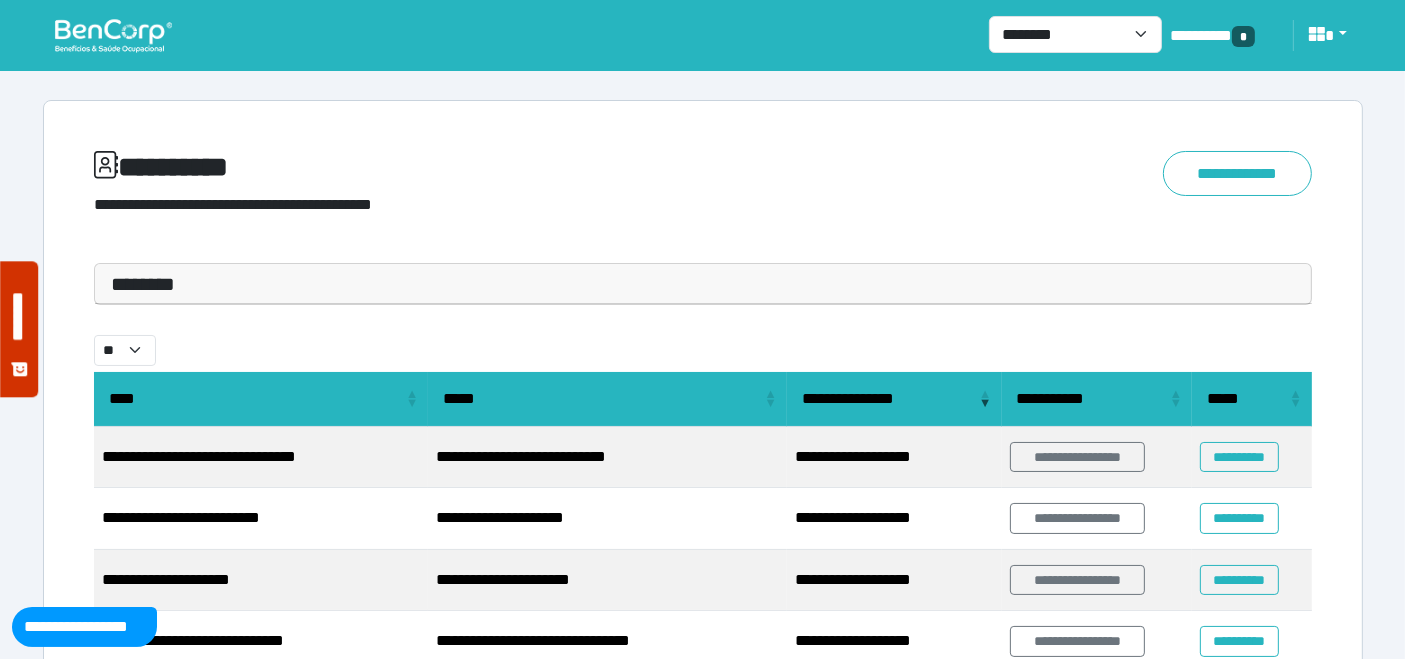 click on "********" at bounding box center [703, 284] 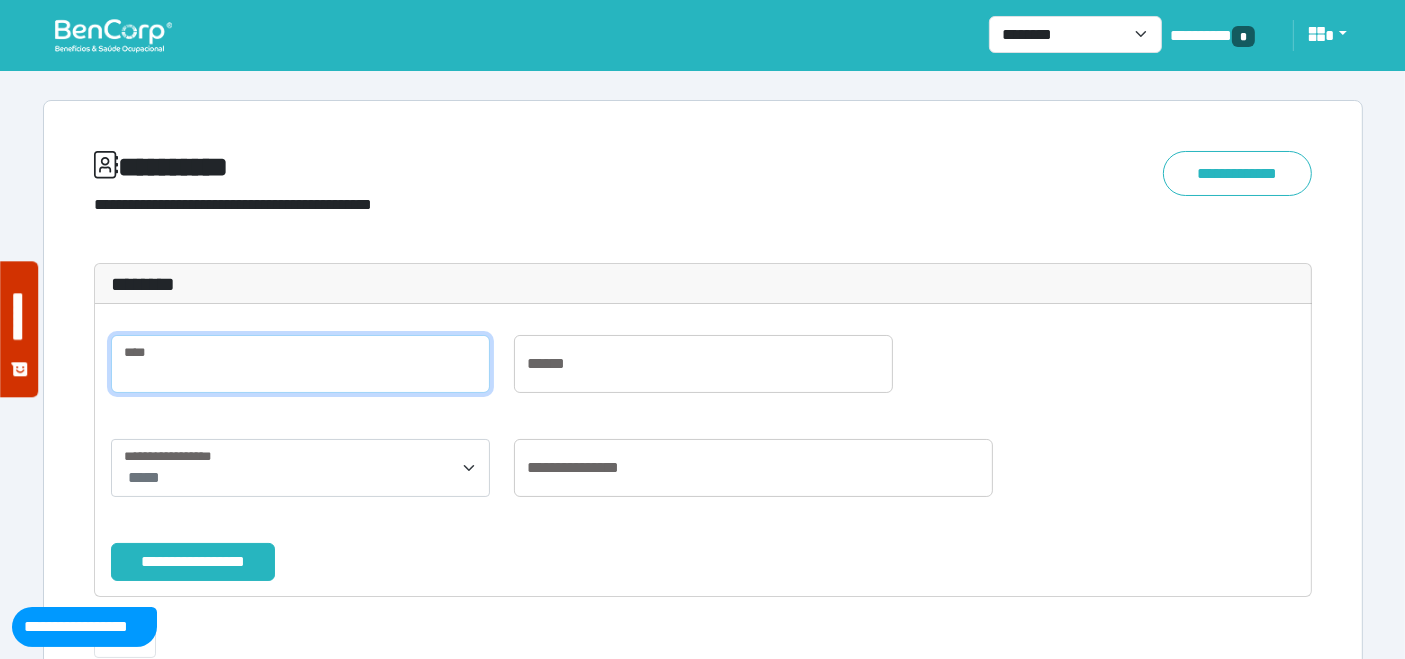 click at bounding box center (300, 364) 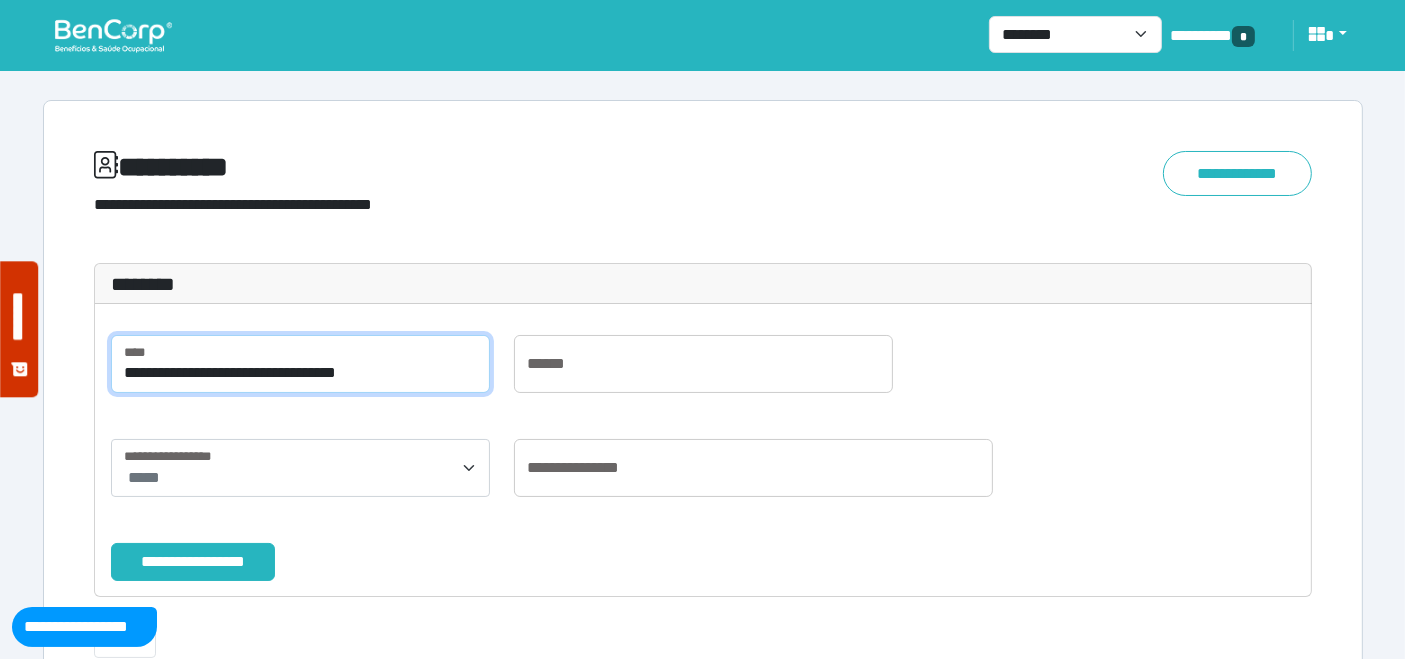 scroll, scrollTop: 111, scrollLeft: 0, axis: vertical 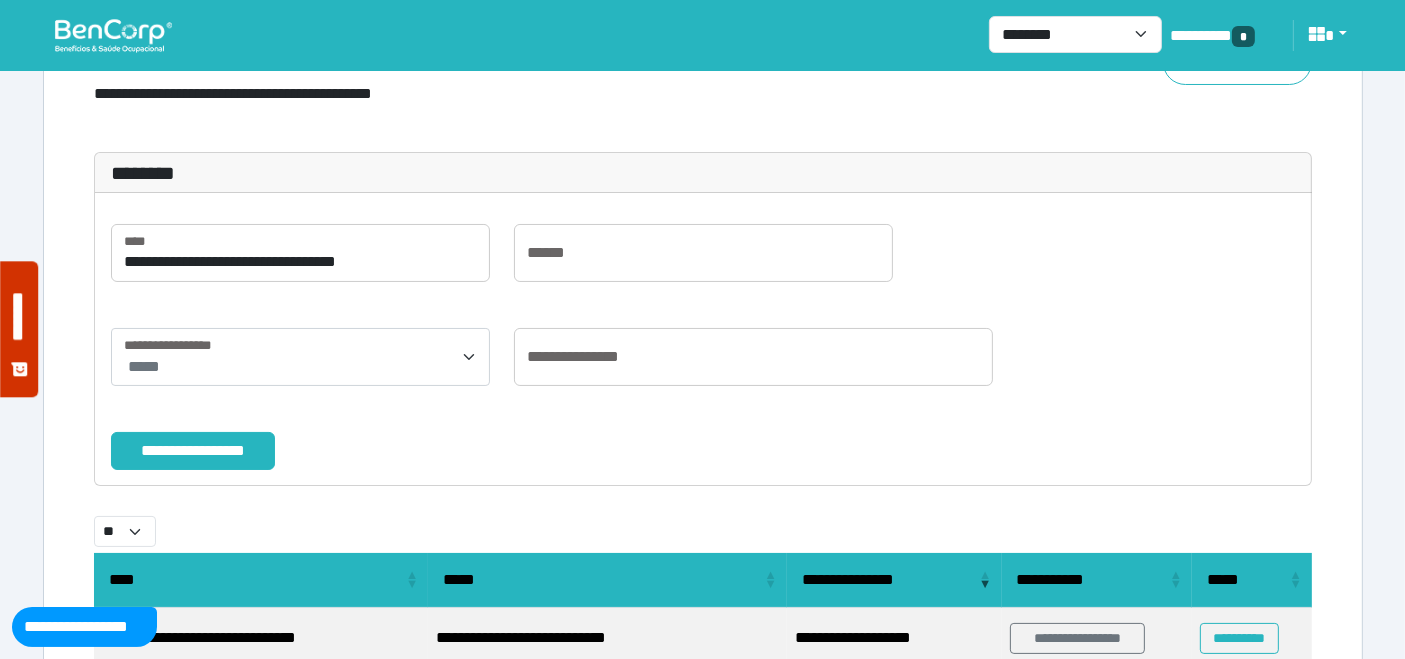 drag, startPoint x: 223, startPoint y: 437, endPoint x: 242, endPoint y: 427, distance: 21.470911 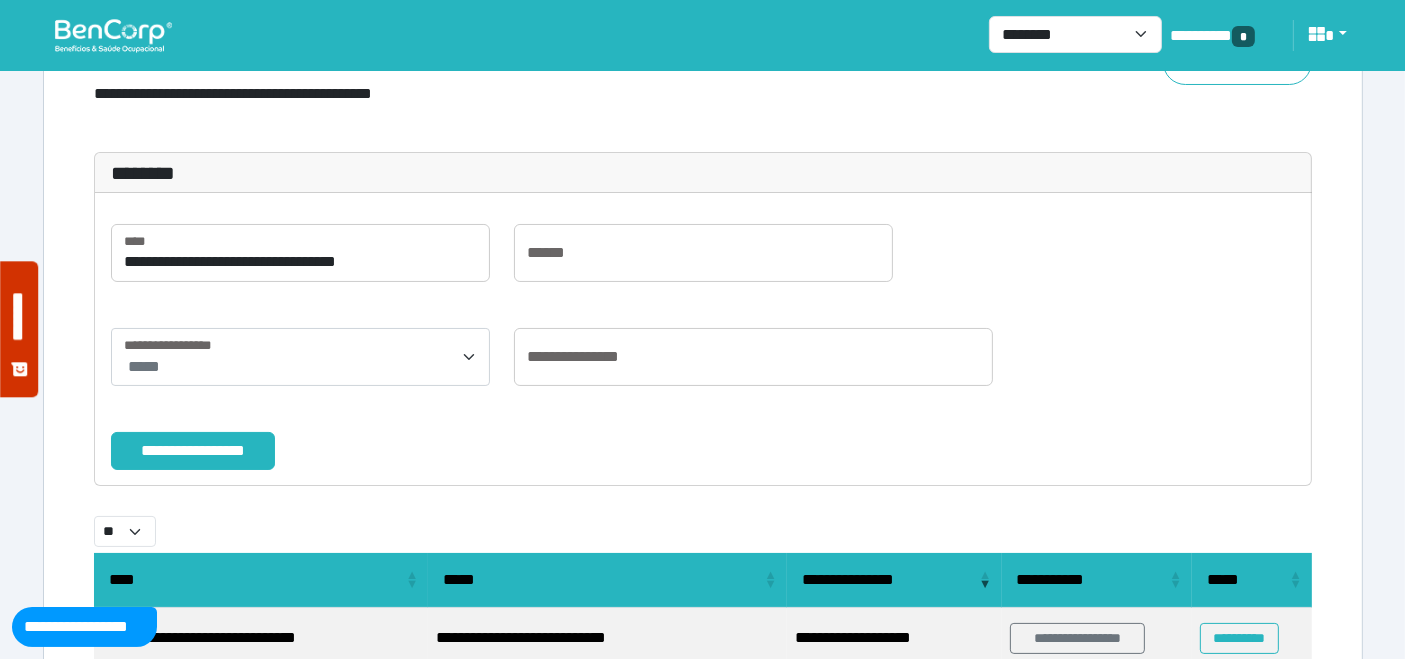 scroll, scrollTop: 8, scrollLeft: 0, axis: vertical 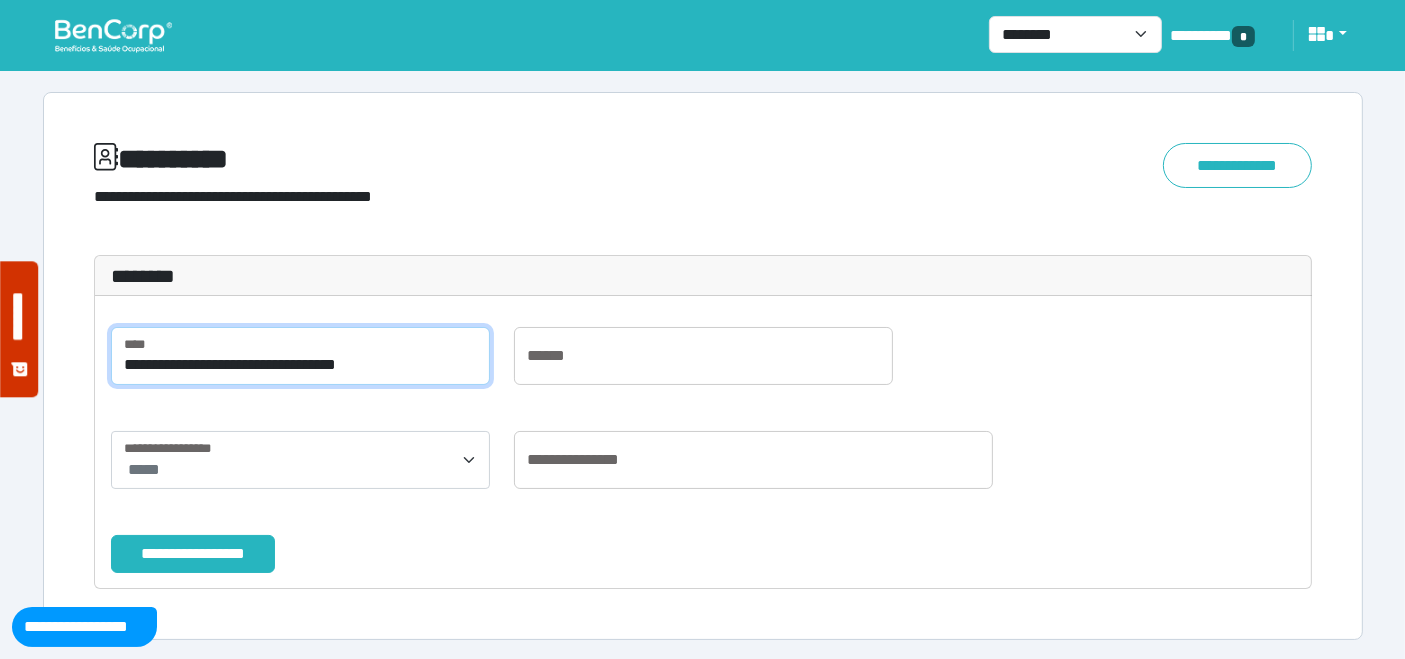 click on "**********" at bounding box center [300, 356] 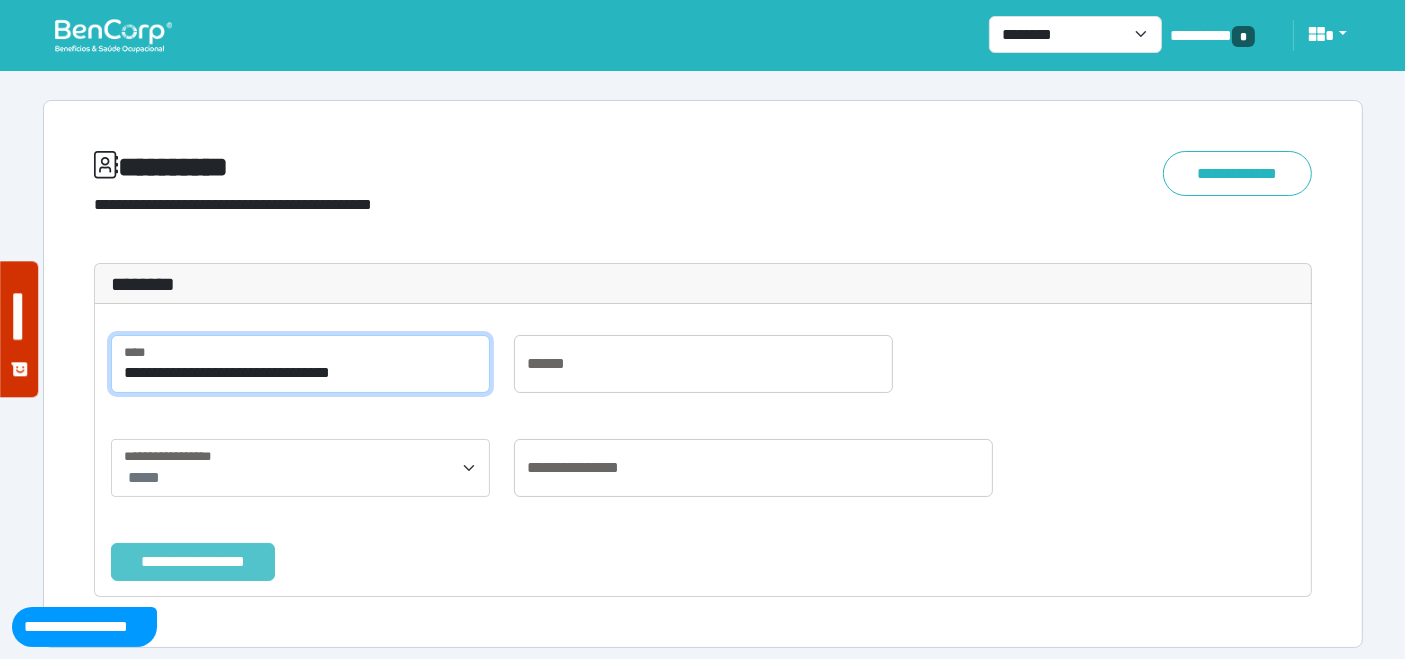 type on "**********" 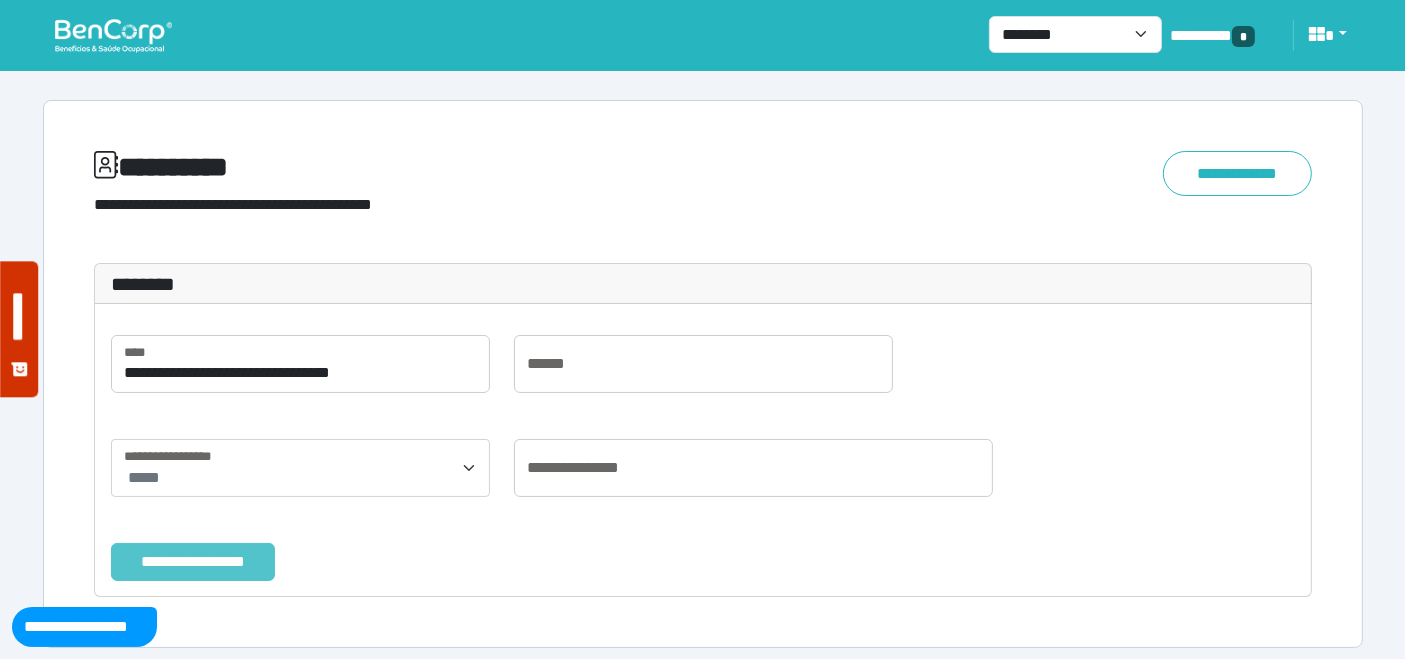 click on "**********" at bounding box center [193, 561] 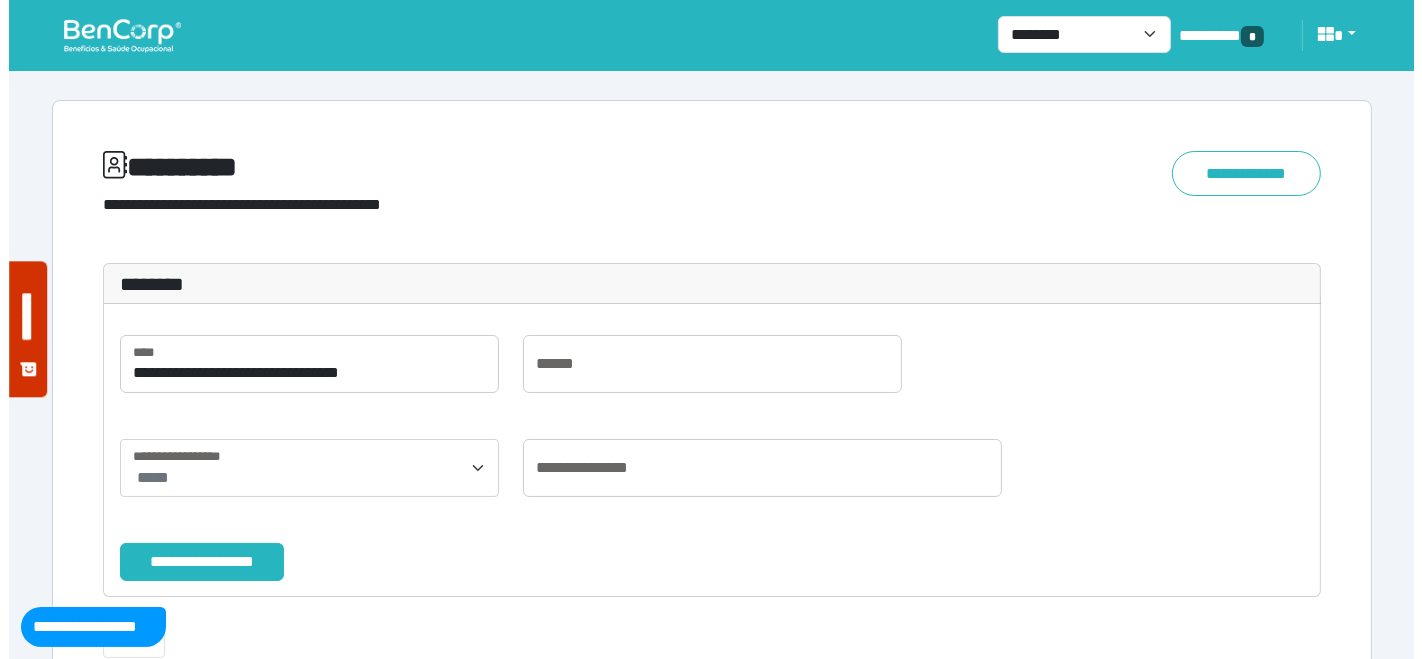 scroll, scrollTop: 255, scrollLeft: 0, axis: vertical 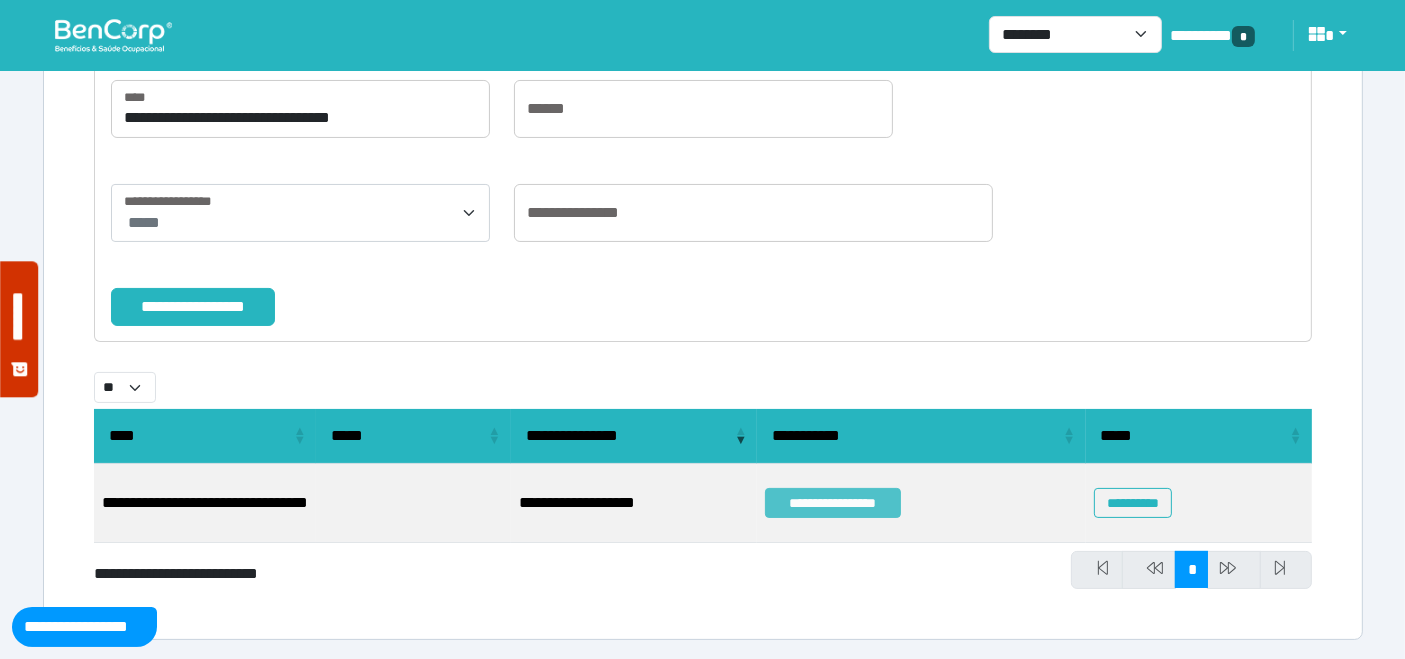 click on "**********" at bounding box center [833, 503] 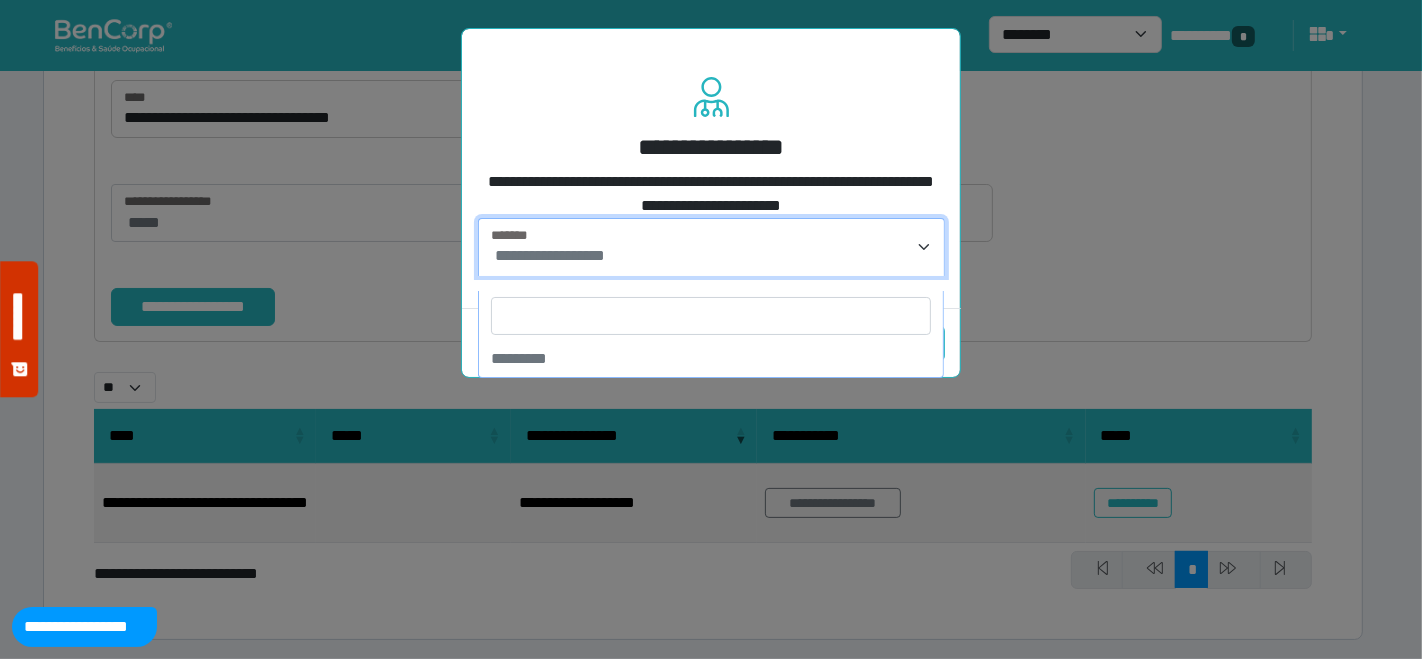 click on "**********" at bounding box center (713, 256) 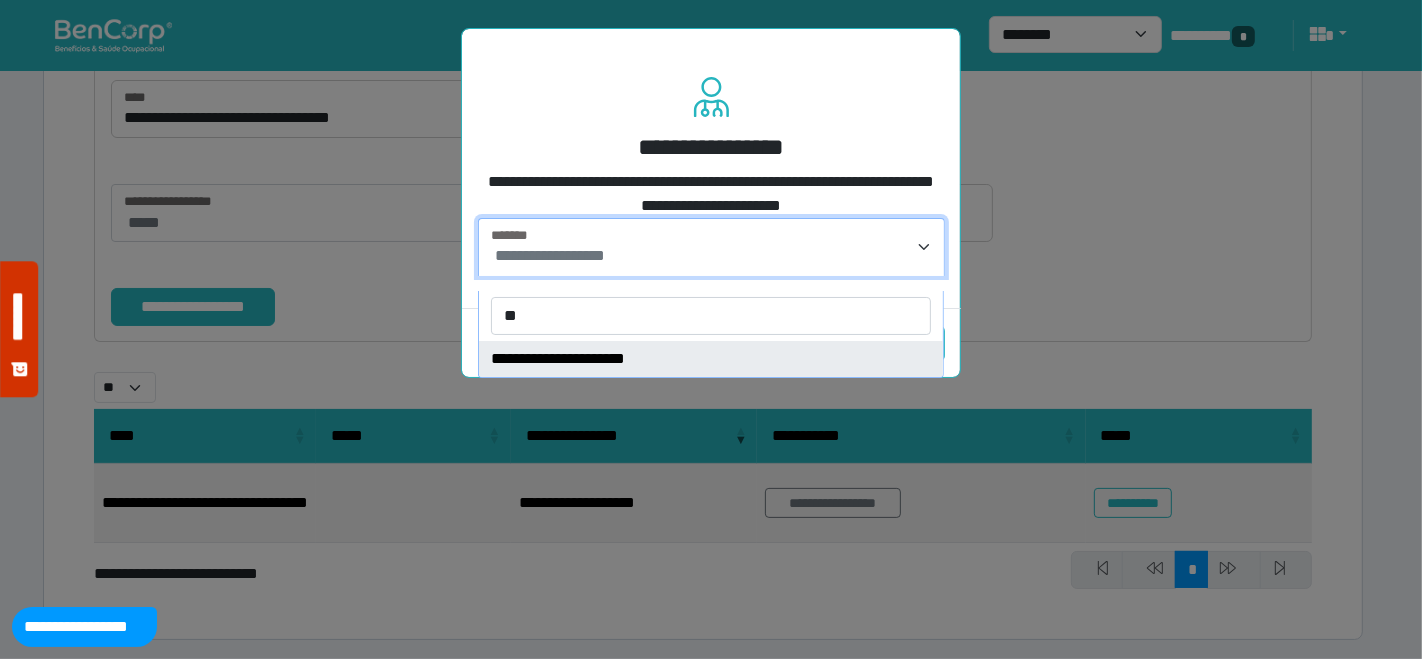 type on "**" 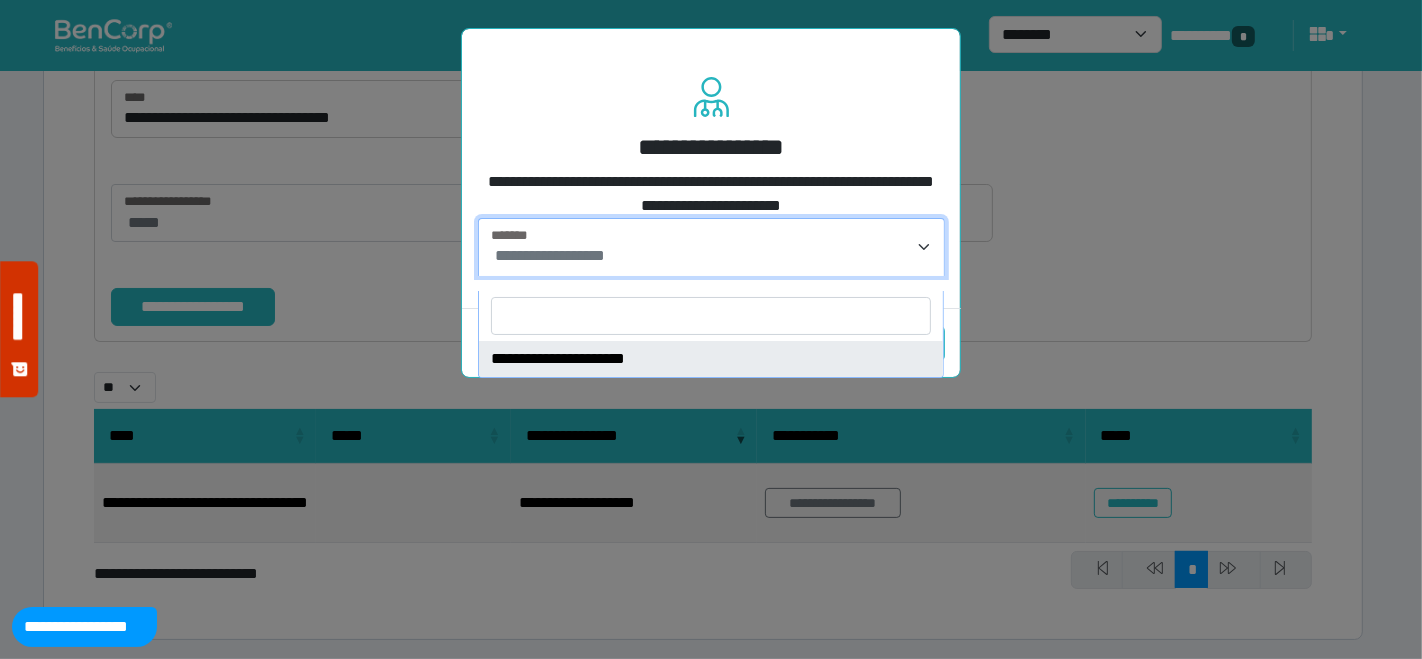 select on "****" 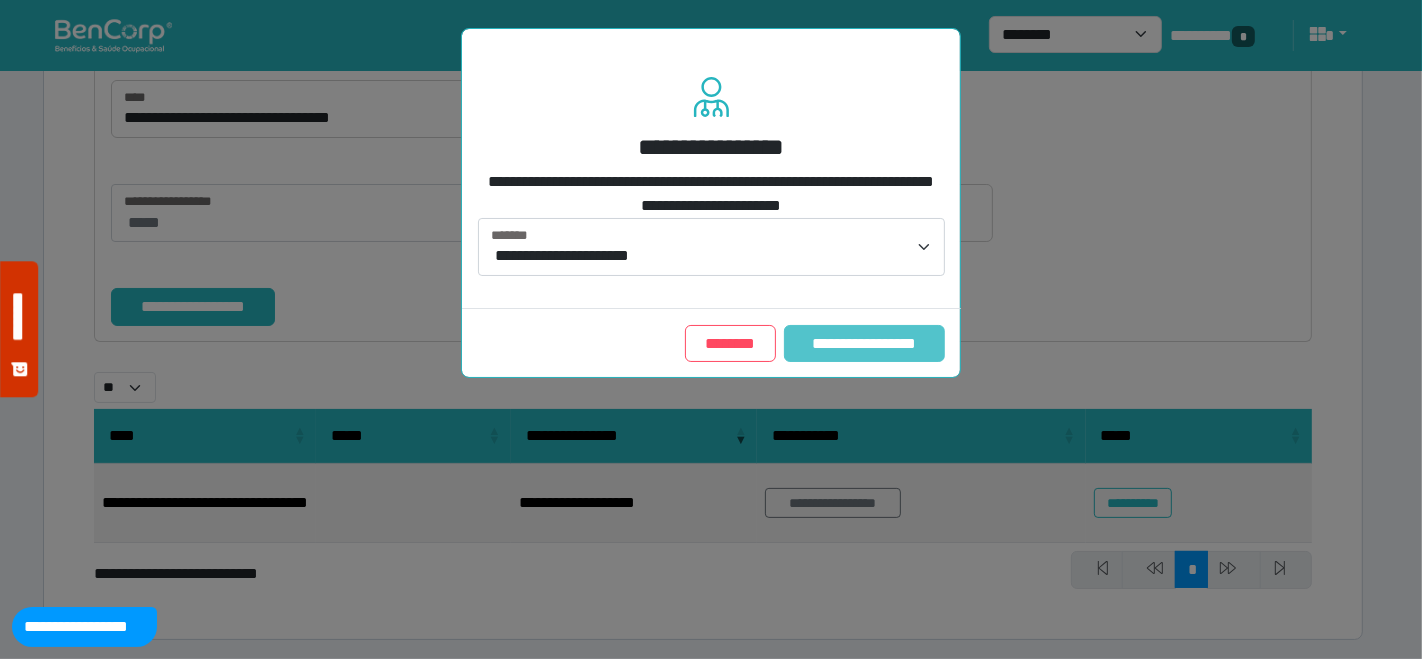 click on "**********" at bounding box center [864, 343] 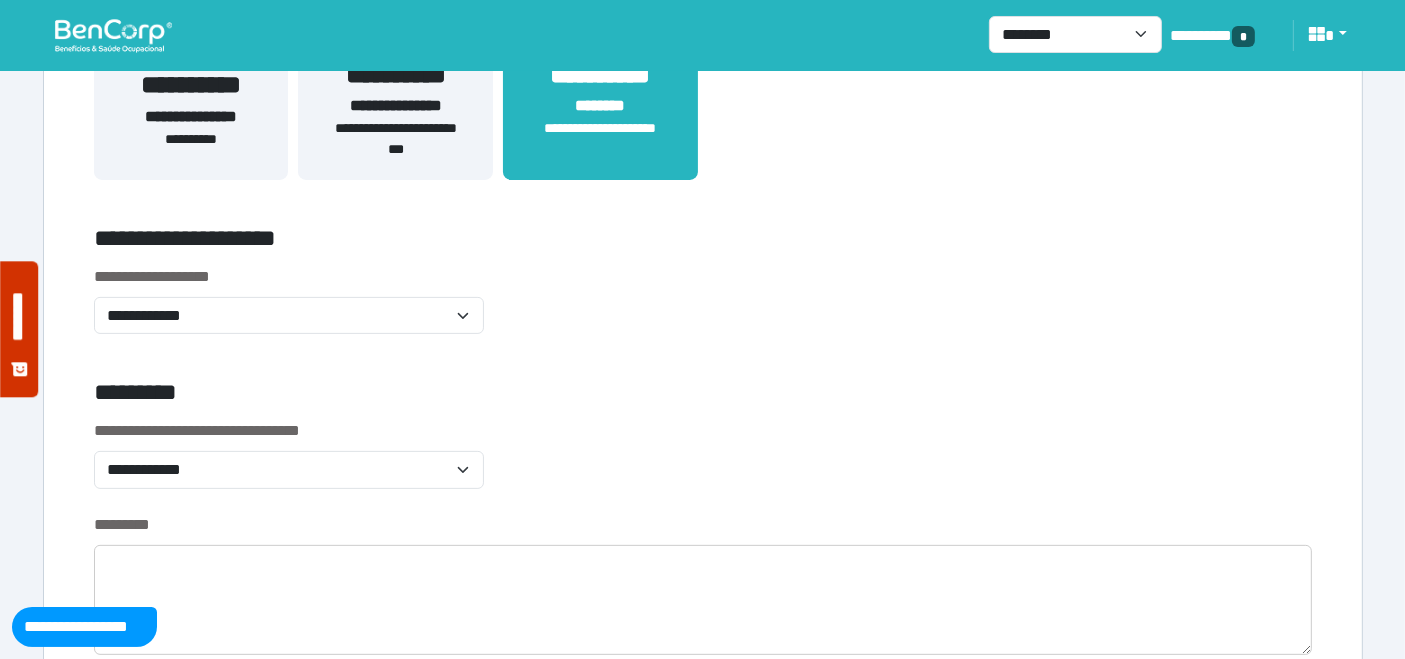 scroll, scrollTop: 555, scrollLeft: 0, axis: vertical 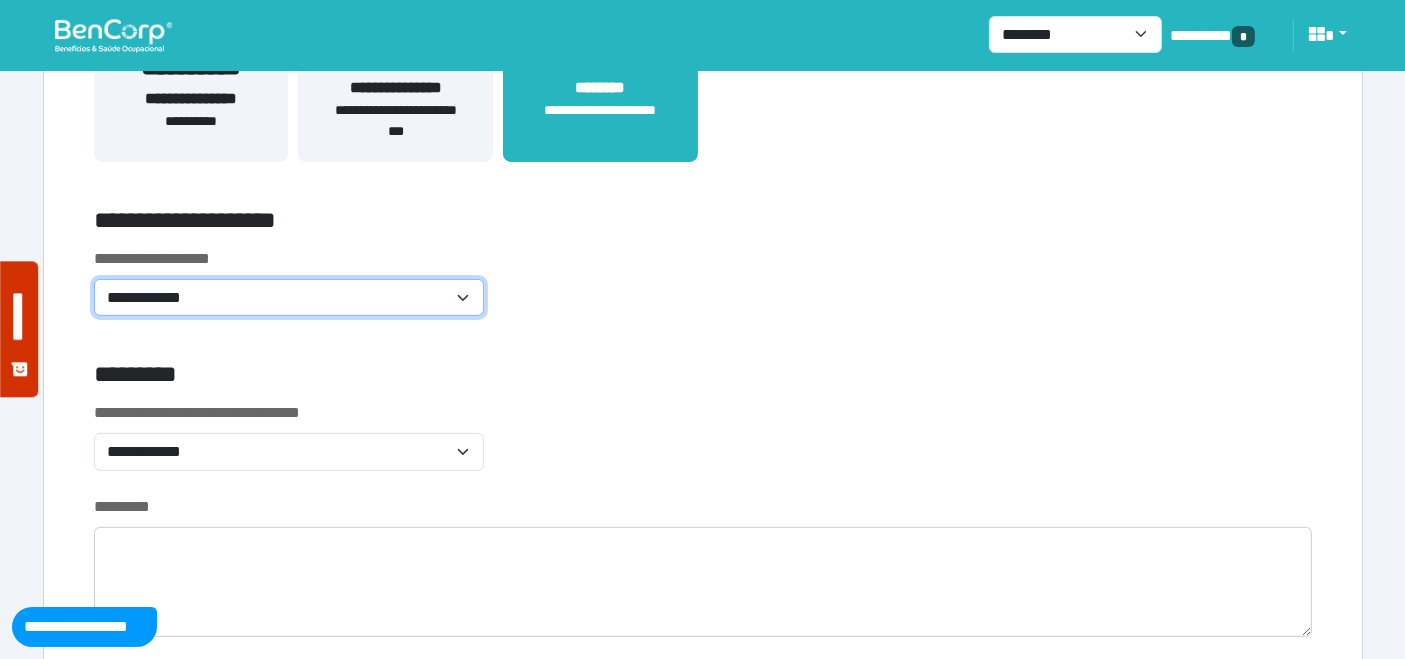 click on "**********" at bounding box center (289, 297) 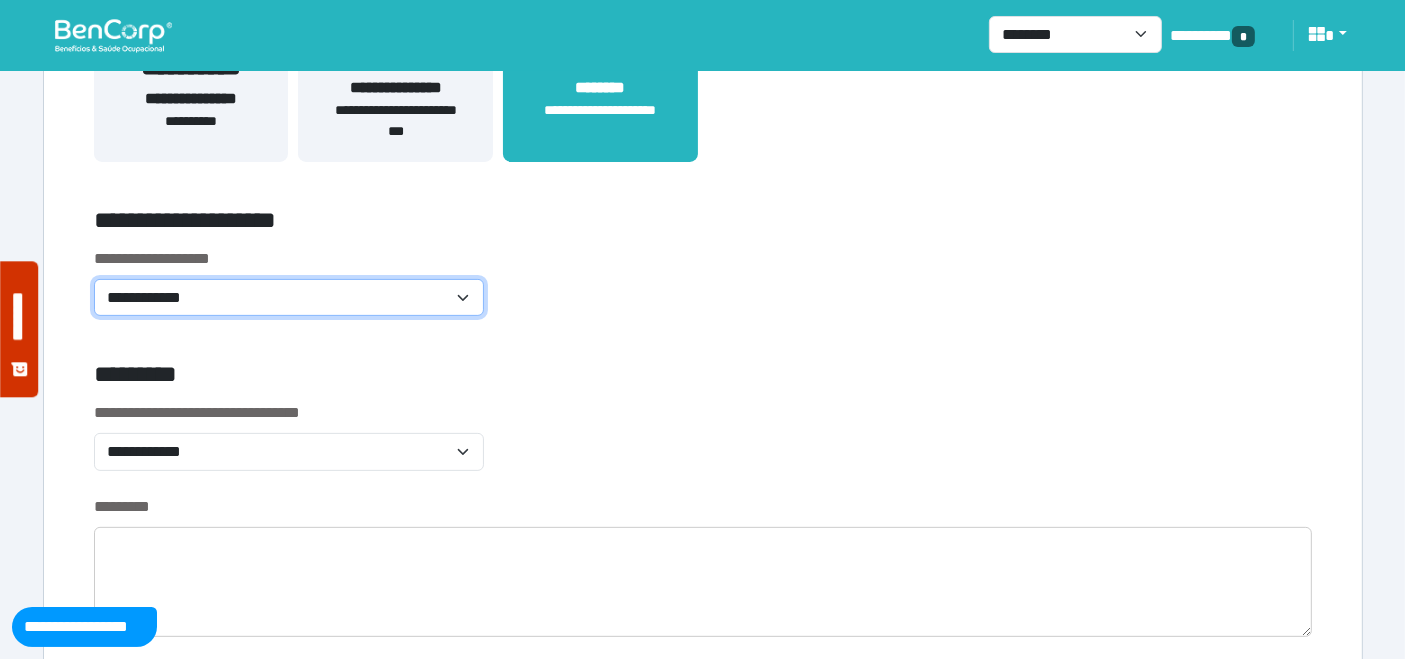 select on "**********" 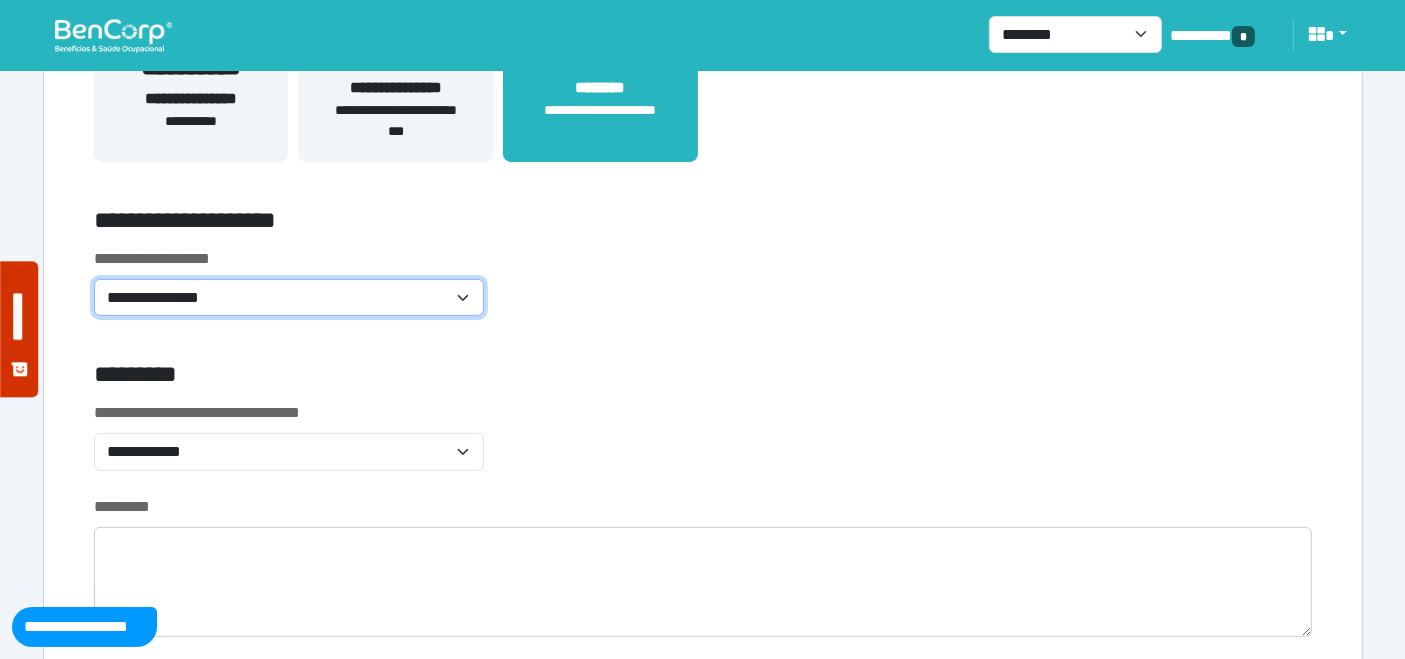click on "**********" at bounding box center (289, 297) 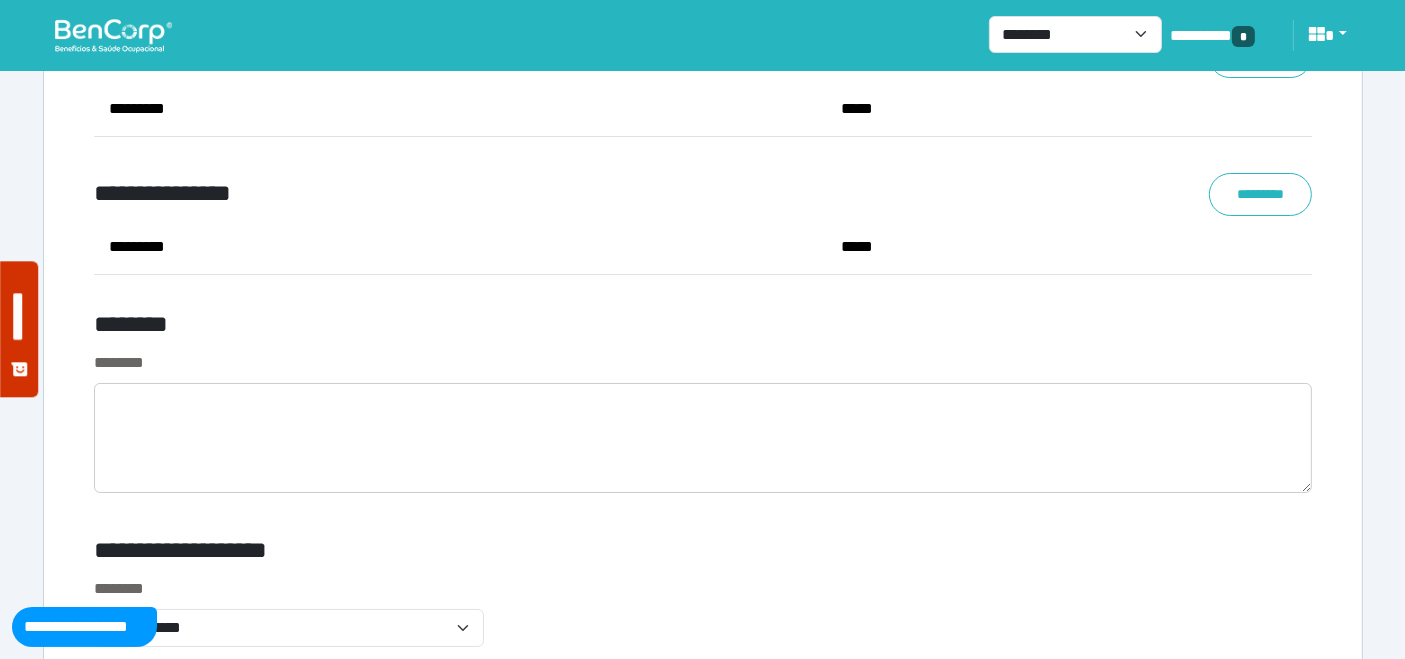 scroll, scrollTop: 7523, scrollLeft: 0, axis: vertical 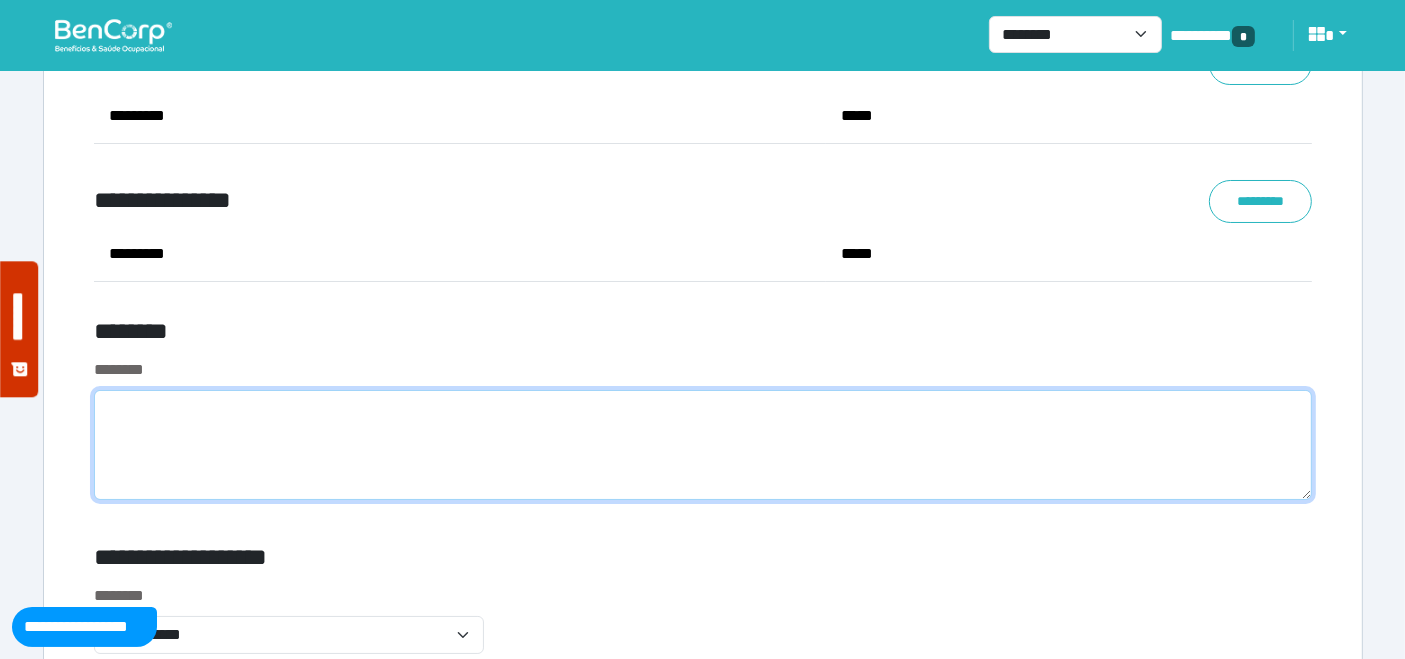 click at bounding box center (703, 445) 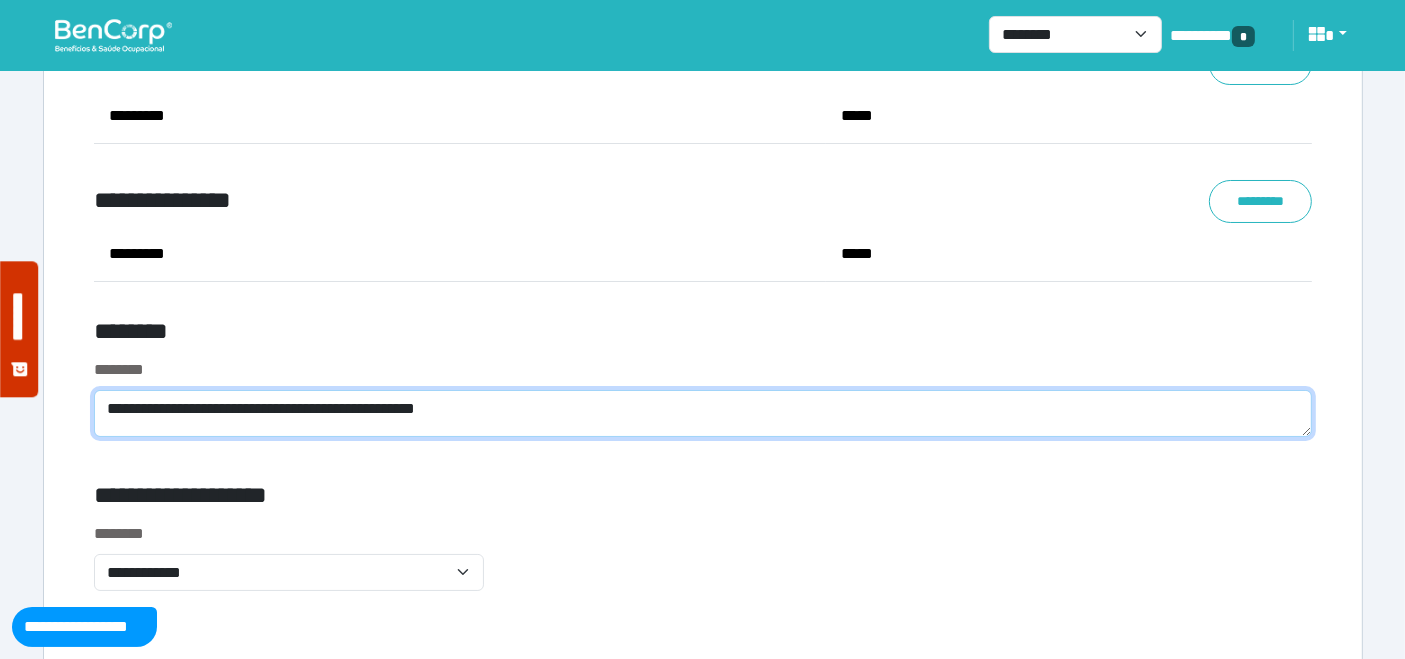 click on "**********" at bounding box center [703, 413] 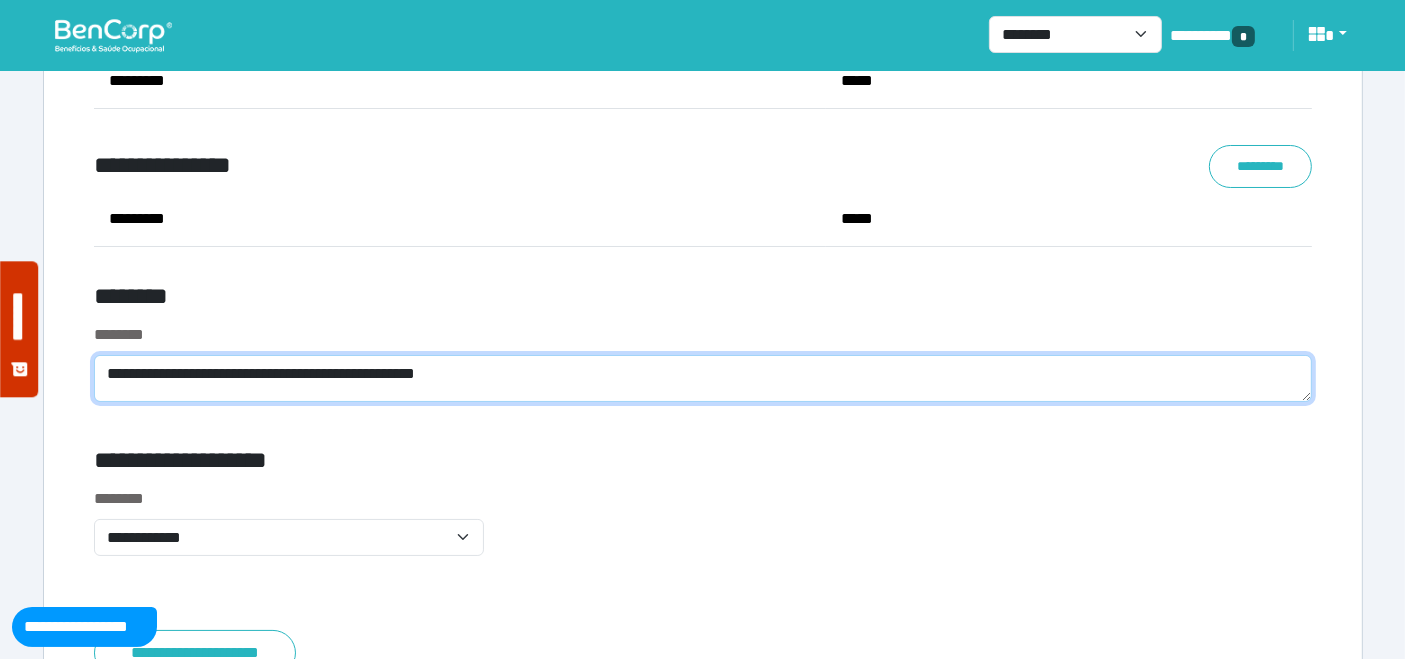 scroll, scrollTop: 7523, scrollLeft: 0, axis: vertical 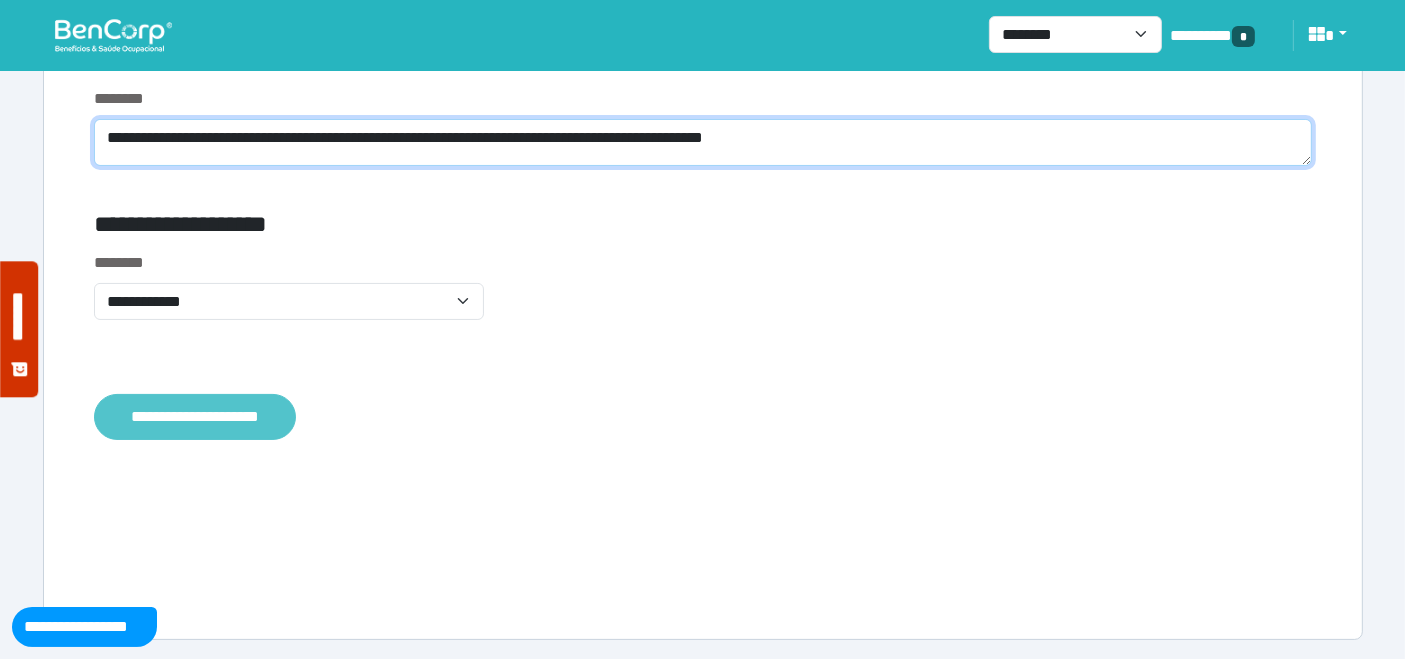 type on "**********" 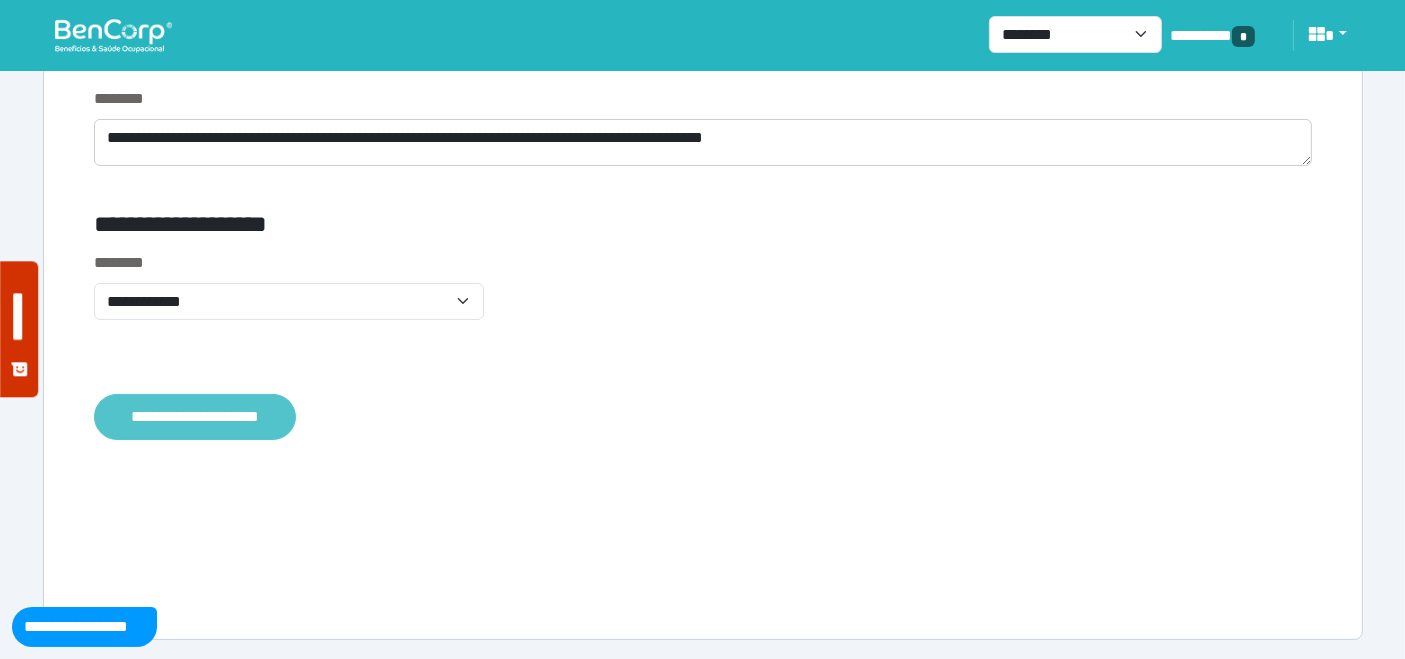 click on "**********" at bounding box center [195, 416] 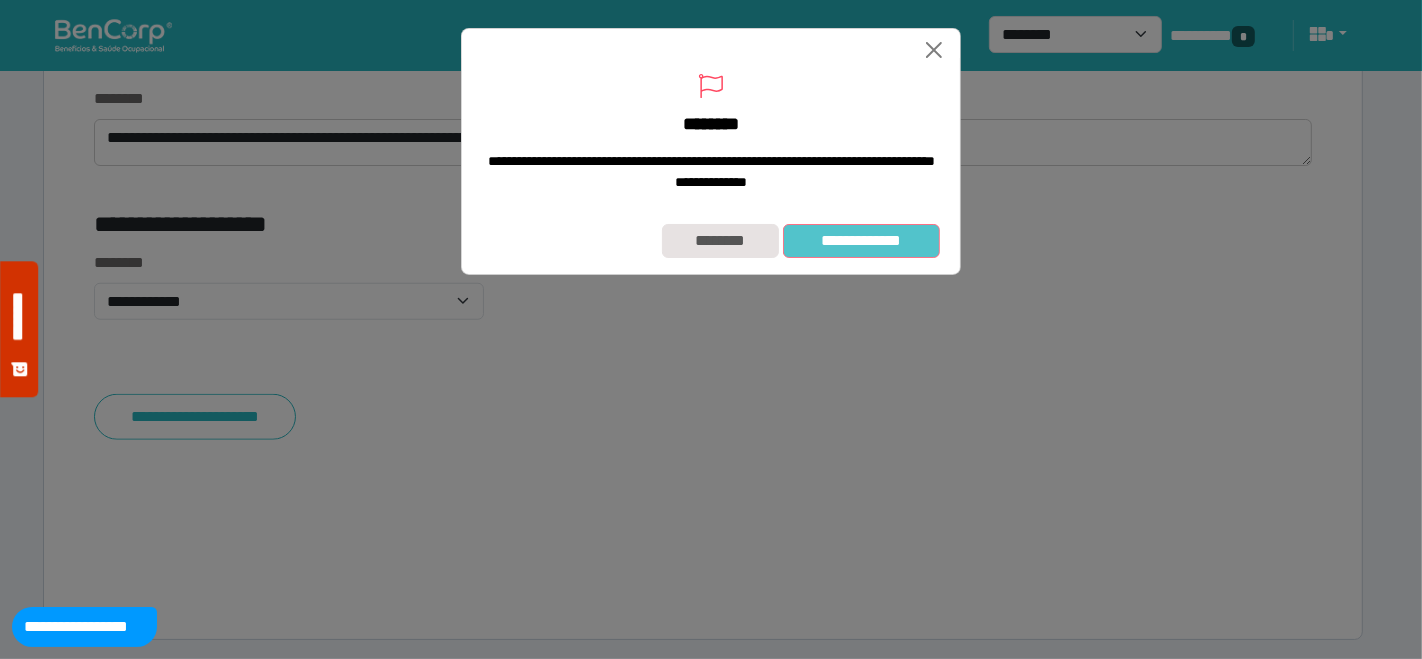 click on "**********" at bounding box center [861, 240] 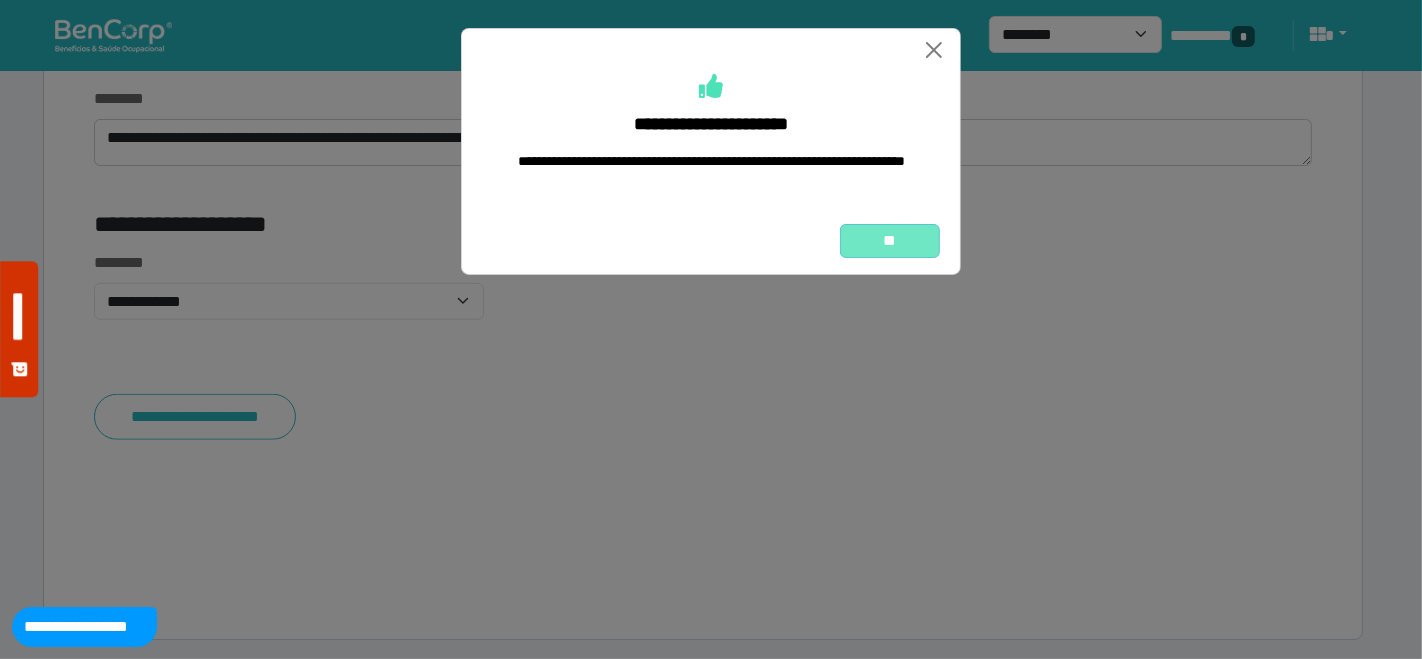 click on "**" at bounding box center [890, 240] 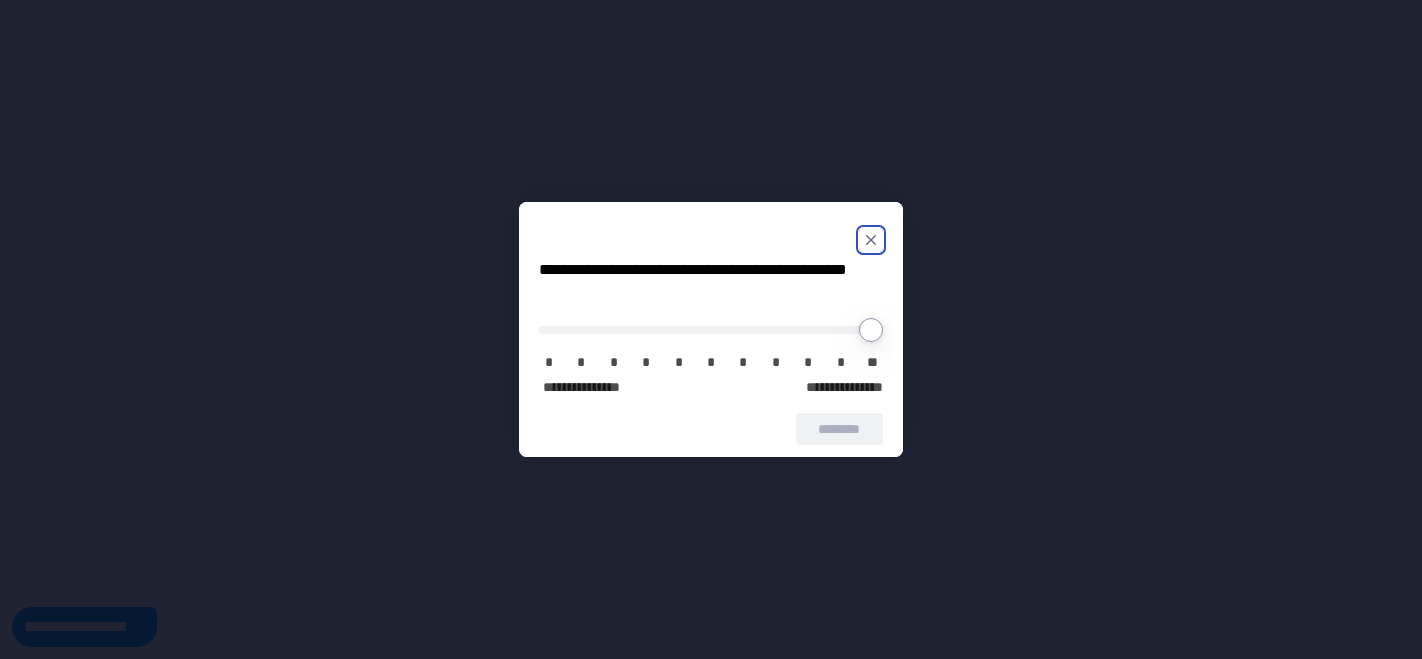 scroll, scrollTop: 0, scrollLeft: 0, axis: both 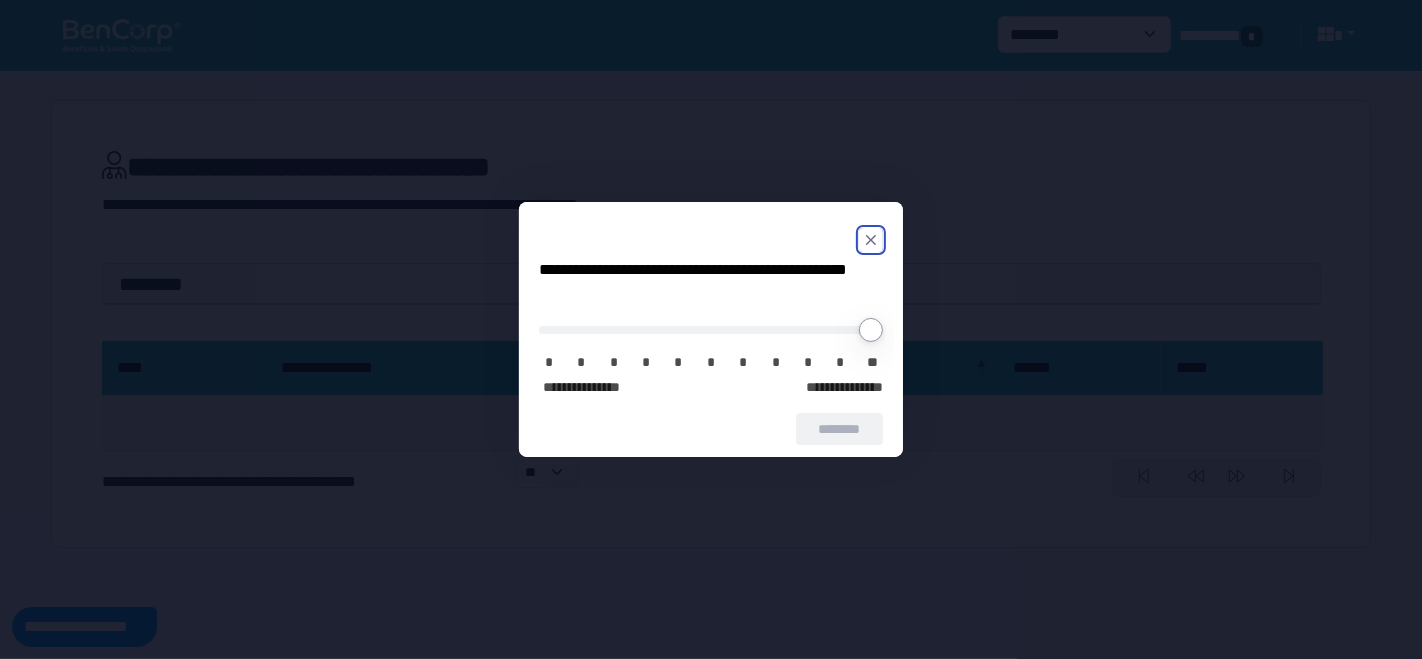 click 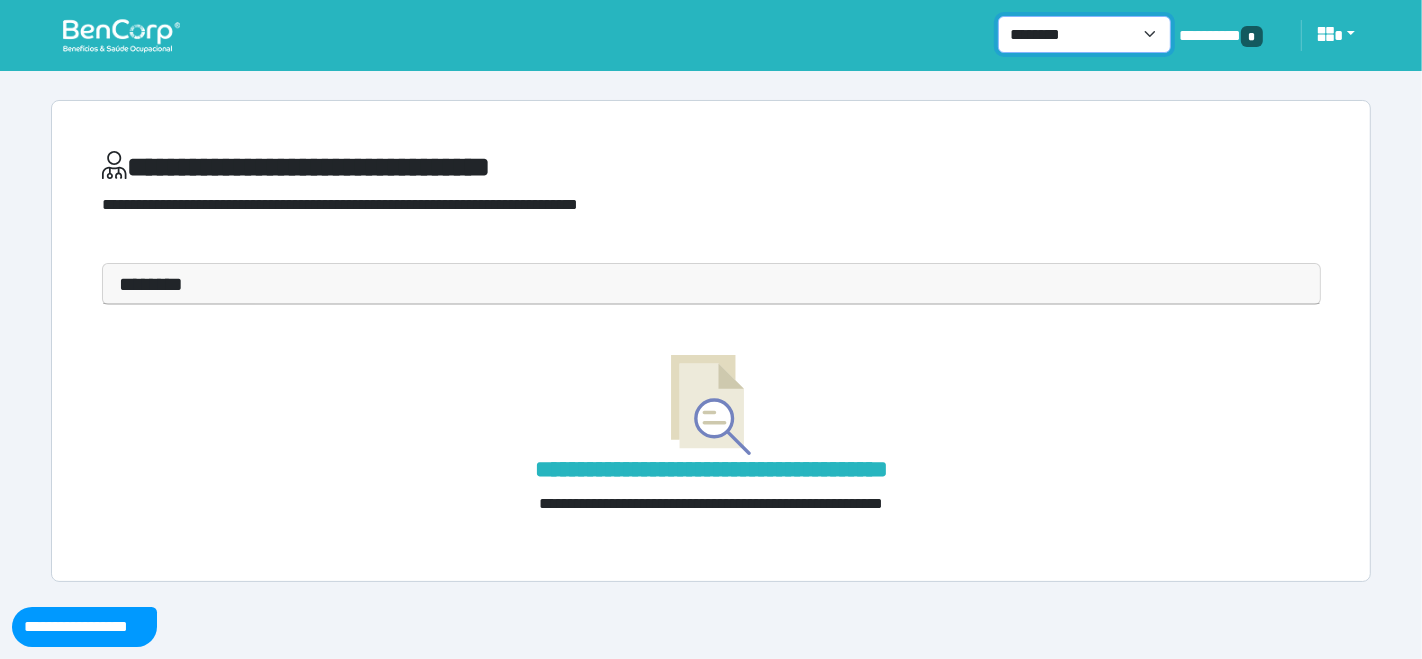 drag, startPoint x: 1151, startPoint y: 28, endPoint x: 1097, endPoint y: 52, distance: 59.093147 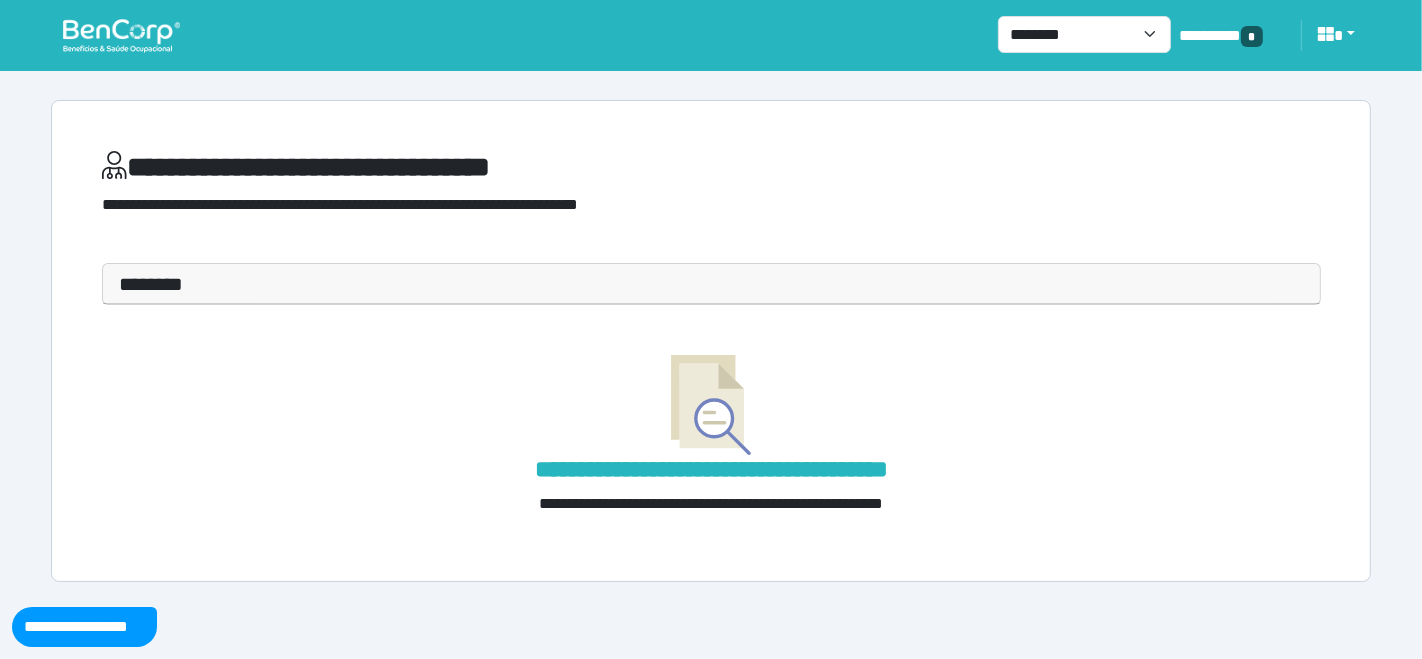 click at bounding box center (121, 35) 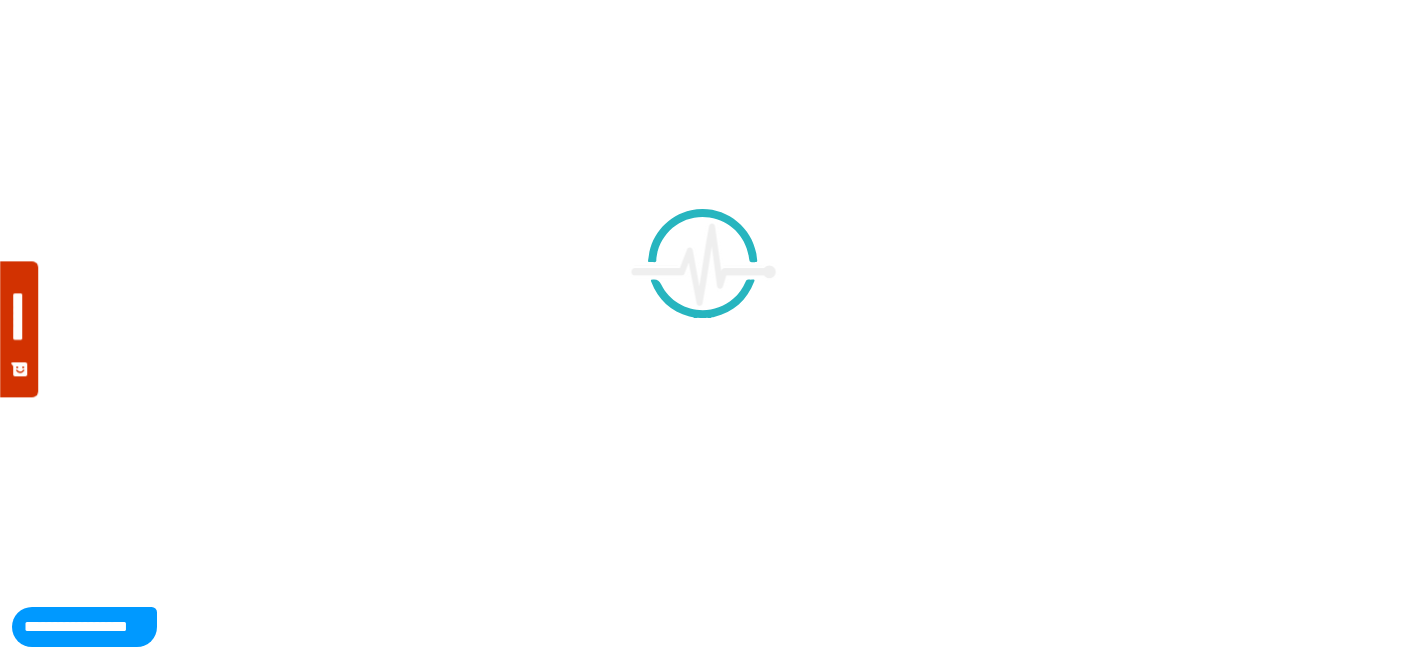 scroll, scrollTop: 0, scrollLeft: 0, axis: both 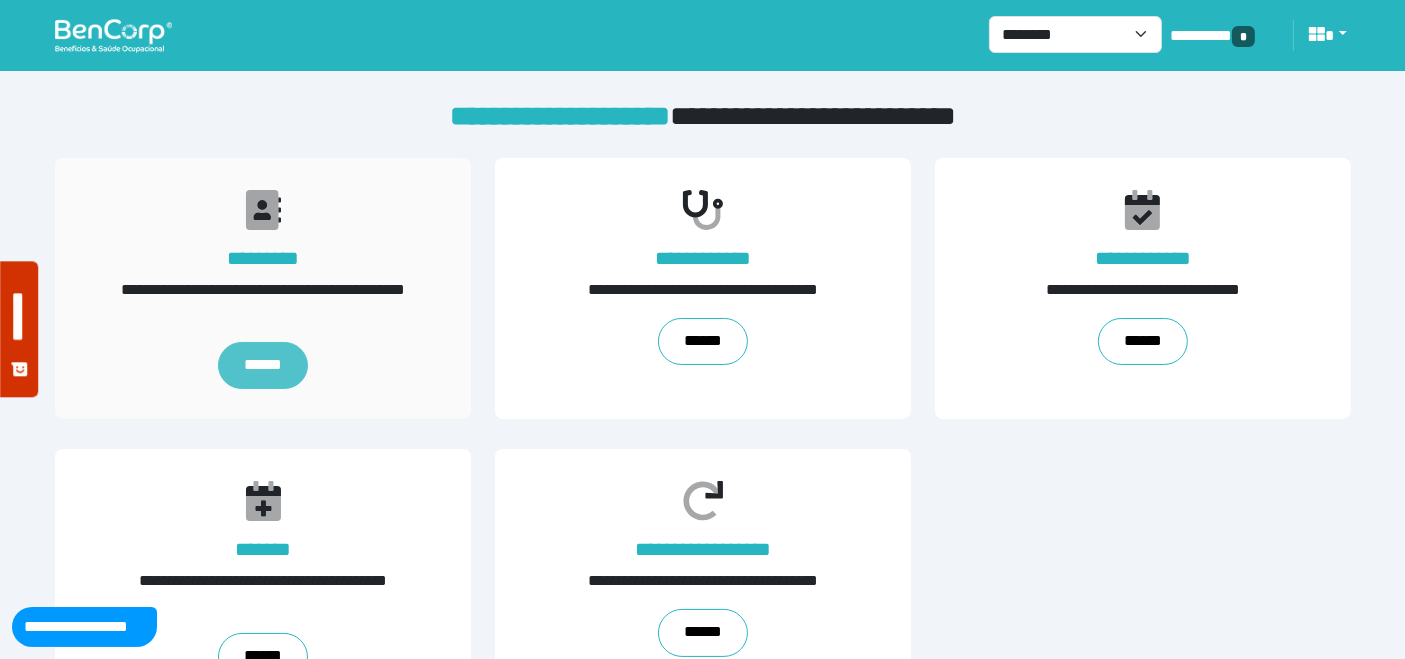 click on "******" at bounding box center (262, 366) 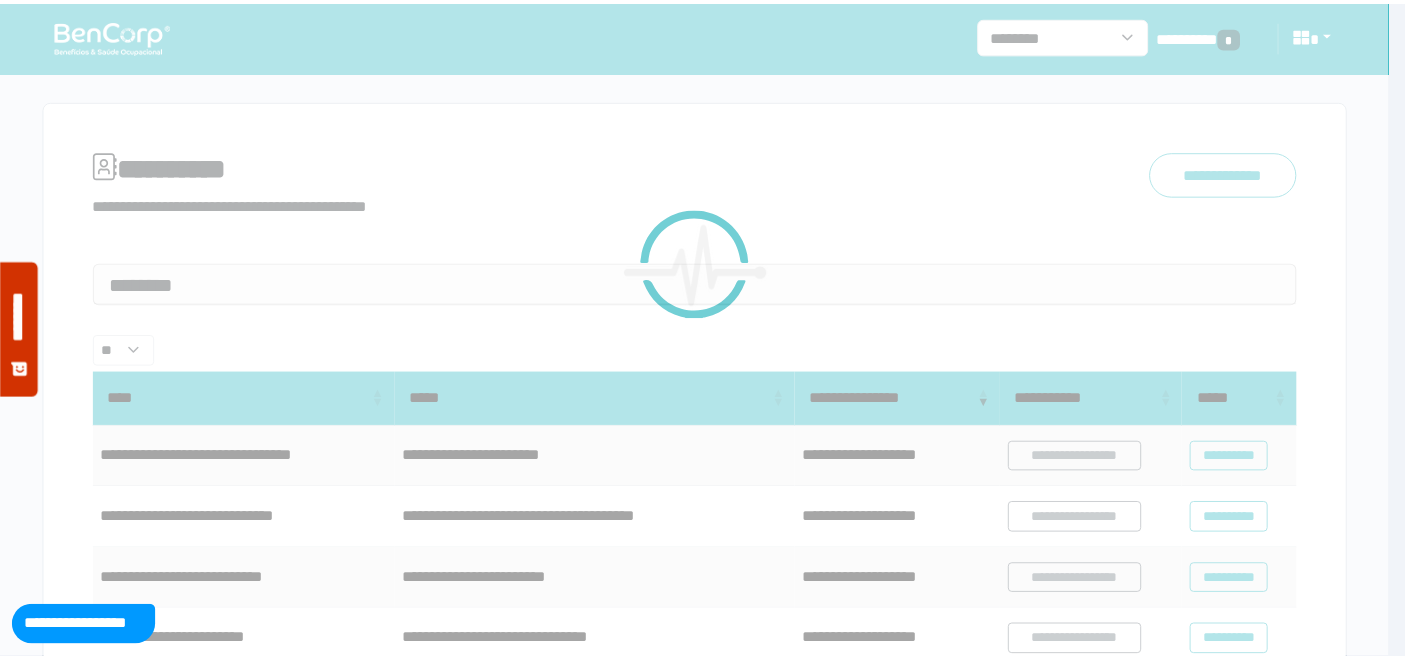 scroll, scrollTop: 0, scrollLeft: 0, axis: both 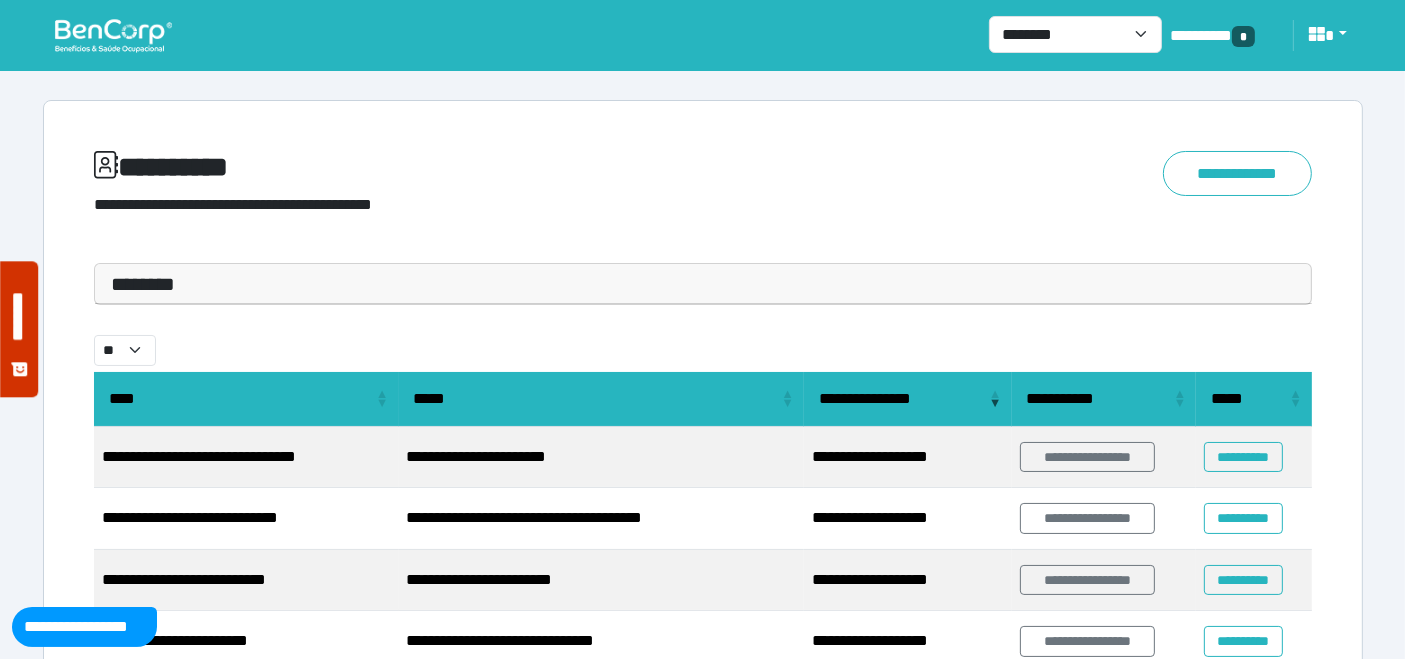 click on "********" at bounding box center [703, 284] 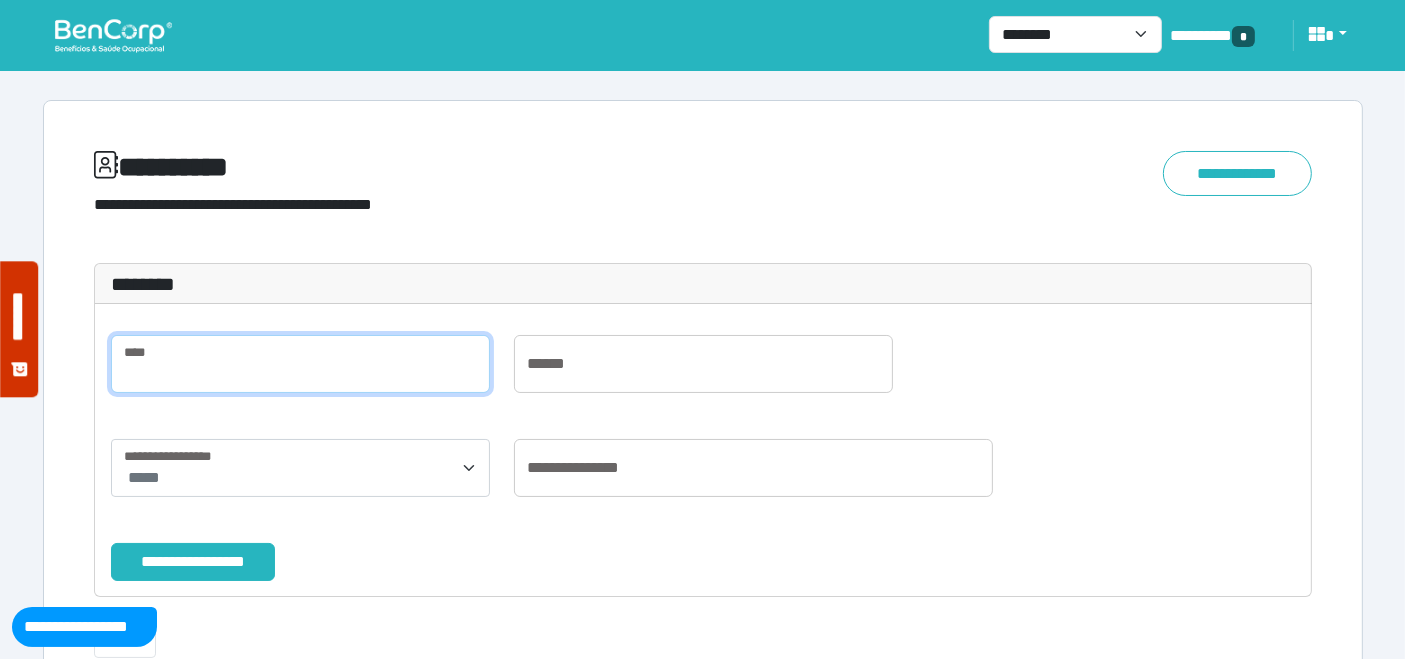 click at bounding box center (300, 364) 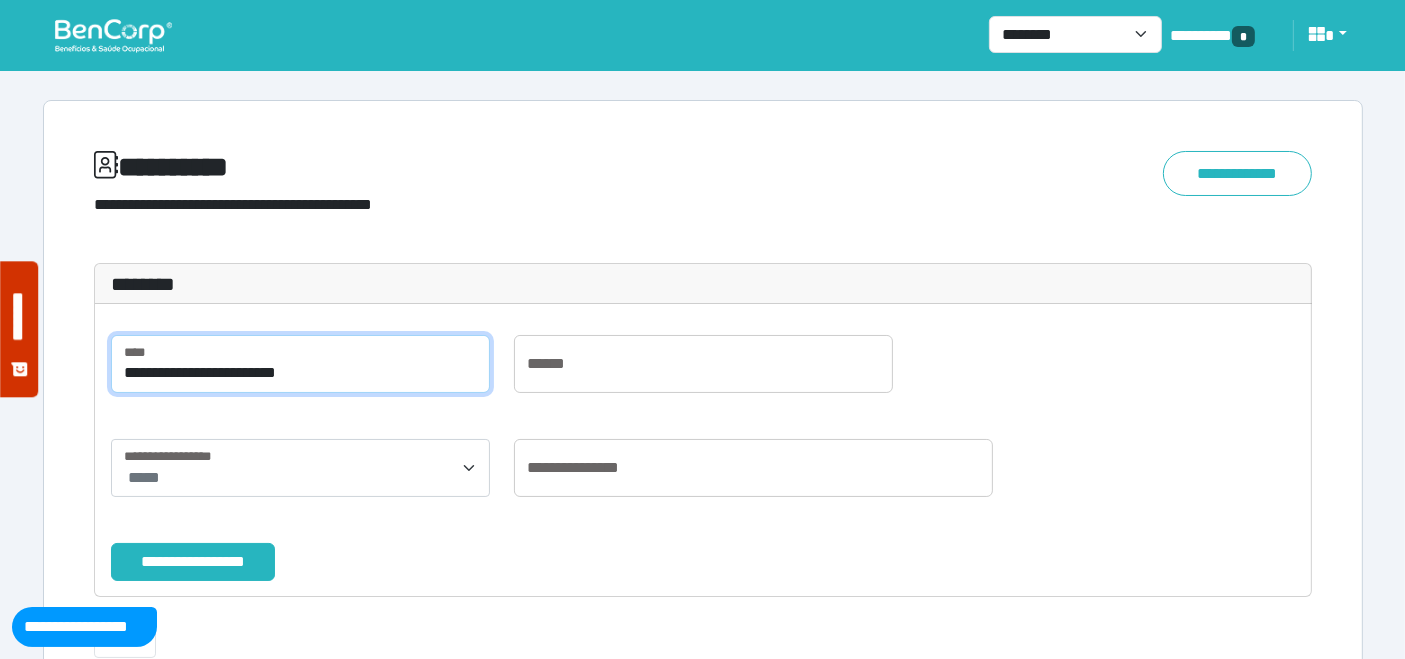 type on "**********" 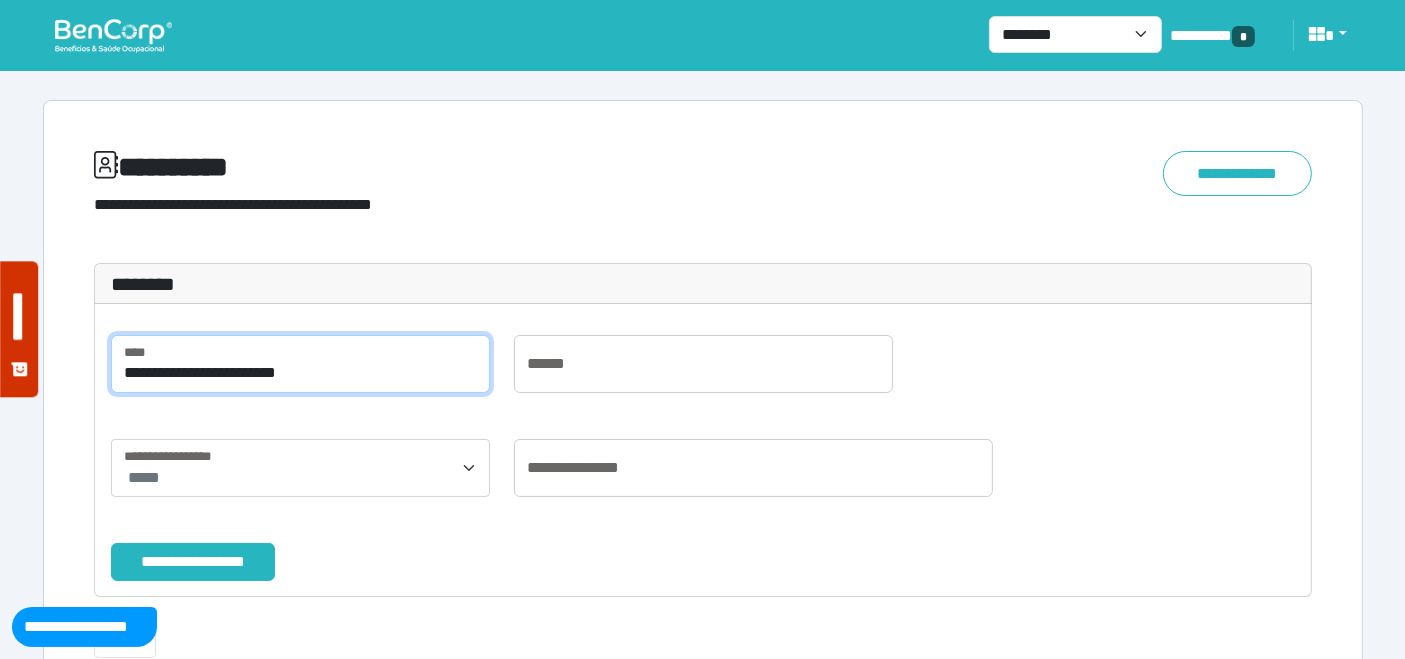 click on "**********" at bounding box center (300, 364) 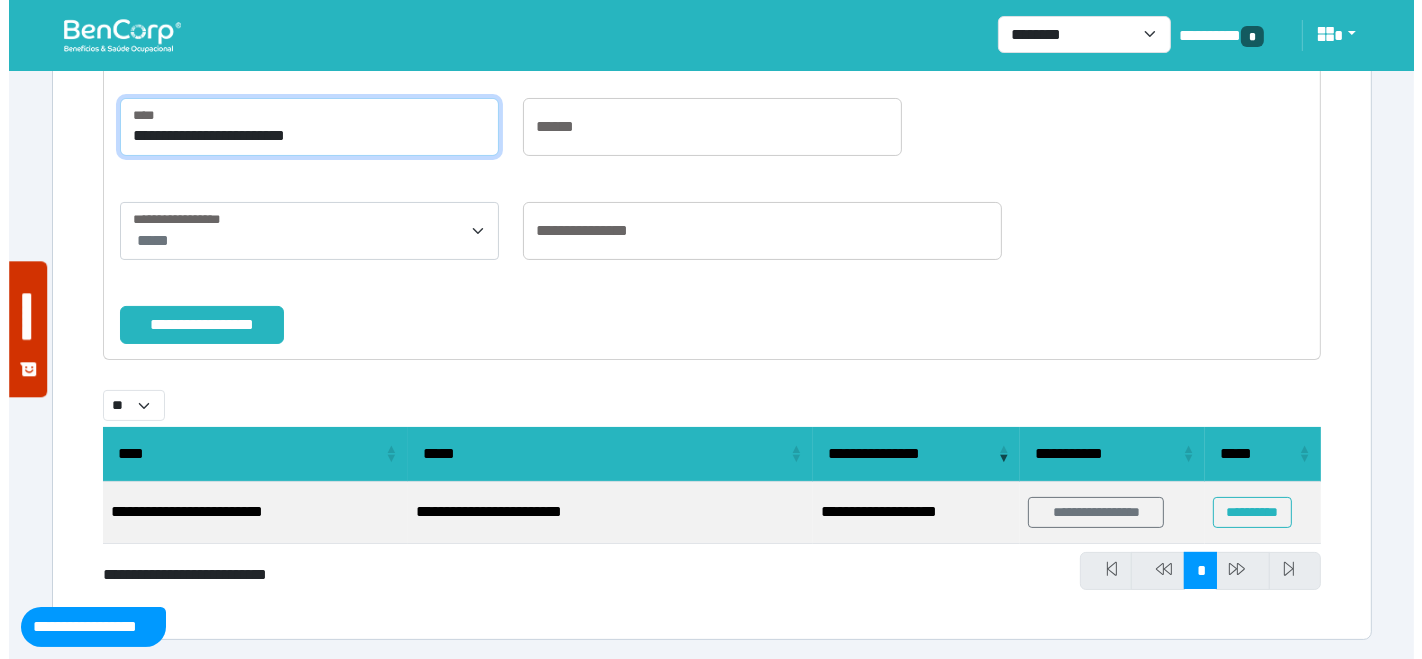scroll, scrollTop: 238, scrollLeft: 0, axis: vertical 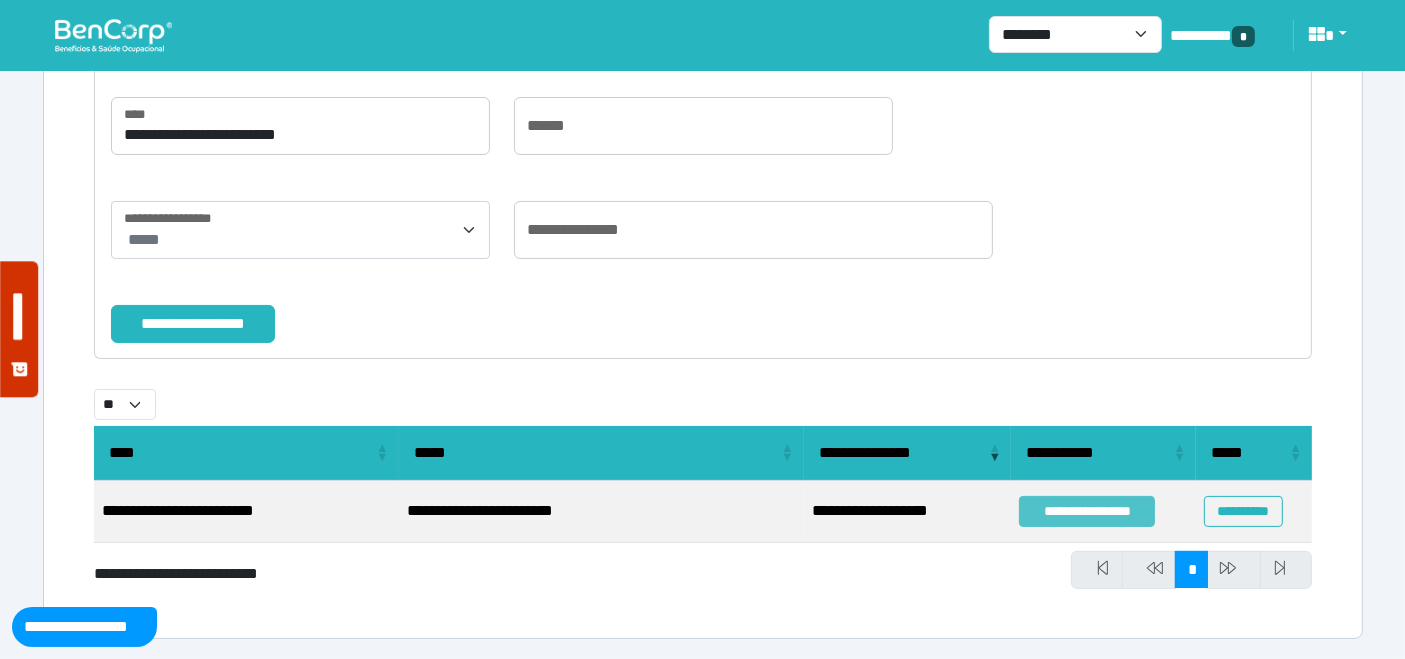 click on "**********" at bounding box center [1087, 511] 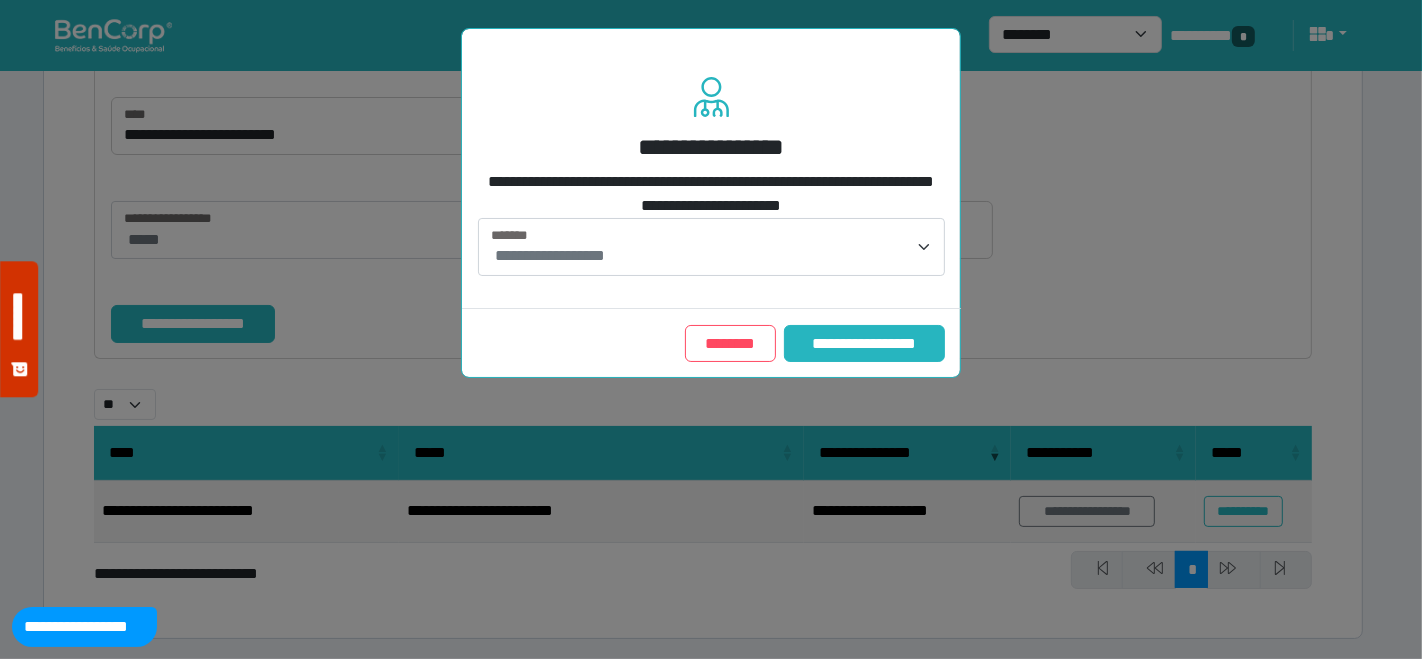 click on "**********" at bounding box center [711, 247] 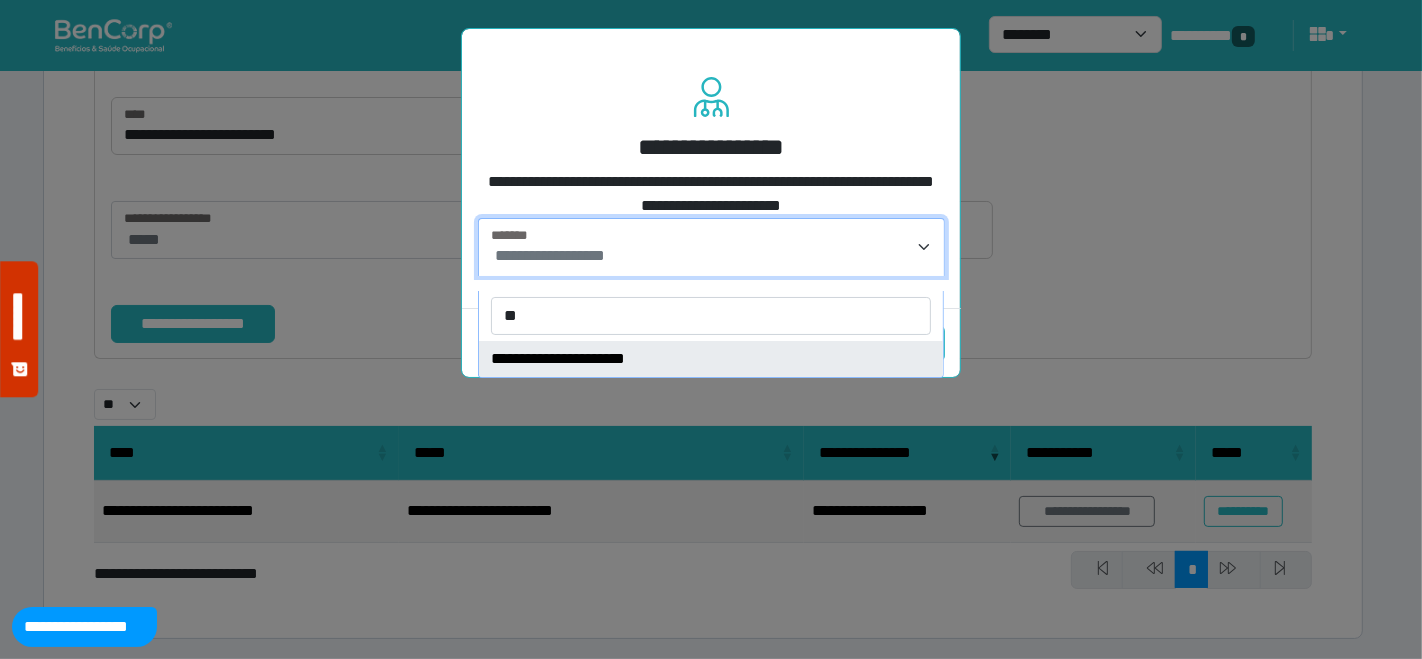 type on "**" 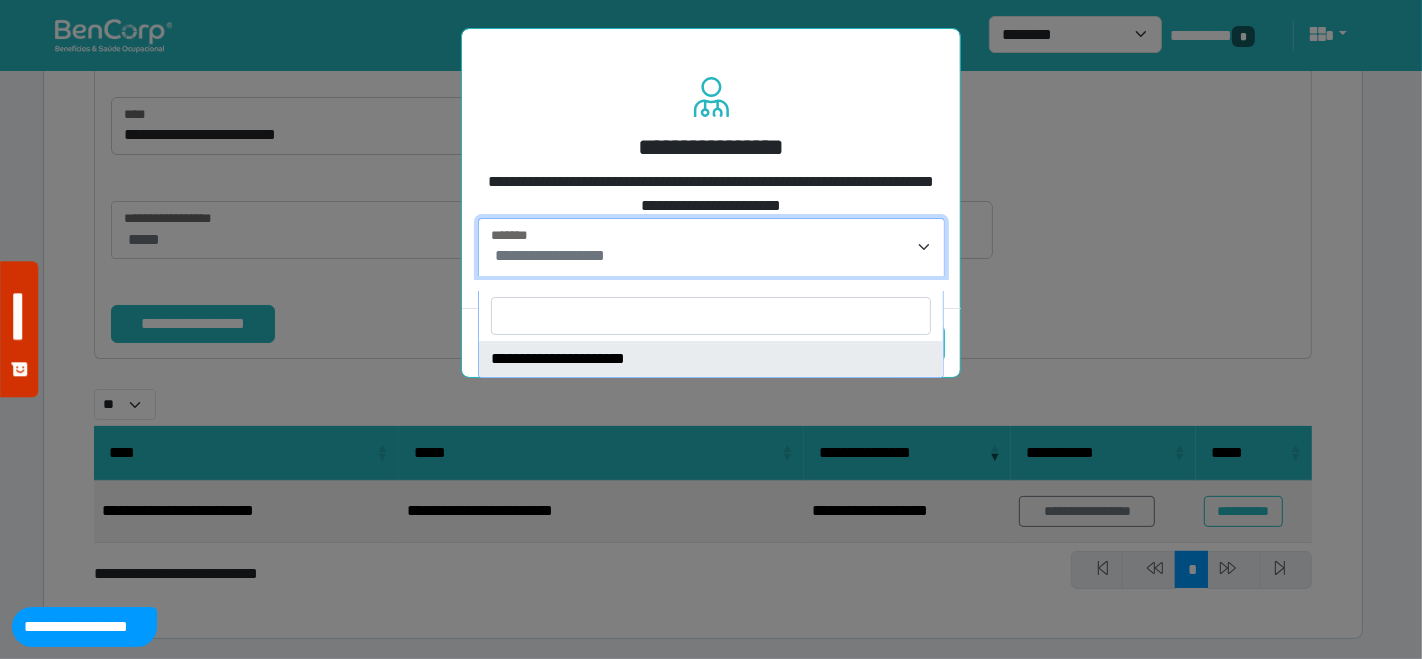 select on "****" 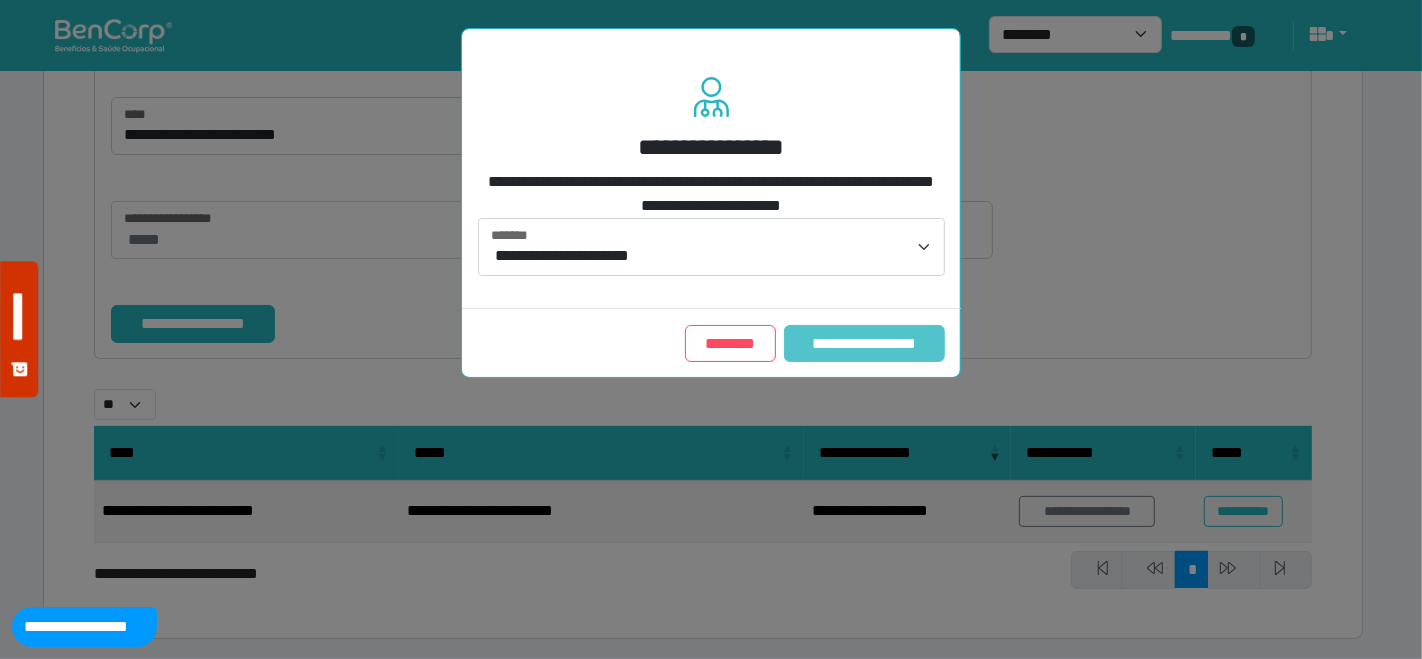 click on "**********" at bounding box center (864, 343) 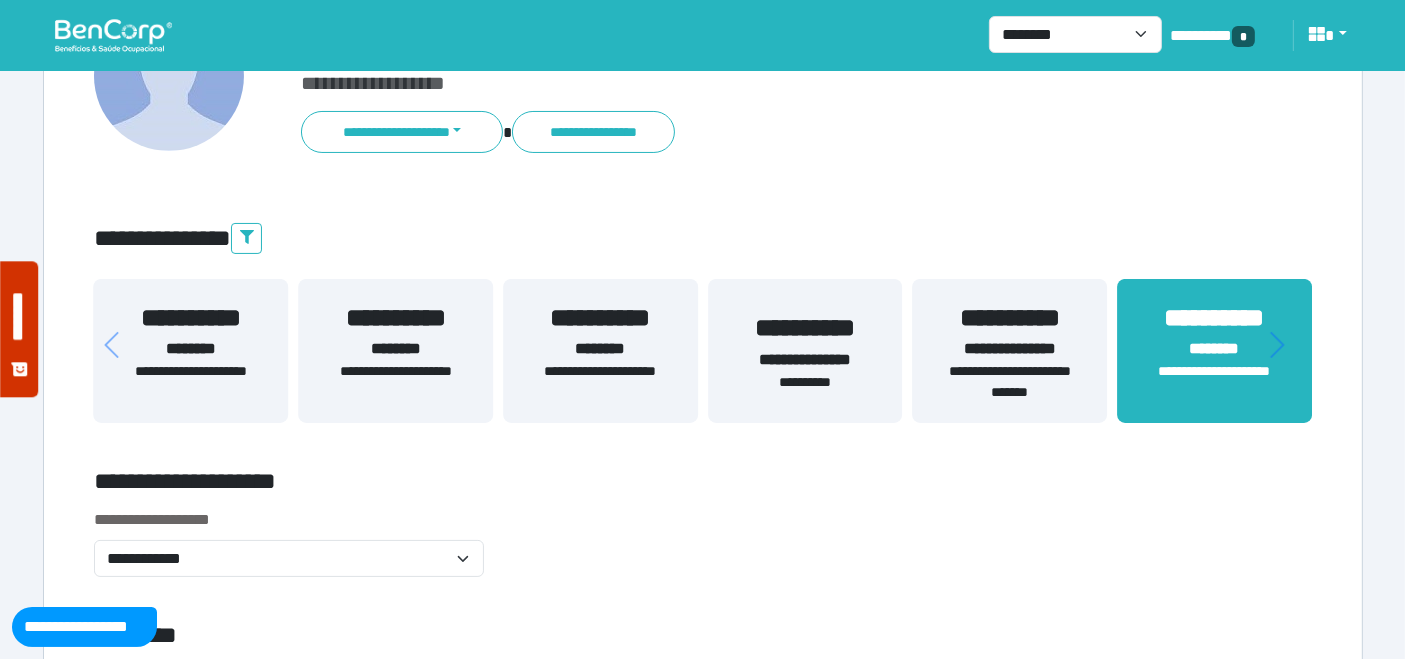 scroll, scrollTop: 444, scrollLeft: 0, axis: vertical 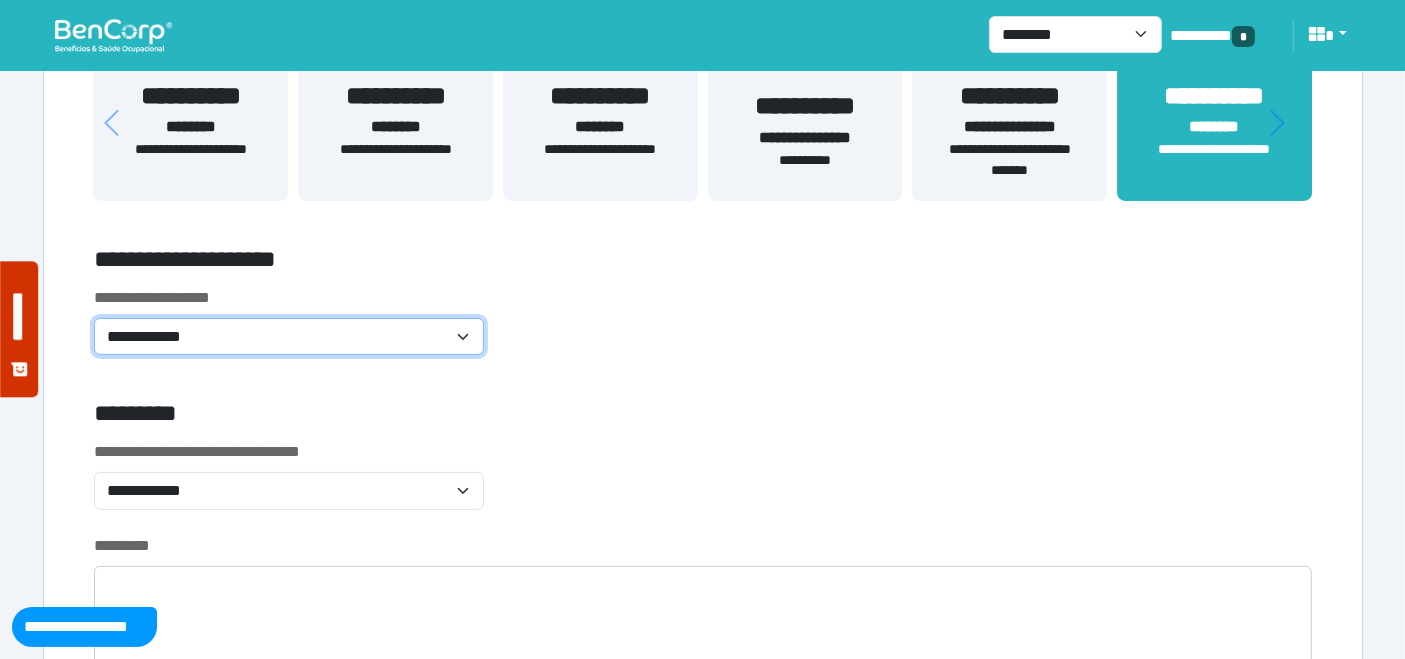click on "**********" at bounding box center [289, 336] 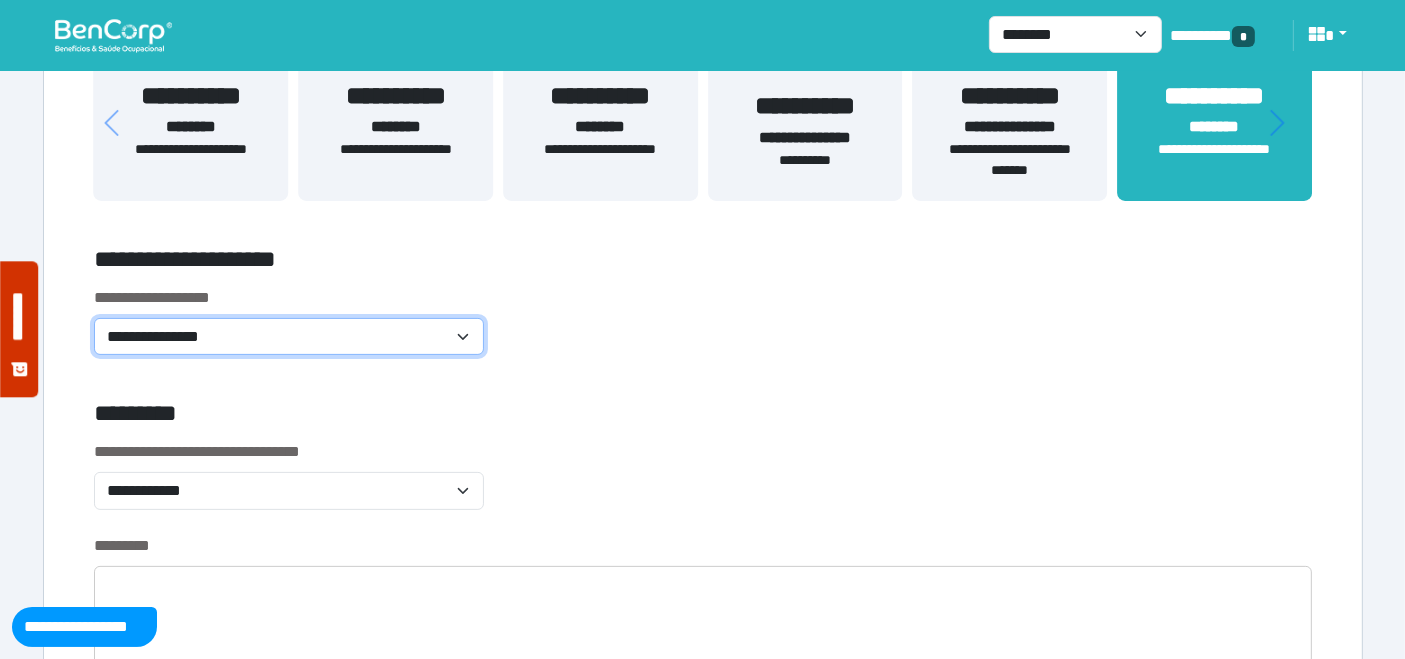 click on "**********" at bounding box center [289, 336] 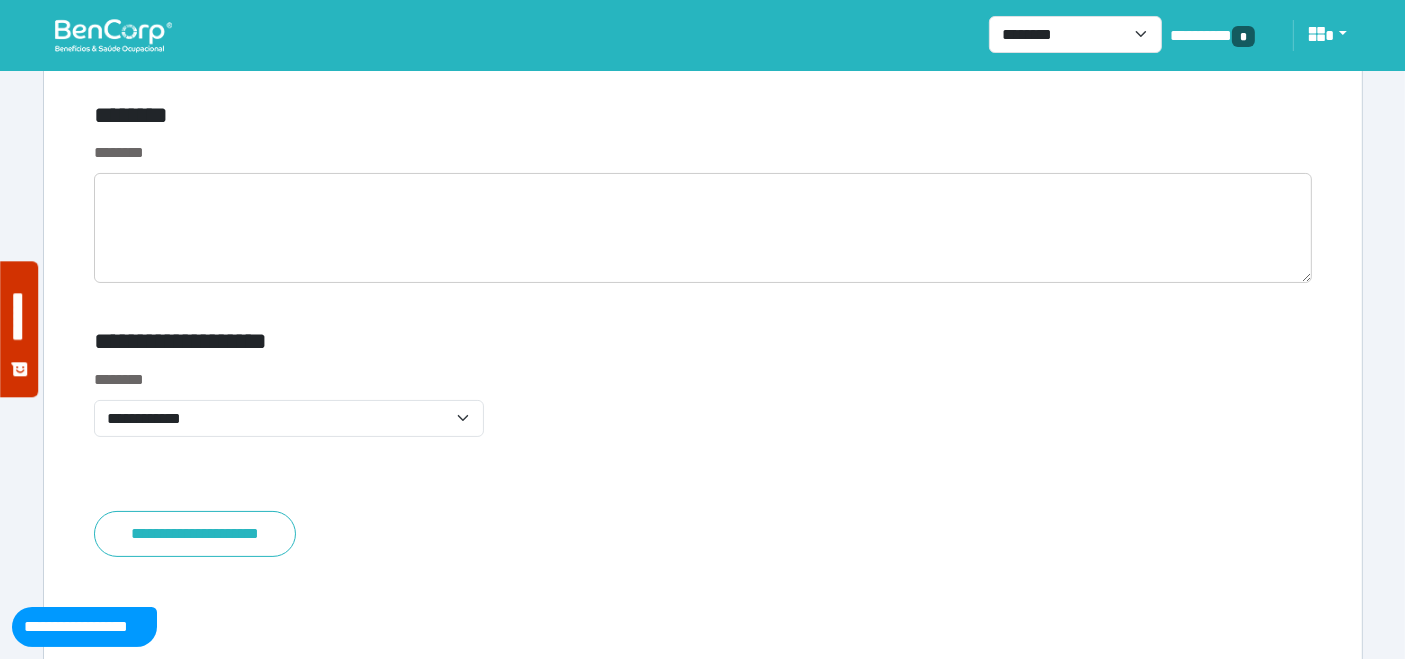scroll, scrollTop: 7777, scrollLeft: 0, axis: vertical 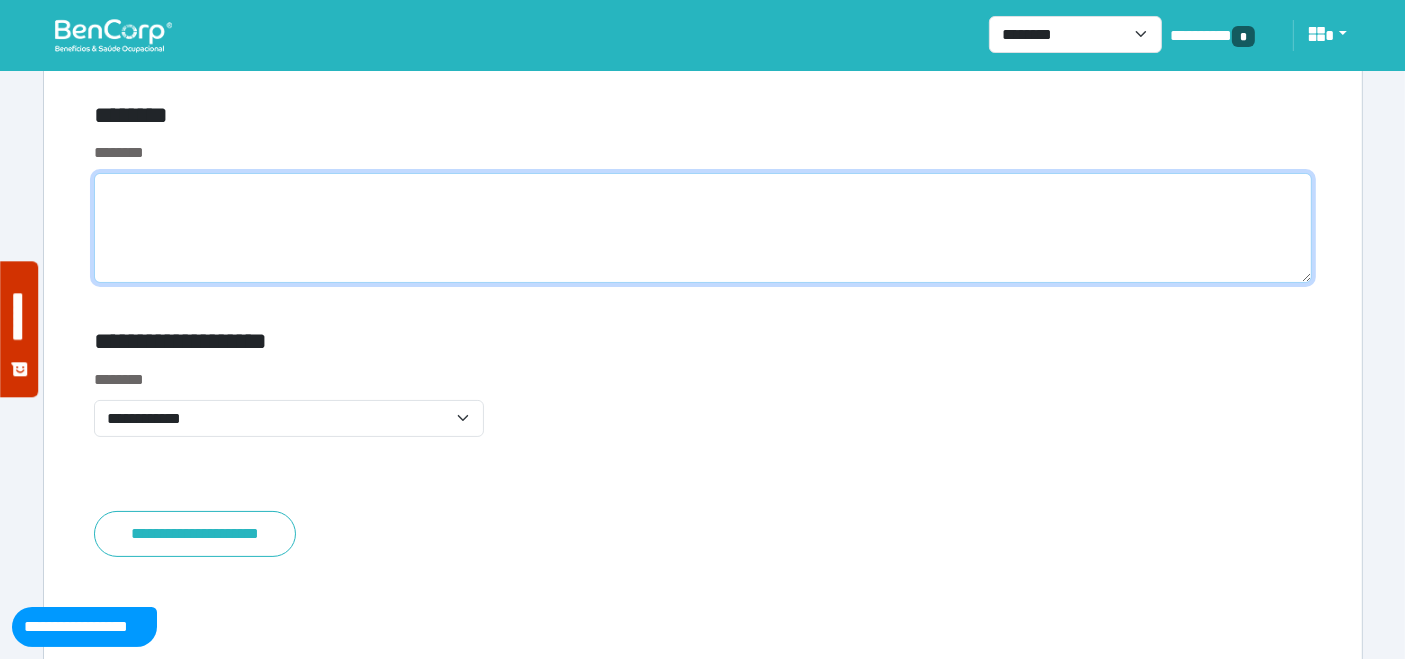 click at bounding box center [703, 228] 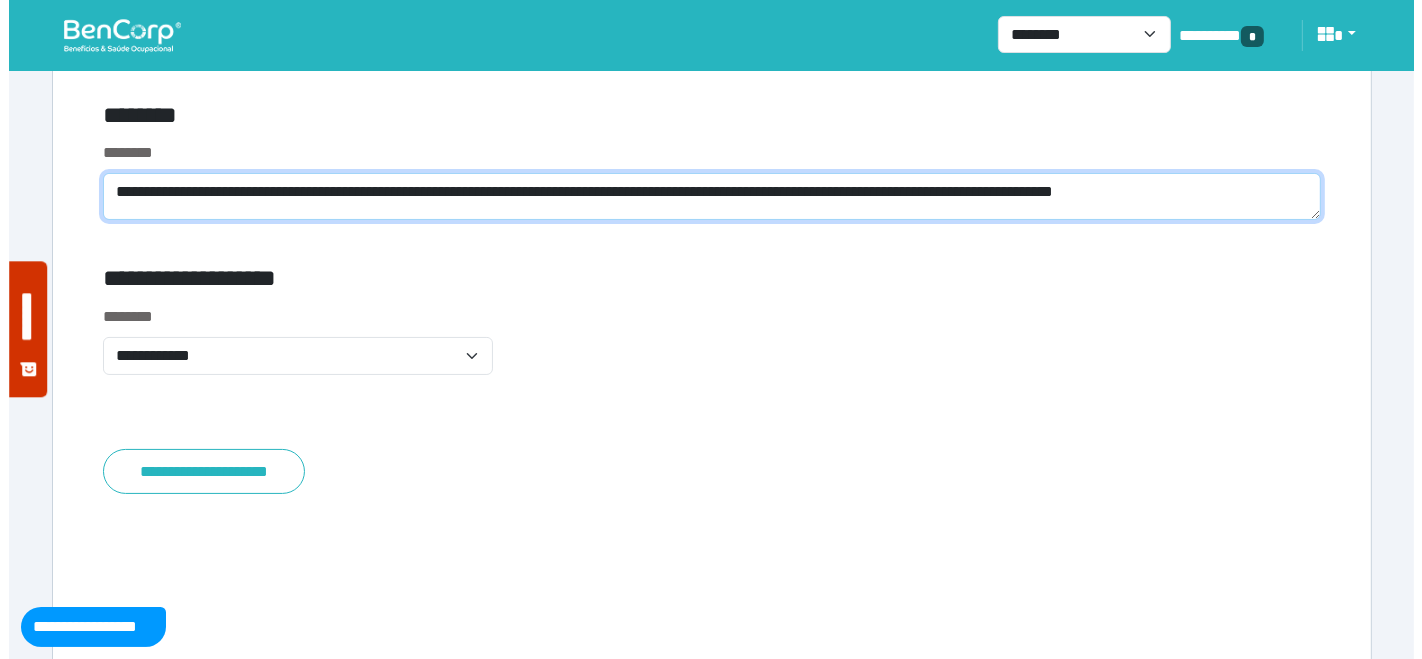 scroll, scrollTop: 0, scrollLeft: 0, axis: both 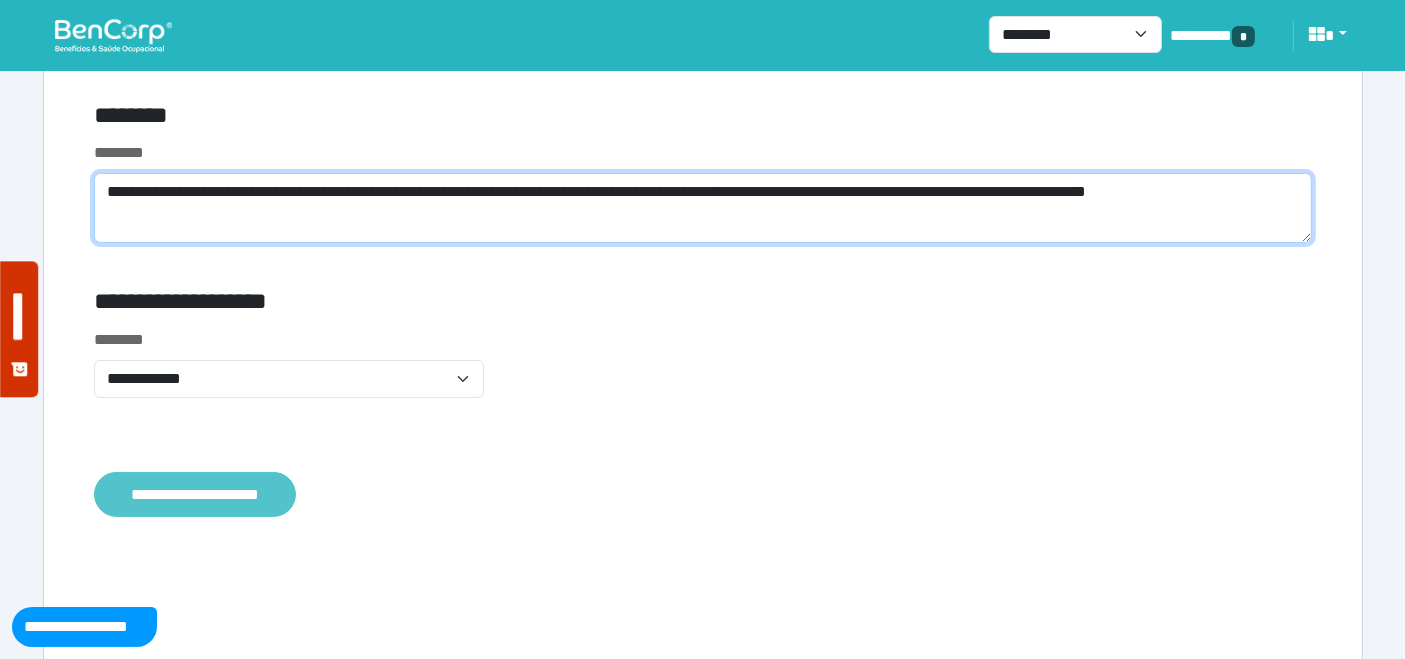 type on "**********" 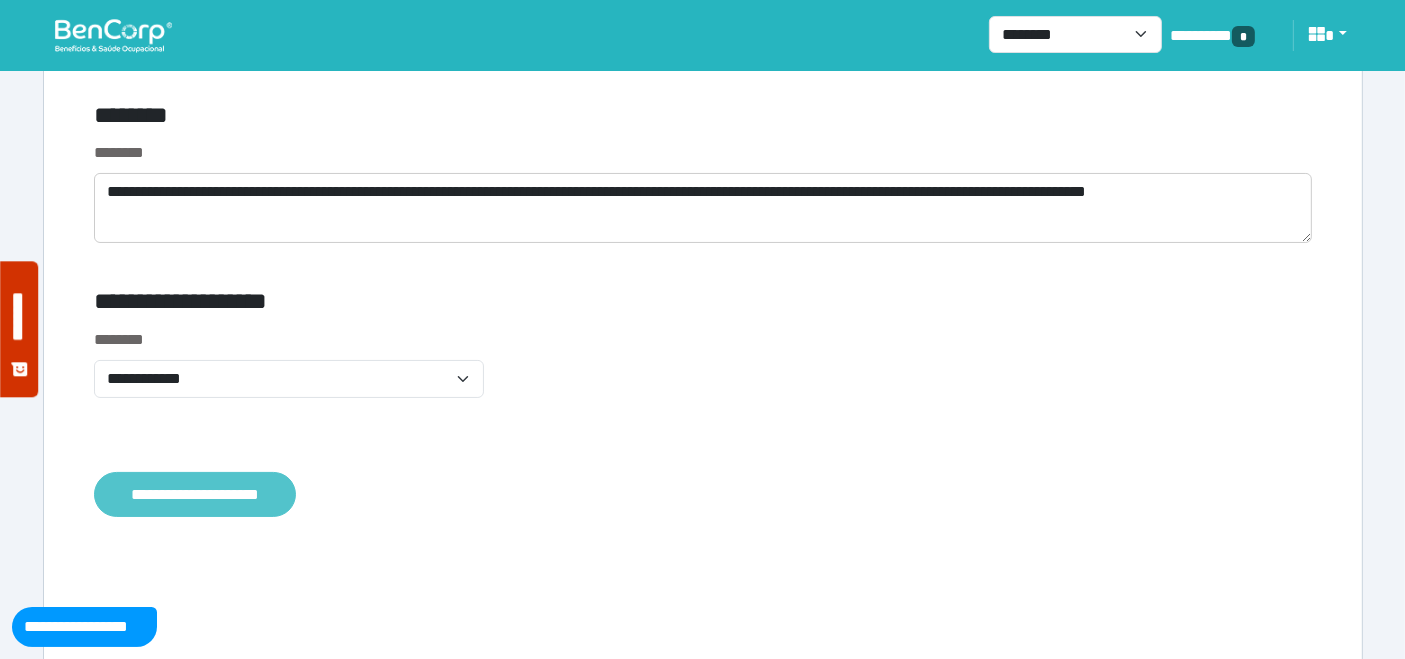 click on "**********" at bounding box center [195, 494] 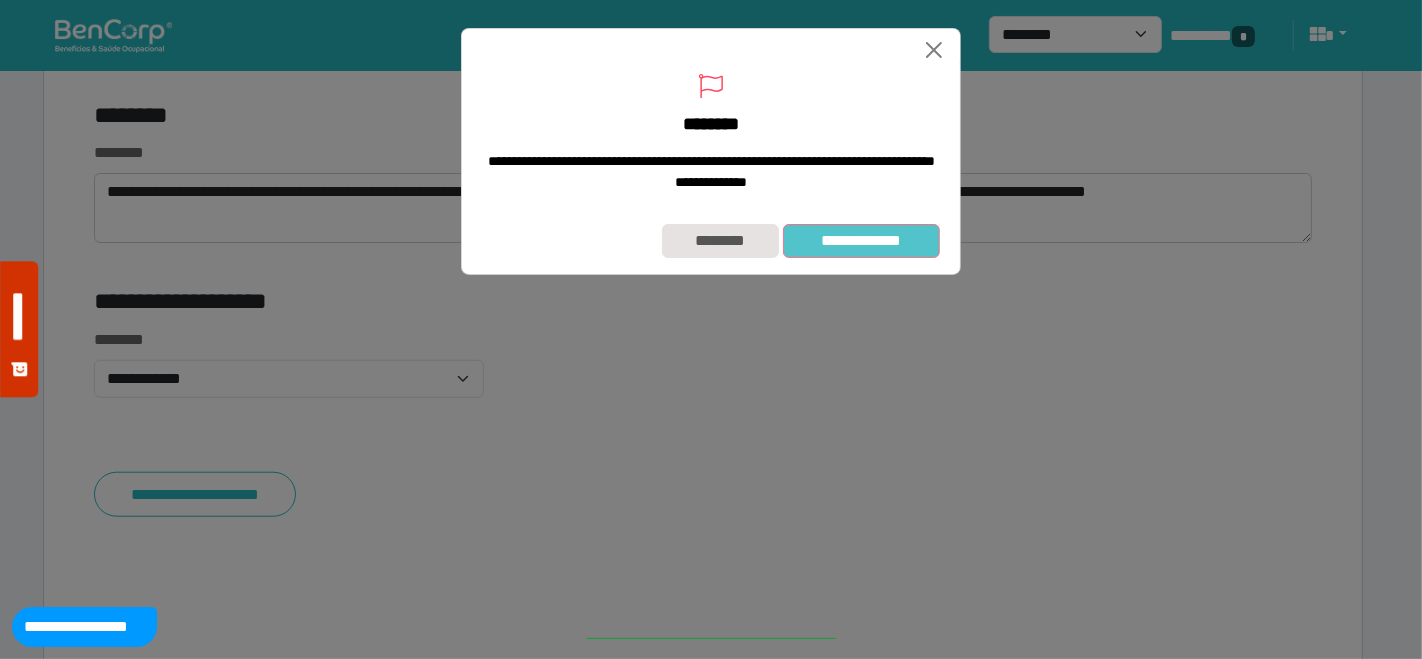click on "**********" at bounding box center [861, 240] 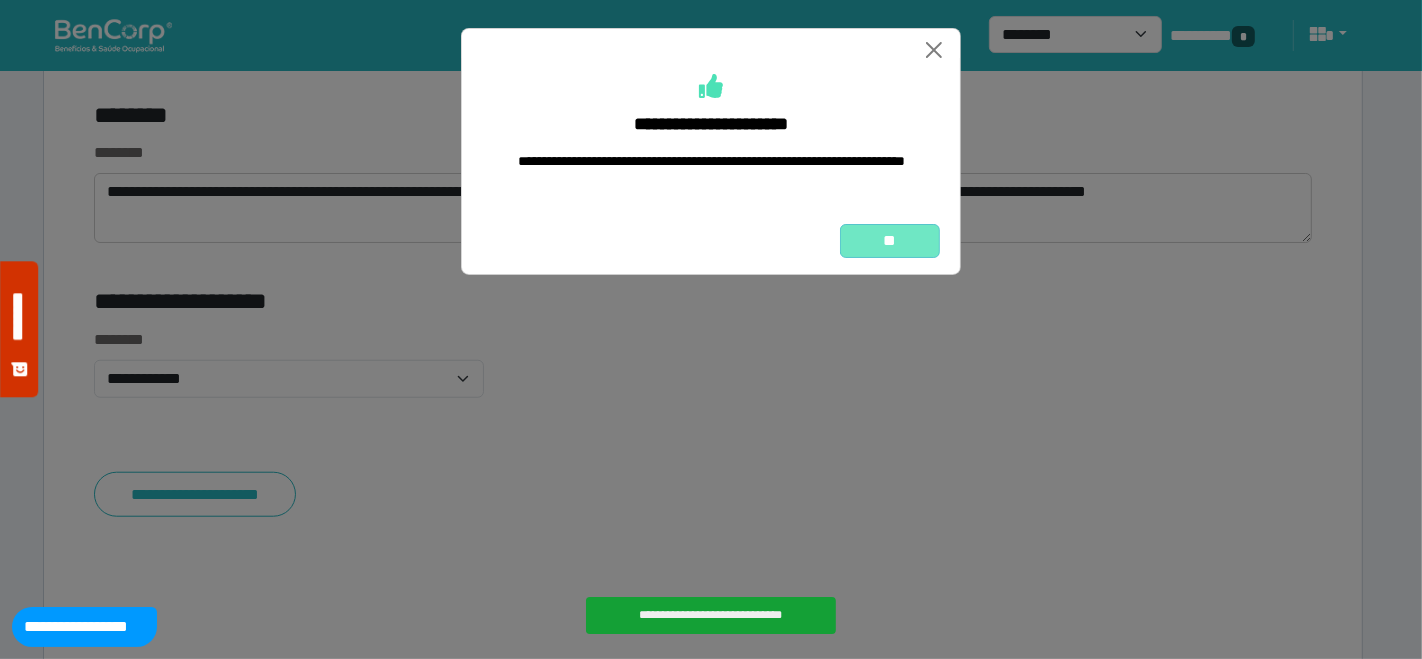 click on "**" at bounding box center (890, 240) 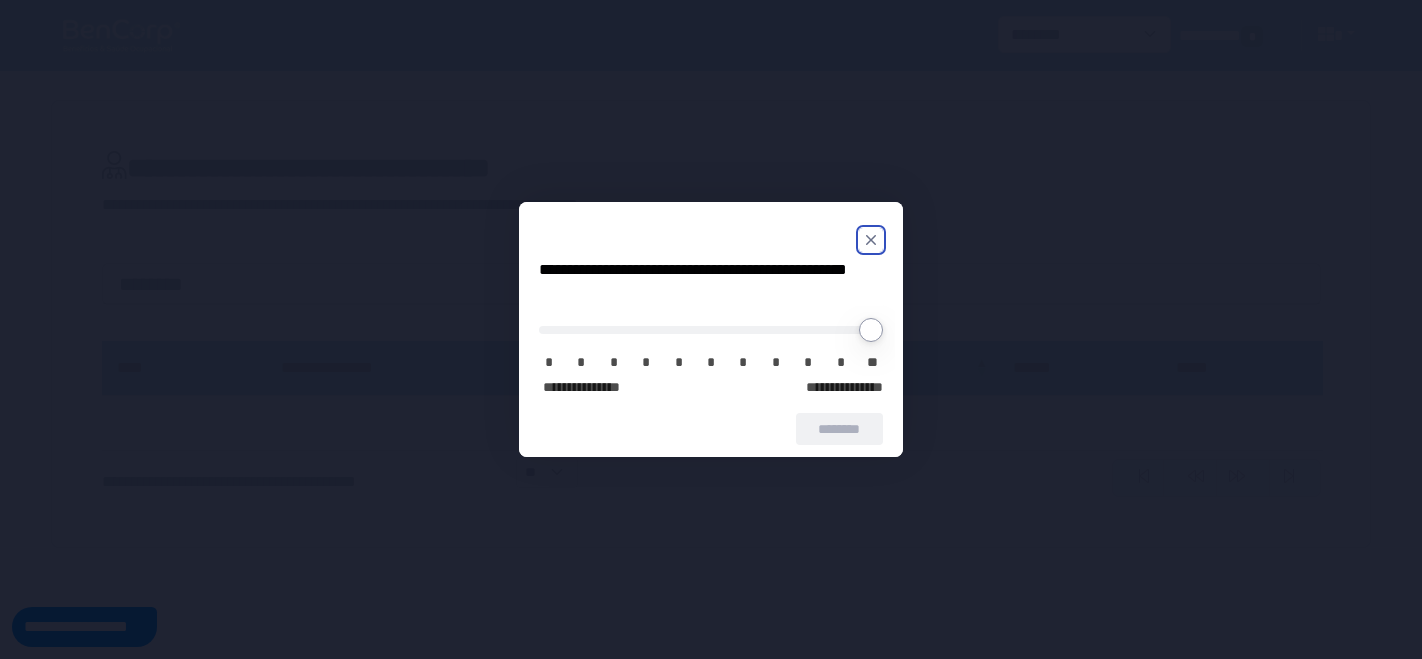 scroll, scrollTop: 0, scrollLeft: 0, axis: both 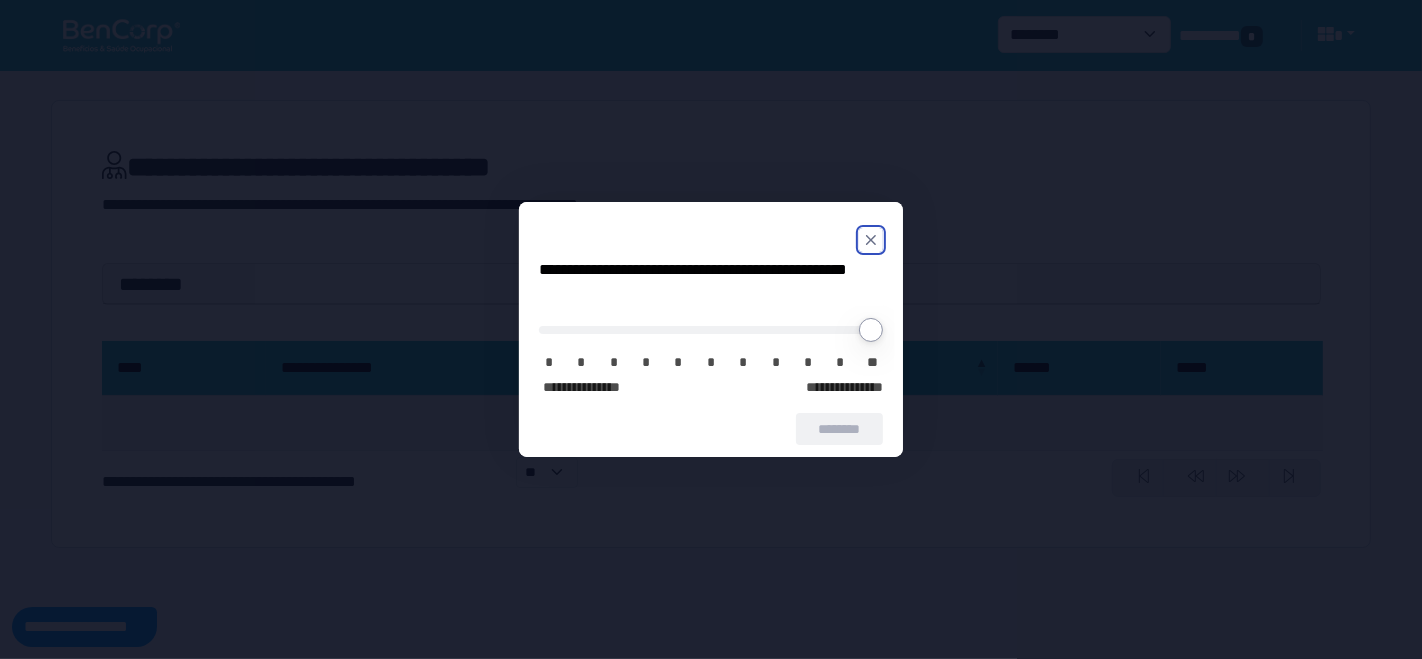 click at bounding box center (711, 240) 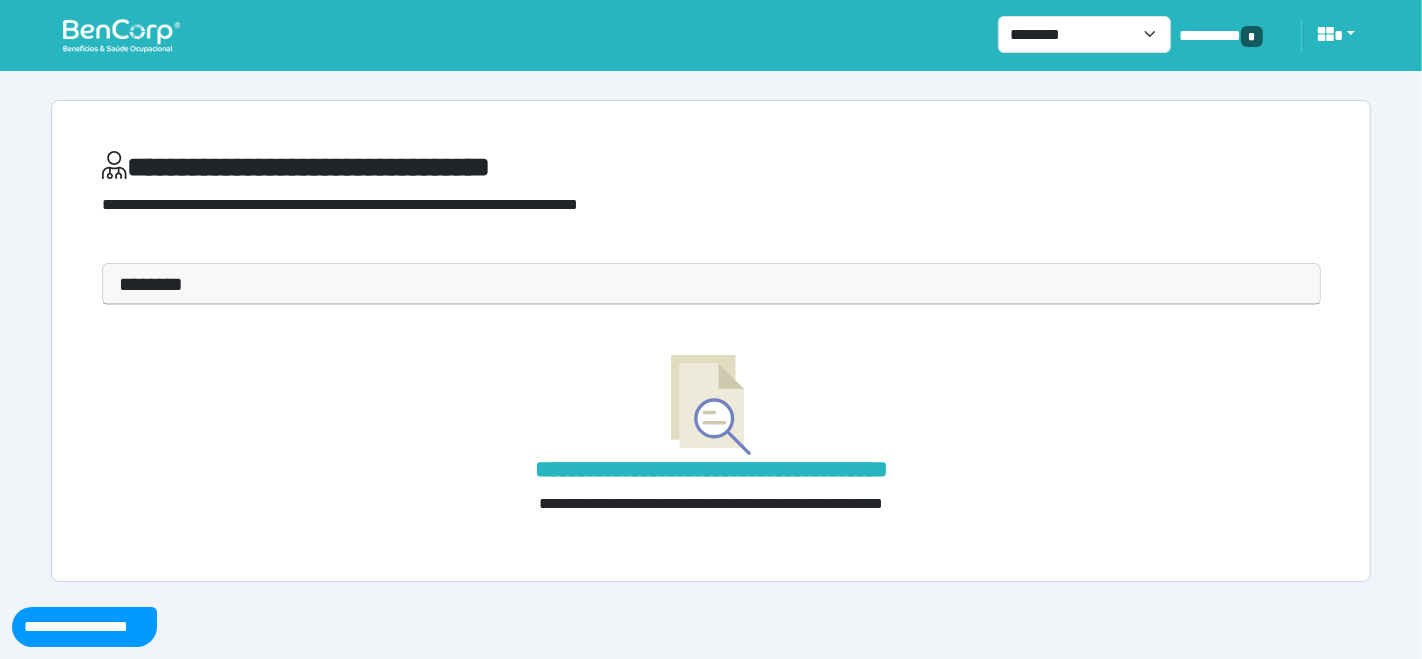 click at bounding box center [121, 35] 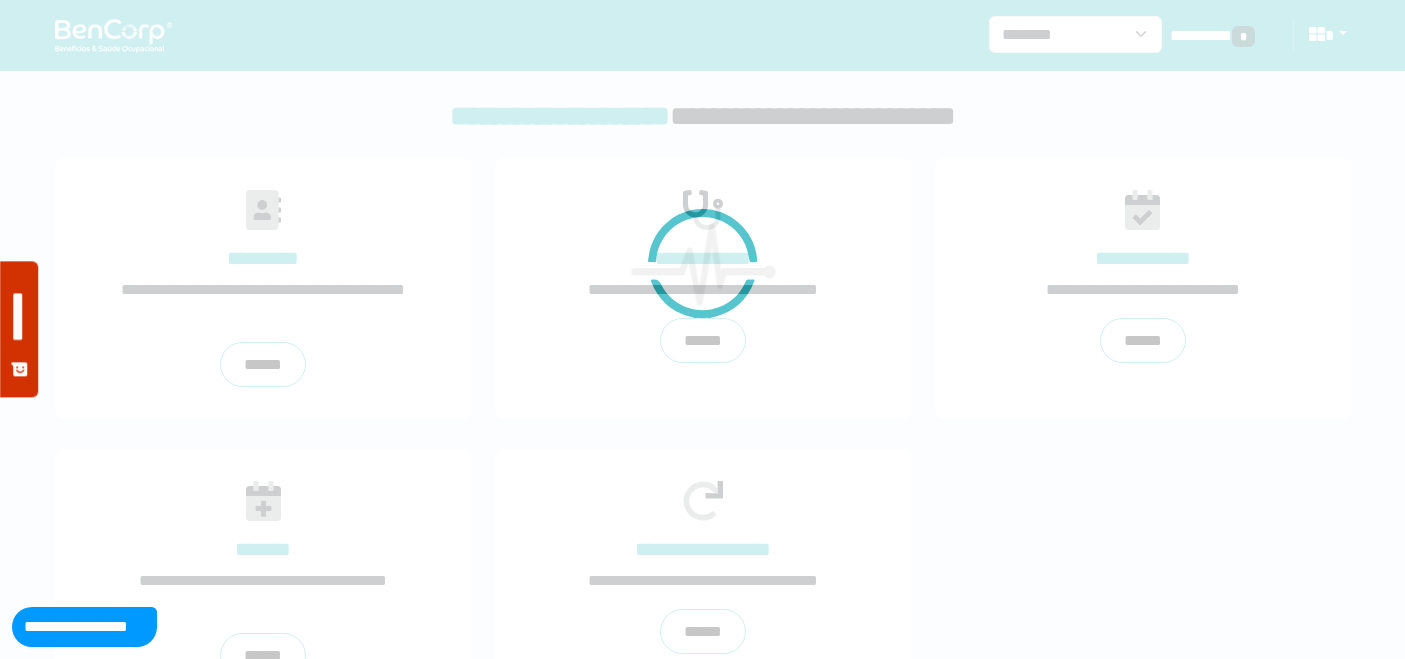 scroll, scrollTop: 0, scrollLeft: 0, axis: both 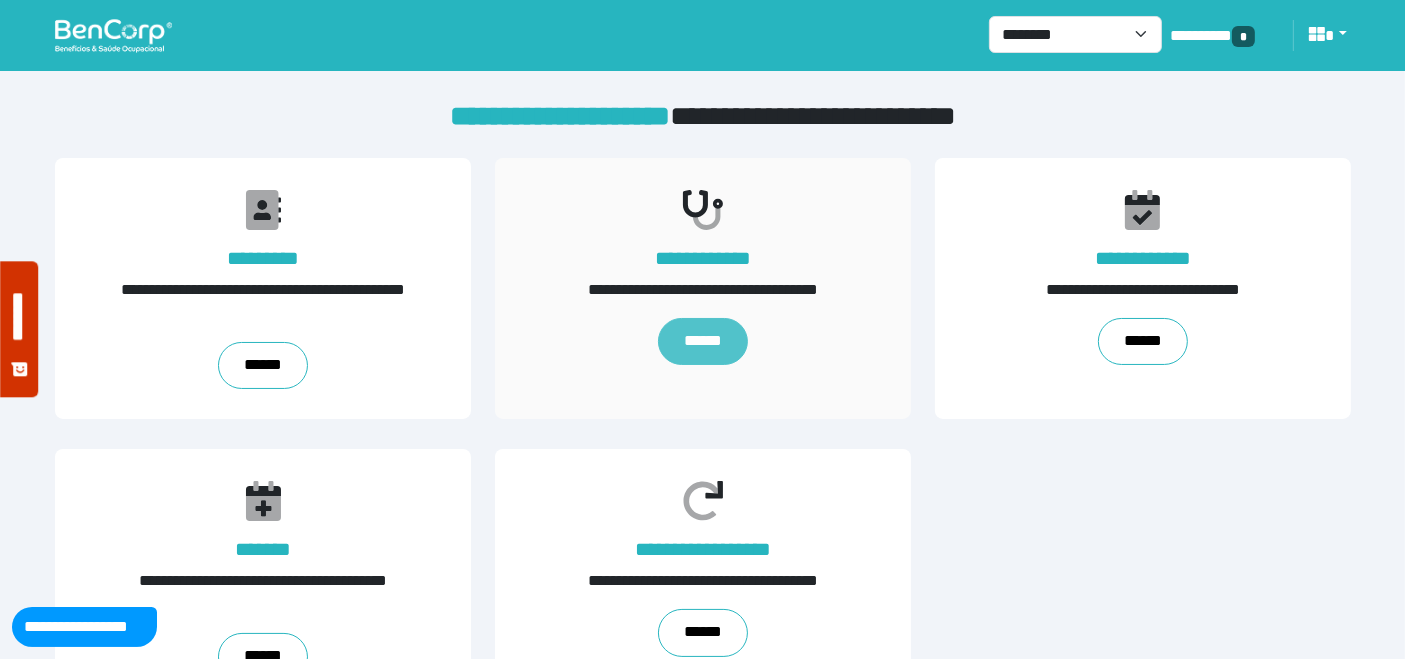 click on "******" at bounding box center [702, 342] 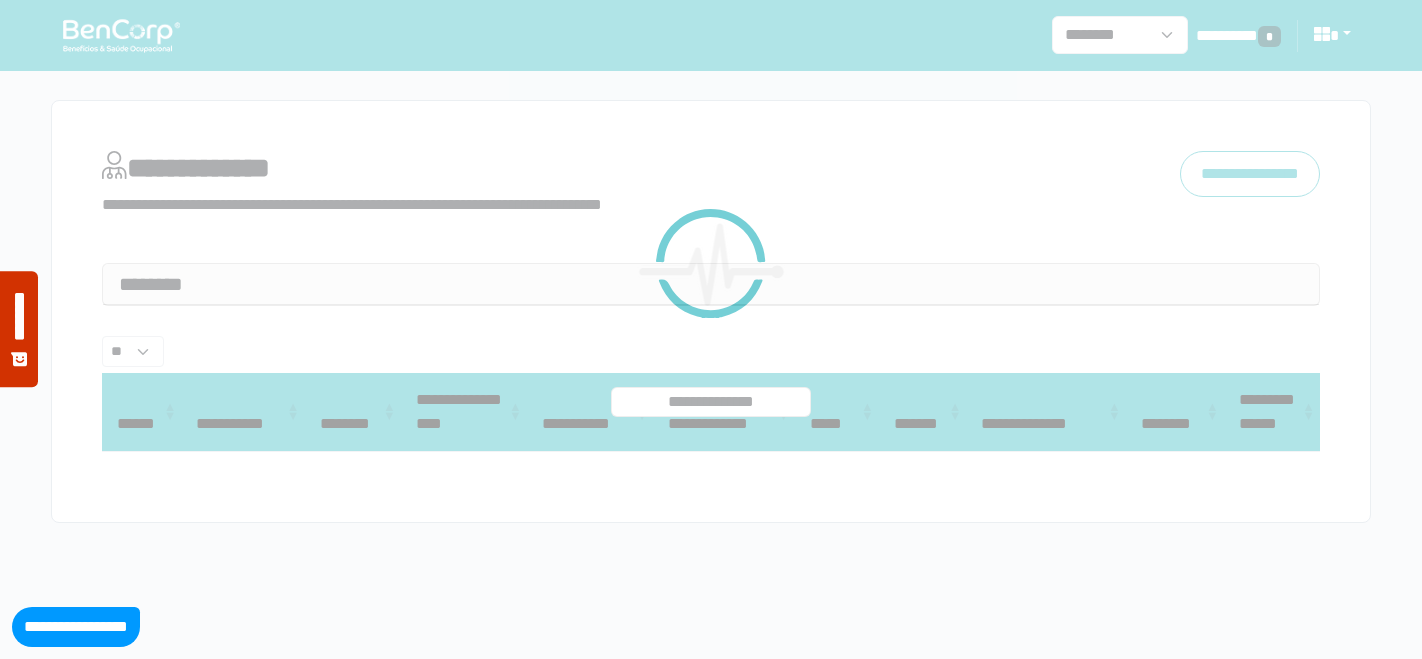 select on "**" 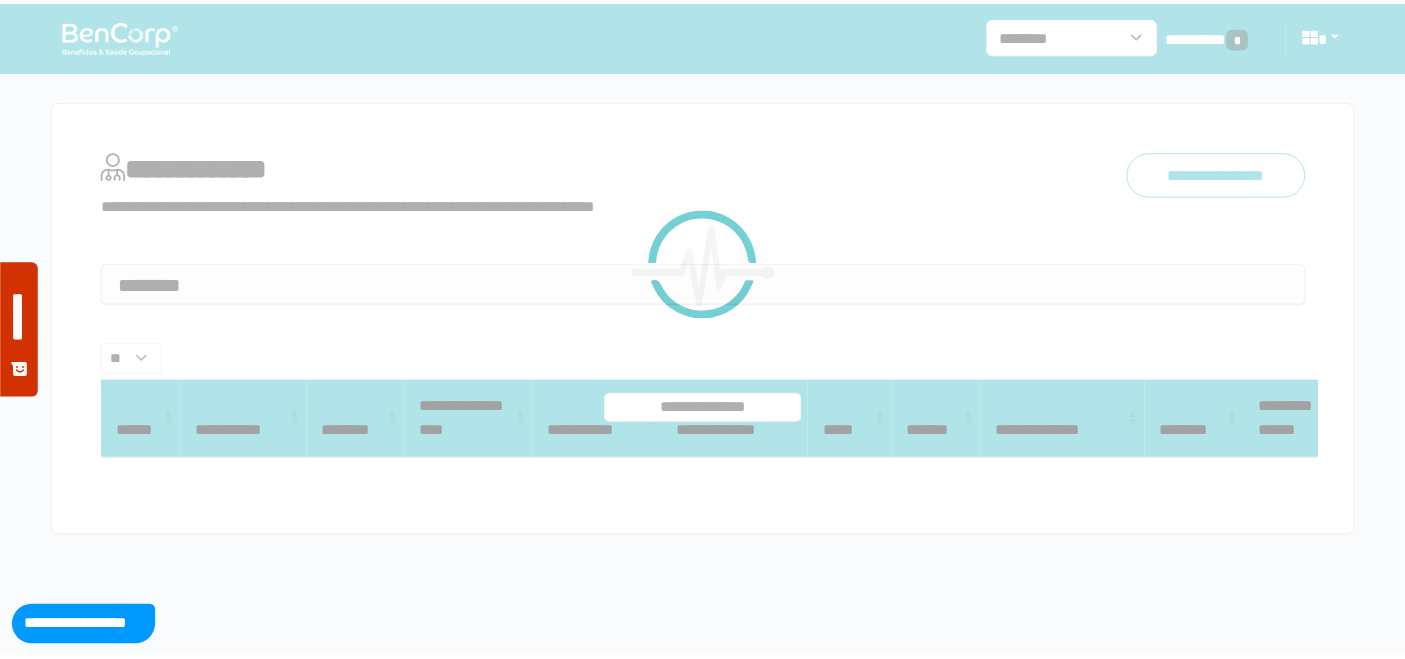 scroll, scrollTop: 0, scrollLeft: 0, axis: both 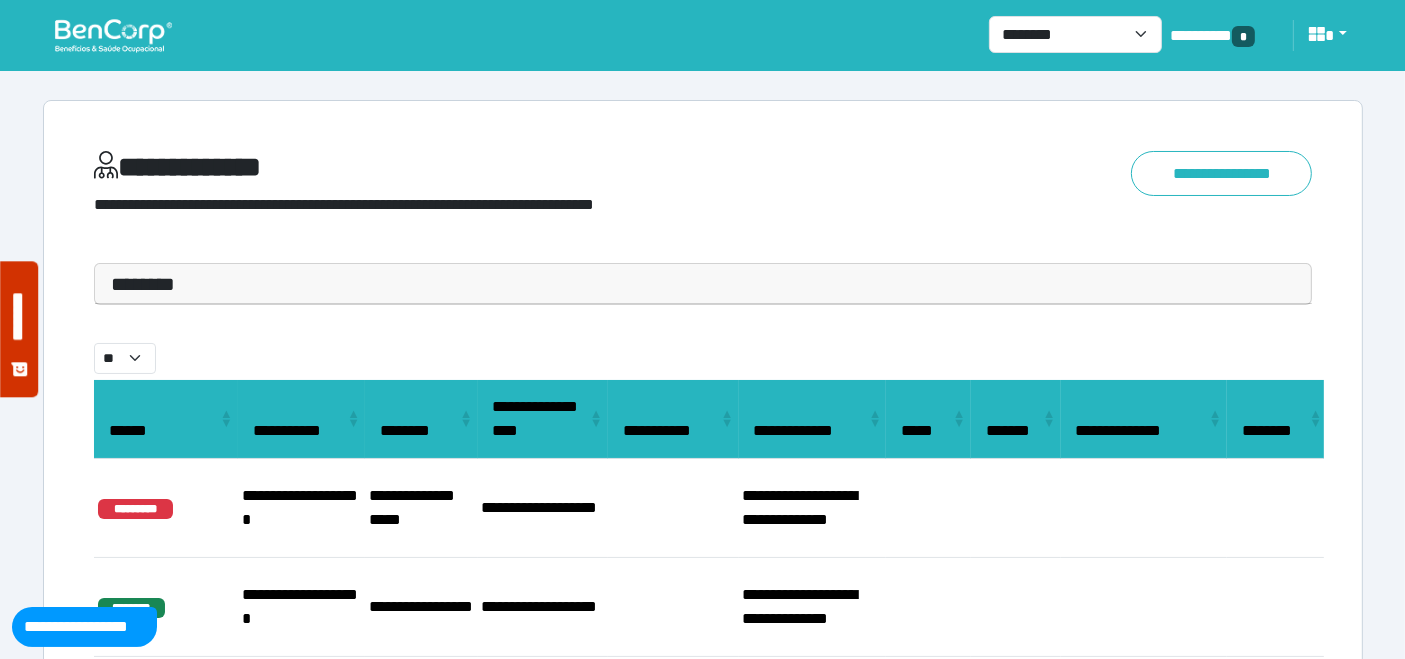 drag, startPoint x: 187, startPoint y: 279, endPoint x: 181, endPoint y: 290, distance: 12.529964 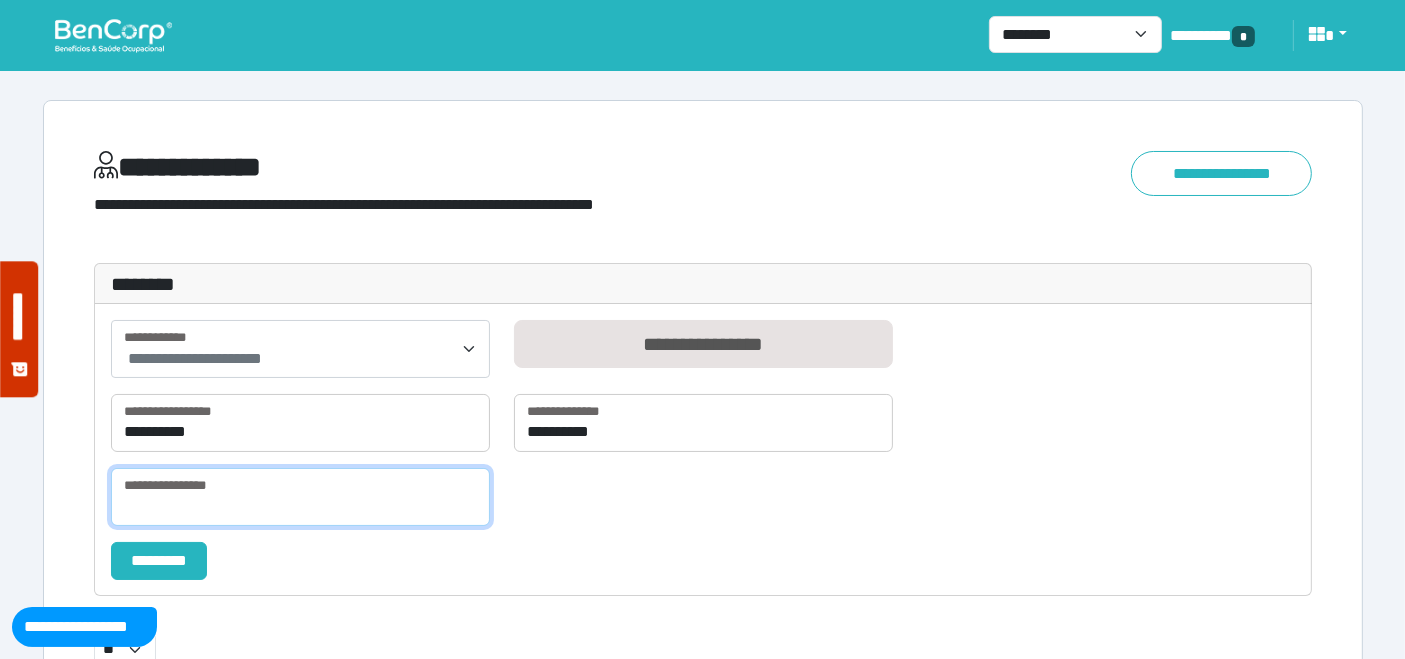 click at bounding box center (300, 497) 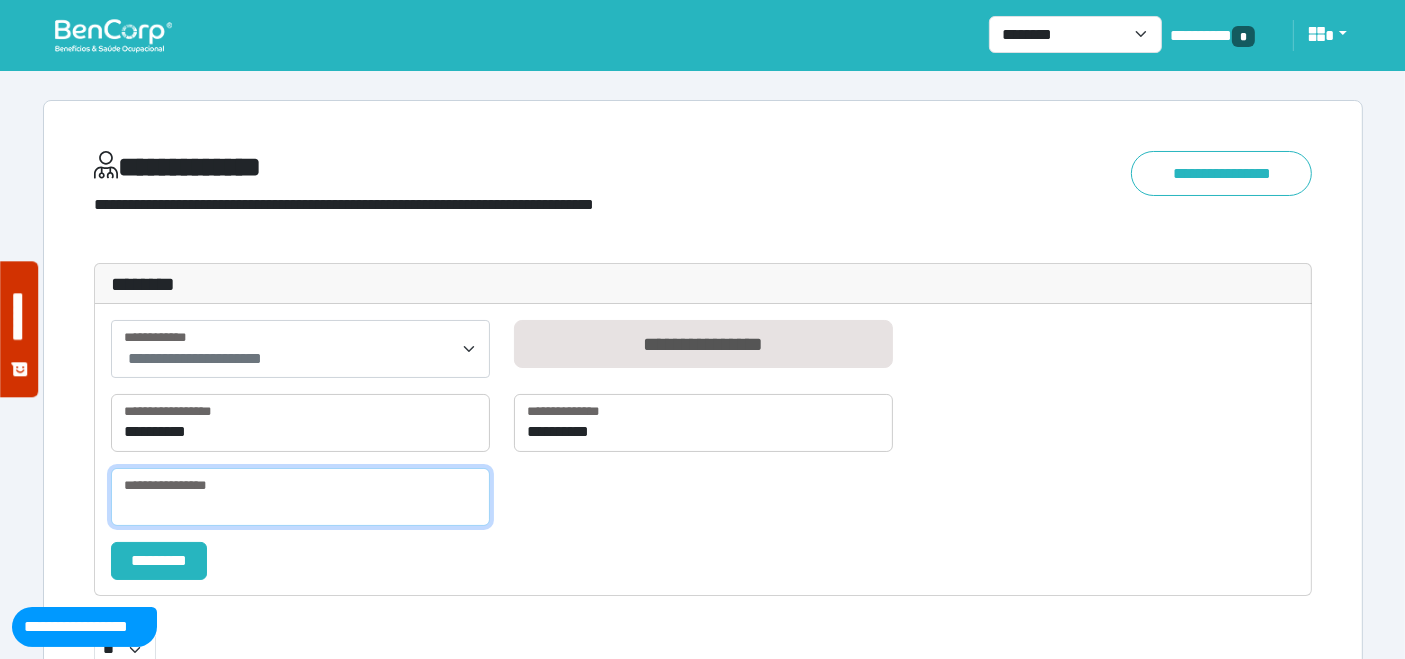 paste on "**********" 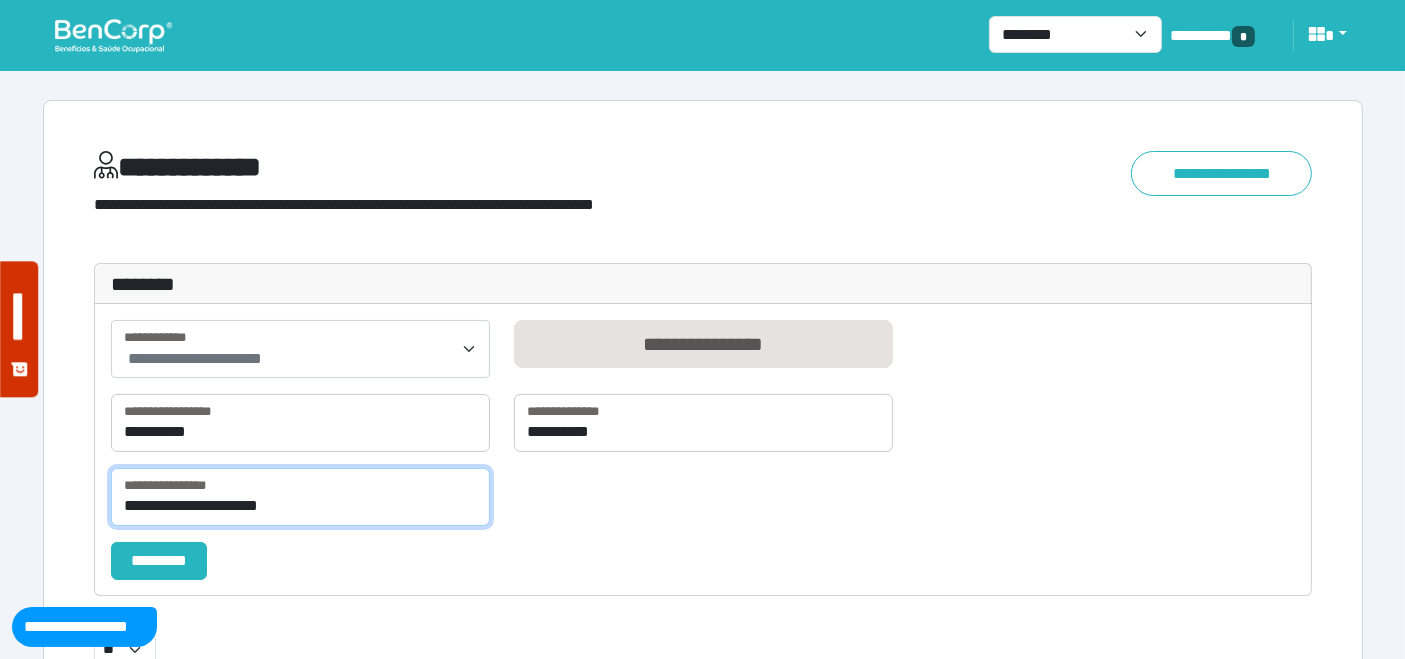 click on "**********" at bounding box center [300, 497] 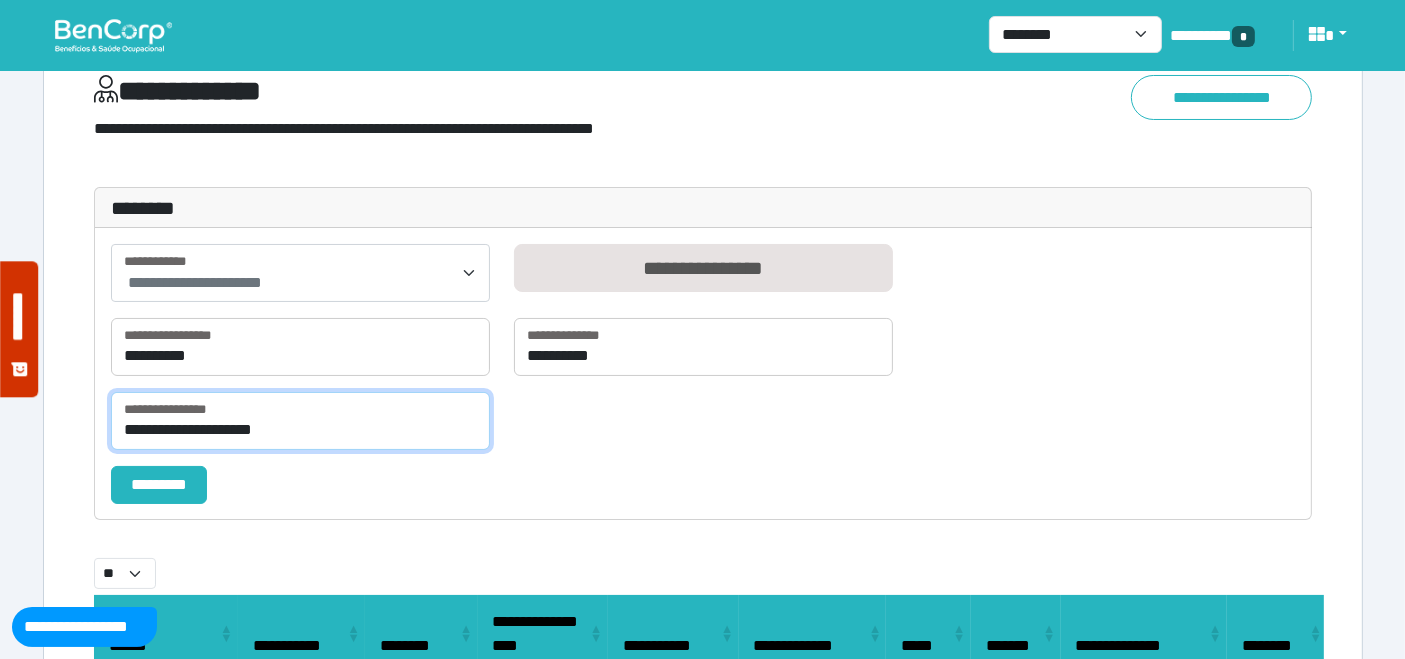scroll, scrollTop: 111, scrollLeft: 0, axis: vertical 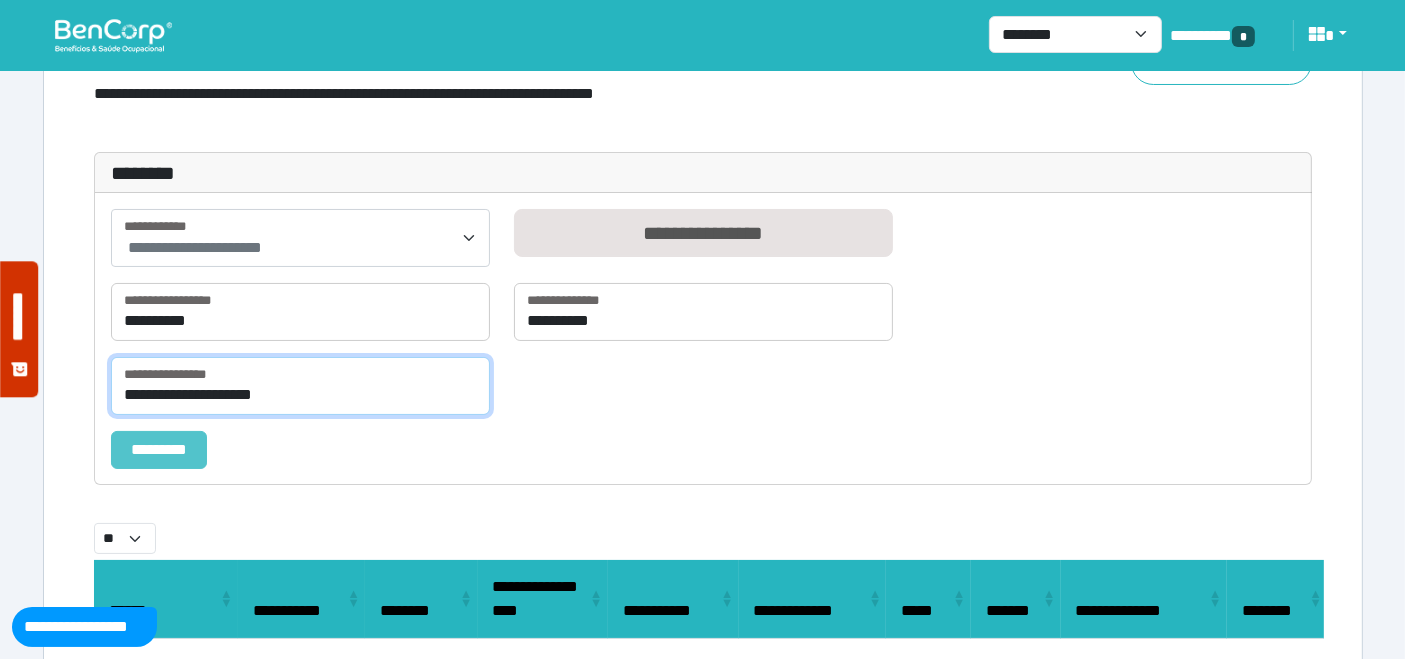type on "**********" 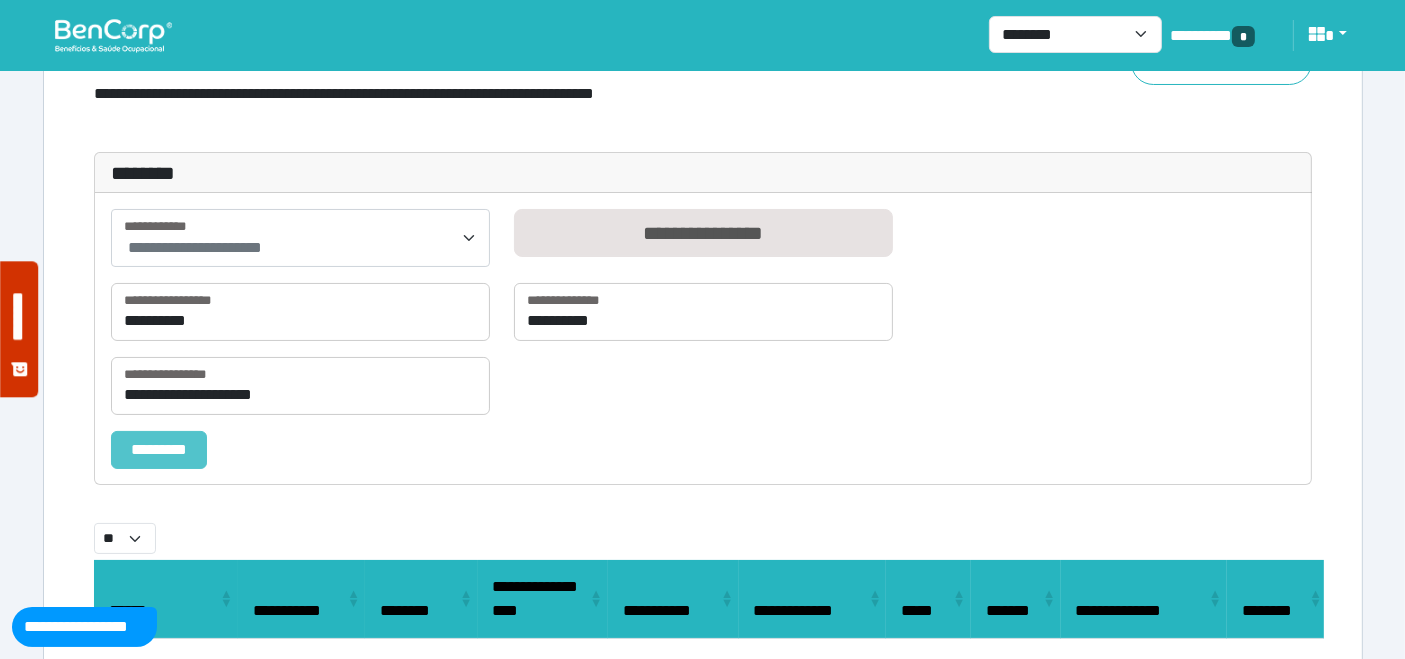 click on "*********" at bounding box center (159, 449) 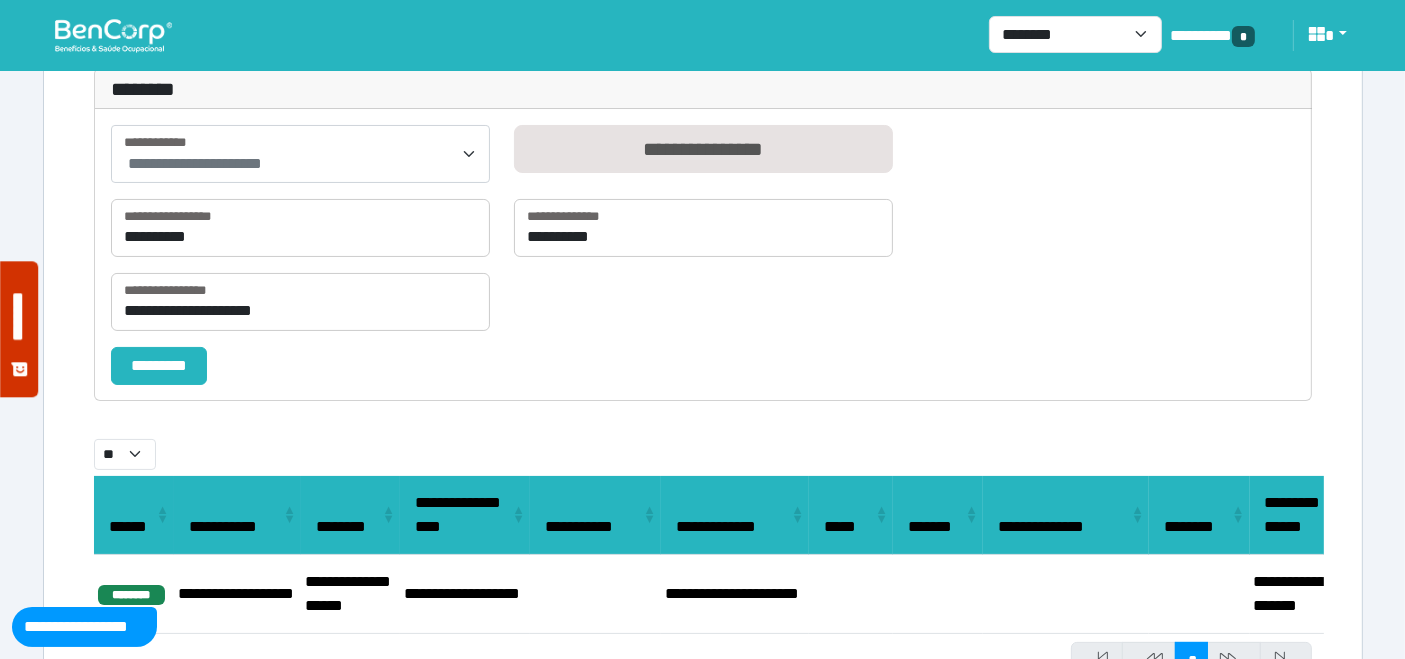 scroll, scrollTop: 295, scrollLeft: 0, axis: vertical 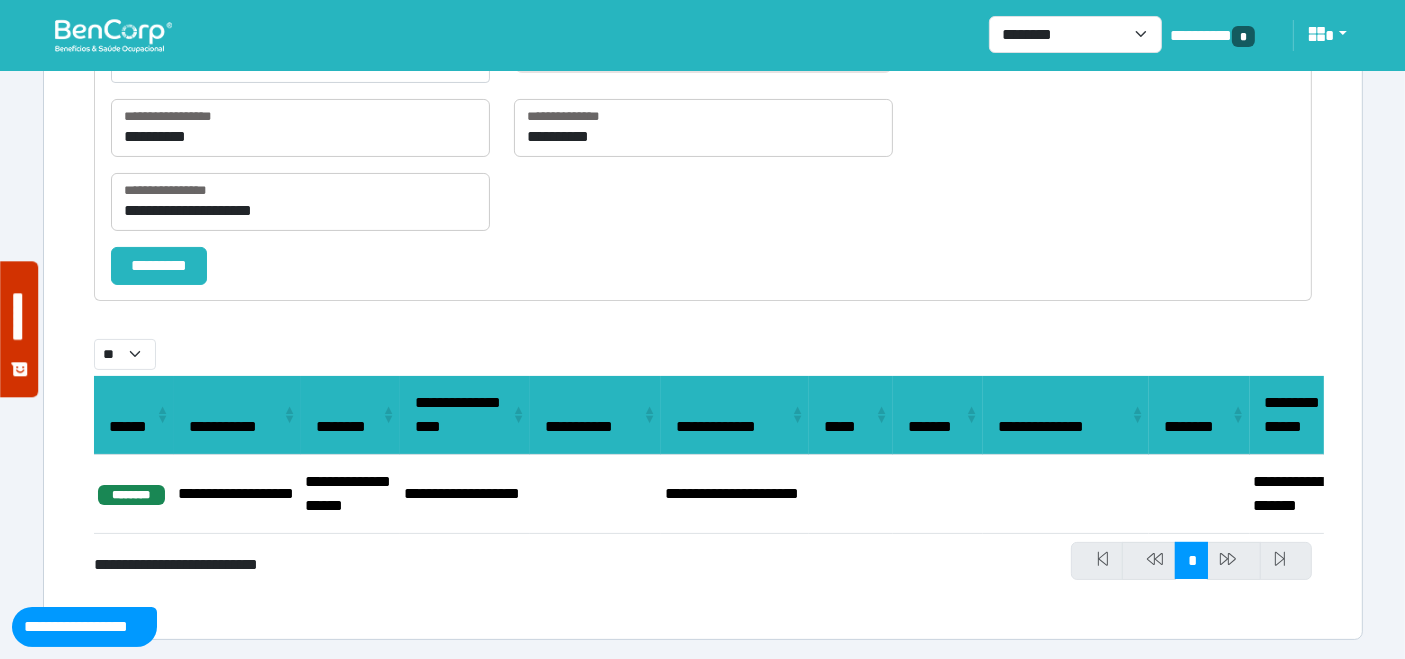 click at bounding box center (113, 35) 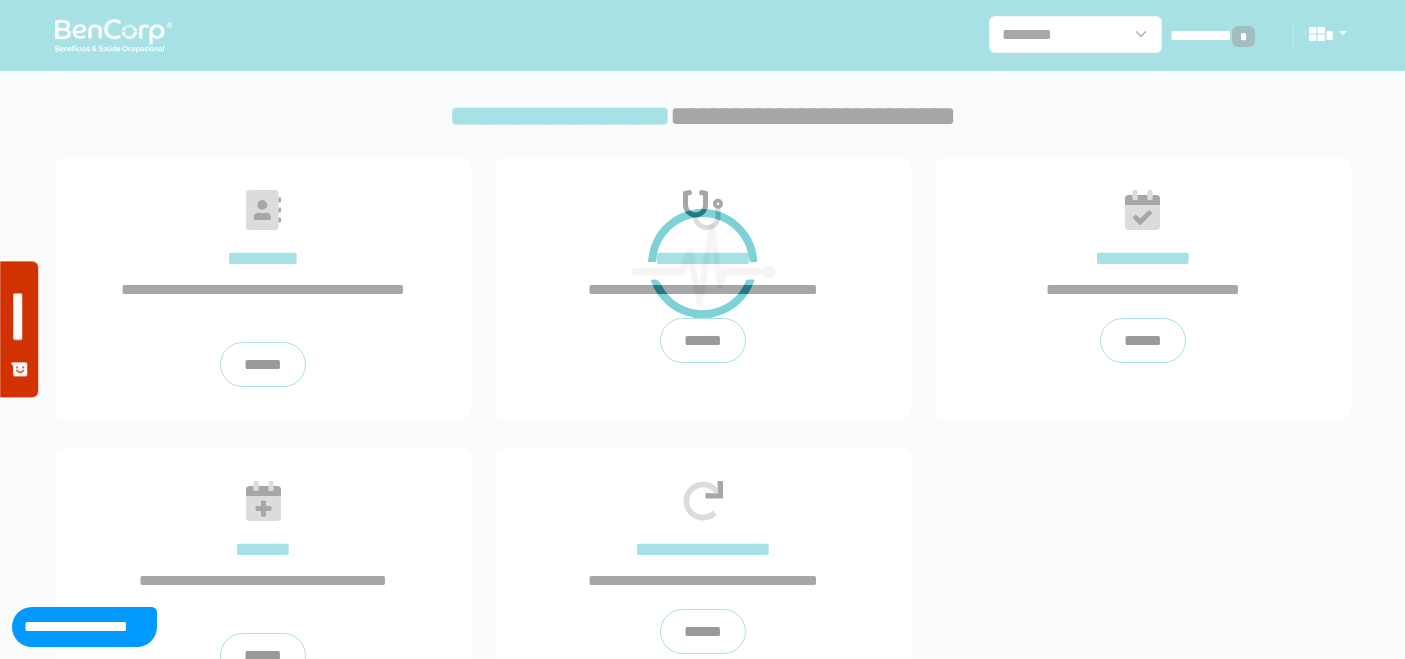 scroll, scrollTop: 0, scrollLeft: 0, axis: both 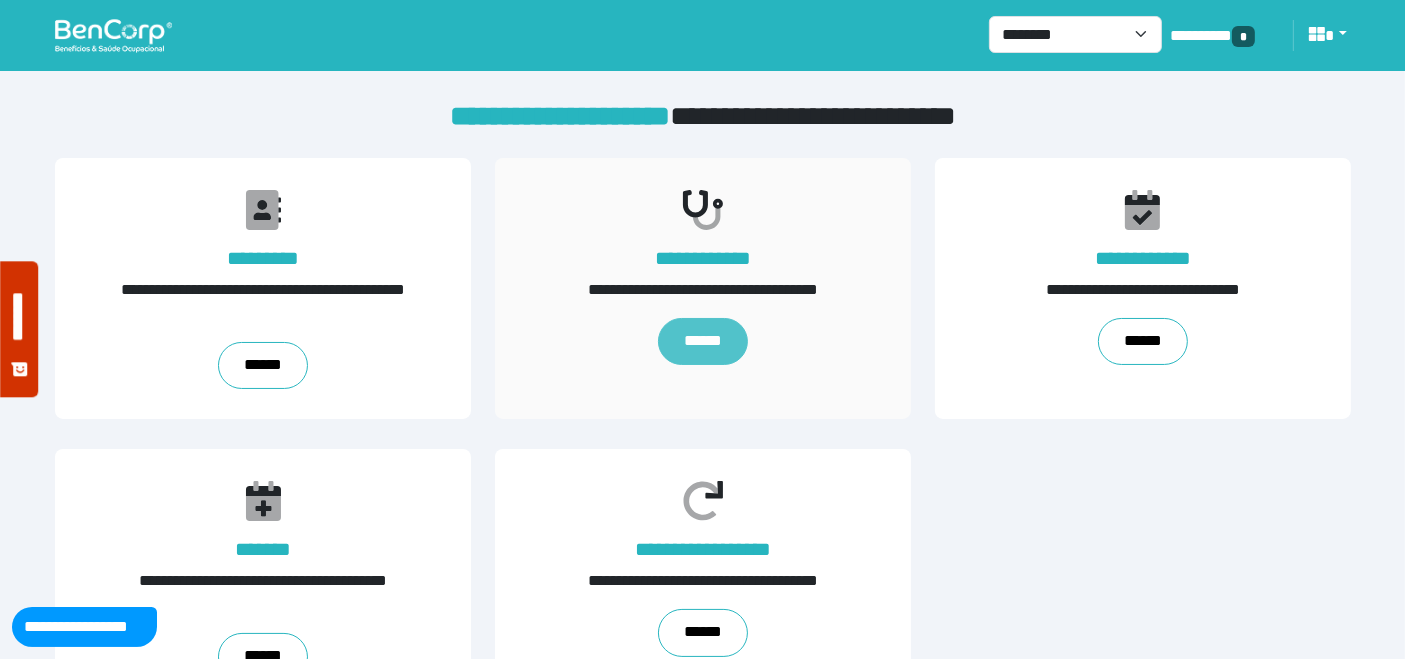 click on "******" at bounding box center (702, 342) 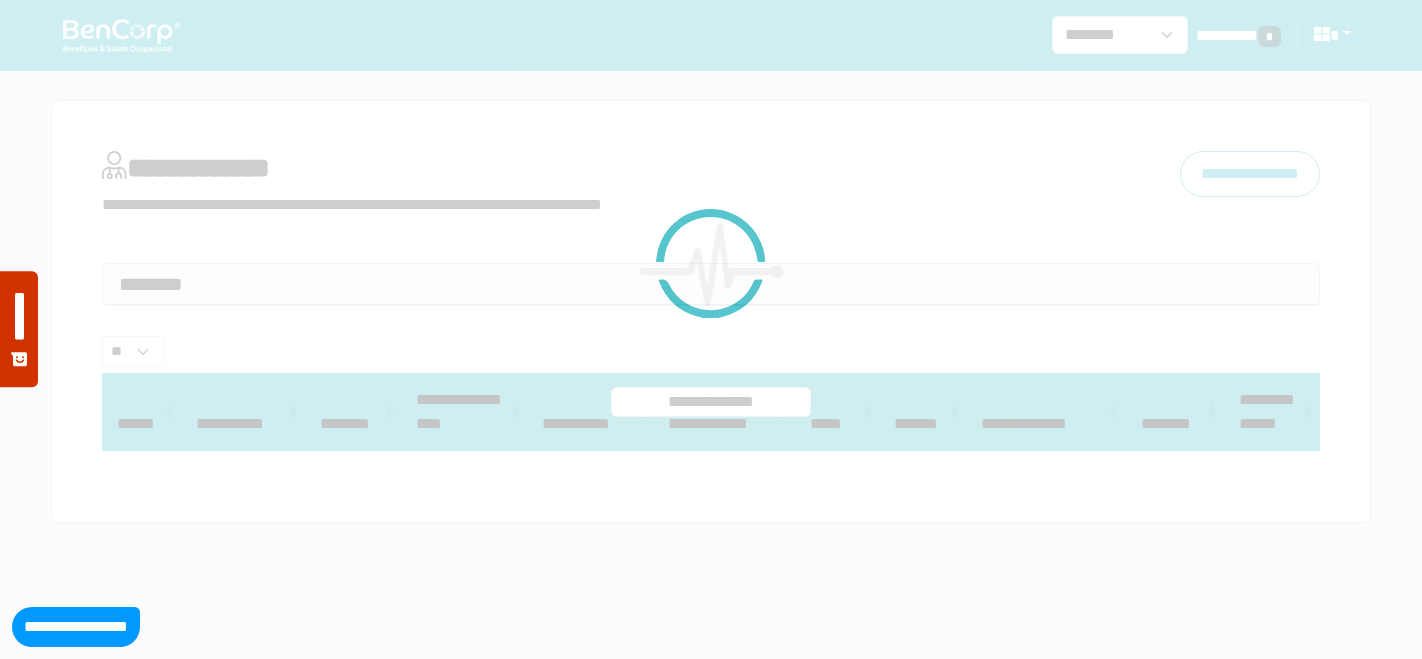 select 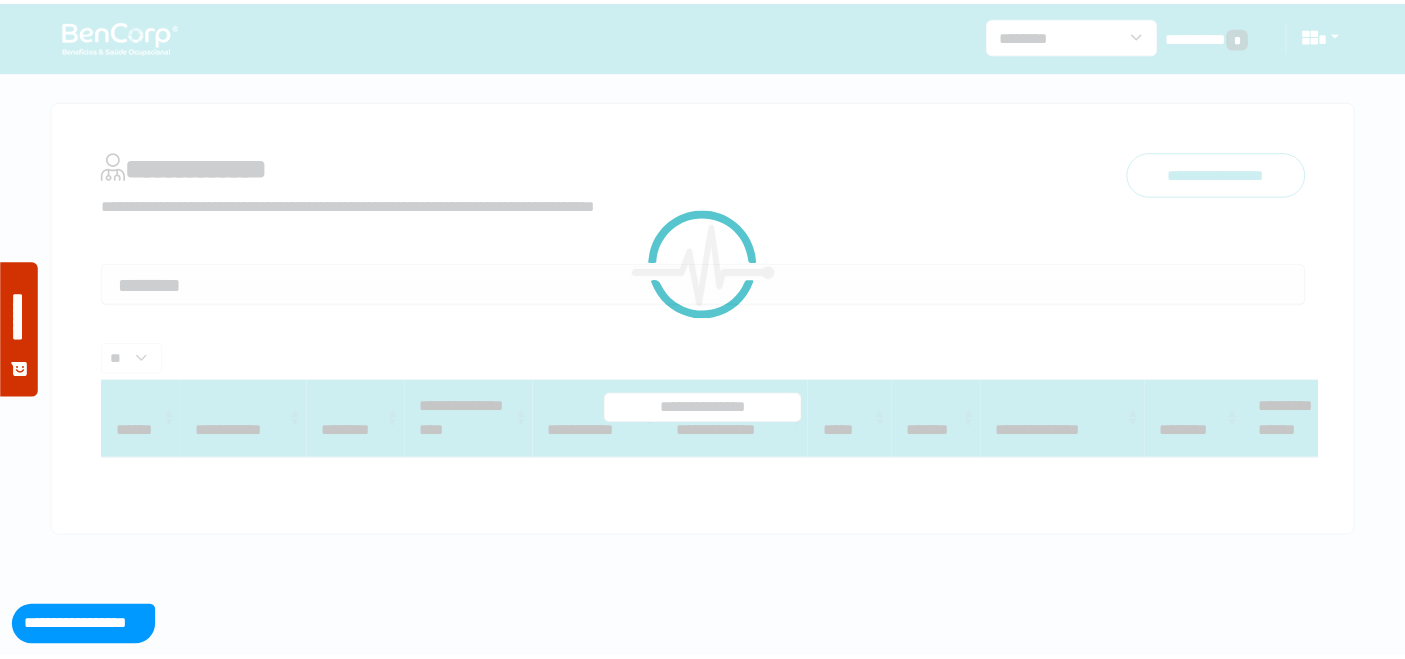 scroll, scrollTop: 0, scrollLeft: 0, axis: both 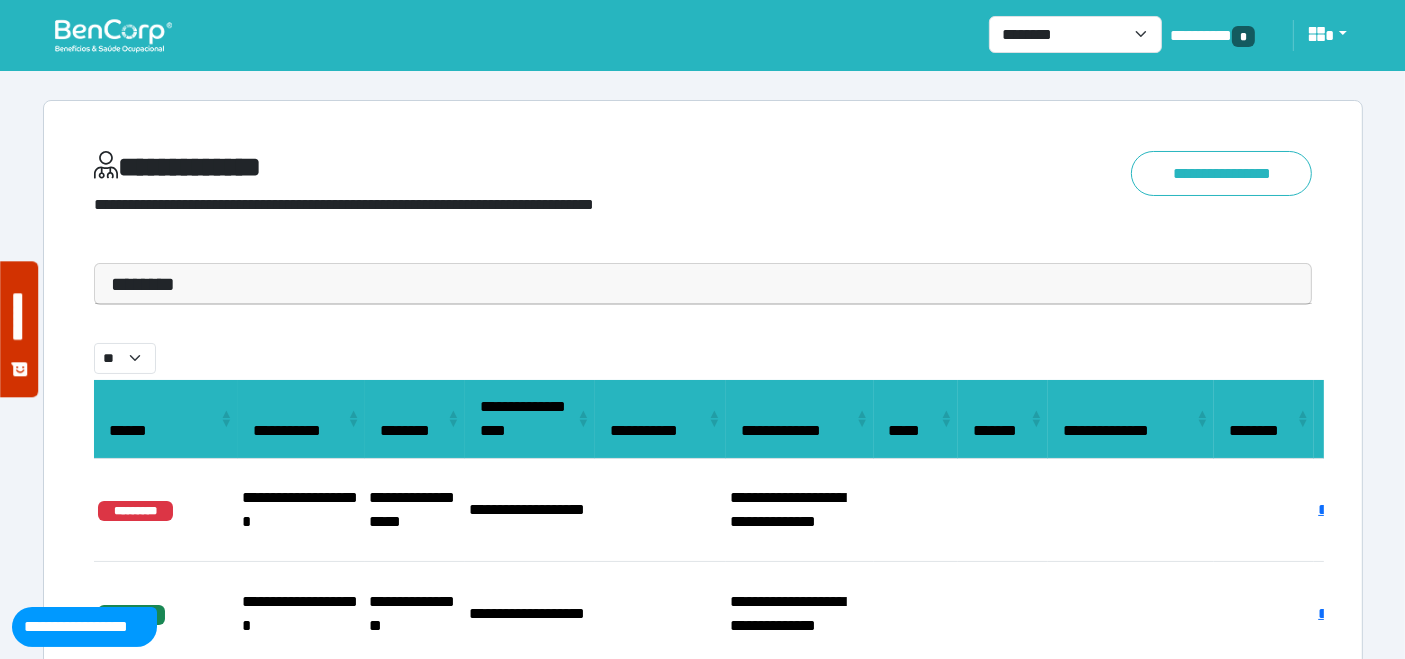 click on "********" at bounding box center [703, 284] 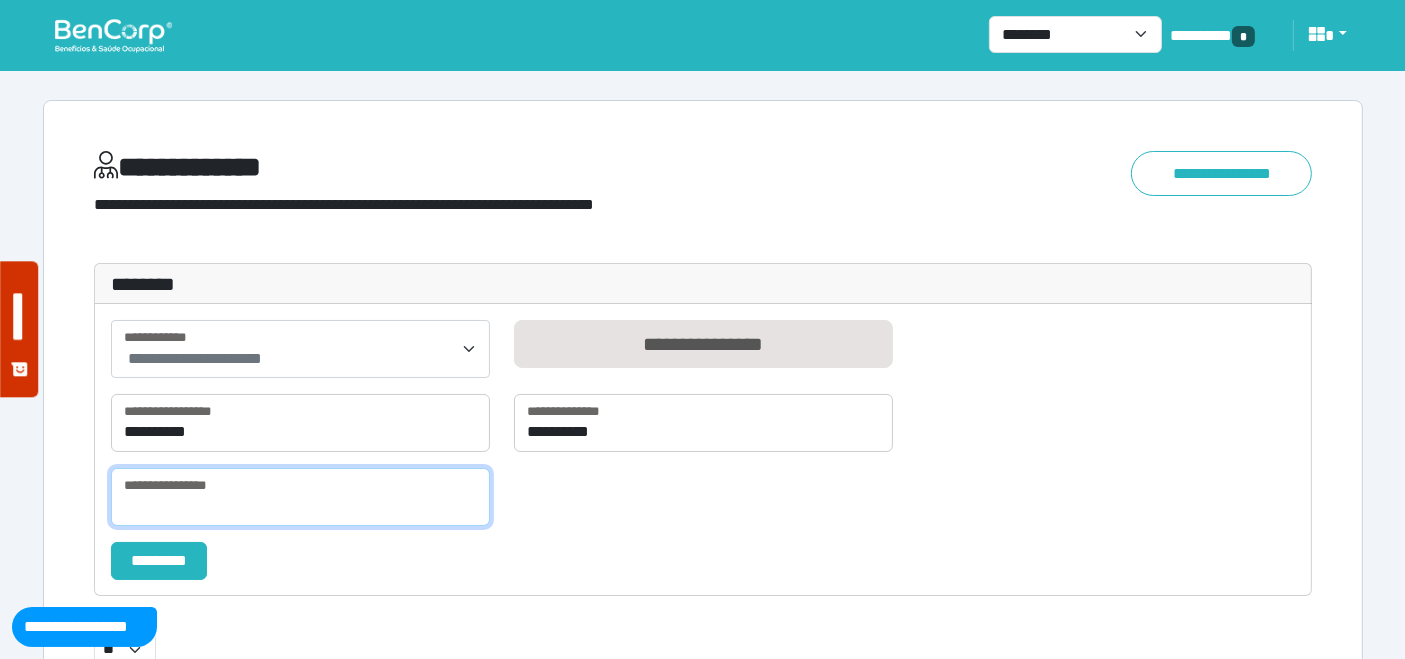 click at bounding box center (300, 497) 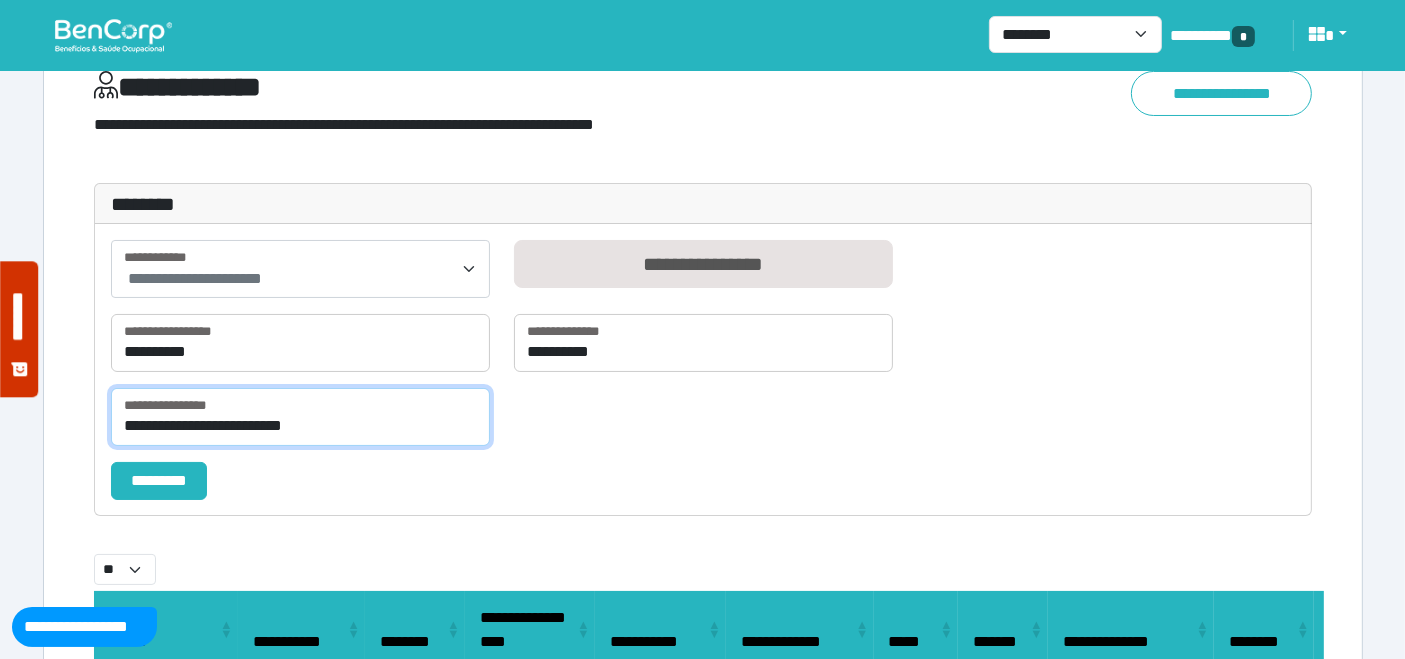 scroll, scrollTop: 111, scrollLeft: 0, axis: vertical 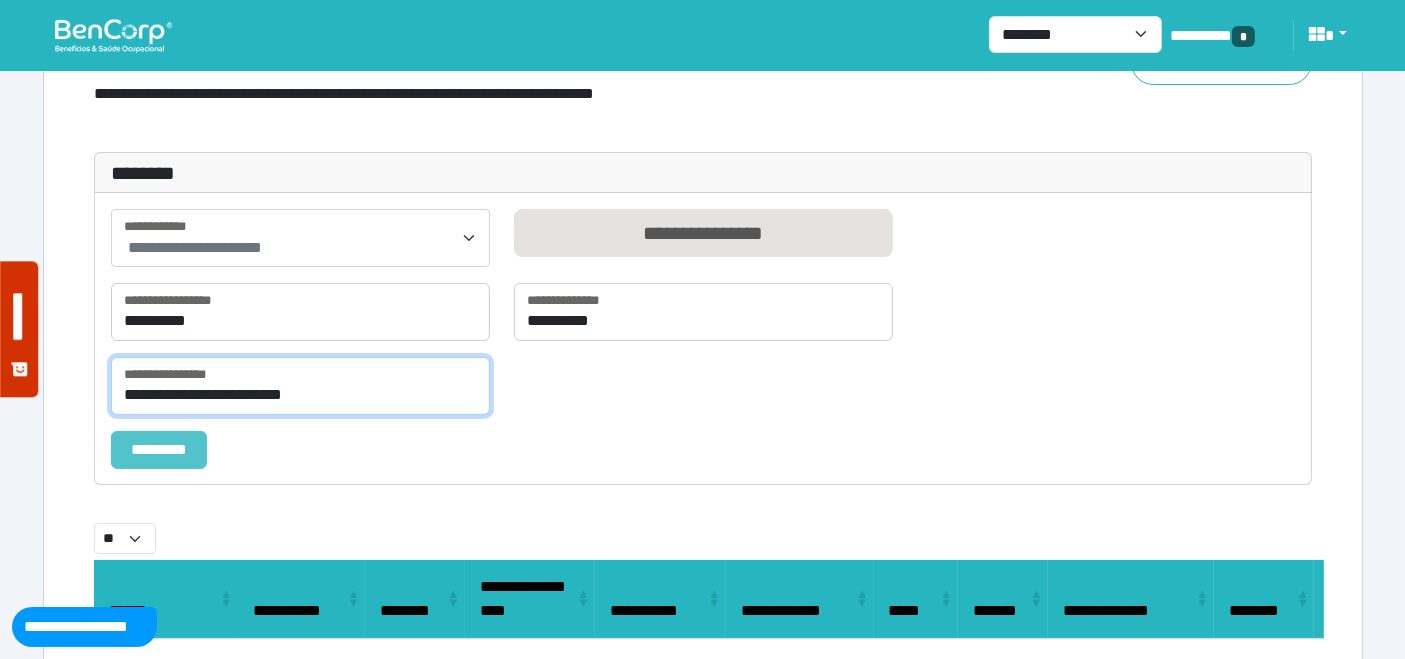 type on "**********" 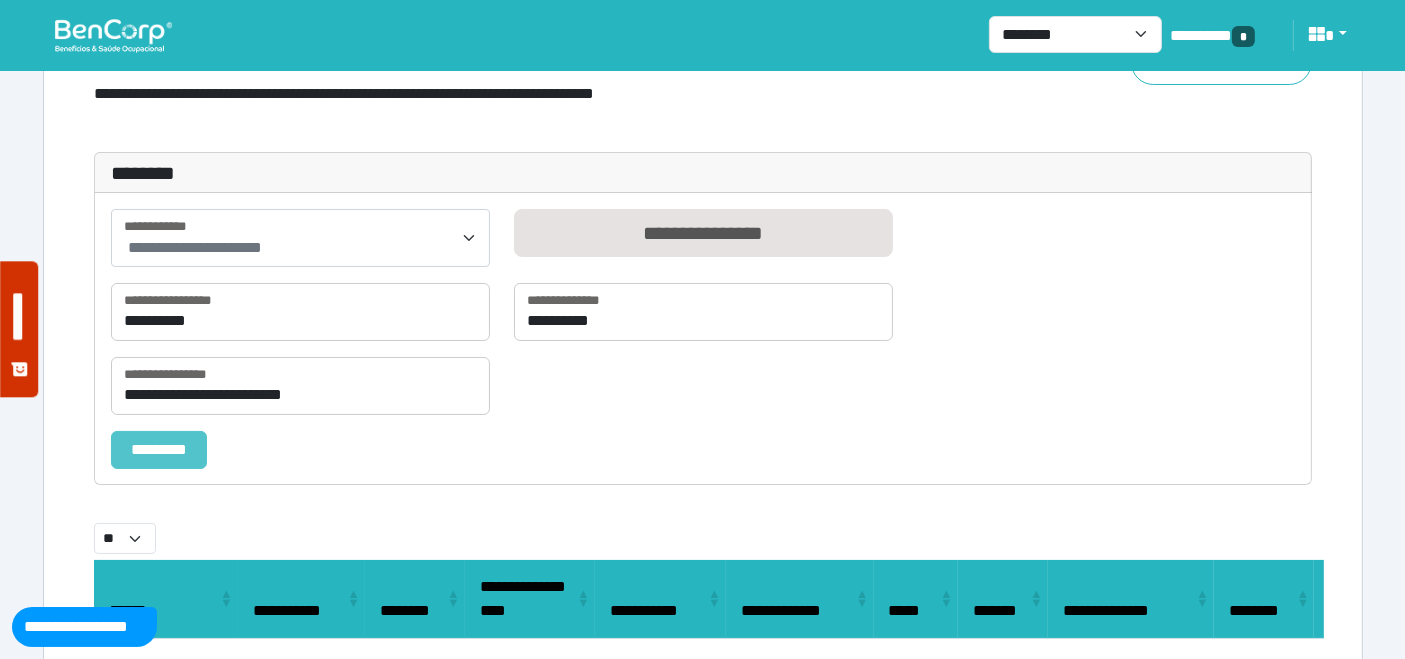 drag, startPoint x: 160, startPoint y: 449, endPoint x: 176, endPoint y: 442, distance: 17.464249 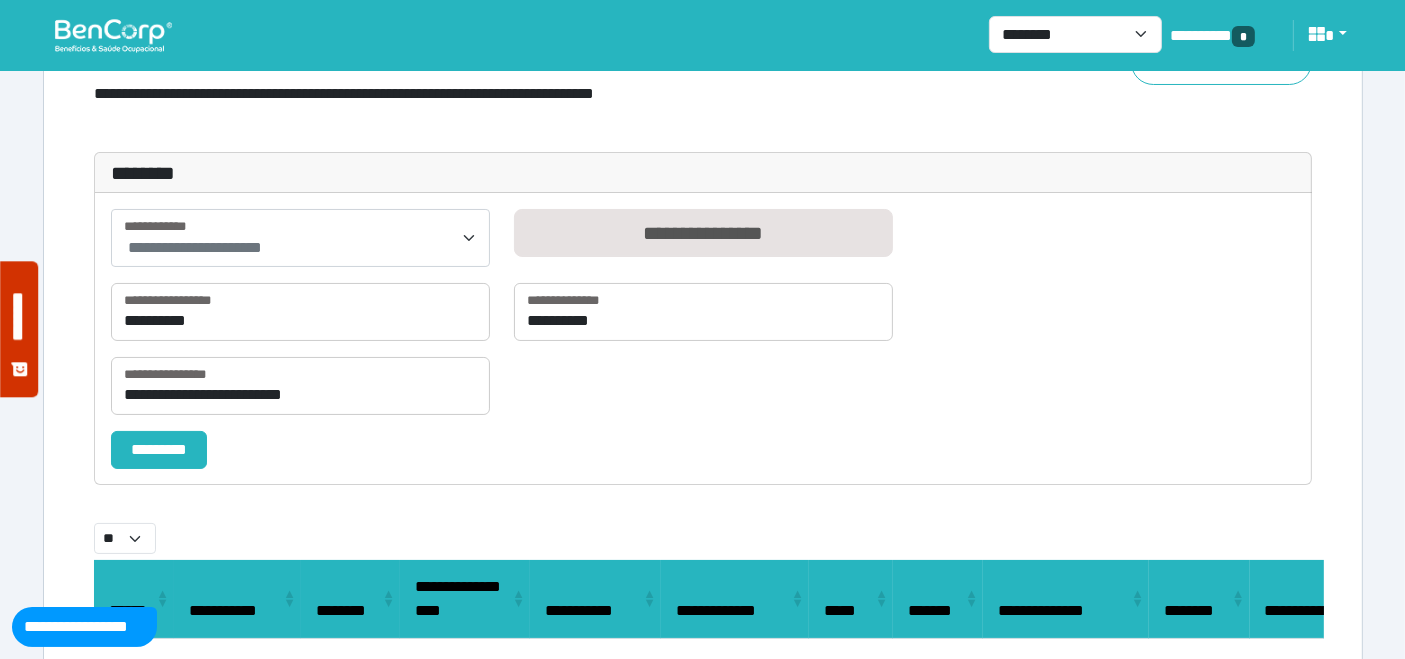 scroll, scrollTop: 97, scrollLeft: 0, axis: vertical 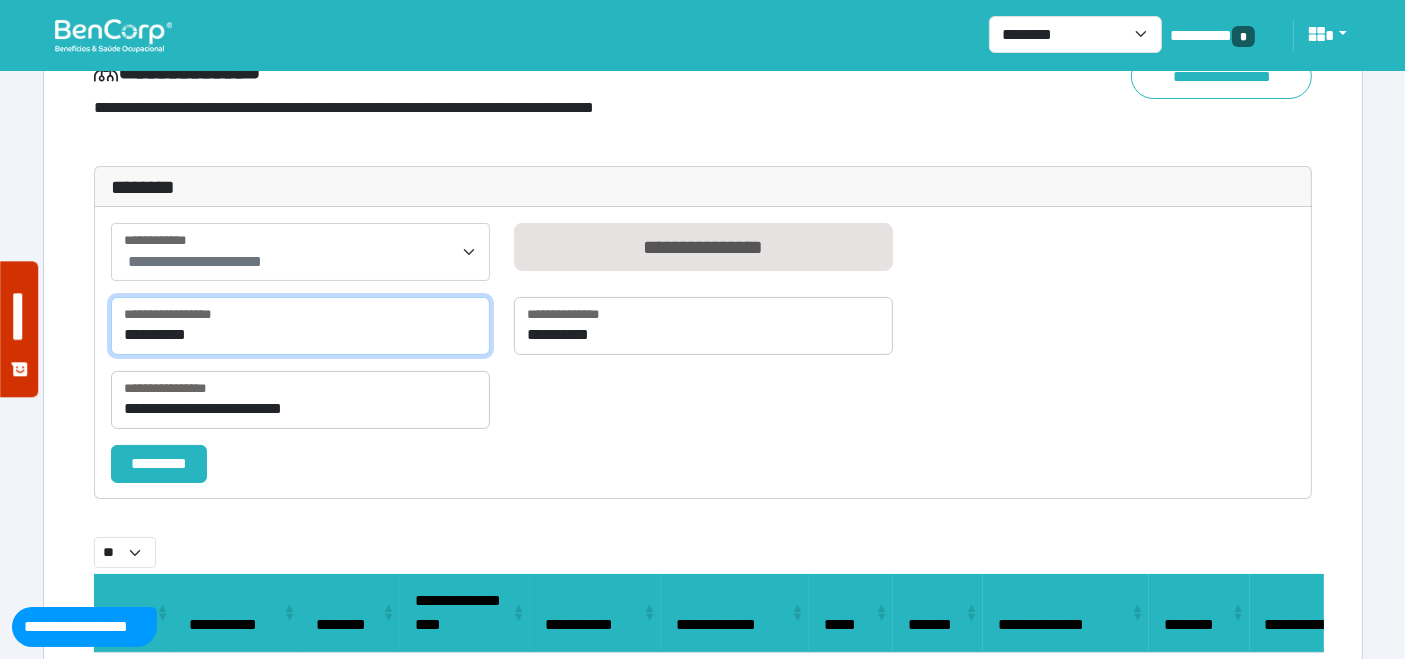click on "**********" at bounding box center [300, 326] 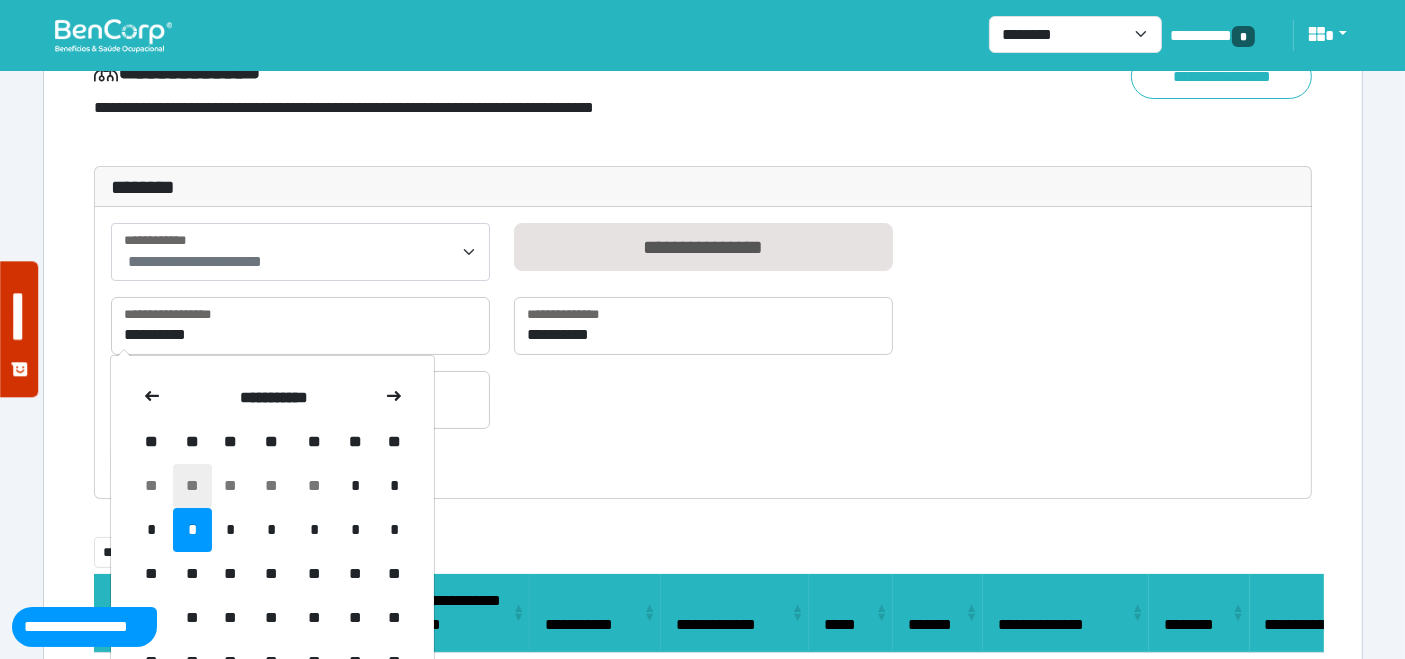 click on "**" at bounding box center [192, 486] 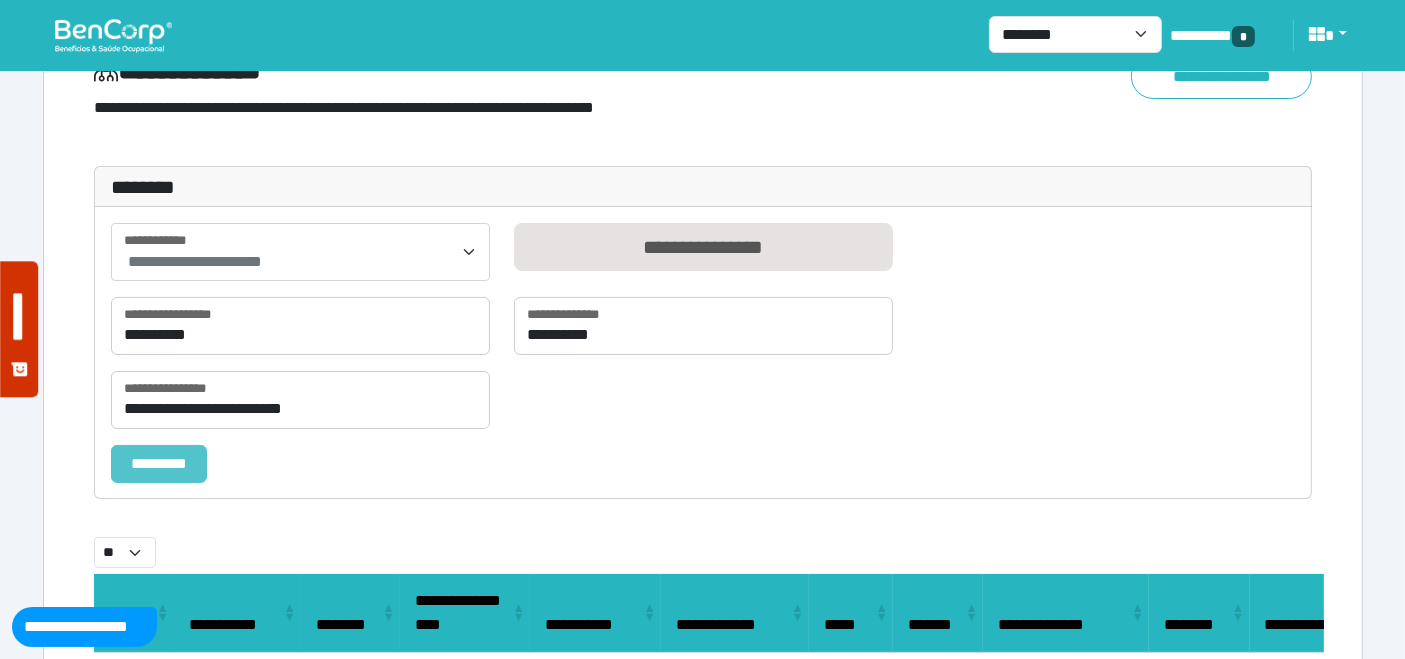 click on "*********" at bounding box center [159, 463] 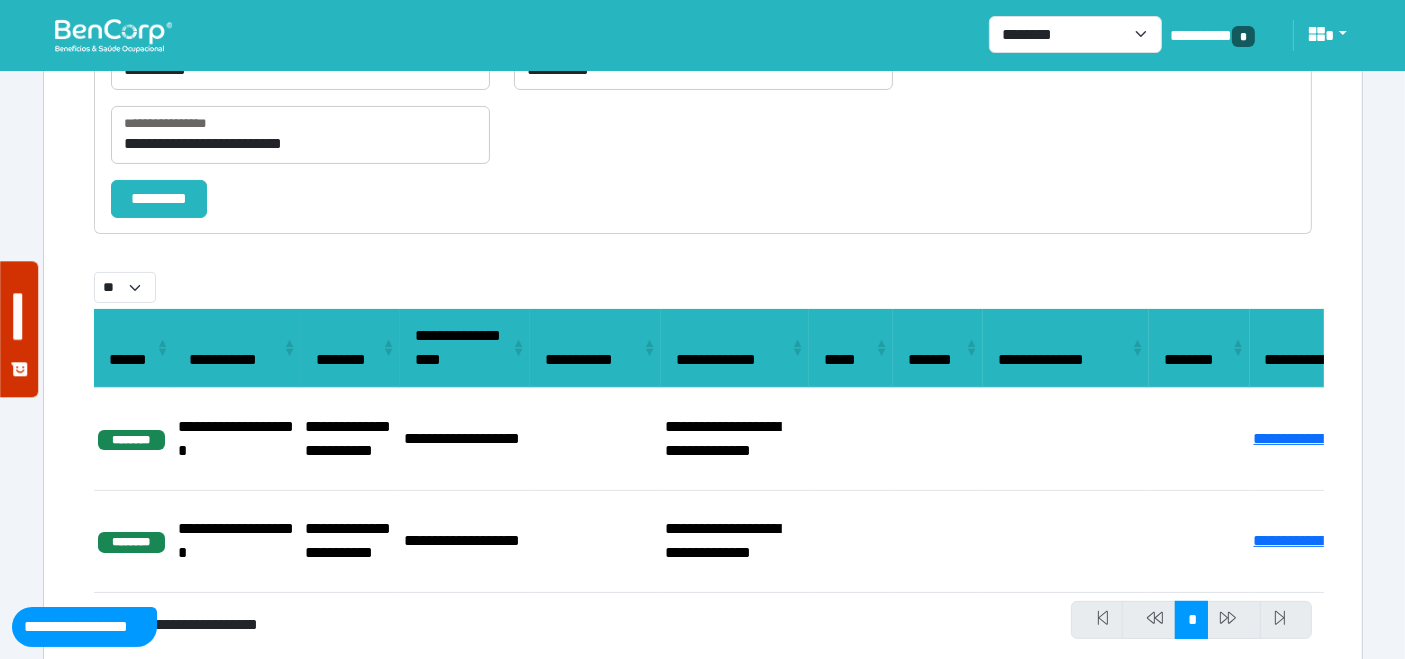 scroll, scrollTop: 422, scrollLeft: 0, axis: vertical 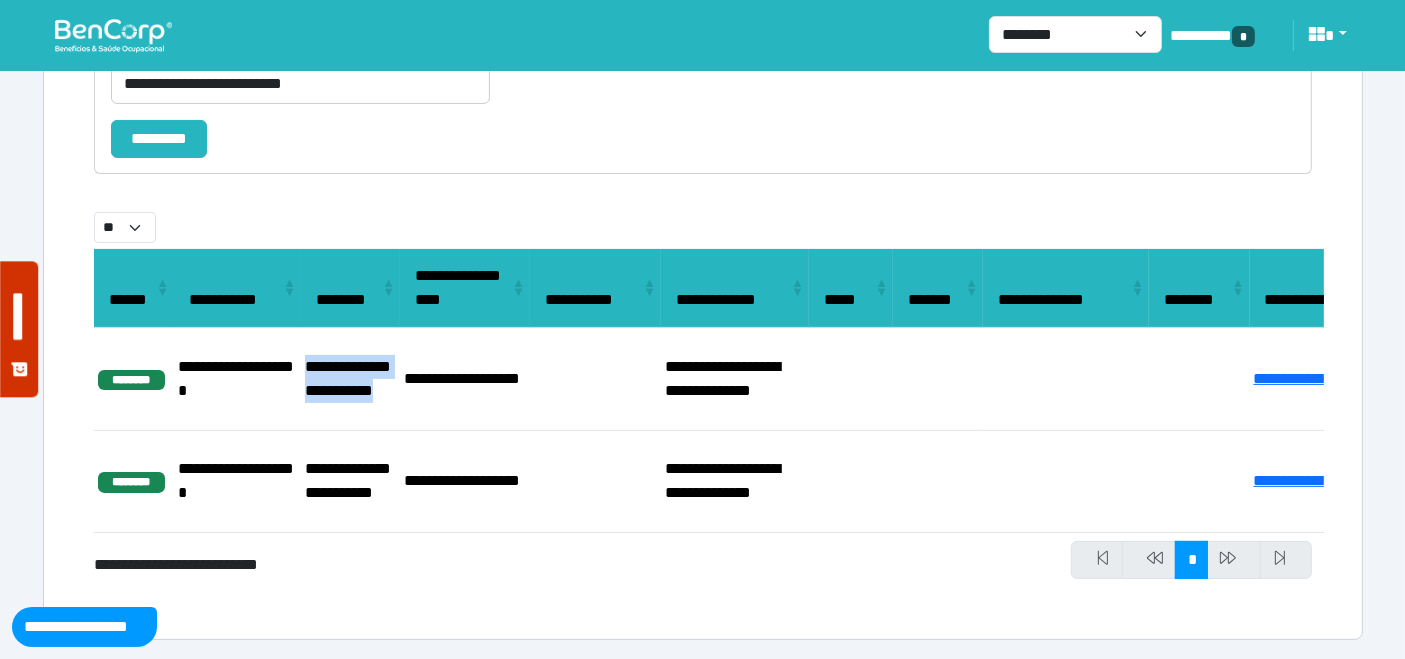 drag, startPoint x: 371, startPoint y: 398, endPoint x: 304, endPoint y: 346, distance: 84.811554 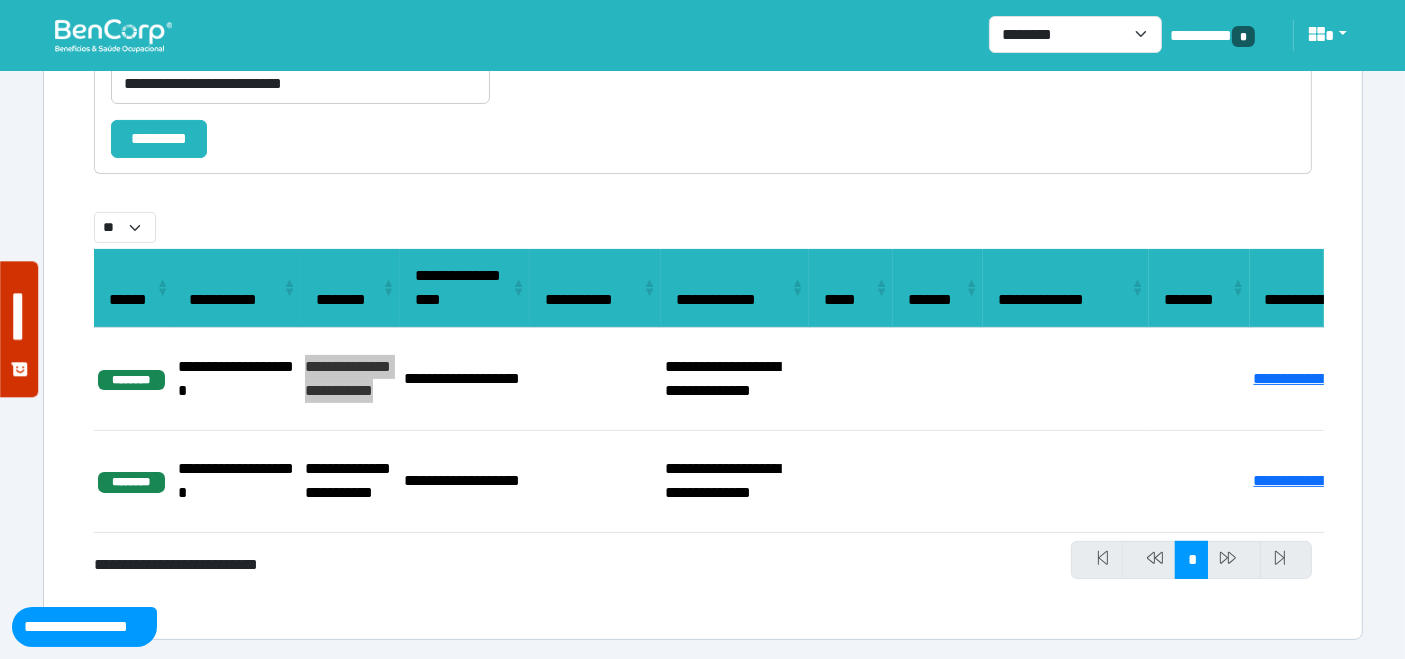 select on "**" 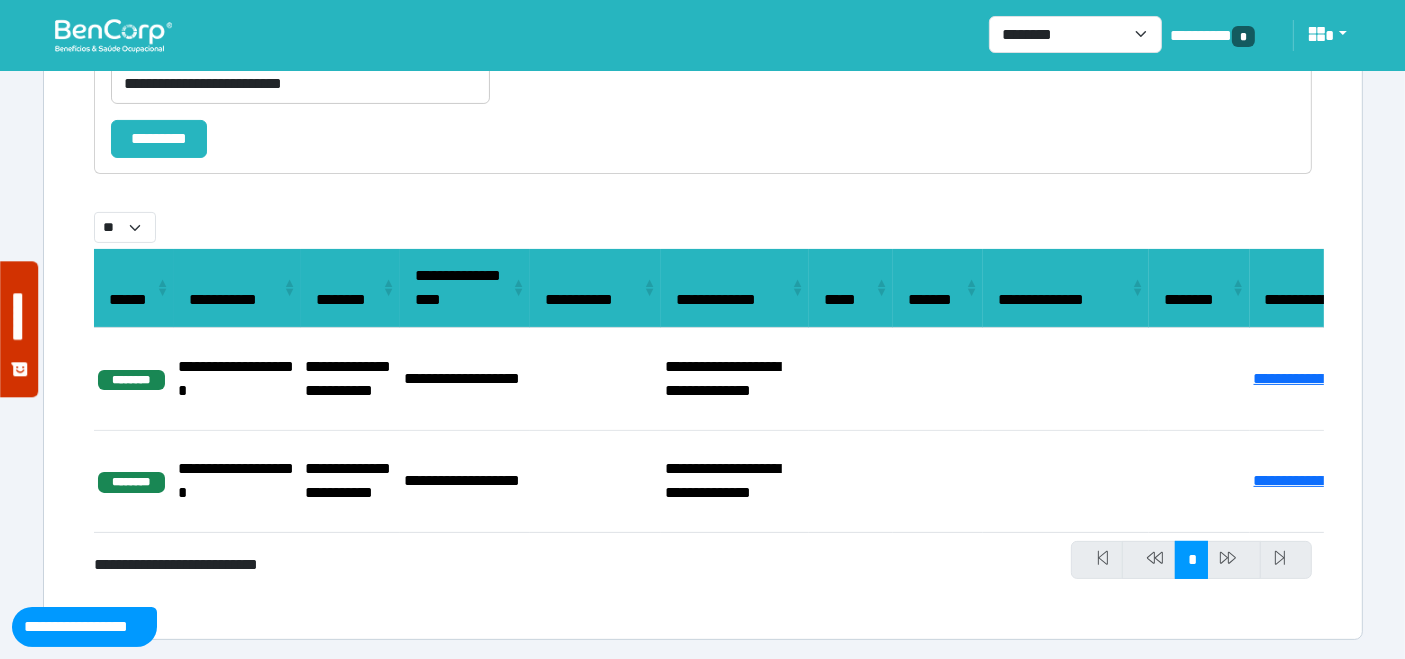 select on "**" 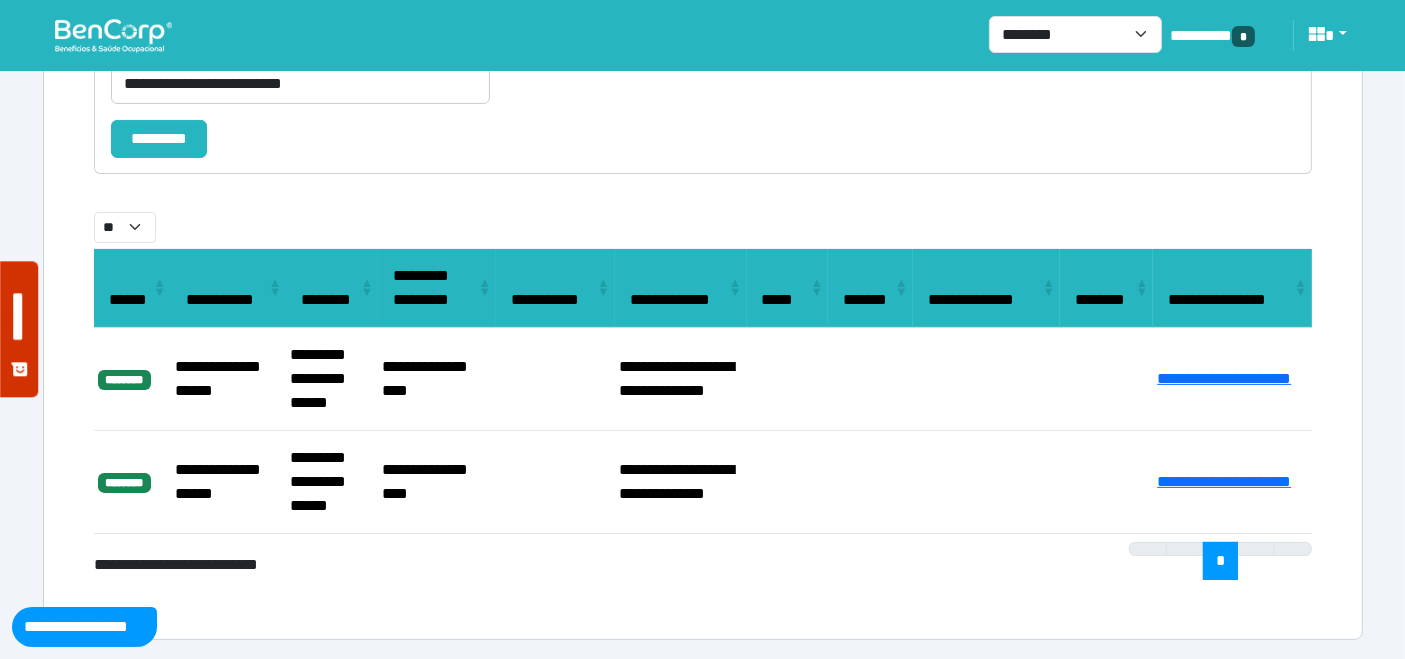 select on "**" 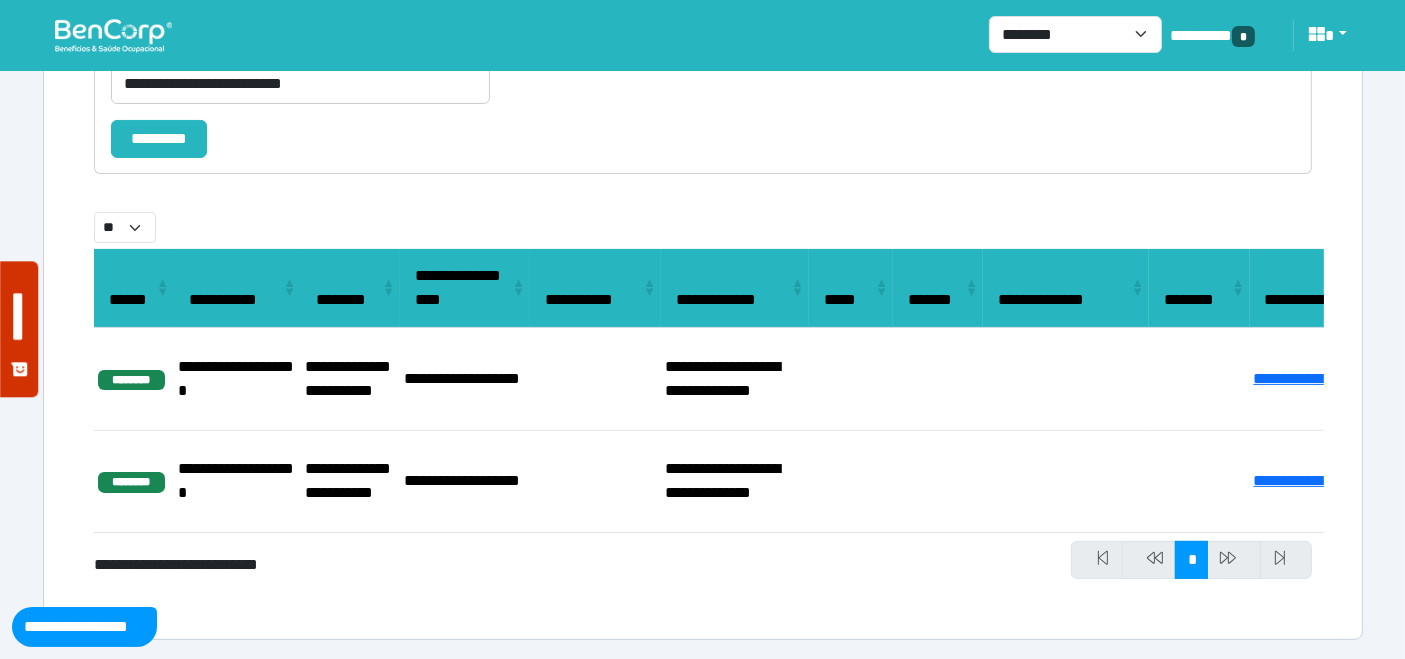 select on "**" 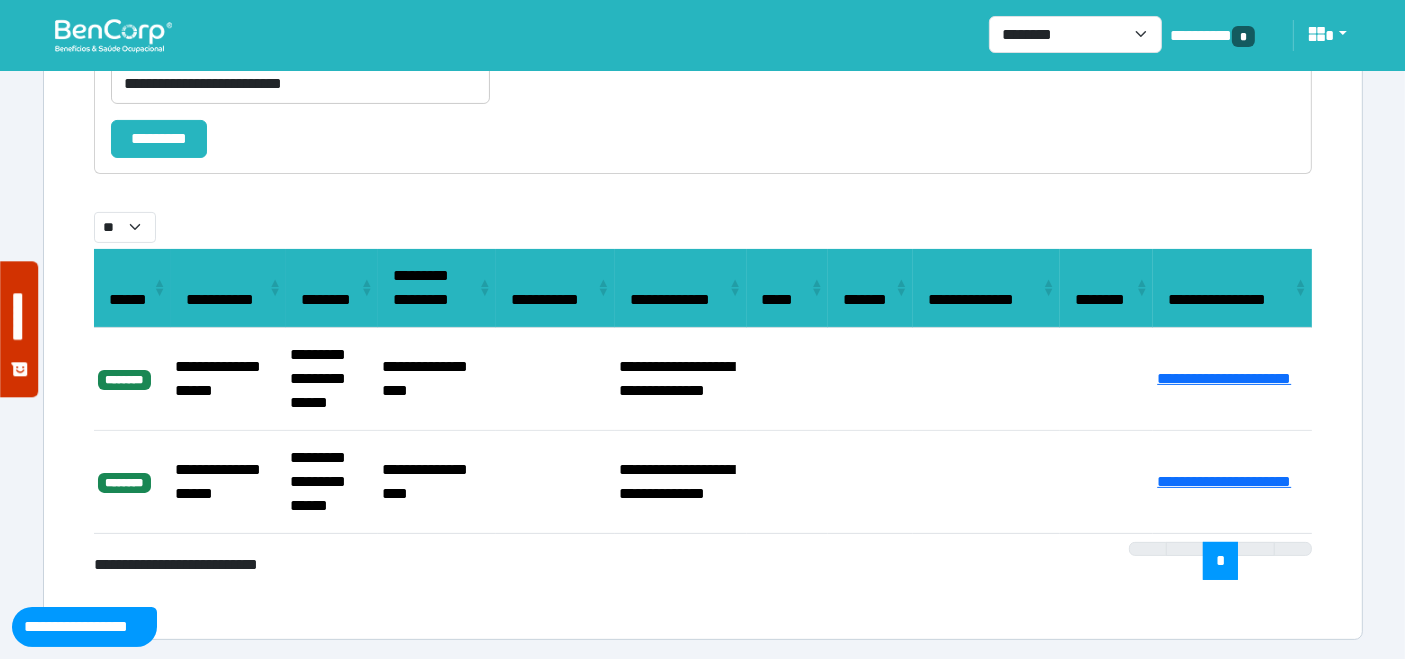 select on "**" 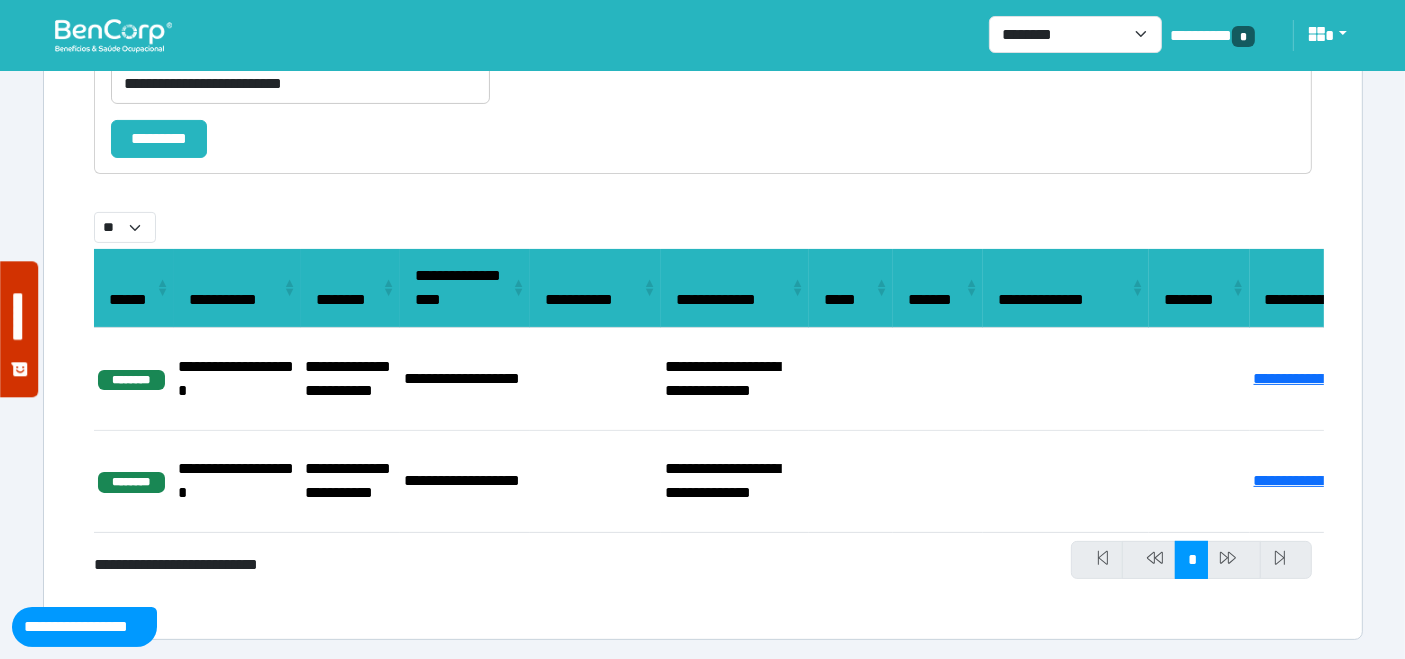 click at bounding box center (113, 35) 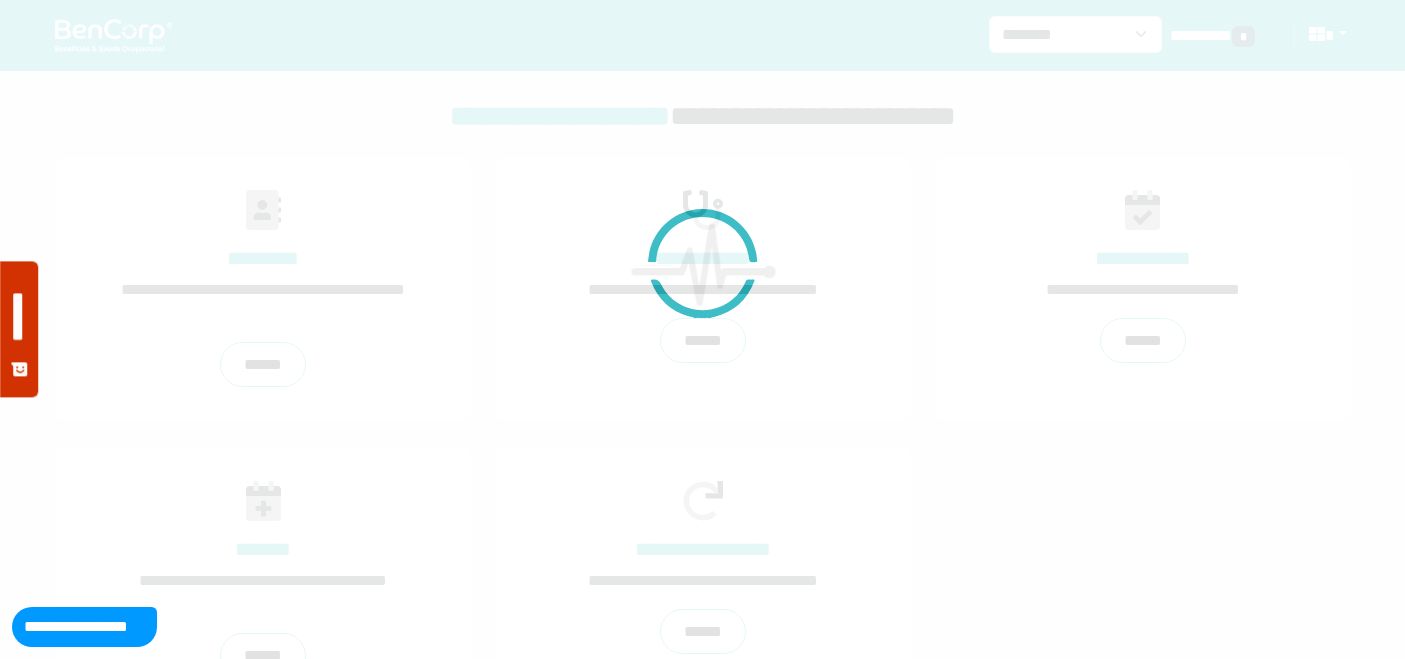 scroll, scrollTop: 0, scrollLeft: 0, axis: both 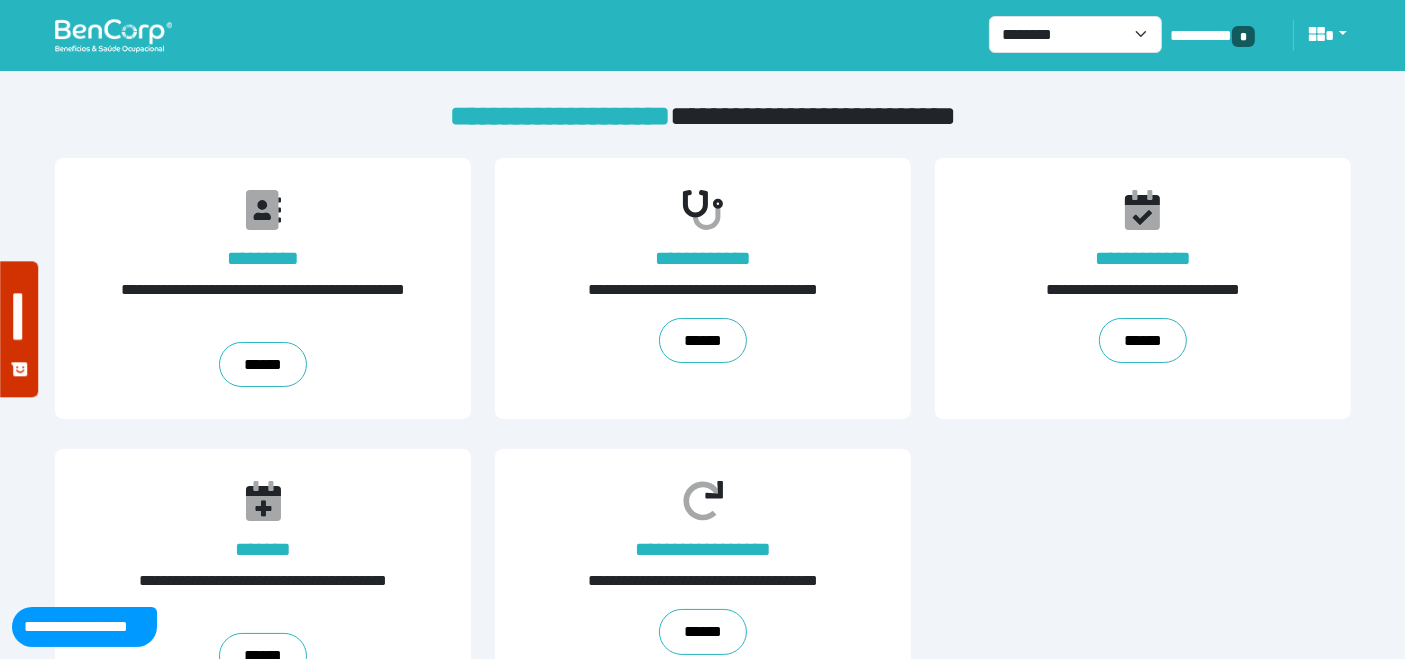 click at bounding box center [113, 35] 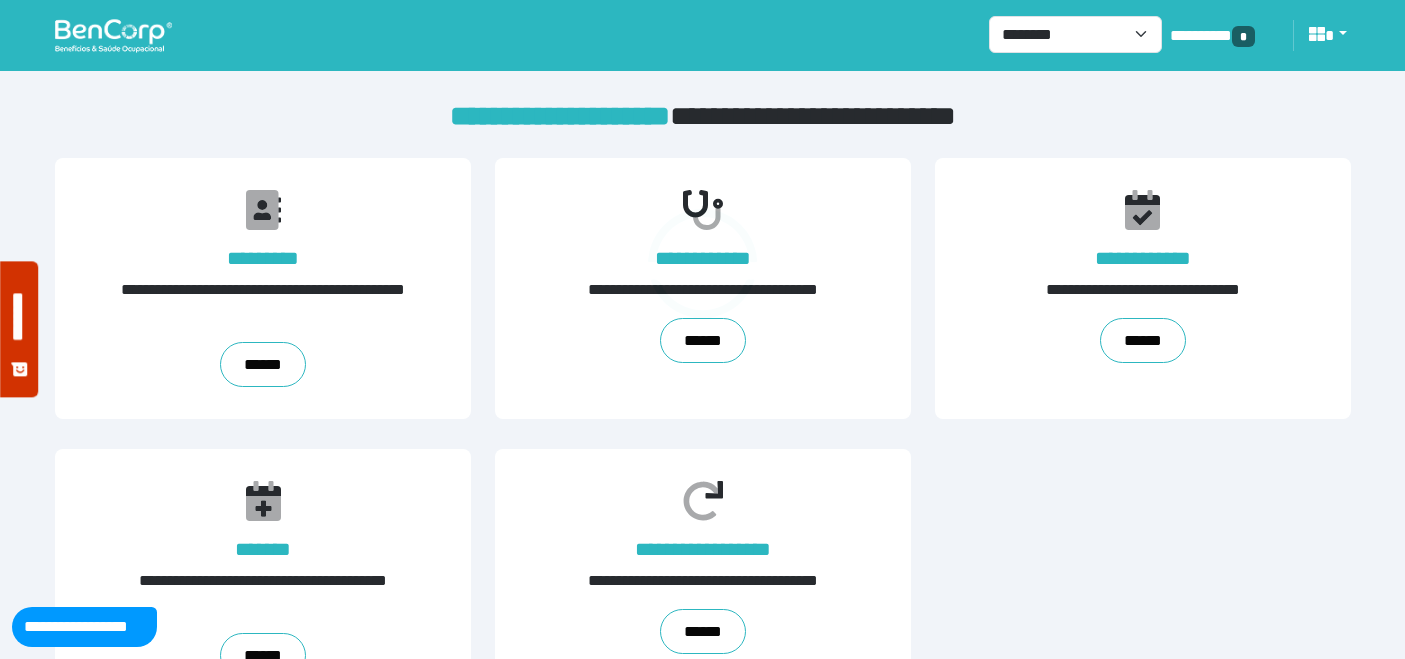 scroll, scrollTop: 0, scrollLeft: 0, axis: both 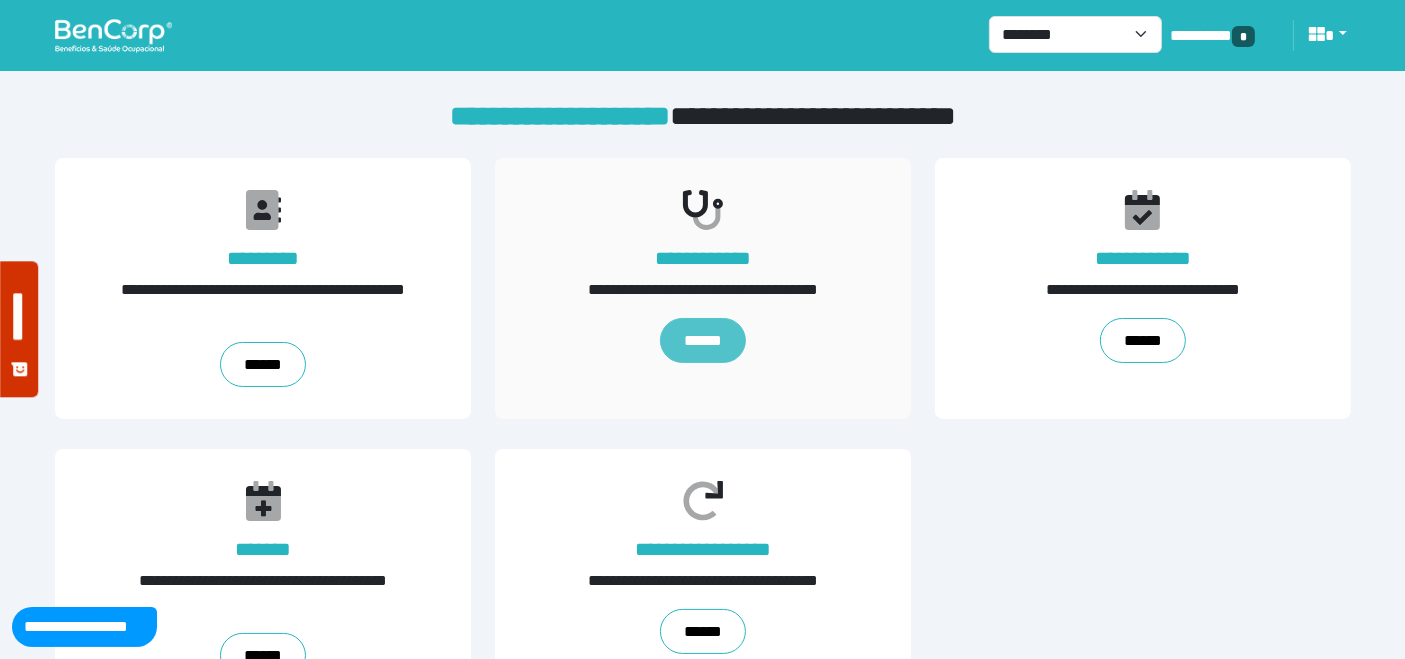 click on "******" at bounding box center (702, 340) 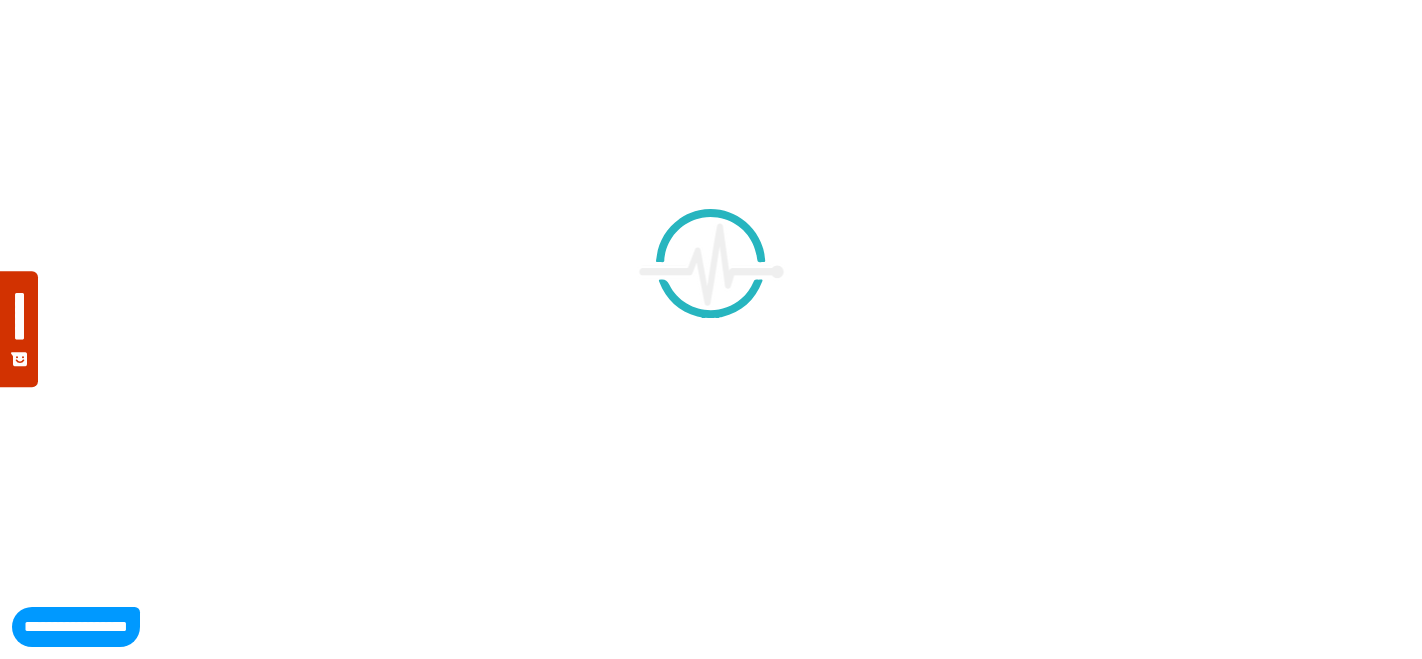 select 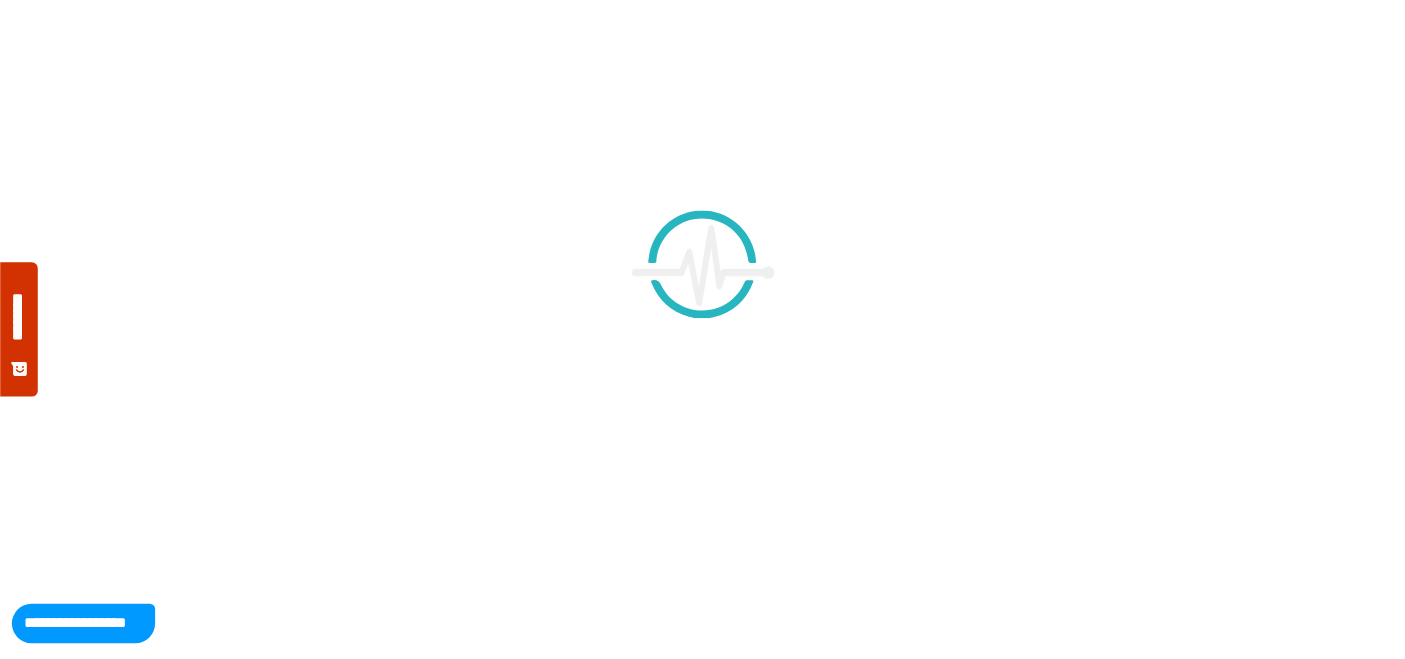 scroll, scrollTop: 0, scrollLeft: 0, axis: both 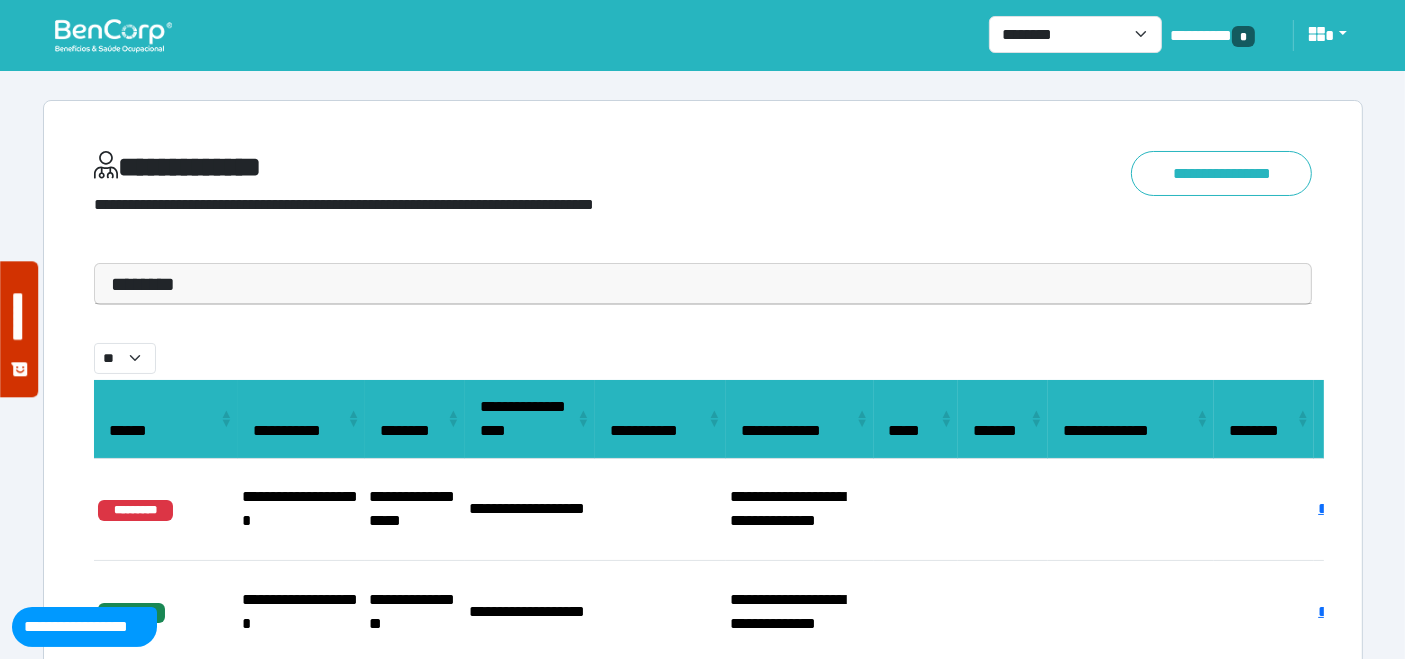drag, startPoint x: 202, startPoint y: 292, endPoint x: 163, endPoint y: 356, distance: 74.94665 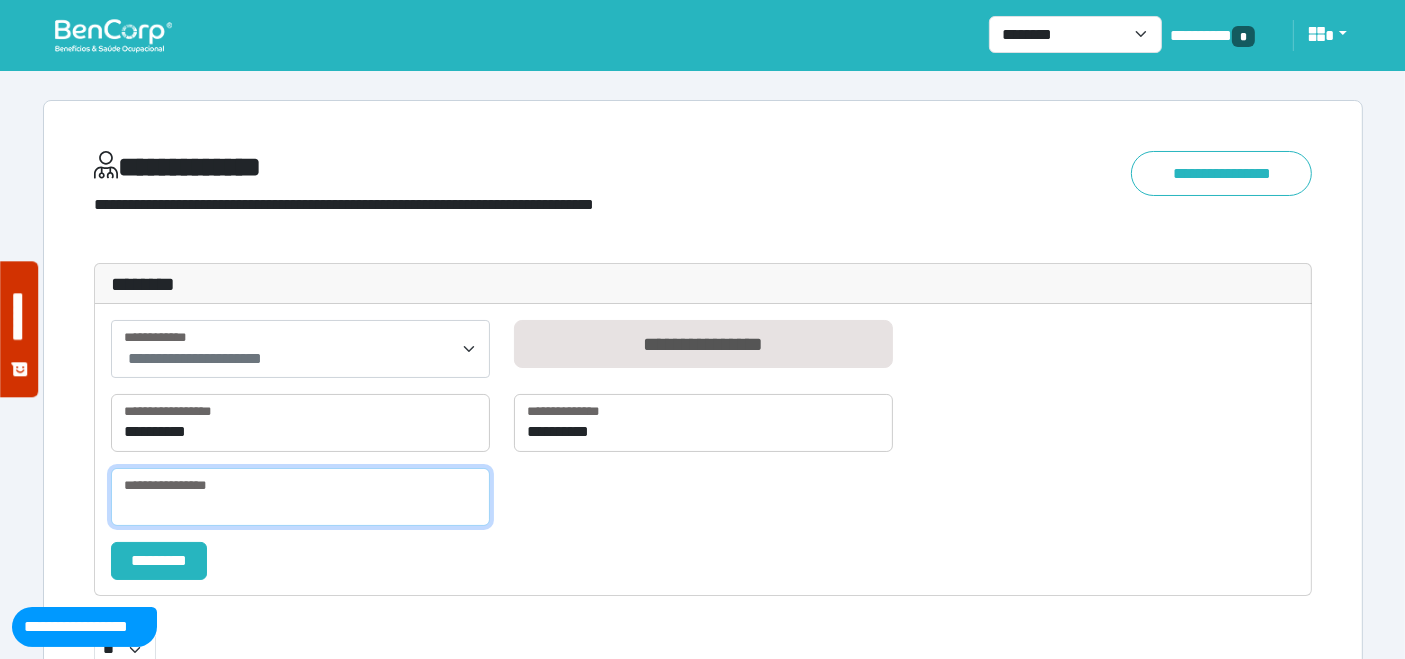 click at bounding box center (300, 497) 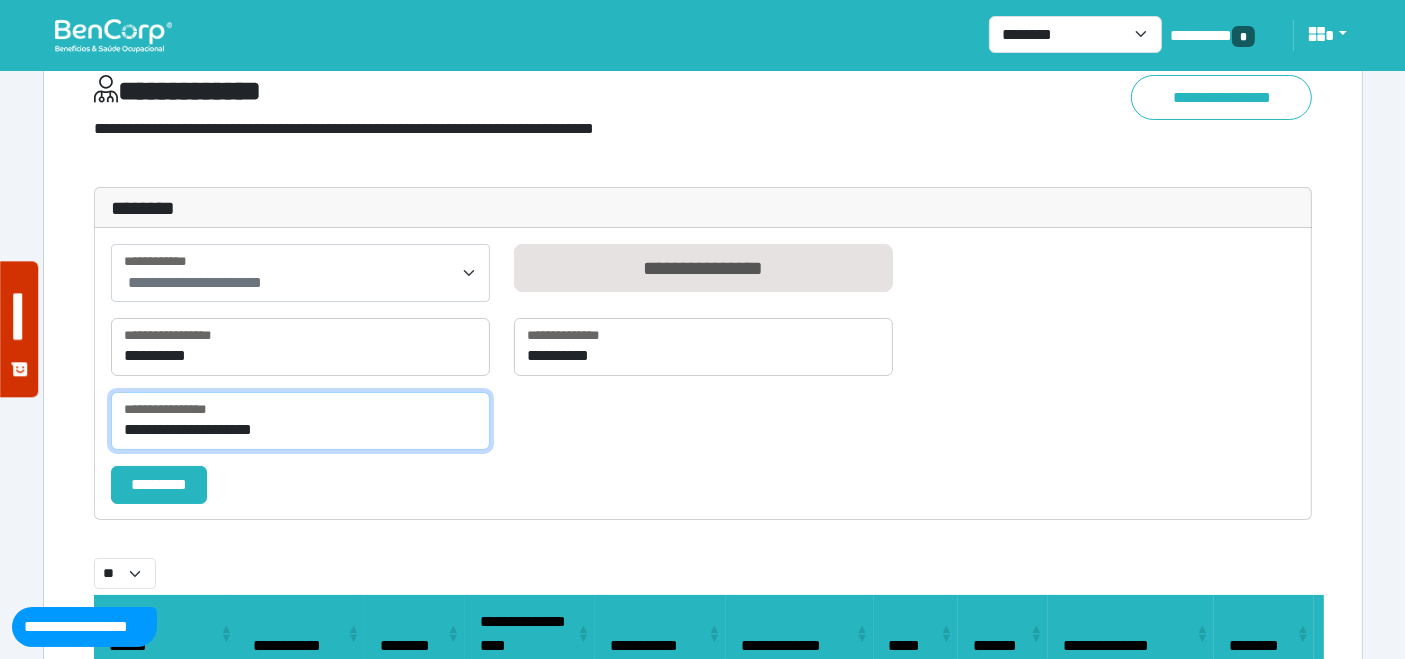 scroll, scrollTop: 111, scrollLeft: 0, axis: vertical 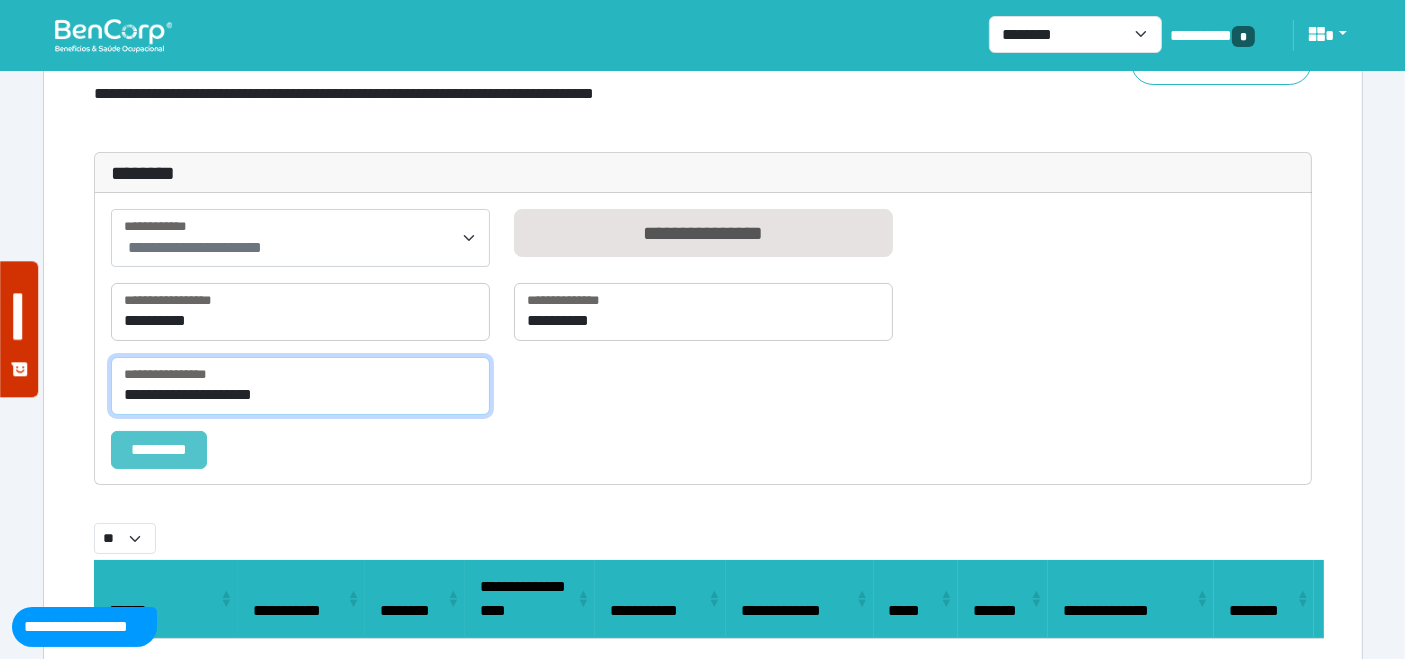 type on "**********" 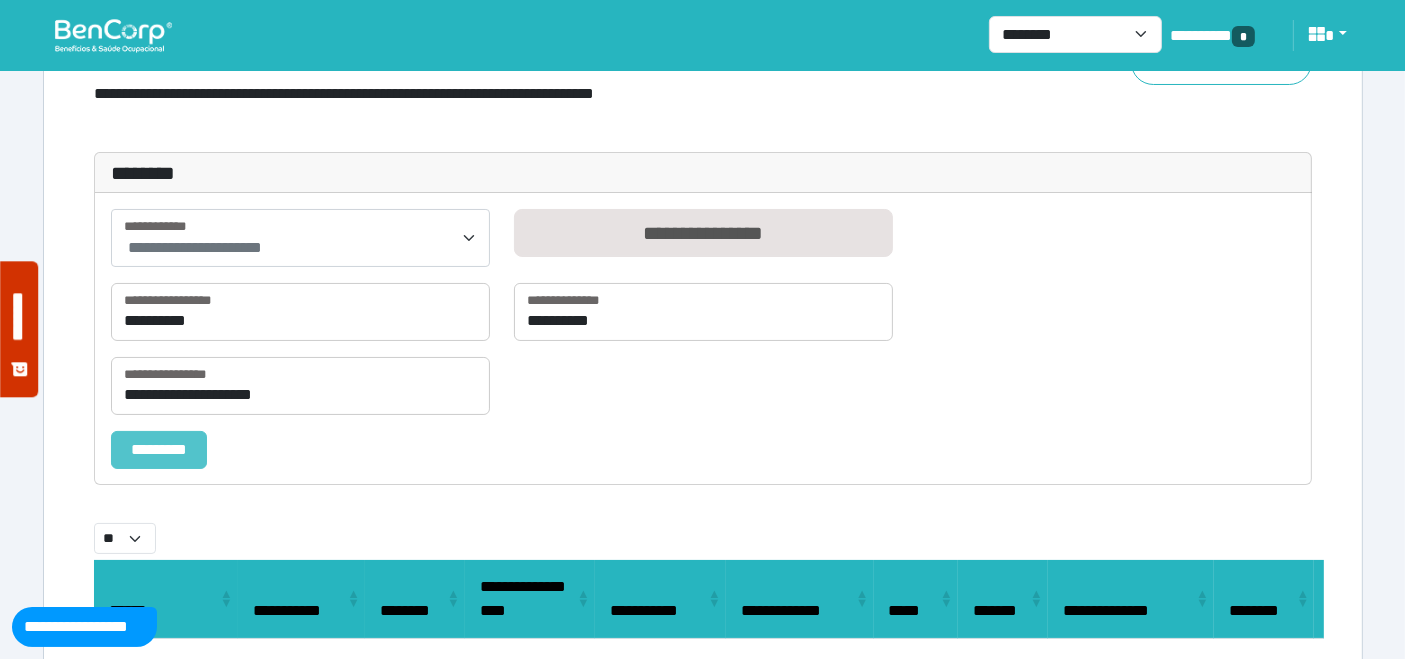 click on "*********" at bounding box center [159, 449] 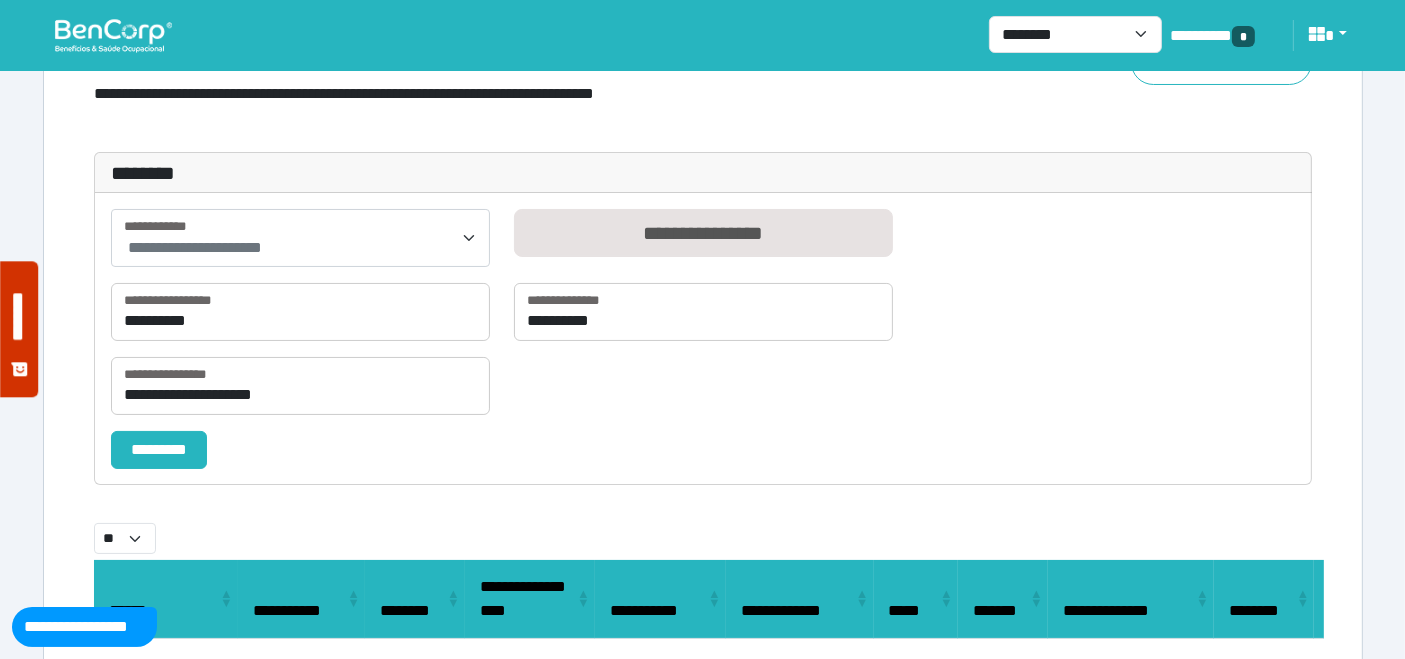 select on "**" 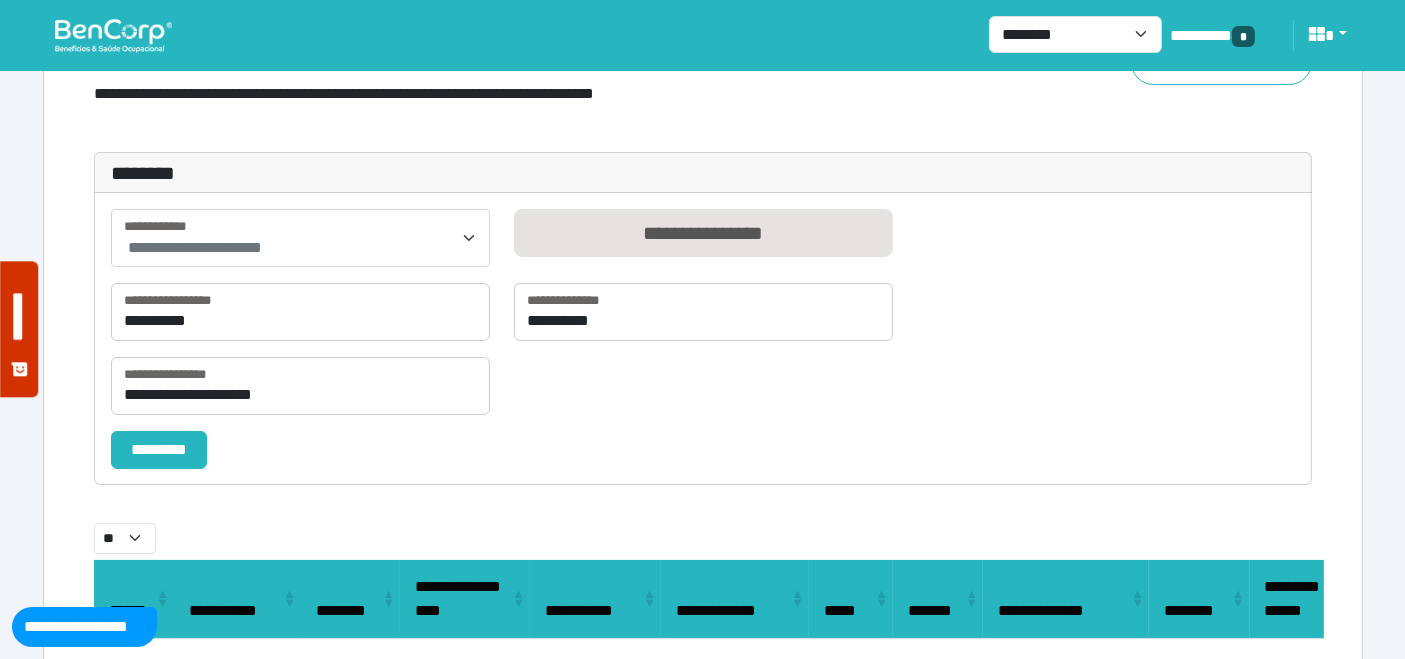 scroll, scrollTop: 271, scrollLeft: 0, axis: vertical 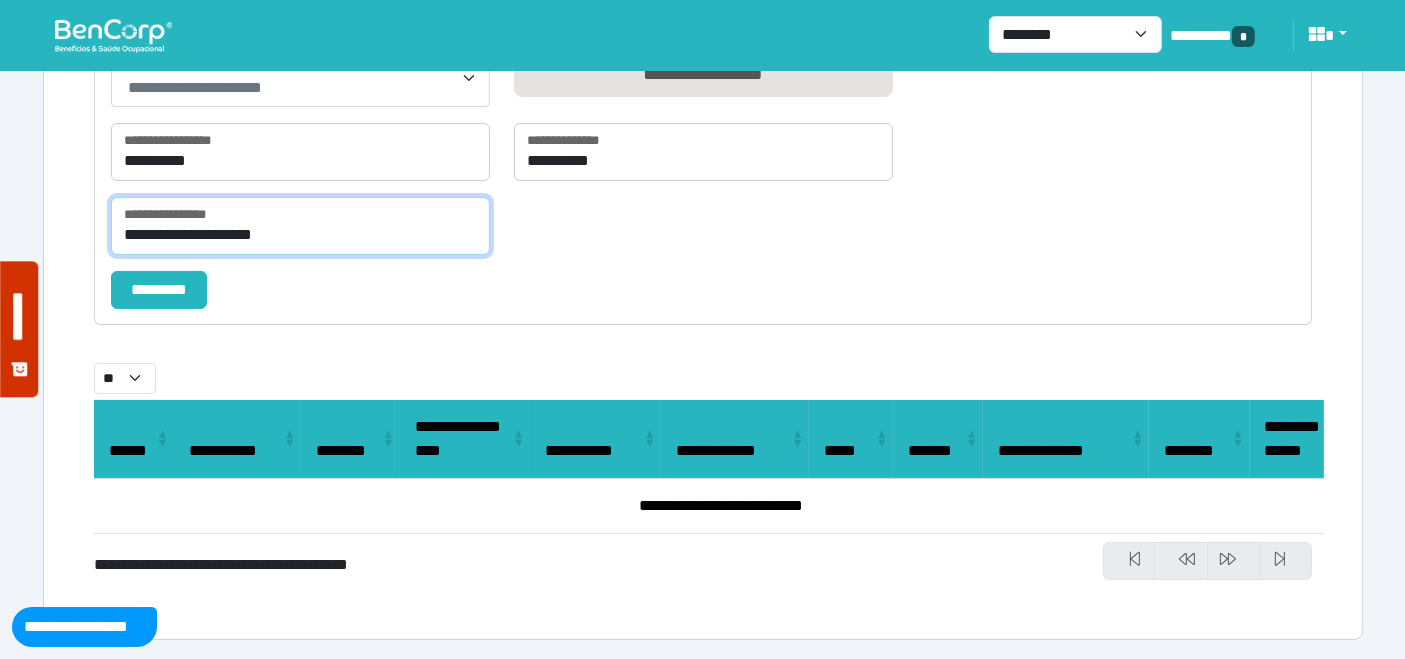 click on "**********" at bounding box center (300, 226) 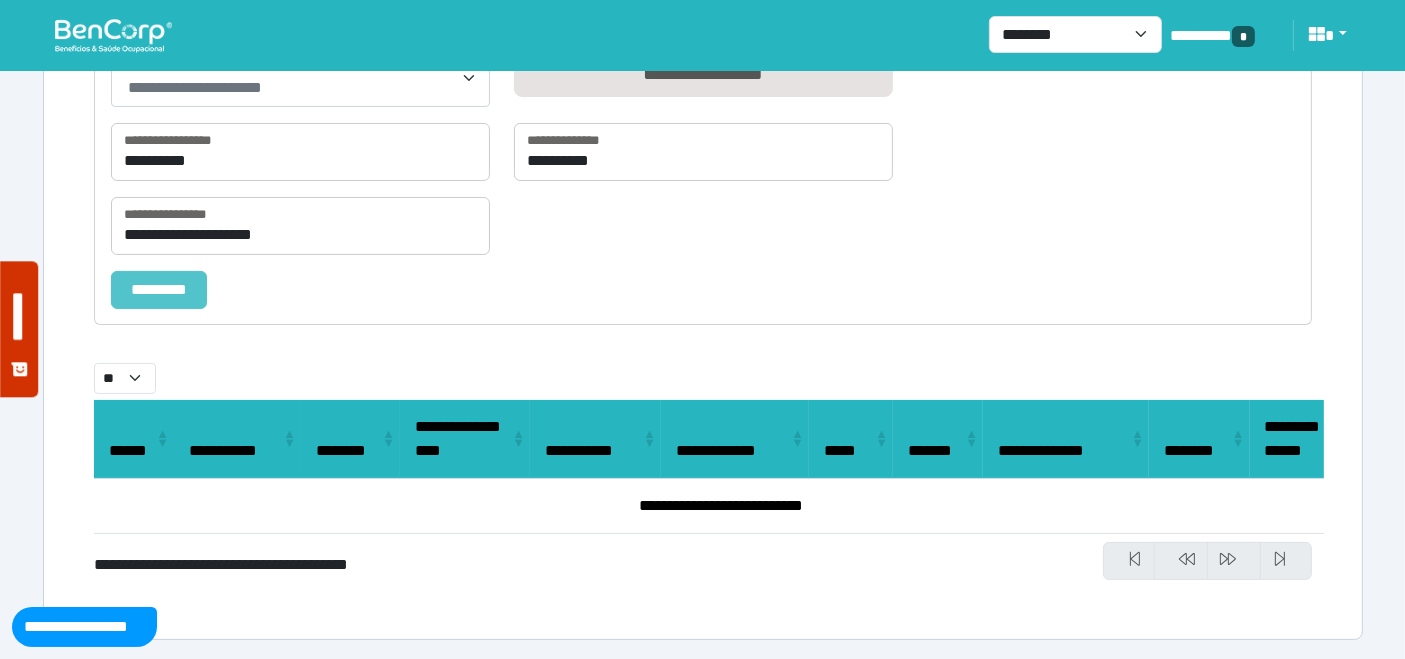 click on "*********" at bounding box center (159, 289) 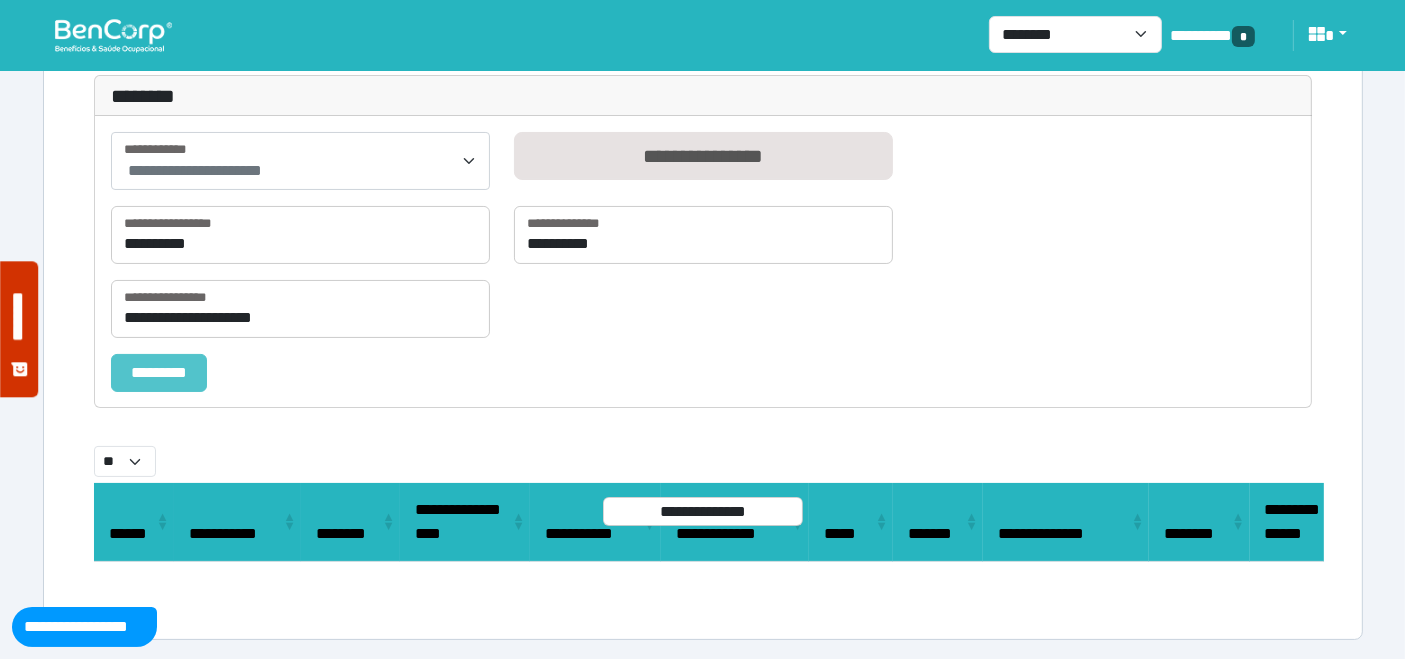 scroll, scrollTop: 271, scrollLeft: 0, axis: vertical 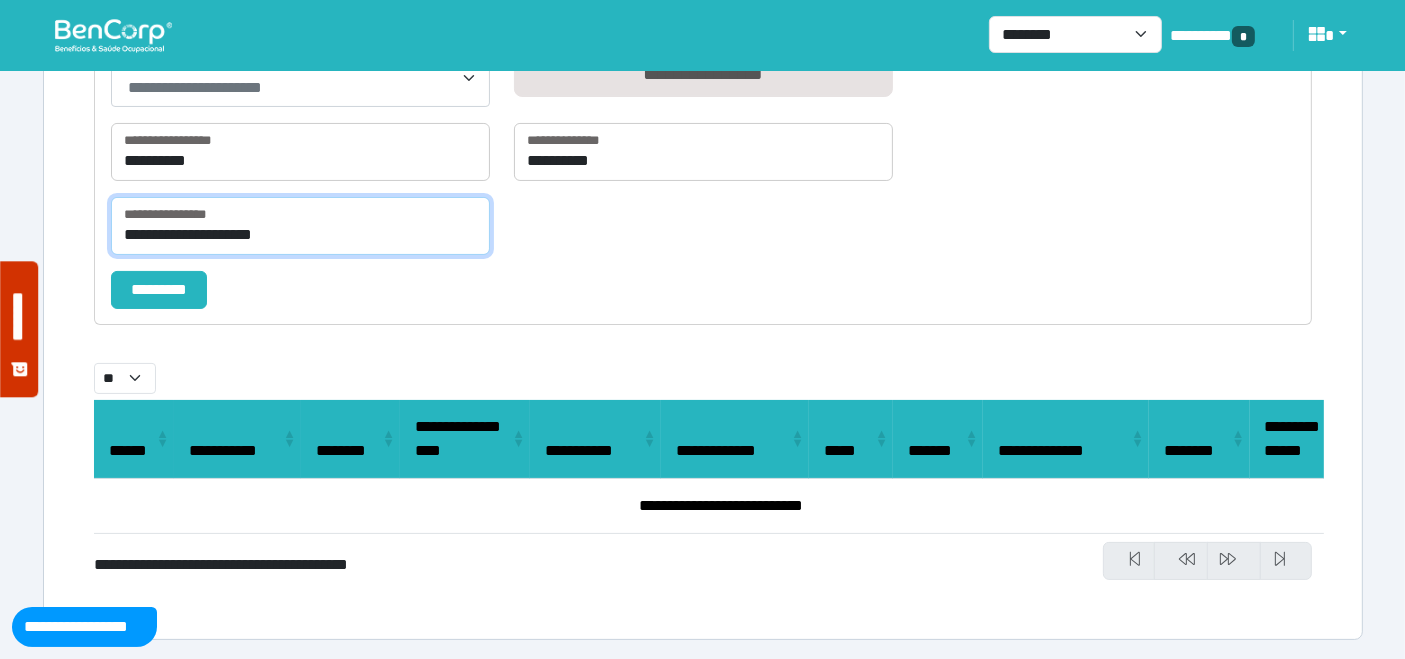 click on "**********" at bounding box center [300, 226] 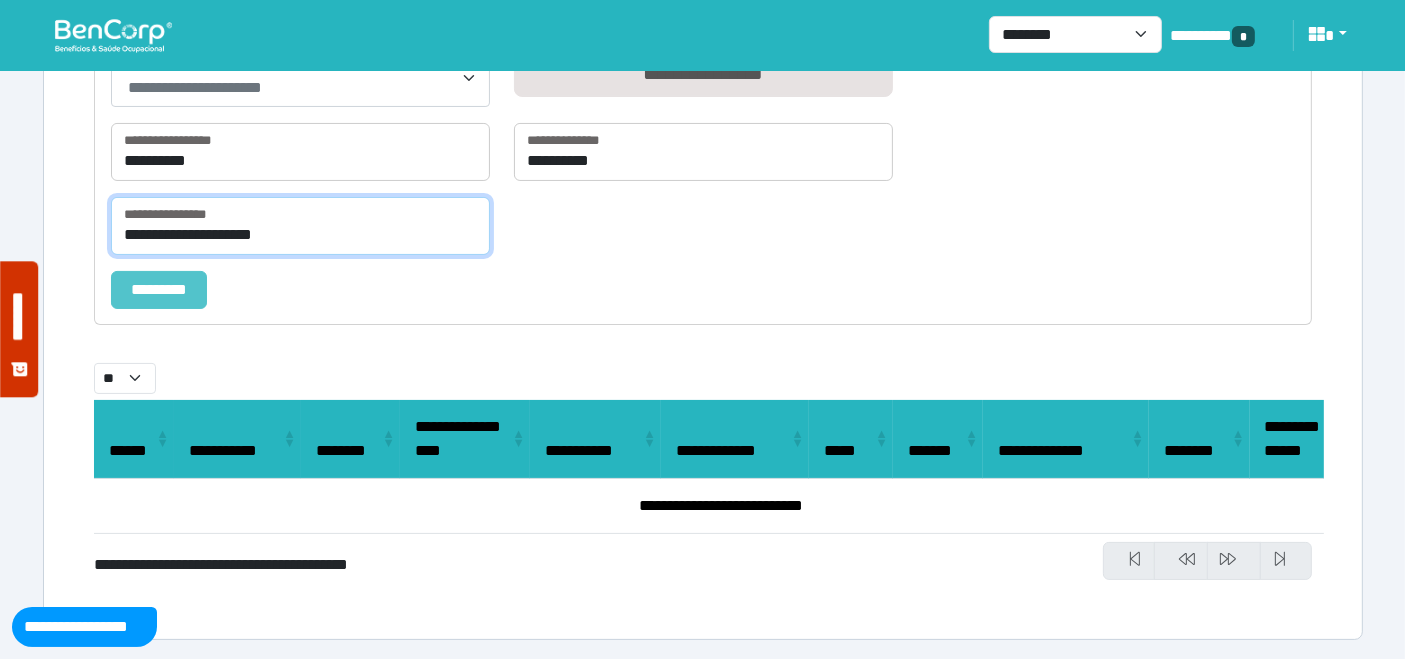 type on "**********" 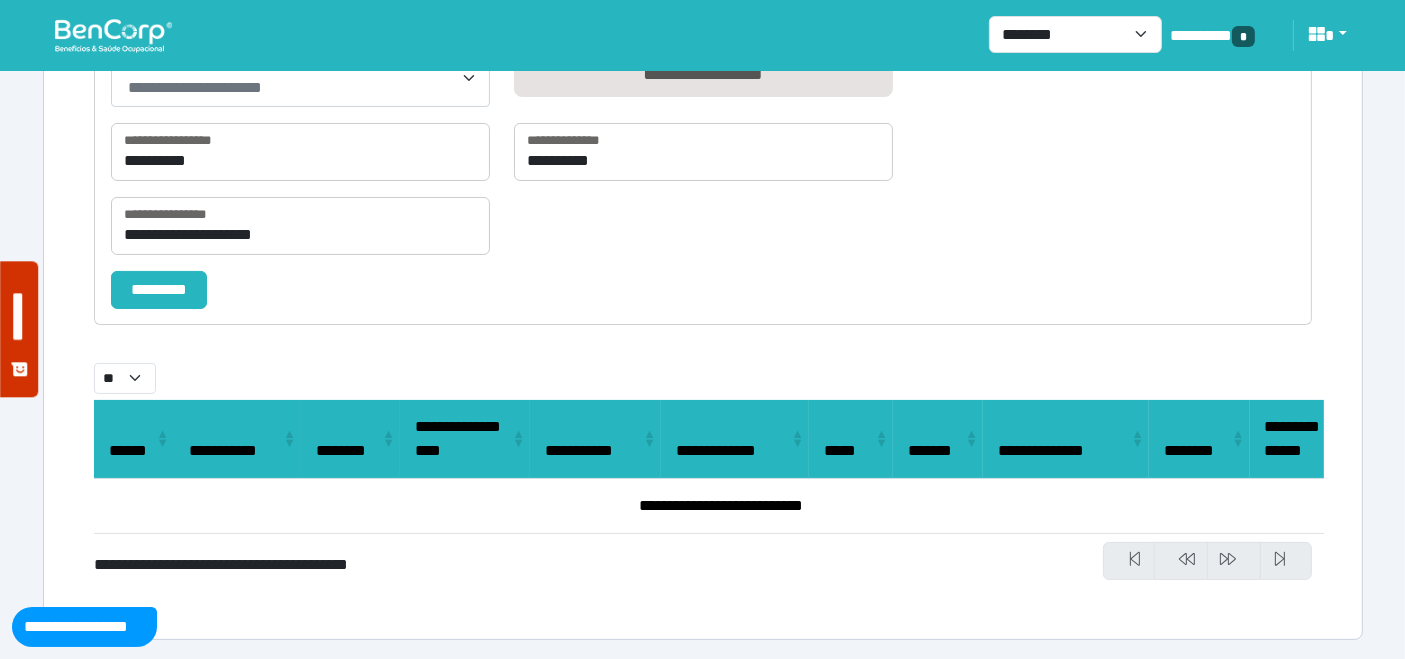 click on "*********" at bounding box center (159, 289) 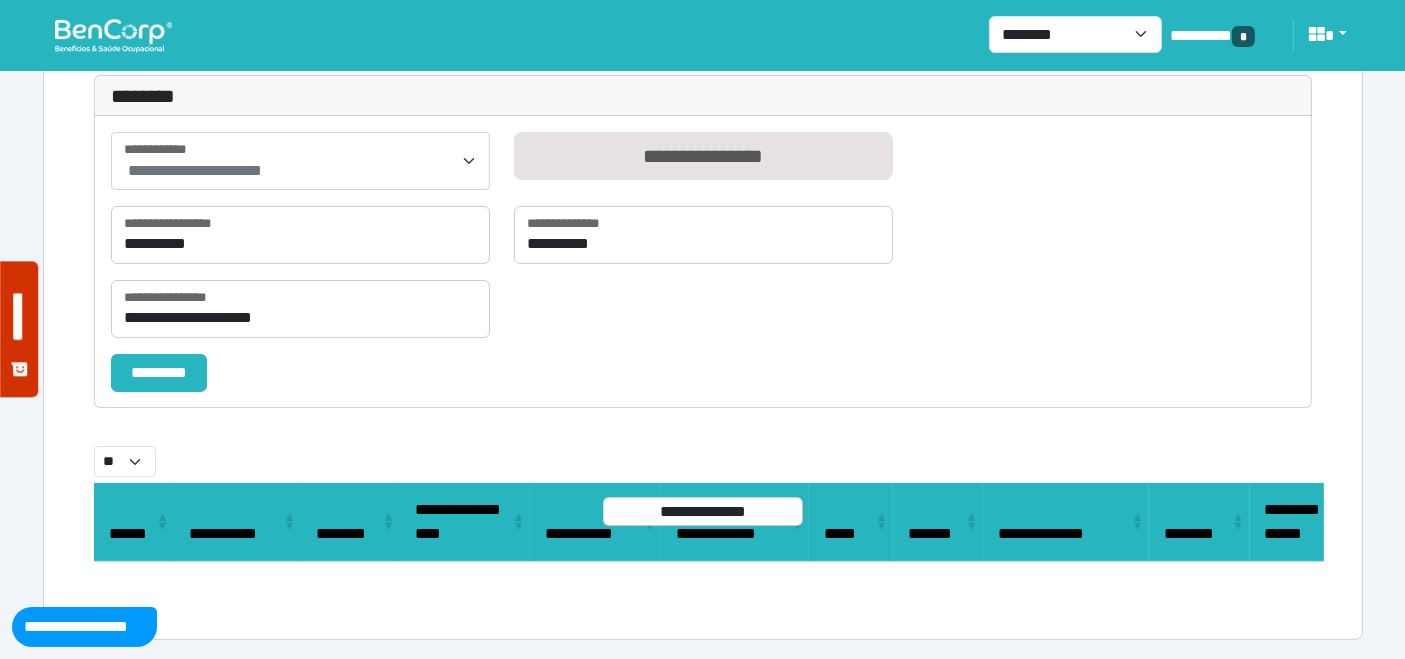 scroll, scrollTop: 271, scrollLeft: 0, axis: vertical 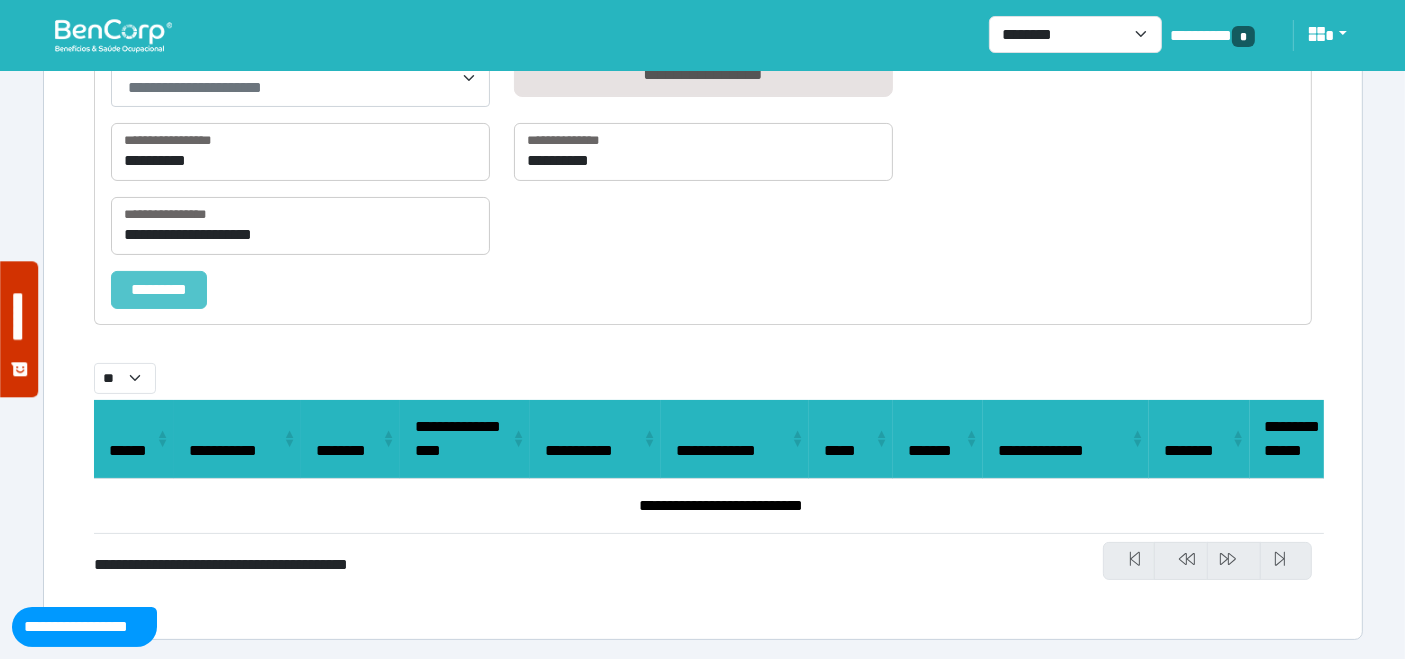 click on "*********" at bounding box center [159, 289] 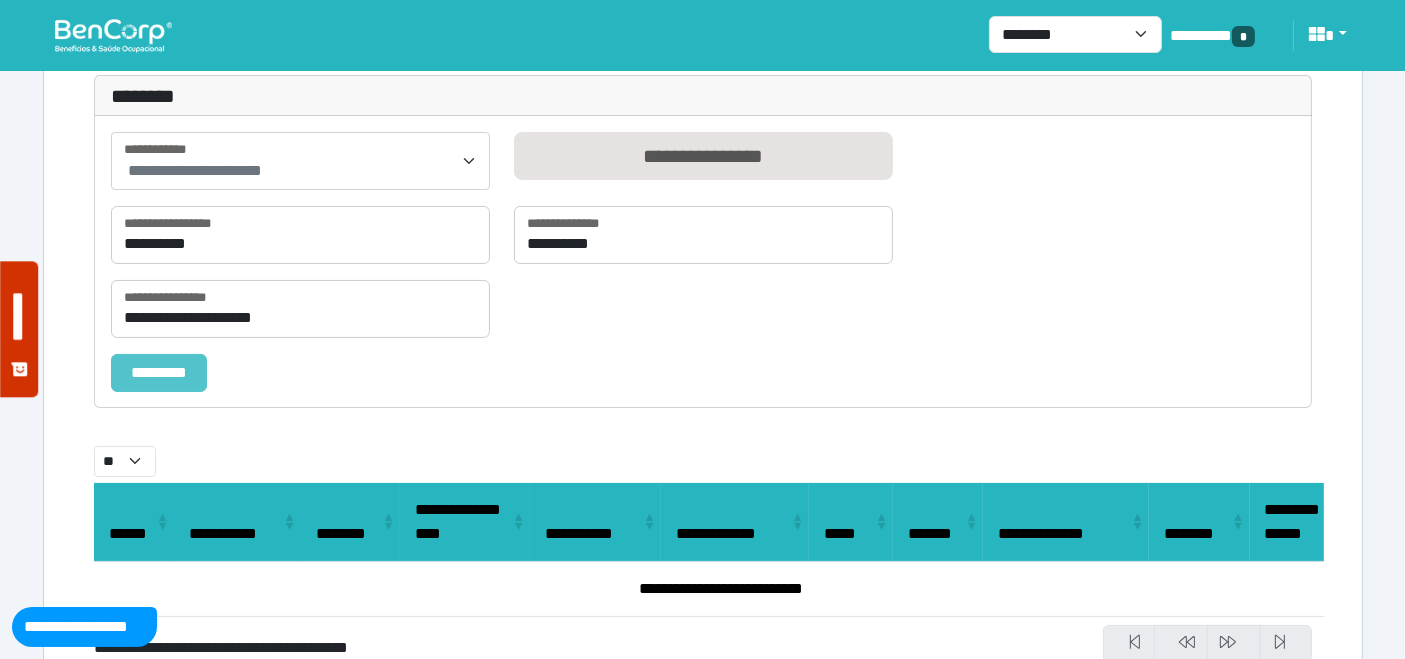 select on "**" 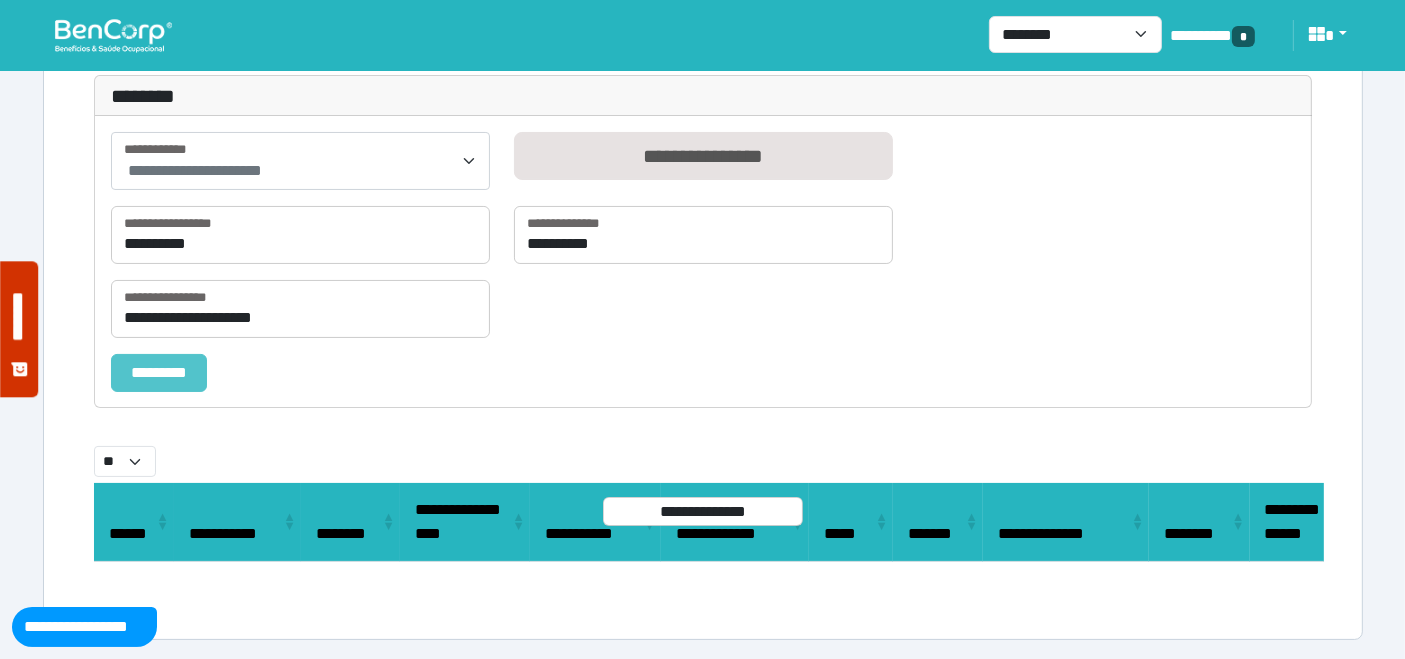 scroll, scrollTop: 271, scrollLeft: 0, axis: vertical 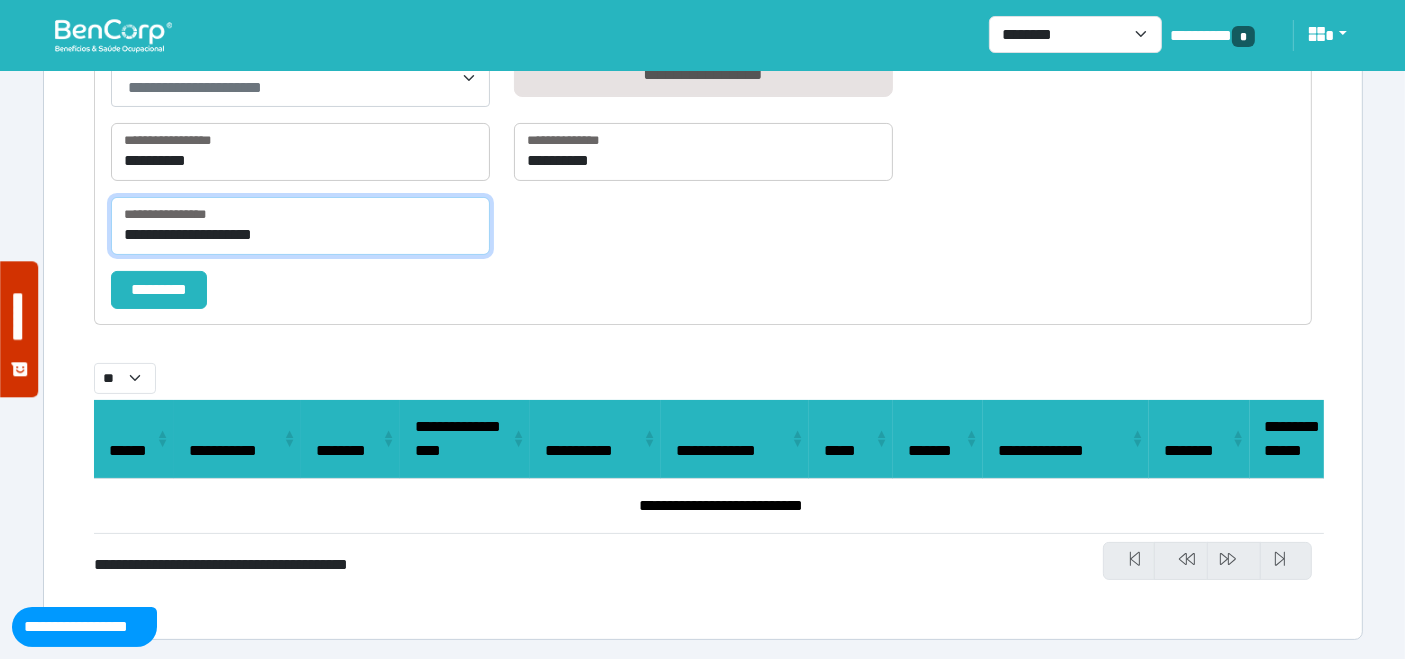 click on "**********" at bounding box center (300, 226) 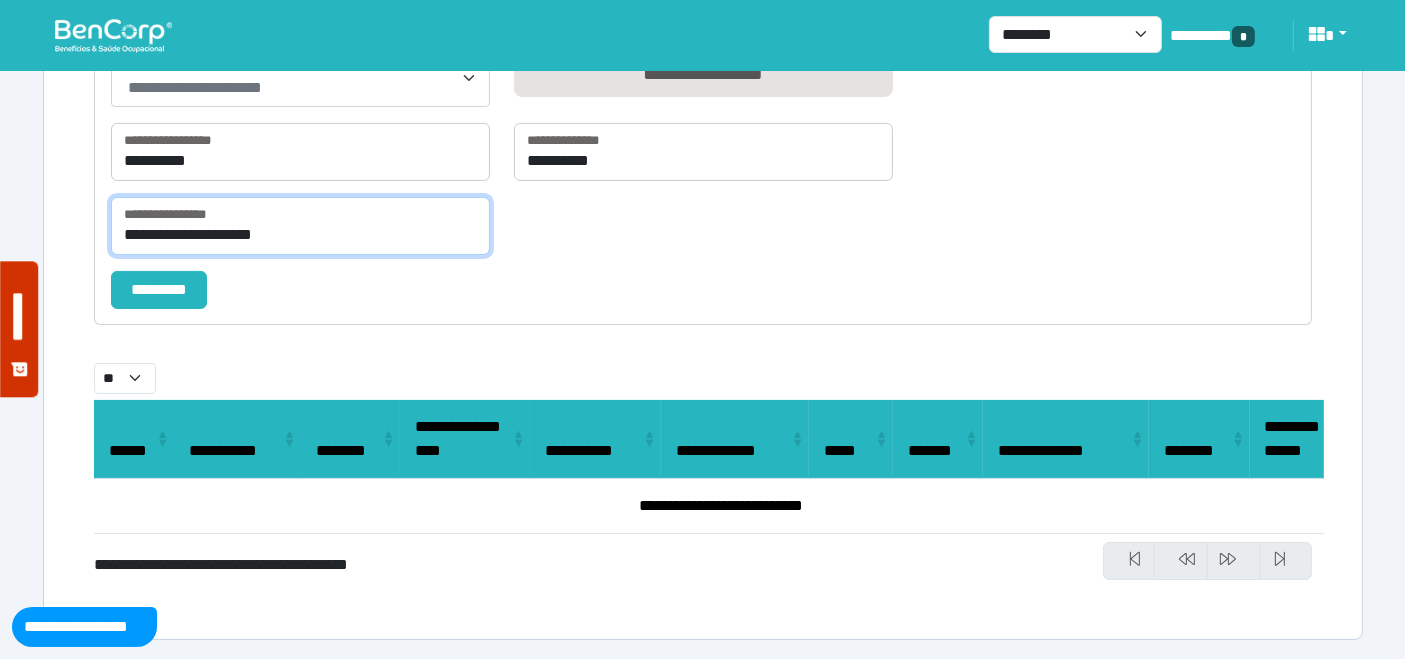 type on "**********" 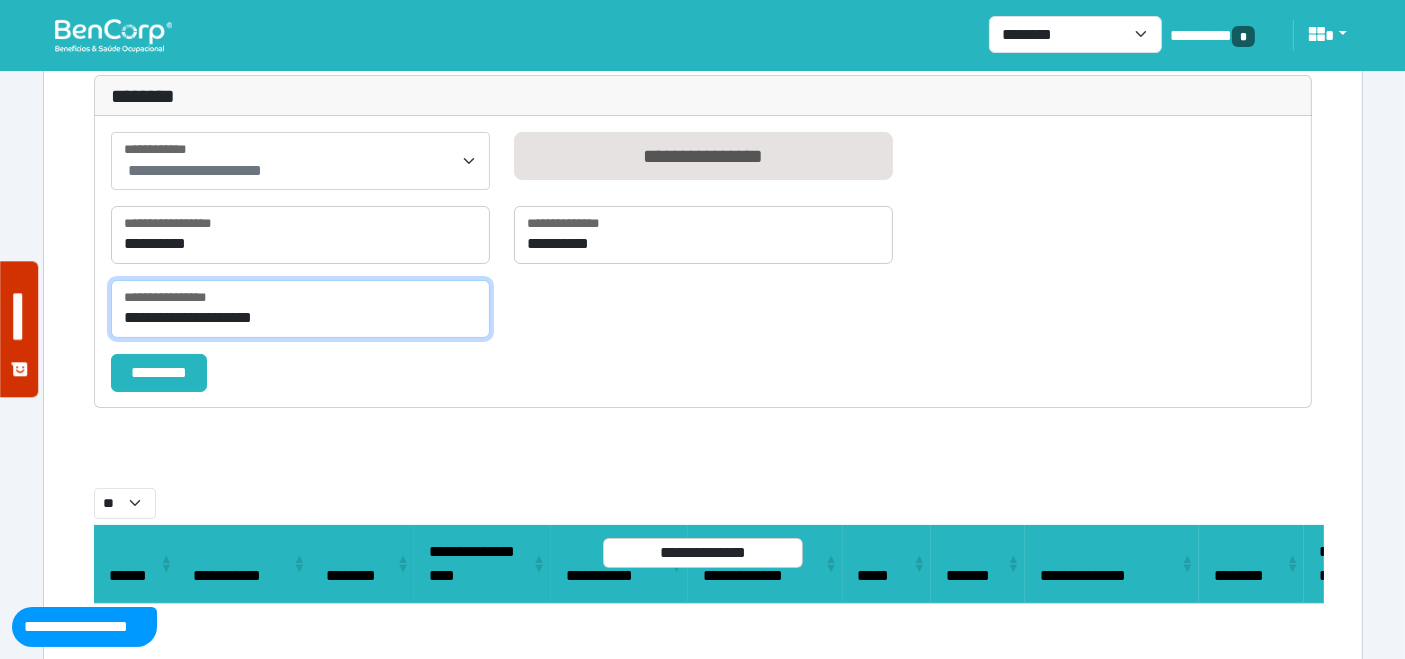scroll, scrollTop: 271, scrollLeft: 0, axis: vertical 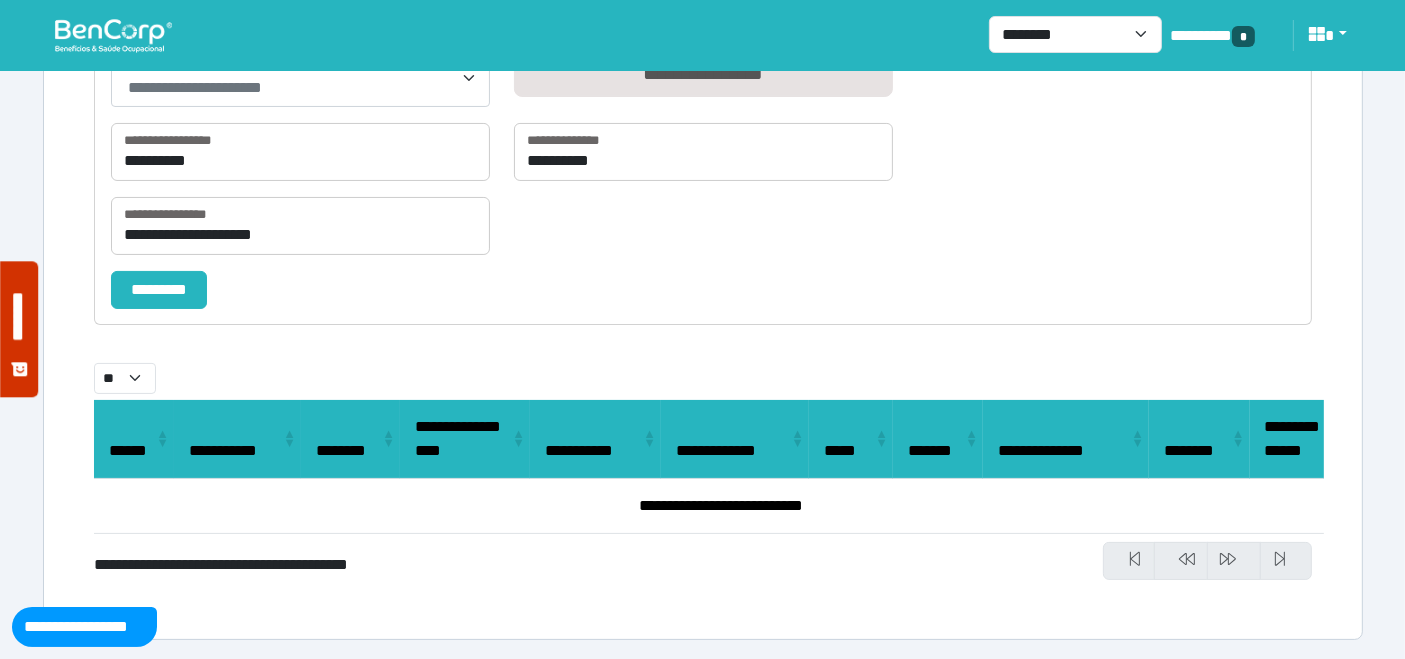 click at bounding box center (113, 35) 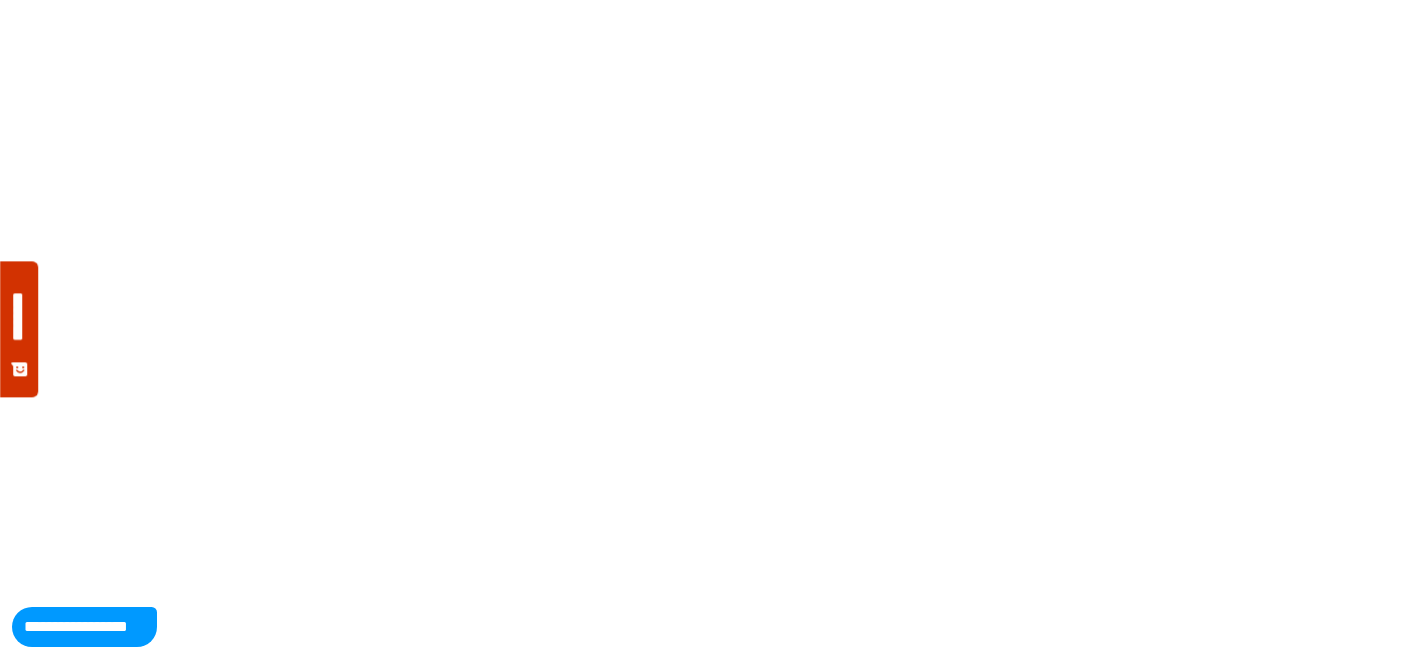 scroll, scrollTop: 0, scrollLeft: 0, axis: both 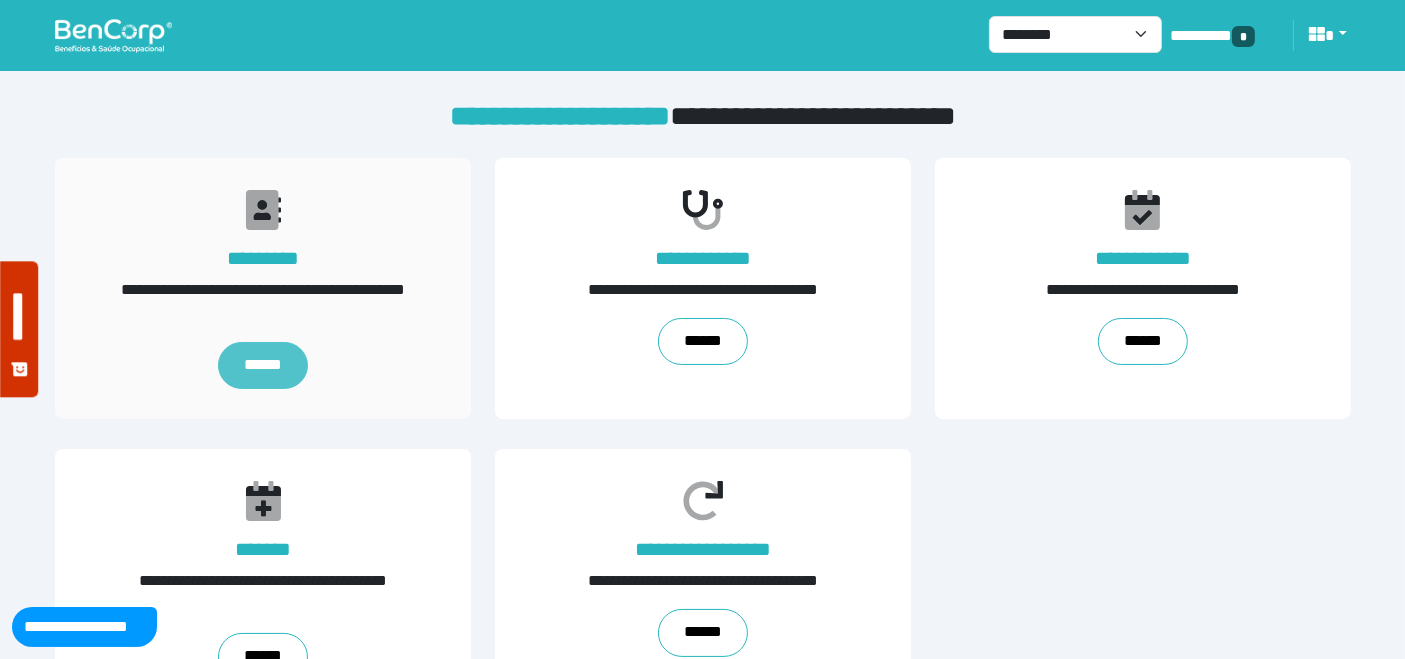 click on "******" at bounding box center [262, 366] 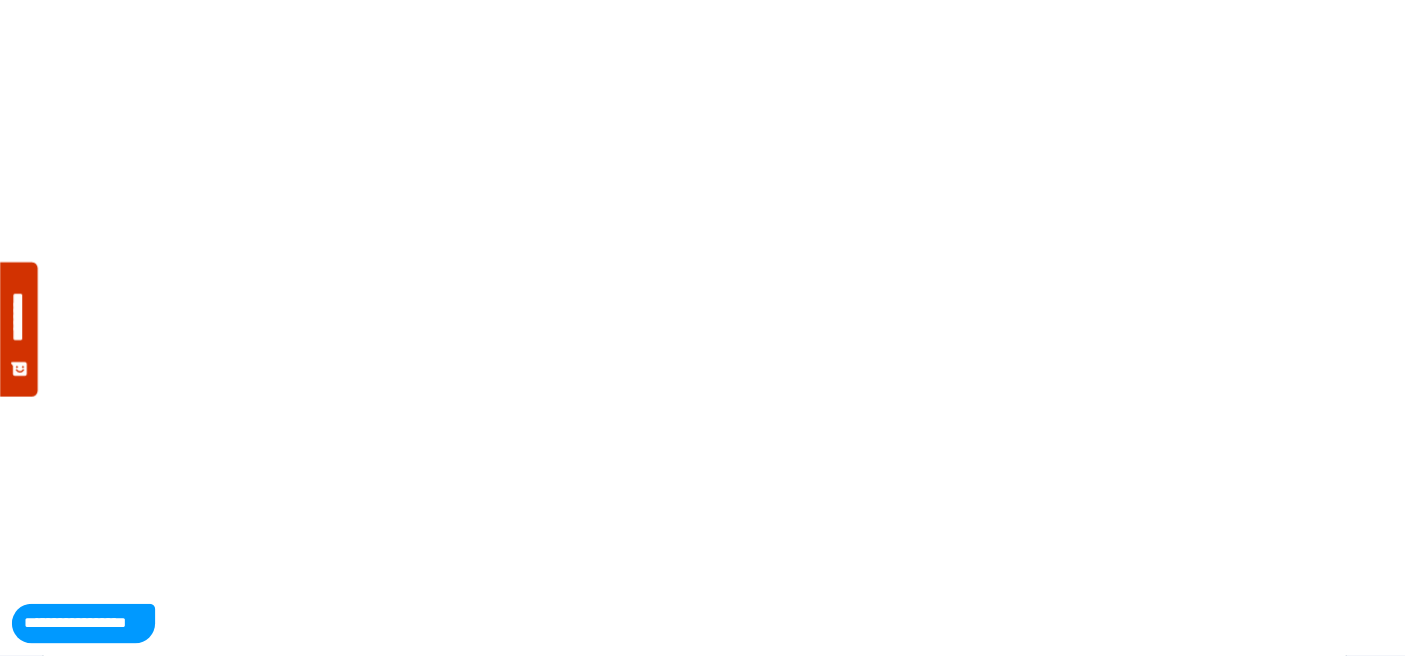scroll, scrollTop: 0, scrollLeft: 0, axis: both 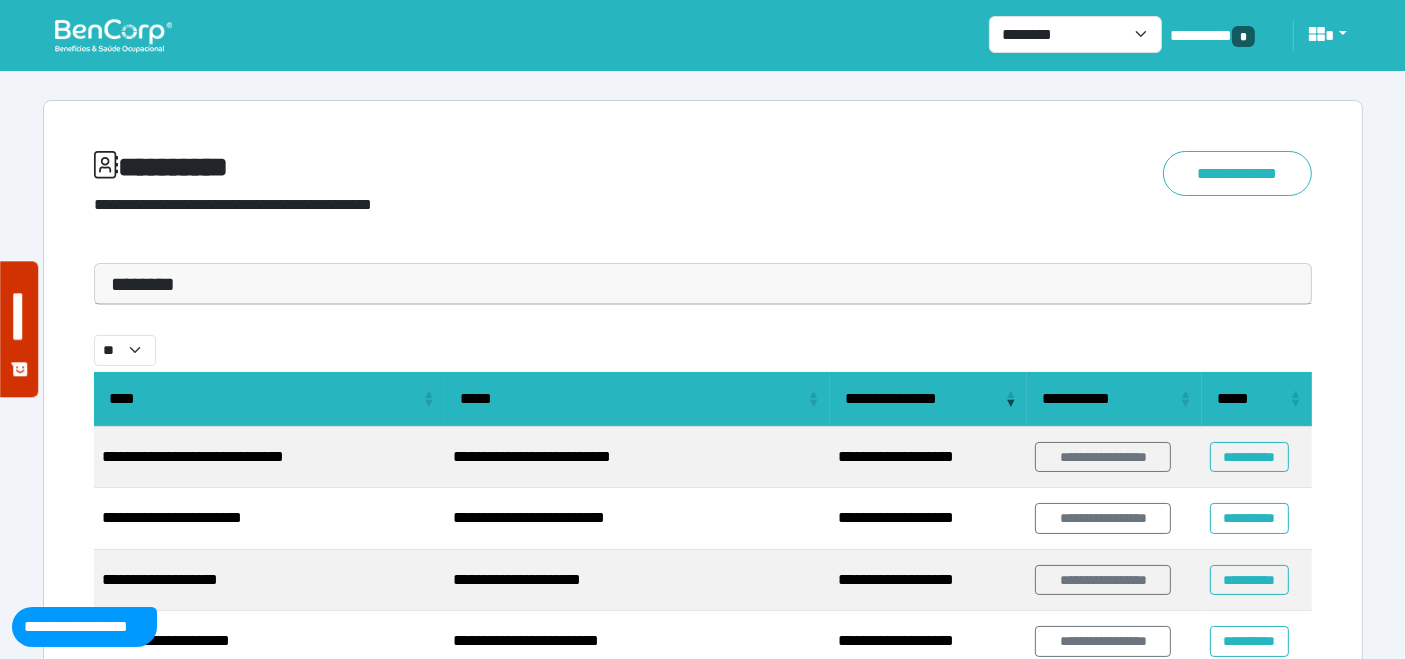 click on "********" at bounding box center (703, 284) 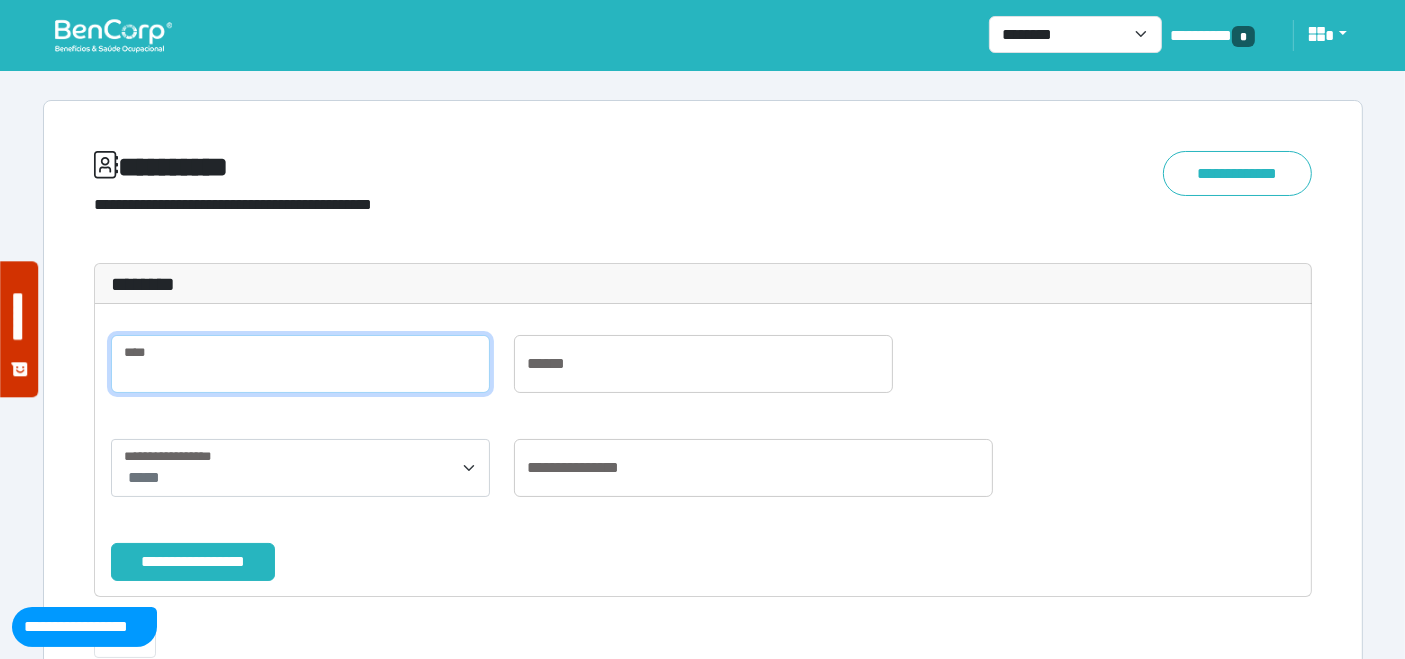 click at bounding box center [300, 364] 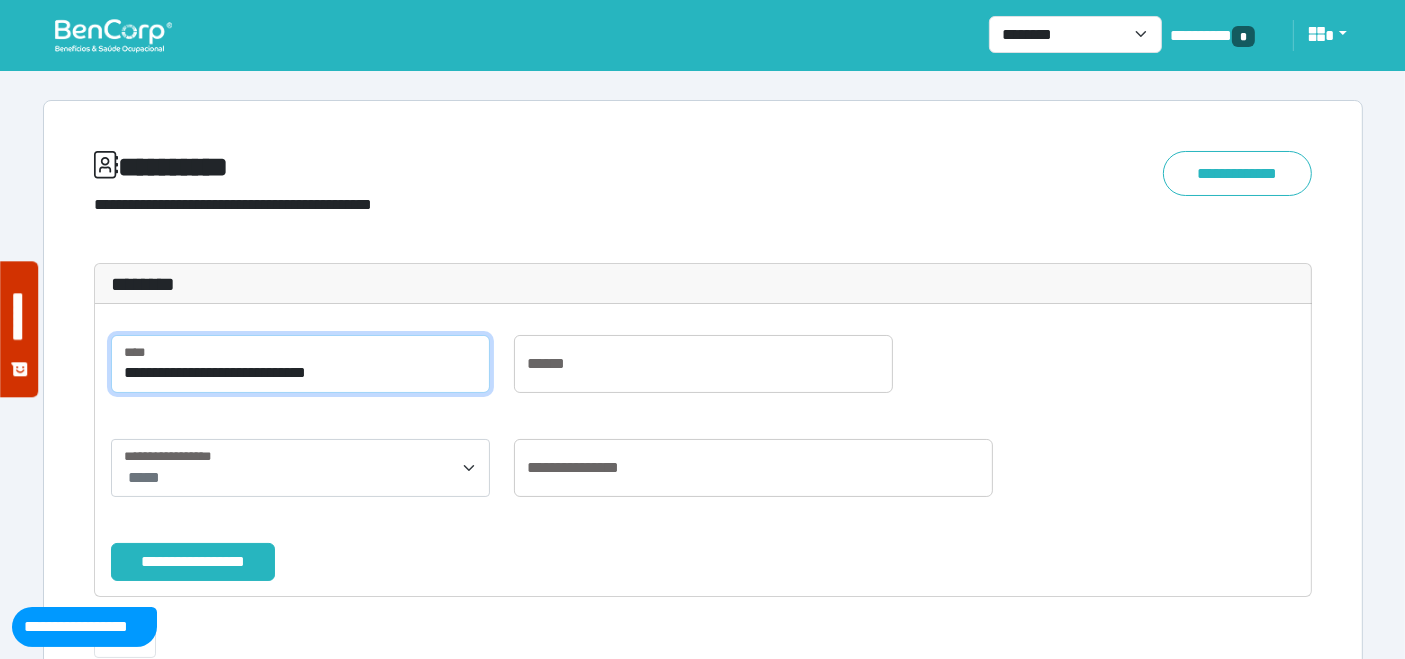 drag, startPoint x: 404, startPoint y: 370, endPoint x: 17, endPoint y: 355, distance: 387.2906 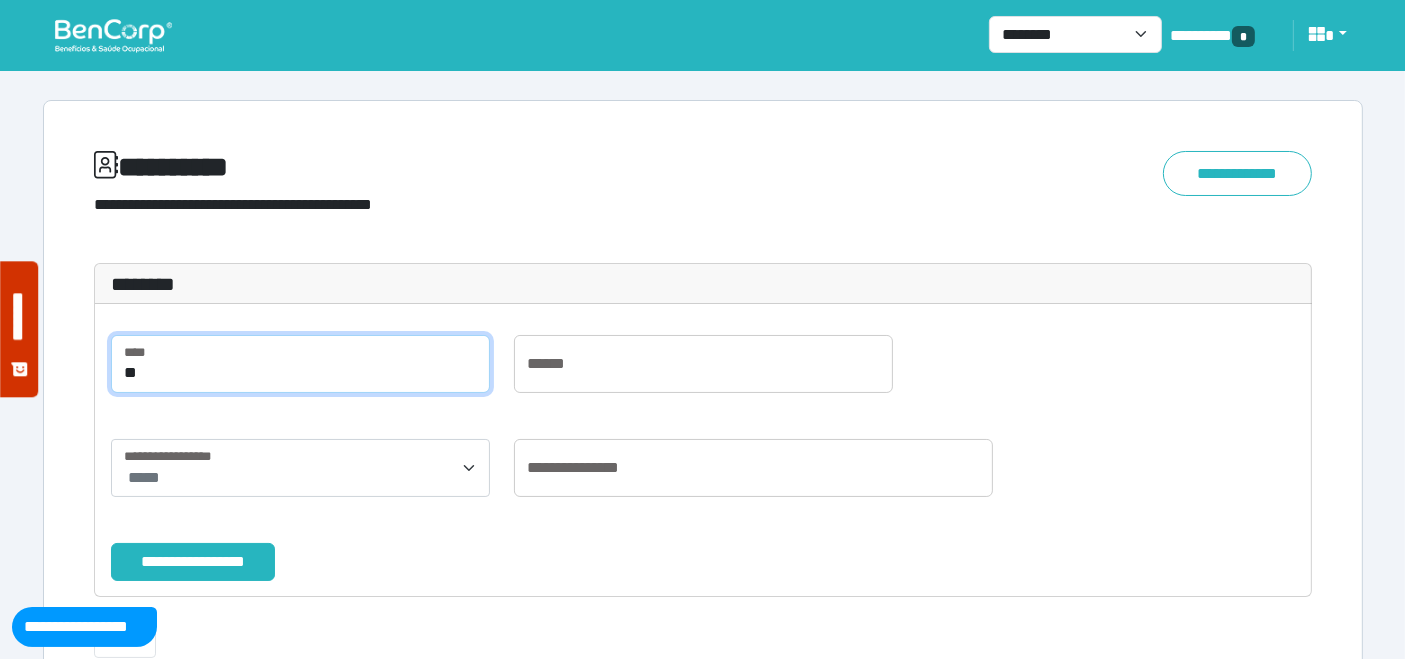type on "*" 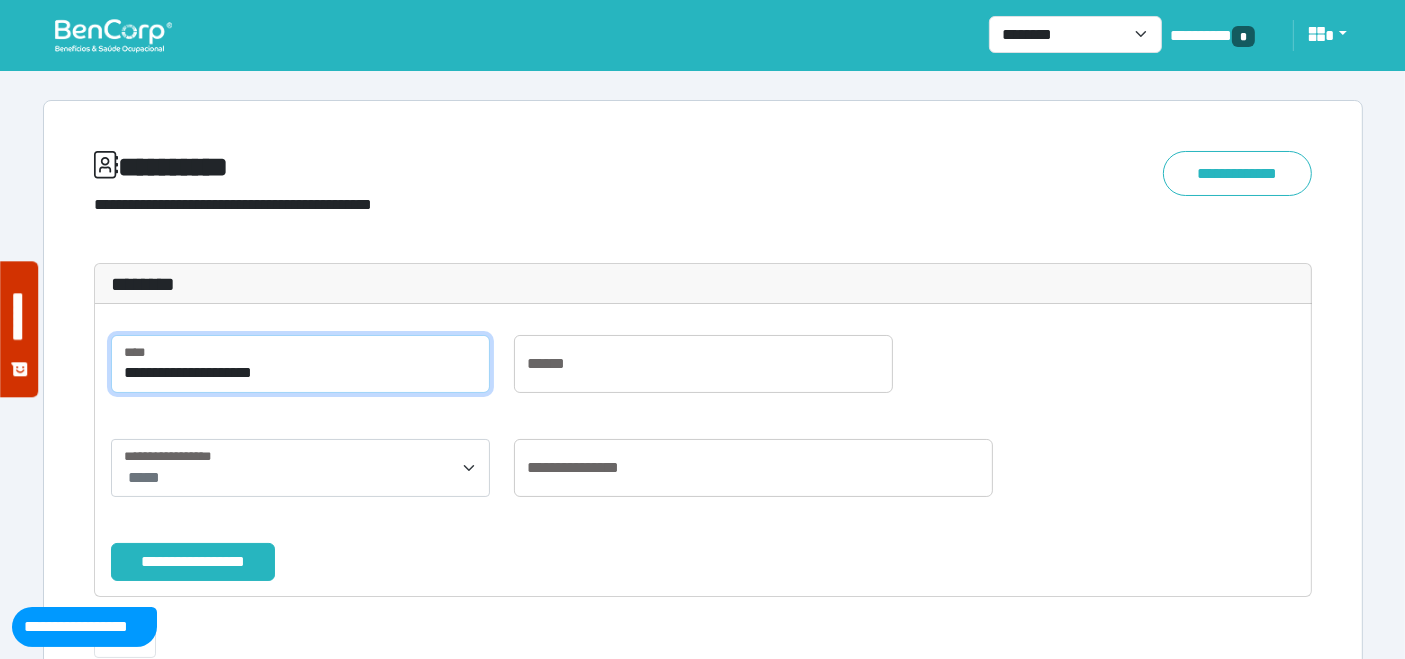 click on "**********" at bounding box center [193, 561] 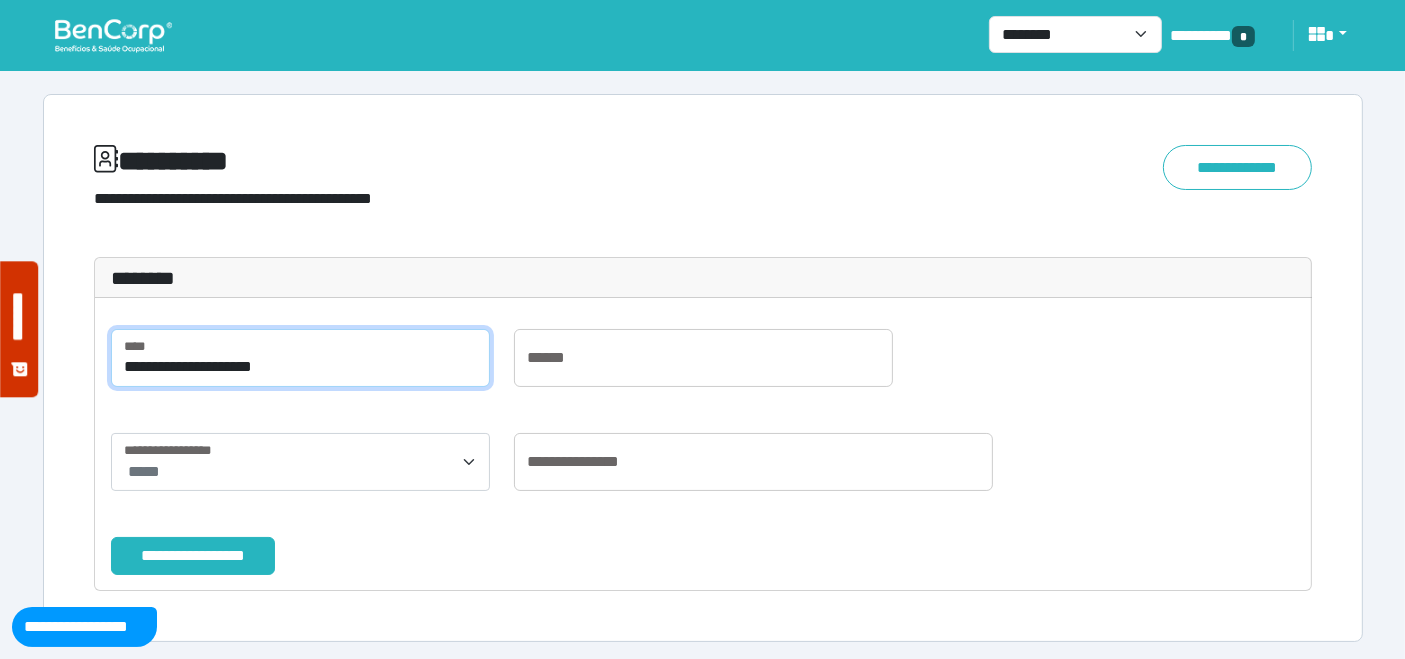 scroll, scrollTop: 8, scrollLeft: 0, axis: vertical 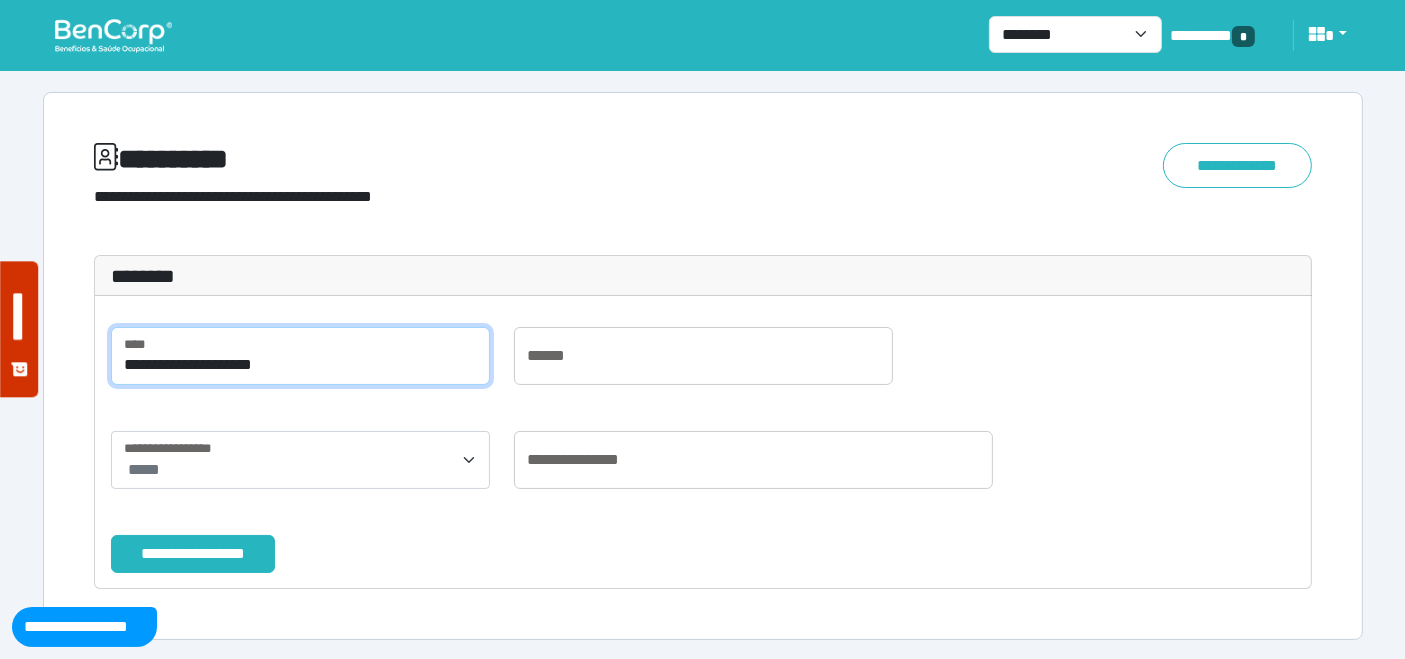 click on "**********" at bounding box center [300, 356] 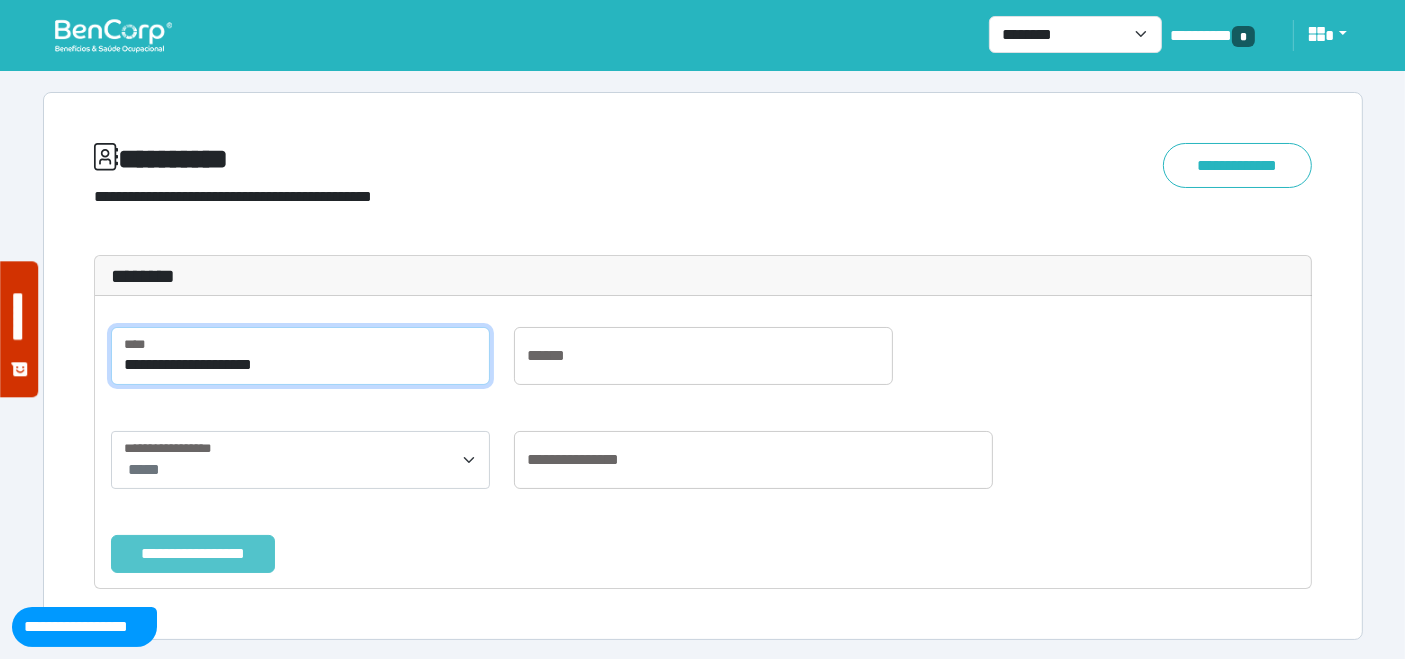 type on "**********" 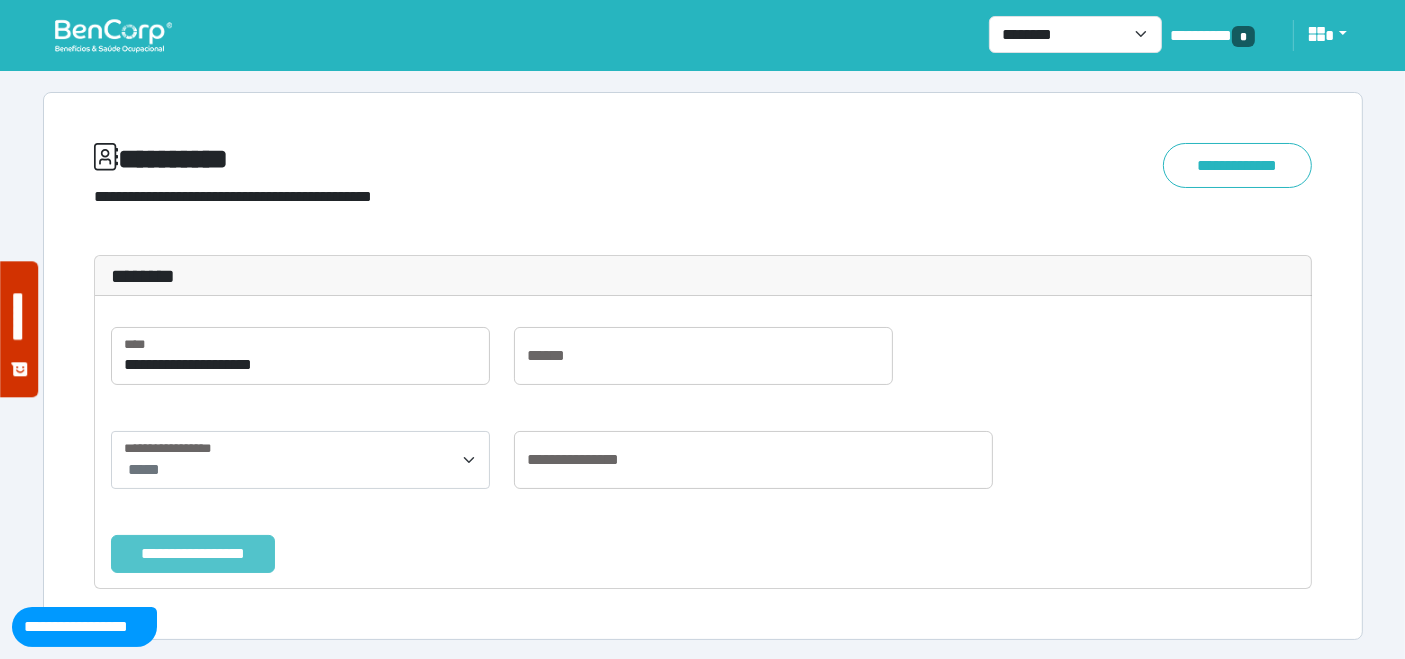 click on "**********" at bounding box center (193, 553) 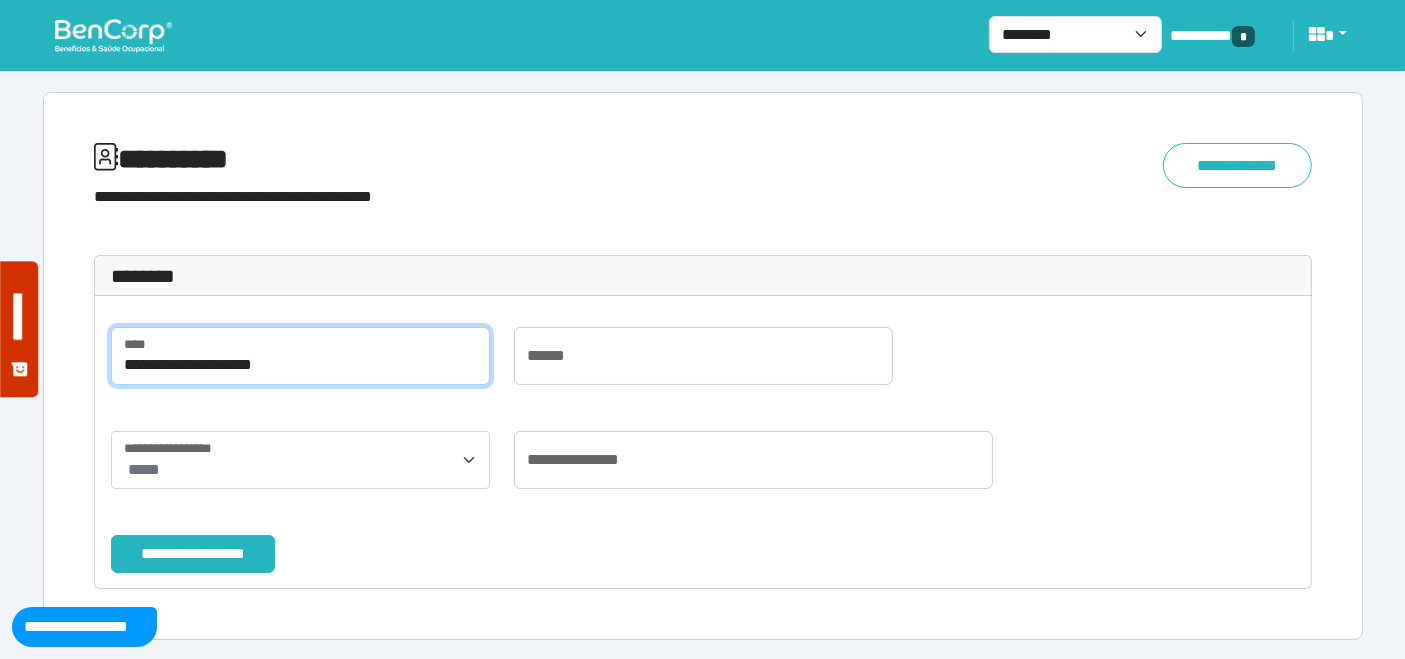 click on "**********" at bounding box center (300, 356) 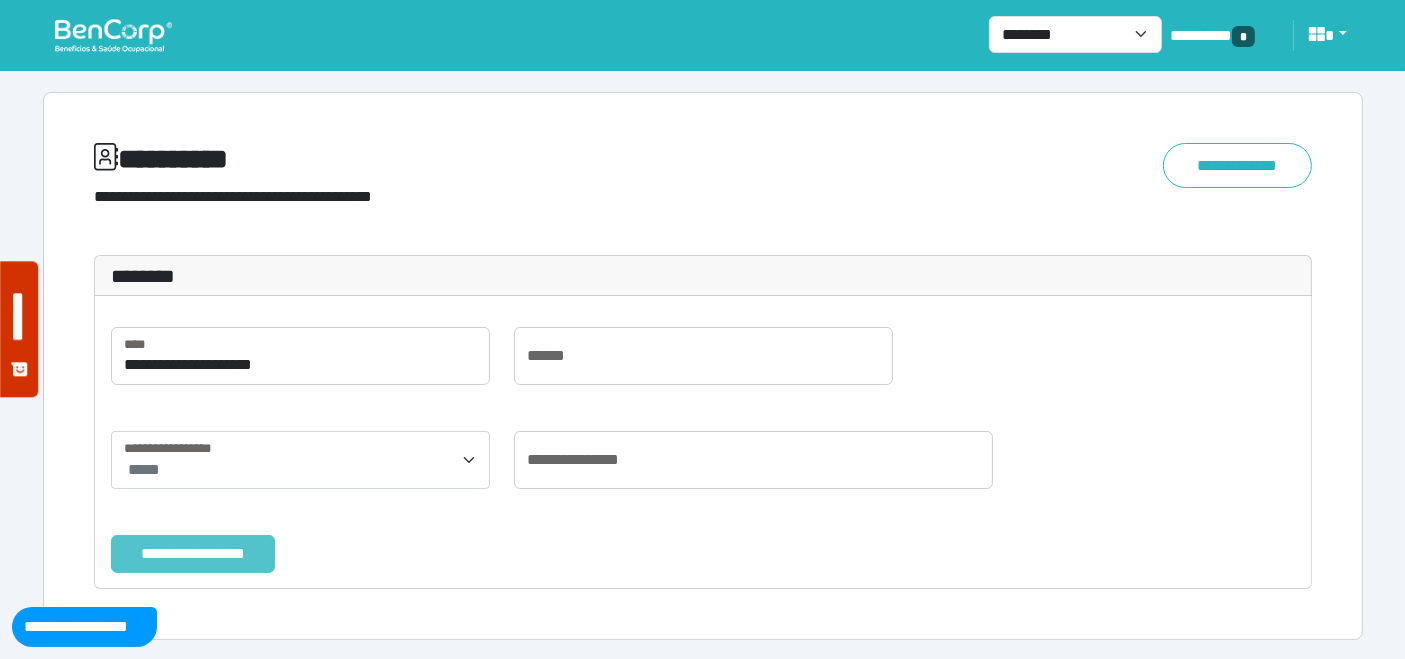 click on "**********" at bounding box center [193, 553] 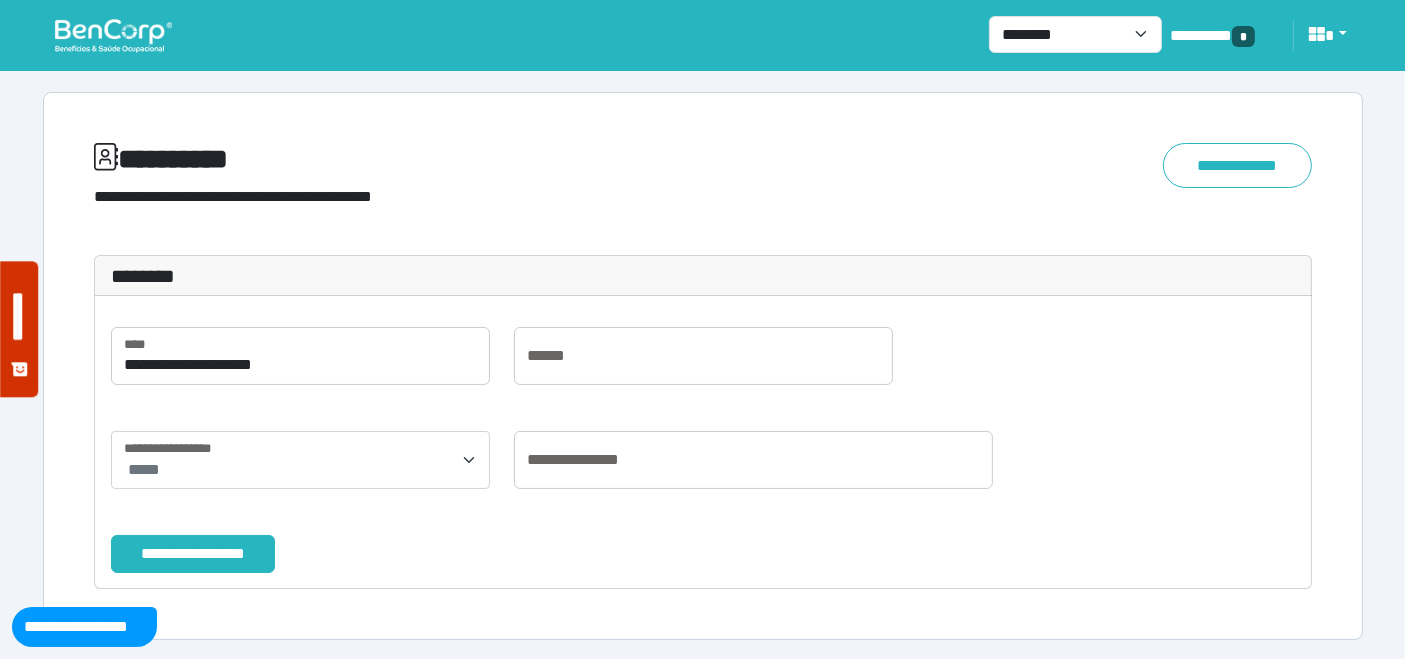 click at bounding box center [113, 35] 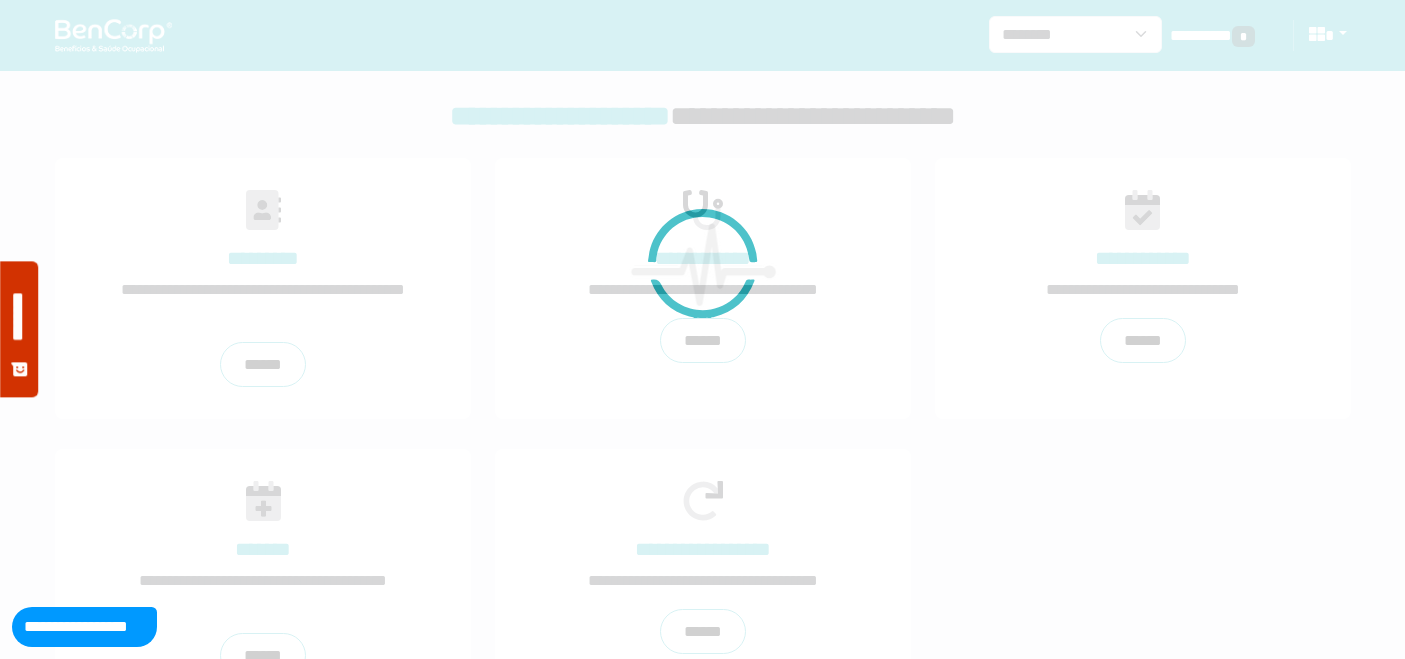 scroll, scrollTop: 0, scrollLeft: 0, axis: both 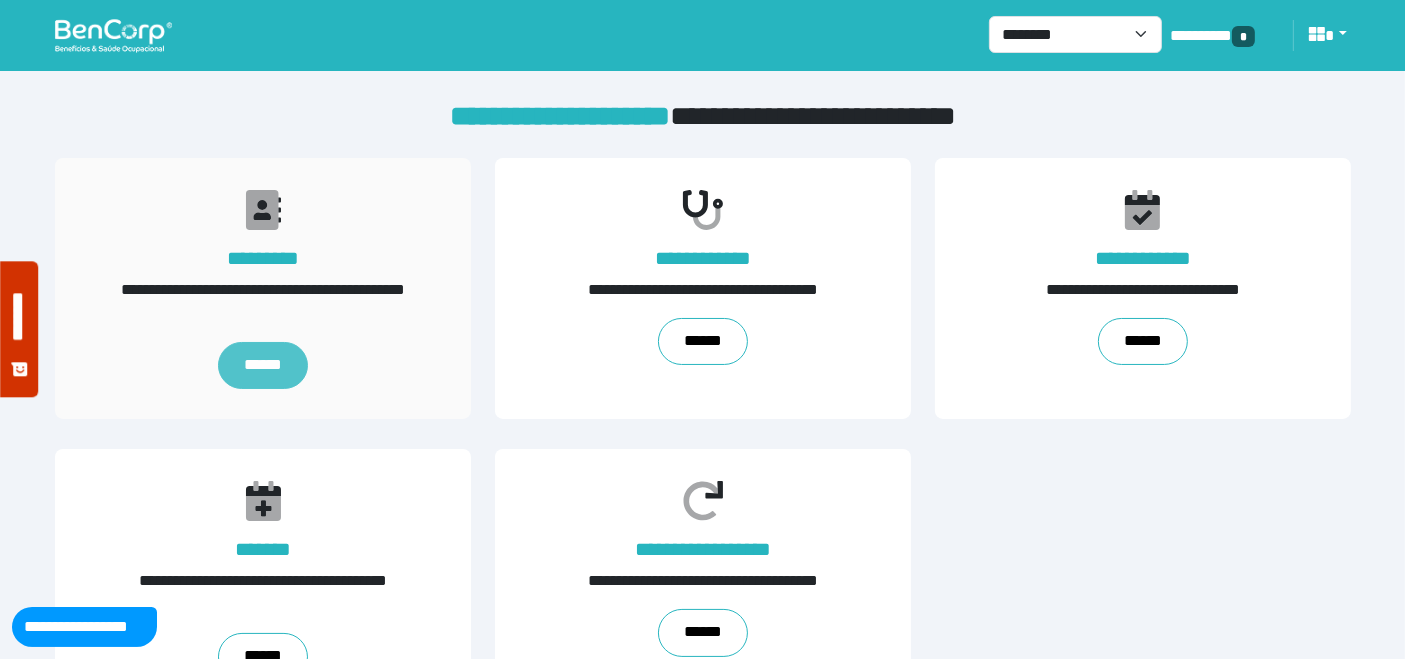 click on "******" at bounding box center (262, 366) 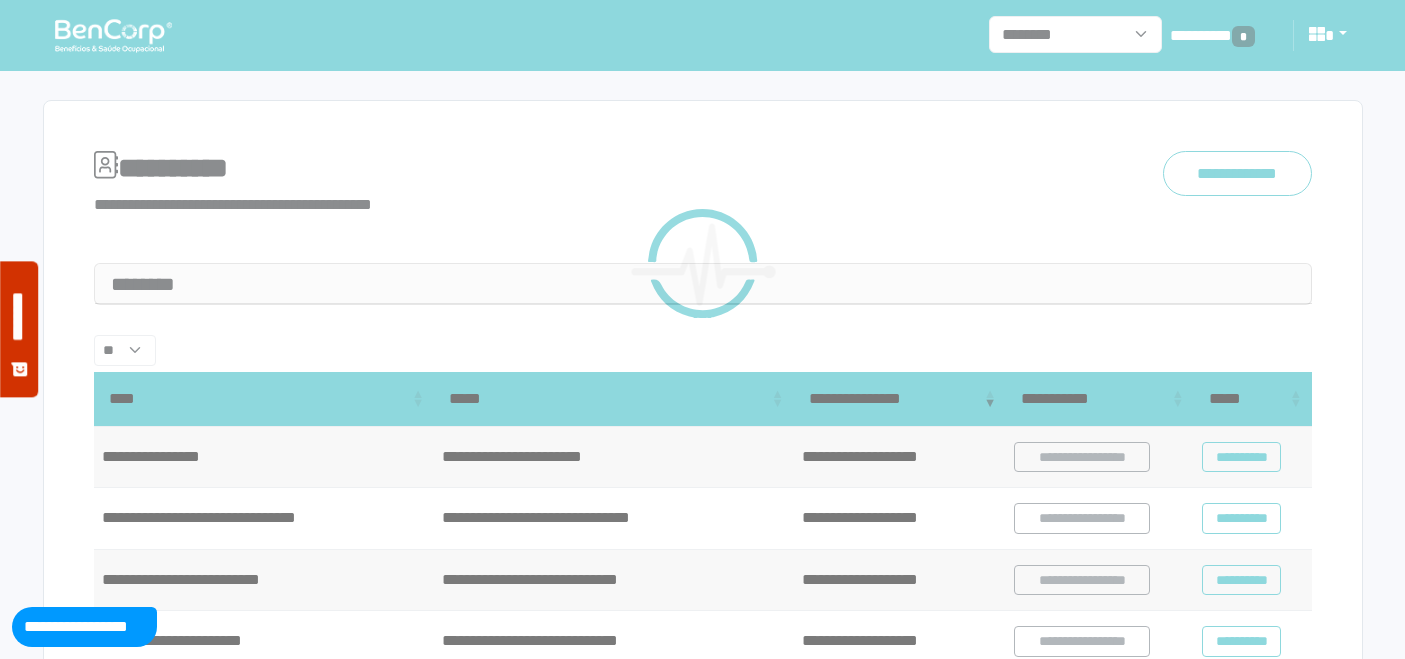 scroll, scrollTop: 0, scrollLeft: 0, axis: both 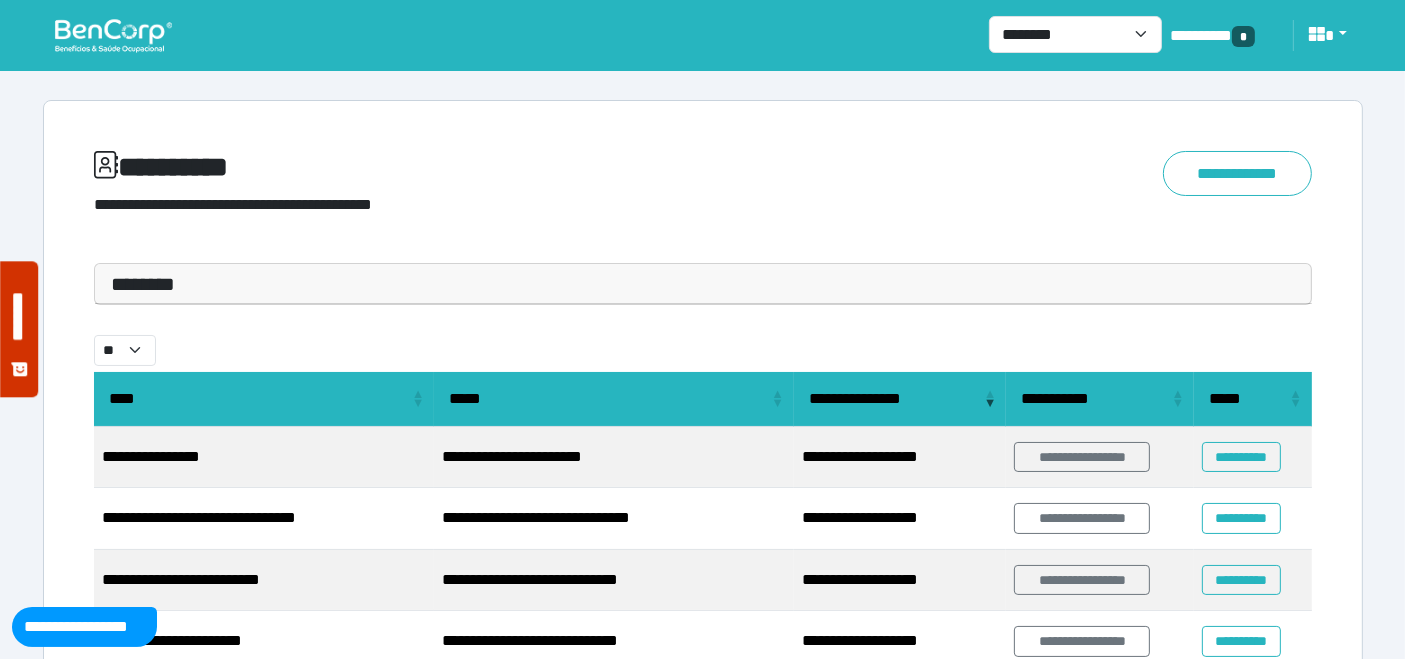drag, startPoint x: 245, startPoint y: 288, endPoint x: 204, endPoint y: 322, distance: 53.263496 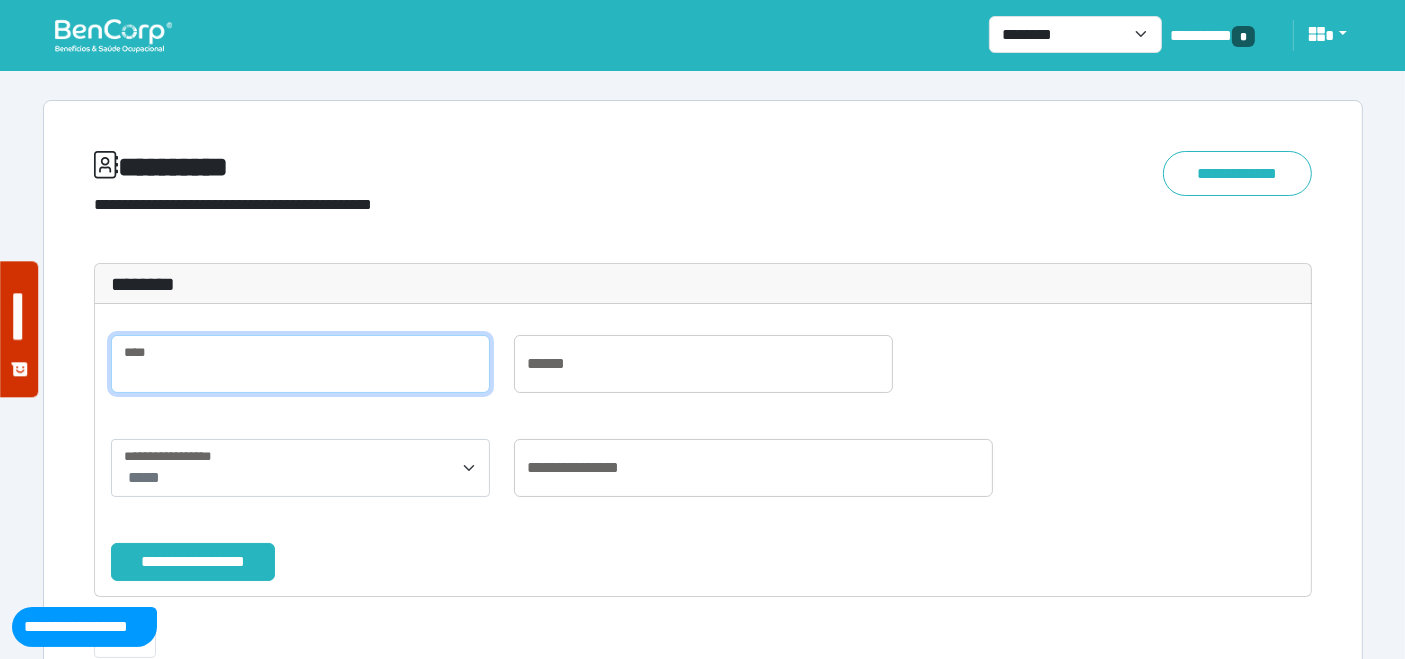 click at bounding box center [300, 364] 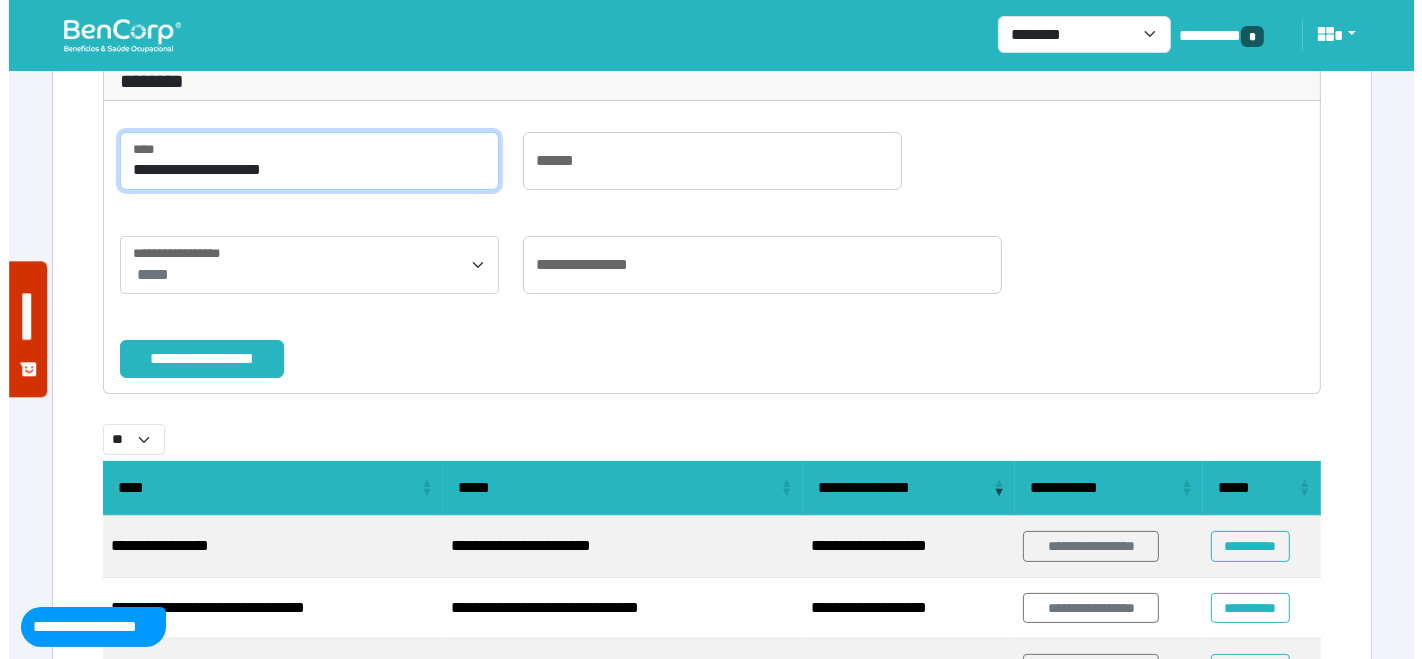 scroll, scrollTop: 222, scrollLeft: 0, axis: vertical 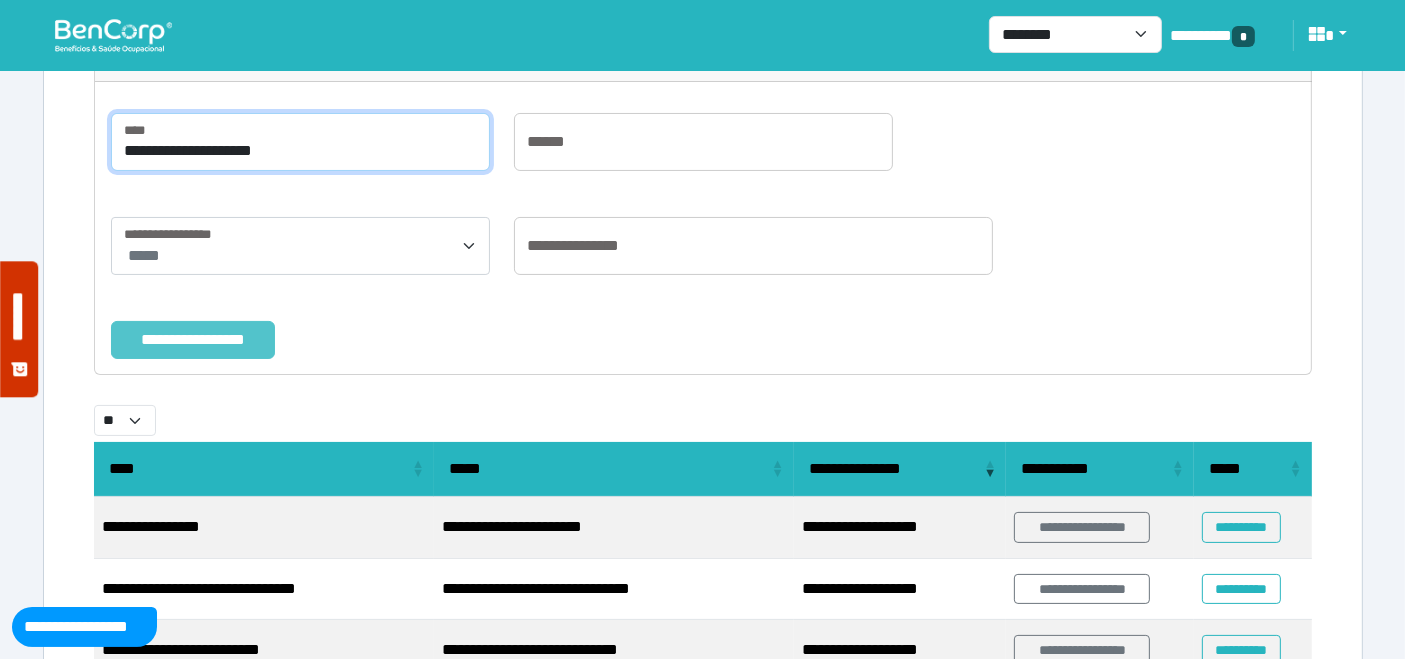type on "**********" 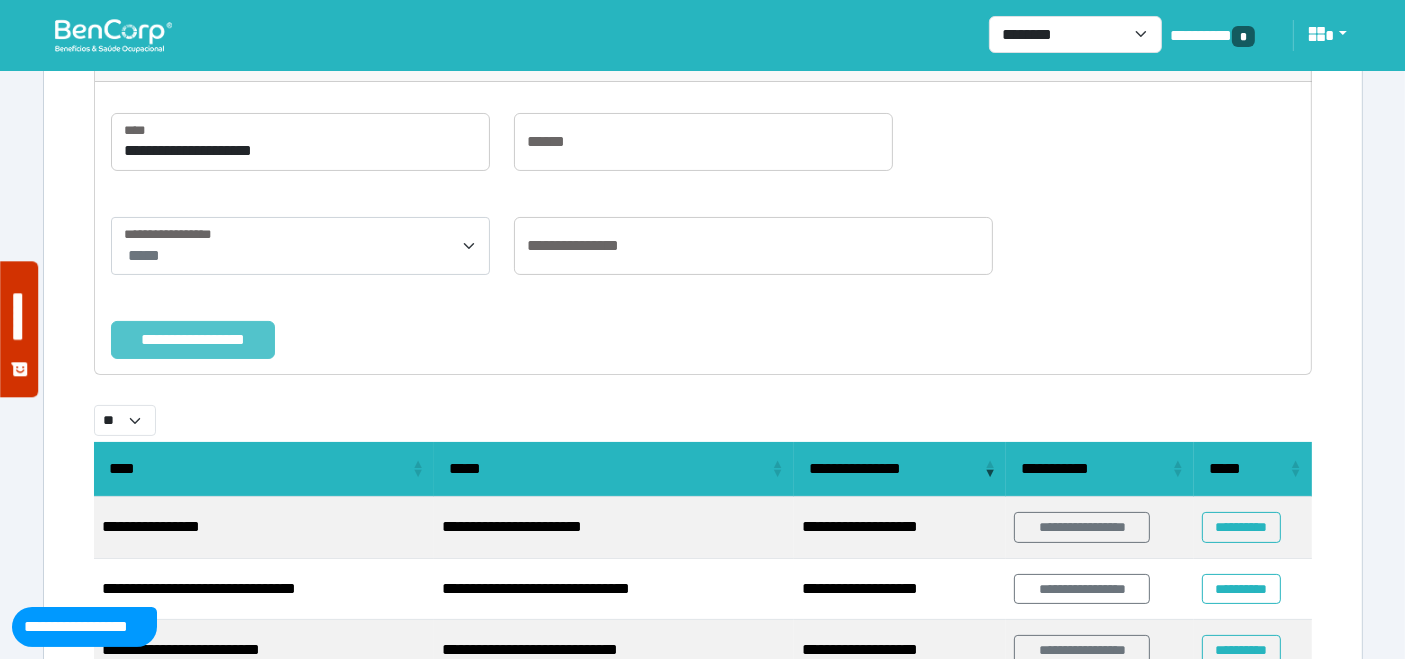 click on "**********" at bounding box center [193, 339] 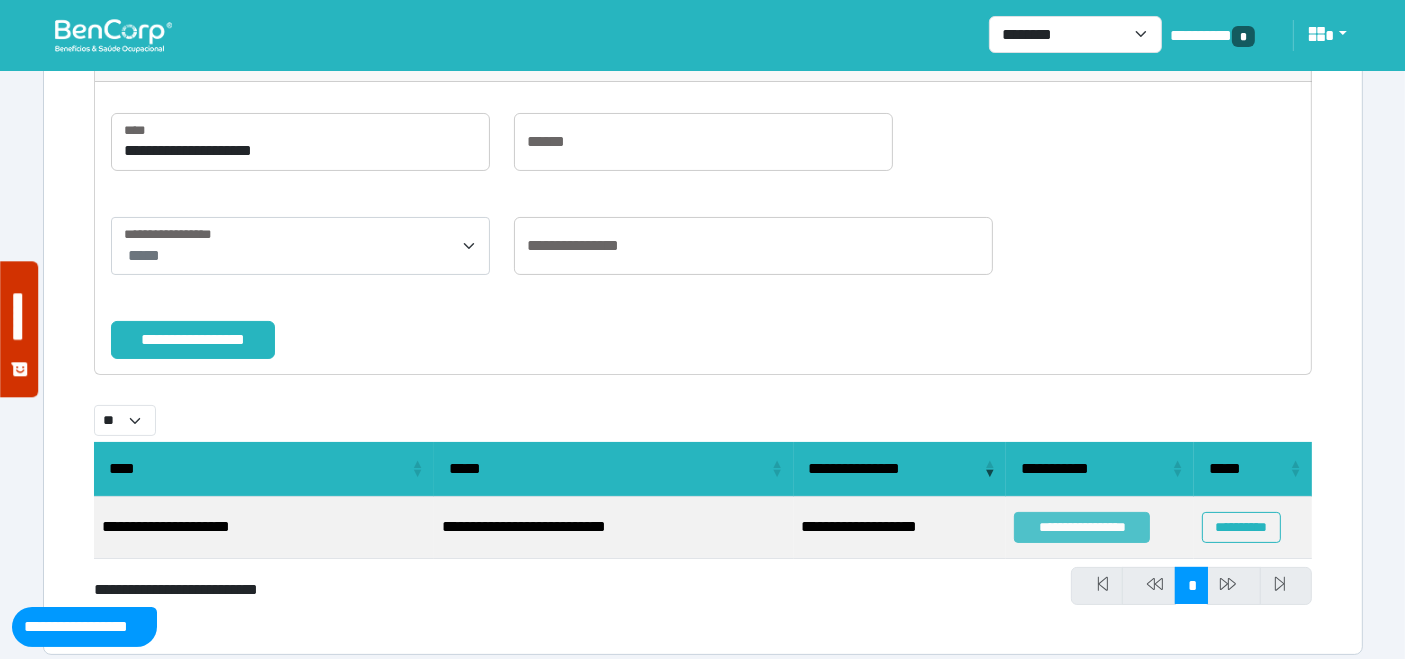 click on "**********" at bounding box center (1082, 527) 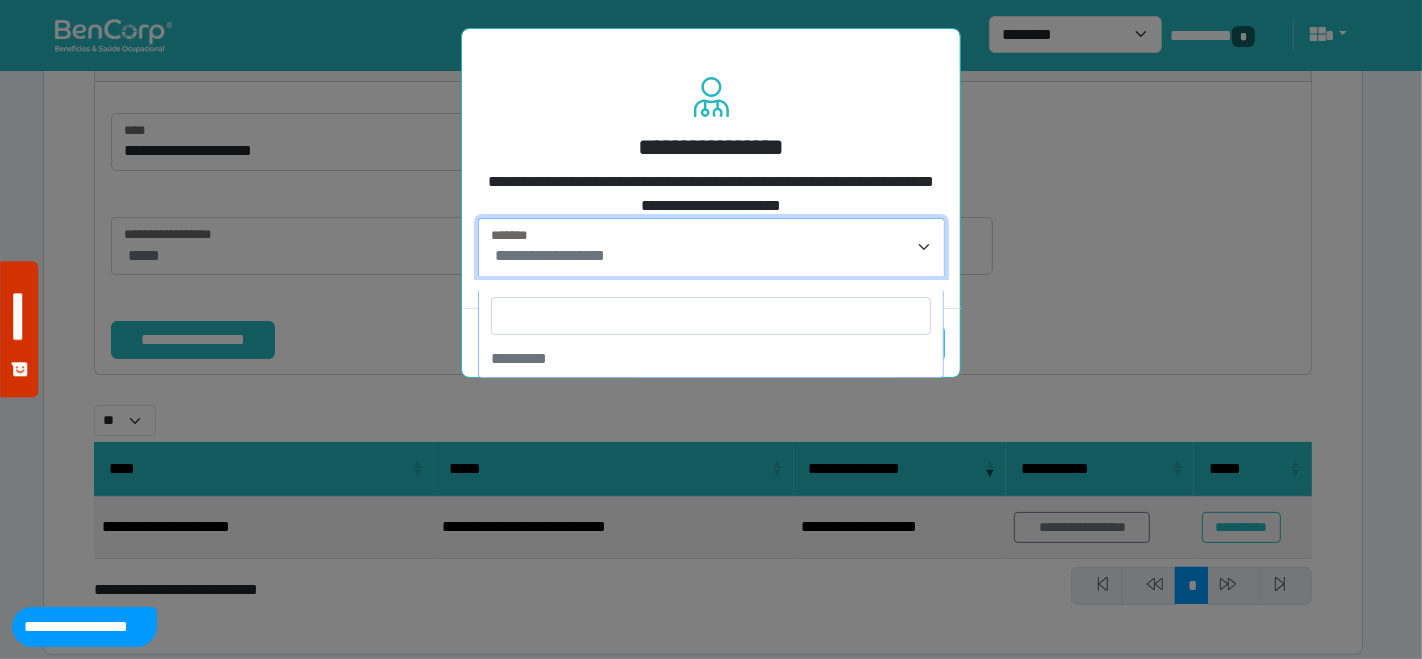 click on "**********" at bounding box center [711, 247] 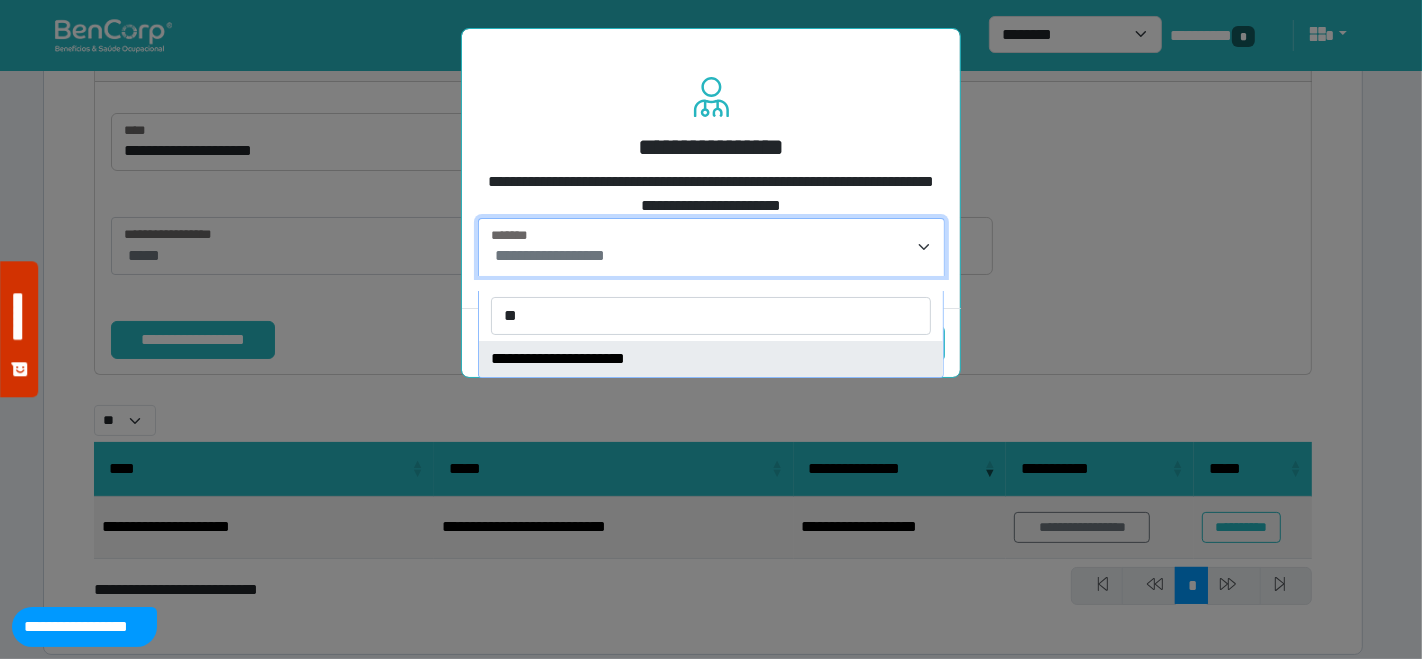 type on "**" 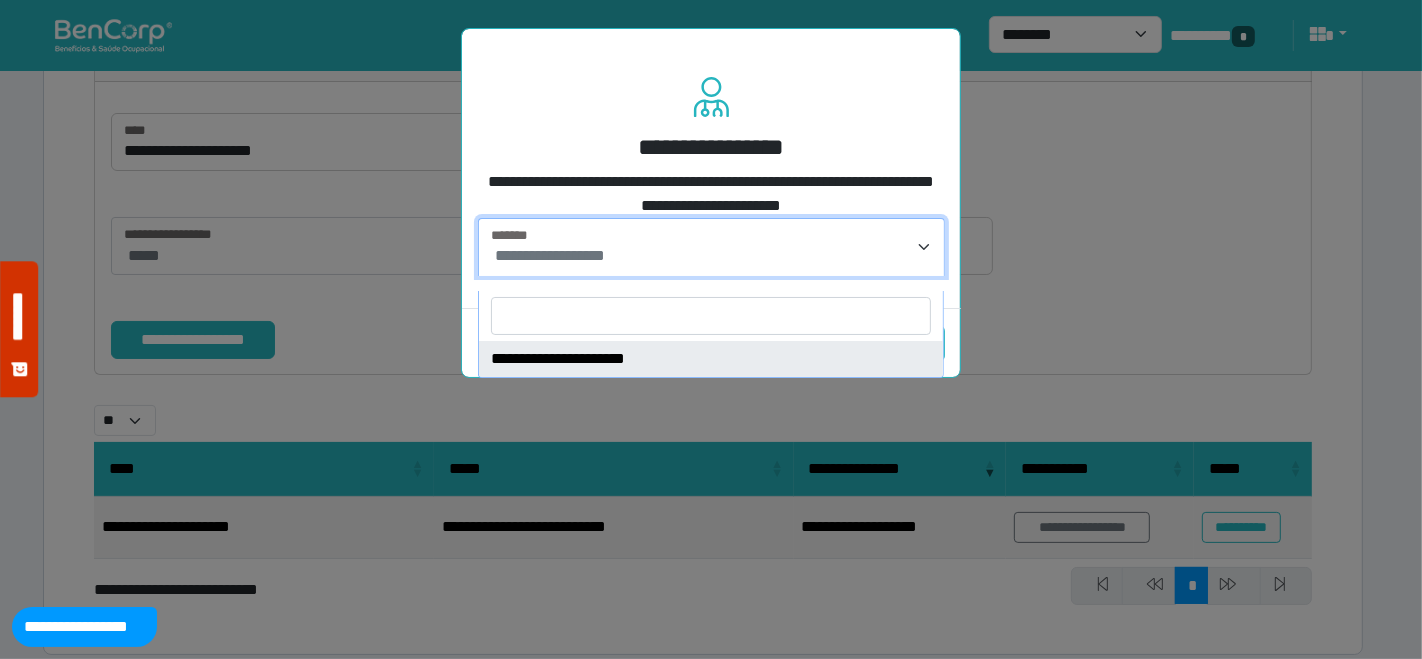select on "****" 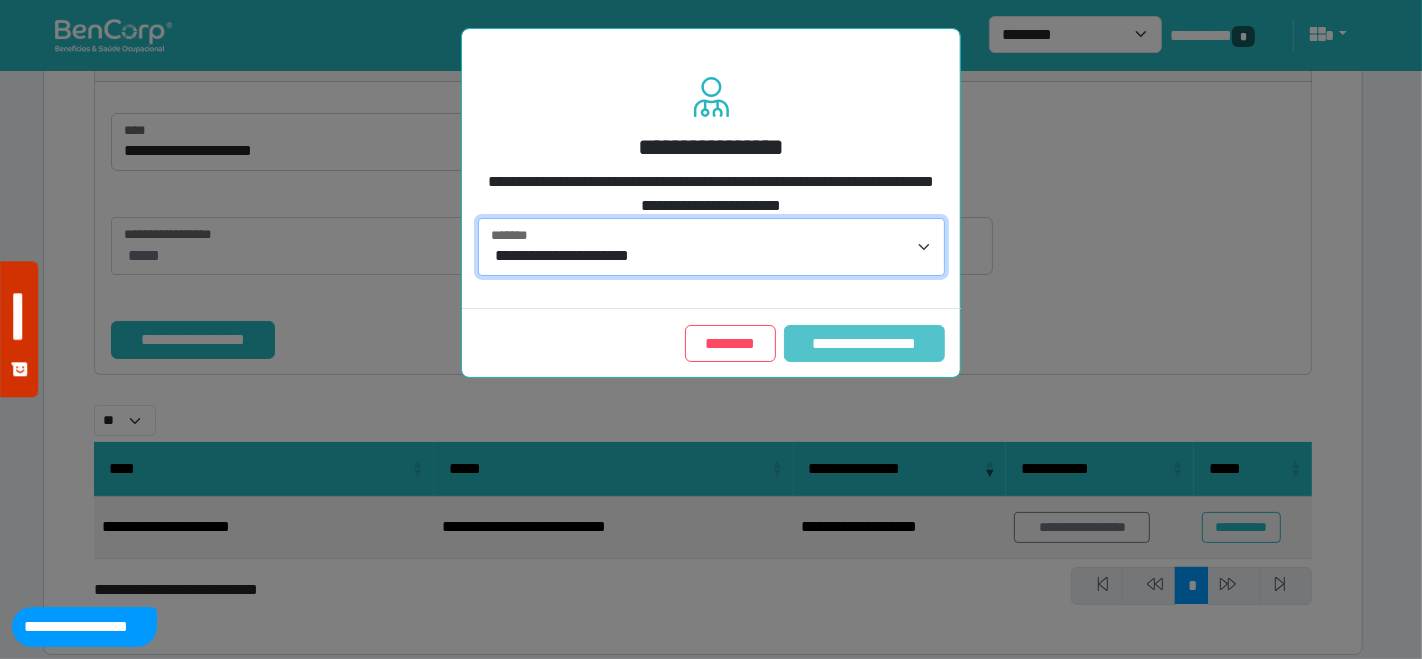 click on "**********" at bounding box center (864, 343) 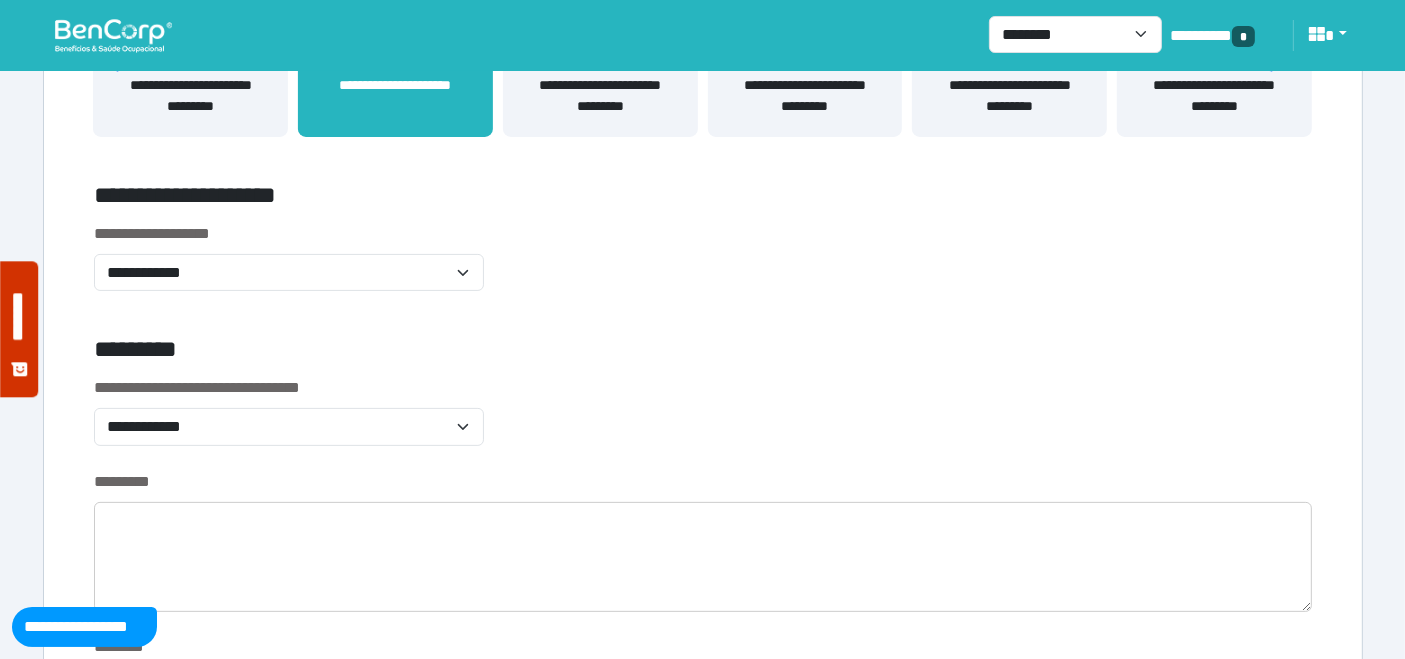 scroll, scrollTop: 444, scrollLeft: 0, axis: vertical 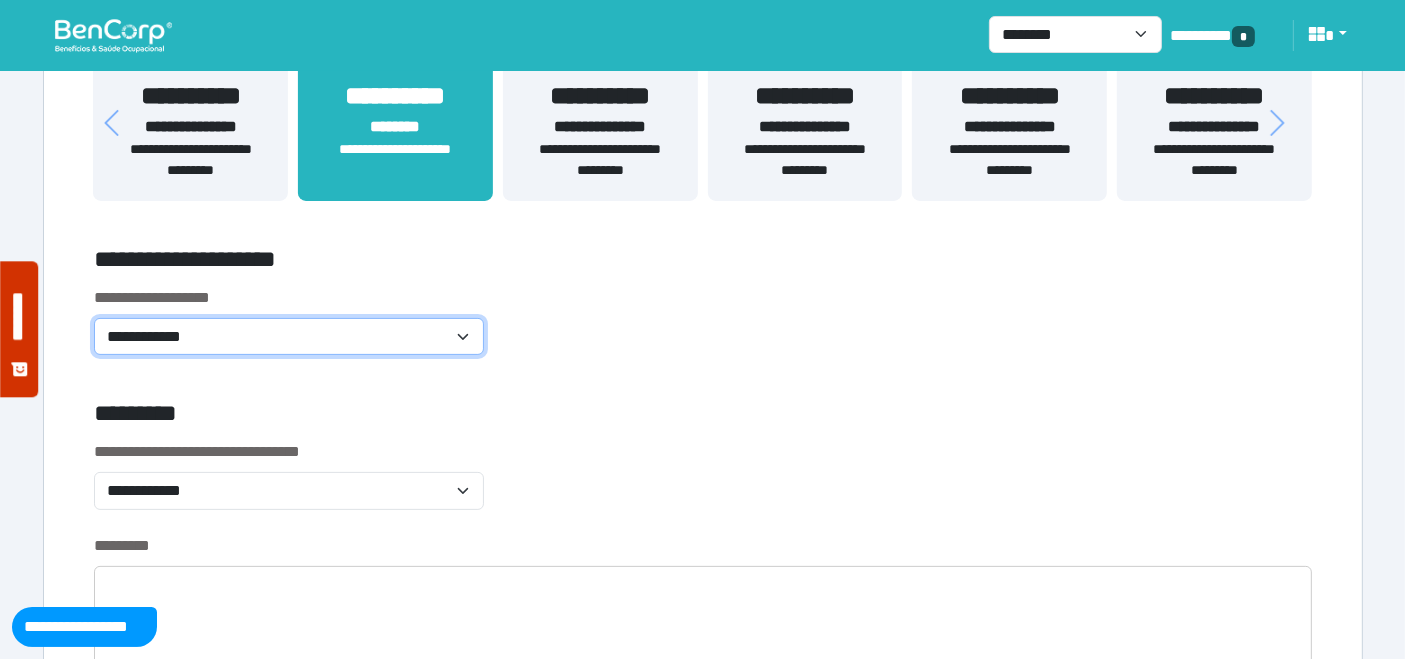 click on "**********" at bounding box center [289, 336] 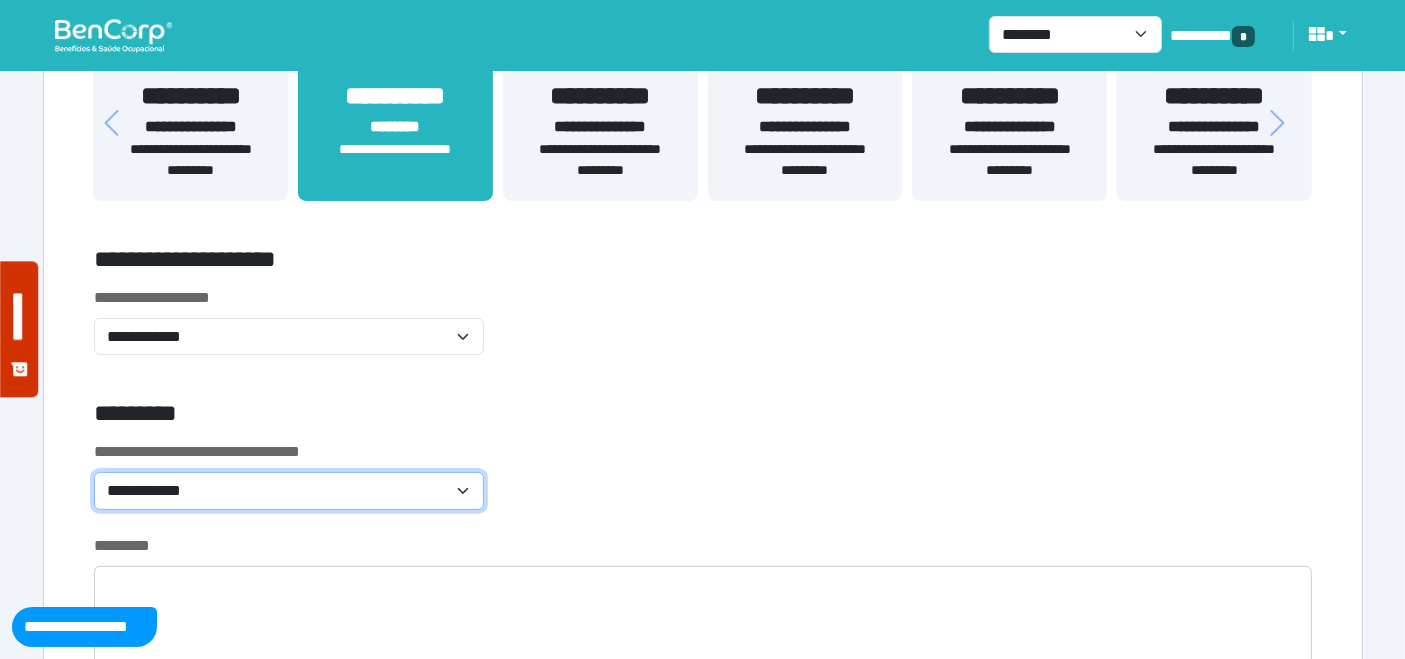 click on "**********" at bounding box center (289, 490) 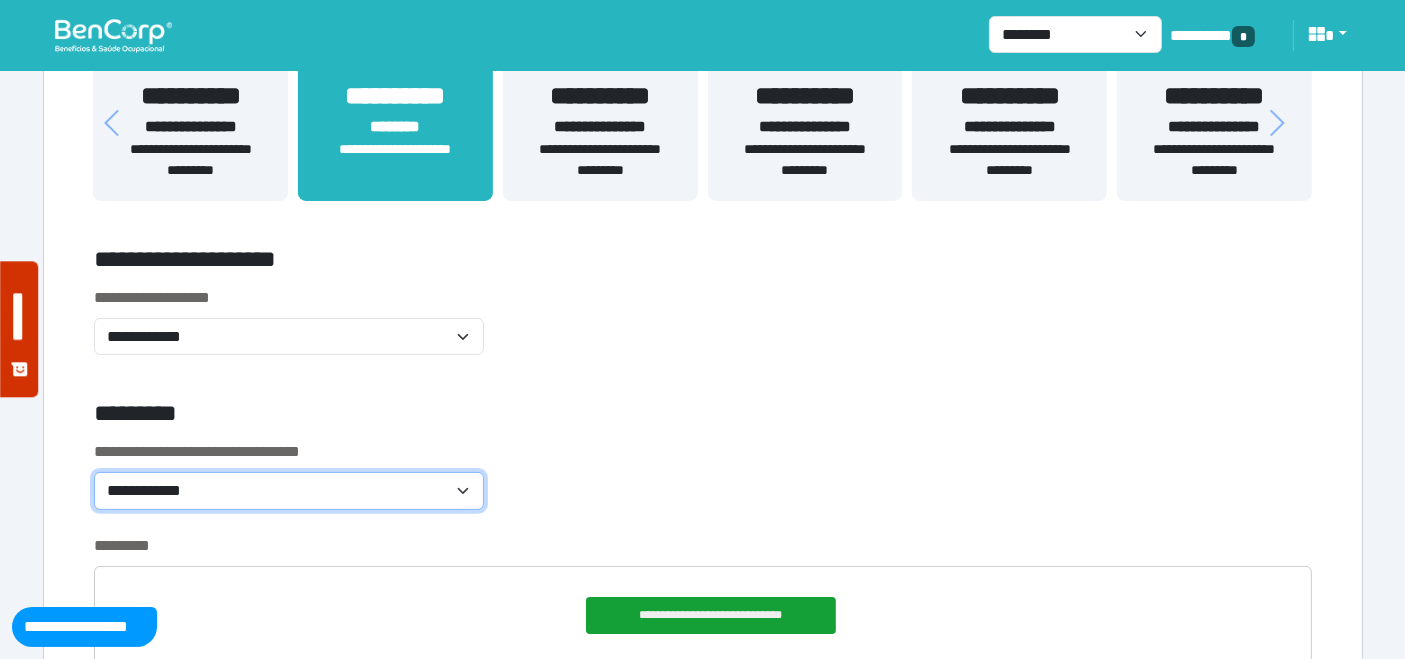 select on "***" 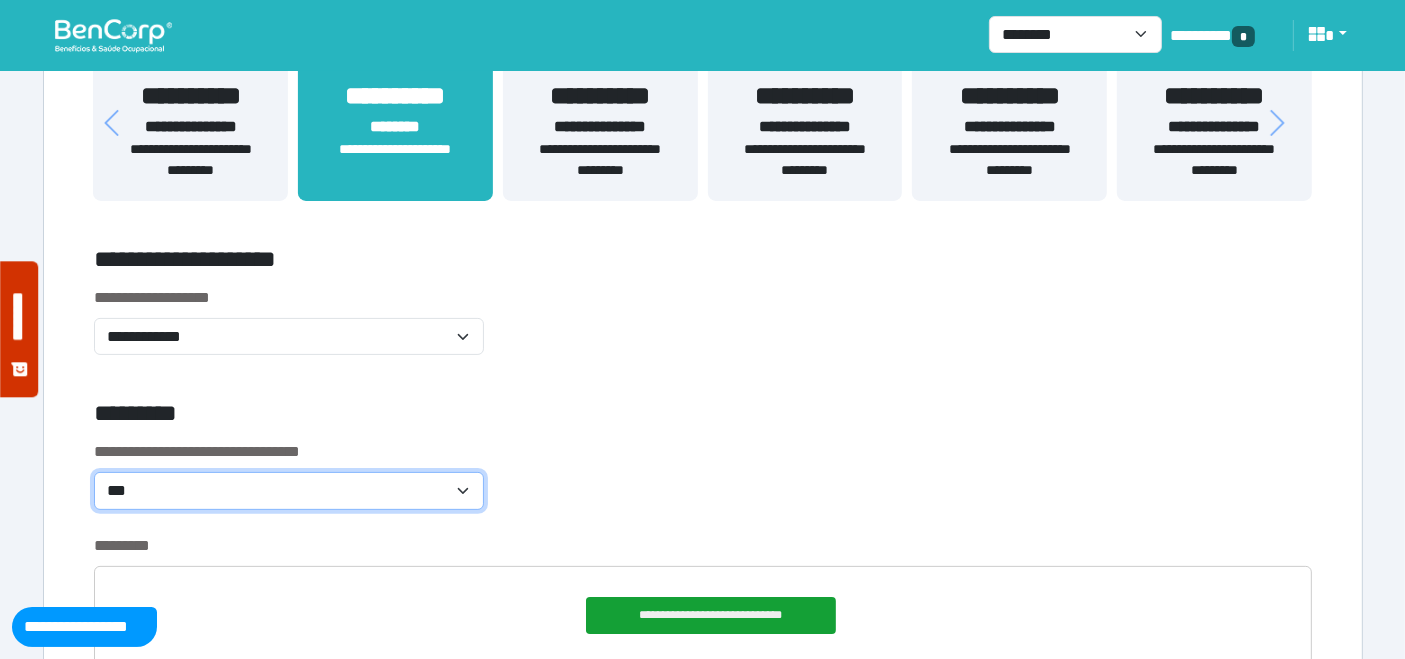 click on "**********" at bounding box center (289, 490) 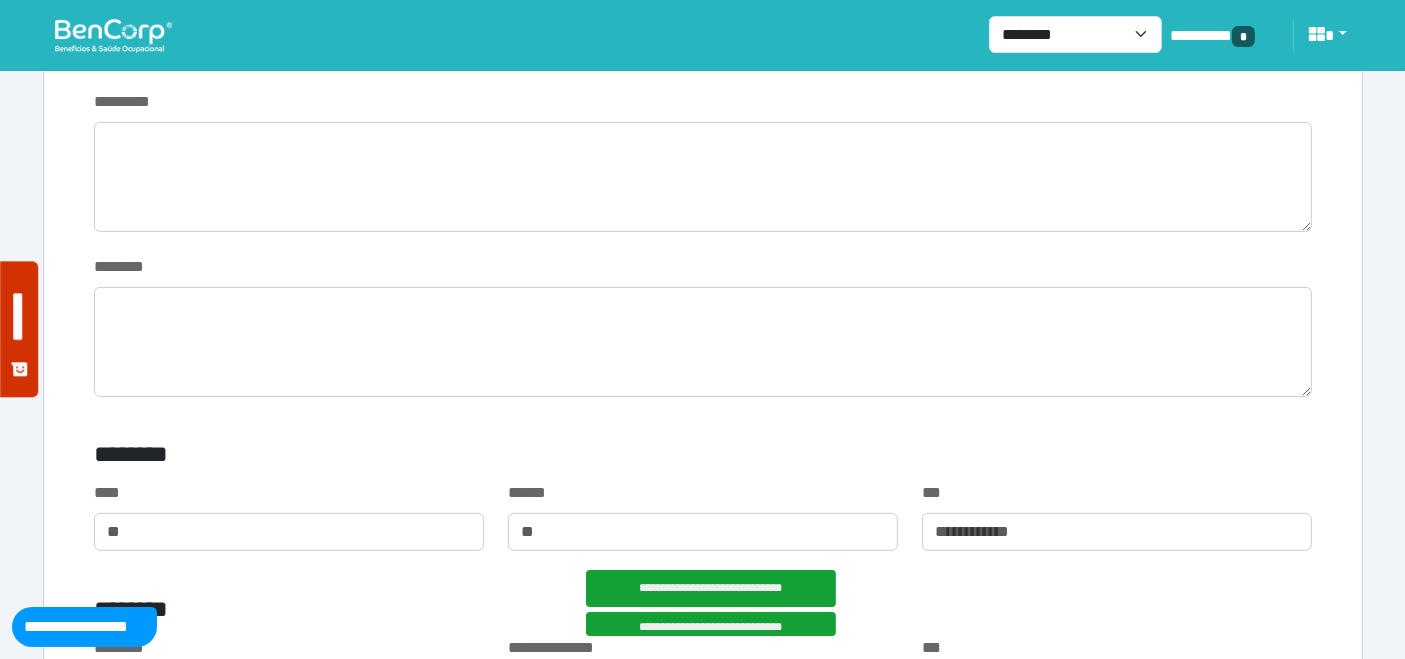 scroll, scrollTop: 1222, scrollLeft: 0, axis: vertical 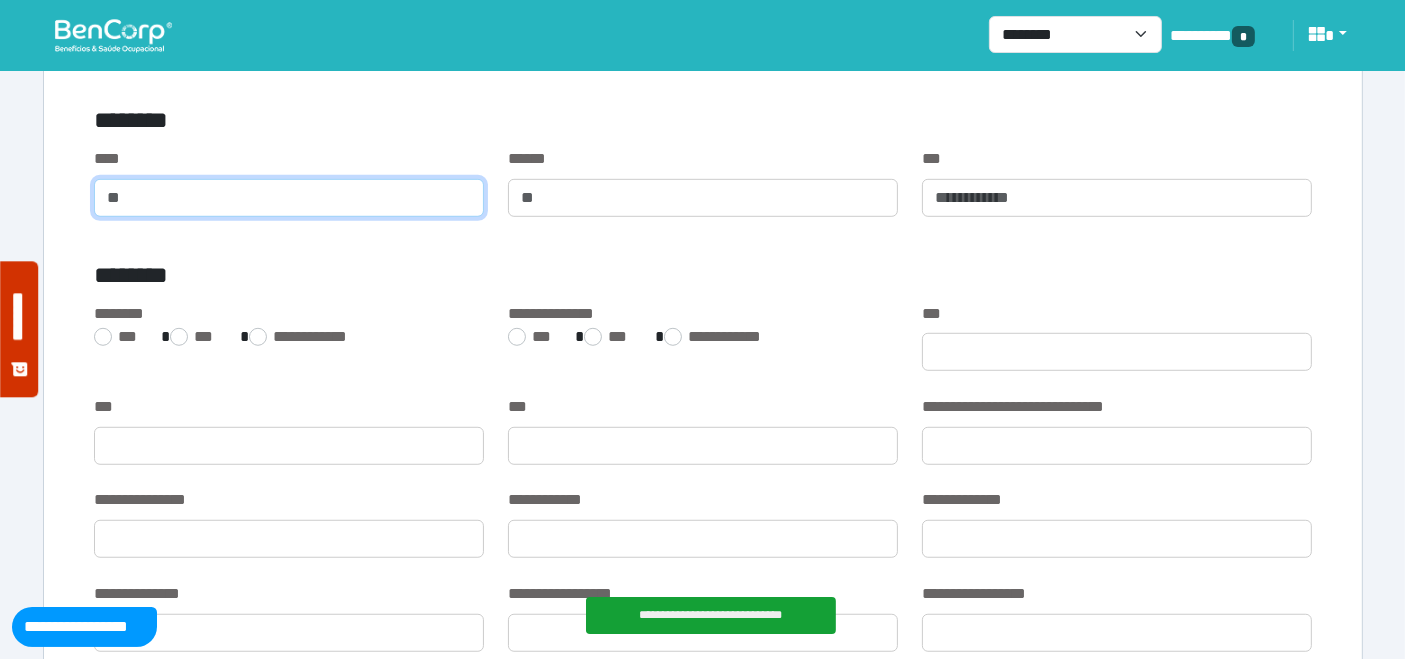 click at bounding box center [289, 198] 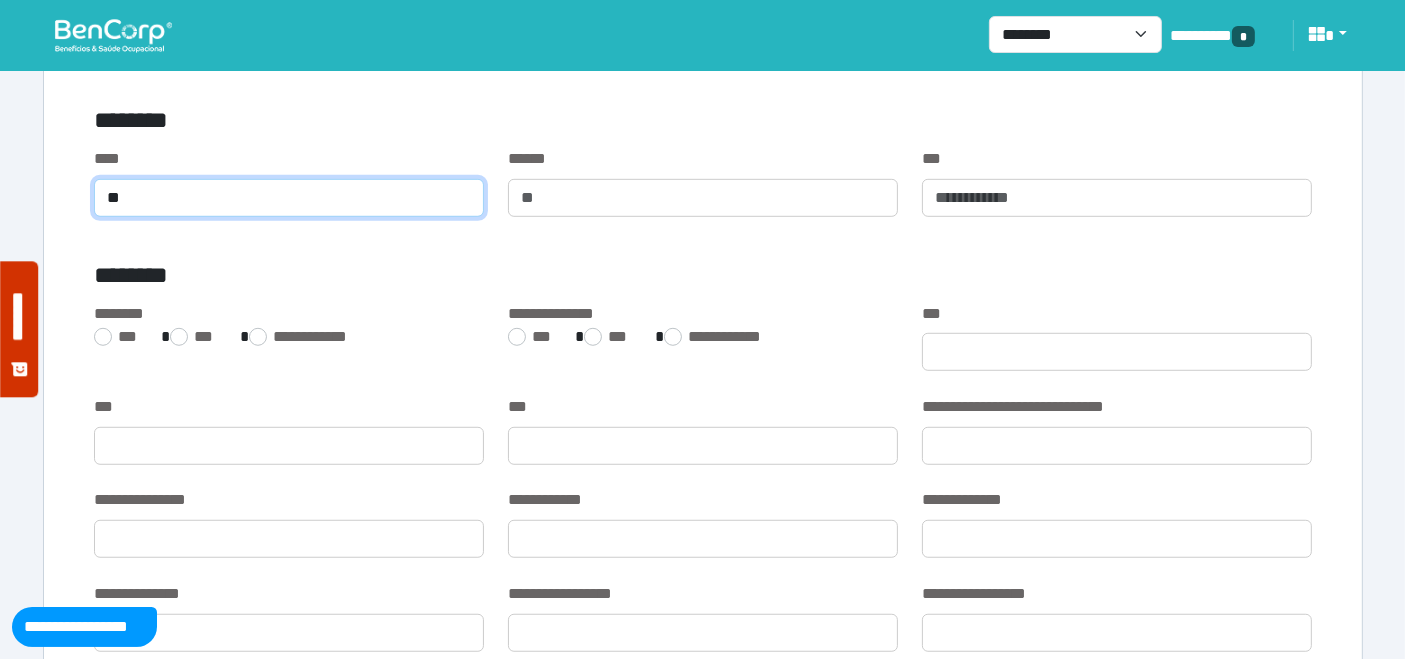 type on "**" 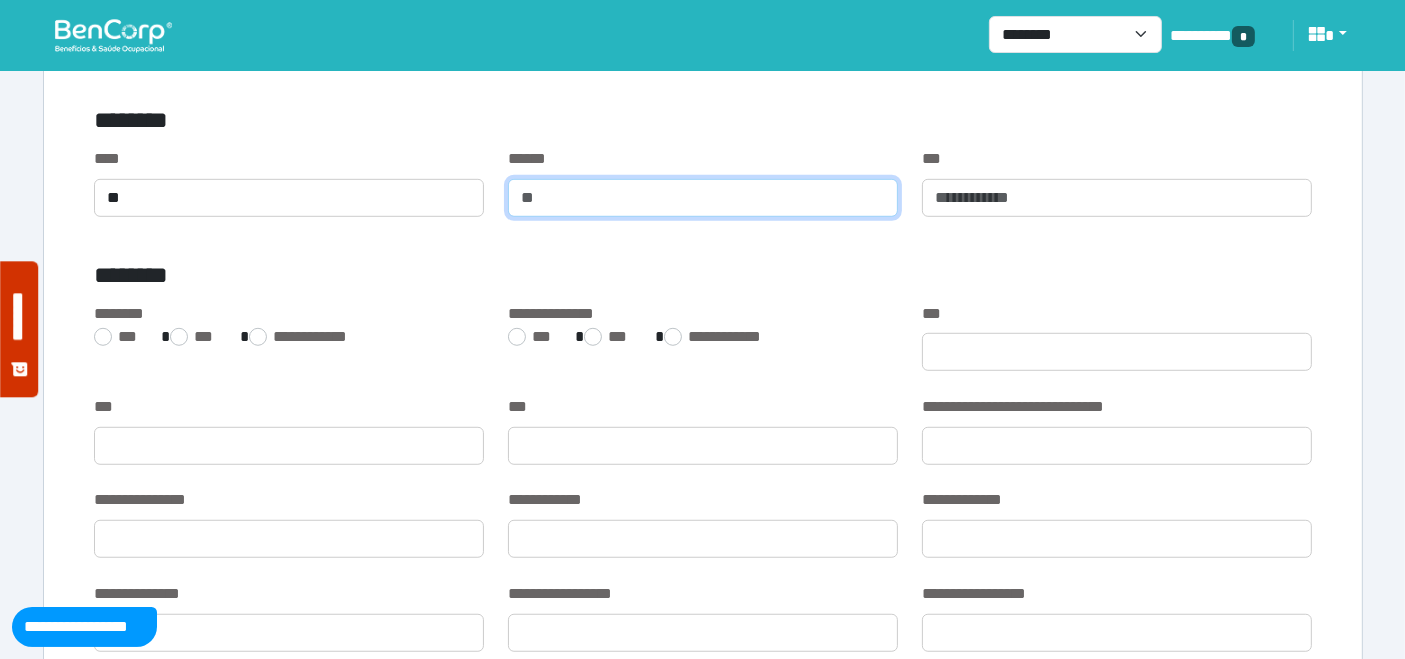 click at bounding box center (703, 198) 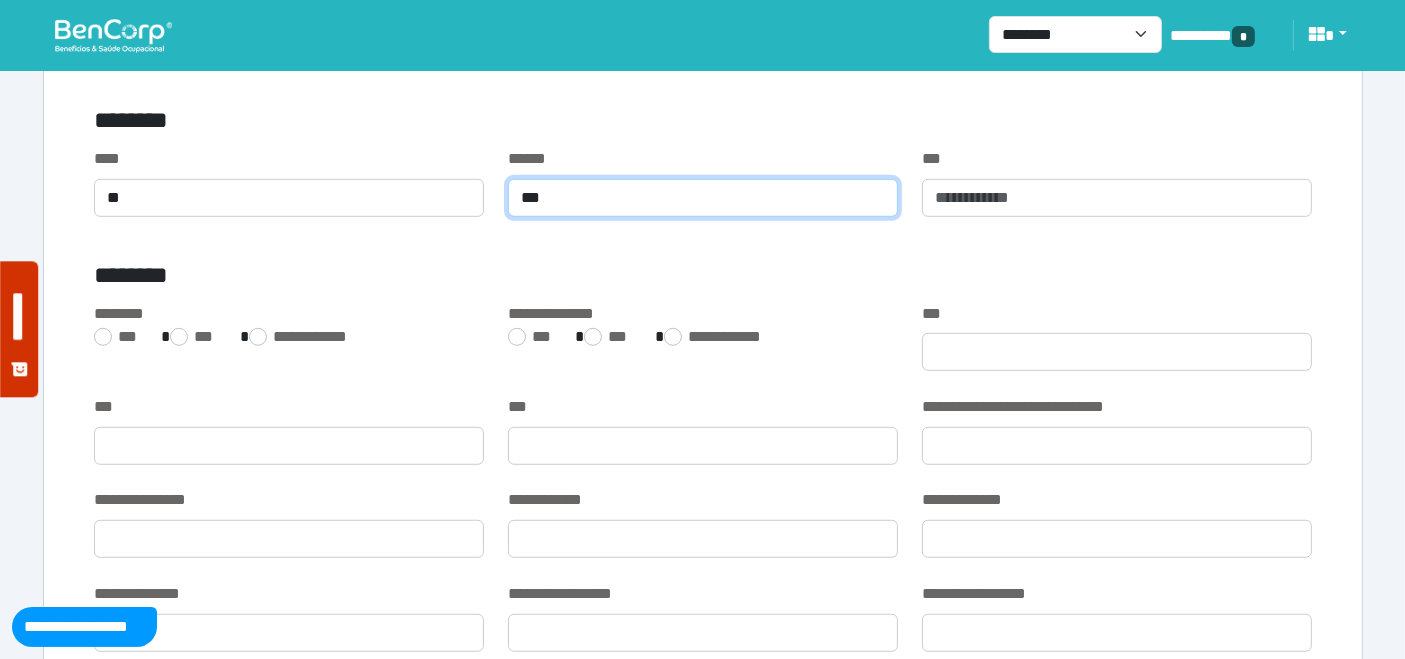 type on "***" 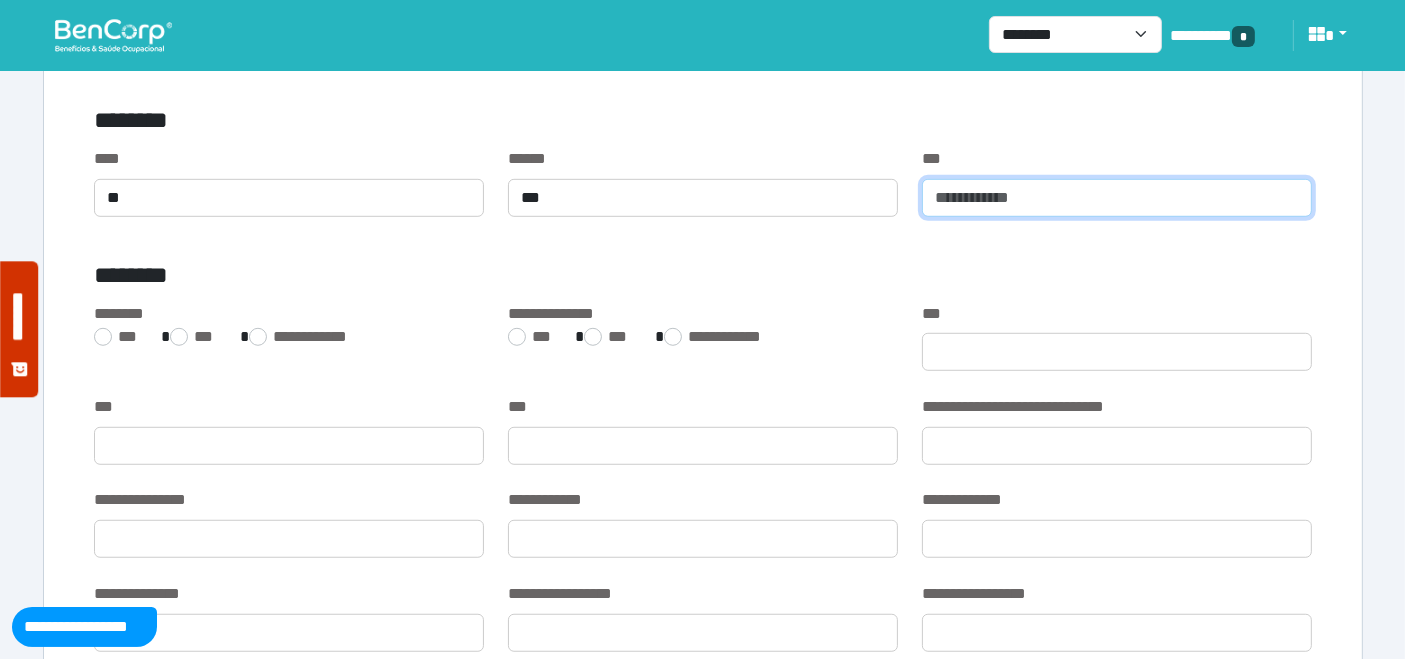 click at bounding box center (1117, 198) 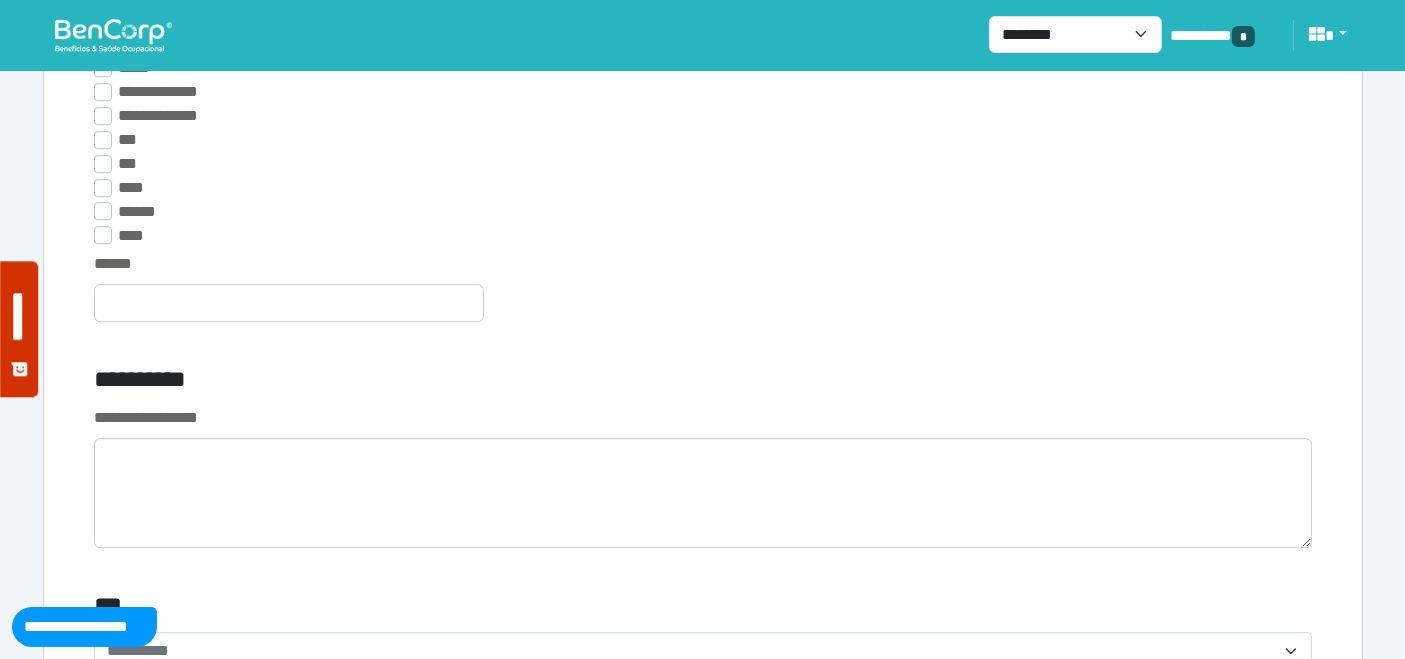 scroll, scrollTop: 5444, scrollLeft: 0, axis: vertical 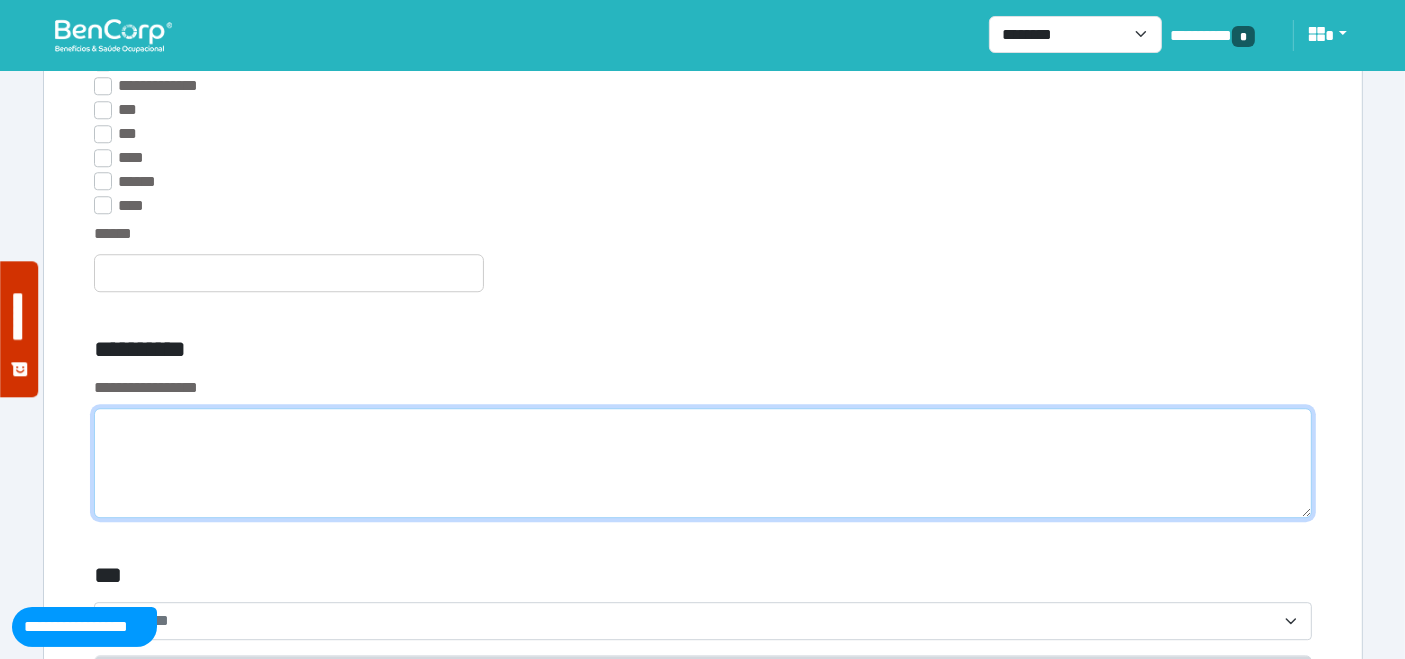 click at bounding box center [703, 463] 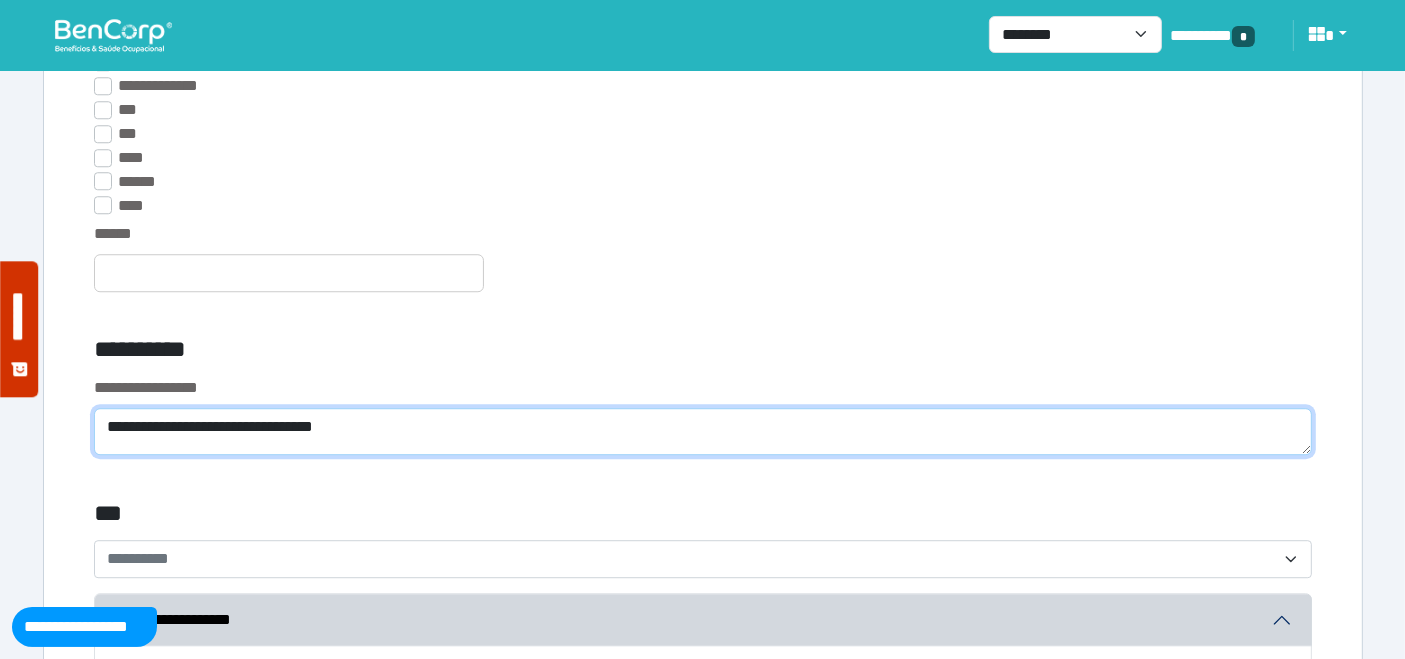 type on "**********" 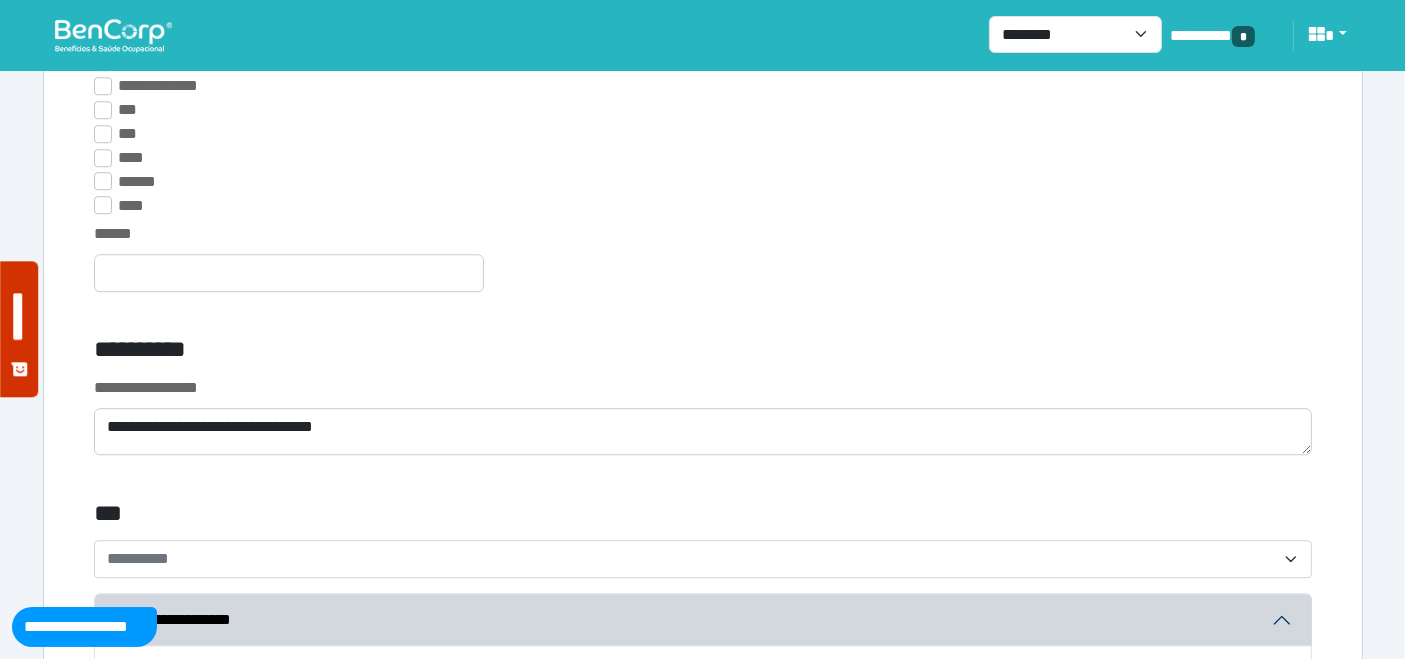 drag, startPoint x: 152, startPoint y: 424, endPoint x: 700, endPoint y: 289, distance: 564.3837 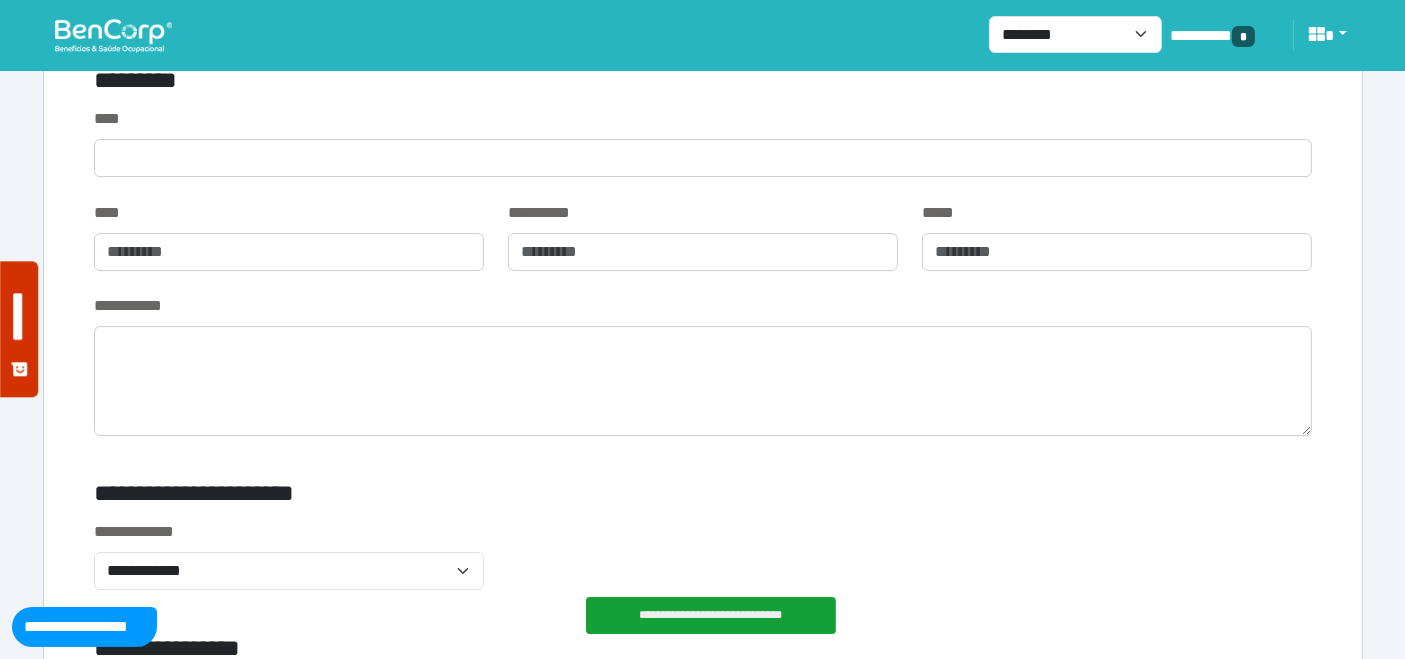 scroll, scrollTop: 6777, scrollLeft: 0, axis: vertical 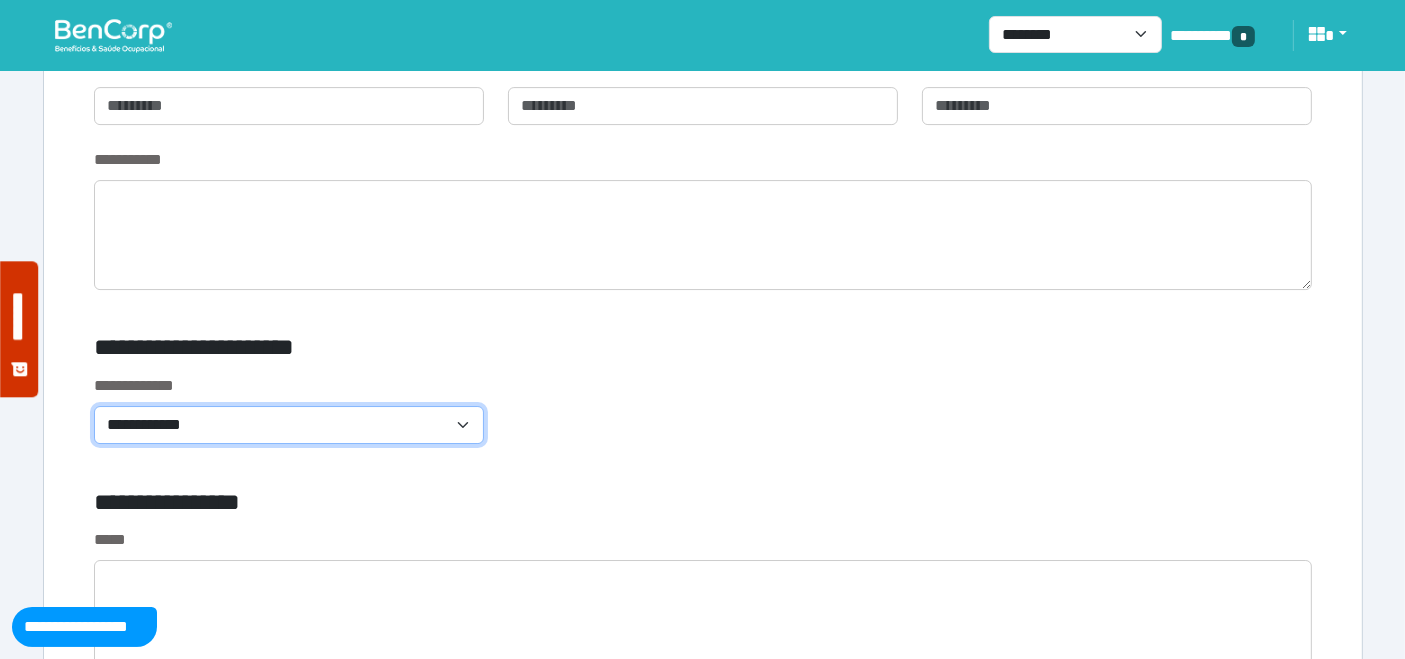 click on "**********" at bounding box center (289, 424) 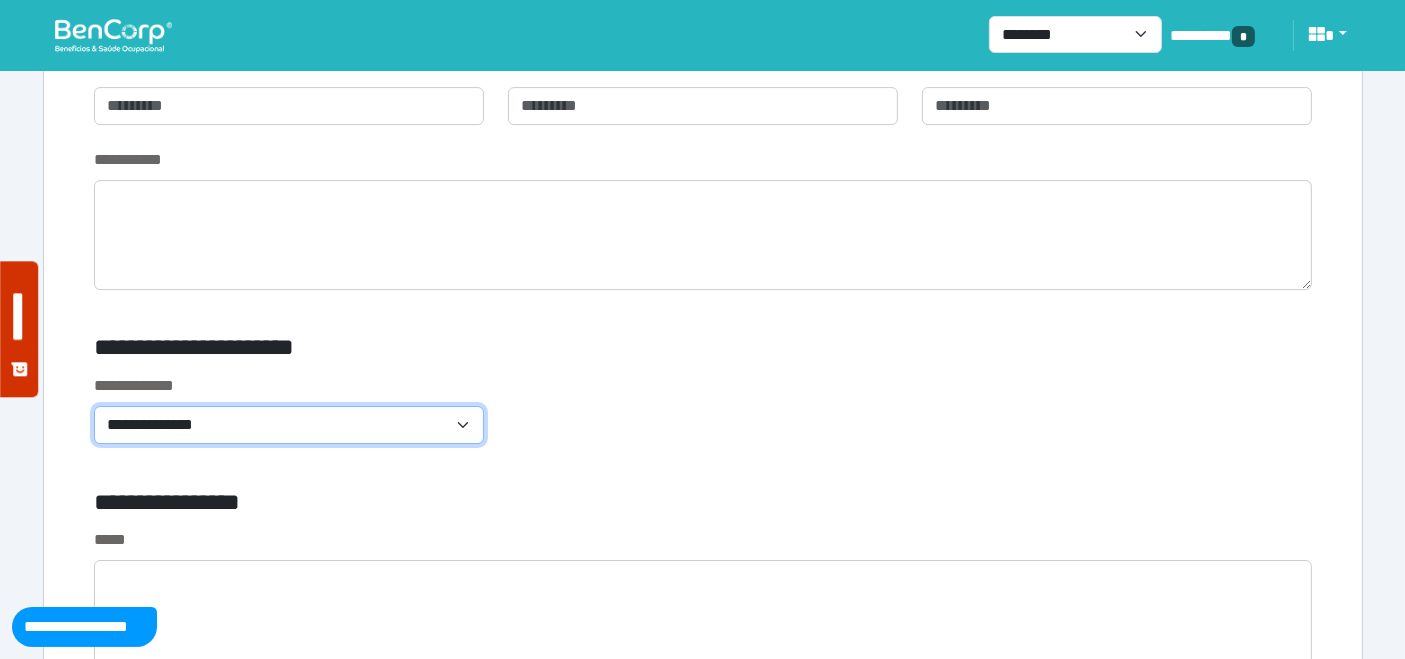click on "**********" at bounding box center (289, 424) 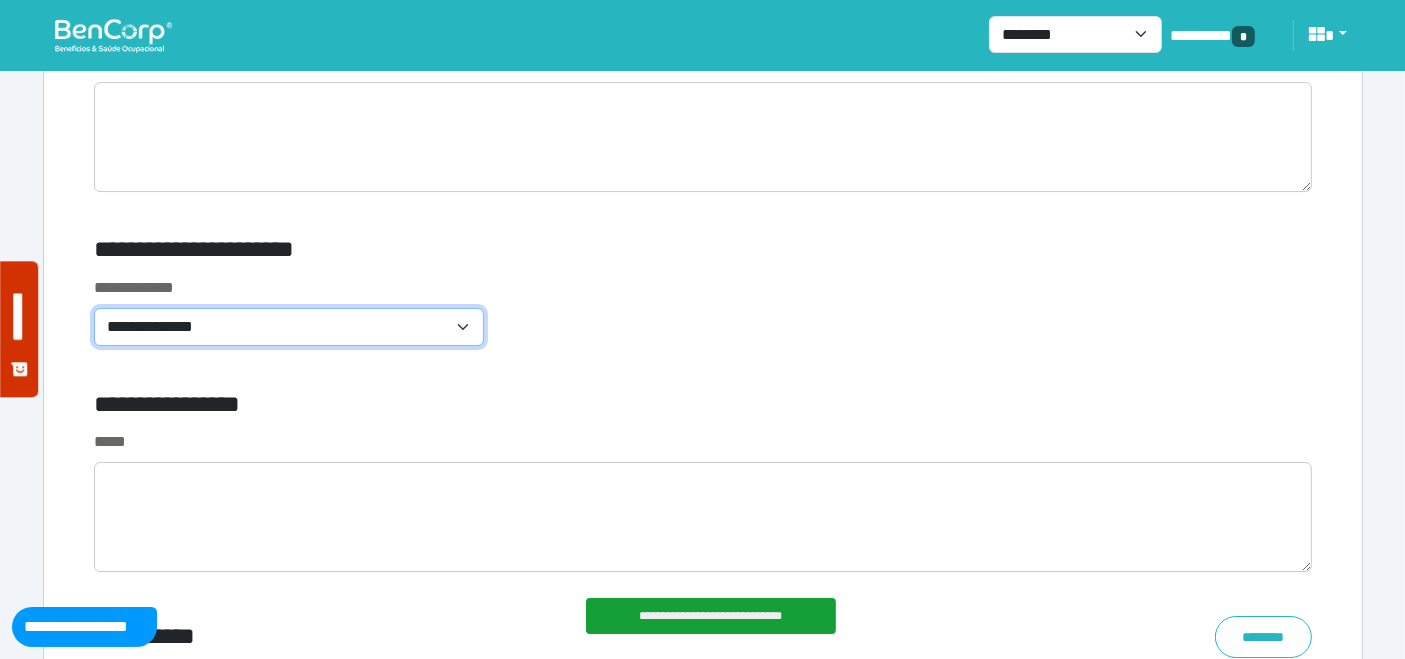 scroll, scrollTop: 7000, scrollLeft: 0, axis: vertical 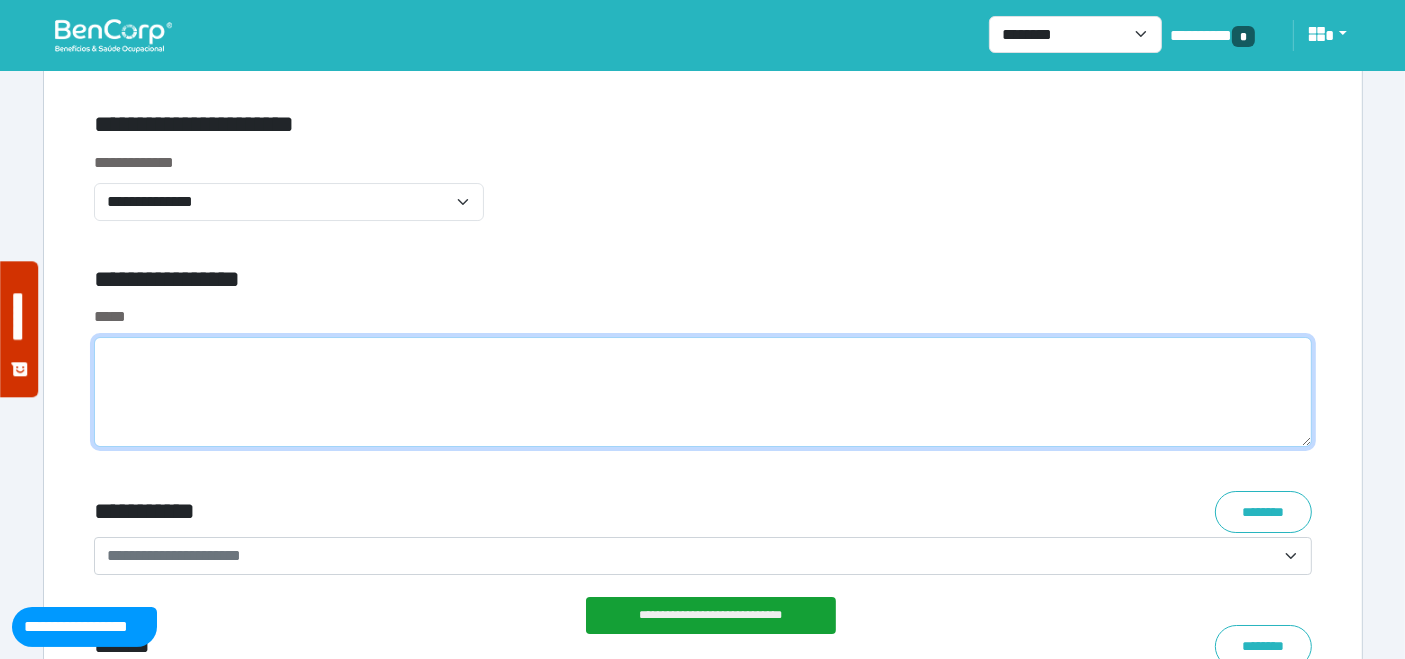 click at bounding box center [703, 392] 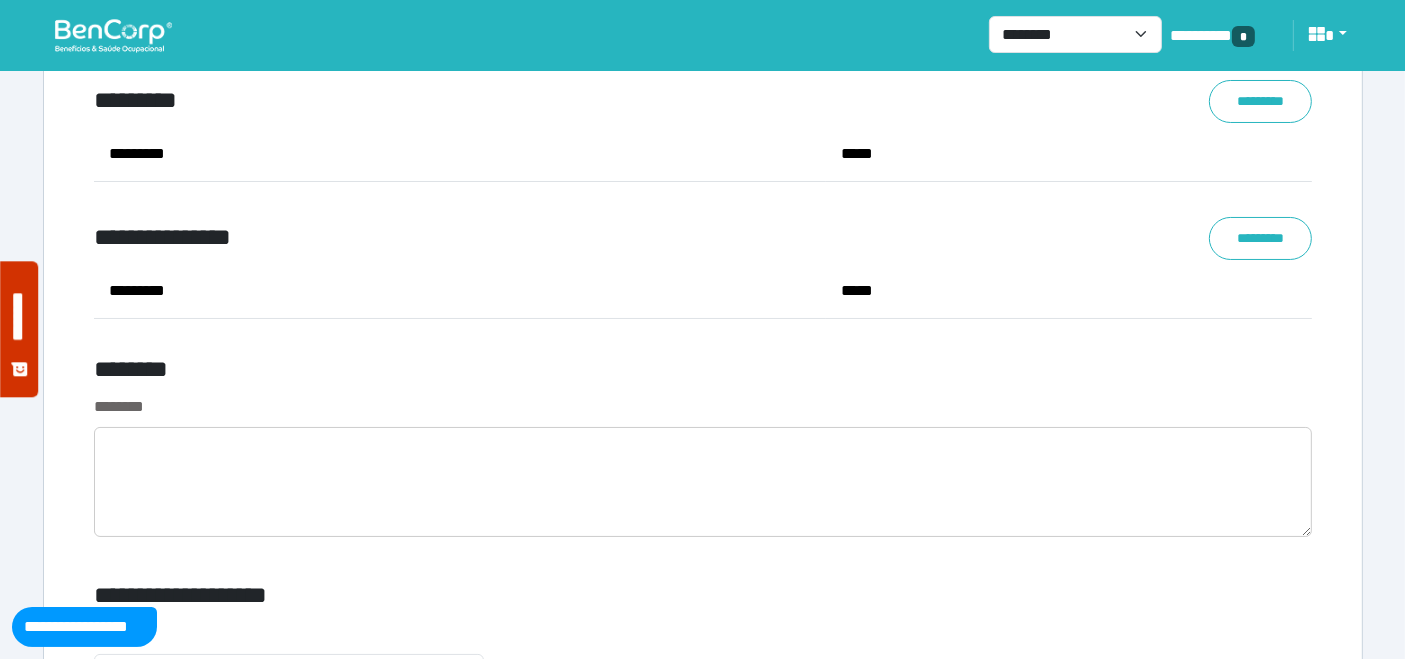 scroll, scrollTop: 7666, scrollLeft: 0, axis: vertical 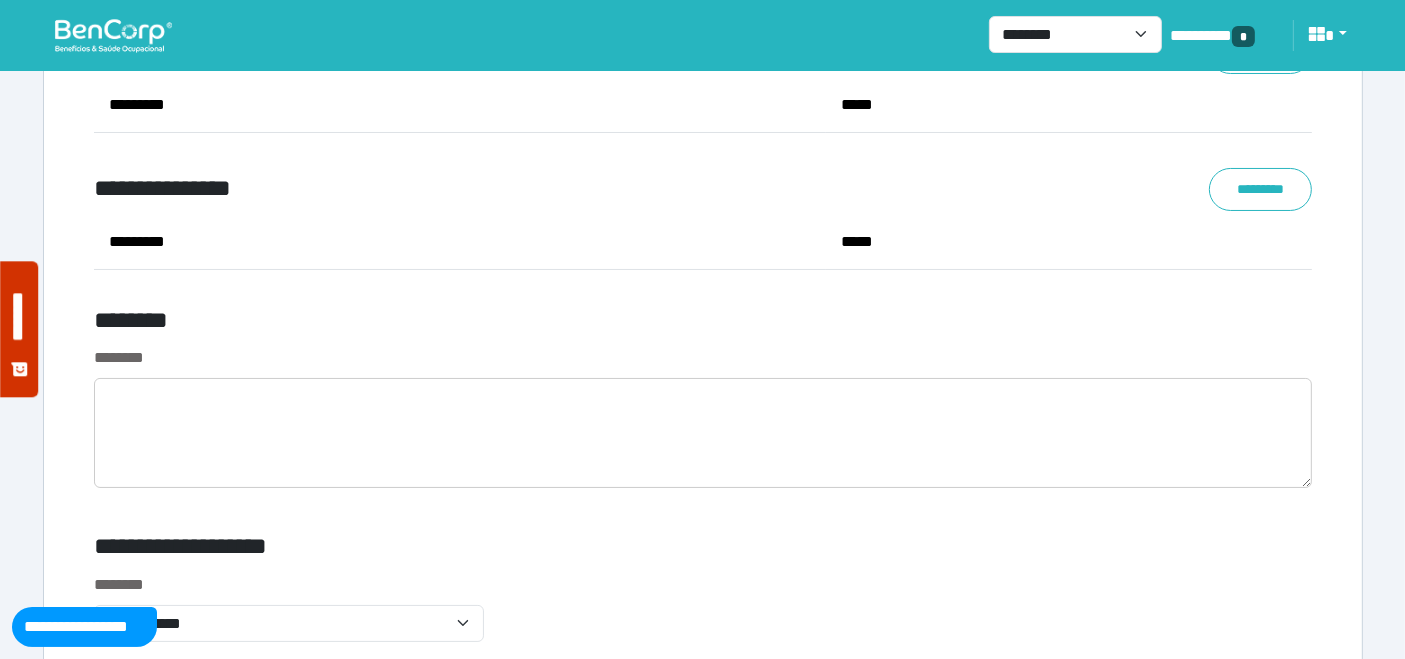 type on "**********" 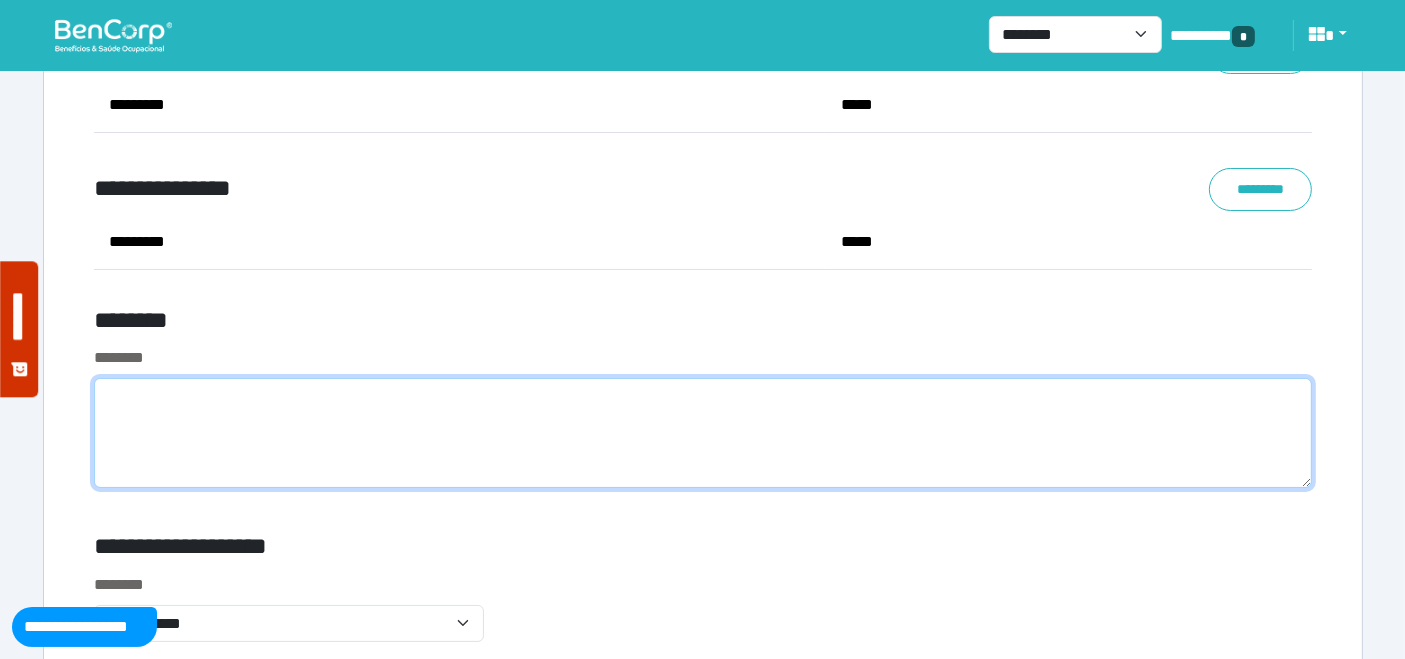 click at bounding box center (703, 433) 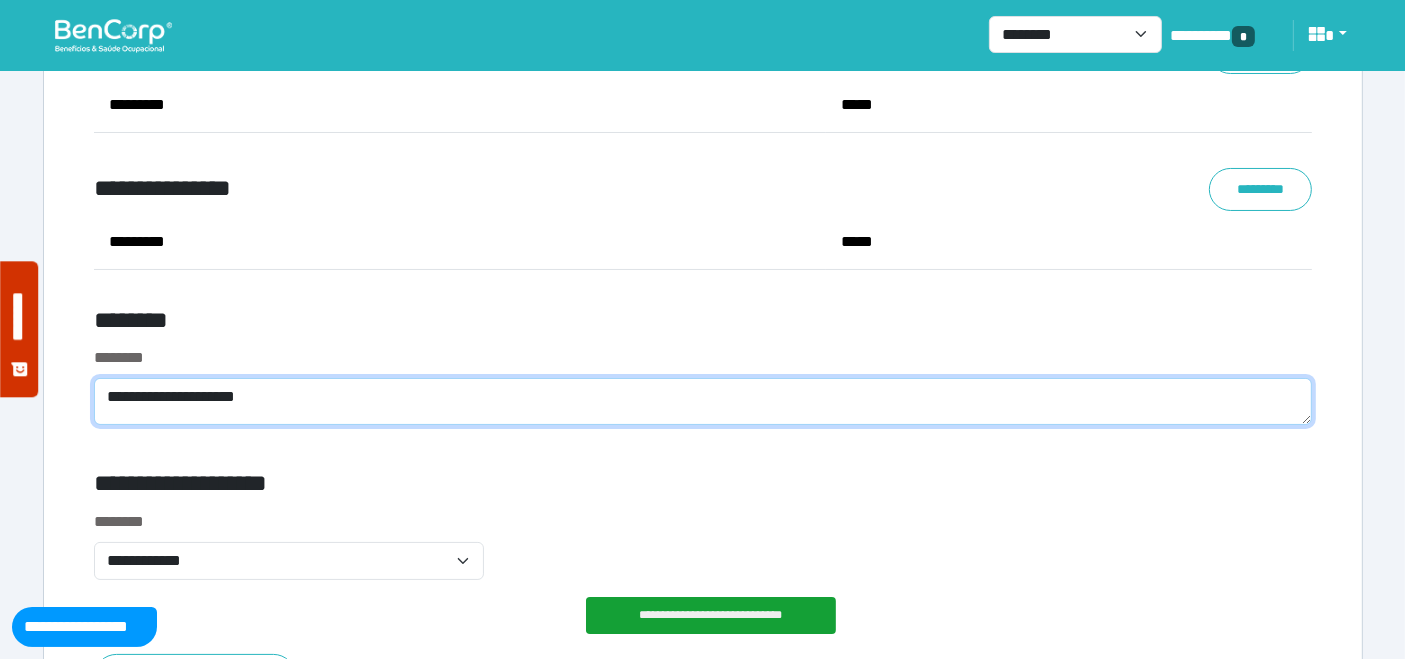drag, startPoint x: 295, startPoint y: 401, endPoint x: 74, endPoint y: 380, distance: 221.9955 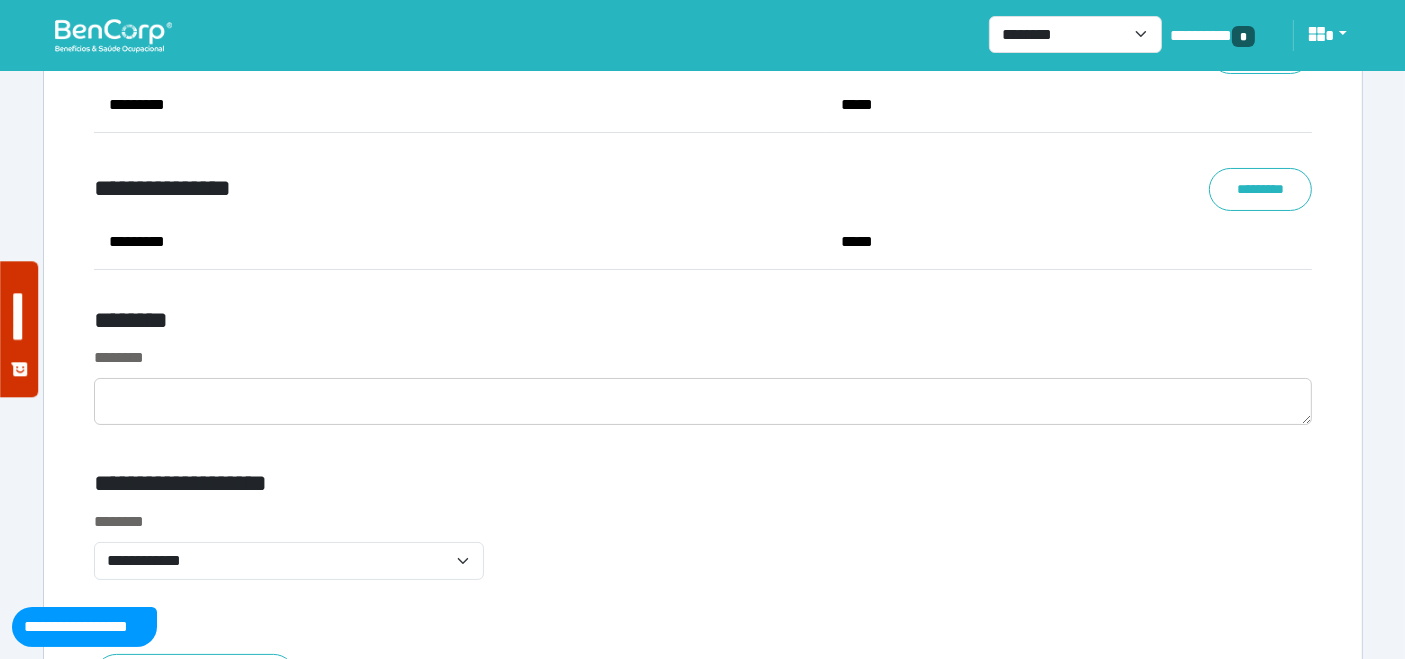 click on "********" at bounding box center [703, 397] 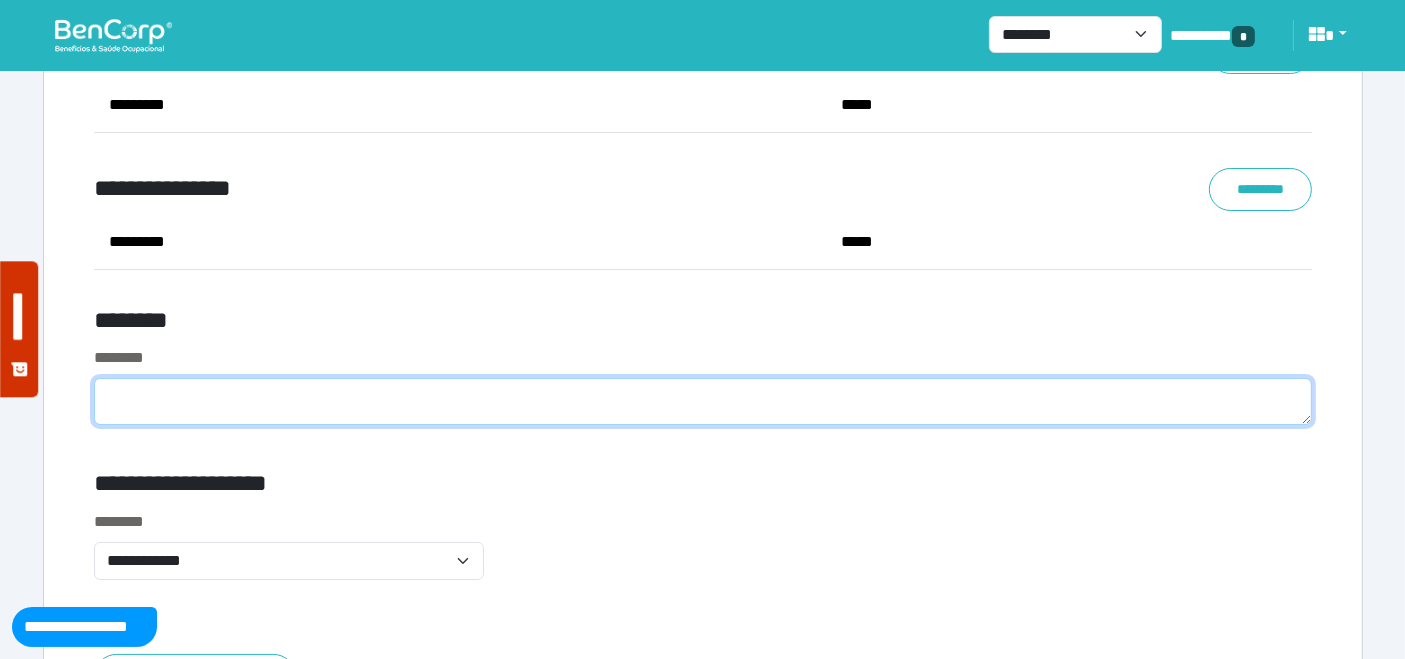 click at bounding box center (703, 401) 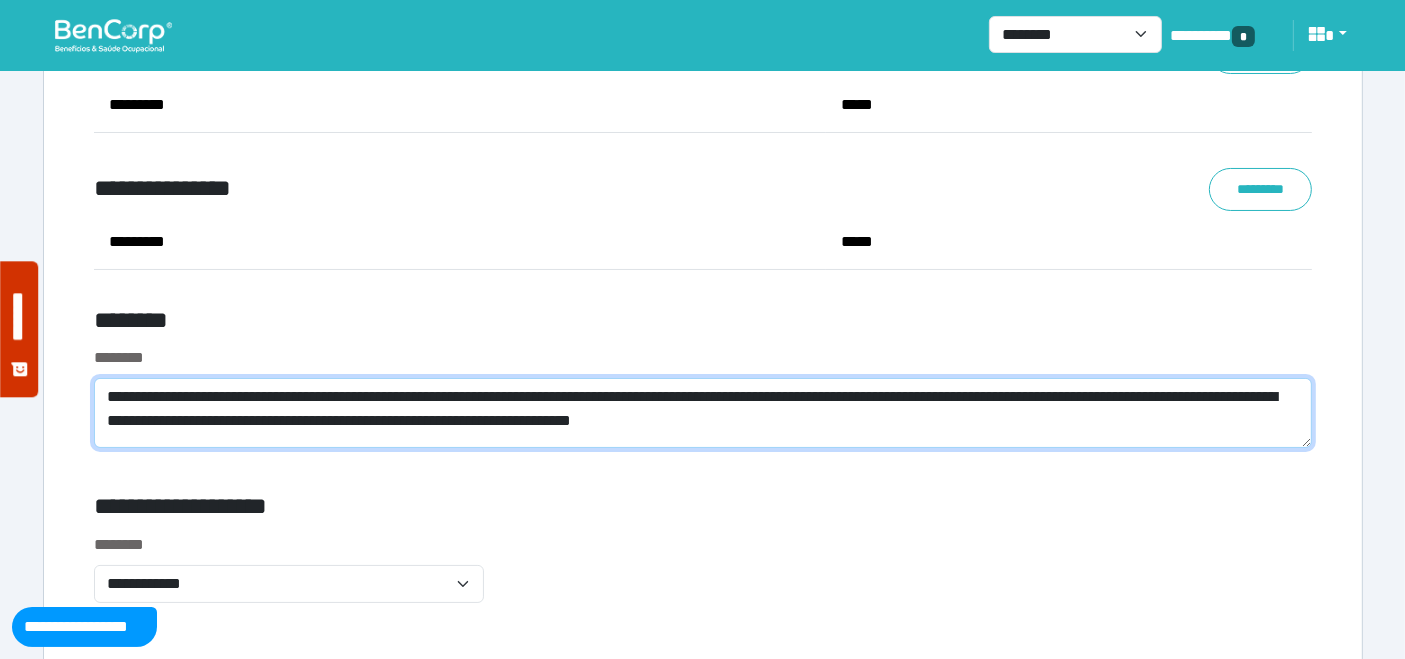 scroll, scrollTop: 0, scrollLeft: 0, axis: both 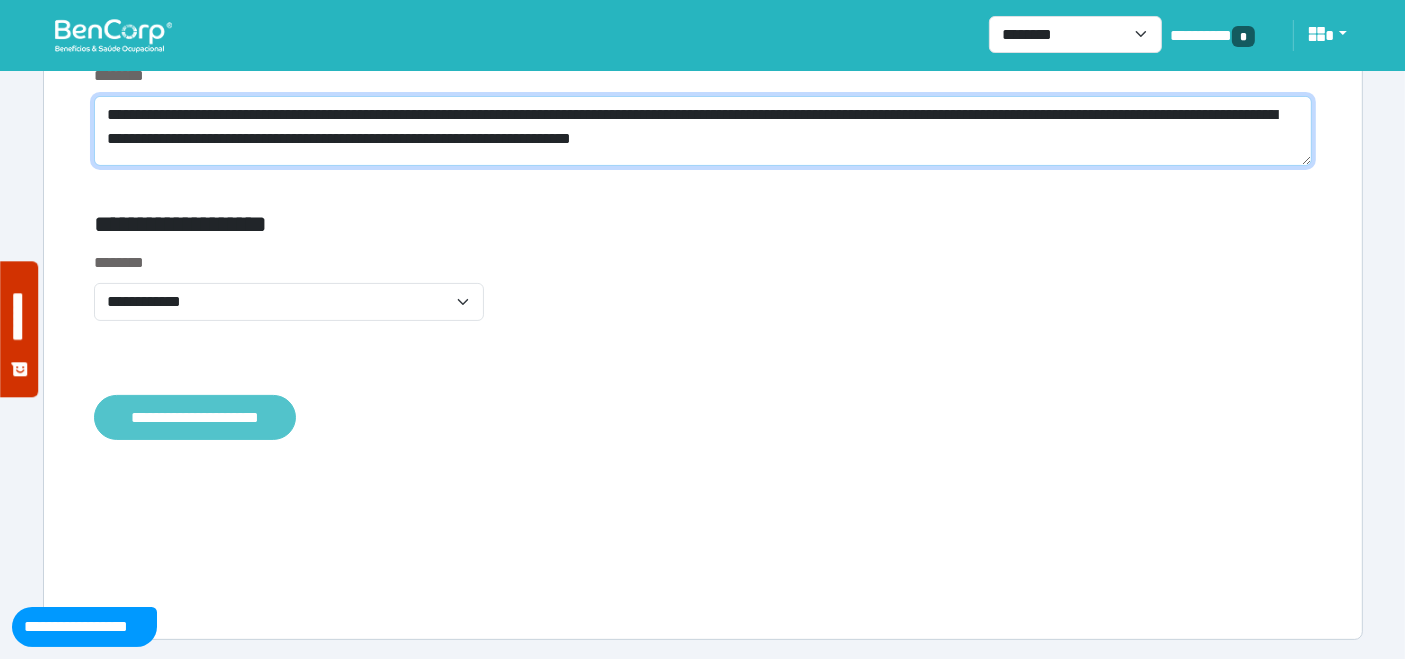 type on "**********" 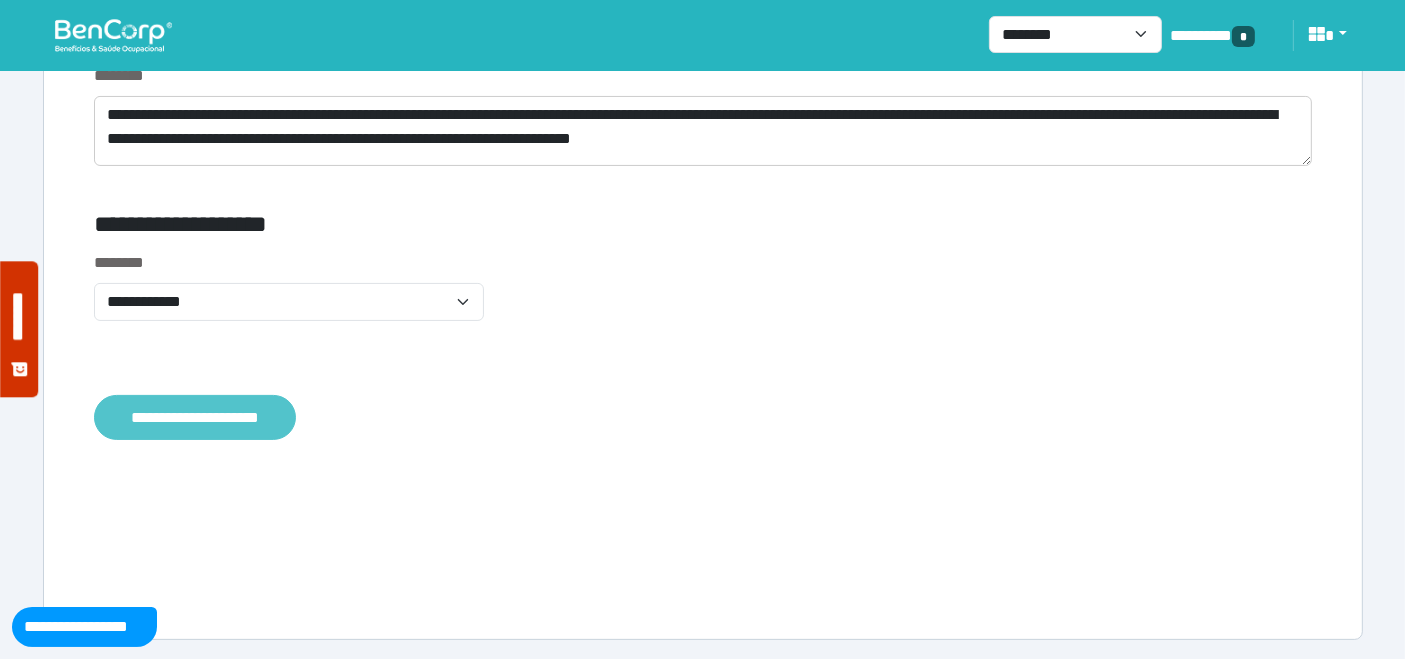 click on "**********" at bounding box center [195, 417] 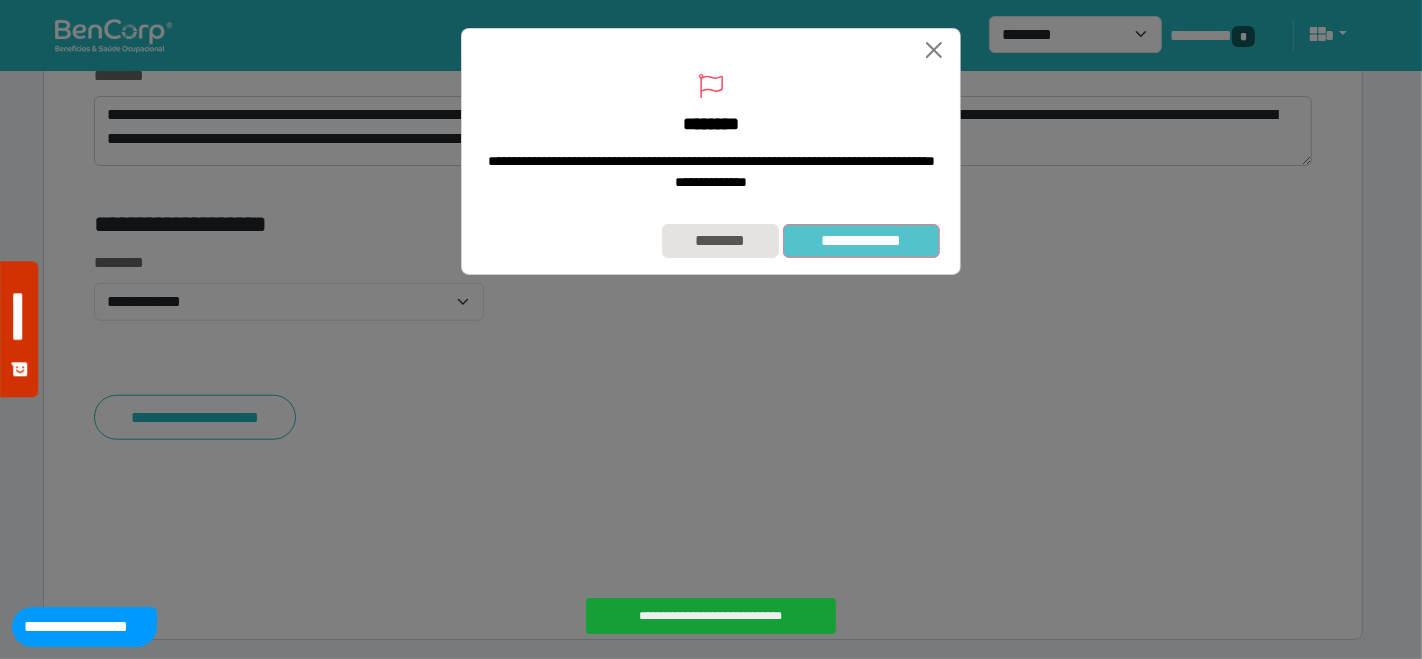 click on "**********" at bounding box center (861, 240) 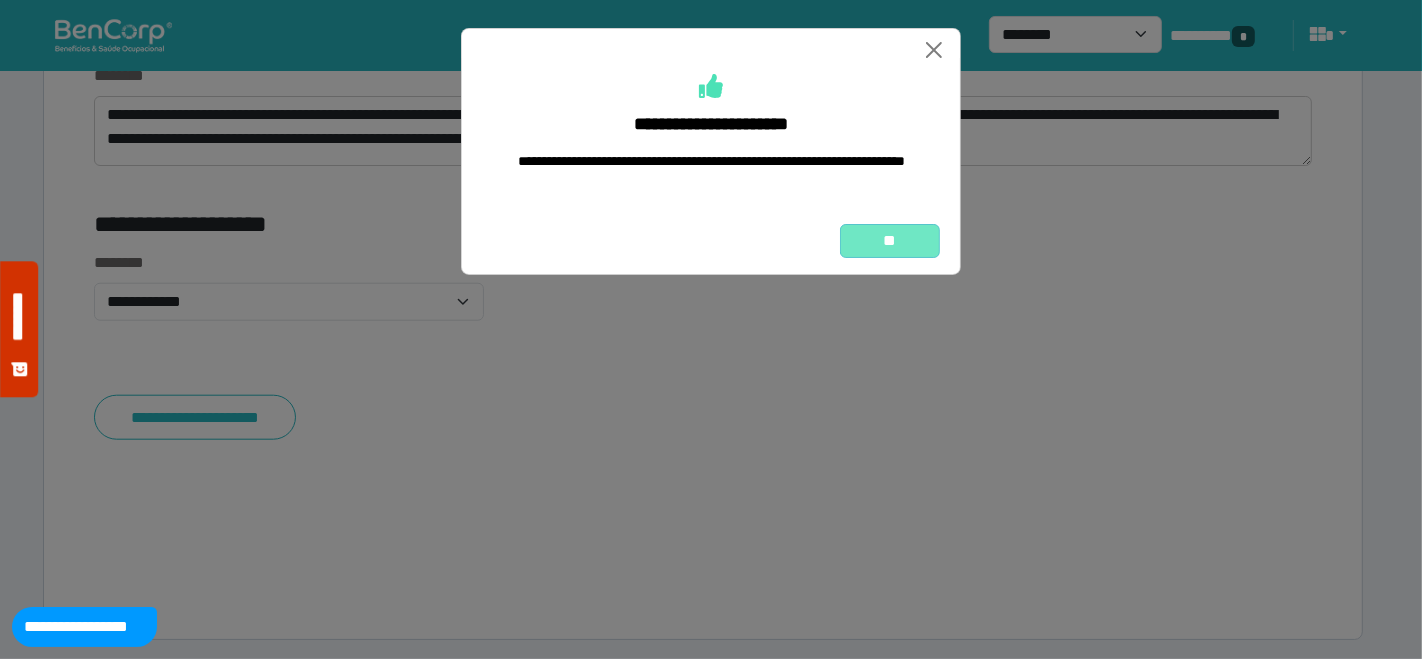 click on "**" at bounding box center (890, 240) 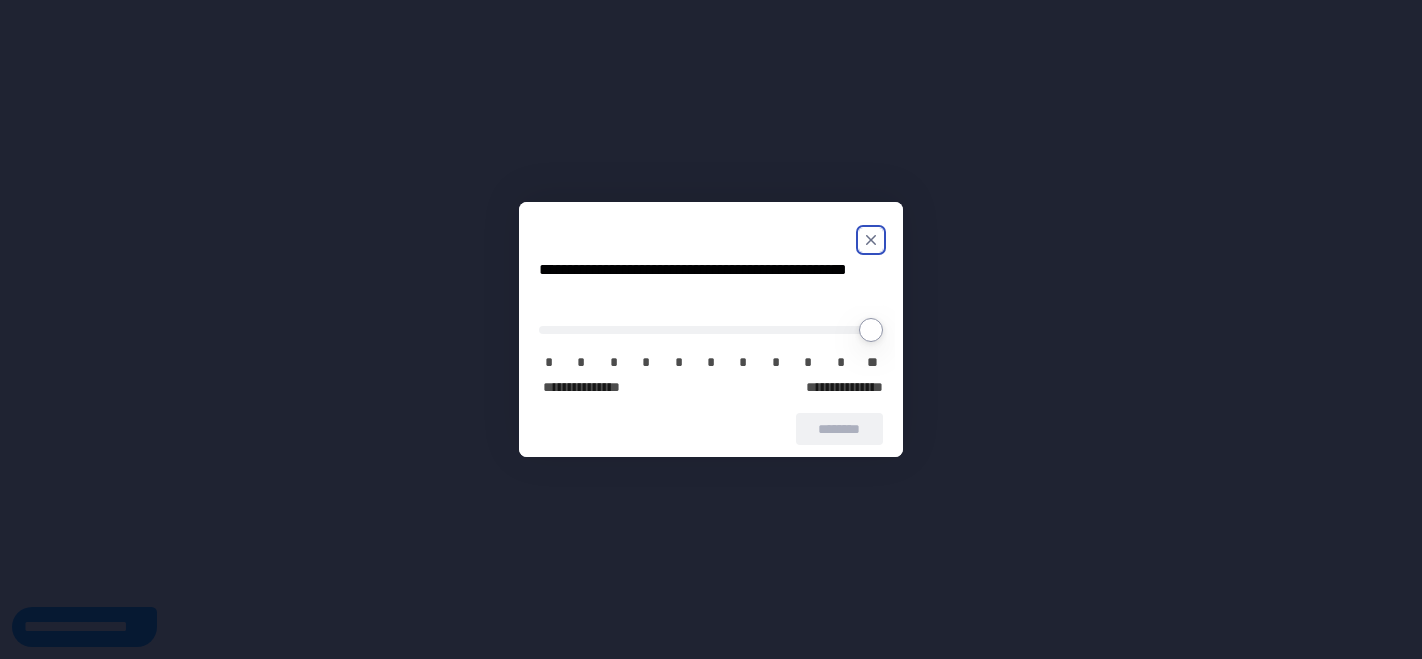 scroll, scrollTop: 0, scrollLeft: 0, axis: both 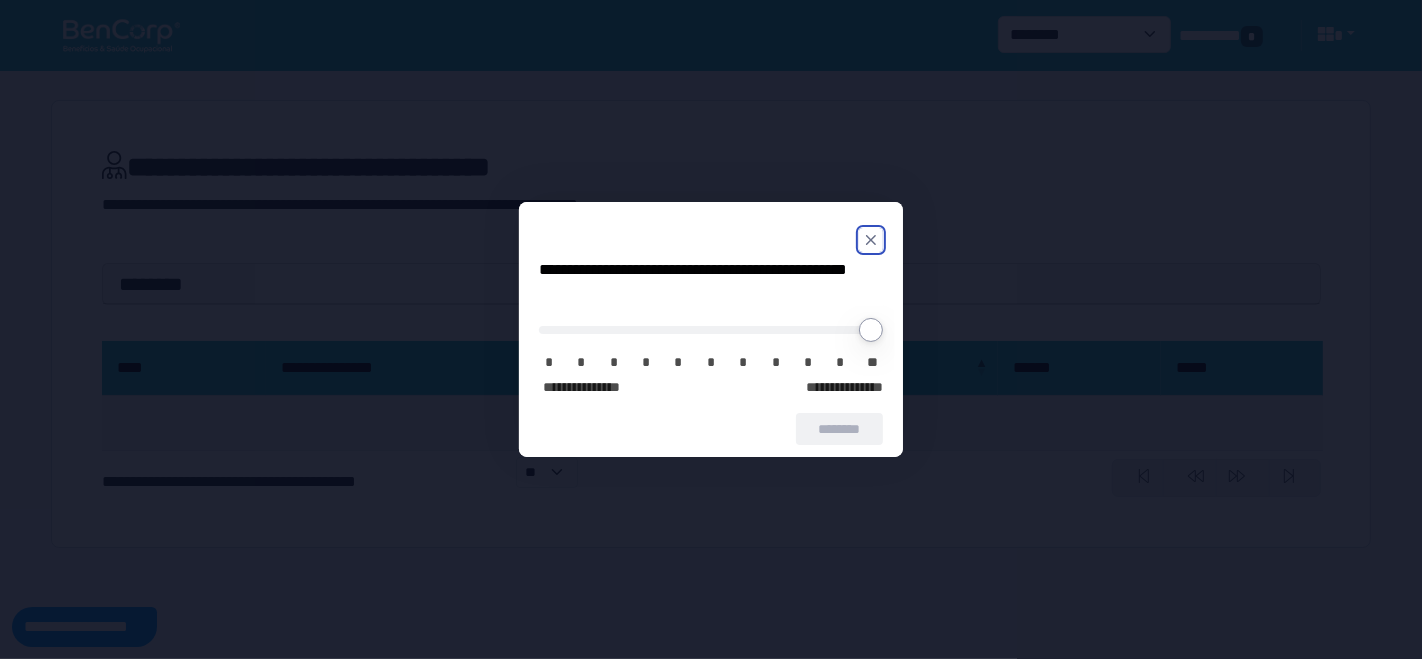 click 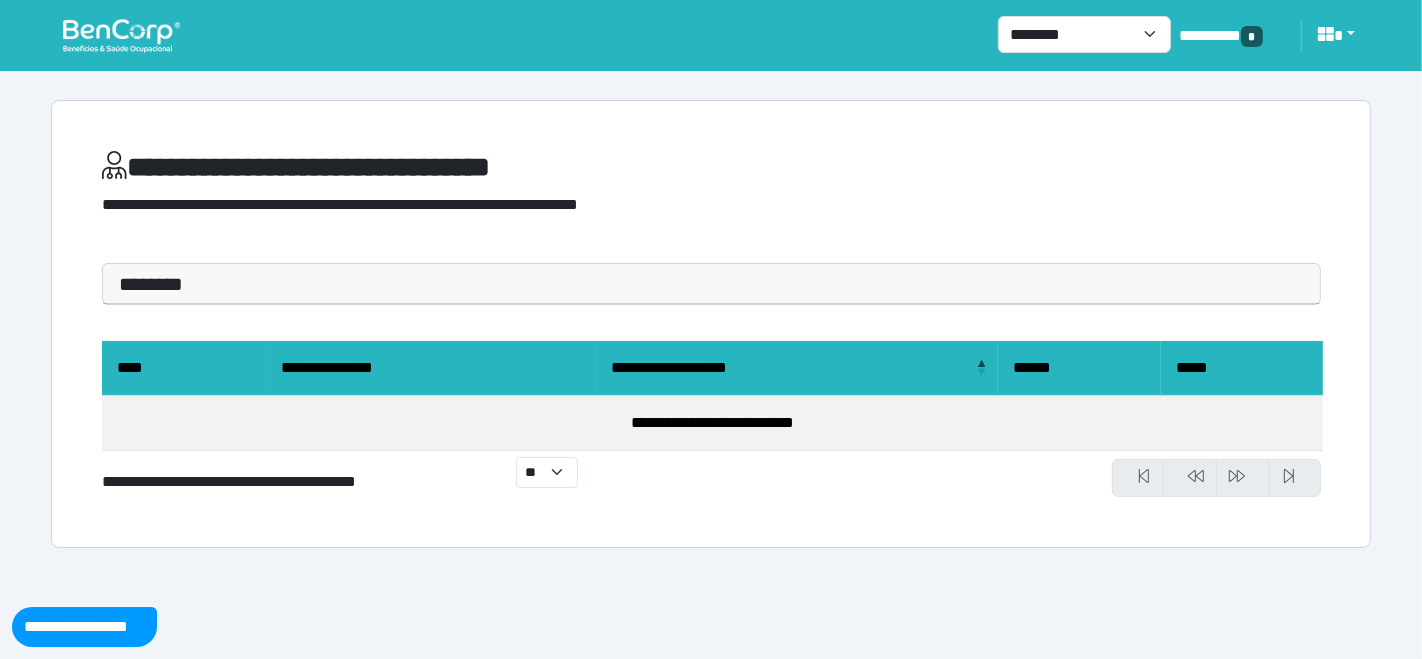 click at bounding box center (121, 35) 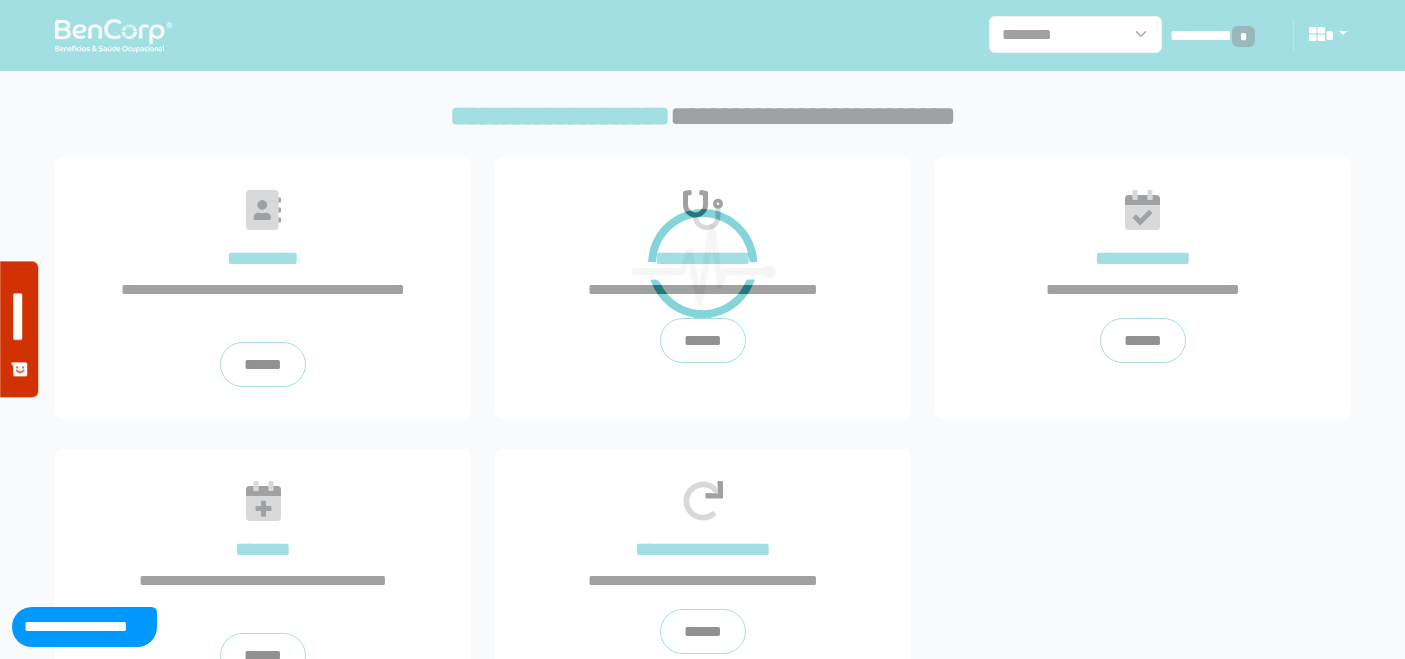 scroll, scrollTop: 0, scrollLeft: 0, axis: both 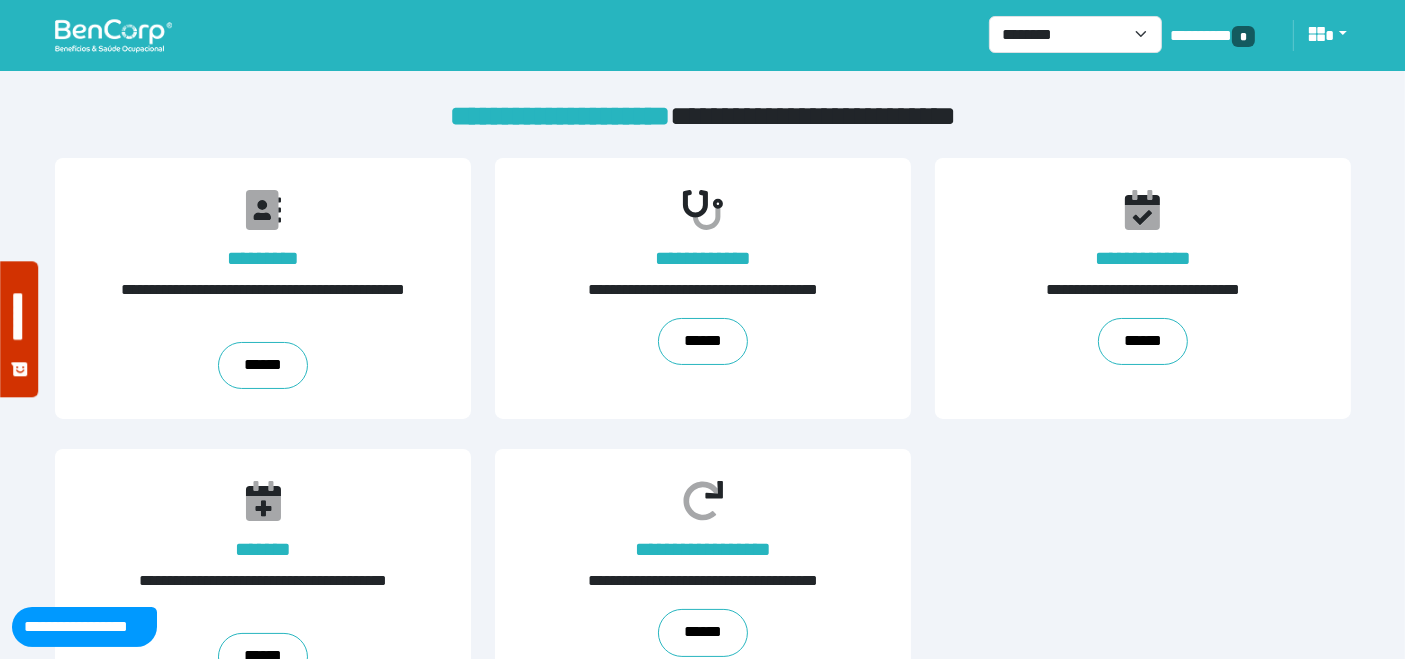 click at bounding box center (113, 35) 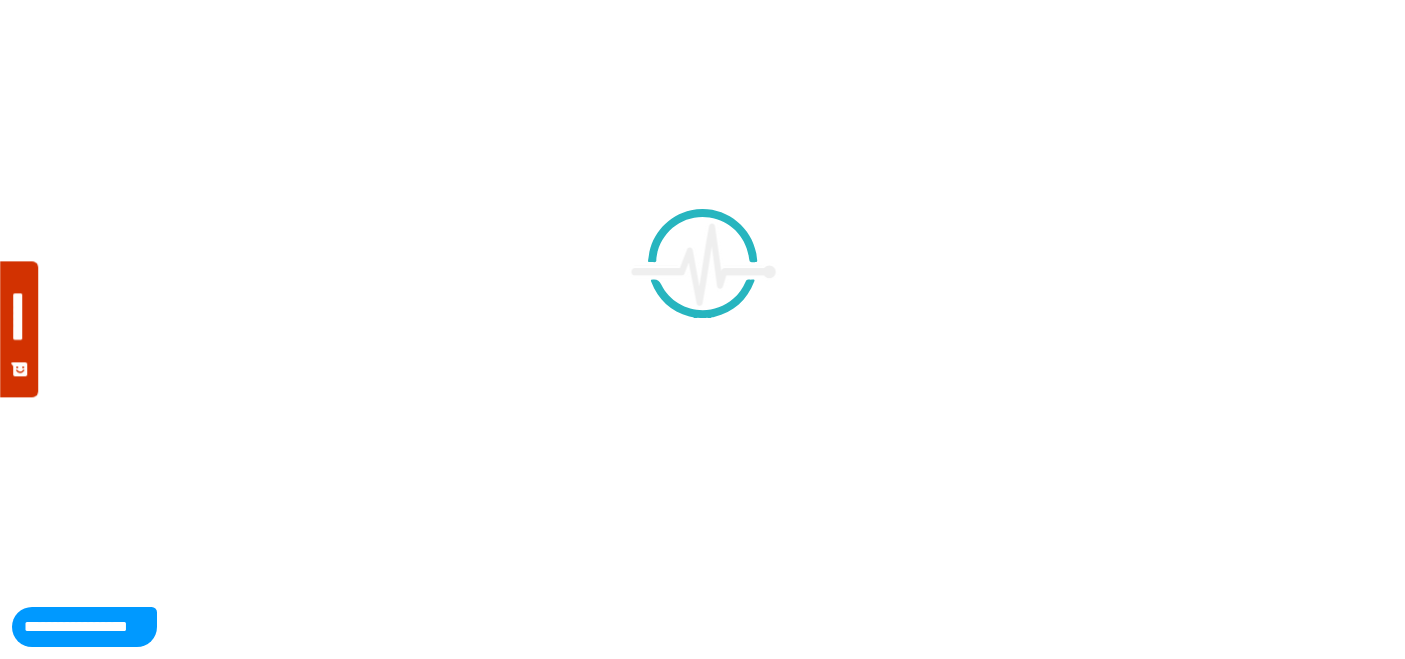 scroll, scrollTop: 0, scrollLeft: 0, axis: both 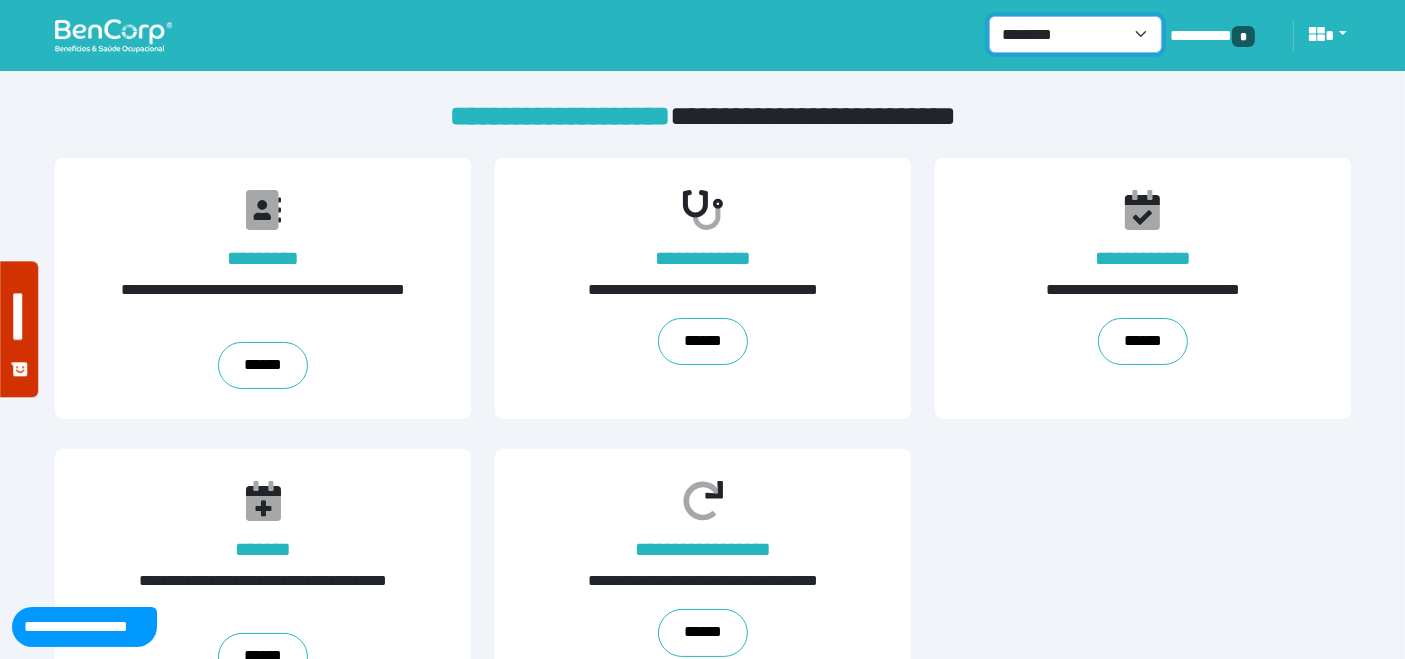 click on "**********" at bounding box center (1075, 34) 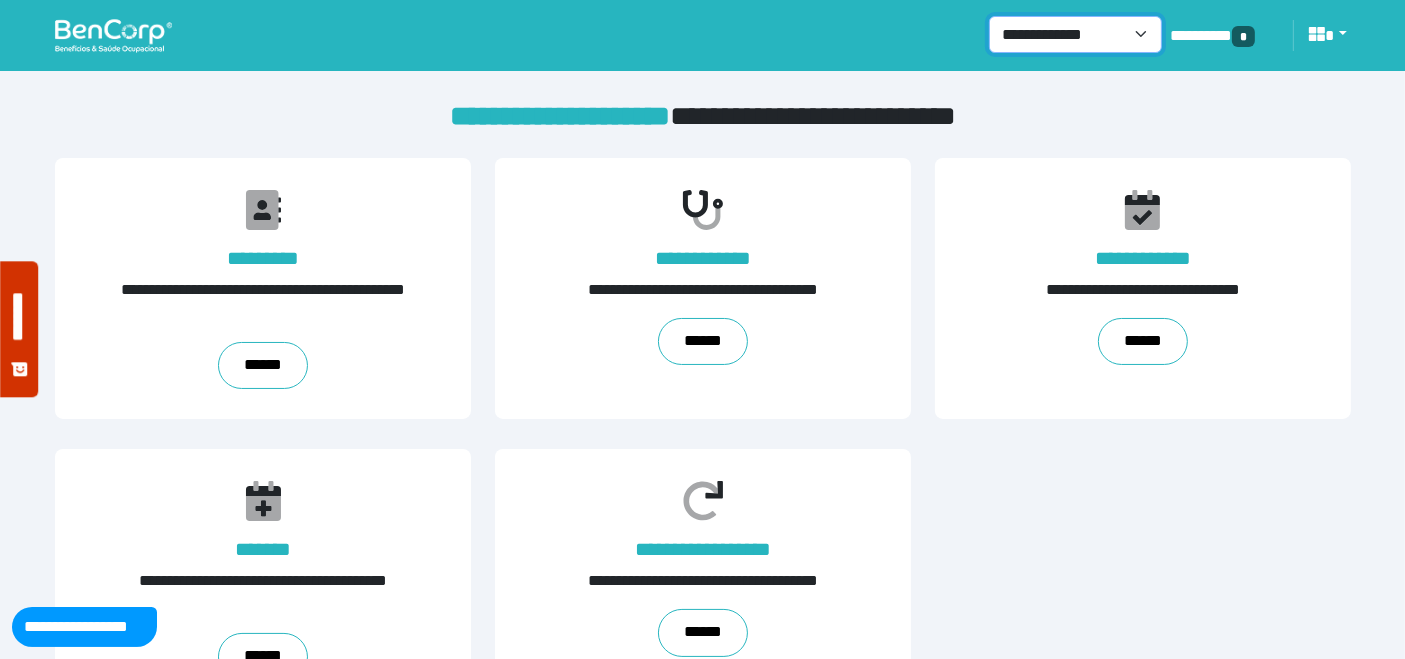 click on "**********" at bounding box center [1075, 34] 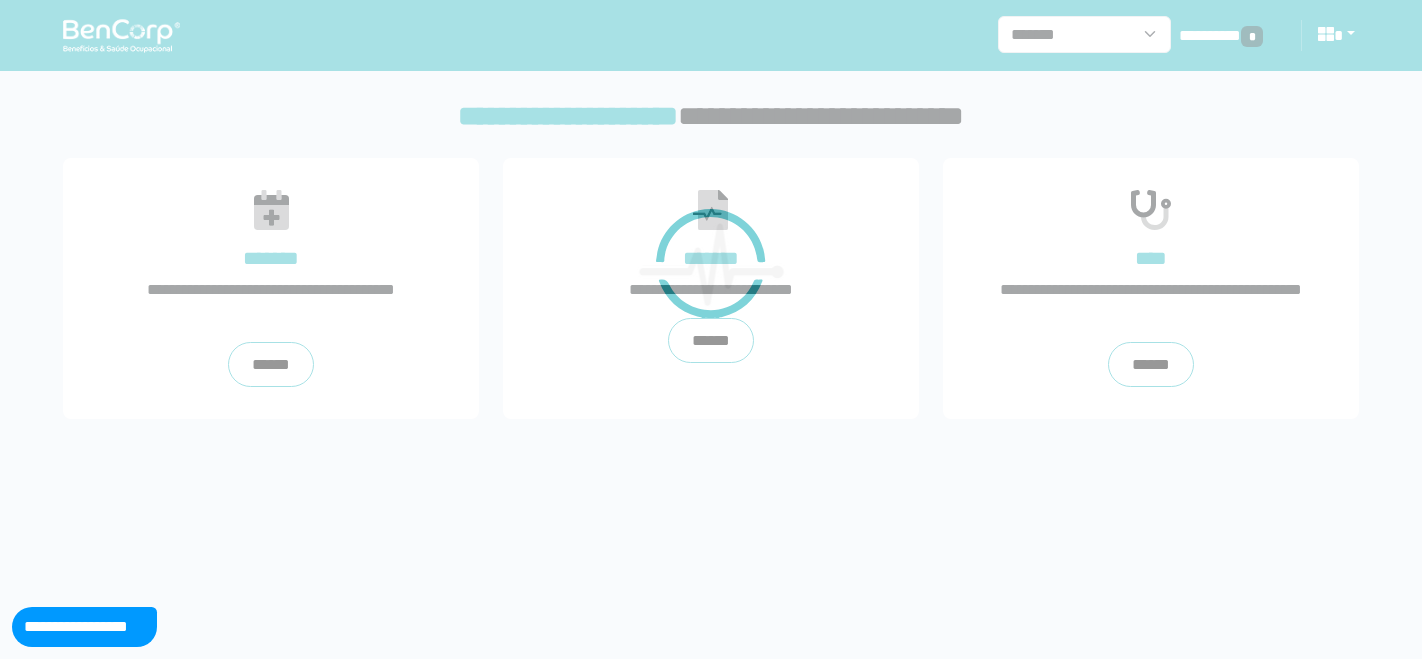 scroll, scrollTop: 0, scrollLeft: 0, axis: both 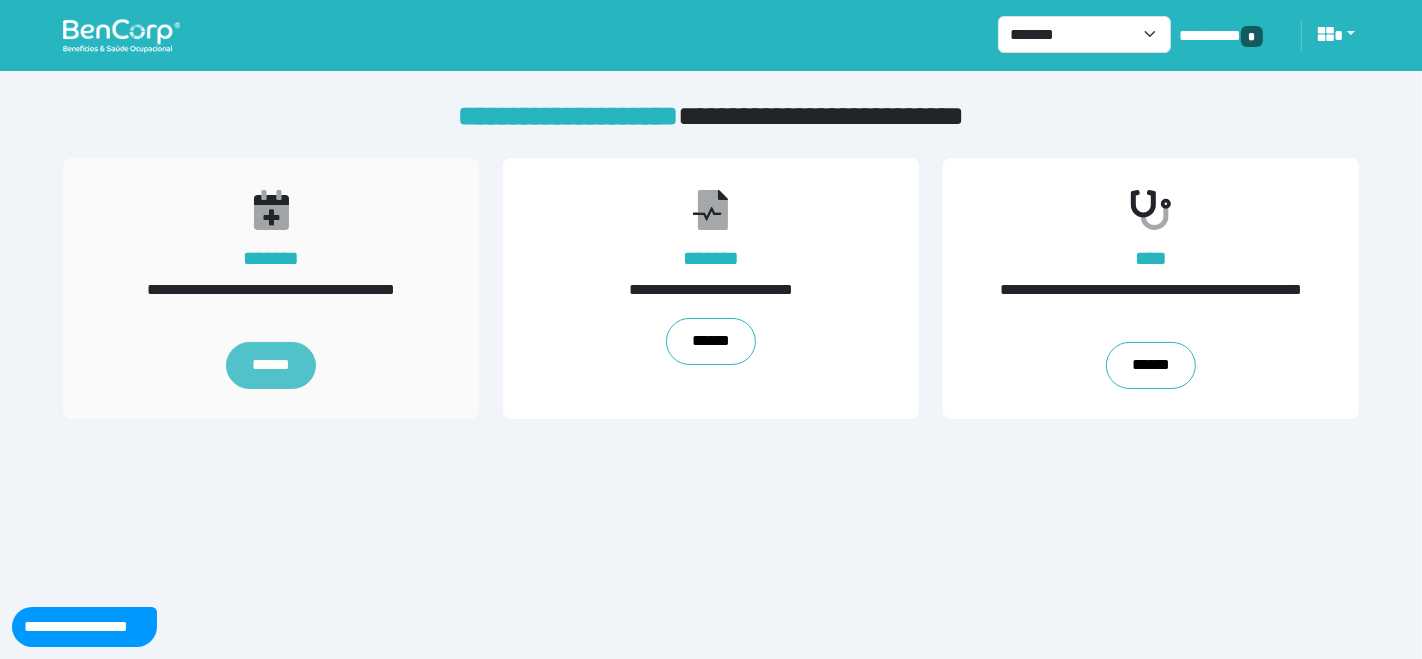 click on "******" at bounding box center (271, 366) 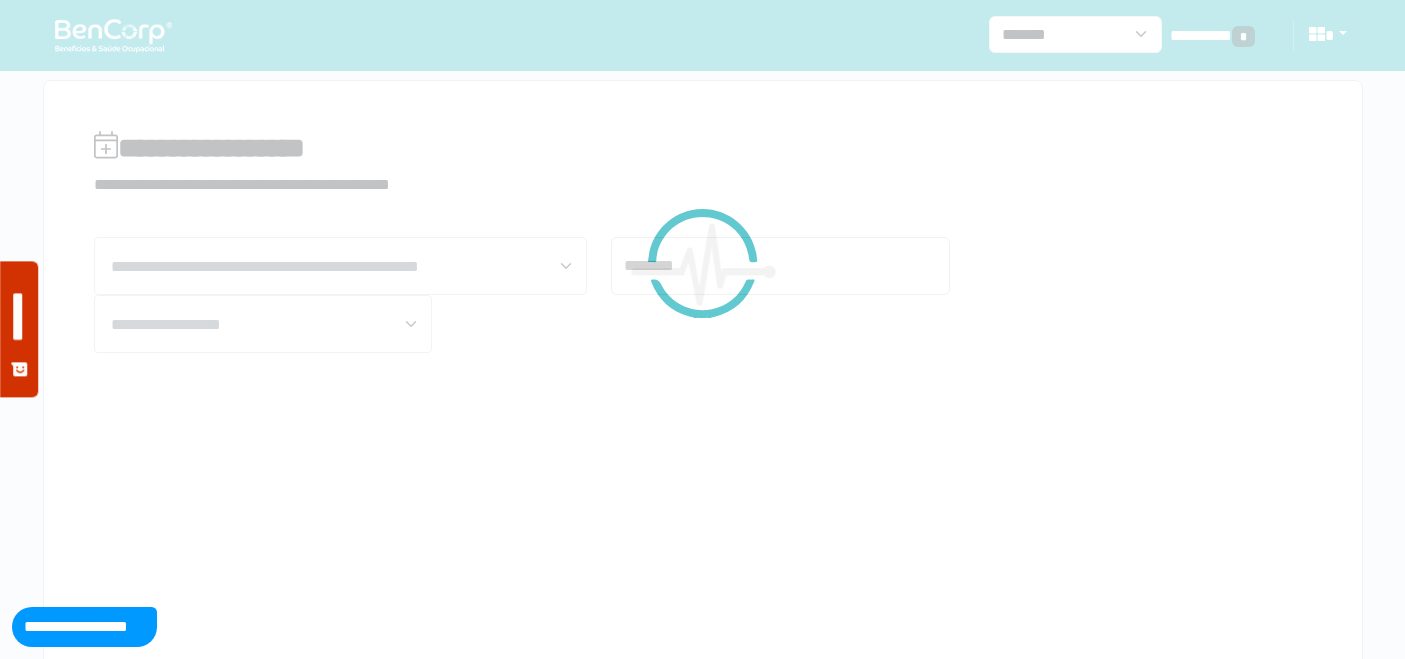 scroll, scrollTop: 0, scrollLeft: 0, axis: both 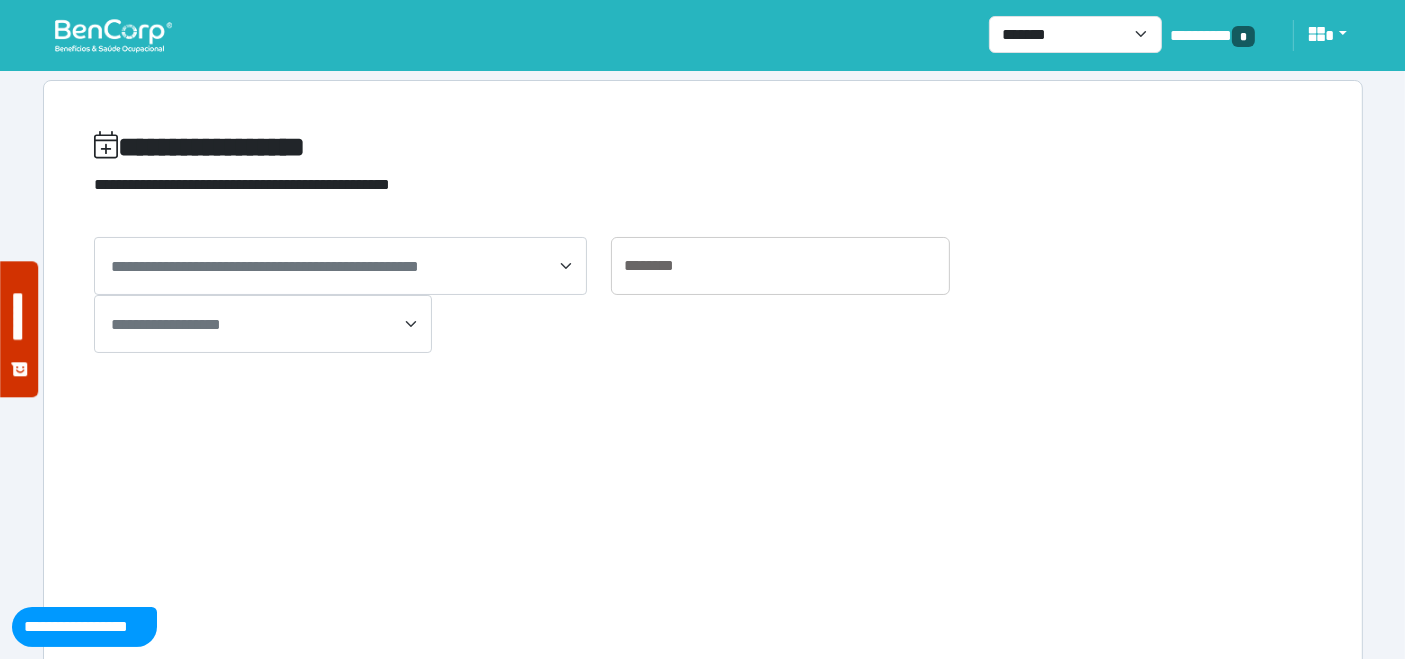 click on "**********" at bounding box center [341, 266] 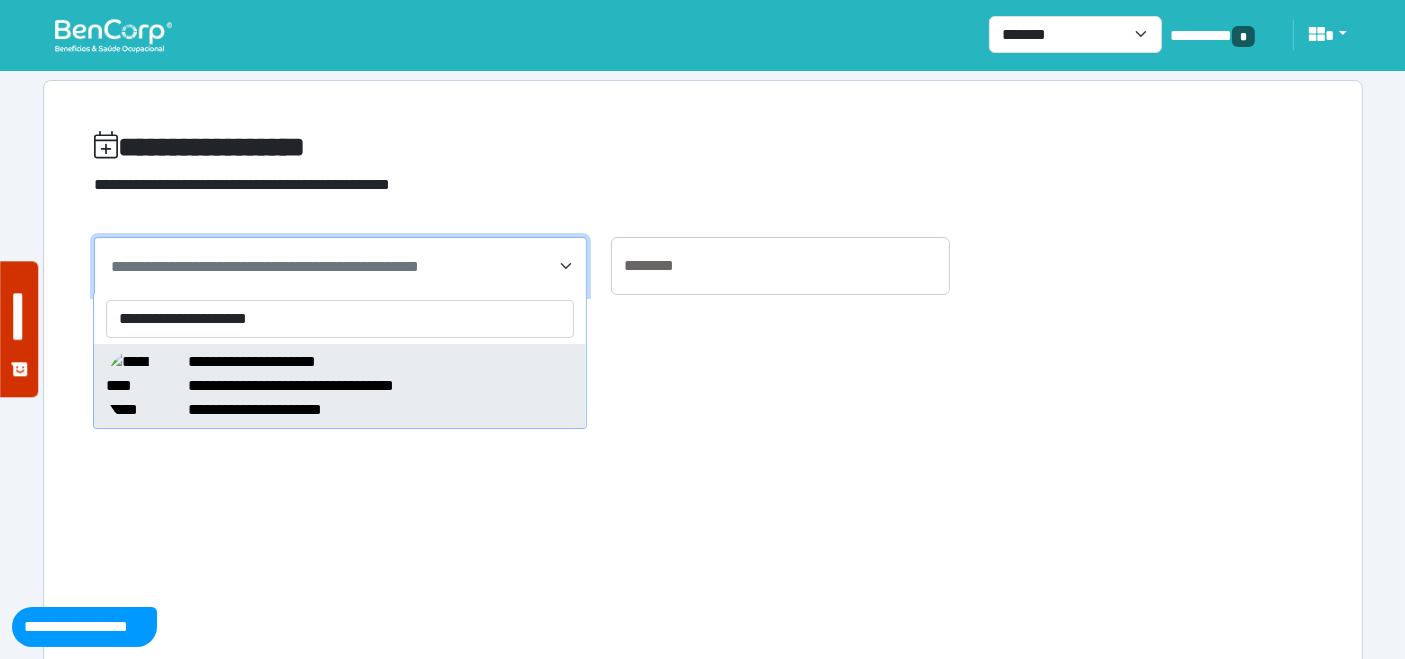 type on "**********" 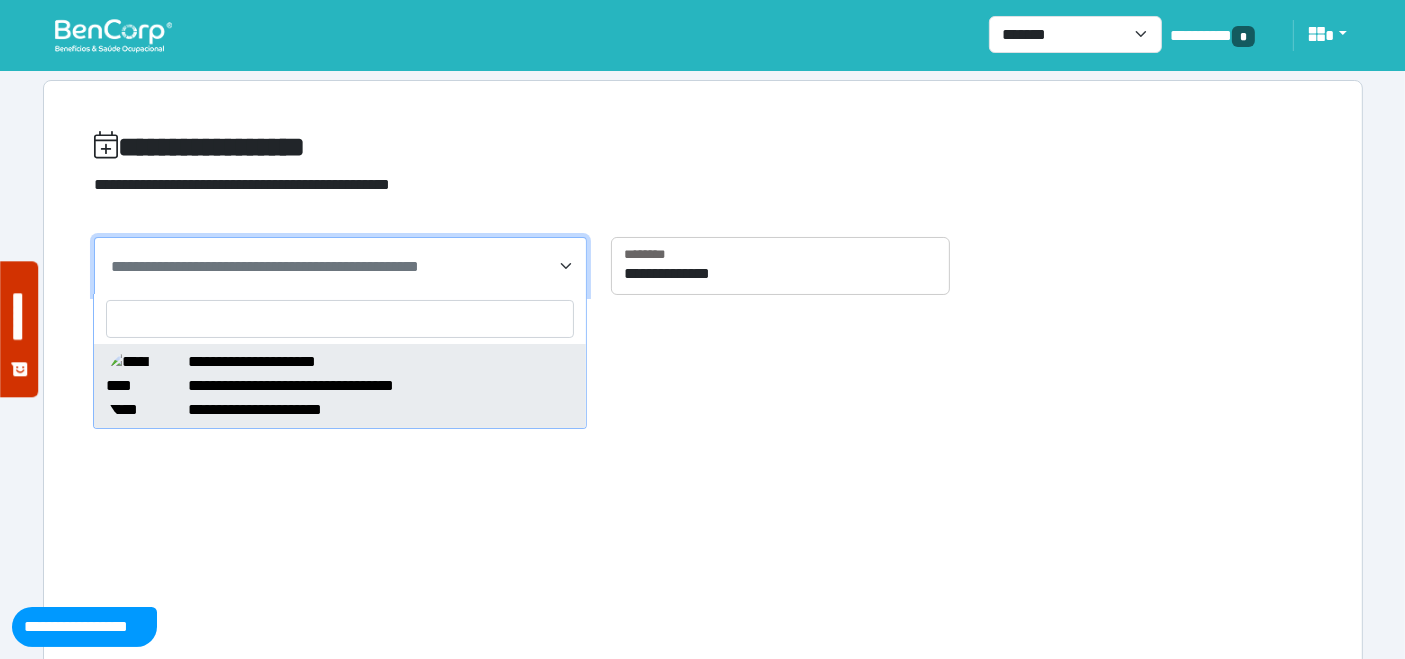 select on "*****" 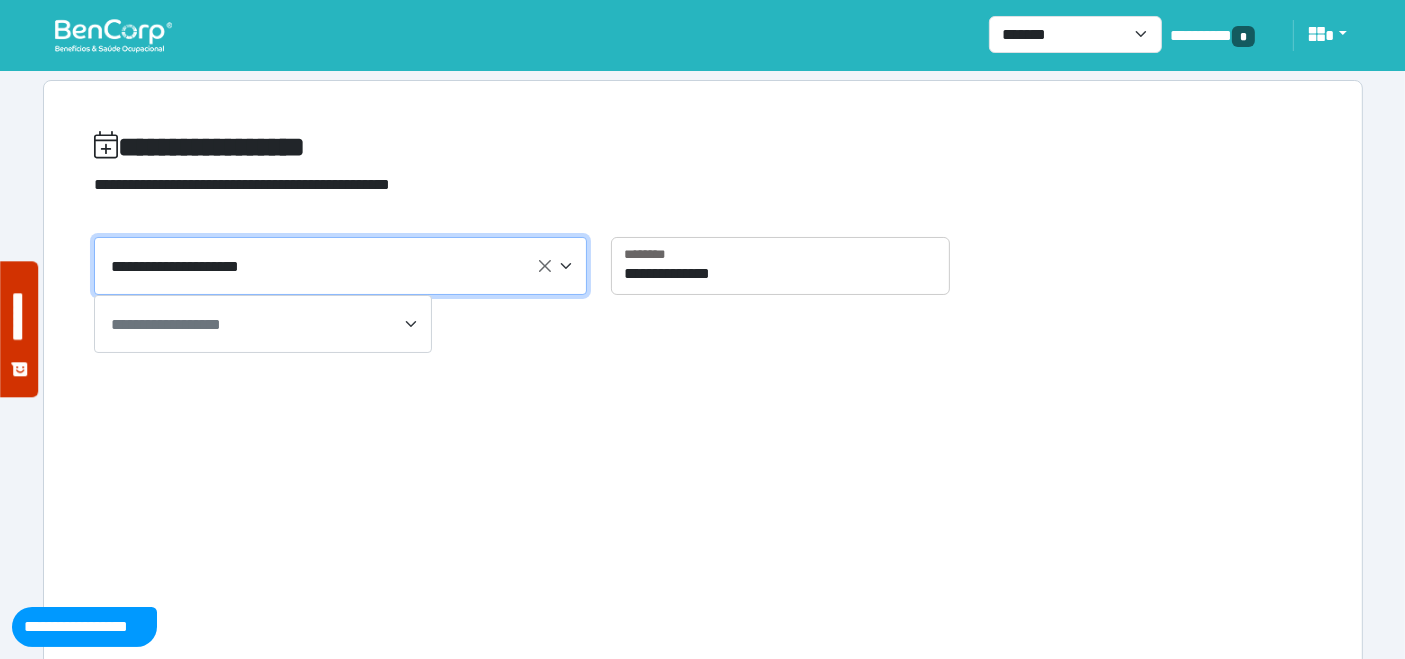 click on "**********" at bounding box center (166, 324) 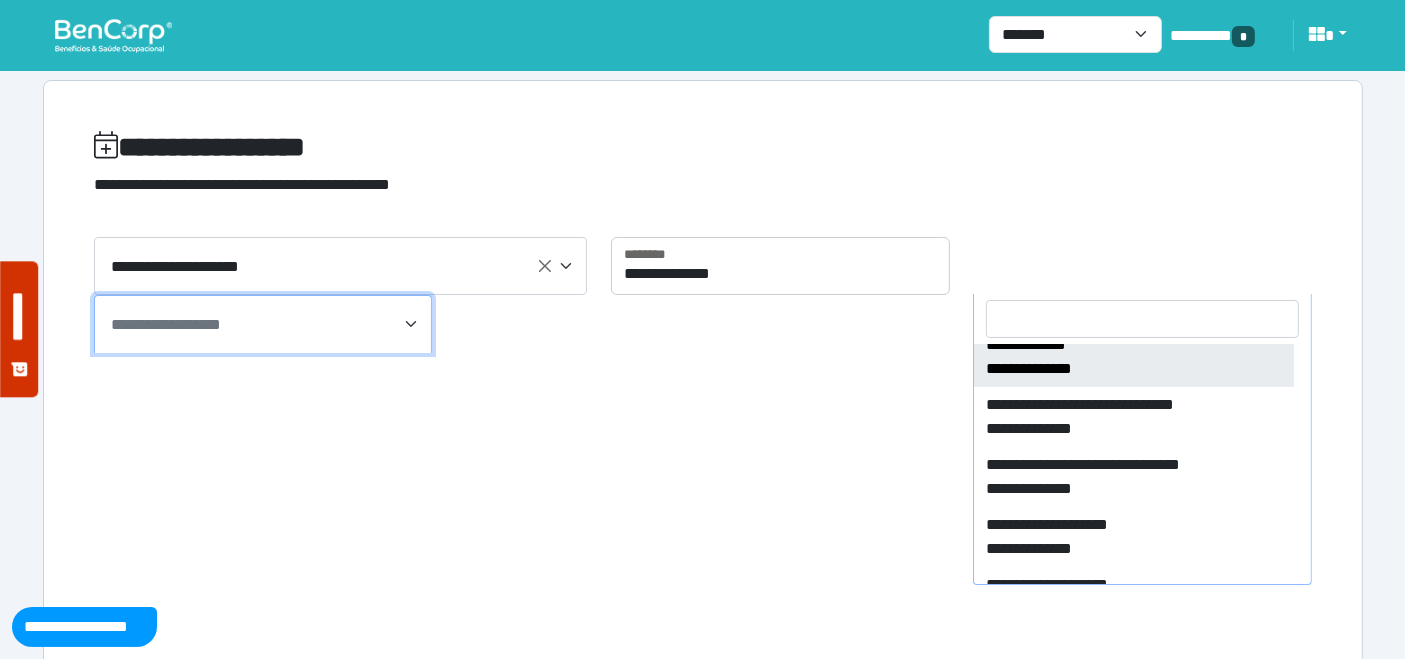 scroll, scrollTop: 1599, scrollLeft: 0, axis: vertical 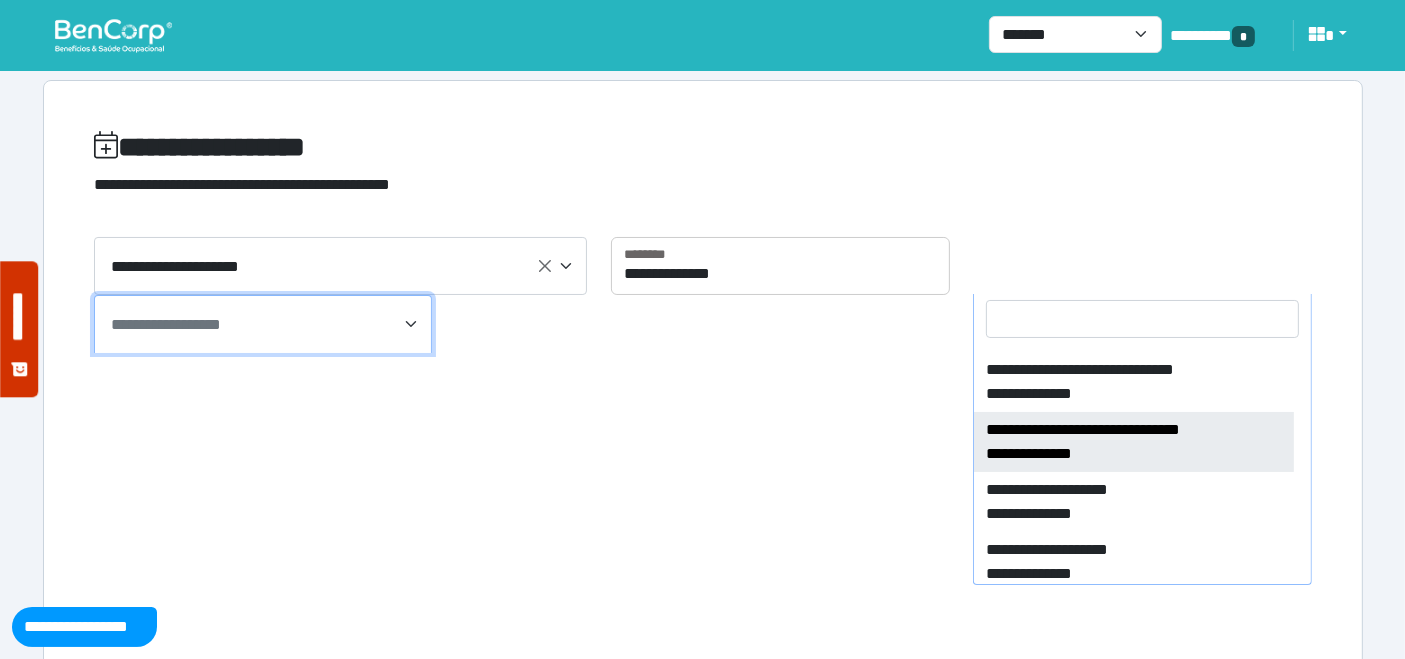 select on "****" 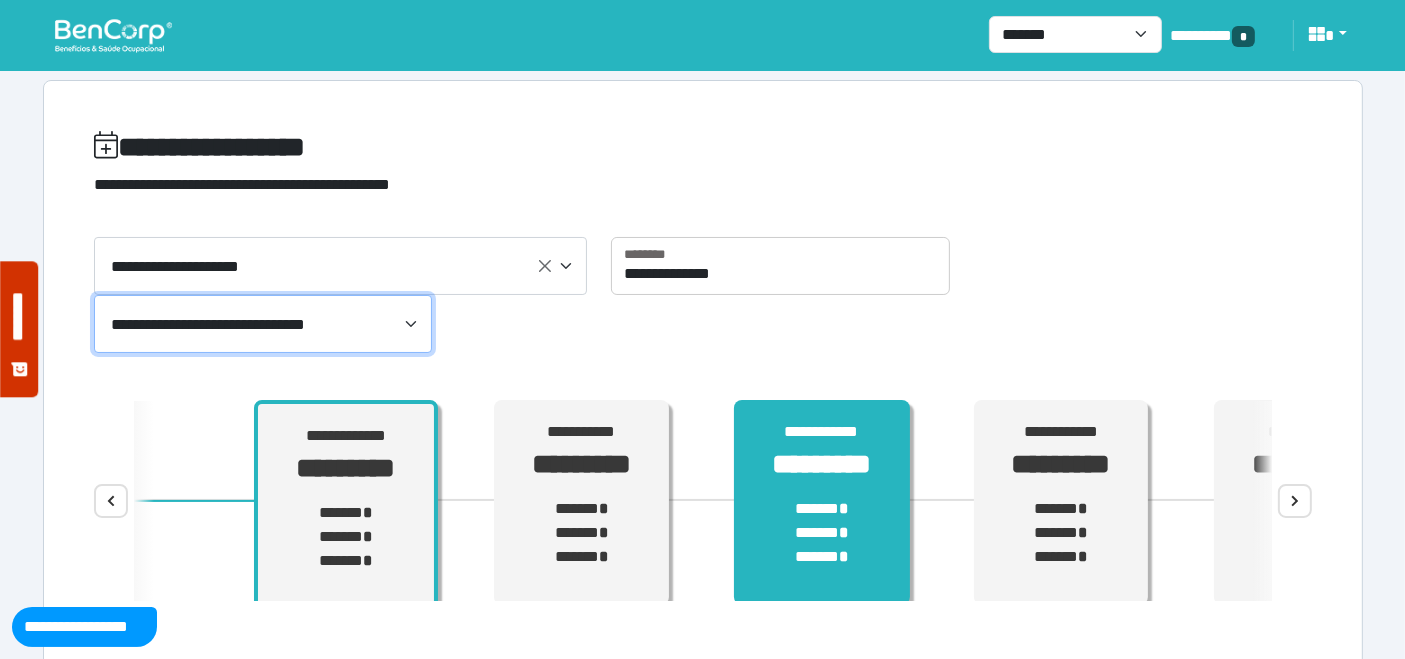 click on "*" at bounding box center [843, 508] 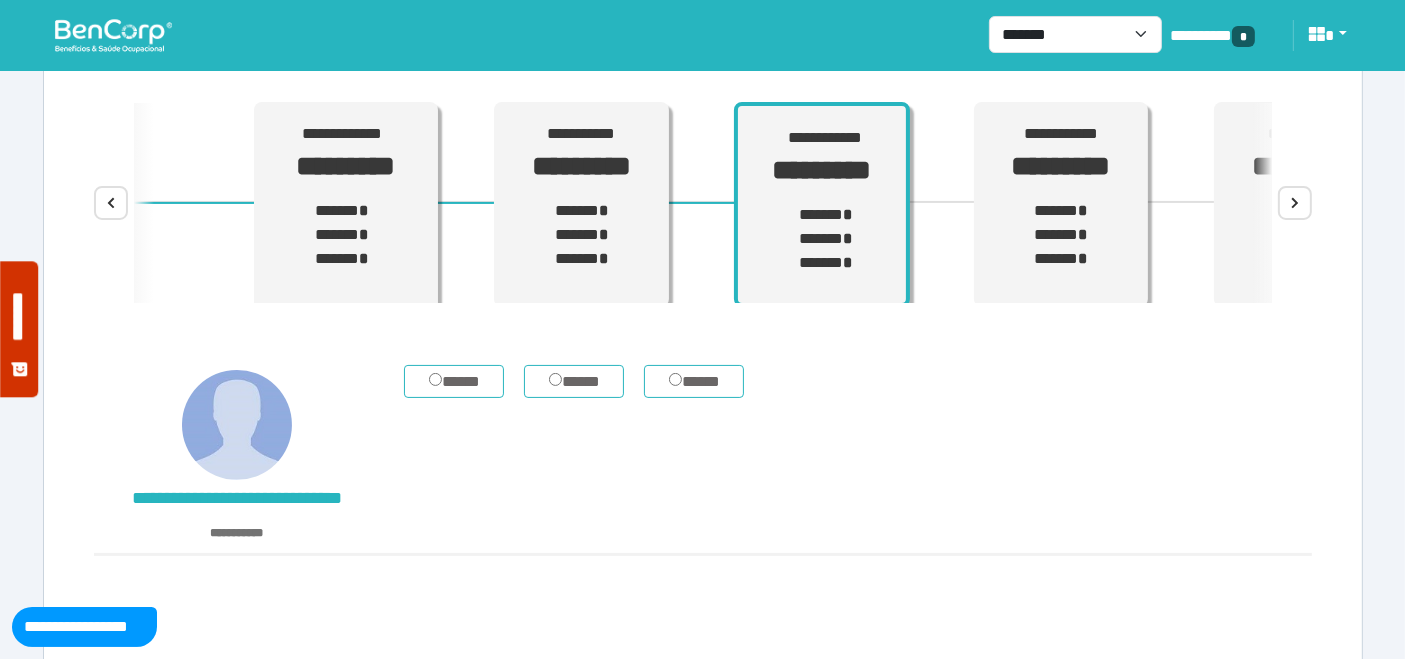 scroll, scrollTop: 333, scrollLeft: 0, axis: vertical 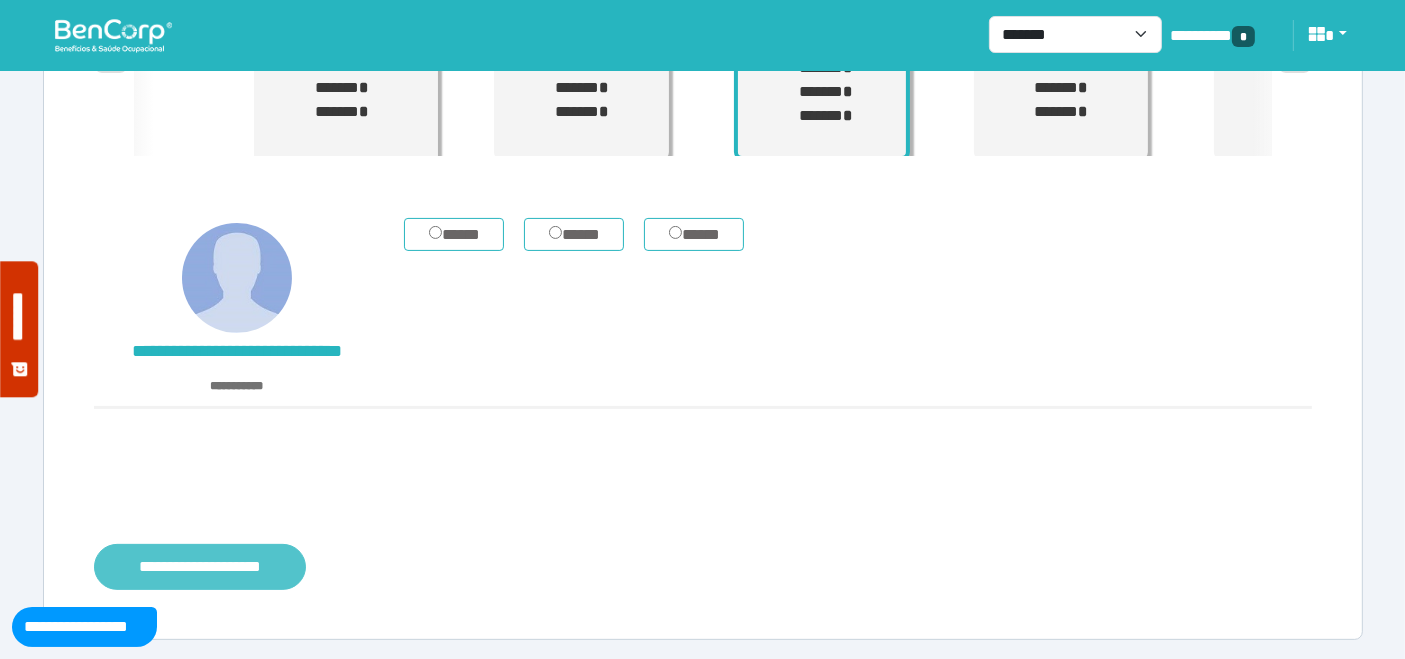 click on "**********" at bounding box center [200, 566] 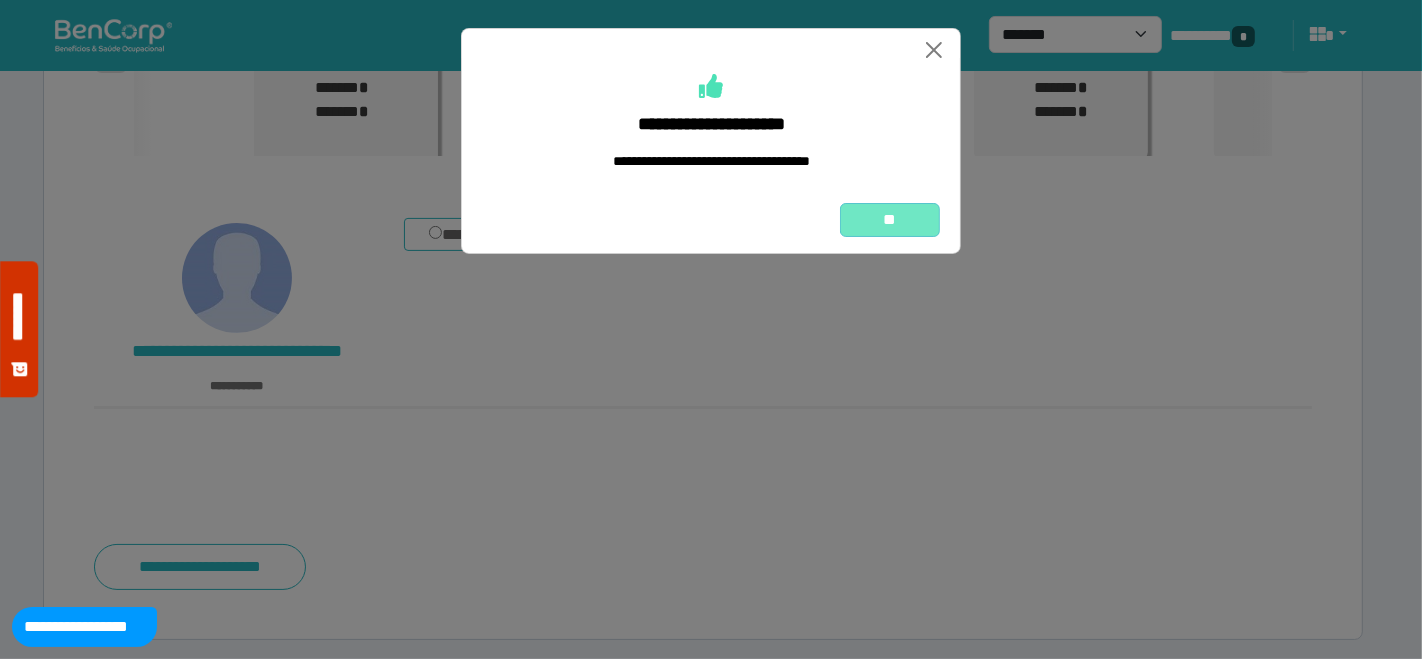 click on "**" at bounding box center (890, 219) 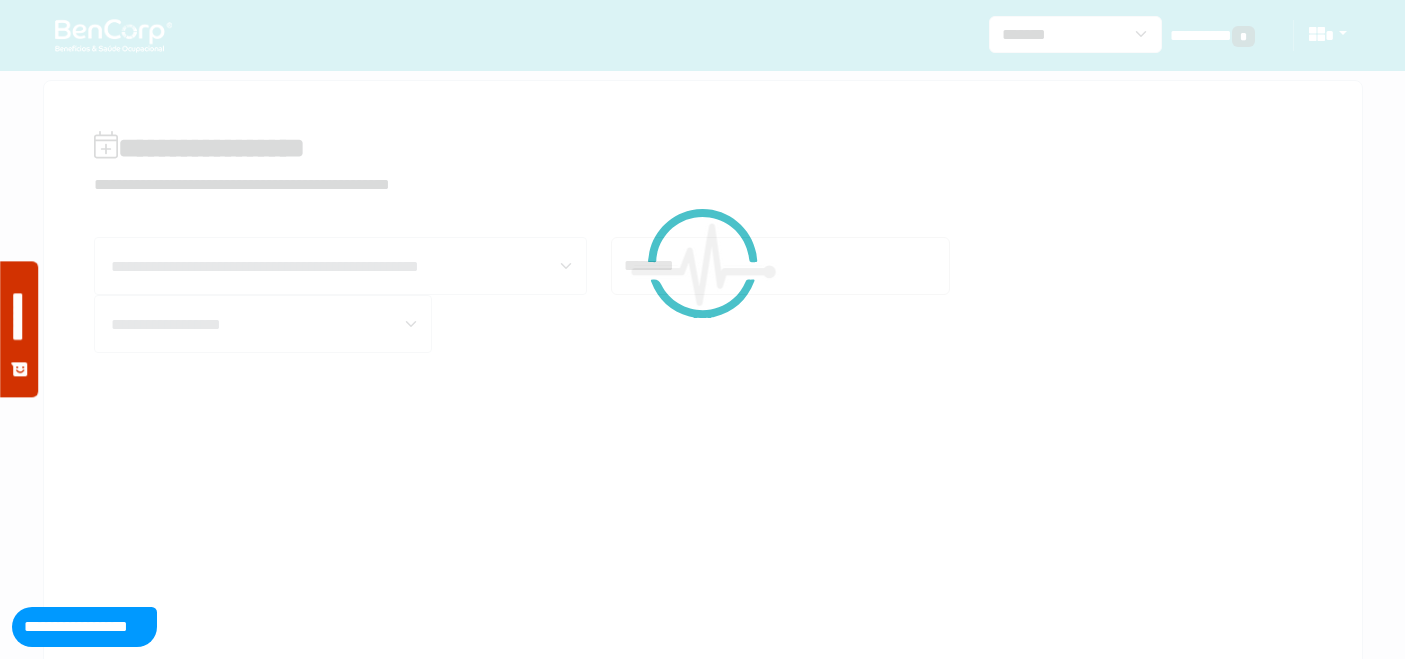 scroll, scrollTop: 0, scrollLeft: 0, axis: both 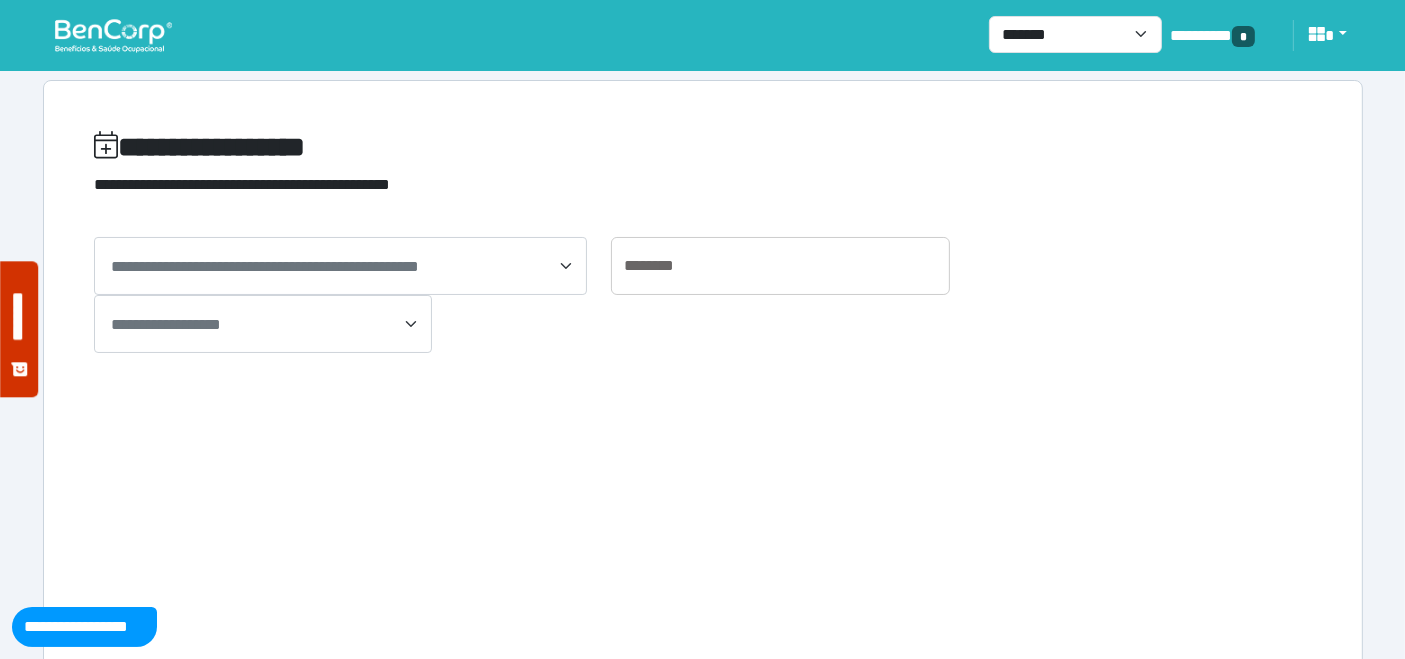 click at bounding box center (113, 35) 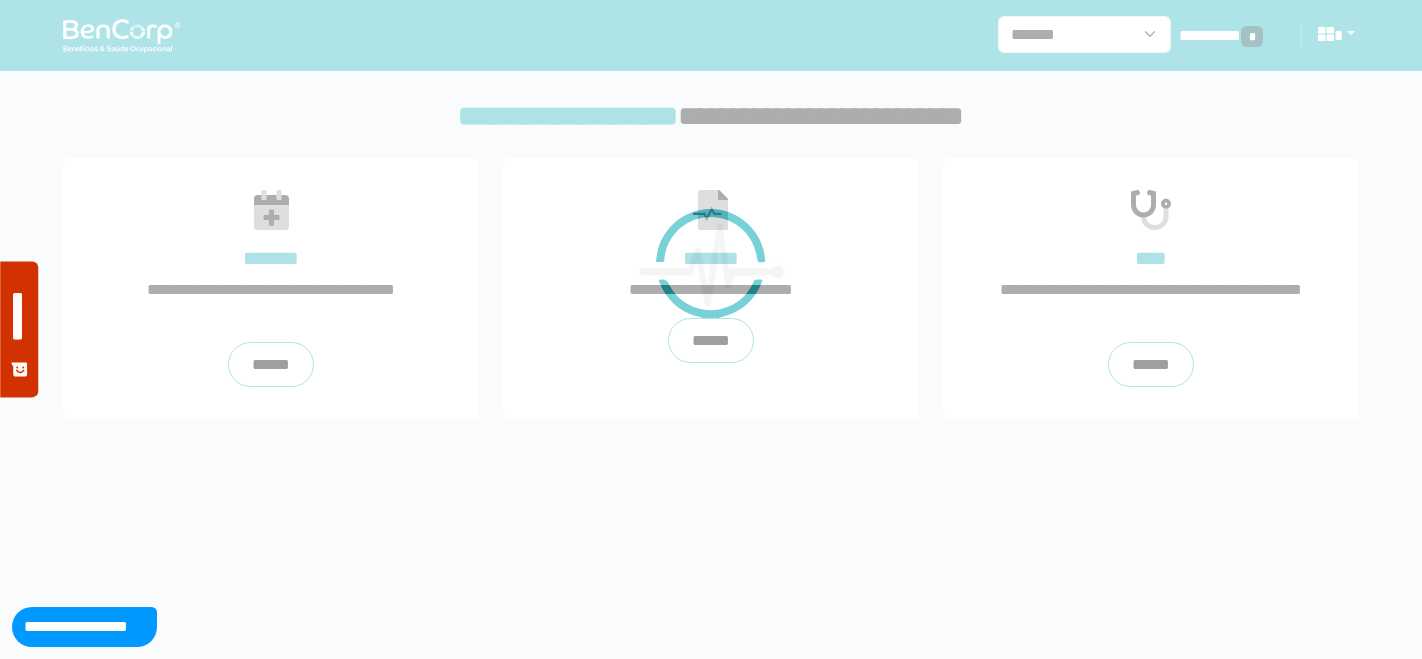 scroll, scrollTop: 0, scrollLeft: 0, axis: both 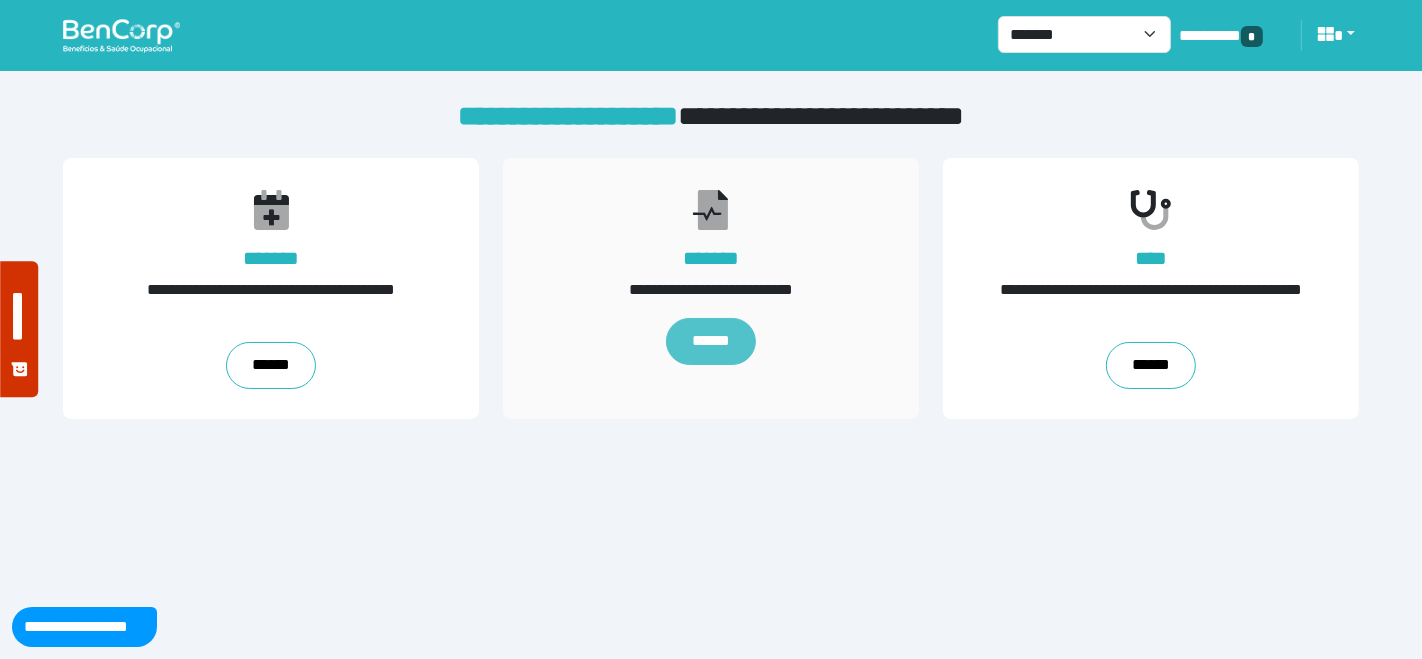 click on "******" at bounding box center (711, 342) 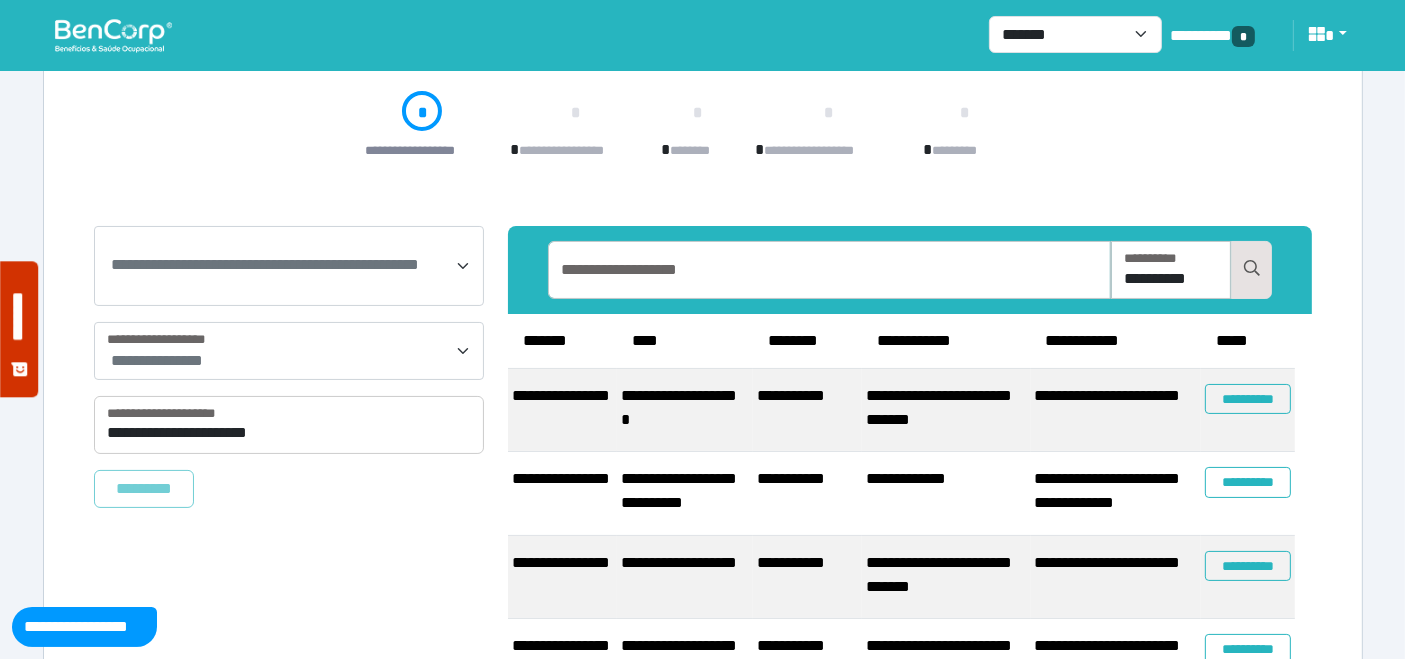 scroll, scrollTop: 211, scrollLeft: 0, axis: vertical 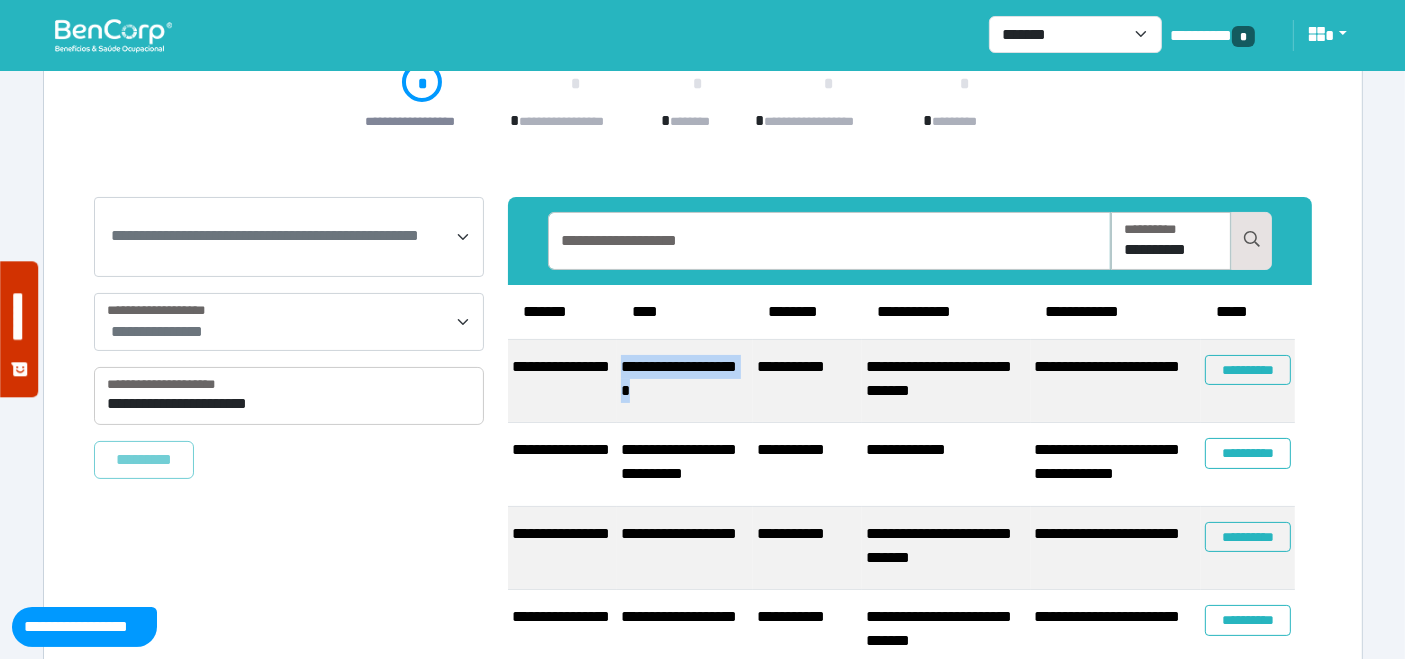 drag, startPoint x: 687, startPoint y: 393, endPoint x: 573, endPoint y: 393, distance: 114 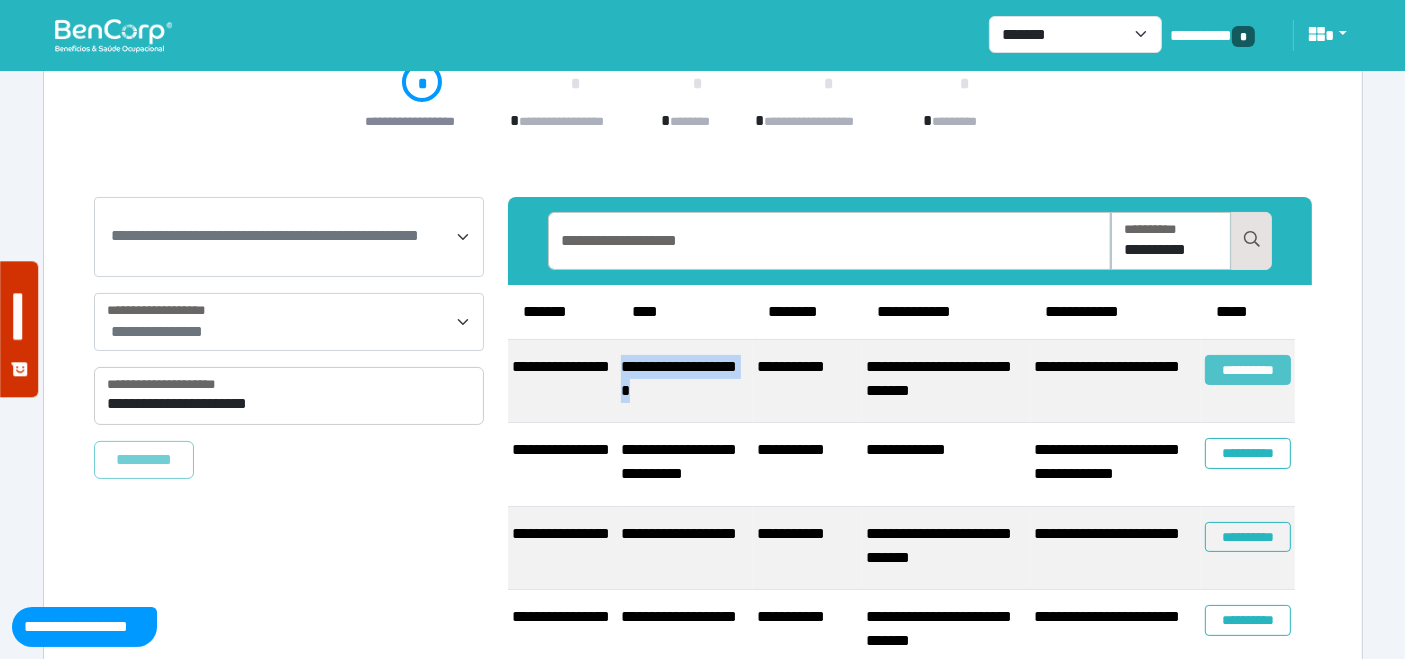 click on "**********" at bounding box center (1248, 370) 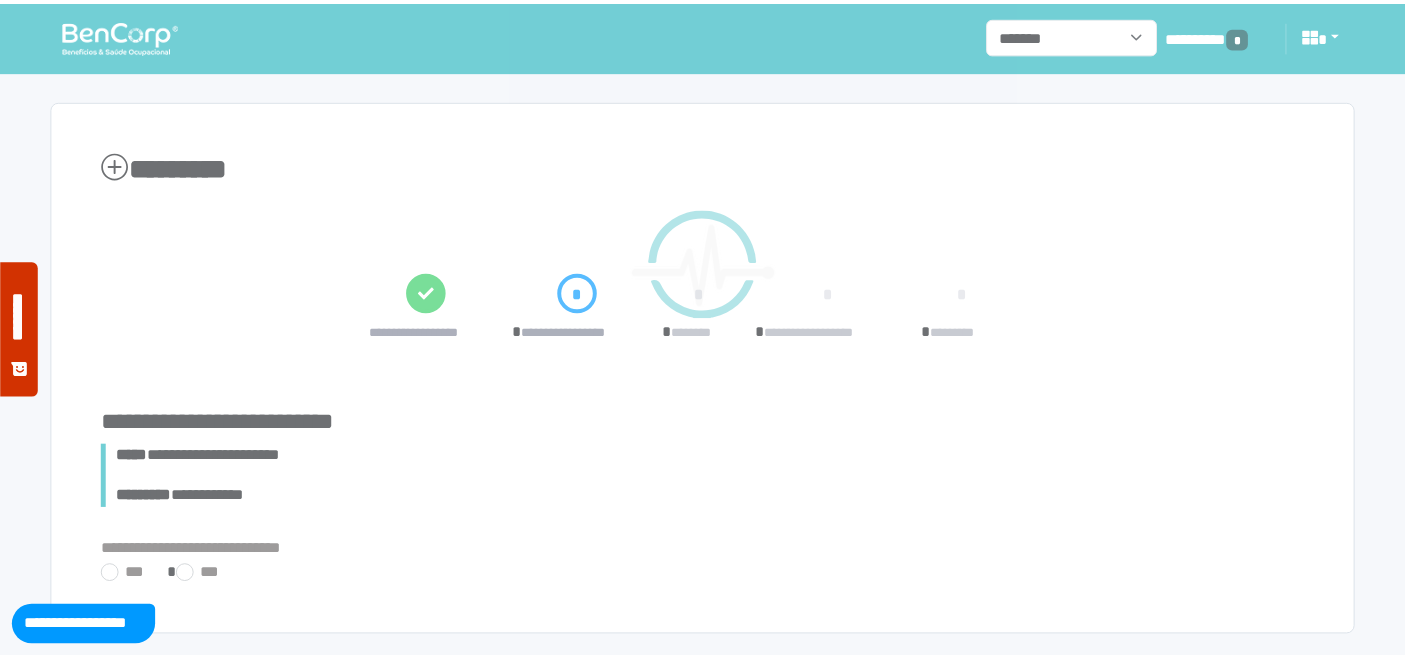 scroll, scrollTop: 0, scrollLeft: 0, axis: both 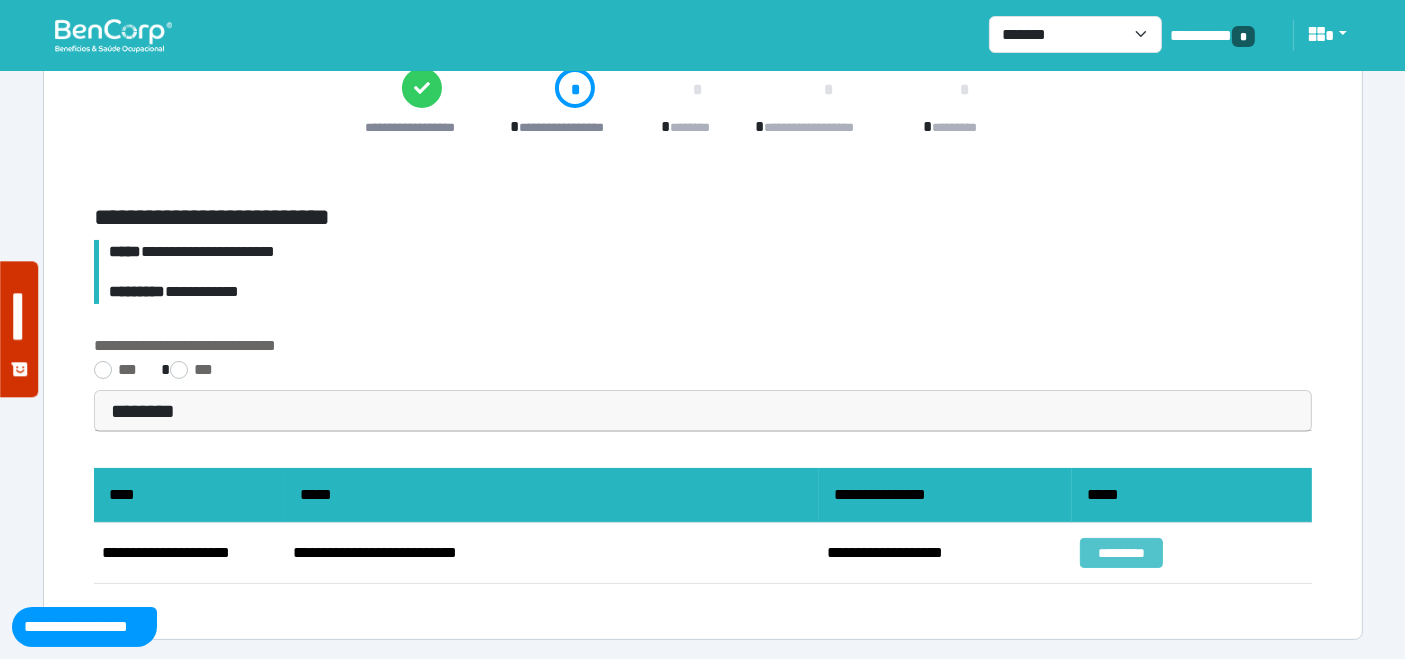 click on "*********" at bounding box center (1121, 553) 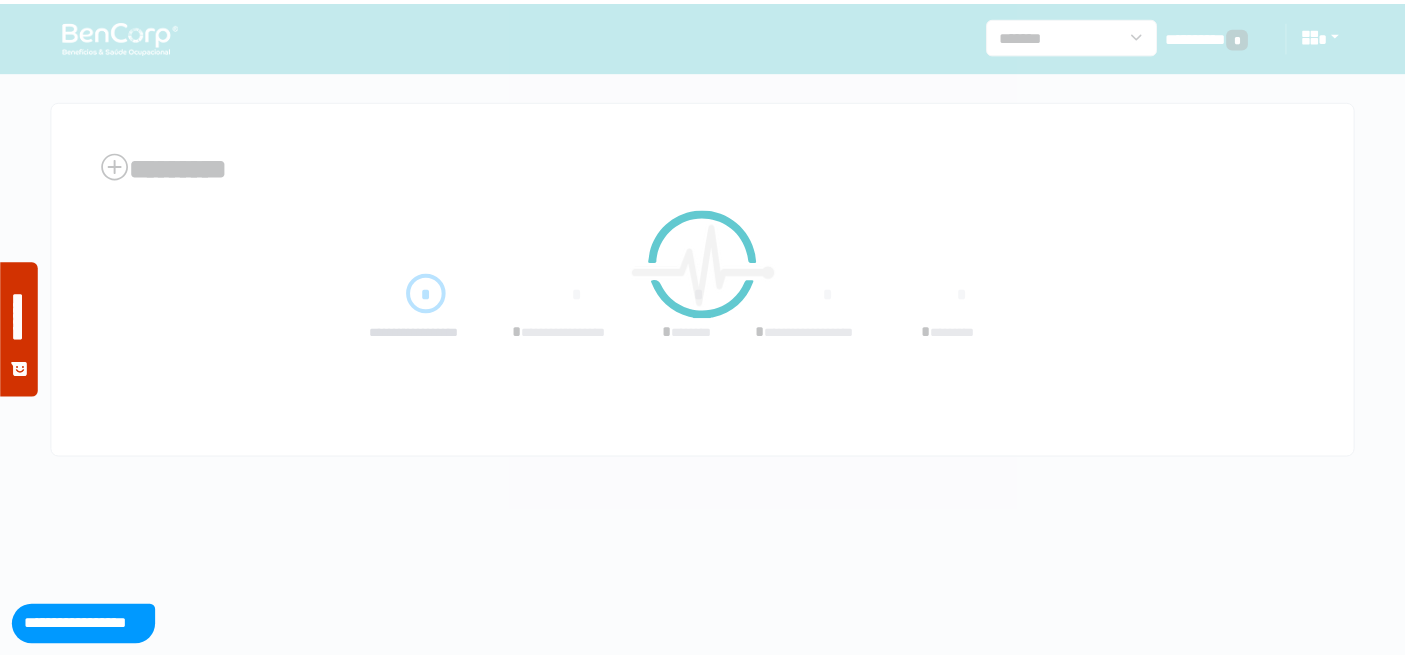 scroll, scrollTop: 0, scrollLeft: 0, axis: both 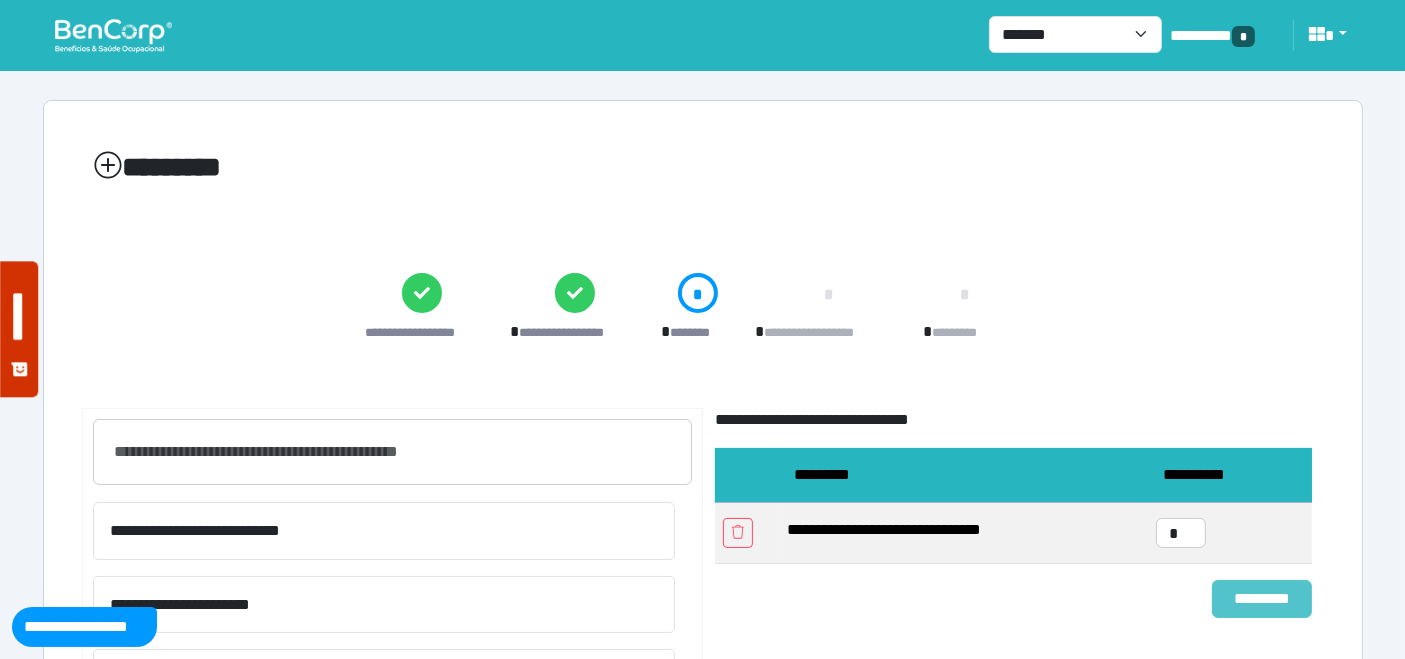 click on "*********" at bounding box center (1262, 598) 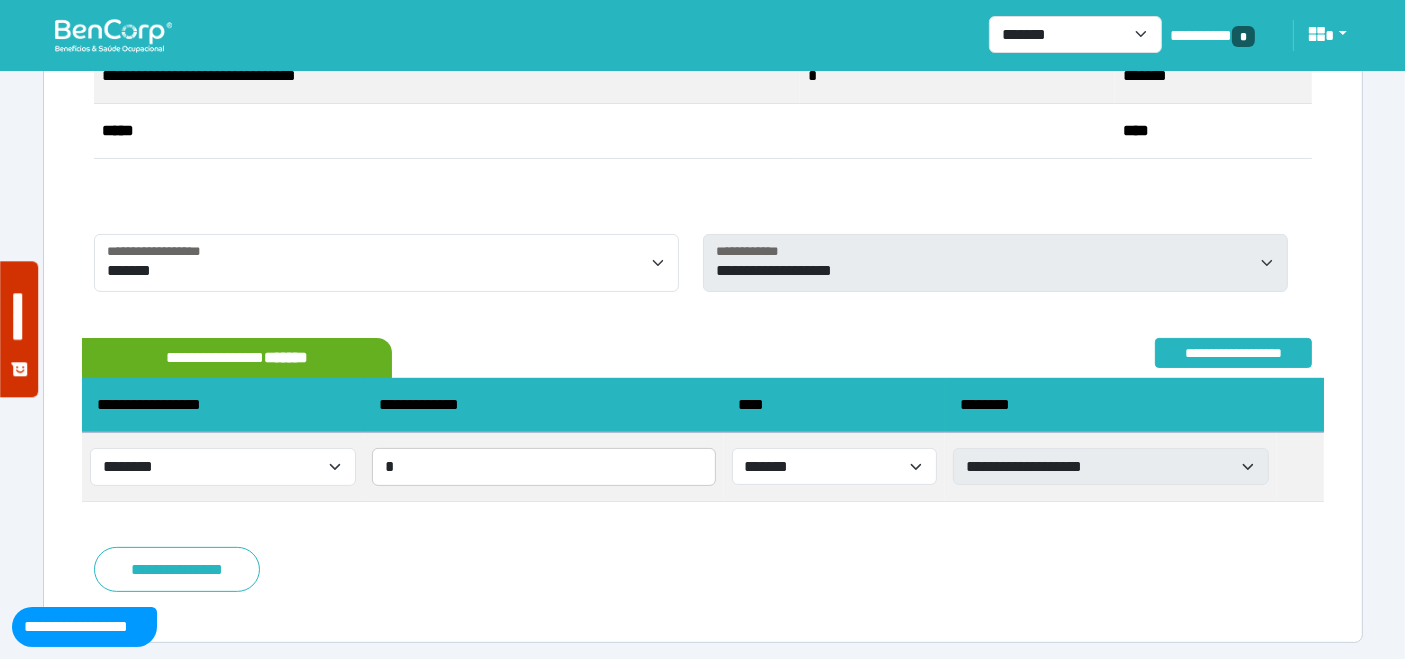 scroll, scrollTop: 454, scrollLeft: 0, axis: vertical 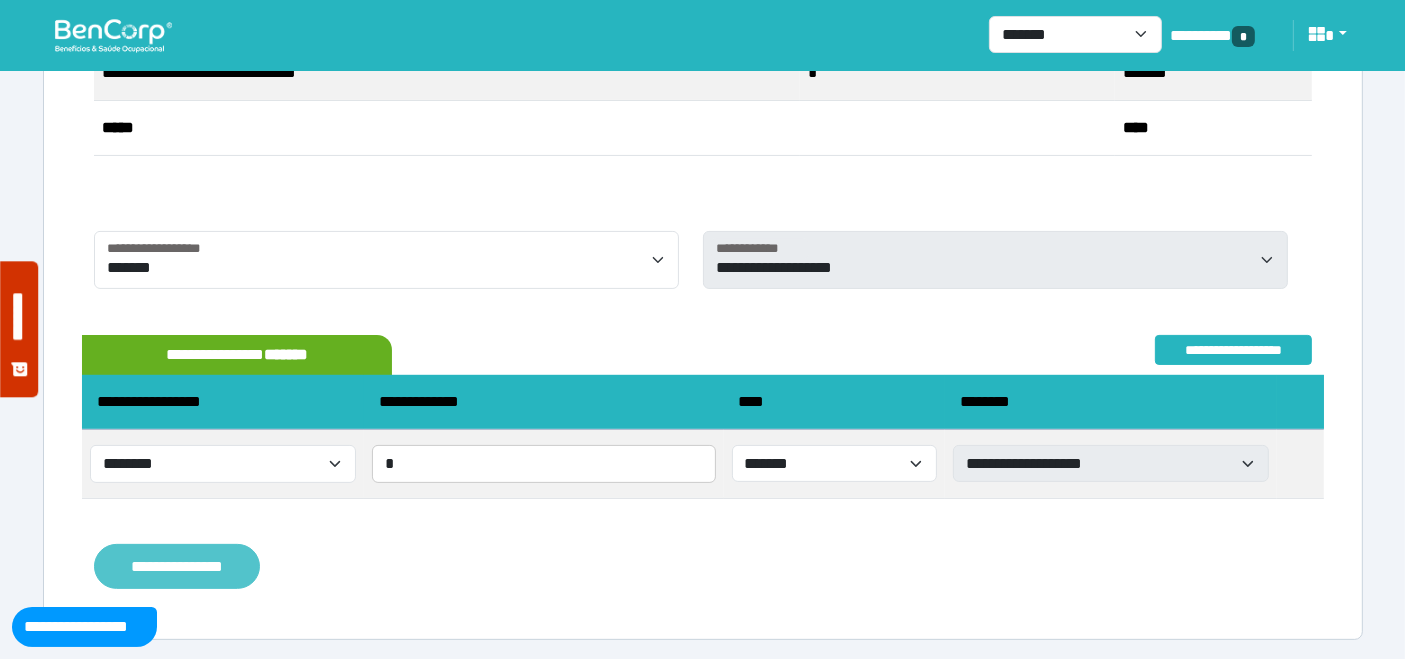 click on "**********" at bounding box center [177, 566] 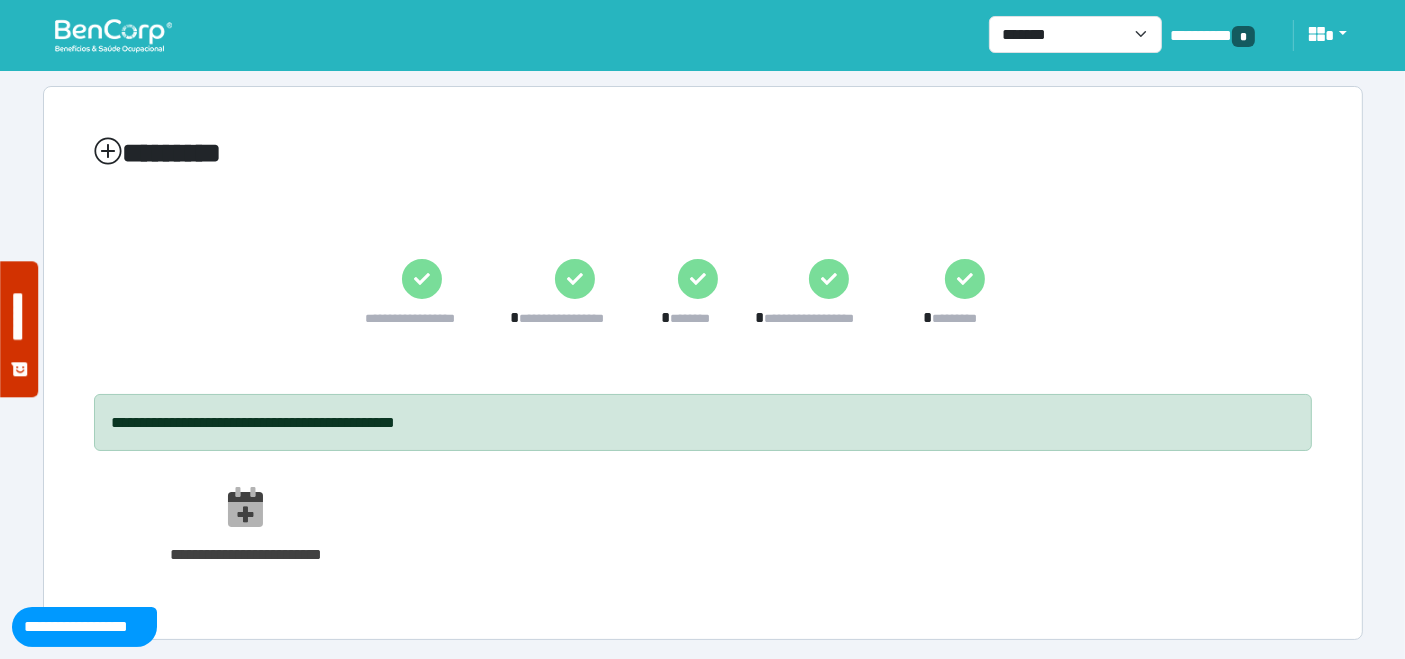 scroll, scrollTop: 0, scrollLeft: 0, axis: both 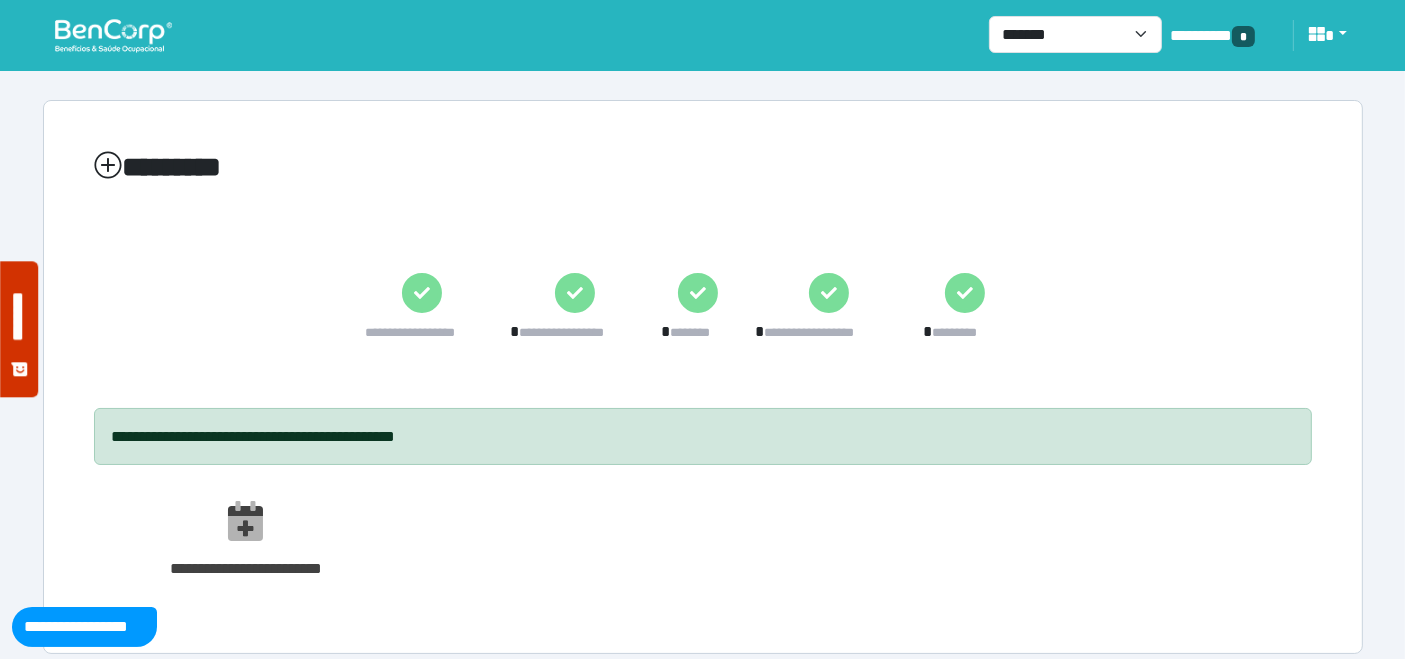 click at bounding box center [113, 35] 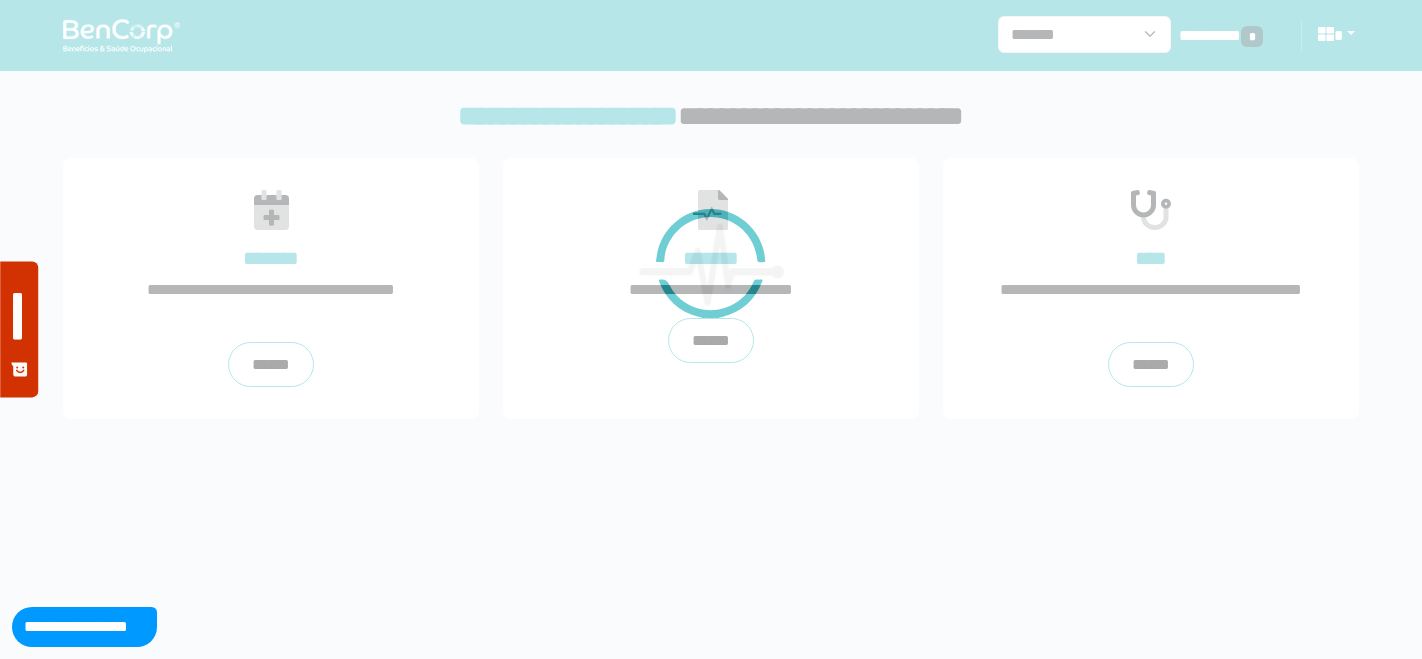 scroll, scrollTop: 0, scrollLeft: 0, axis: both 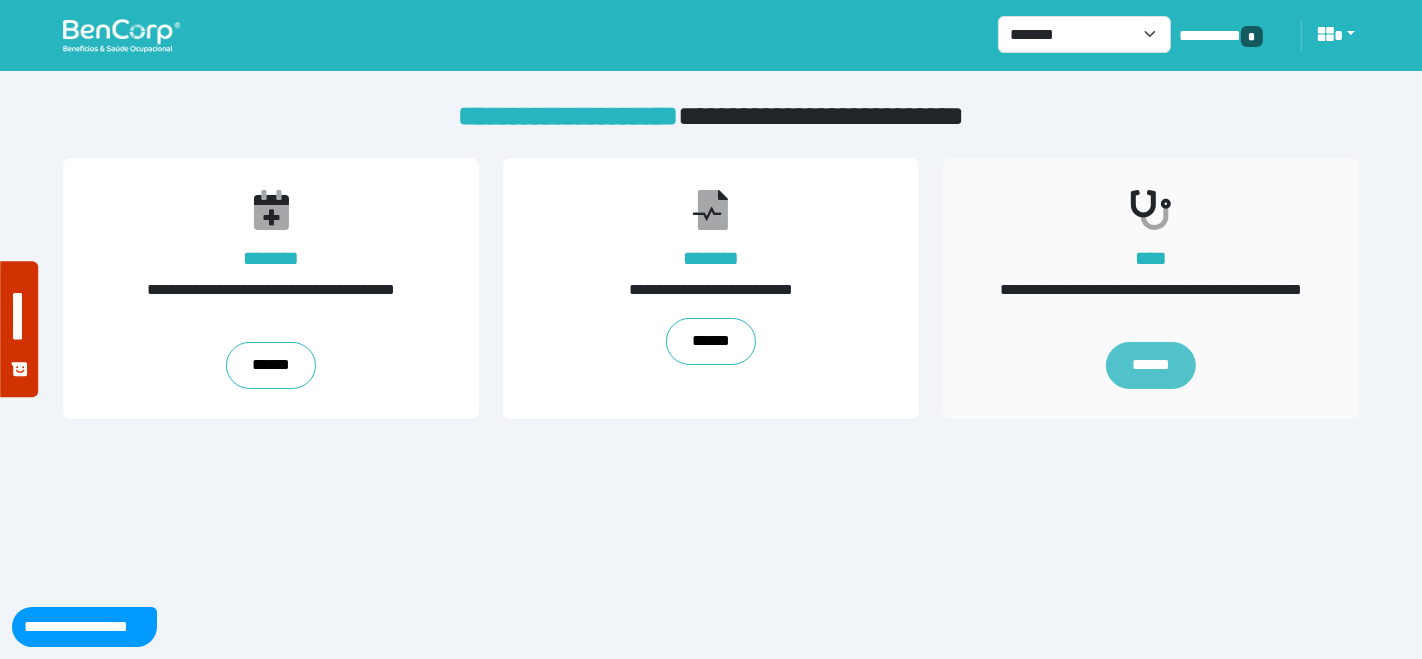 click on "******" at bounding box center [1151, 366] 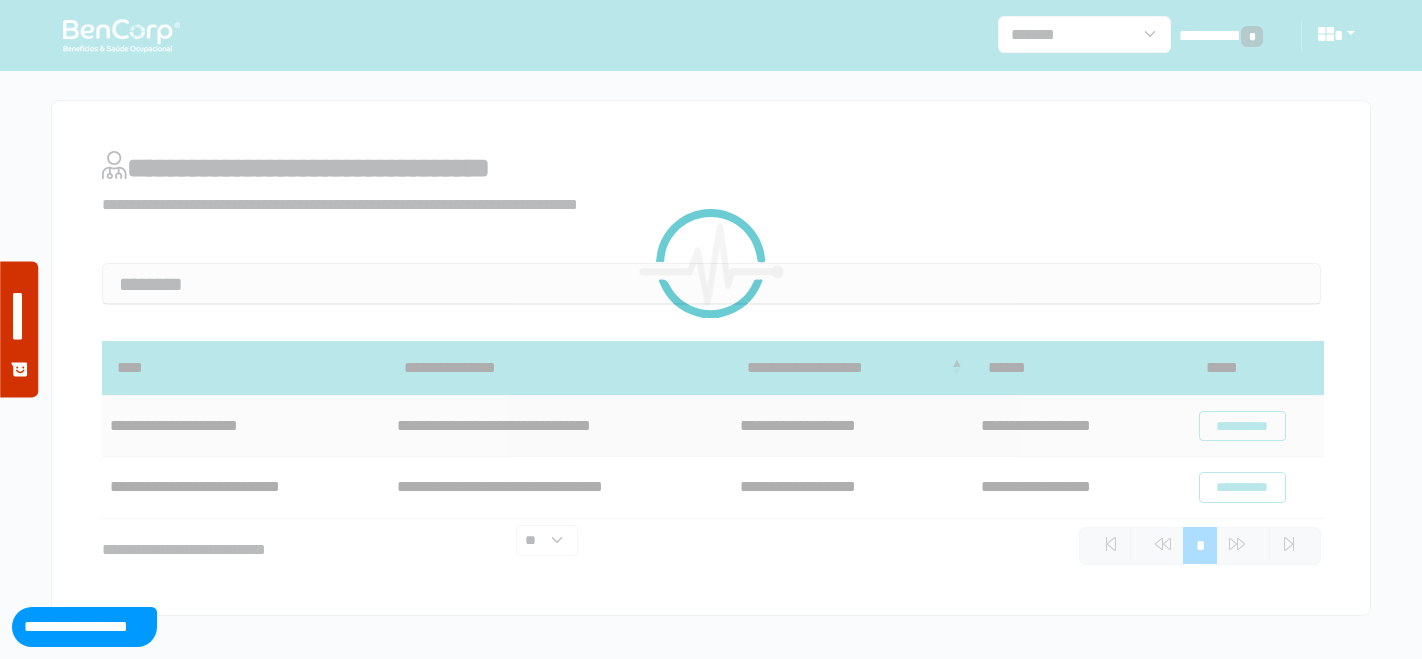 scroll, scrollTop: 0, scrollLeft: 0, axis: both 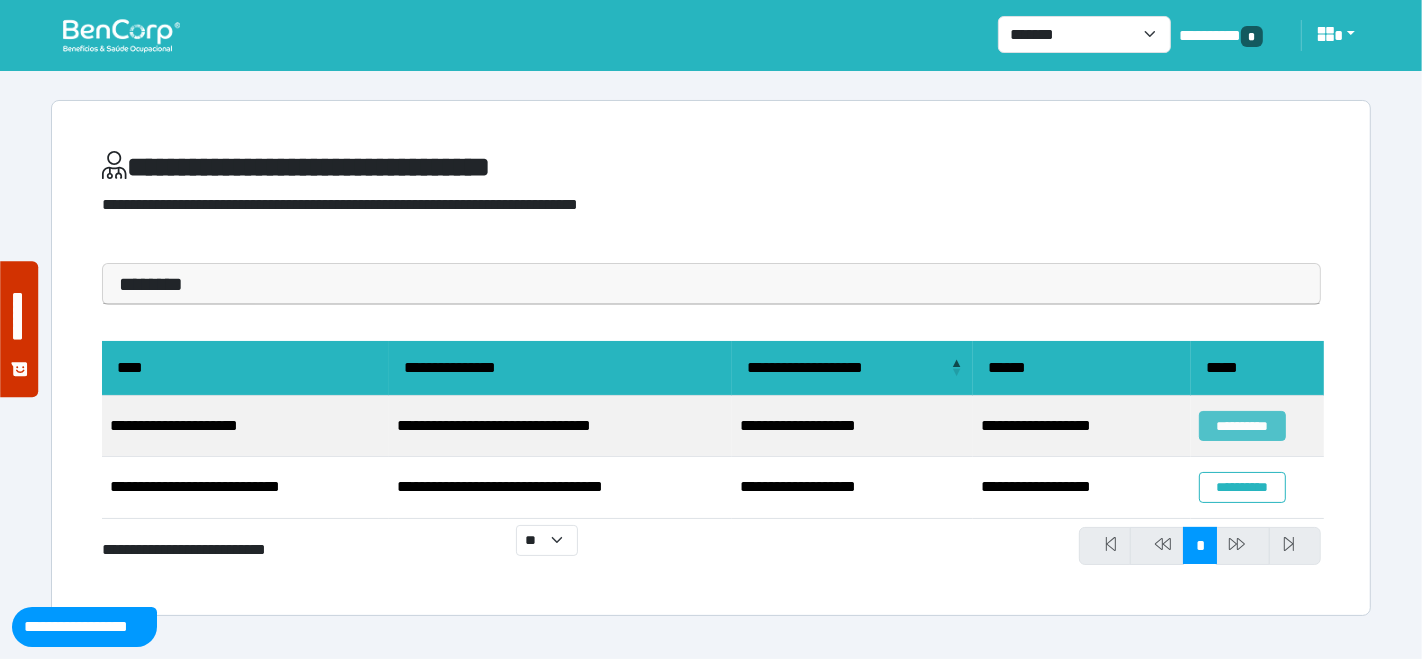 click on "**********" at bounding box center [1242, 426] 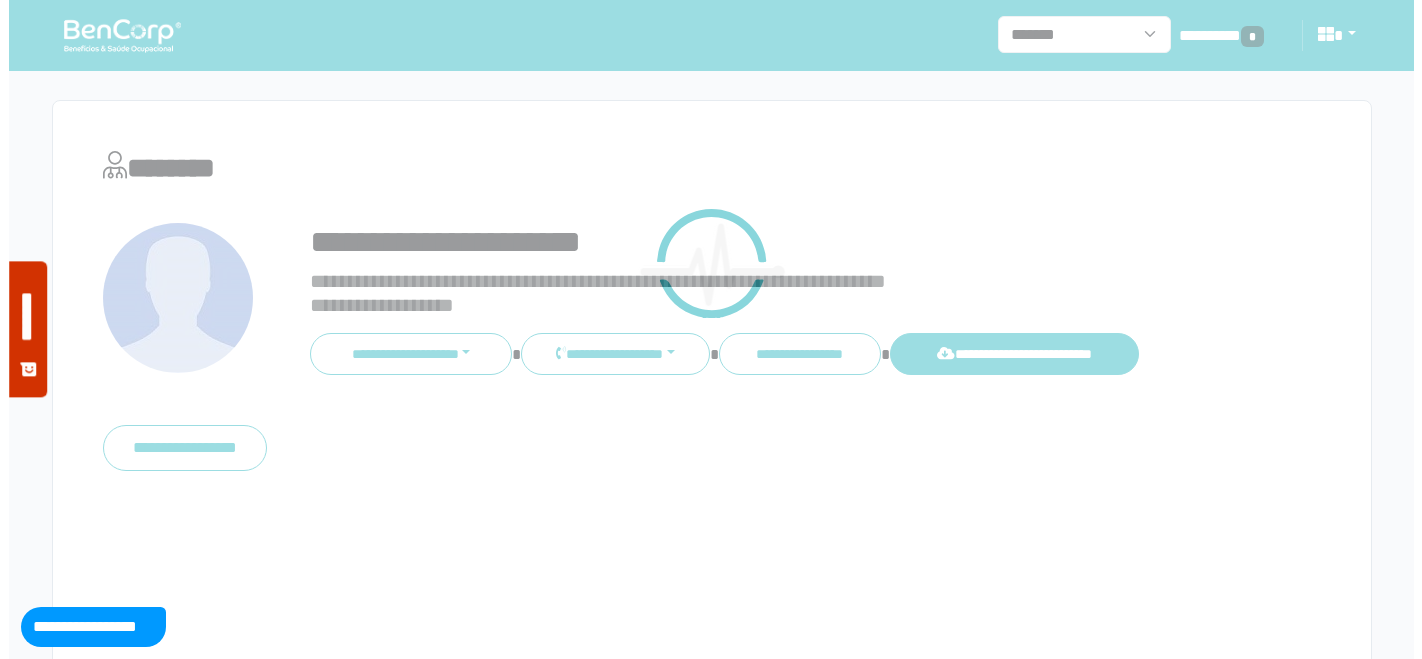 scroll, scrollTop: 0, scrollLeft: 0, axis: both 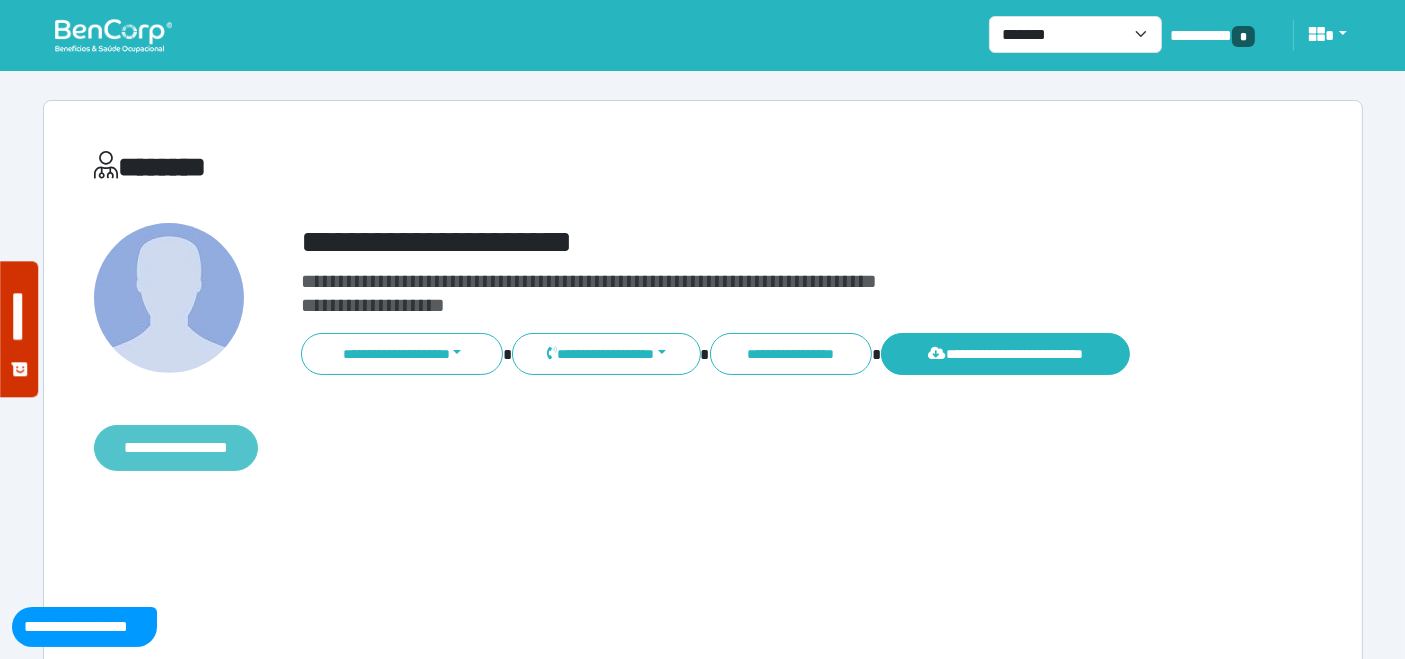 click on "**********" at bounding box center [176, 447] 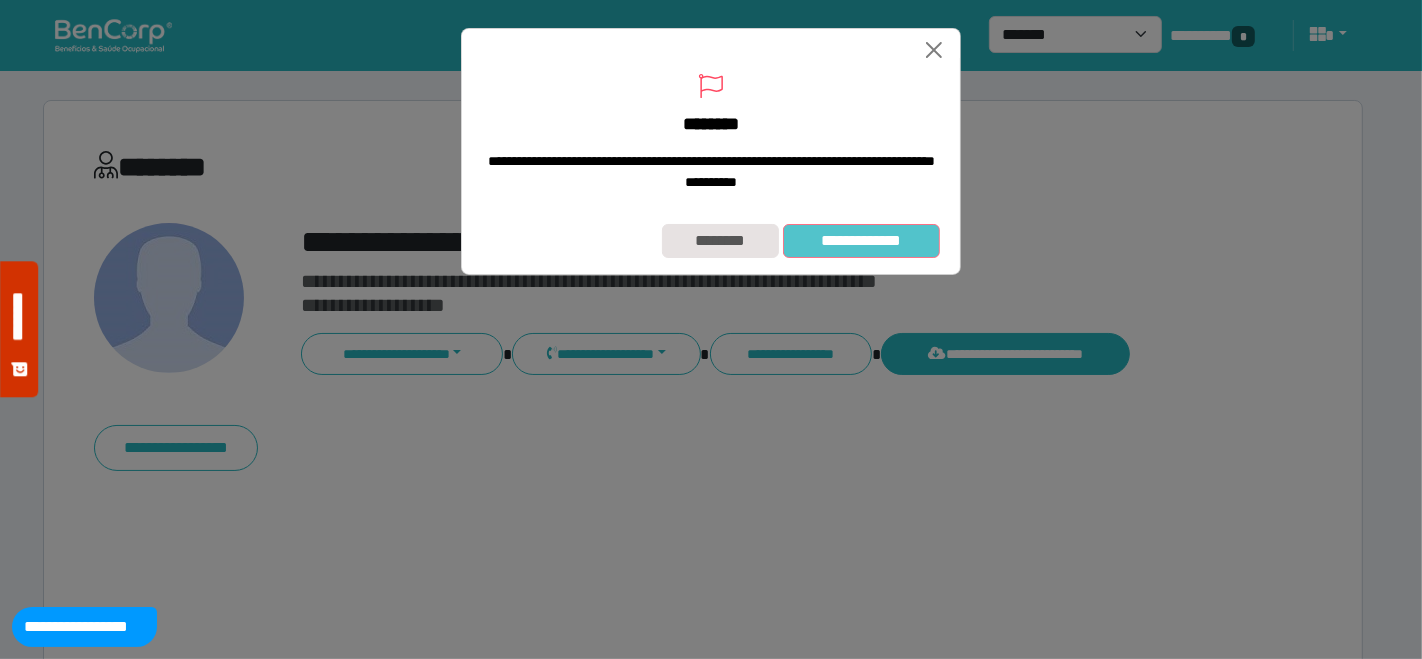 click on "**********" at bounding box center [861, 240] 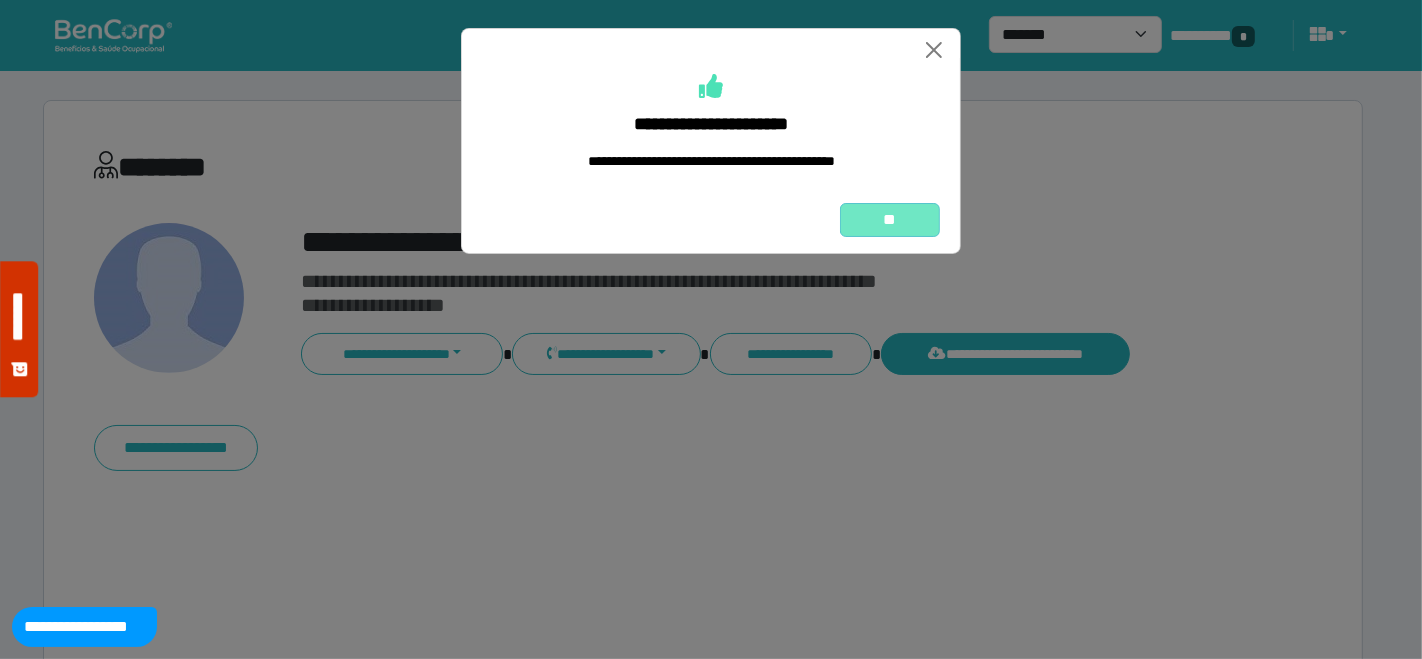 click on "**" at bounding box center [890, 219] 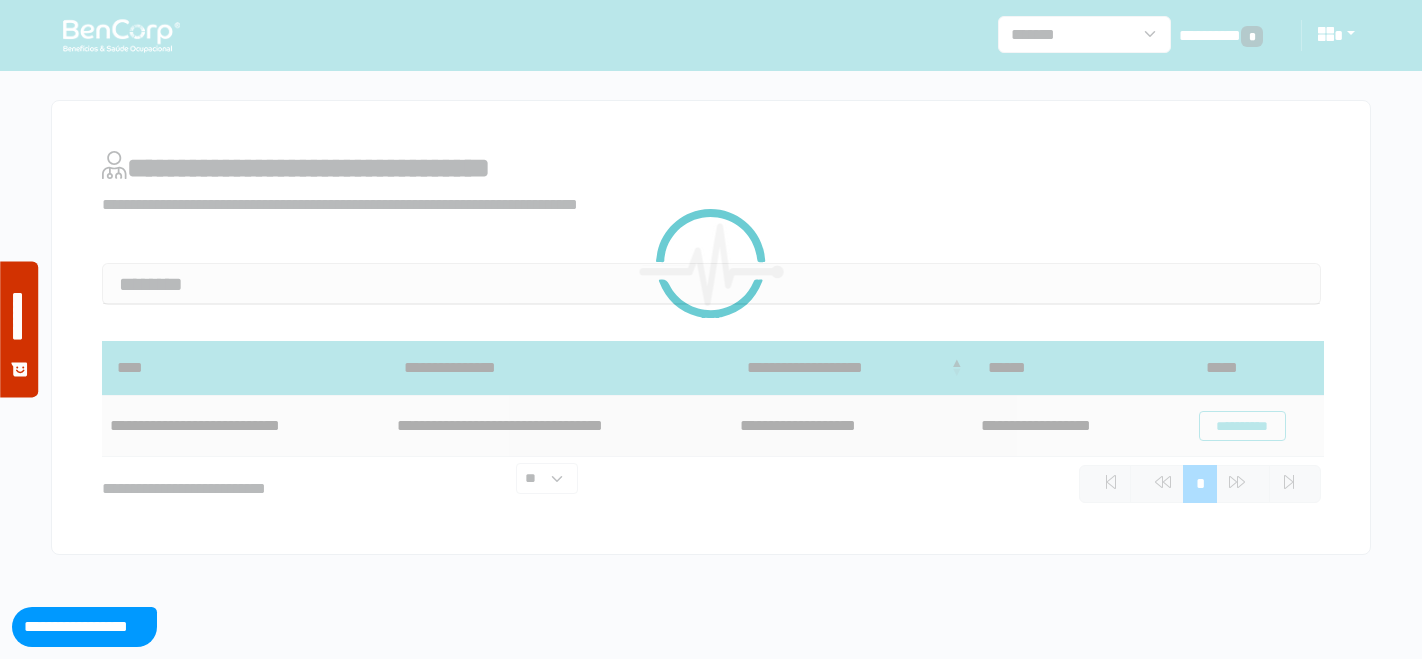scroll, scrollTop: 0, scrollLeft: 0, axis: both 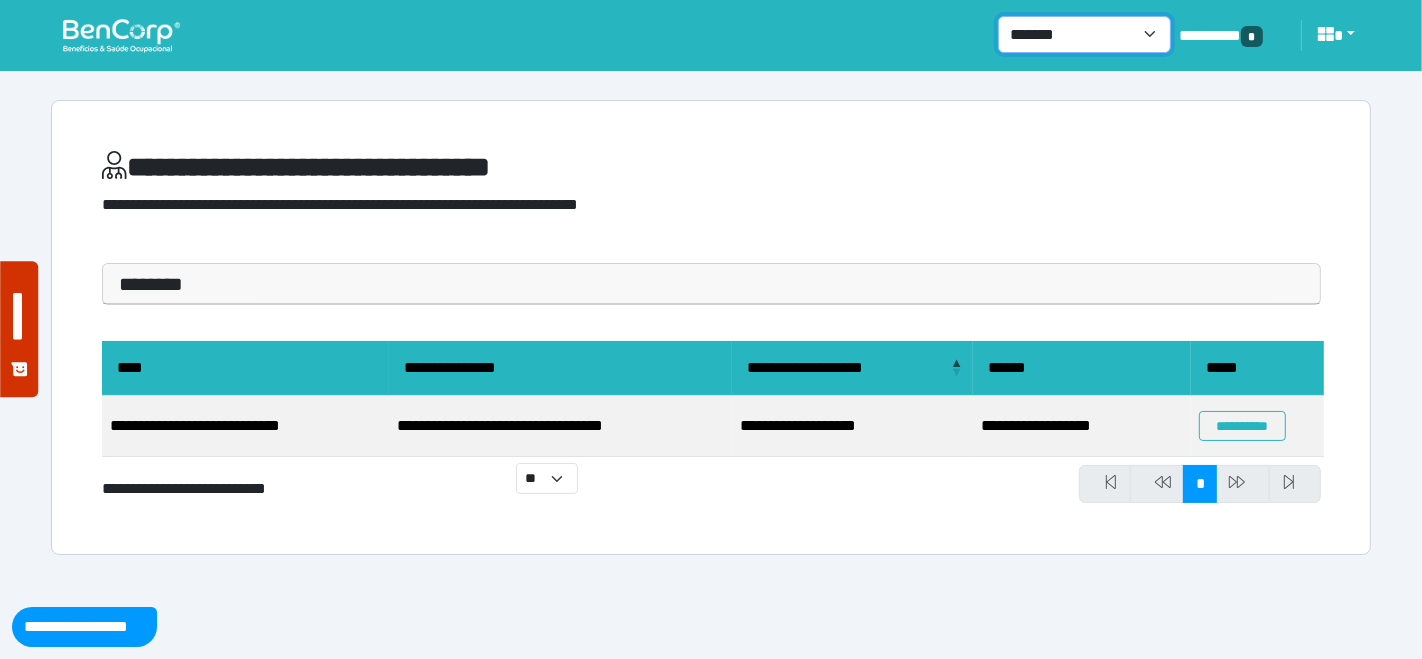 click on "**********" at bounding box center [1084, 34] 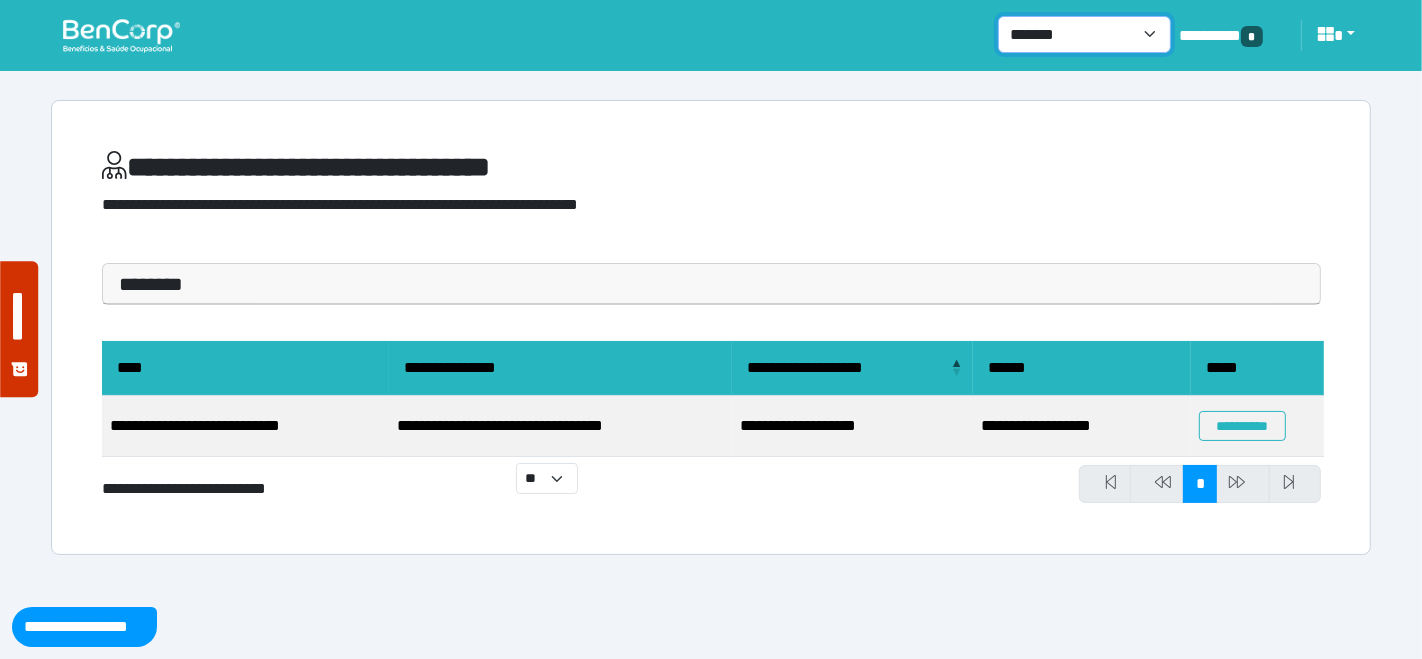 select on "*" 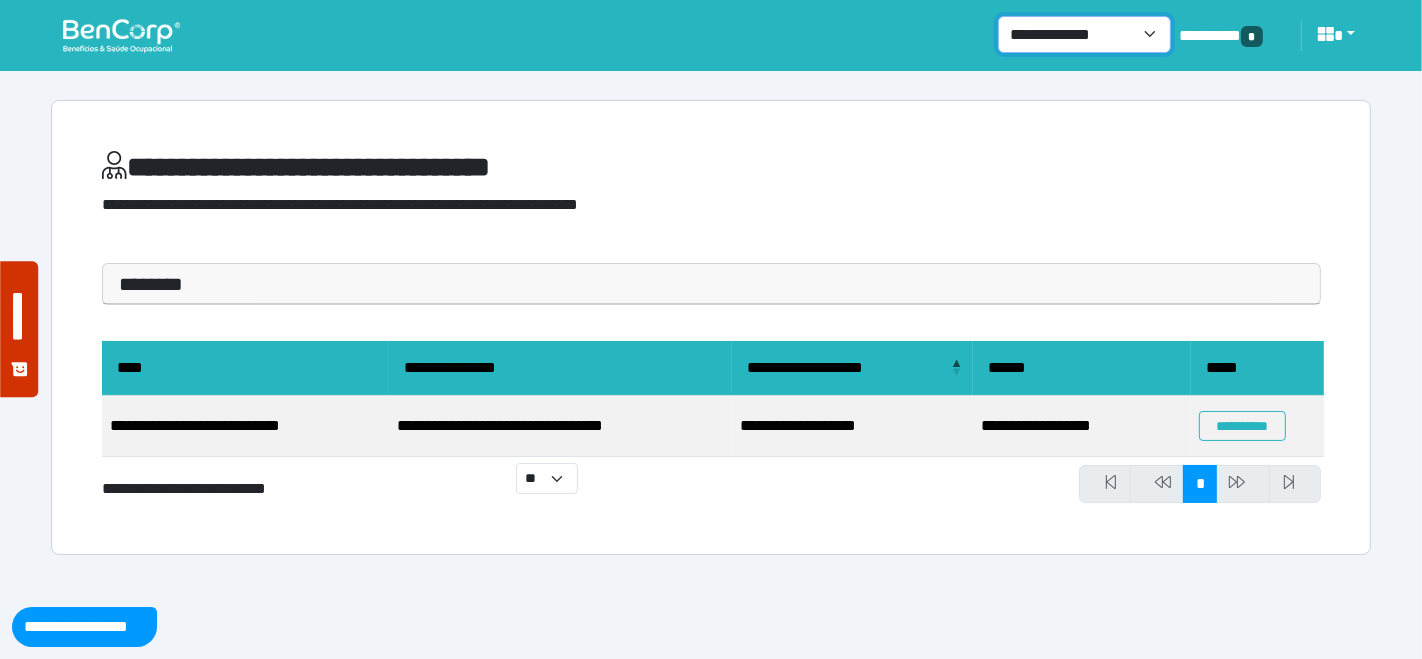 click on "**********" at bounding box center [1084, 34] 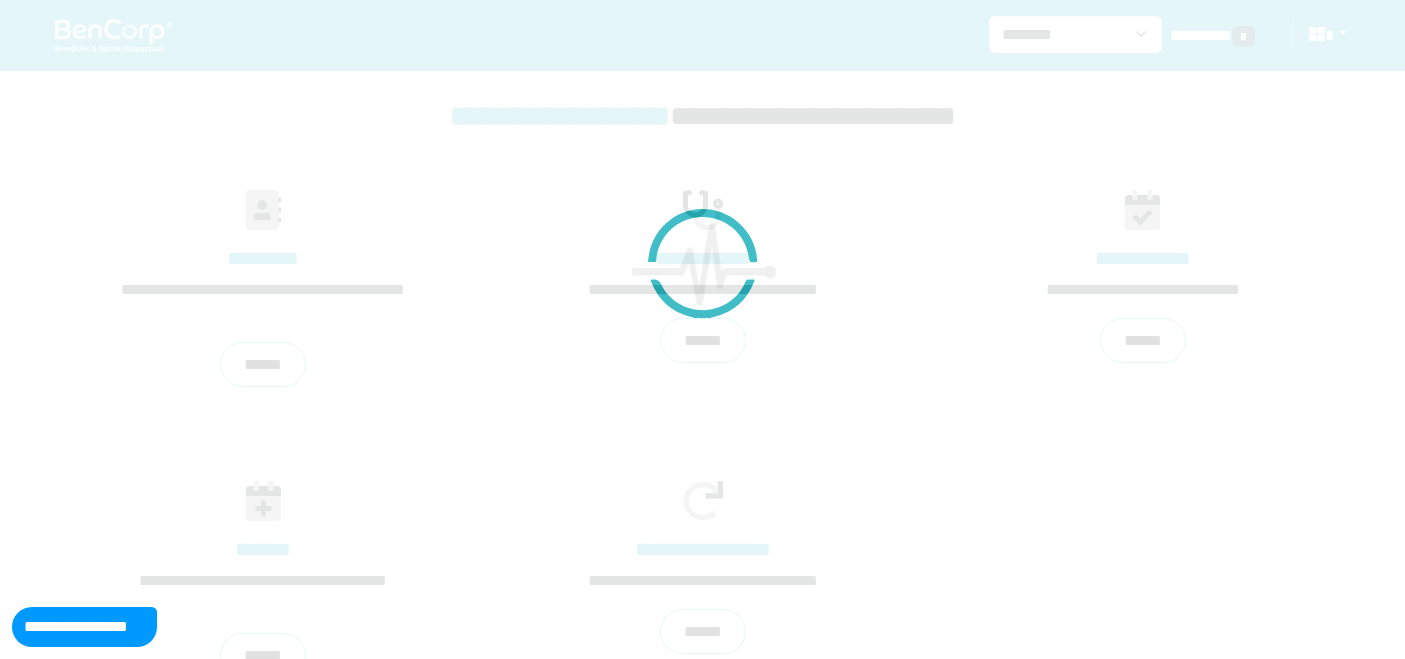 scroll, scrollTop: 0, scrollLeft: 0, axis: both 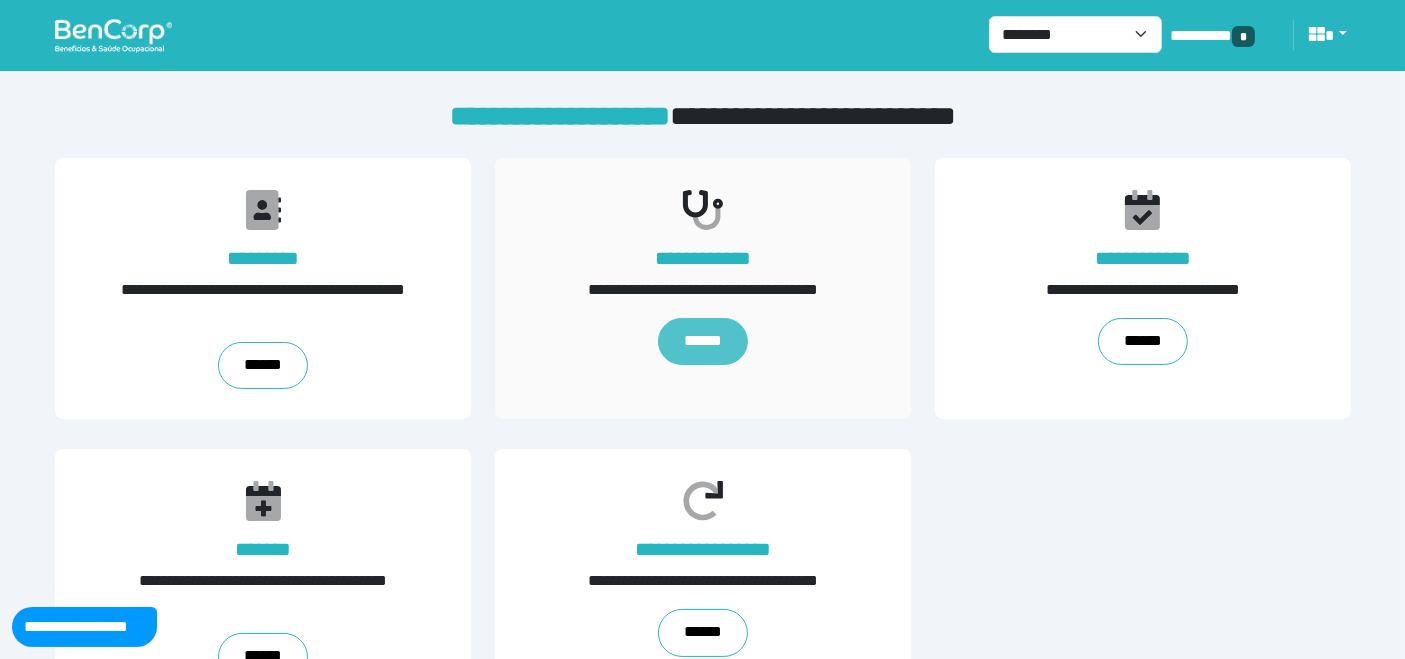 click on "******" at bounding box center [702, 342] 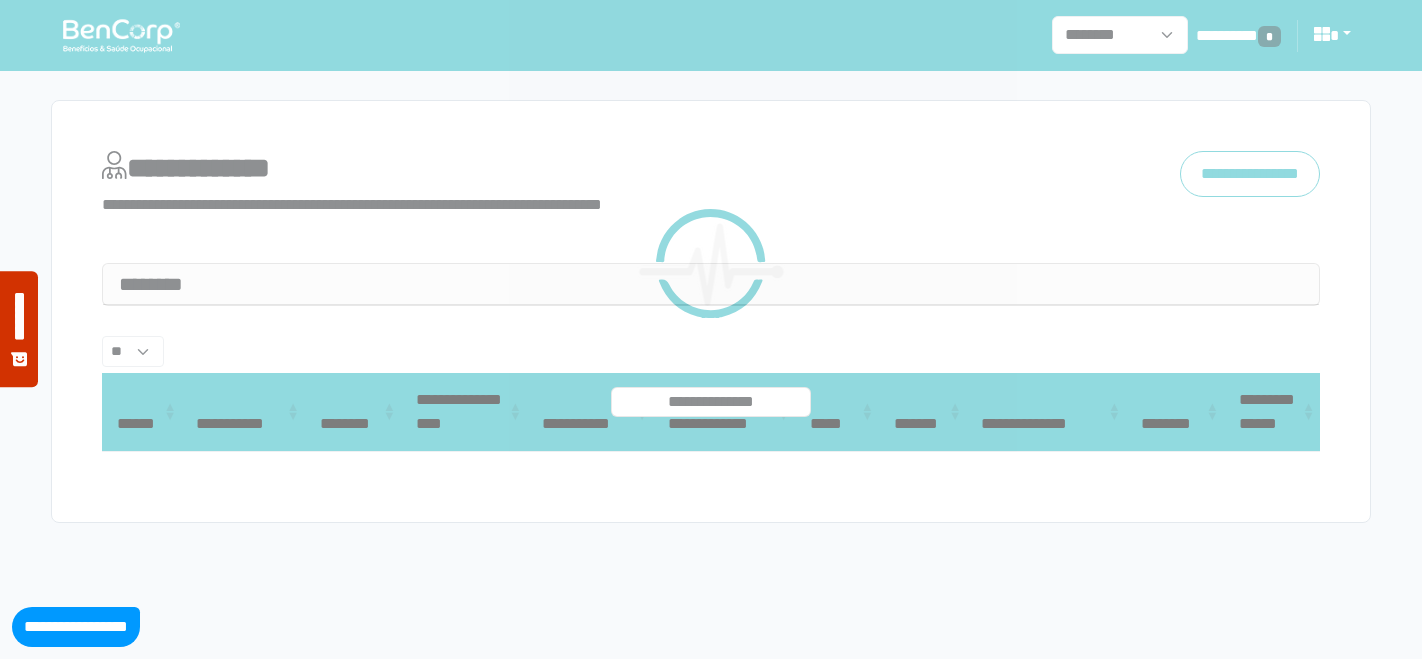 select 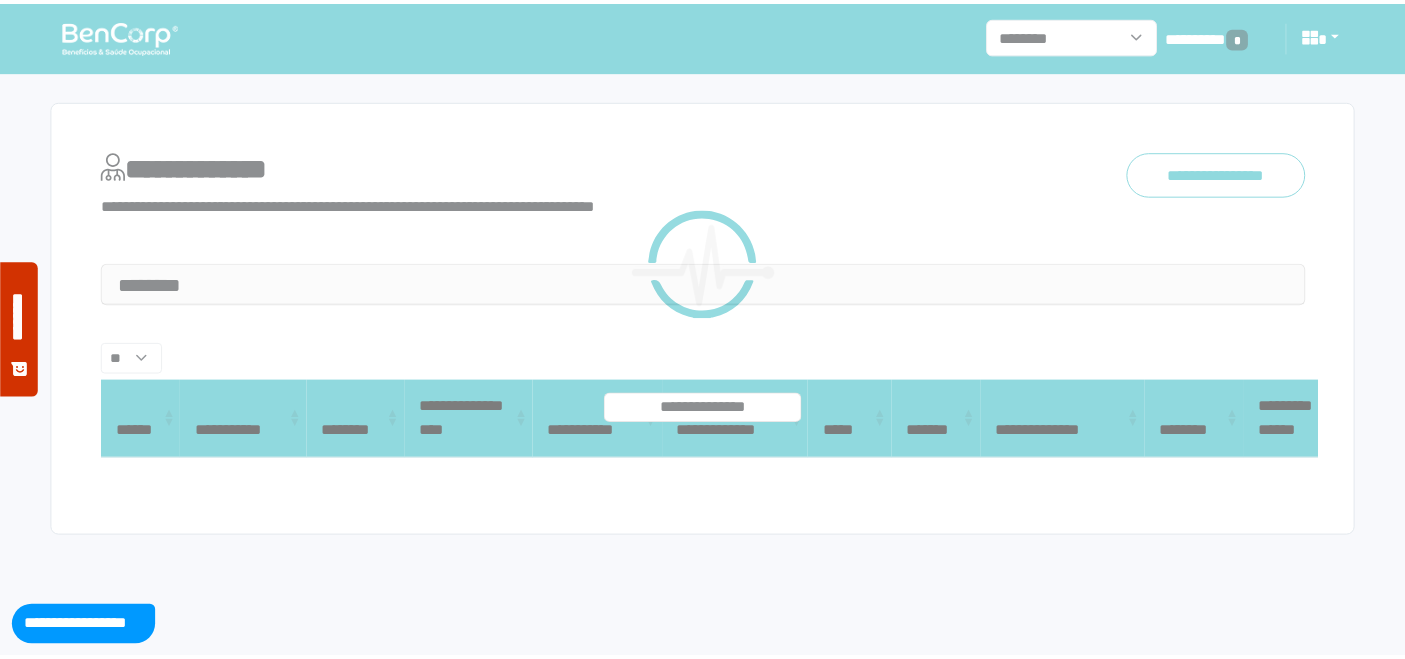 scroll, scrollTop: 0, scrollLeft: 0, axis: both 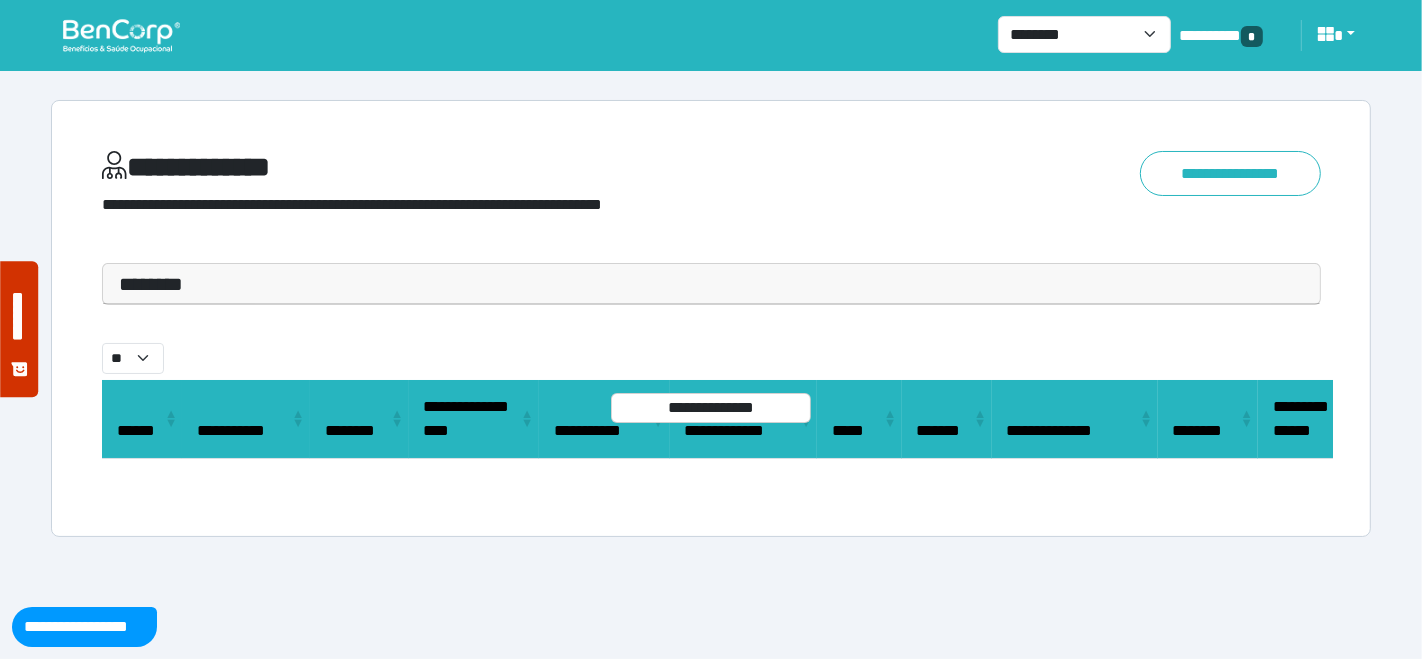 drag, startPoint x: 239, startPoint y: 288, endPoint x: 201, endPoint y: 369, distance: 89.470665 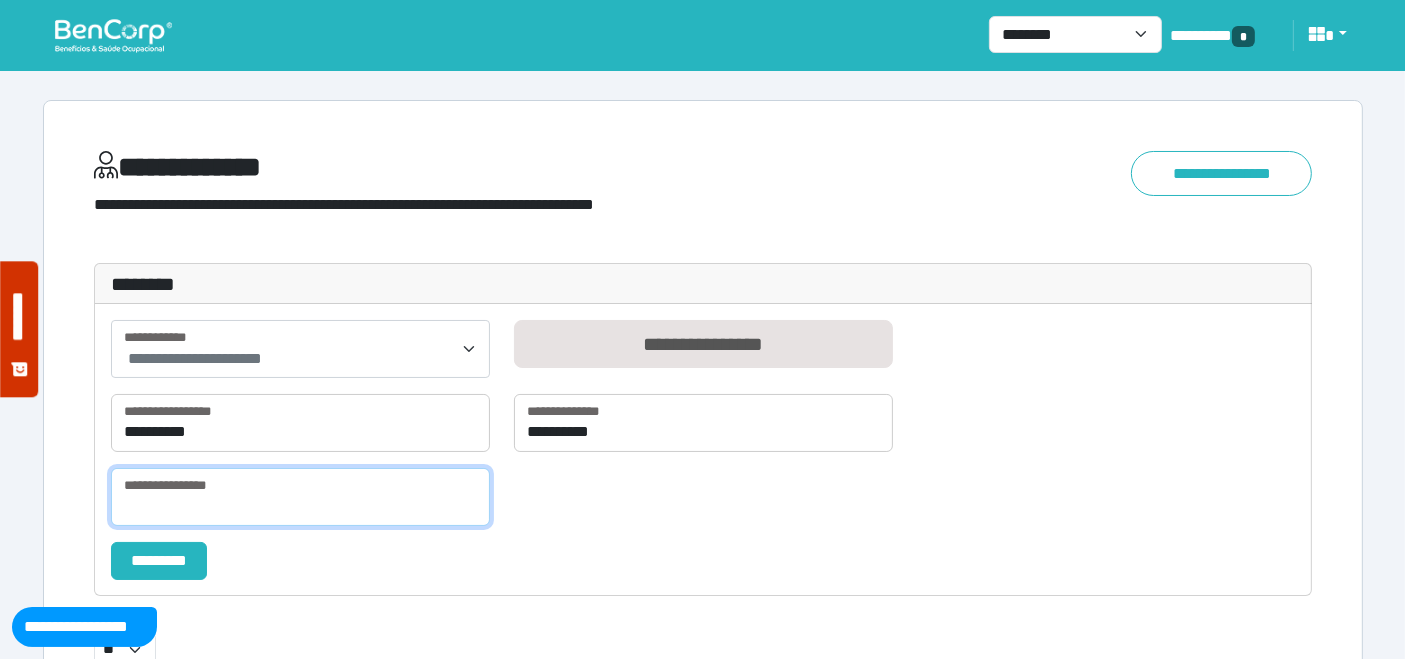 click at bounding box center (300, 497) 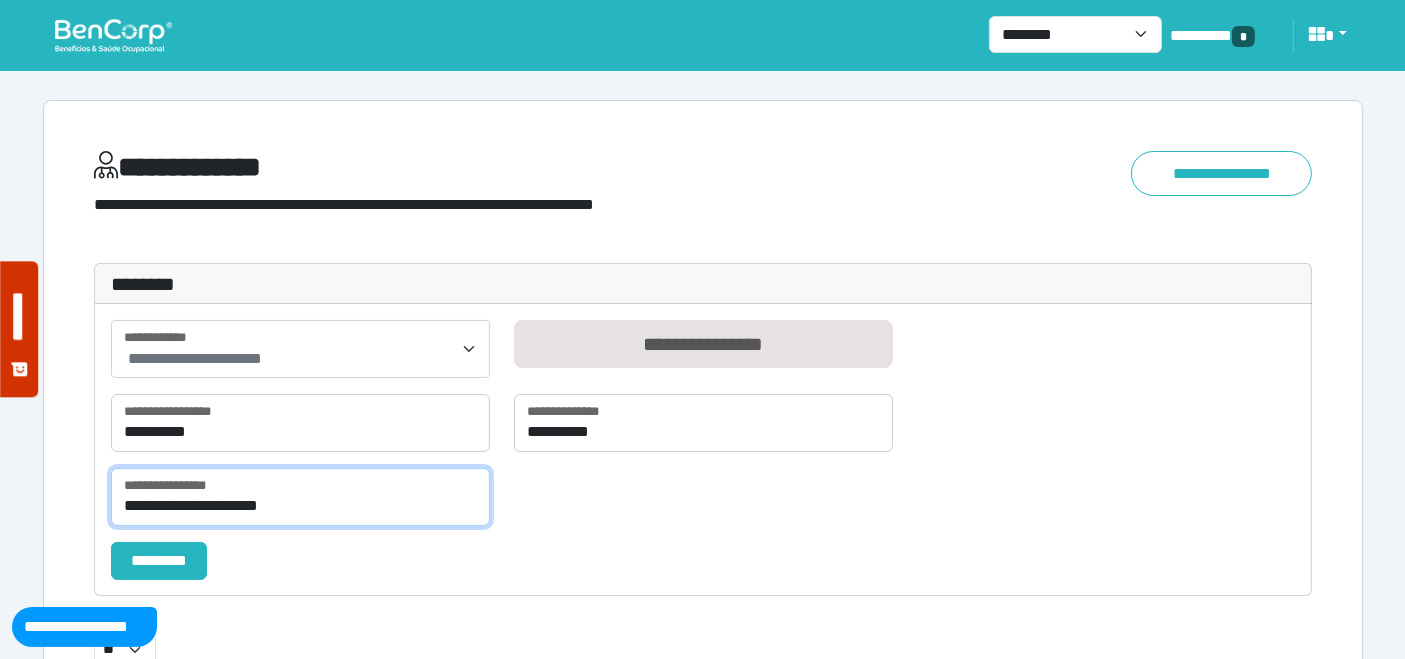 click on "**********" at bounding box center (300, 497) 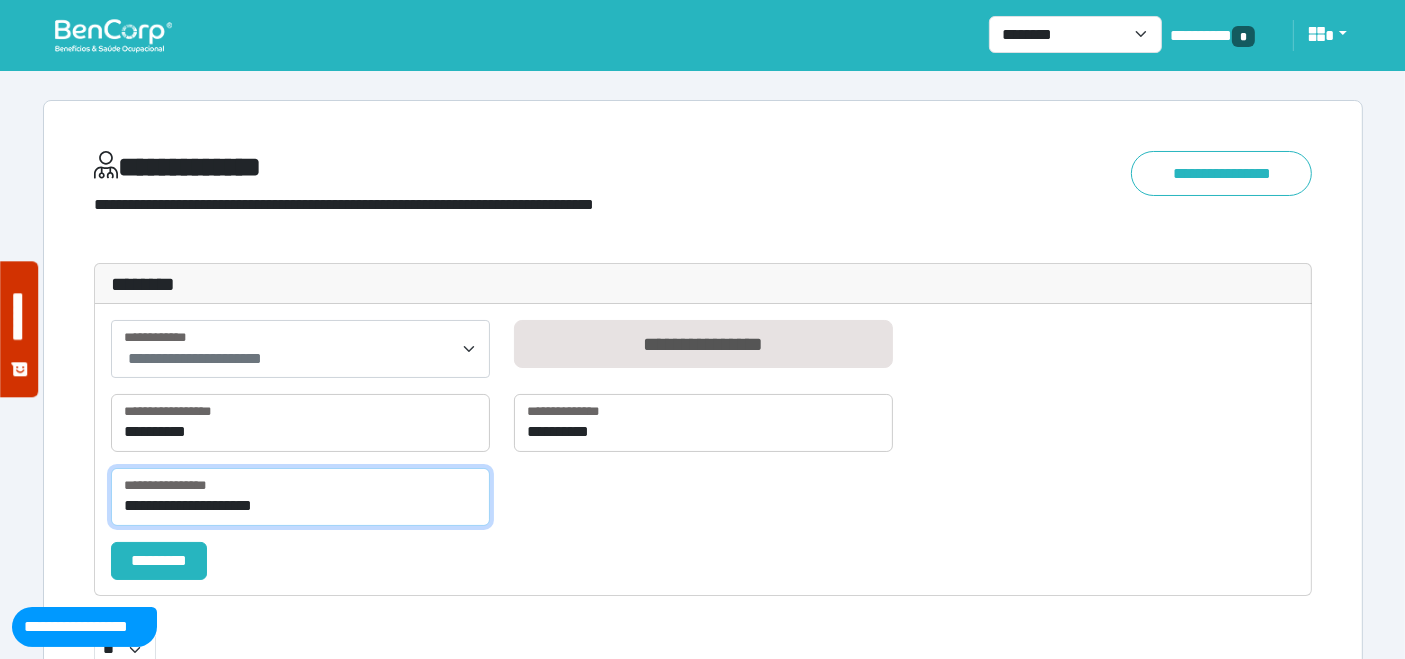 type on "**********" 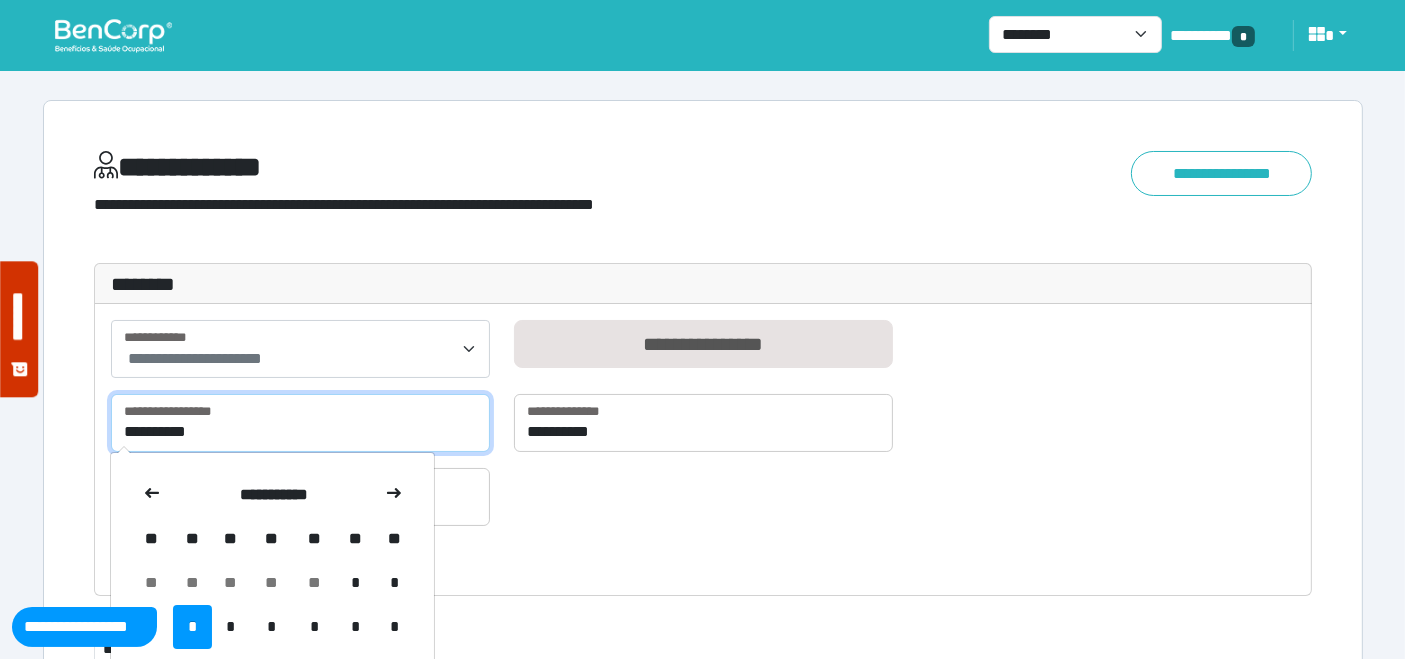 click on "**********" at bounding box center (300, 423) 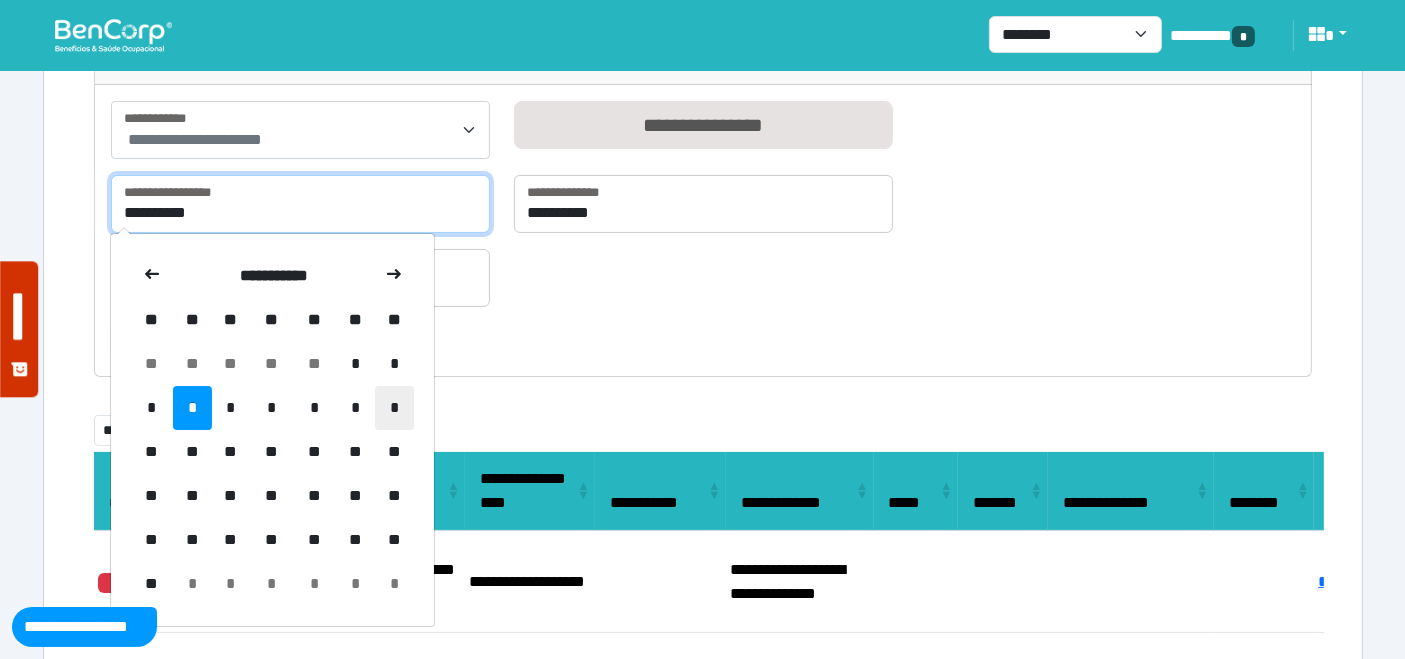 scroll, scrollTop: 222, scrollLeft: 0, axis: vertical 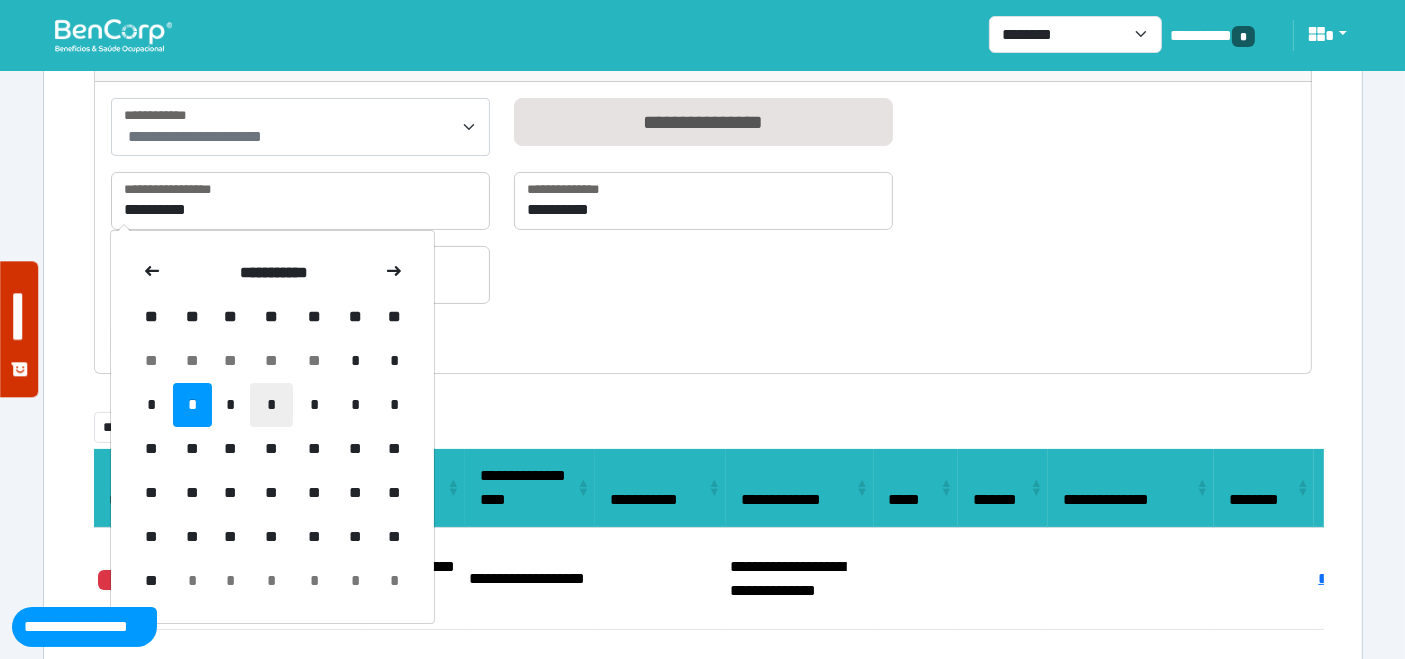 click on "*" at bounding box center (271, 405) 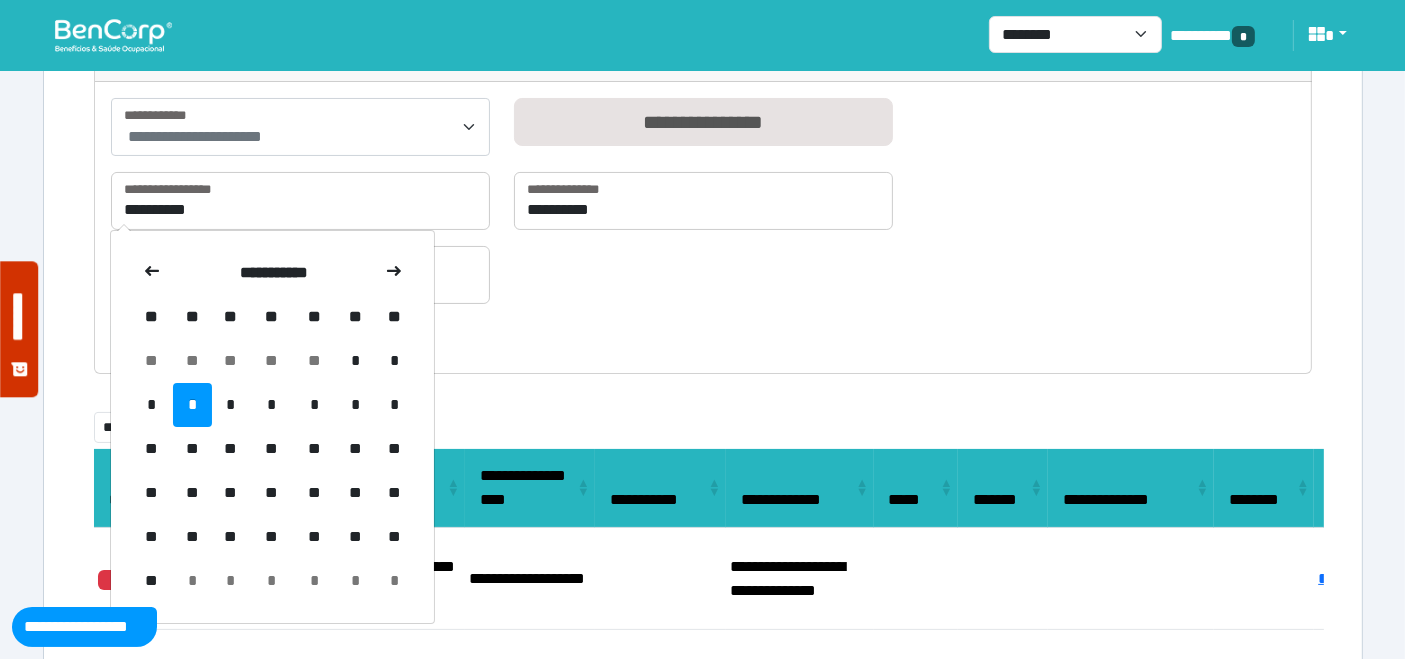 type on "**********" 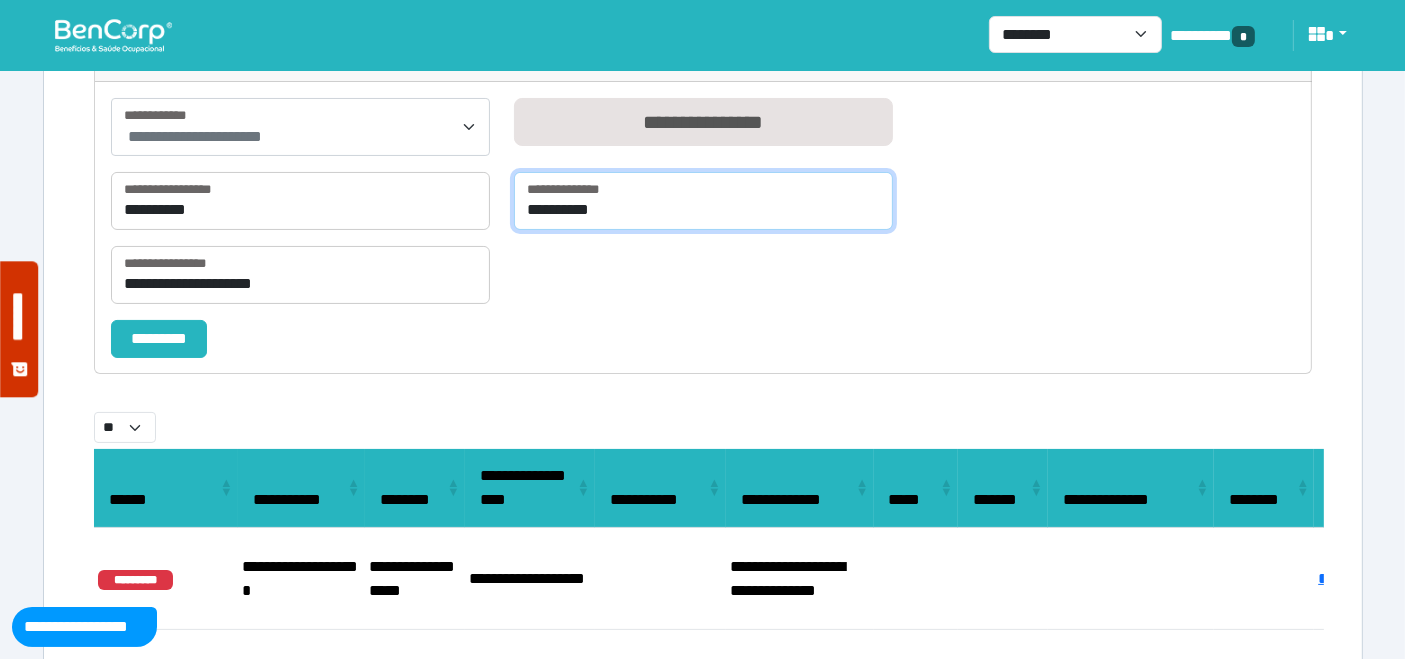 click on "**********" at bounding box center (703, 201) 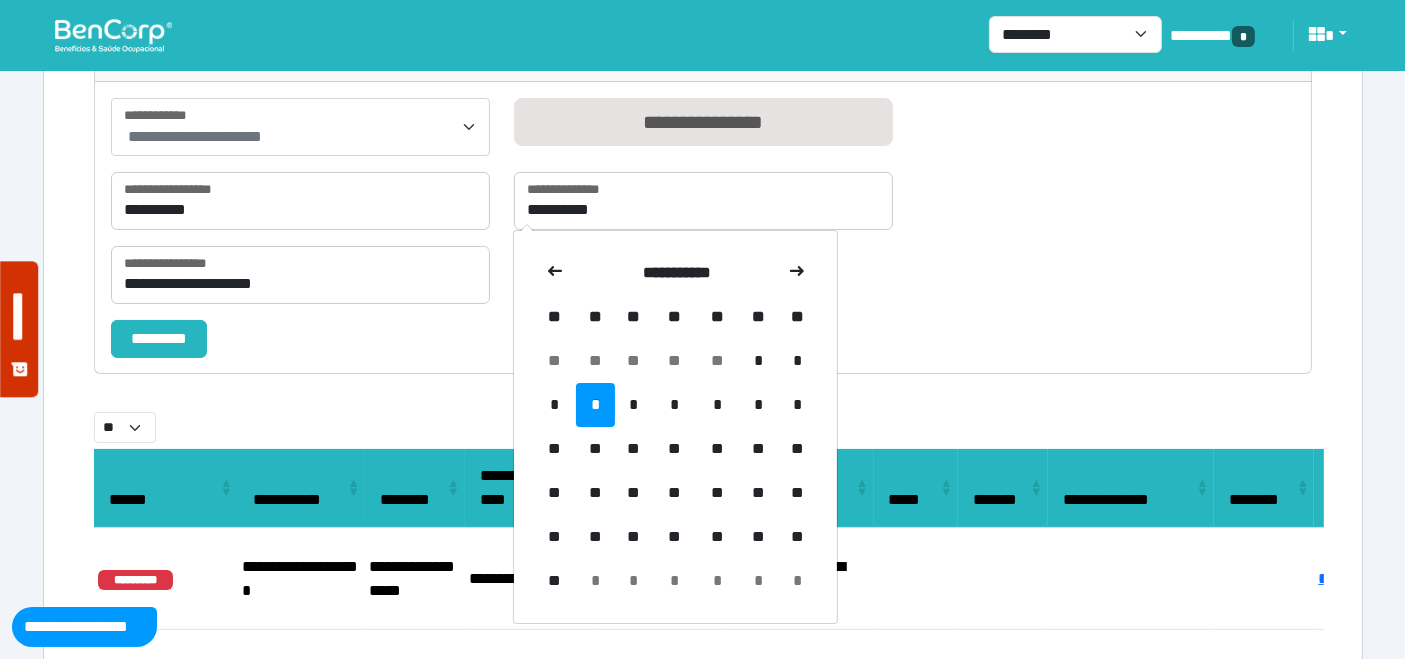 drag, startPoint x: 675, startPoint y: 406, endPoint x: 546, endPoint y: 404, distance: 129.0155 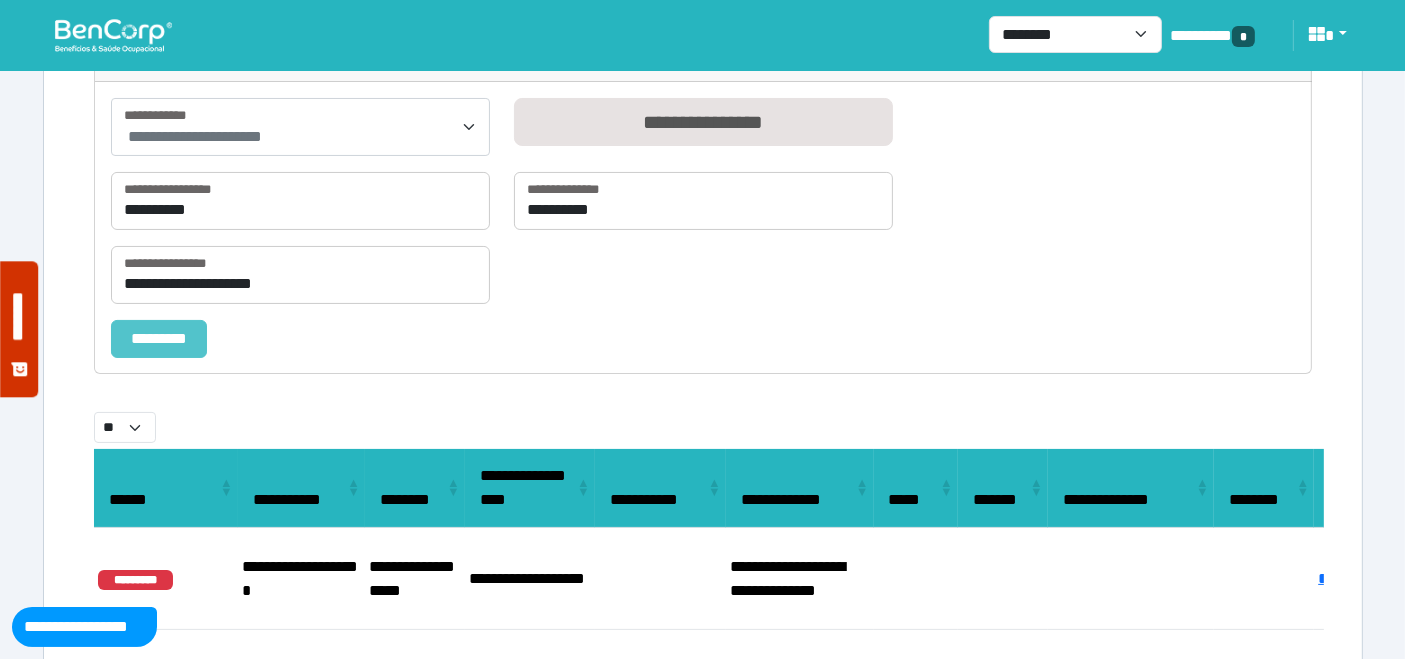 click on "*********" at bounding box center [159, 338] 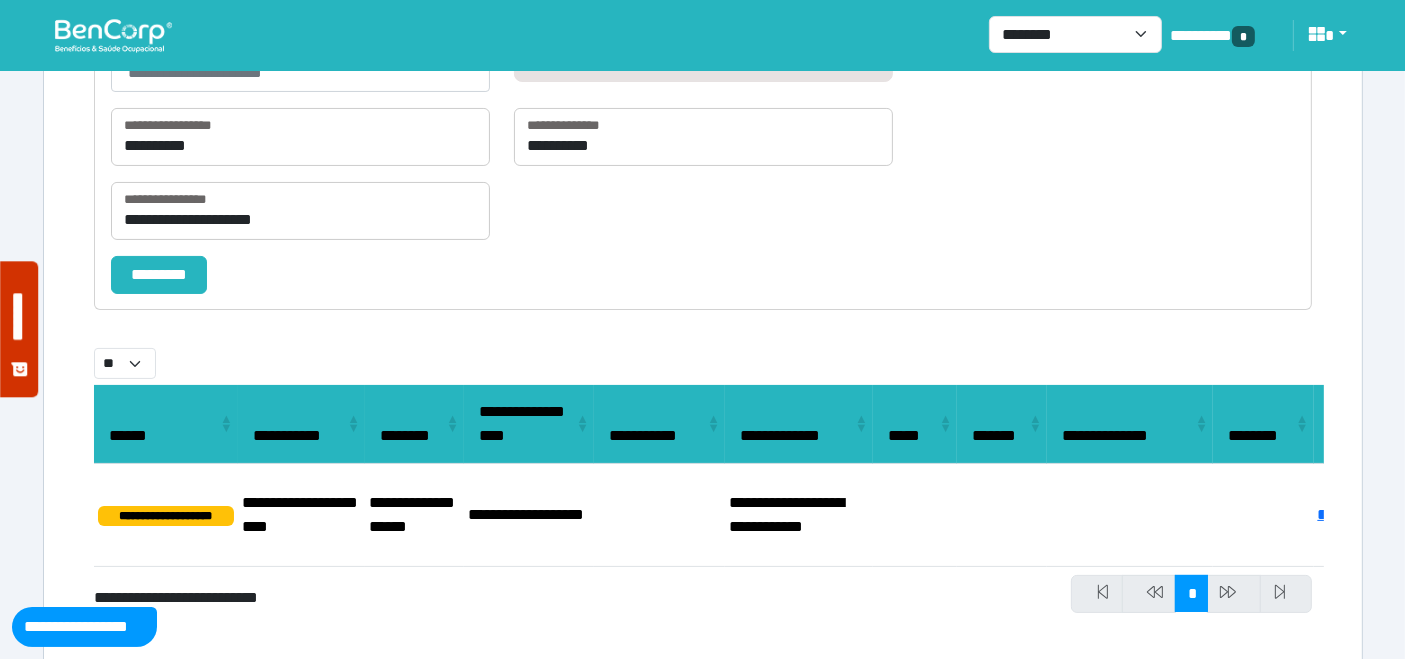 scroll, scrollTop: 320, scrollLeft: 0, axis: vertical 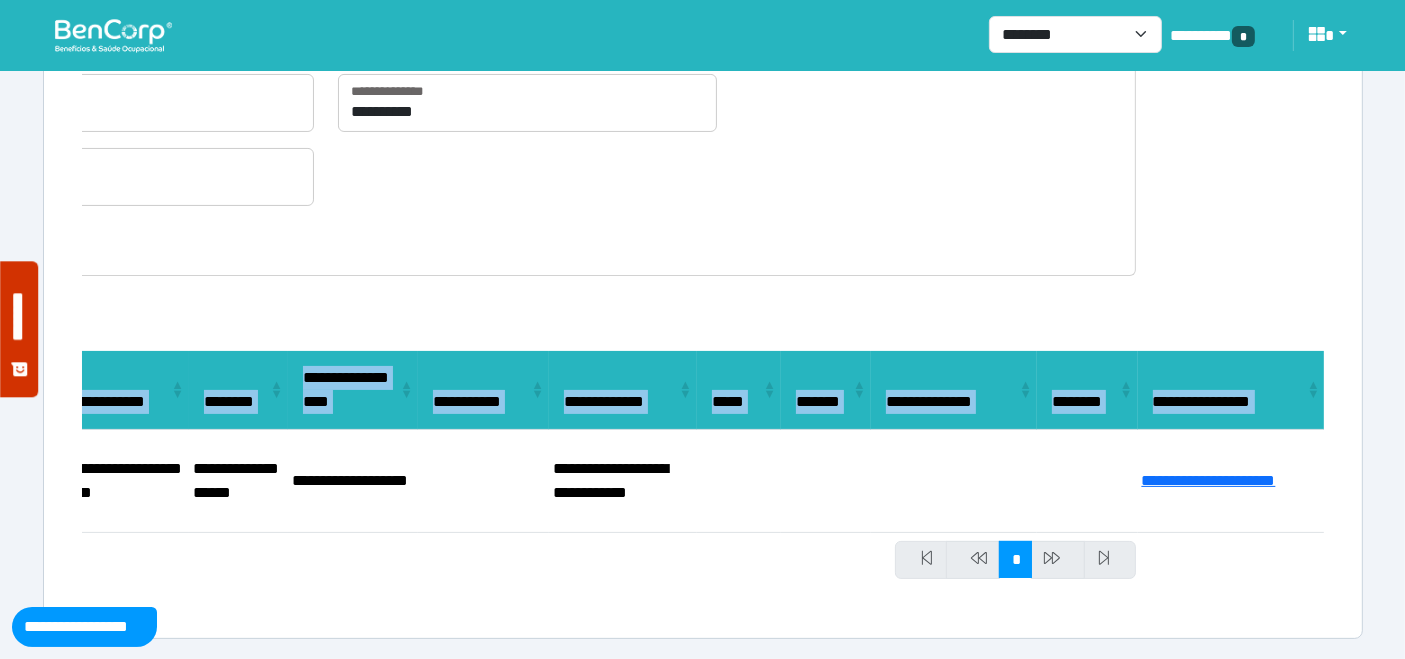 drag, startPoint x: 240, startPoint y: 464, endPoint x: 1371, endPoint y: 478, distance: 1131.0867 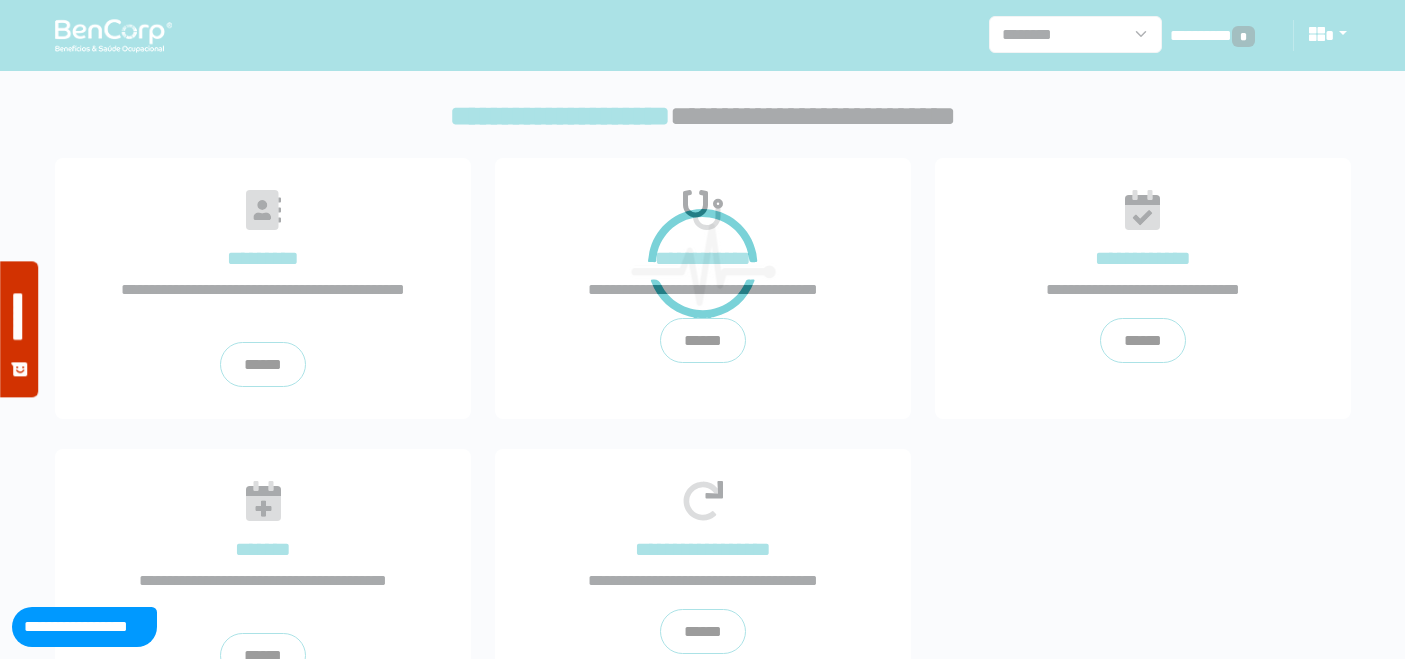 scroll, scrollTop: 0, scrollLeft: 0, axis: both 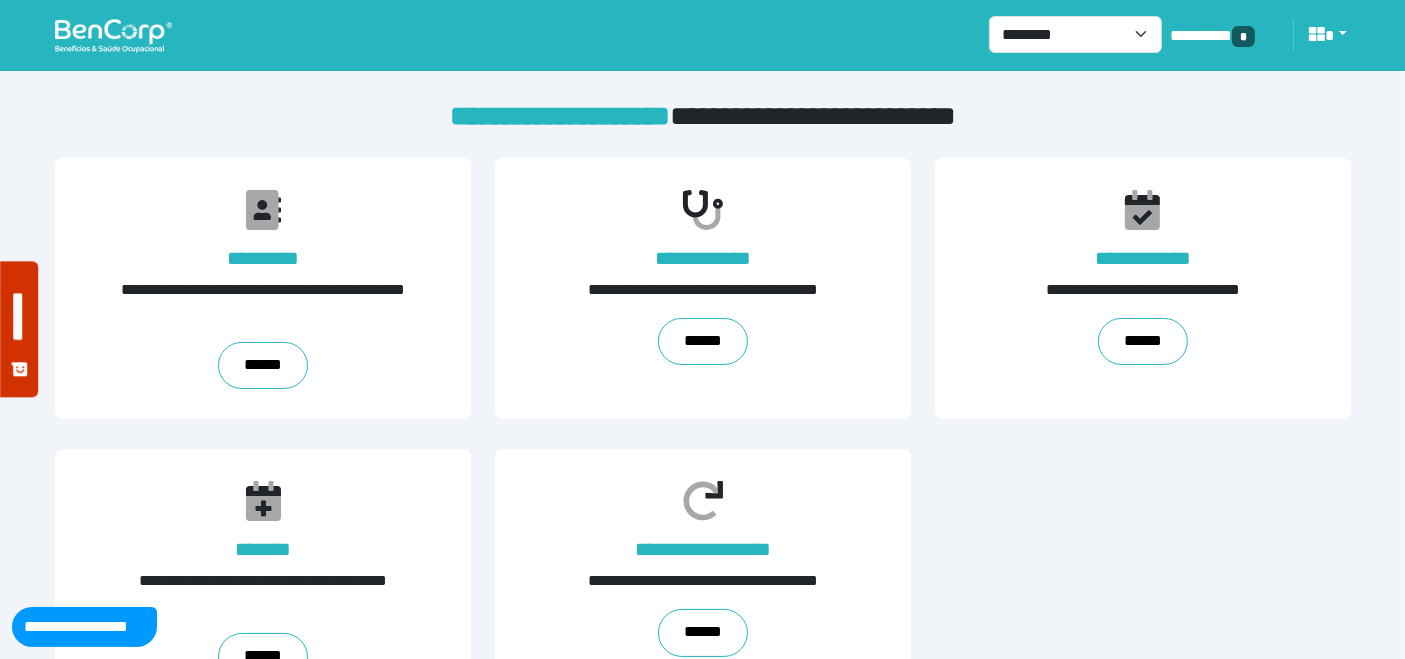 click at bounding box center [113, 35] 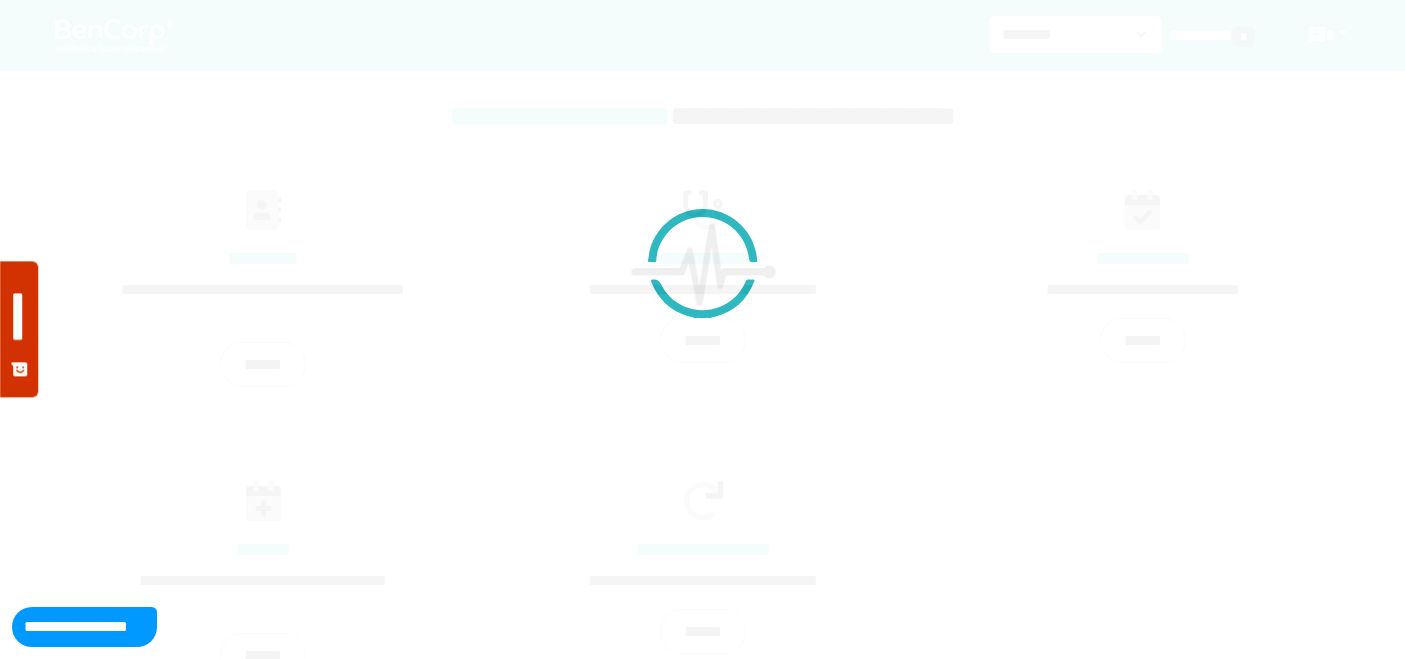scroll, scrollTop: 0, scrollLeft: 0, axis: both 